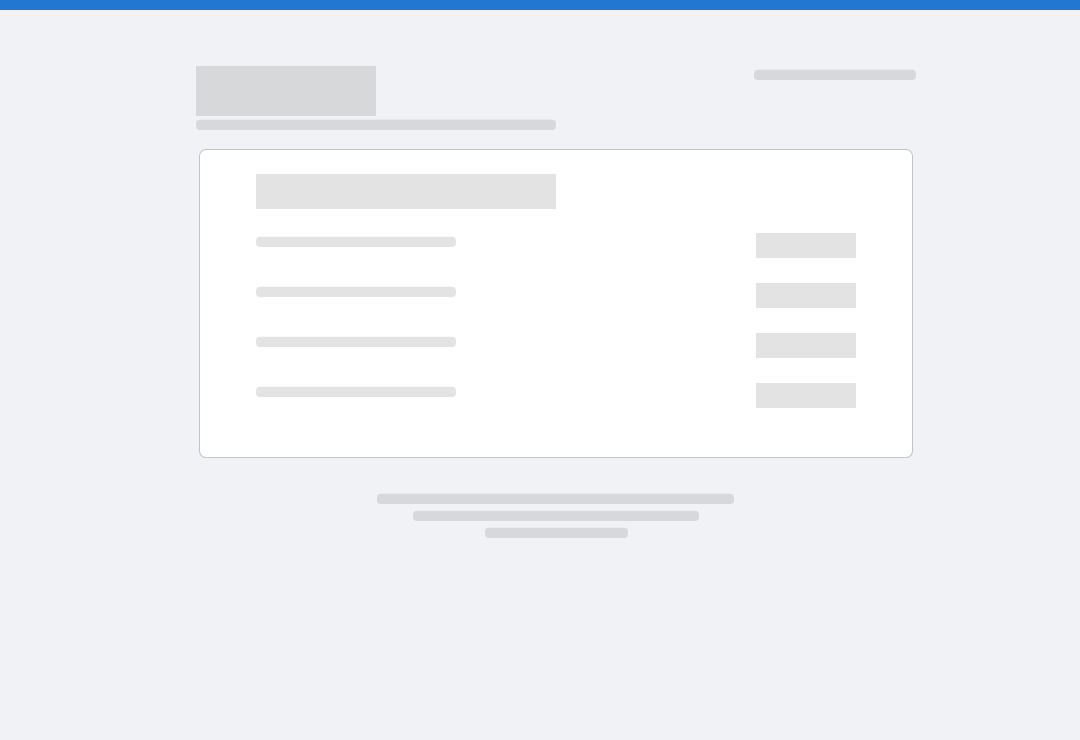 scroll, scrollTop: 0, scrollLeft: 0, axis: both 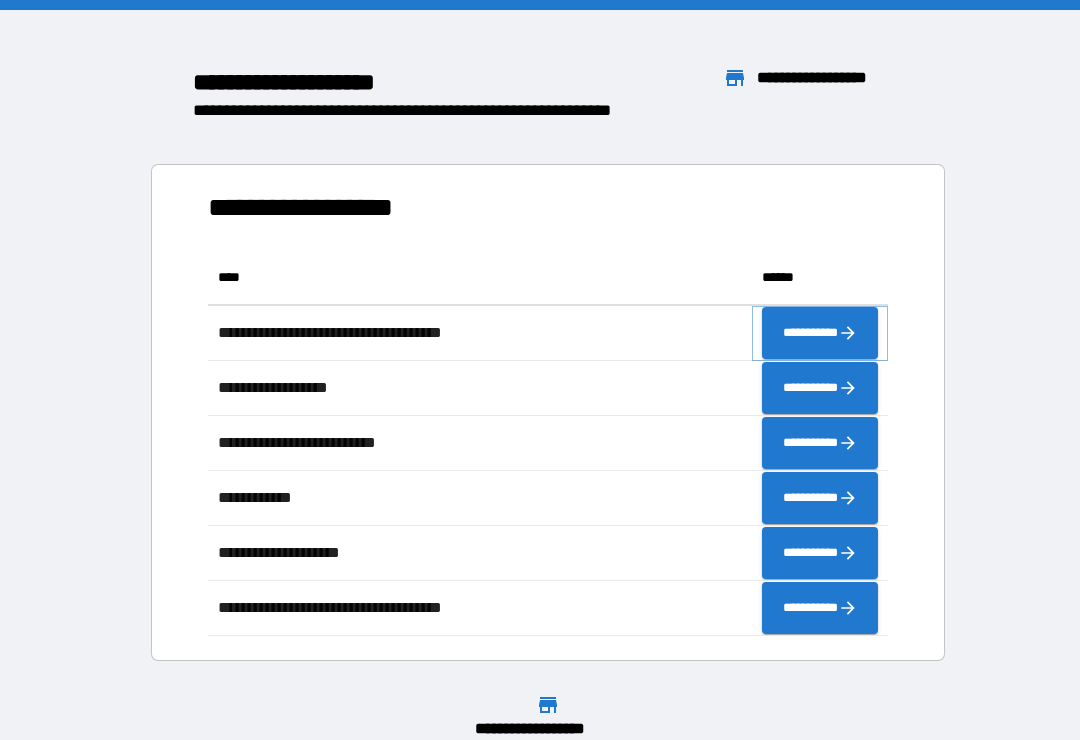 click on "**********" at bounding box center [820, 333] 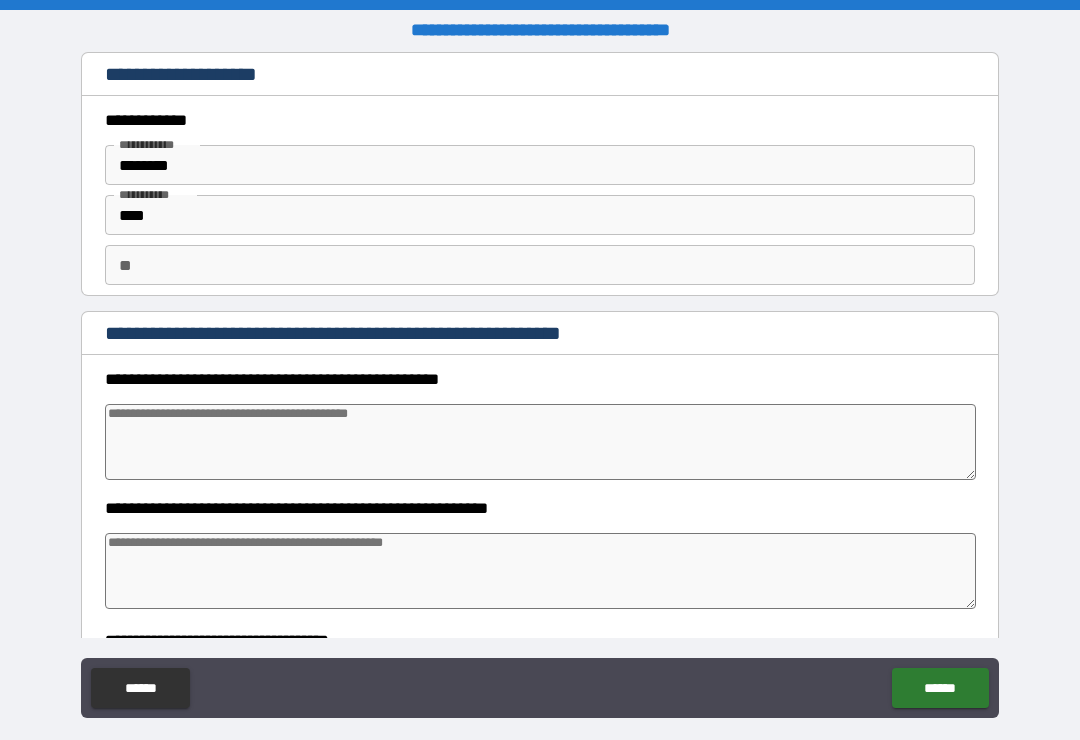 type on "*" 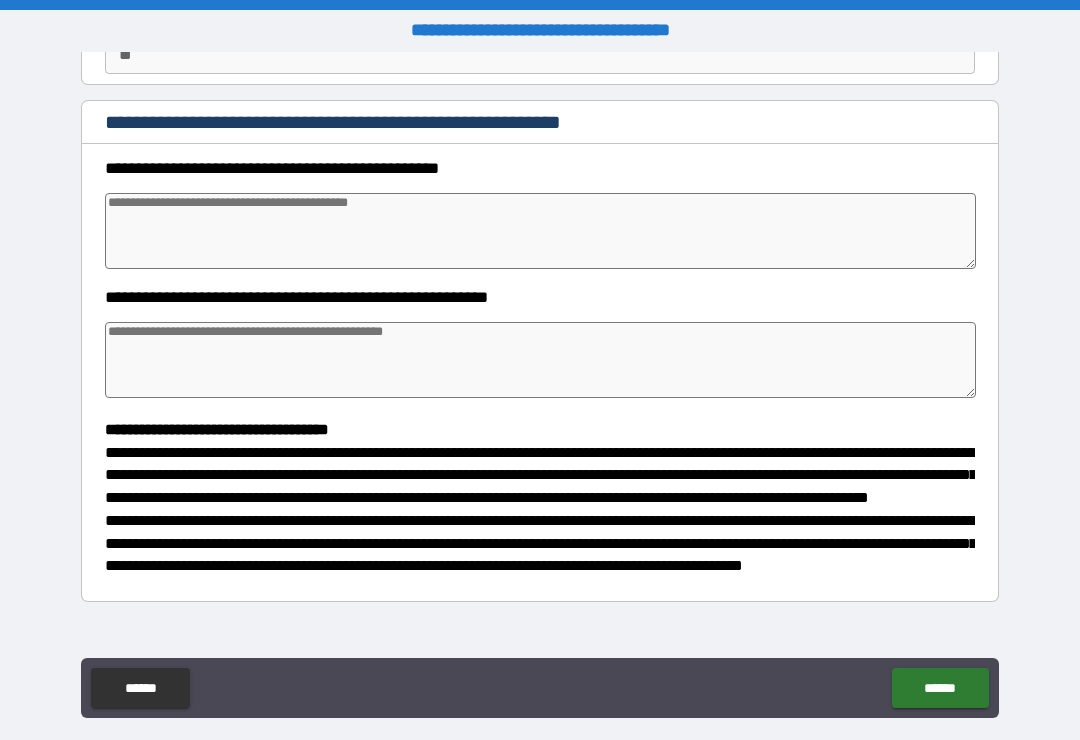 scroll, scrollTop: 214, scrollLeft: 0, axis: vertical 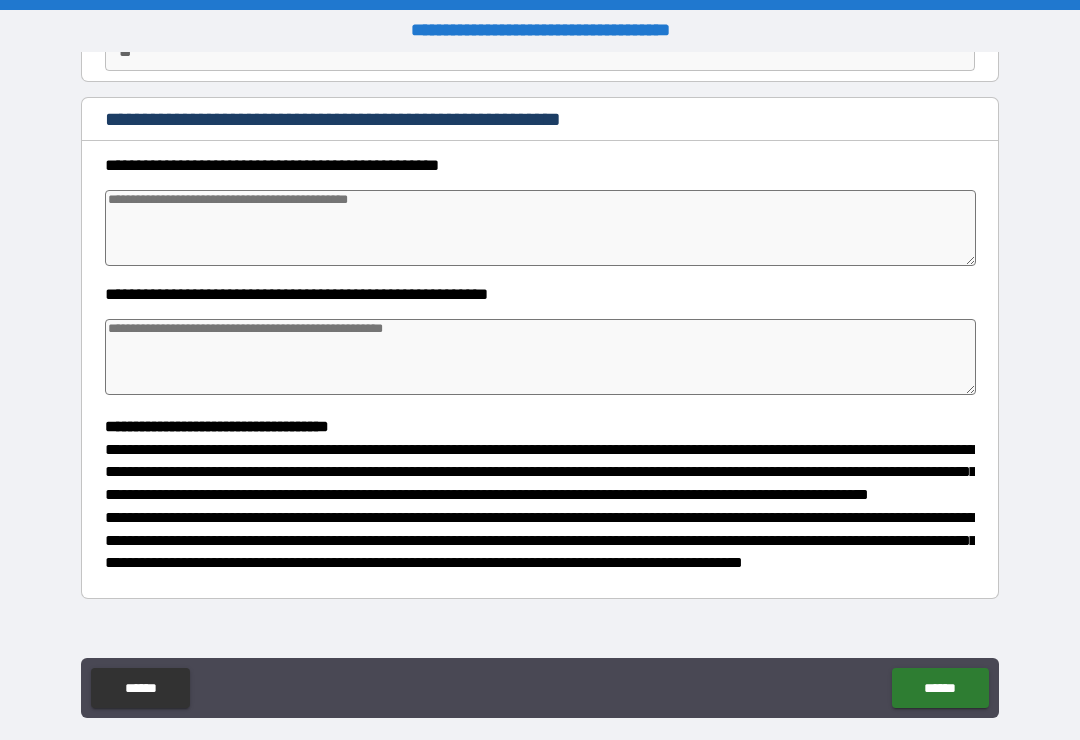 click at bounding box center [540, 228] 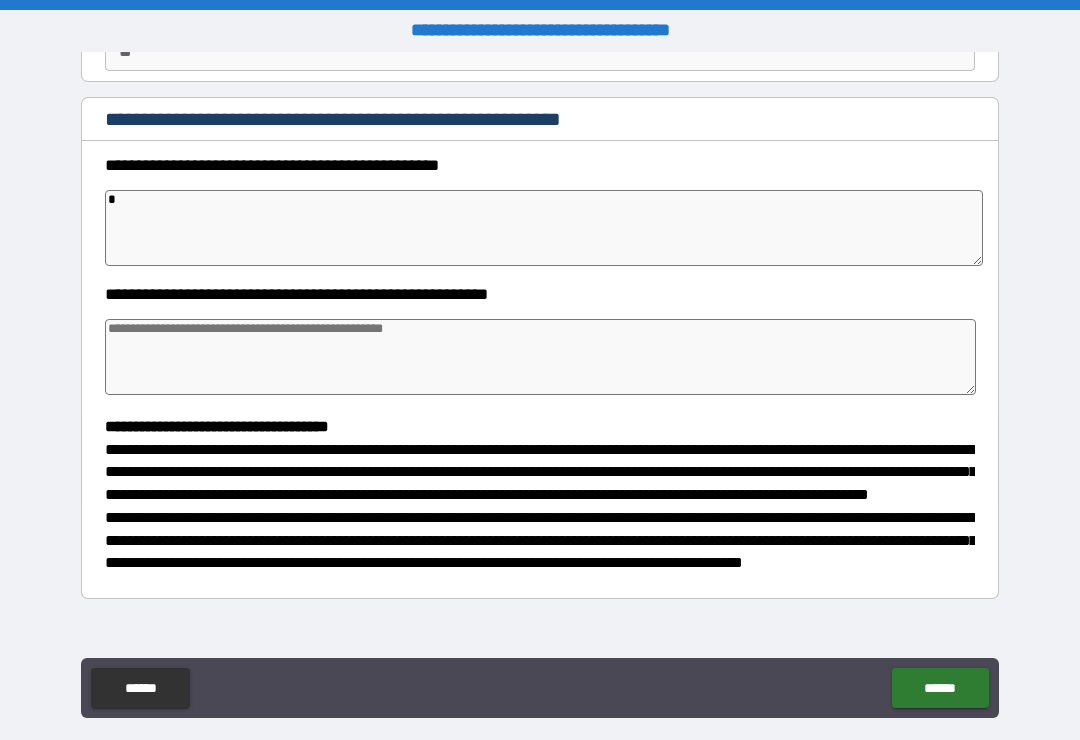 type on "*" 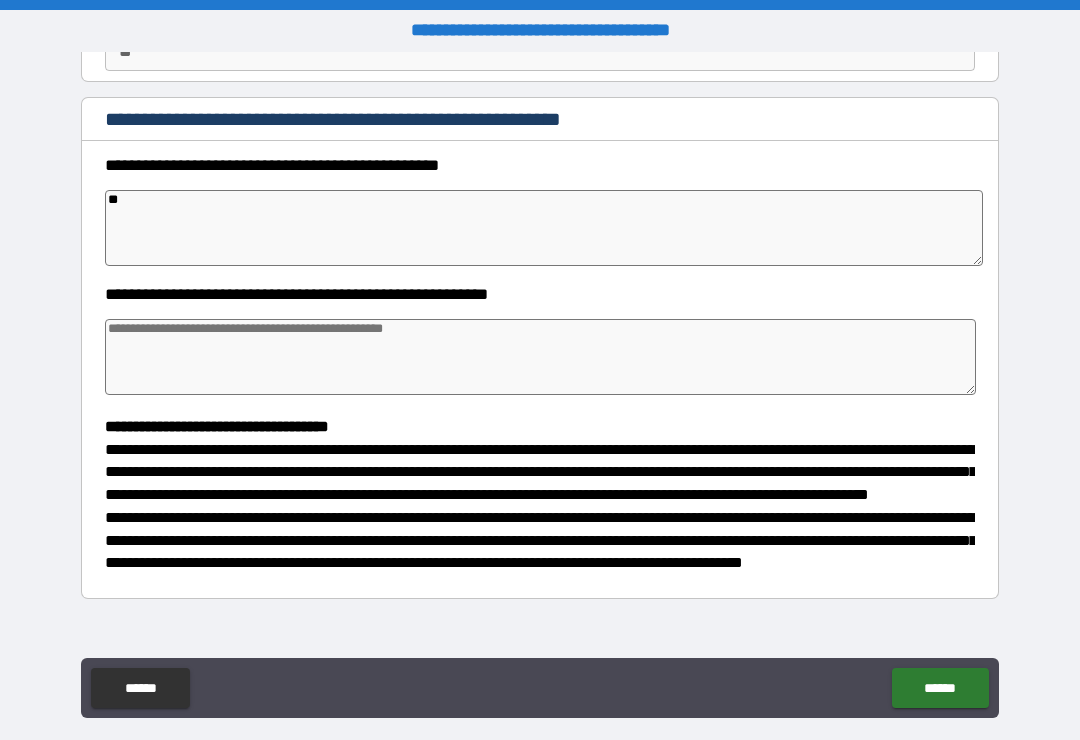 type on "*" 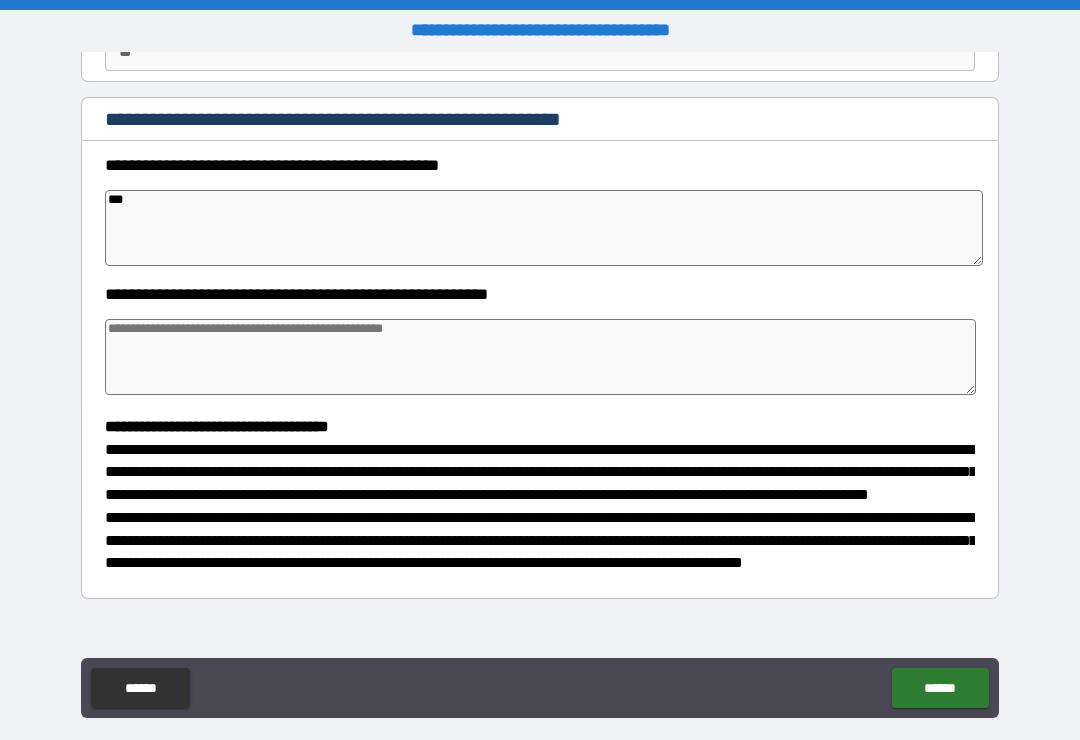type on "*" 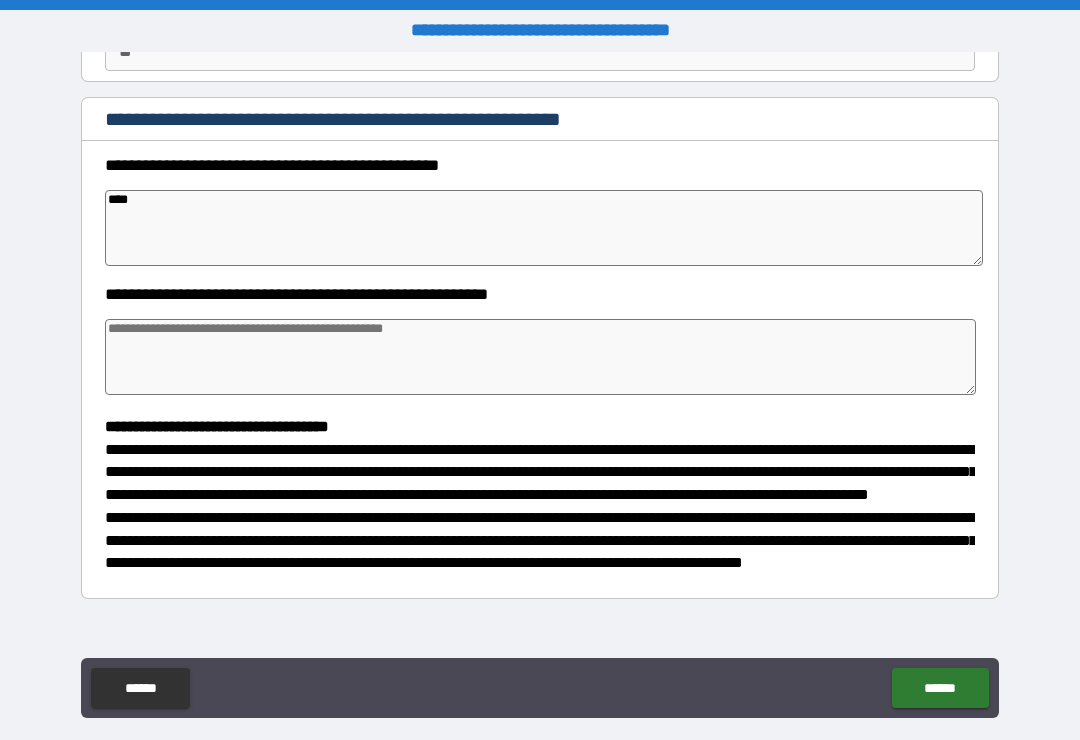 type on "*" 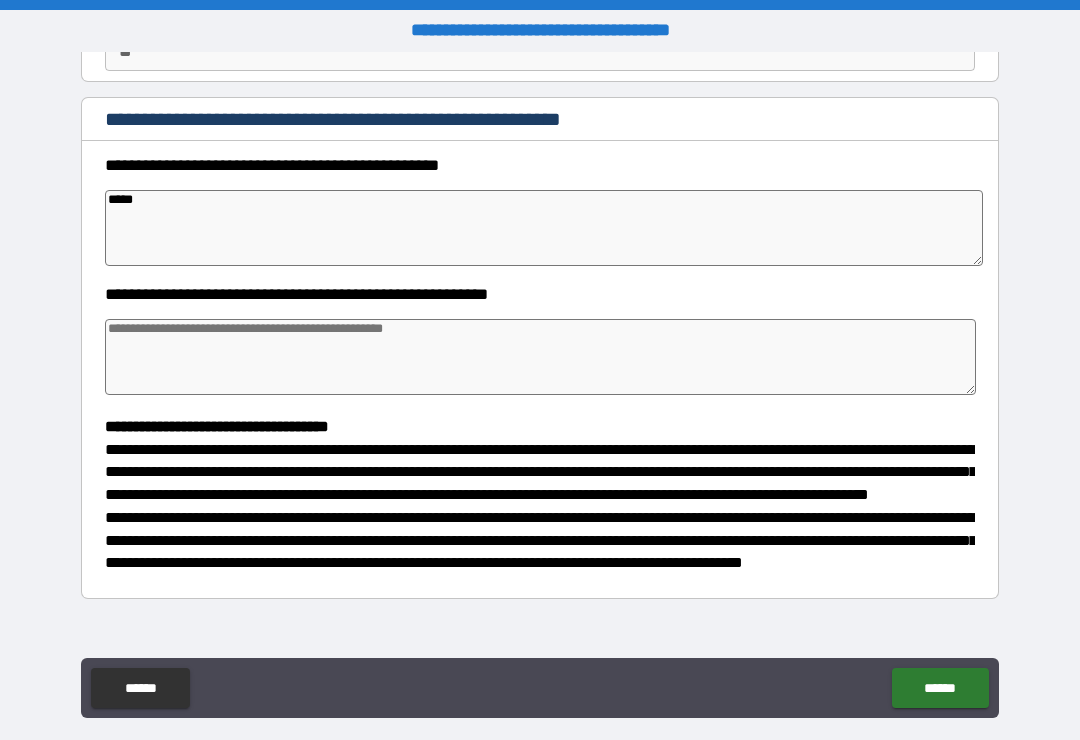 type on "*" 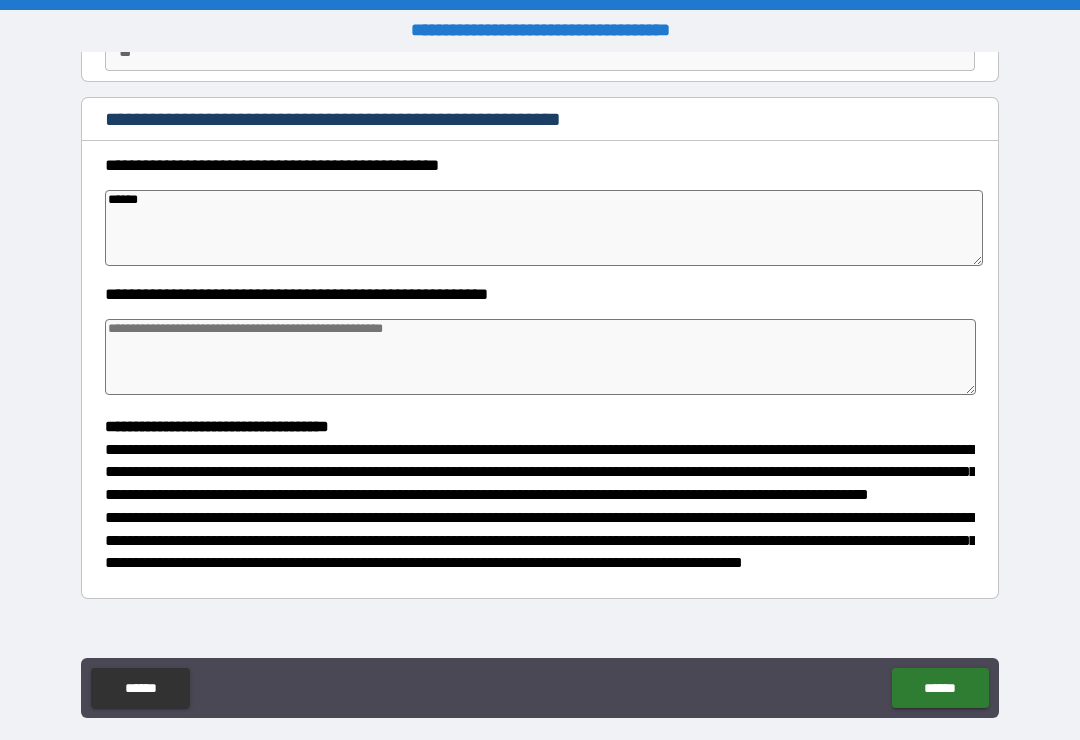 type on "*" 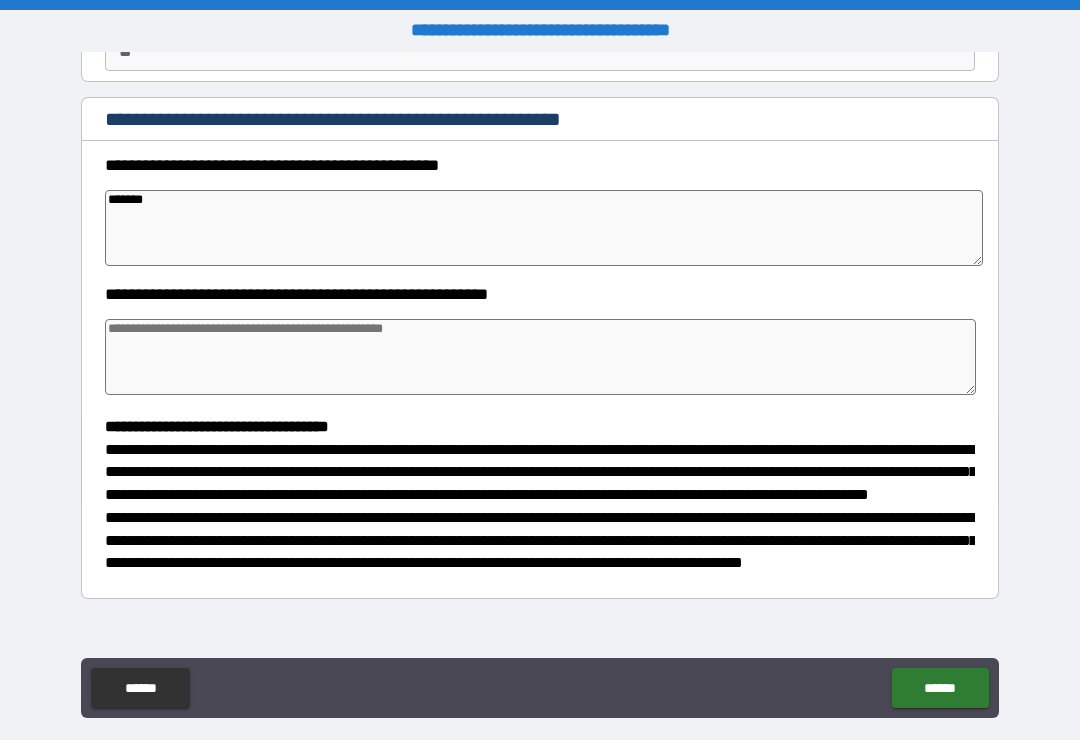 type on "*" 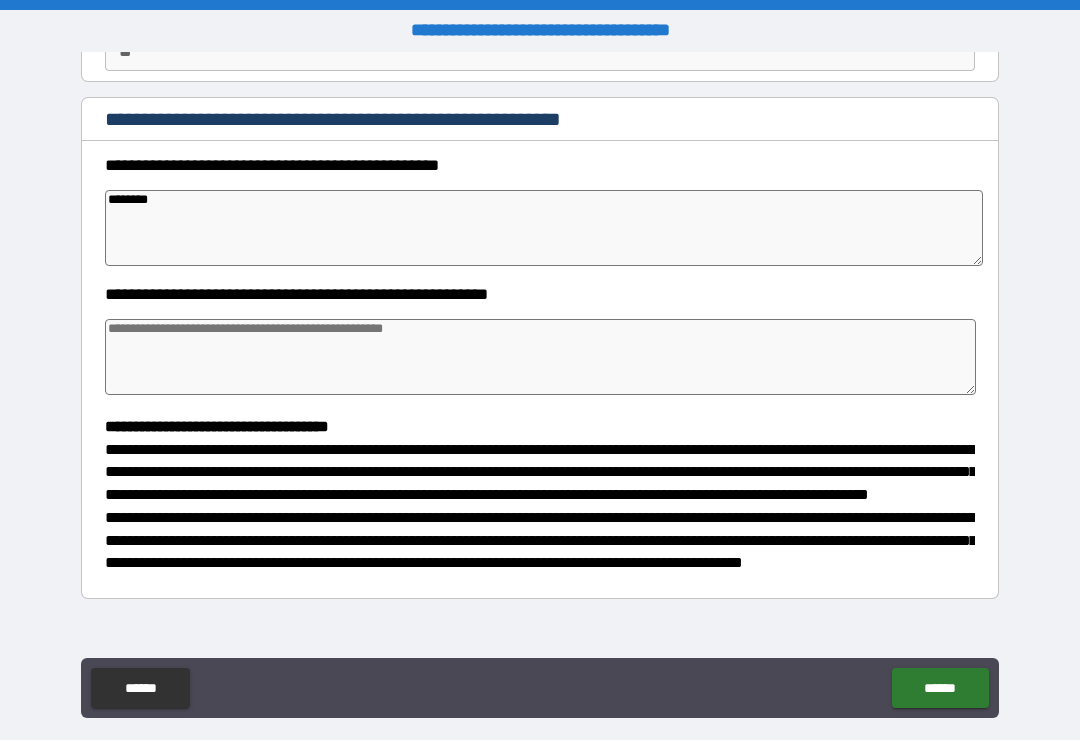 type on "*" 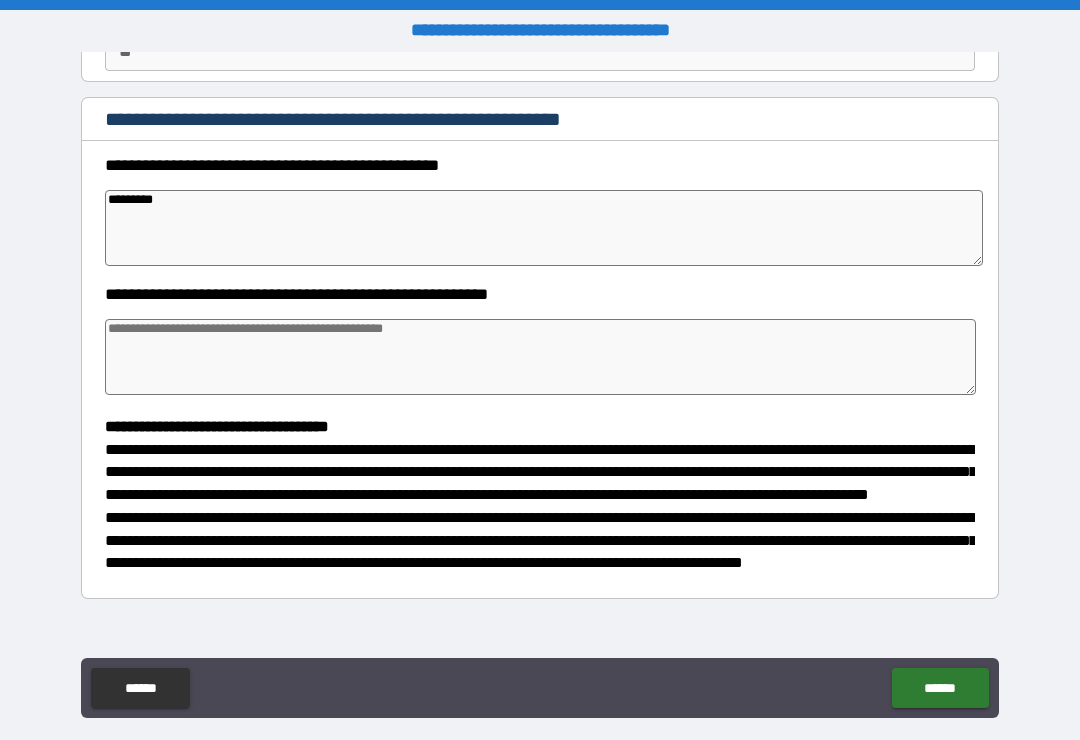 type on "*" 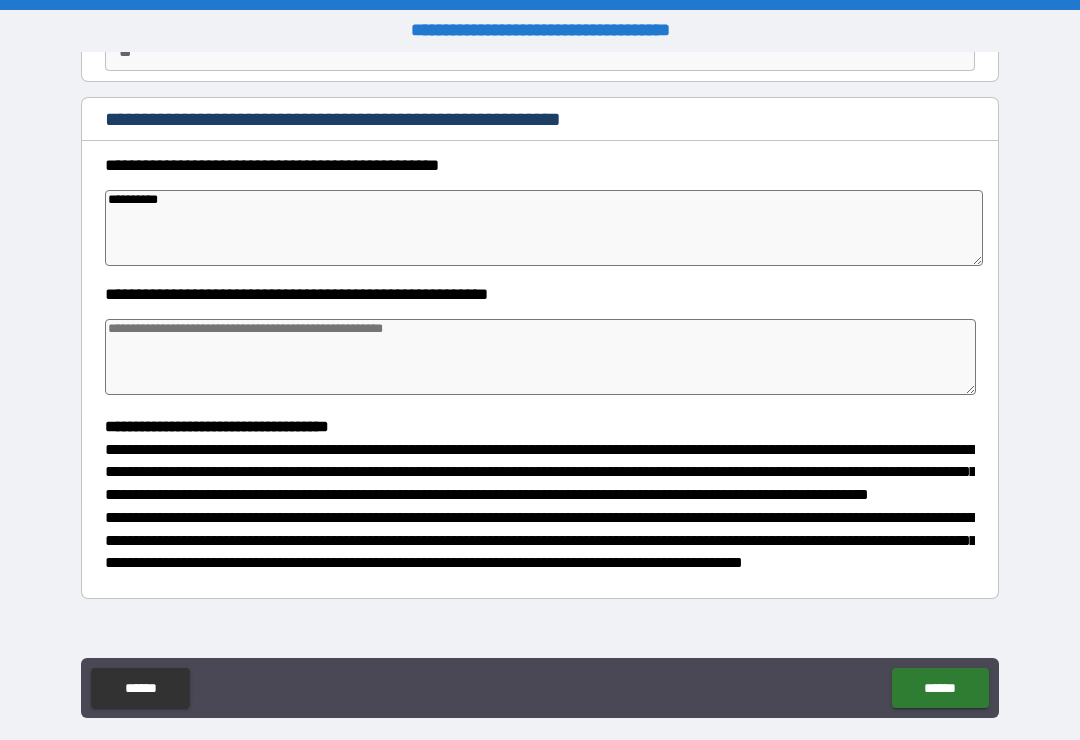 type on "*" 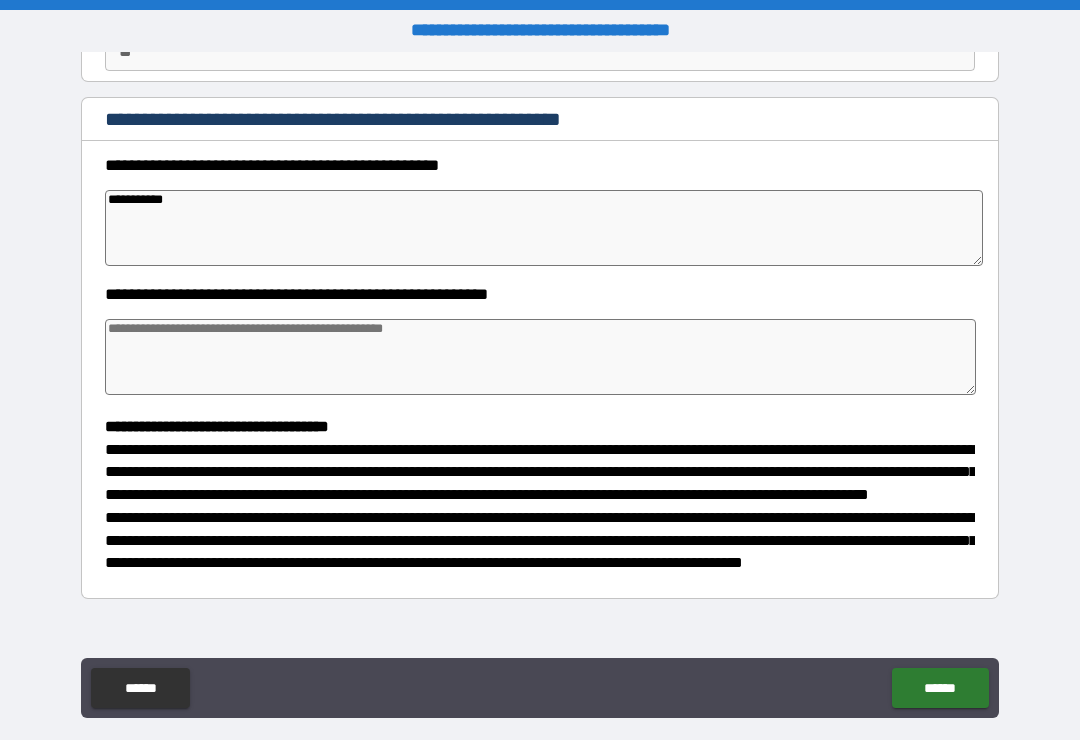type on "*" 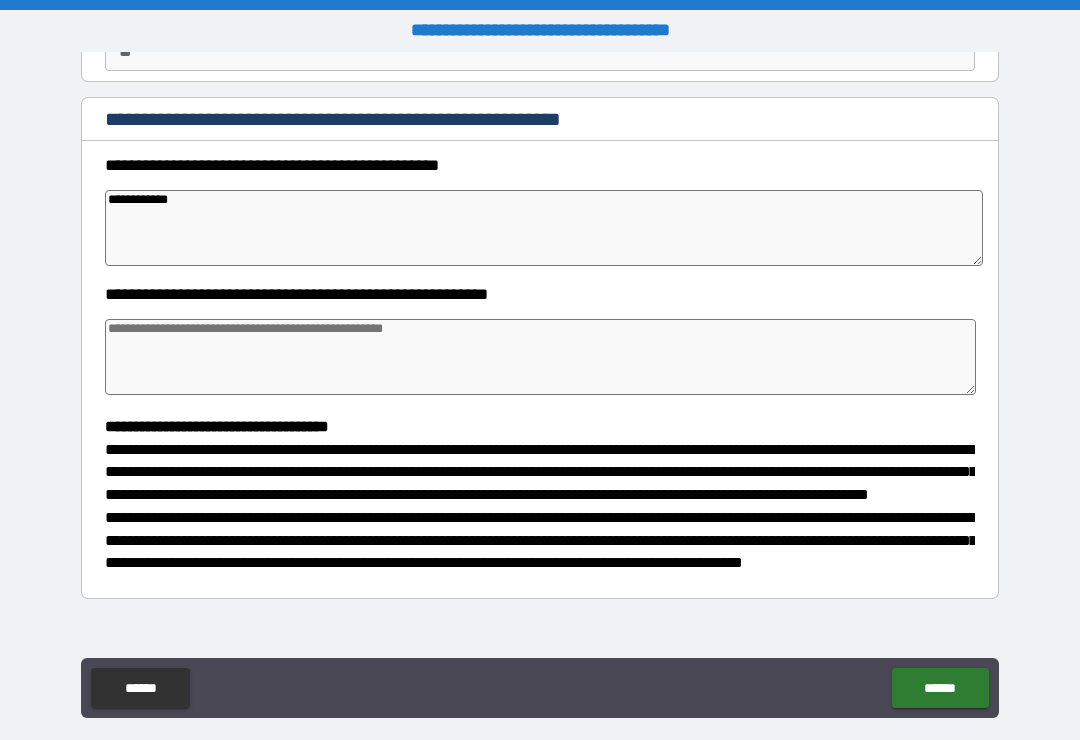 type on "*" 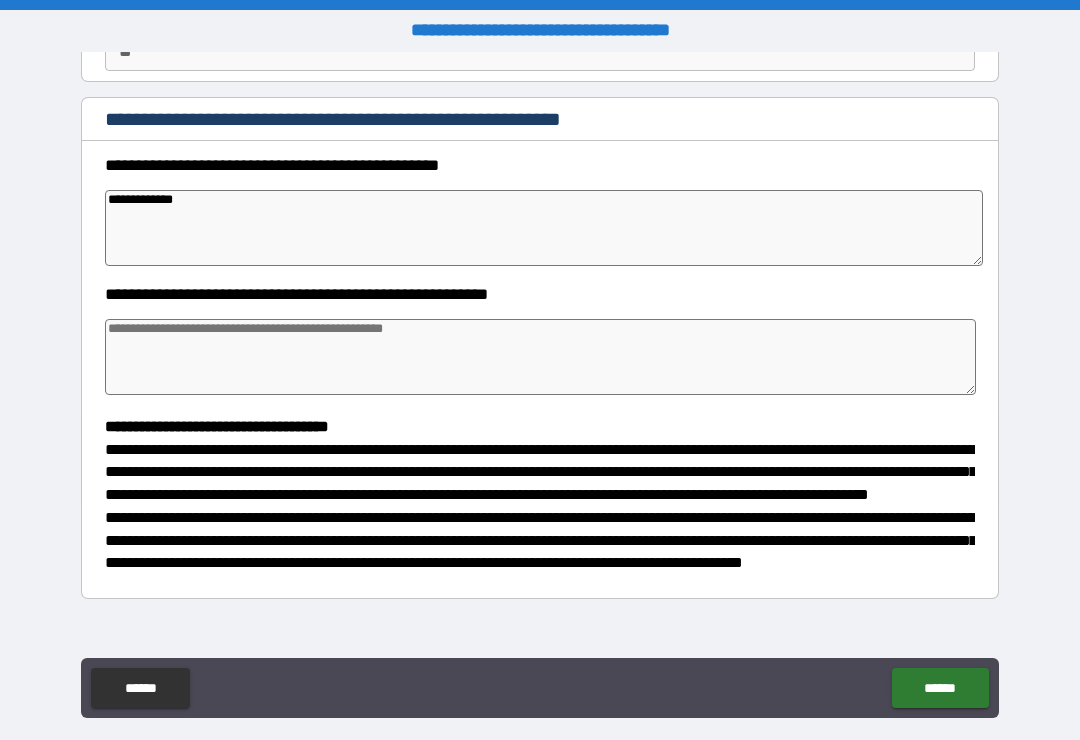 type on "*" 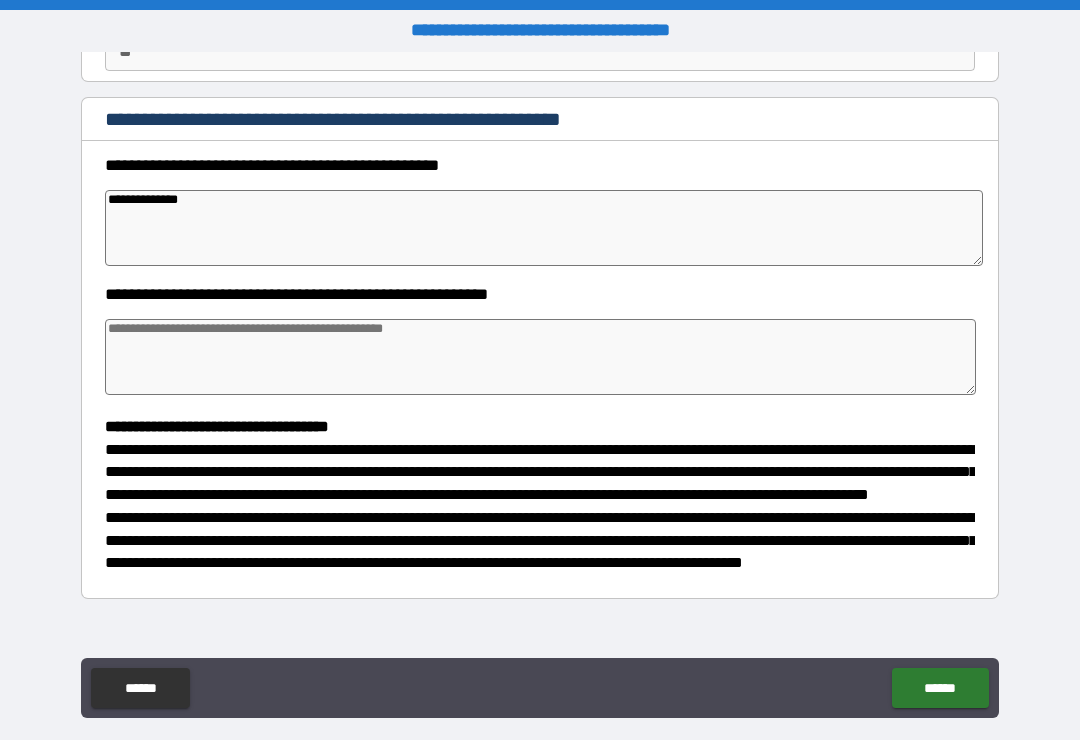 type on "*" 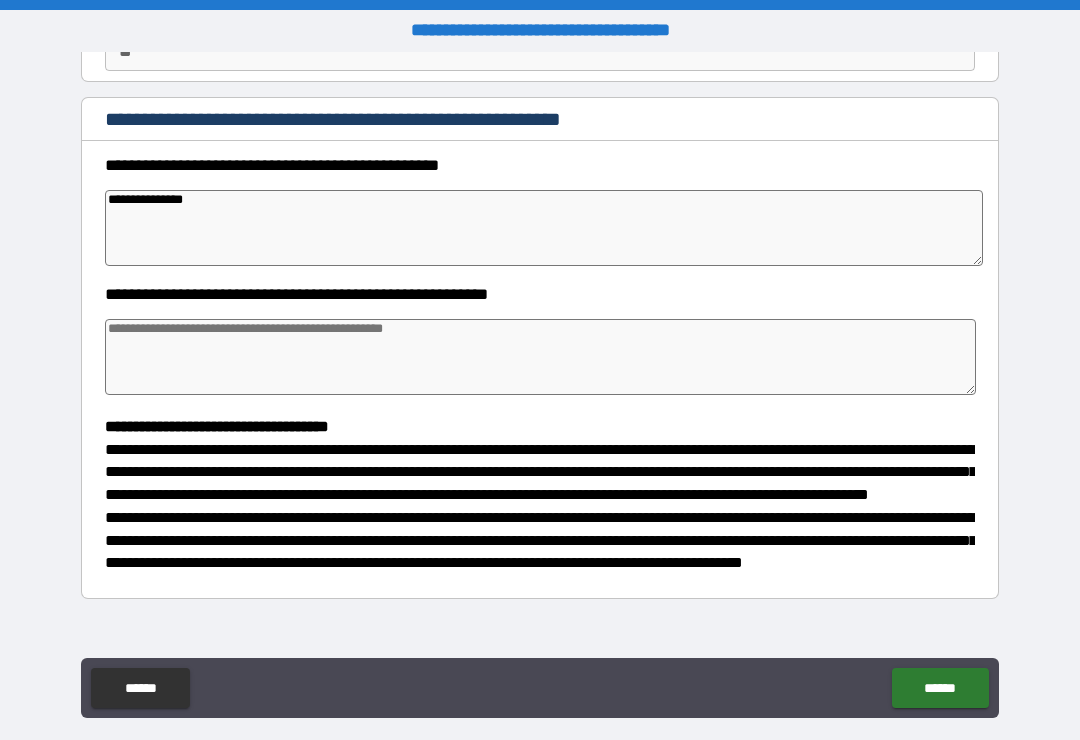 type on "*" 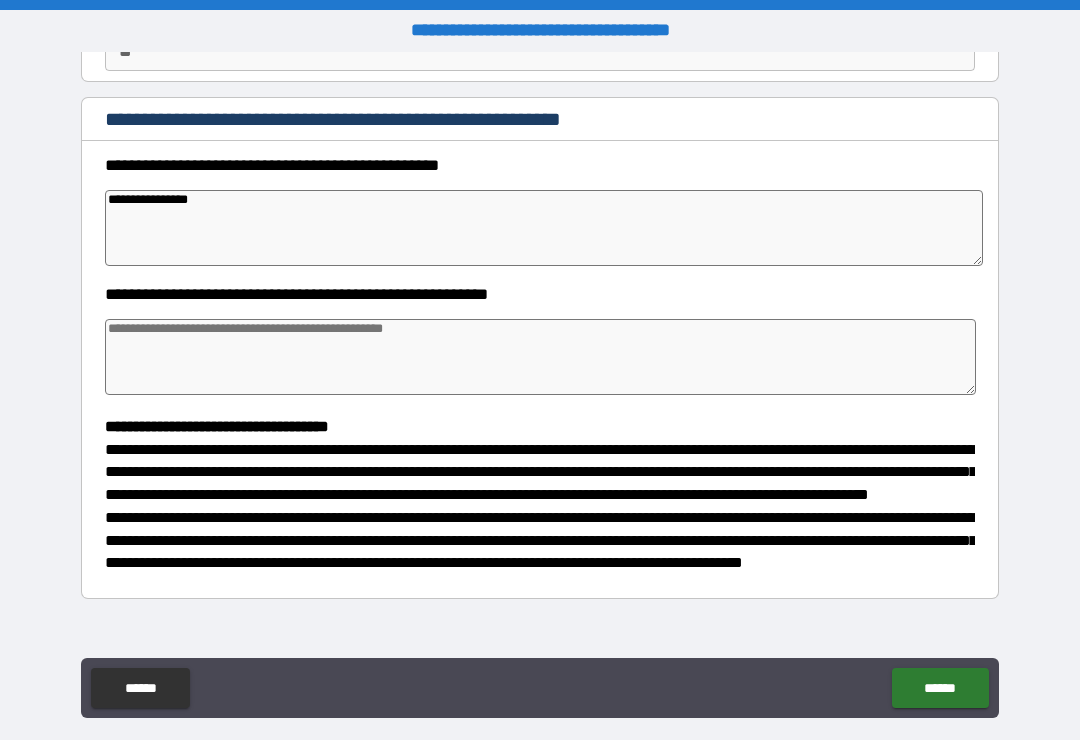 type on "*" 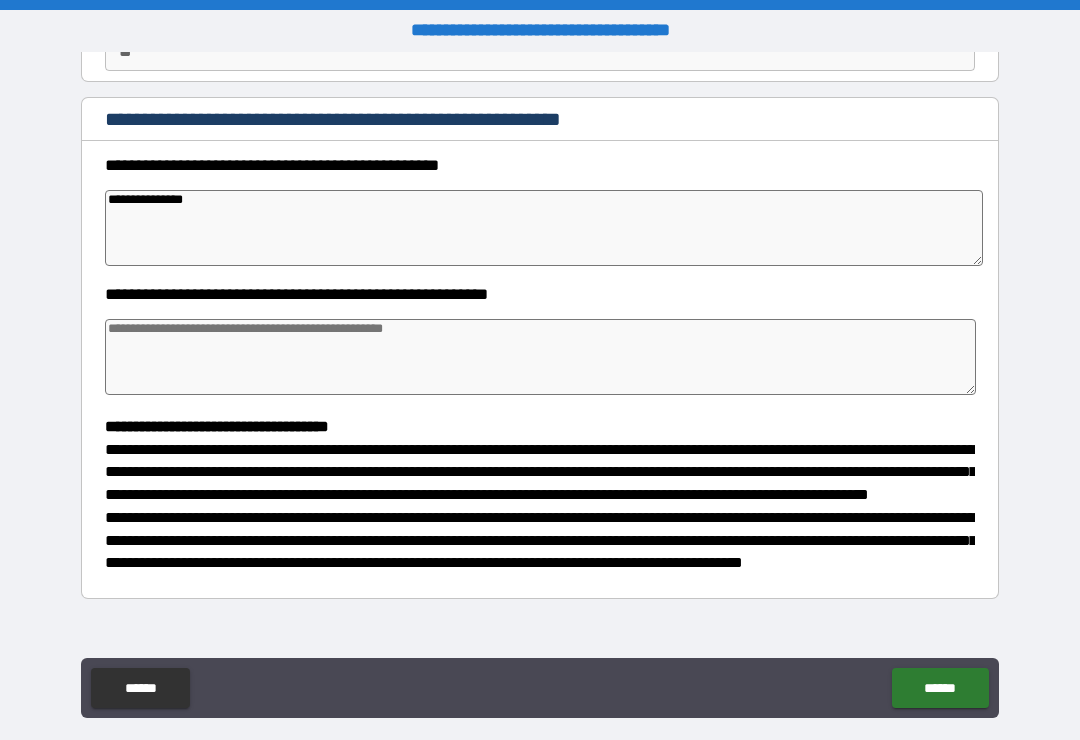 type on "*" 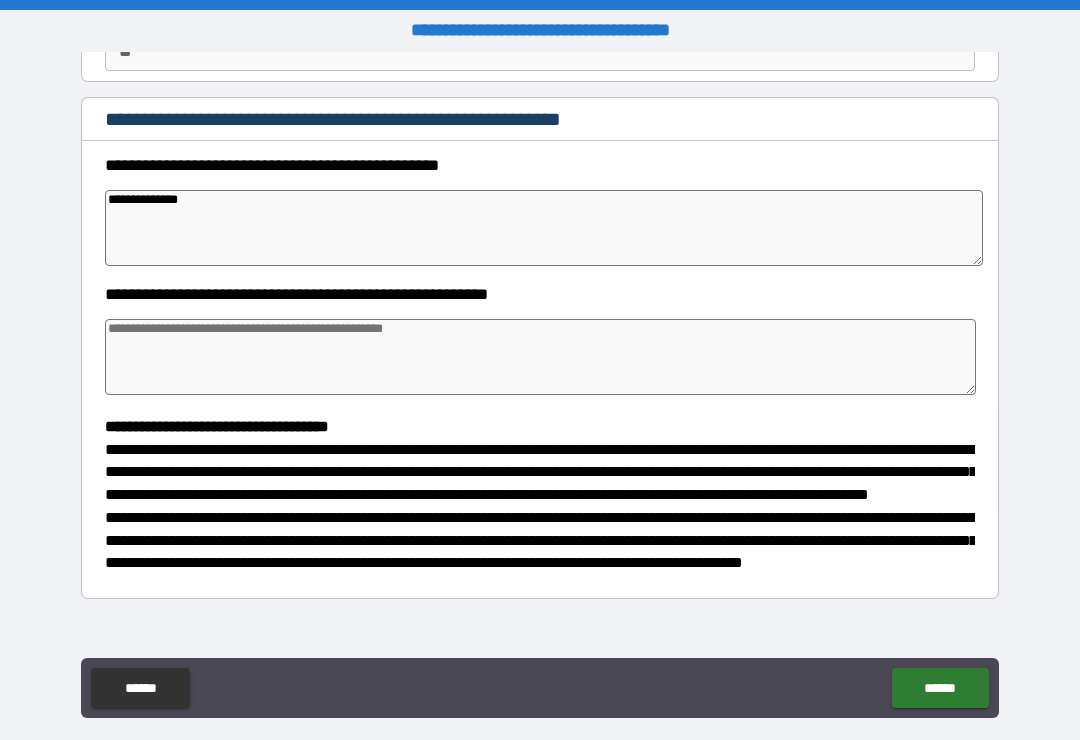 type on "*" 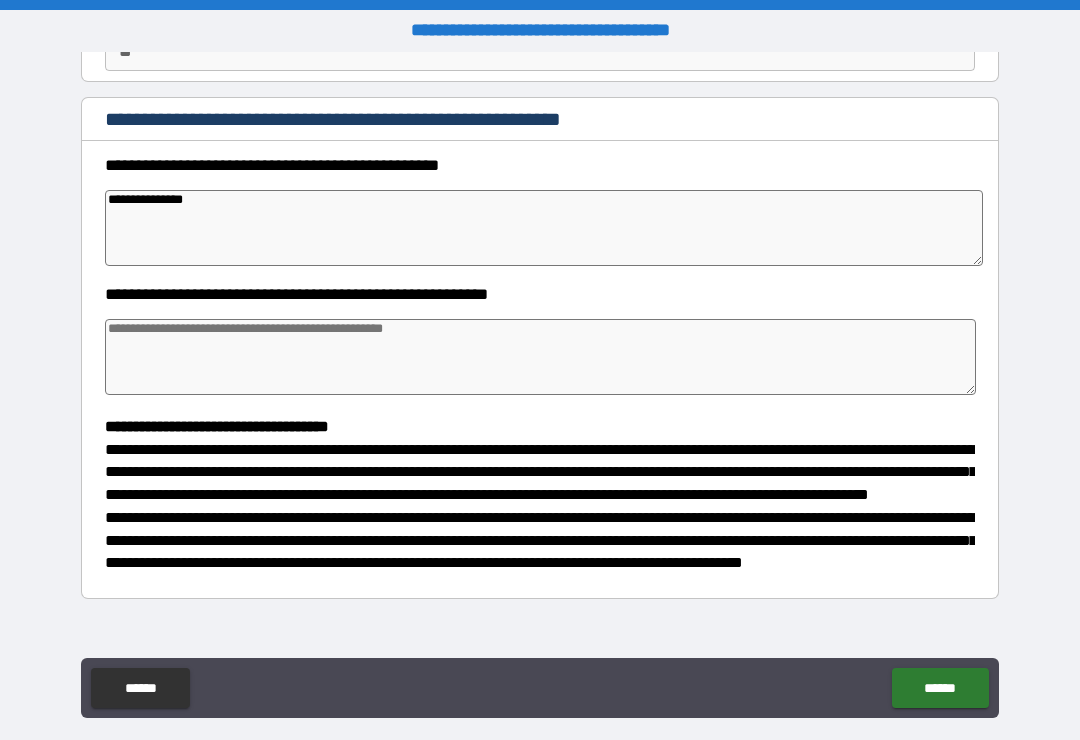 type on "*" 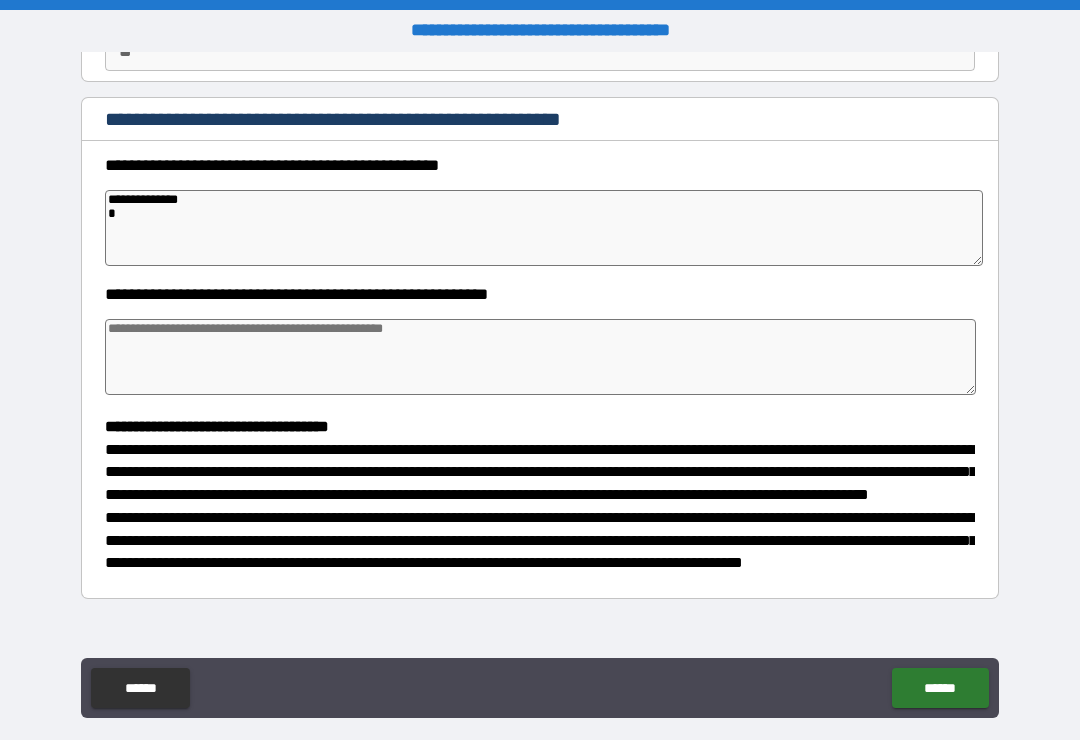type on "*" 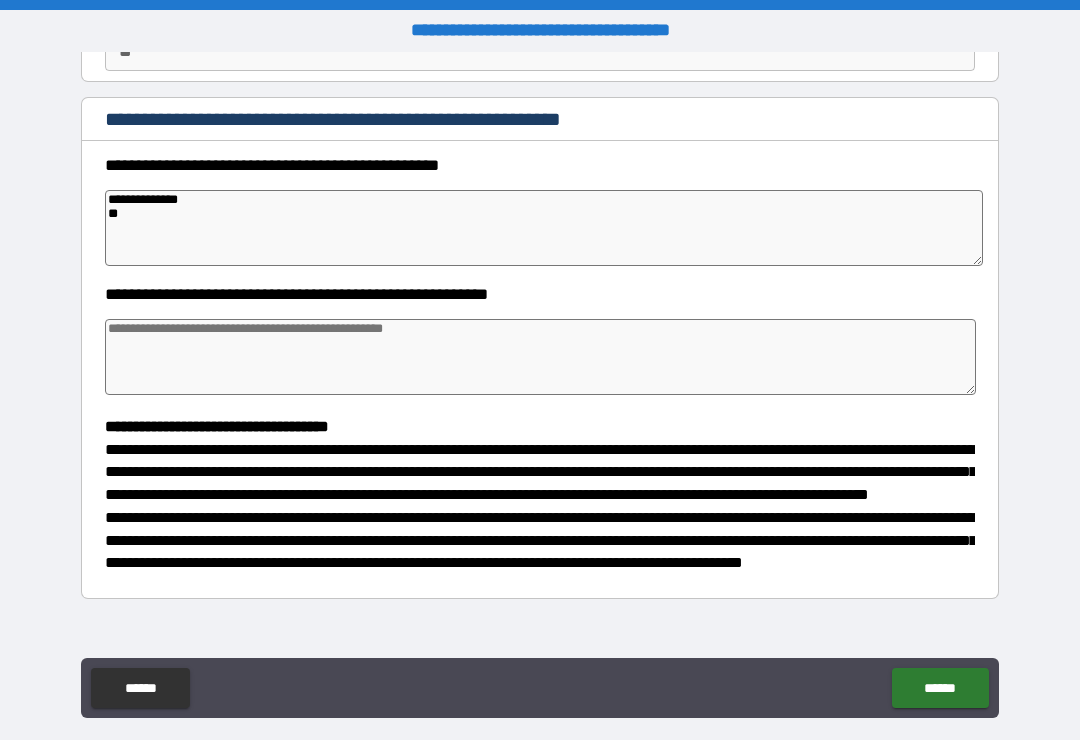 type on "*" 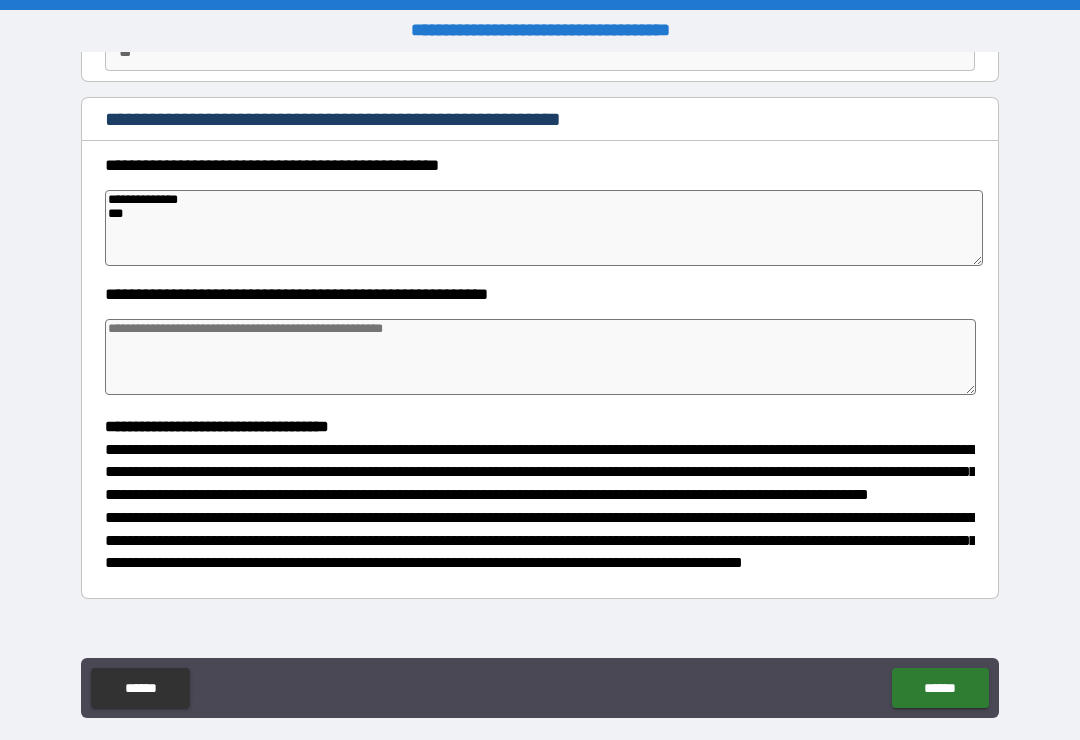 type on "*" 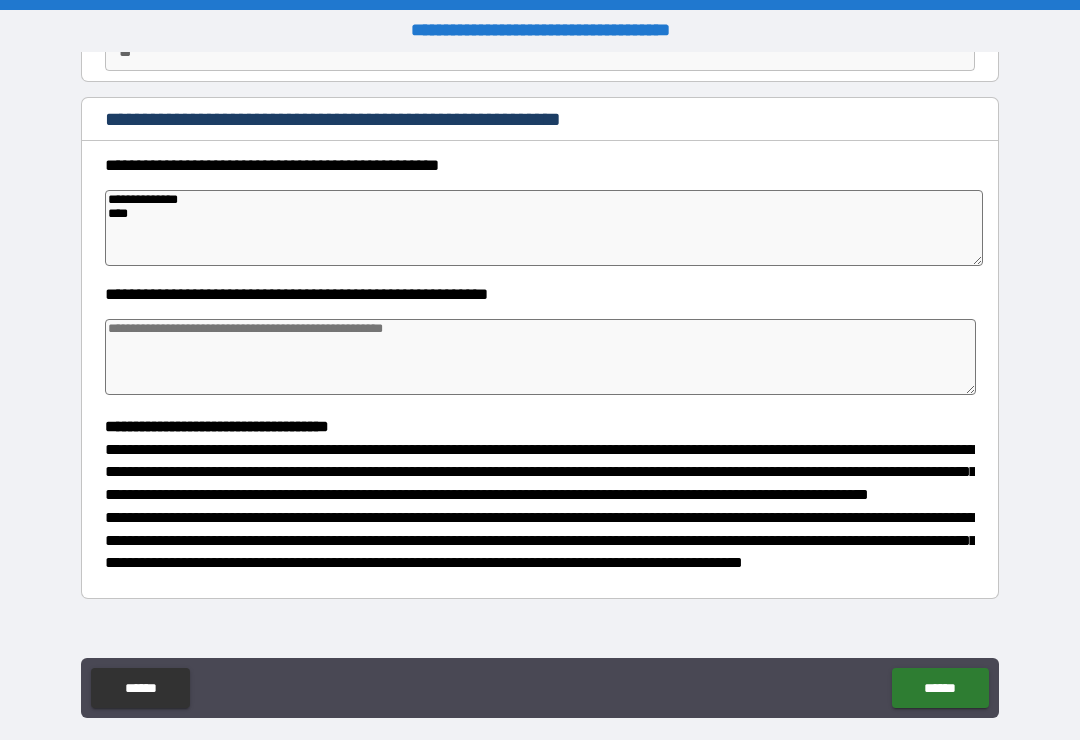 type on "*" 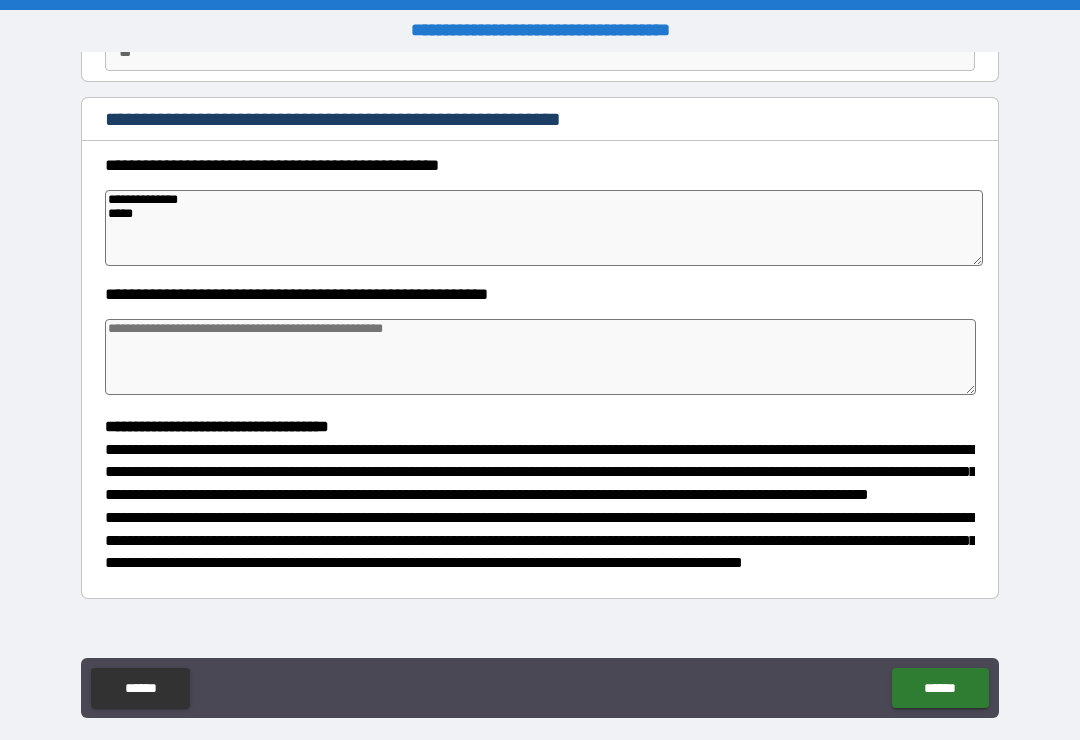 type on "*" 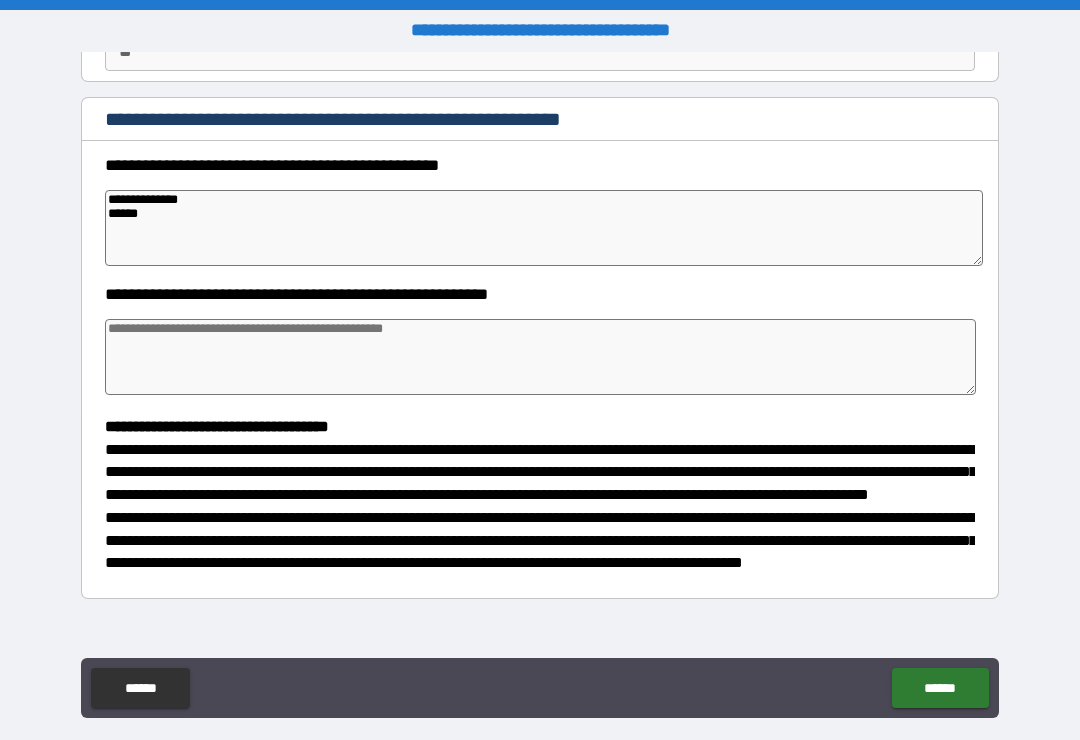 type on "*" 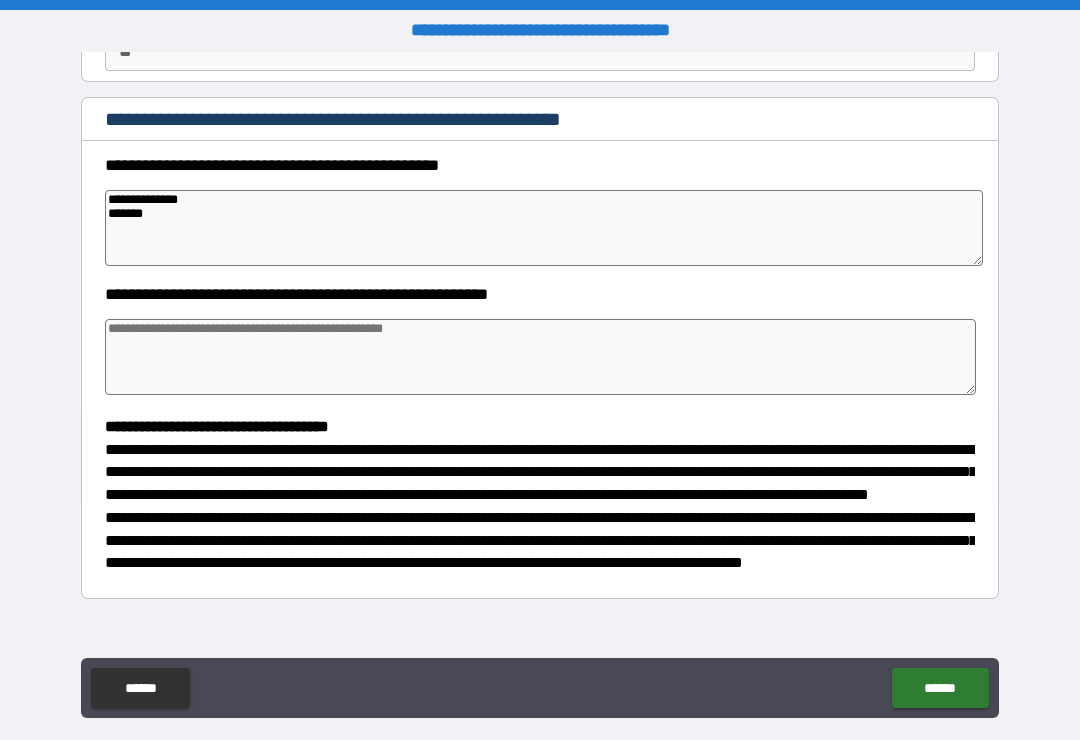type on "*" 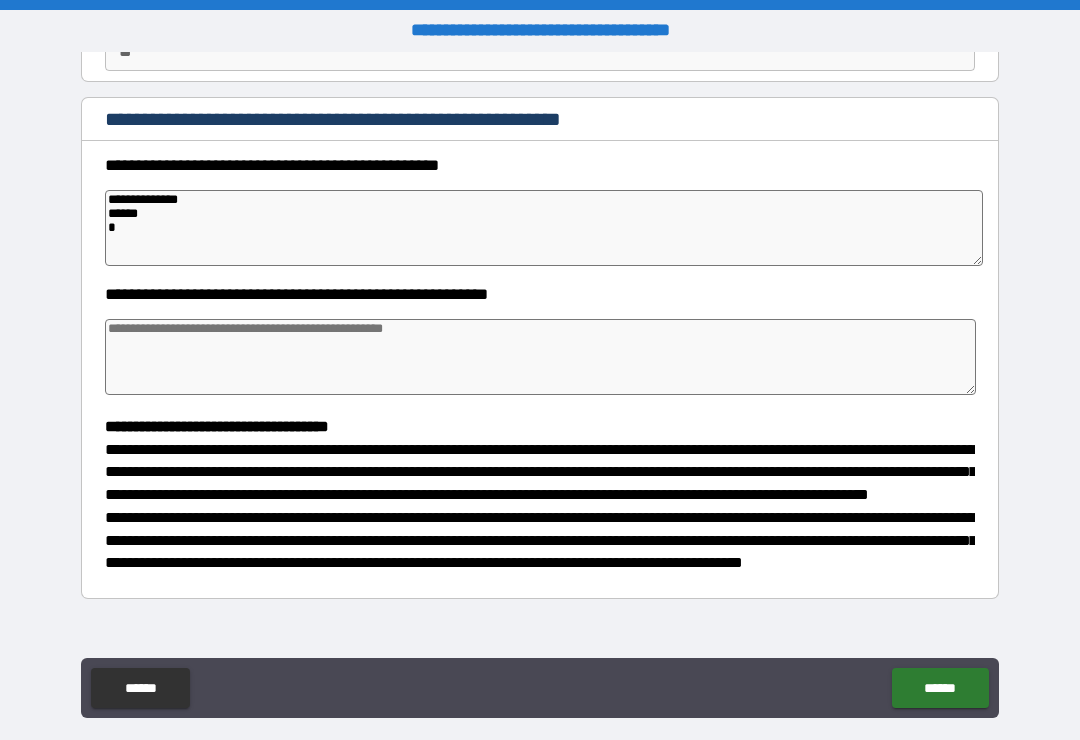 type on "*" 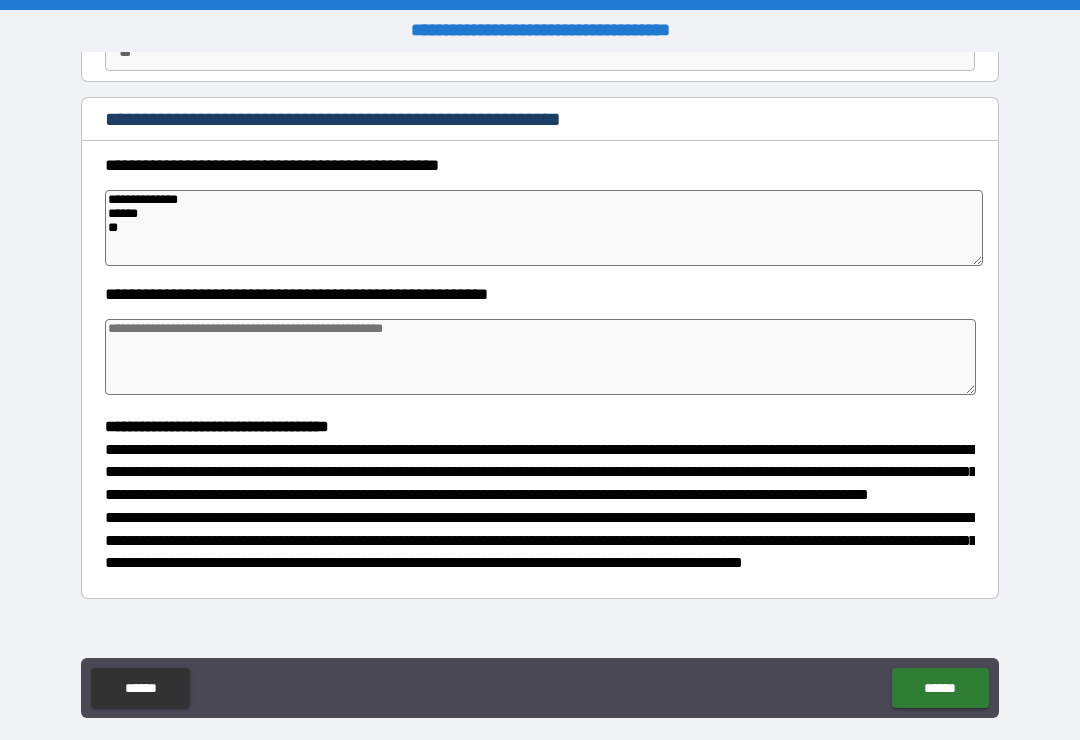 type on "*" 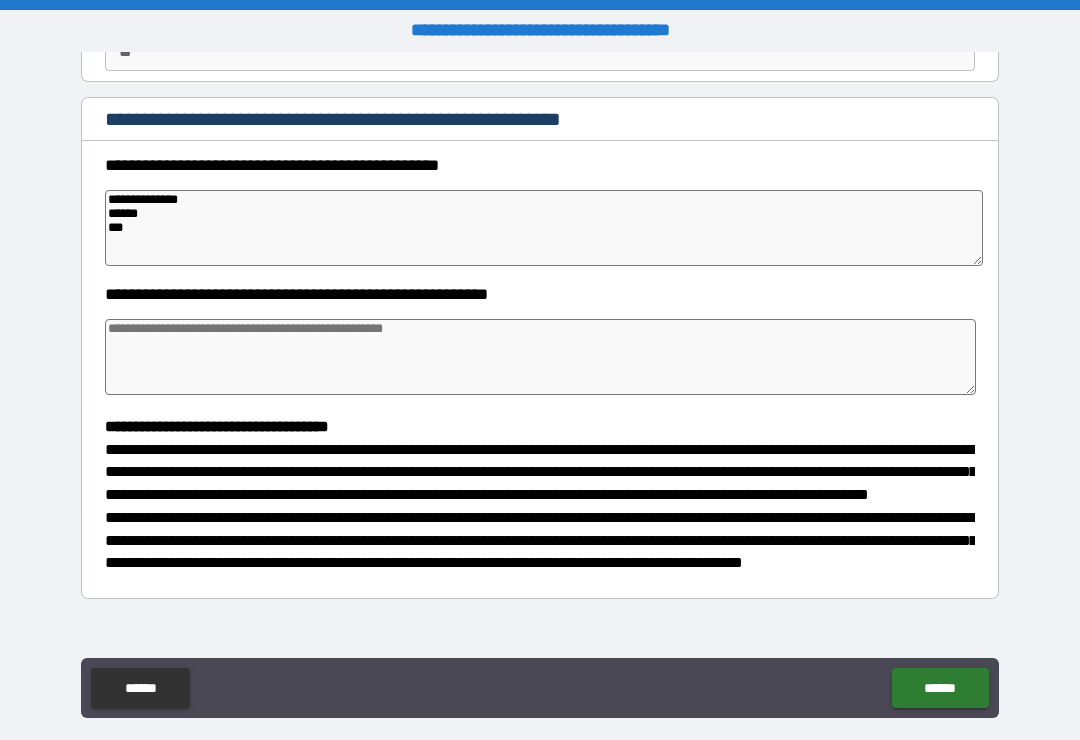 type on "*" 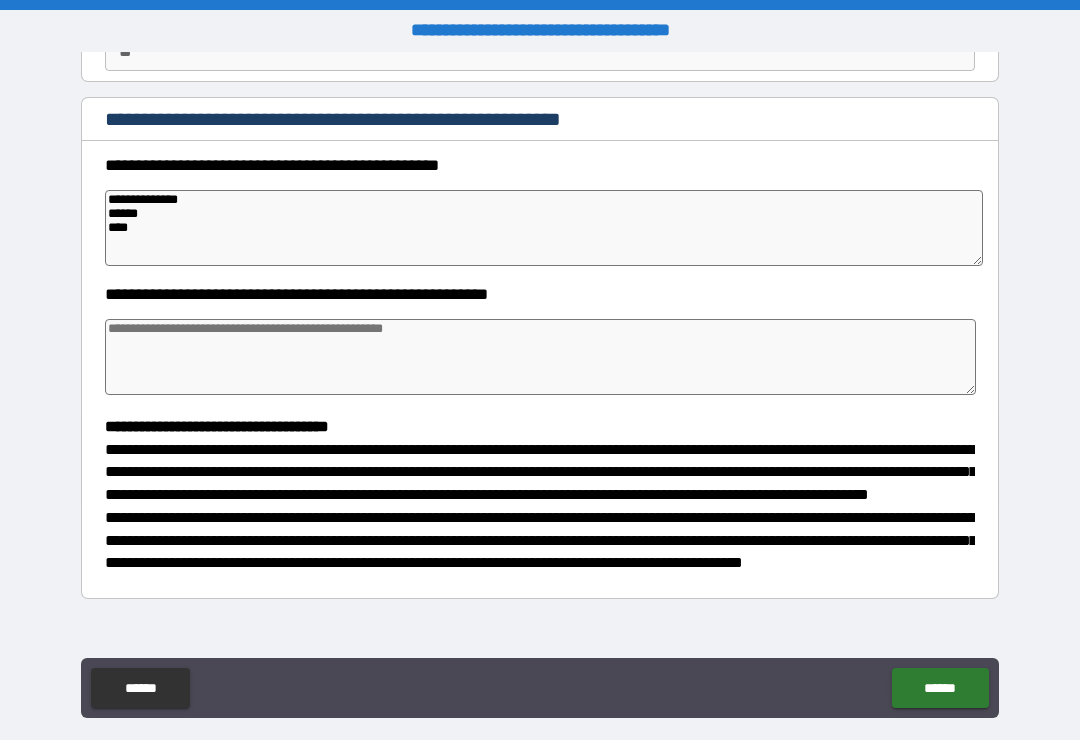 type on "*" 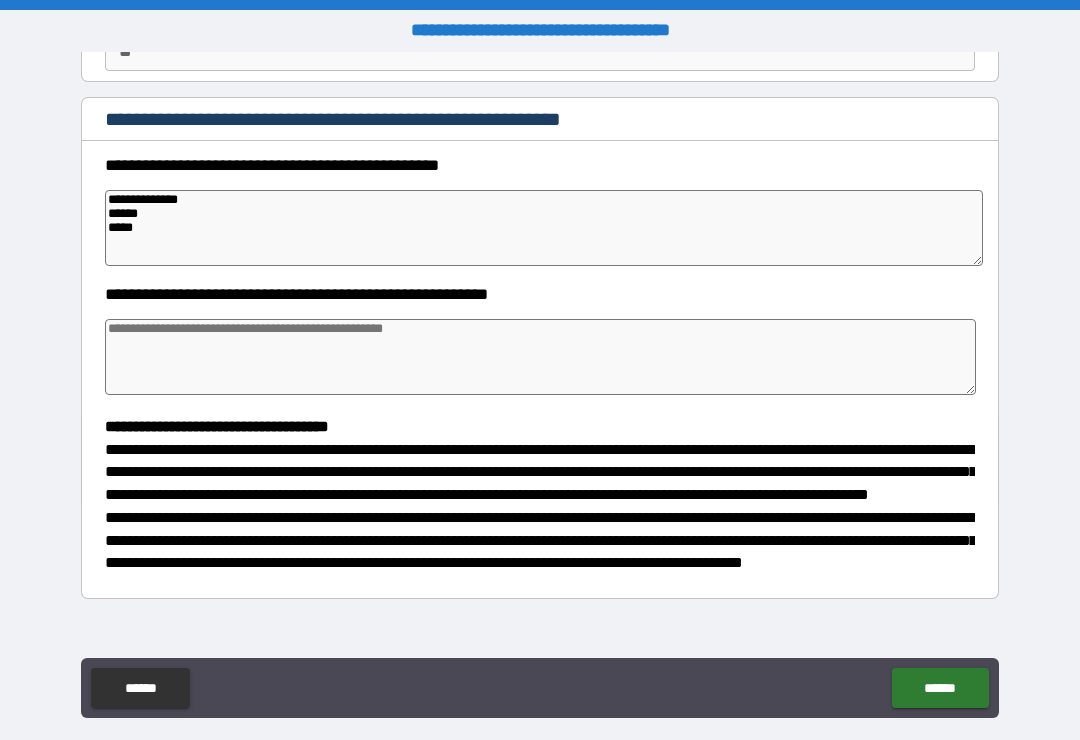 type on "*" 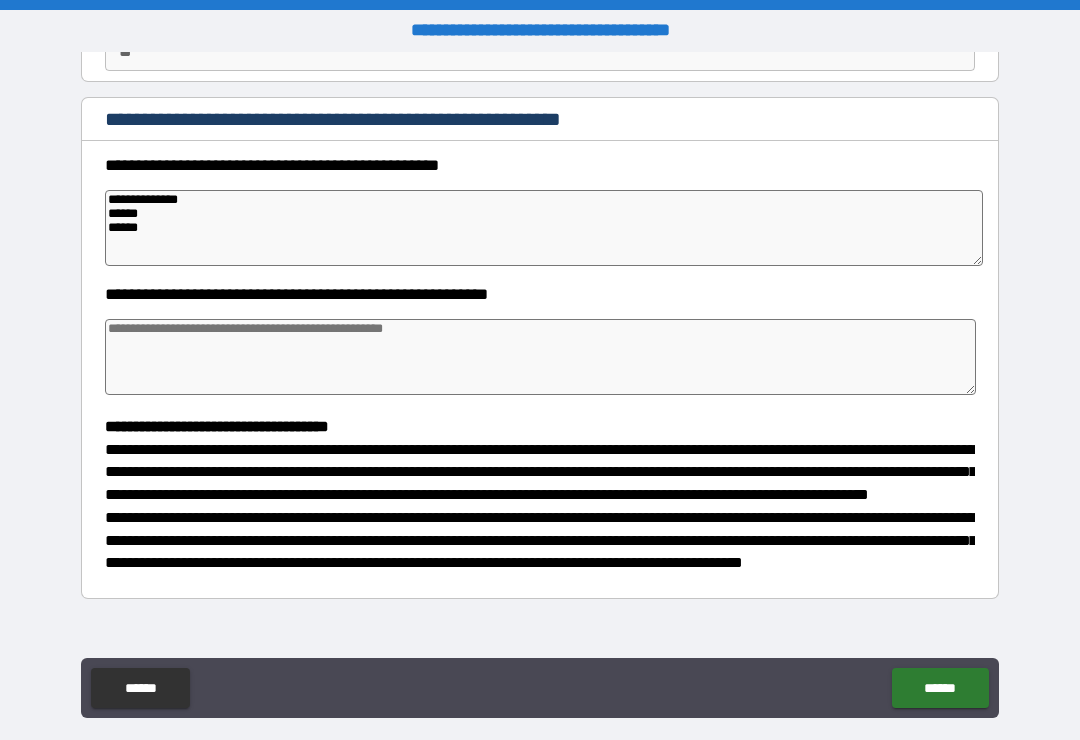 type on "*" 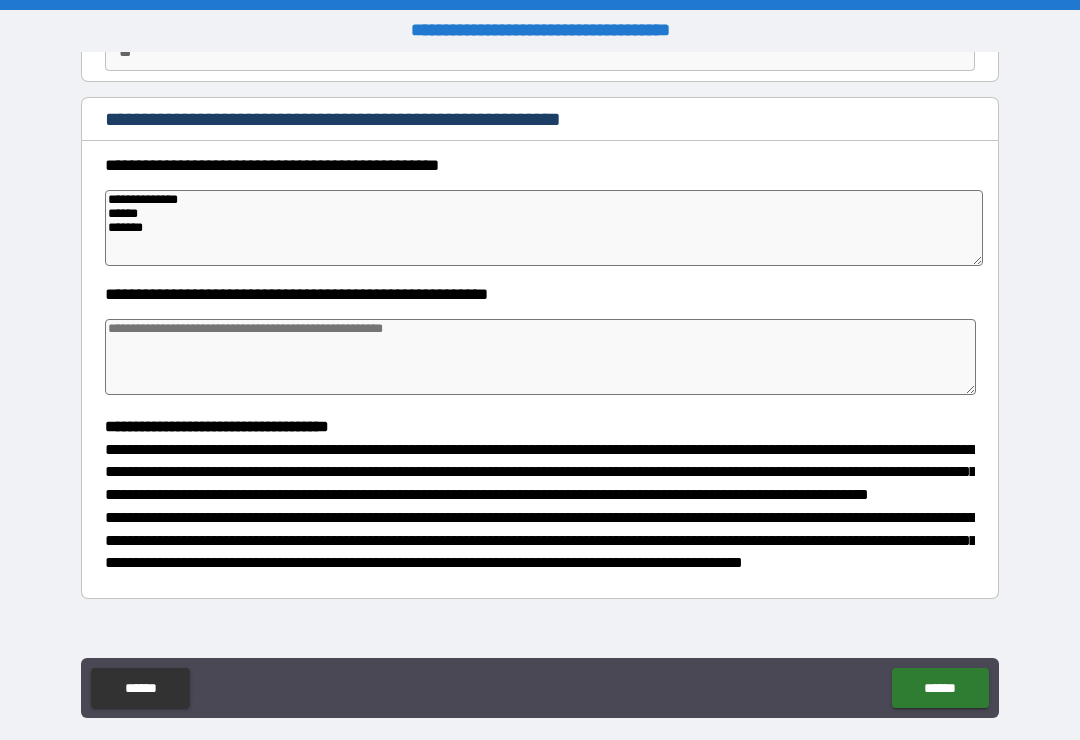 type on "*" 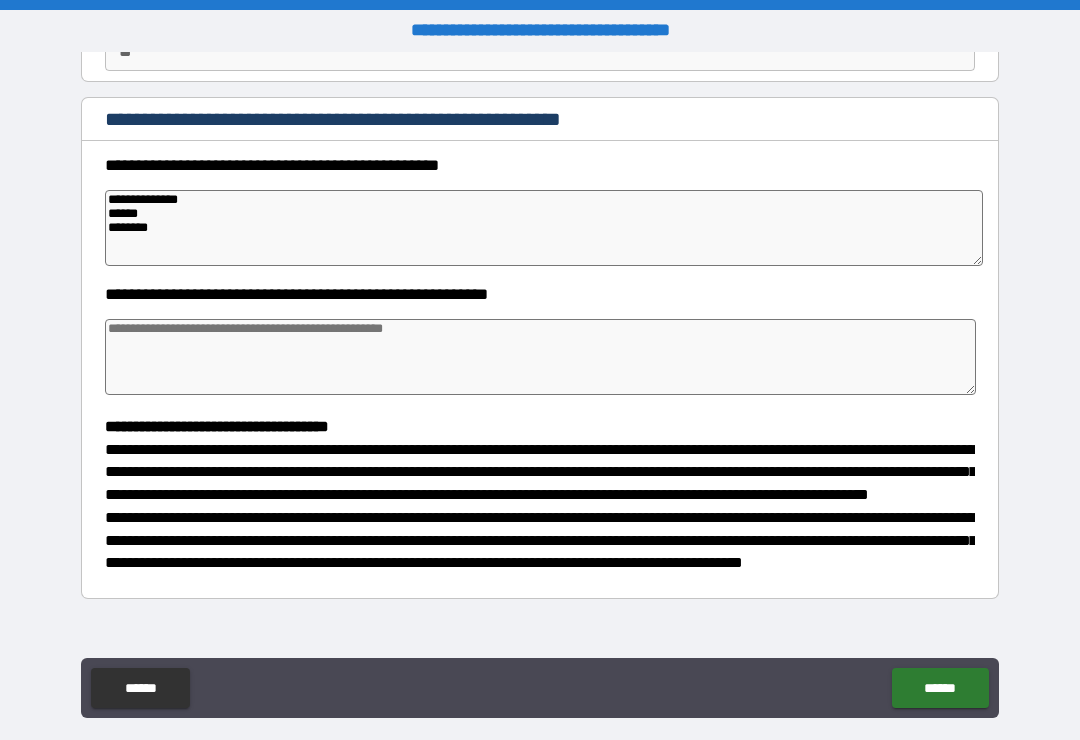 type on "*" 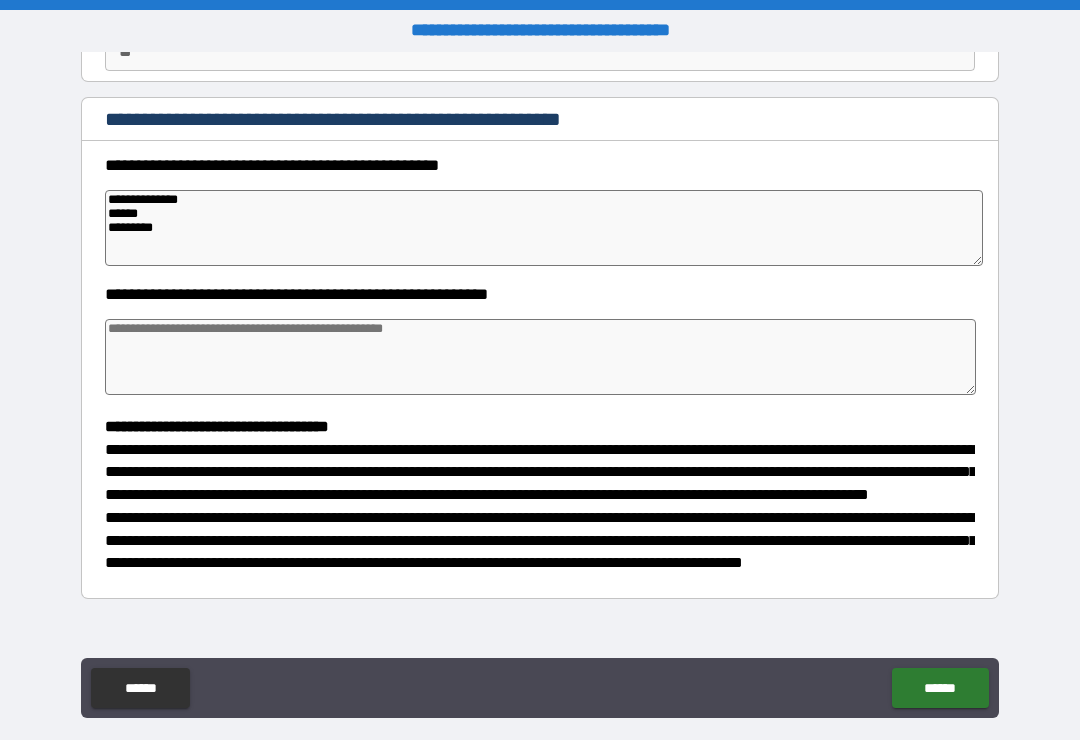type on "*" 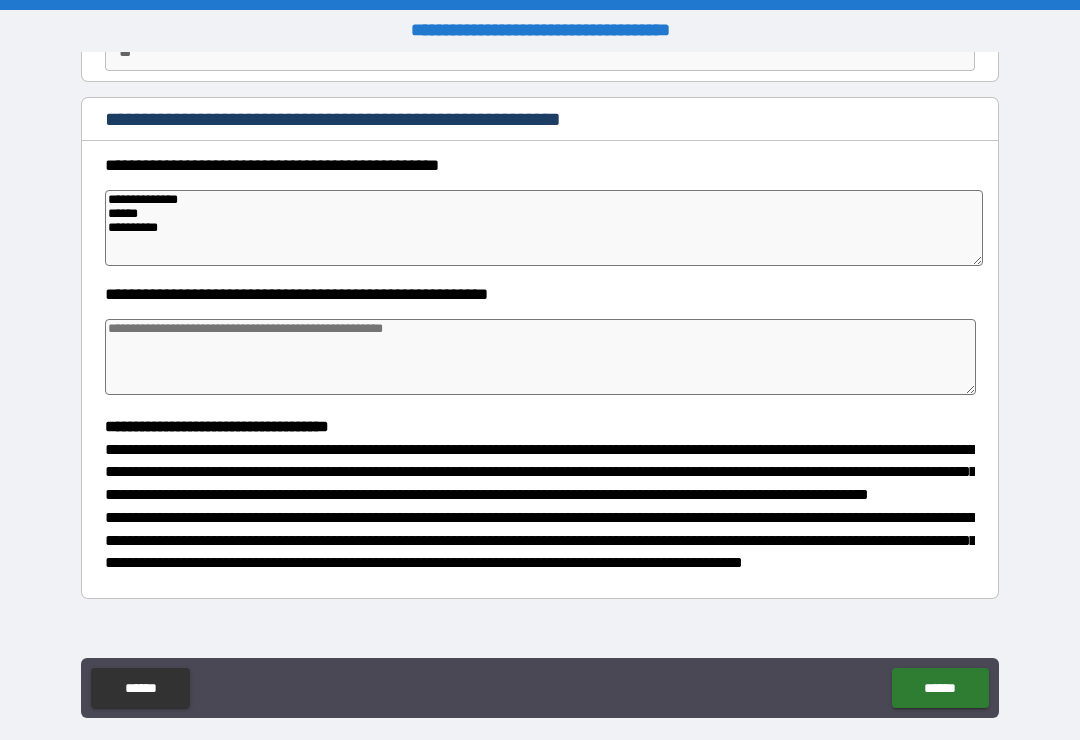 type on "*" 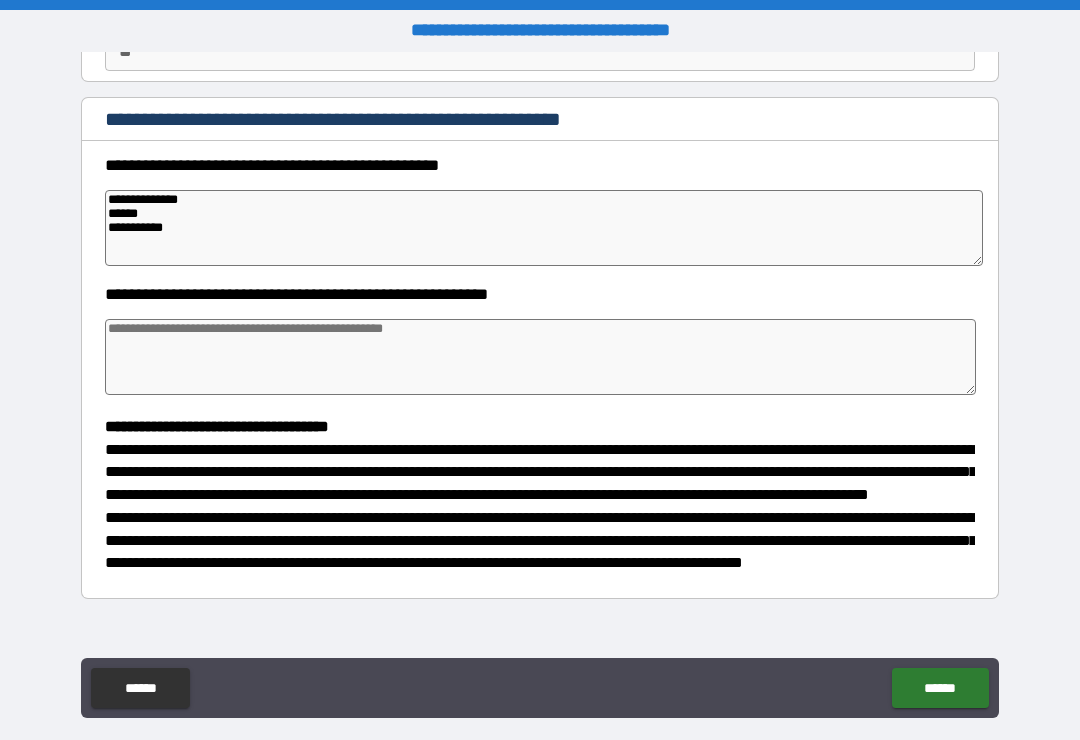 type on "*" 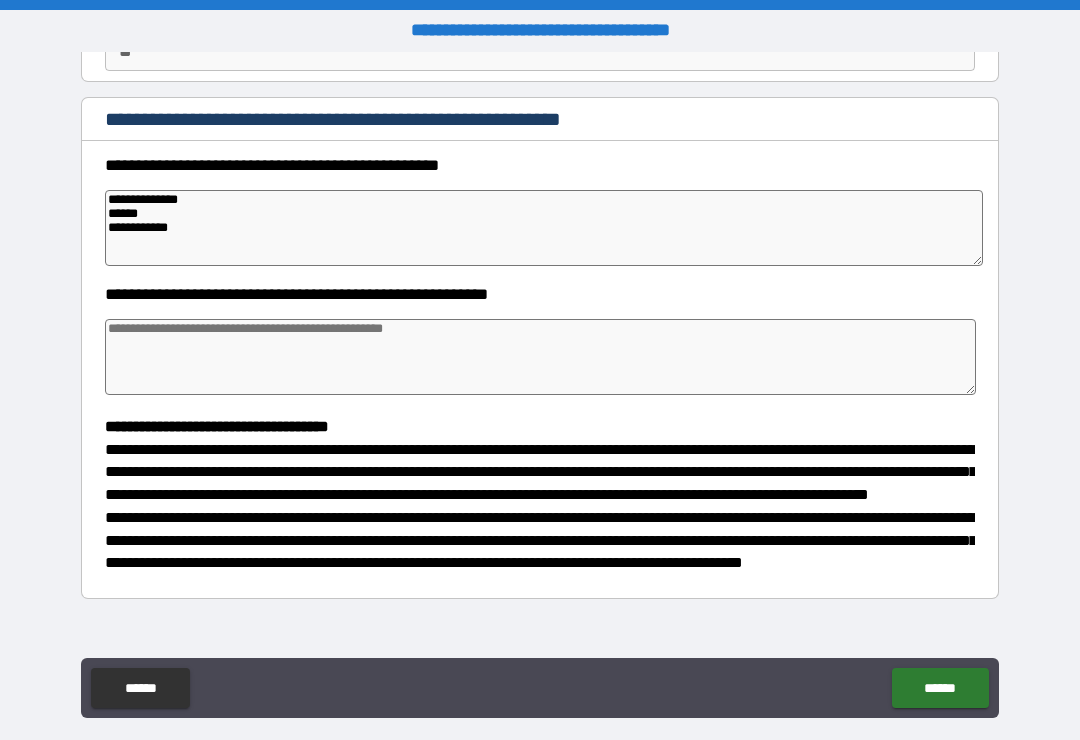 type on "*" 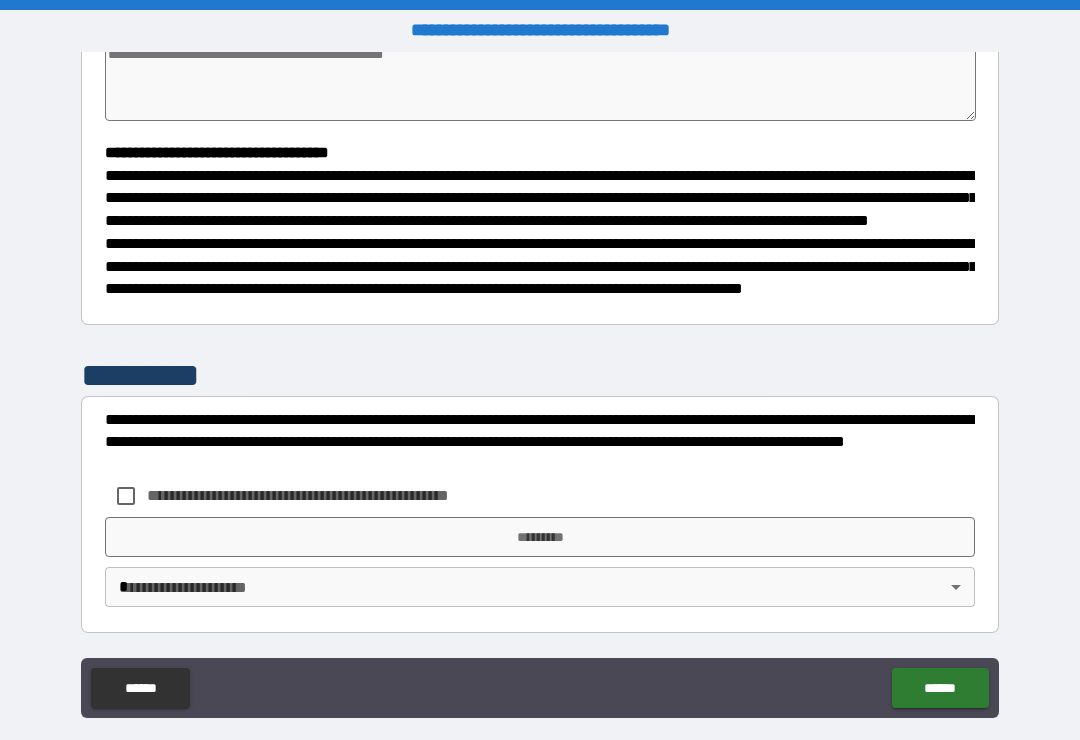 scroll, scrollTop: 526, scrollLeft: 0, axis: vertical 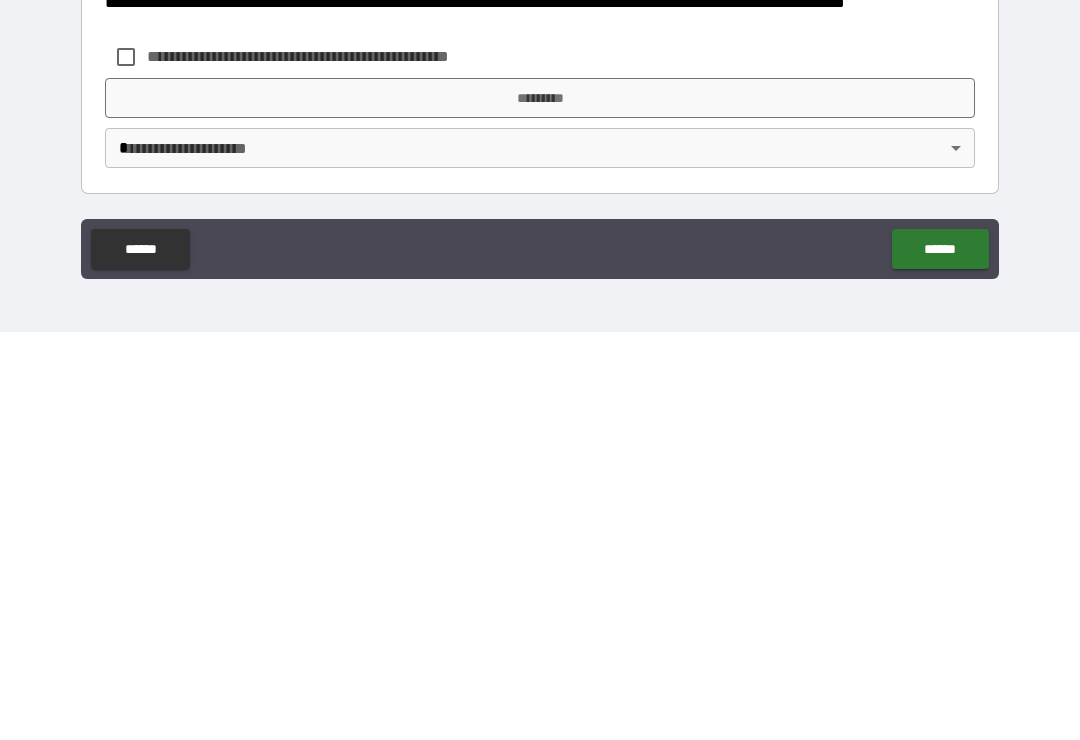 type on "**********" 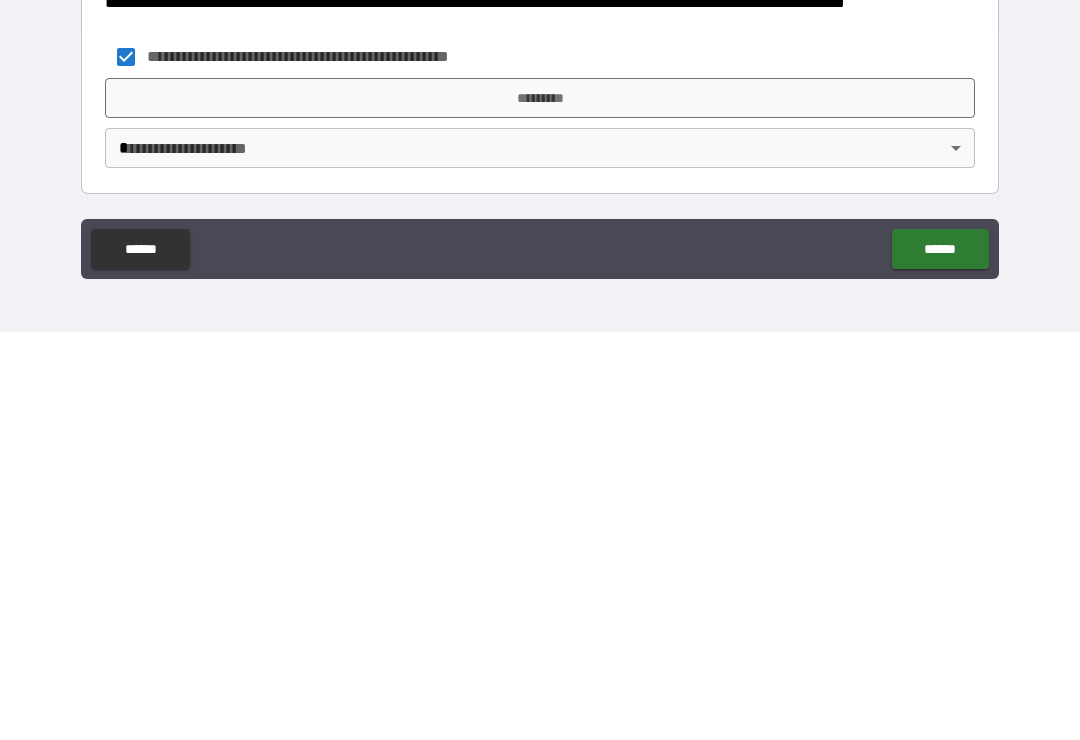 type on "*" 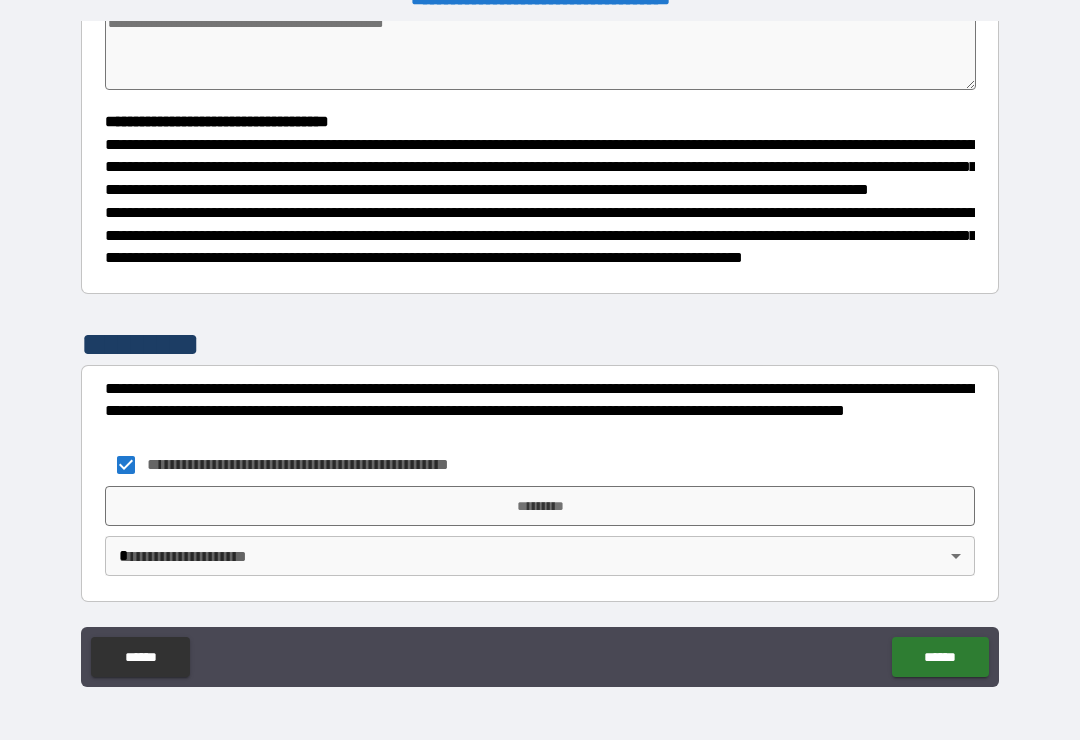 type on "*" 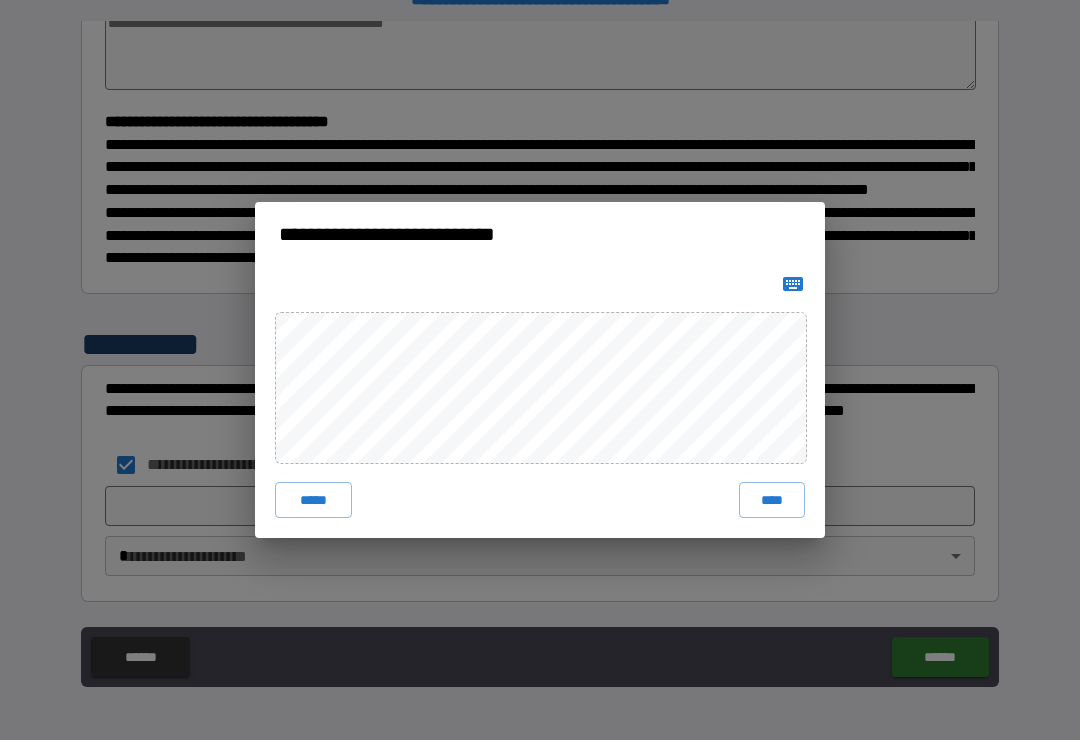 click on "****" at bounding box center (772, 500) 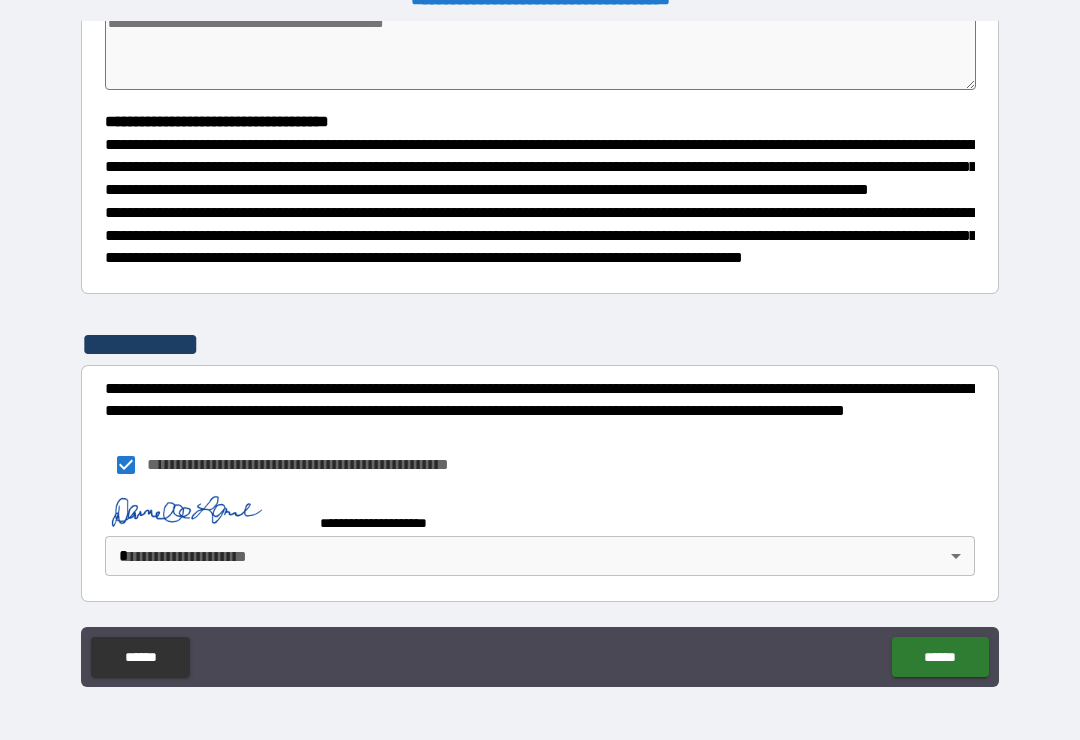 type on "*" 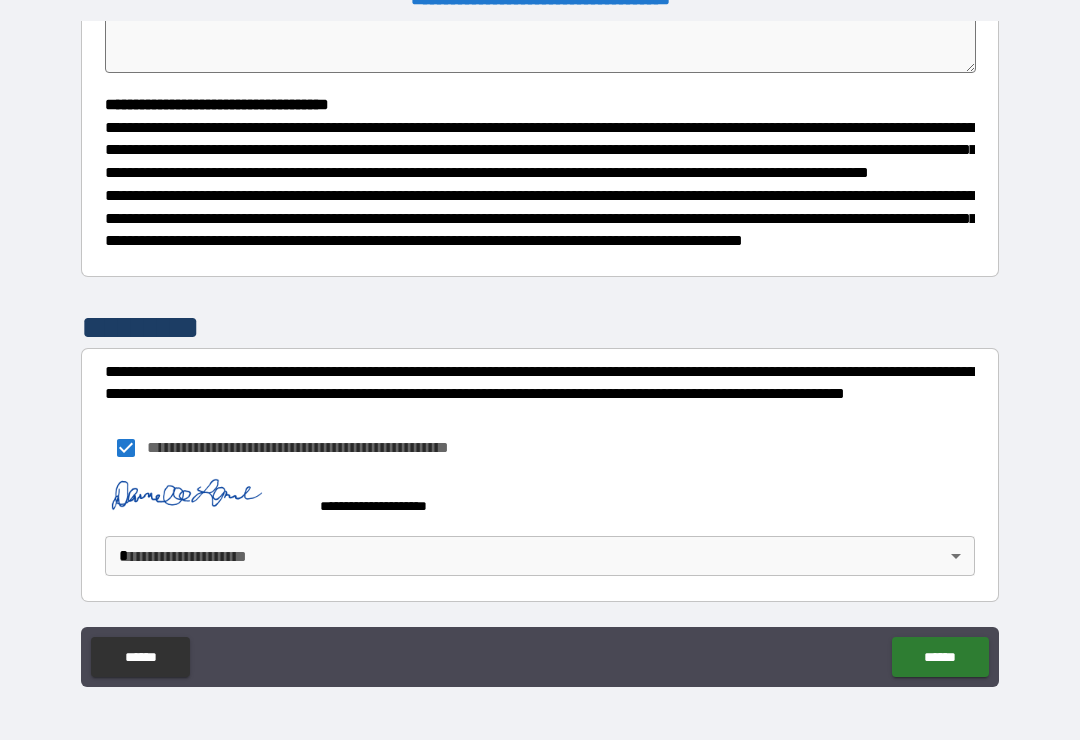 click on "**********" at bounding box center [540, 354] 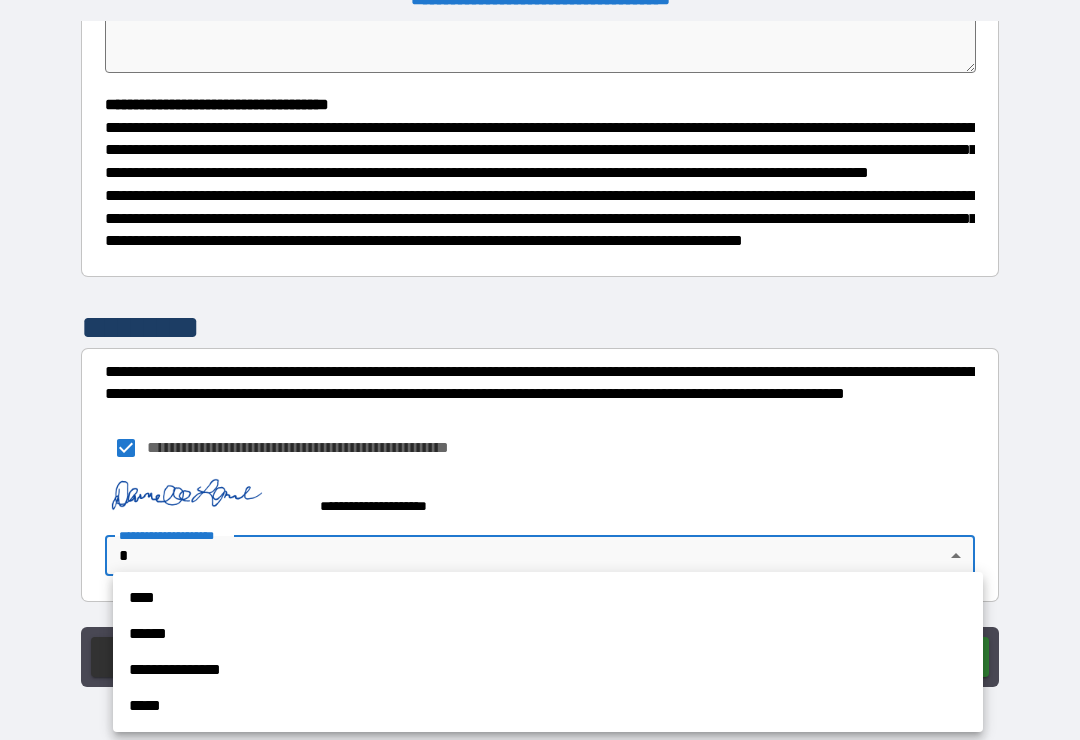 click on "****" at bounding box center [548, 598] 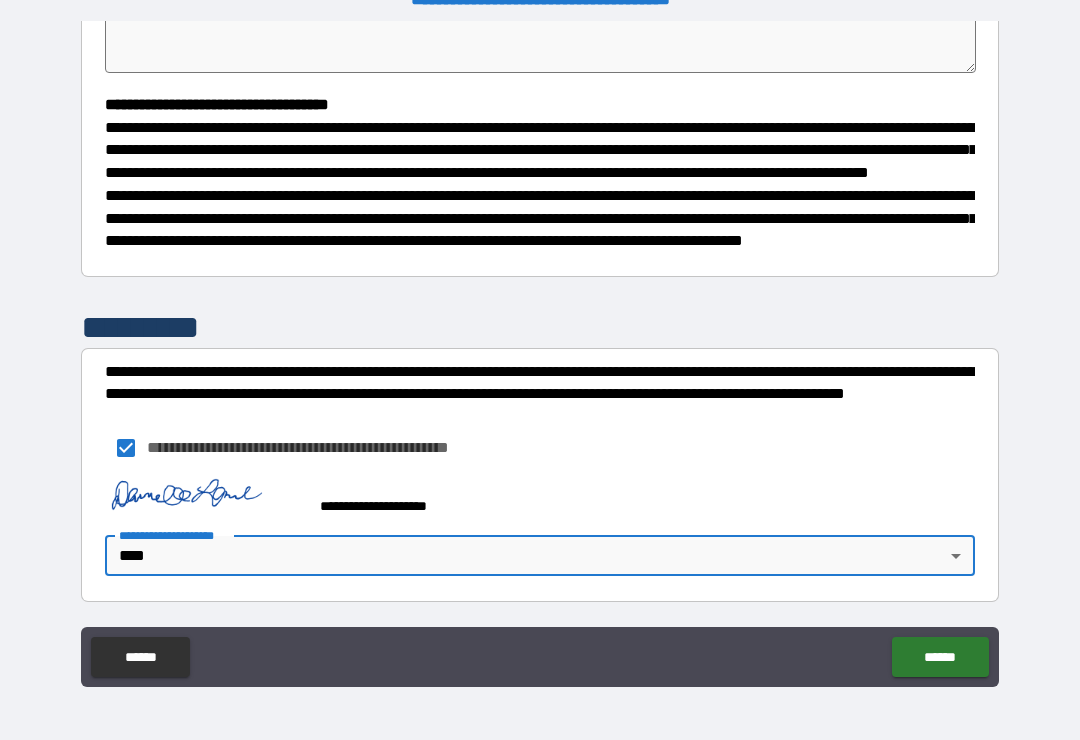 type on "*" 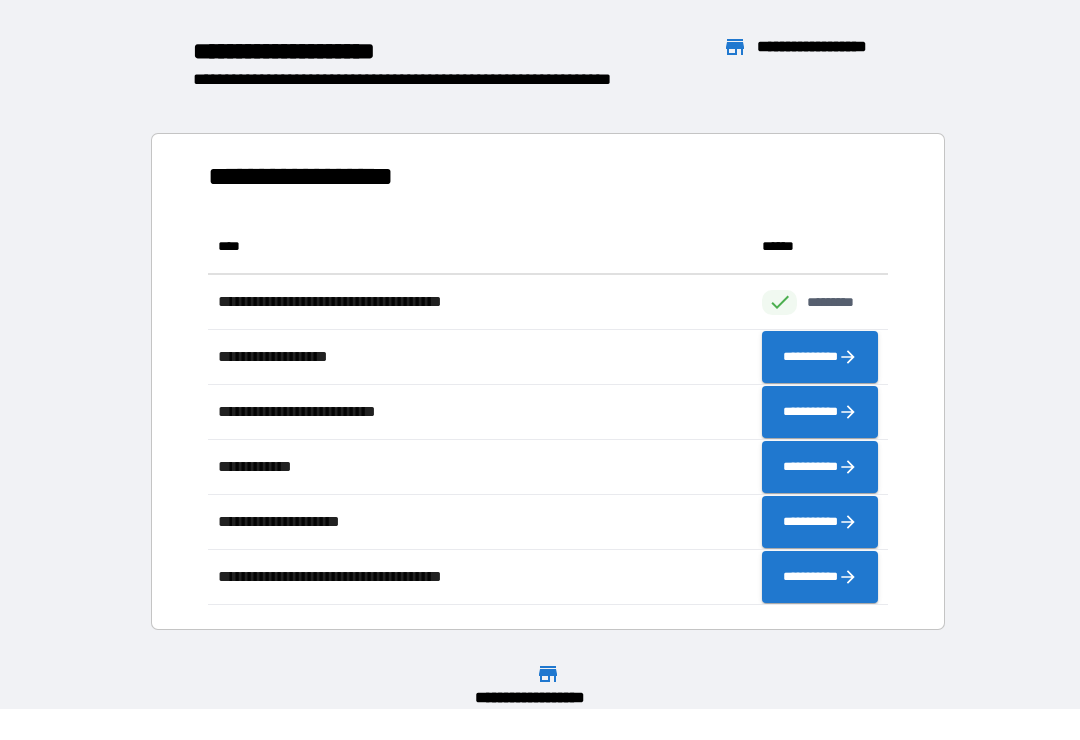 scroll, scrollTop: 1, scrollLeft: 1, axis: both 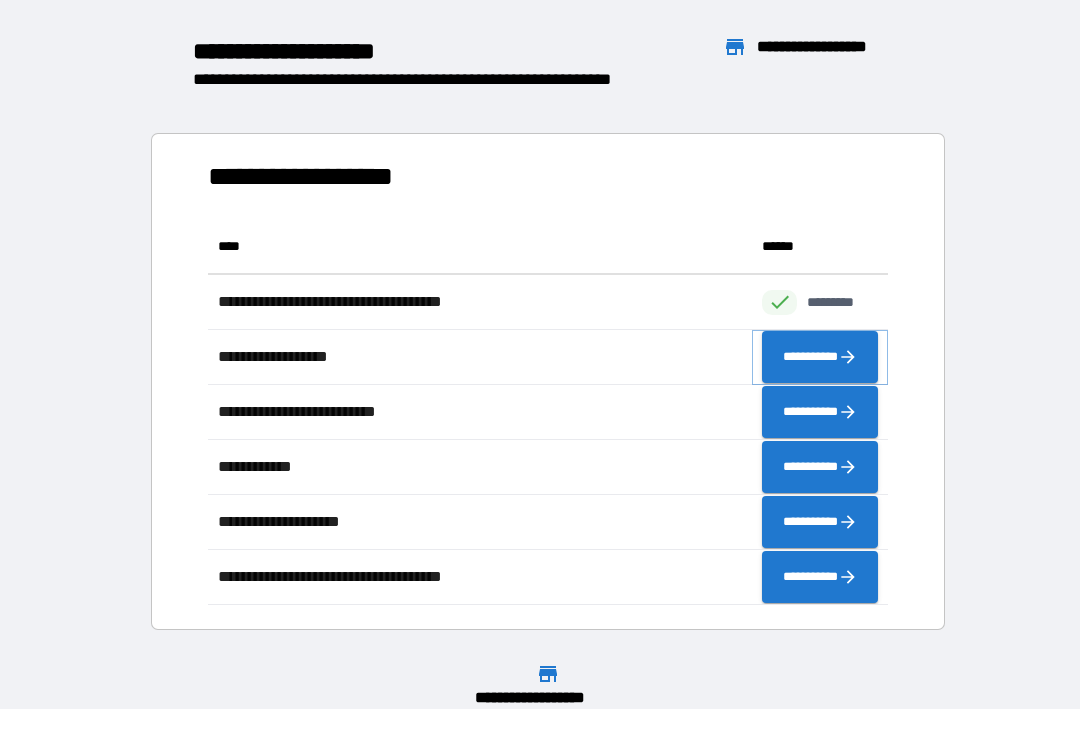 click on "**********" at bounding box center (820, 357) 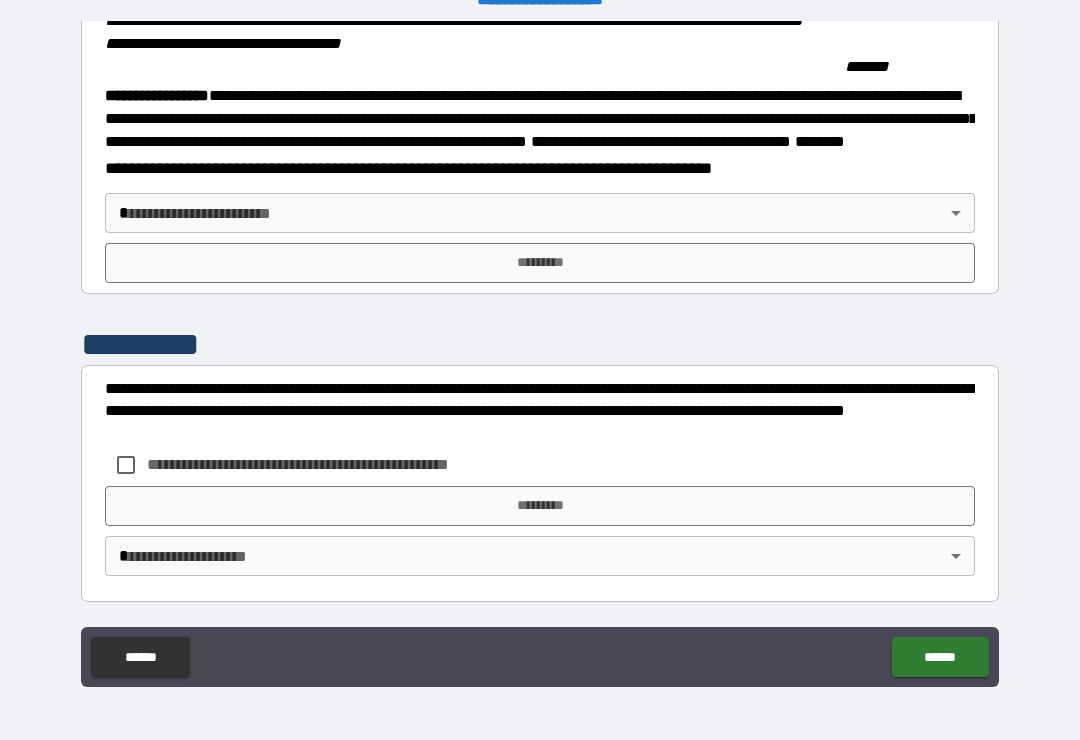scroll, scrollTop: 2079, scrollLeft: 0, axis: vertical 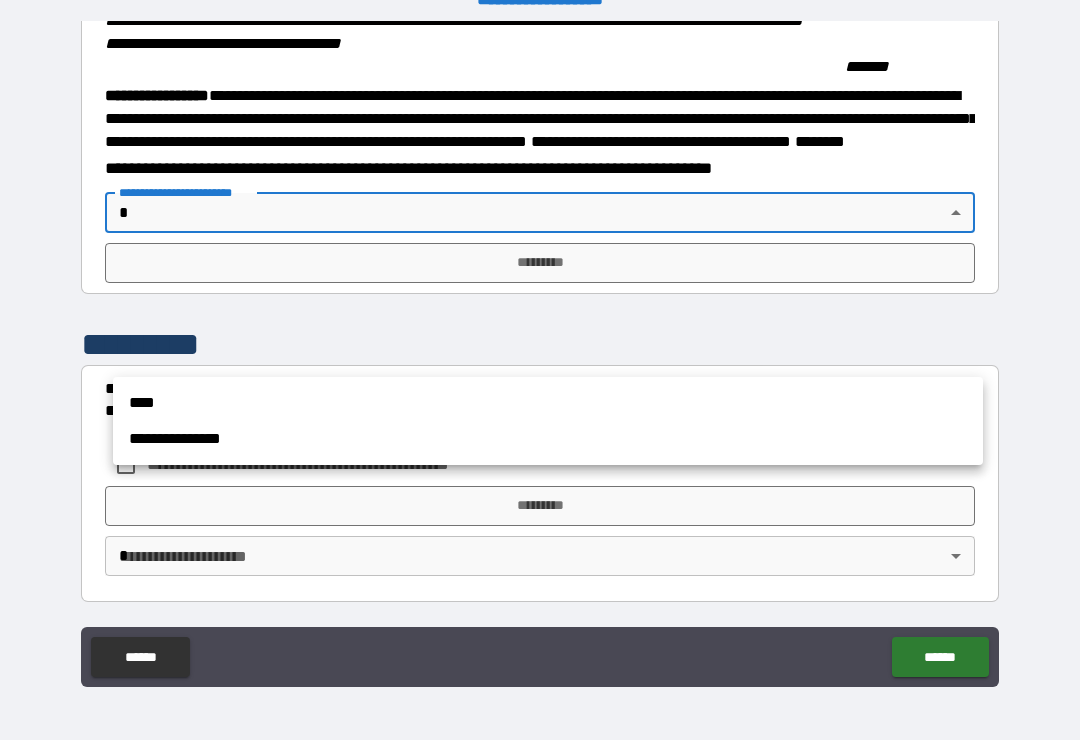 click on "****" at bounding box center [548, 403] 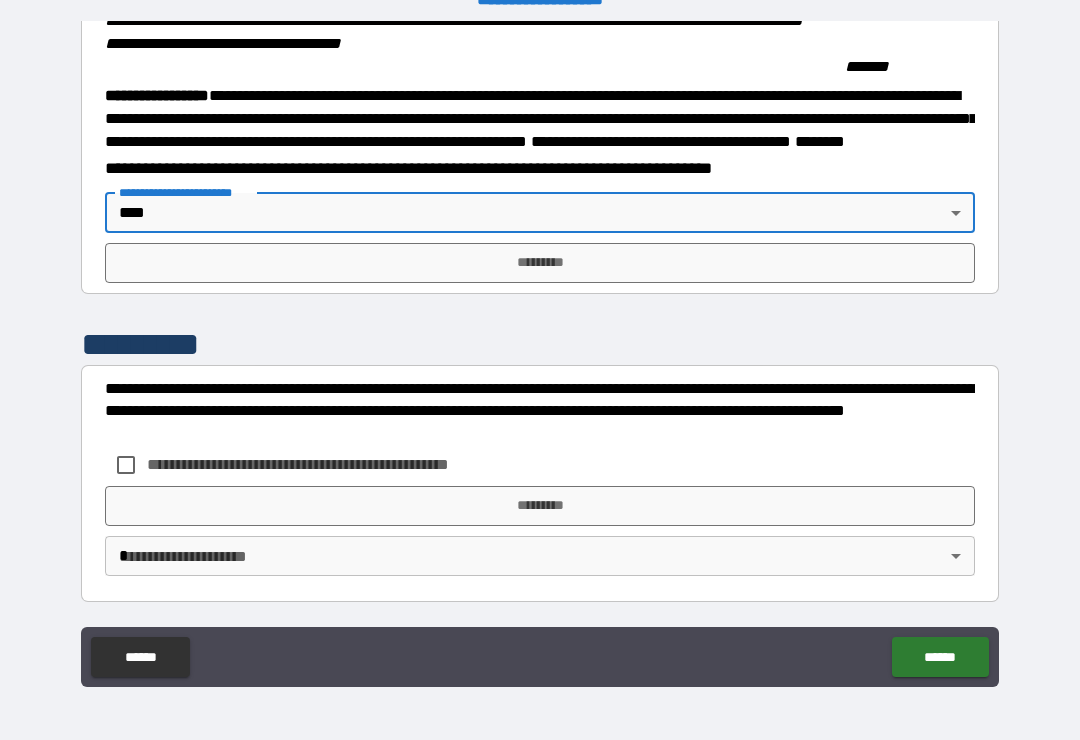 click on "*********" at bounding box center [540, 263] 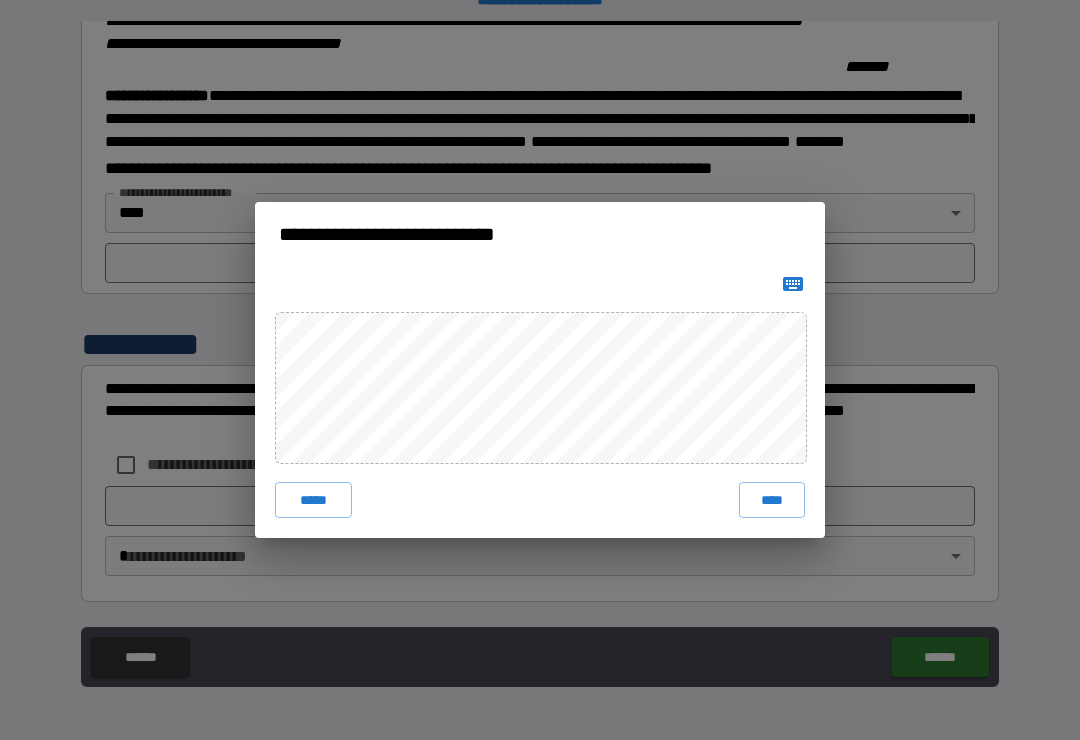 click on "****" at bounding box center (772, 500) 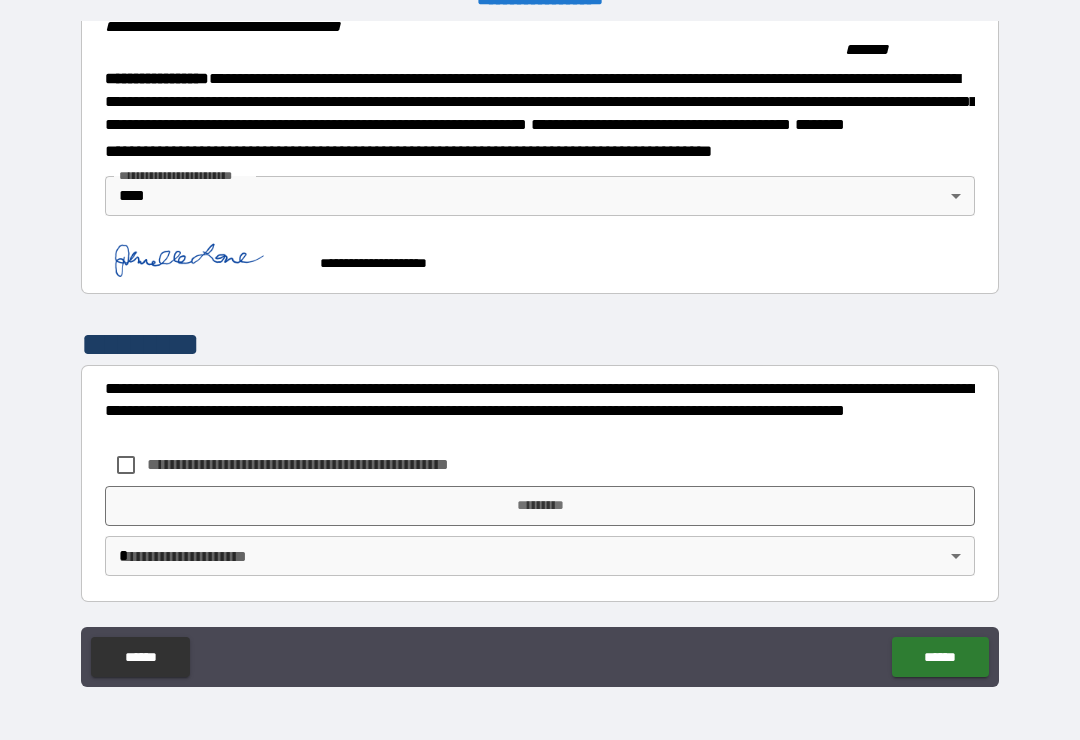 scroll, scrollTop: 2232, scrollLeft: 0, axis: vertical 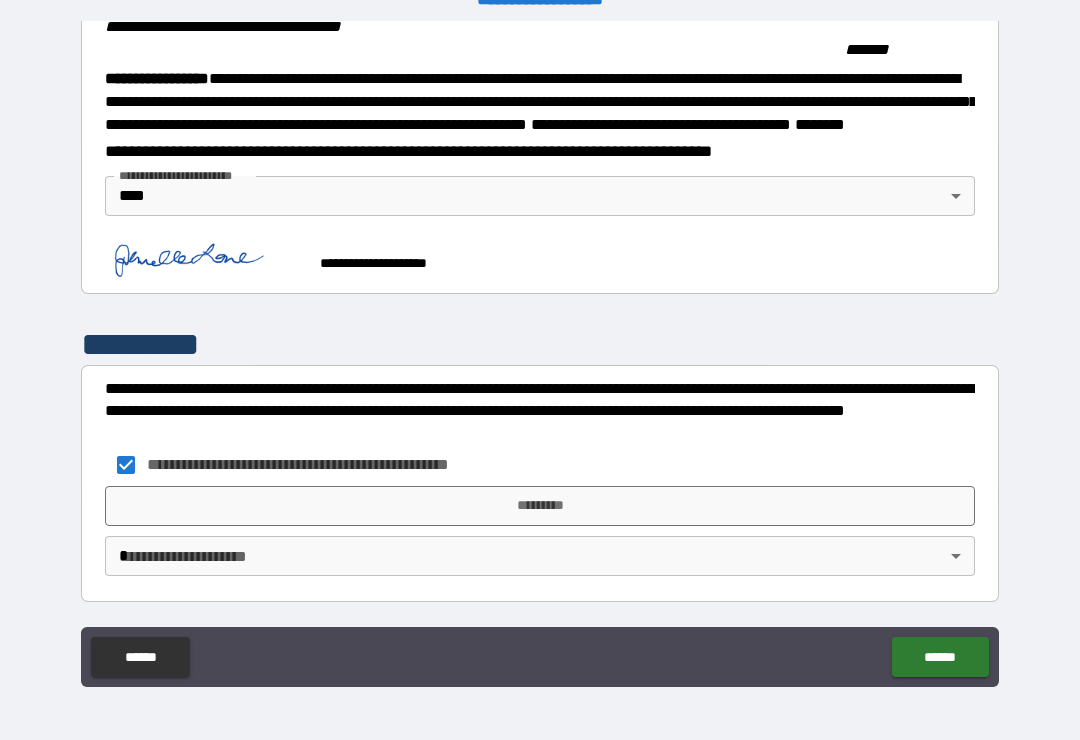 click on "*********" at bounding box center [540, 506] 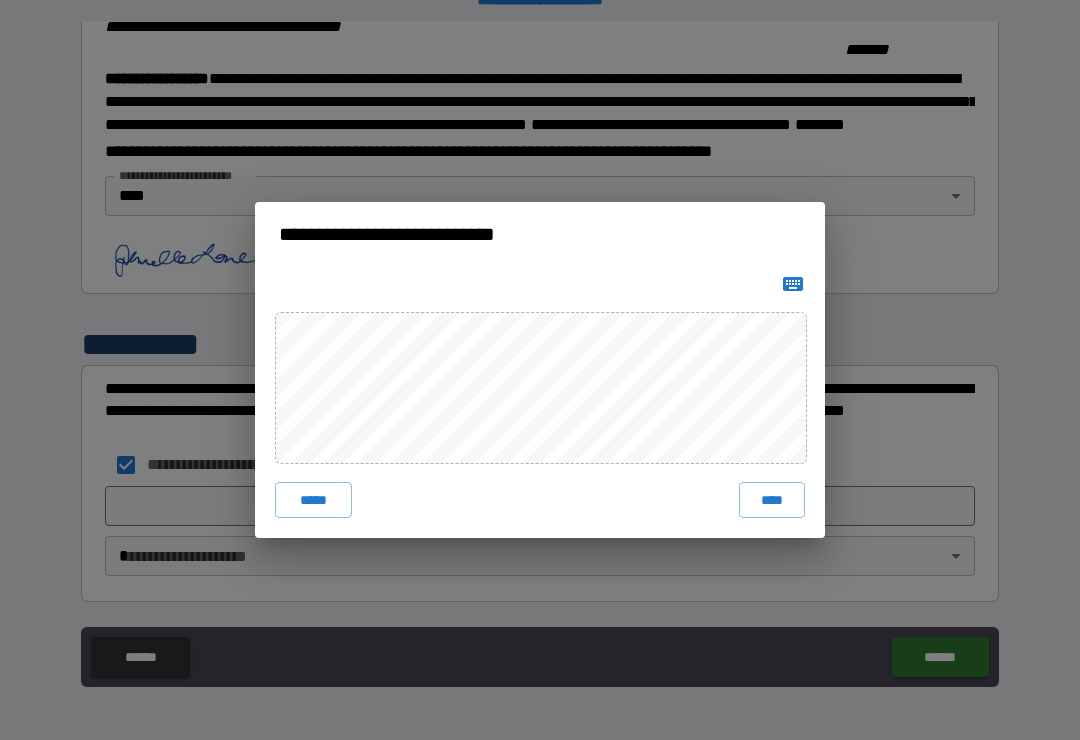 click on "****" at bounding box center (772, 500) 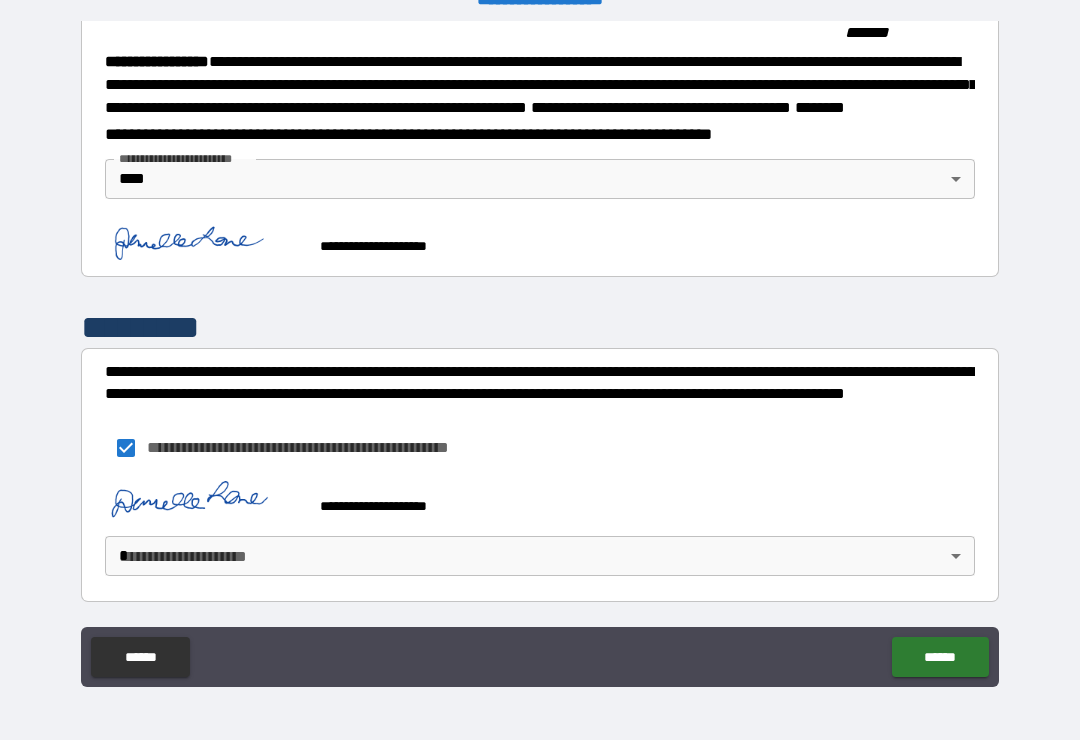 scroll, scrollTop: 2249, scrollLeft: 0, axis: vertical 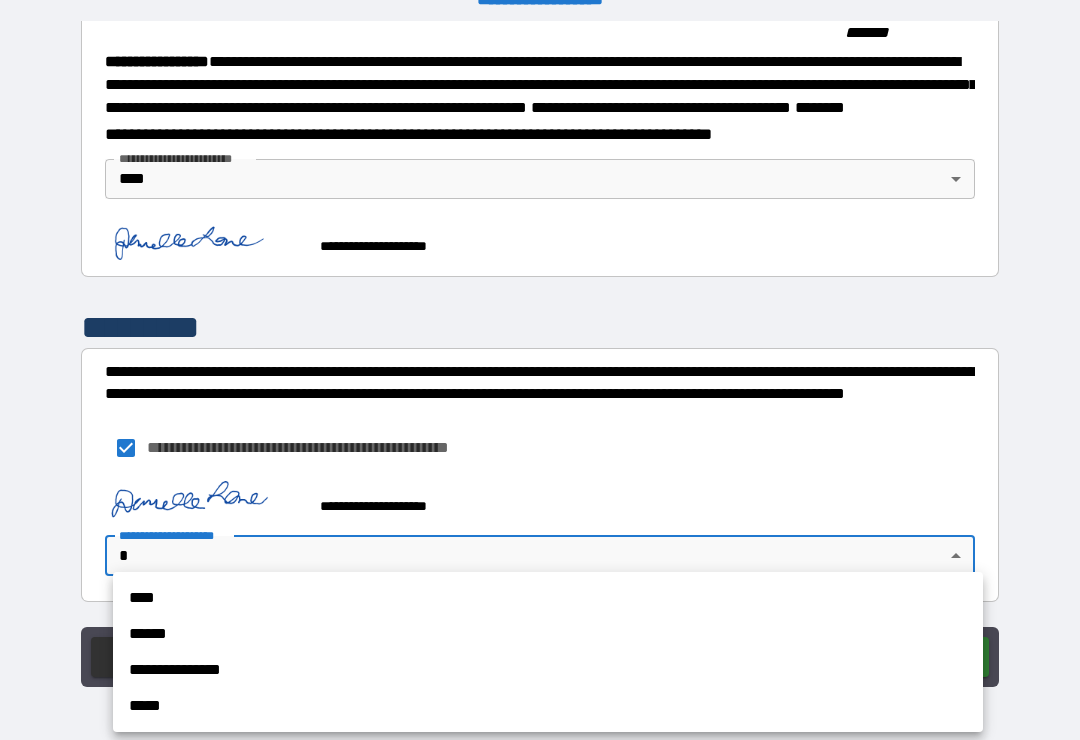 click on "****" at bounding box center [548, 598] 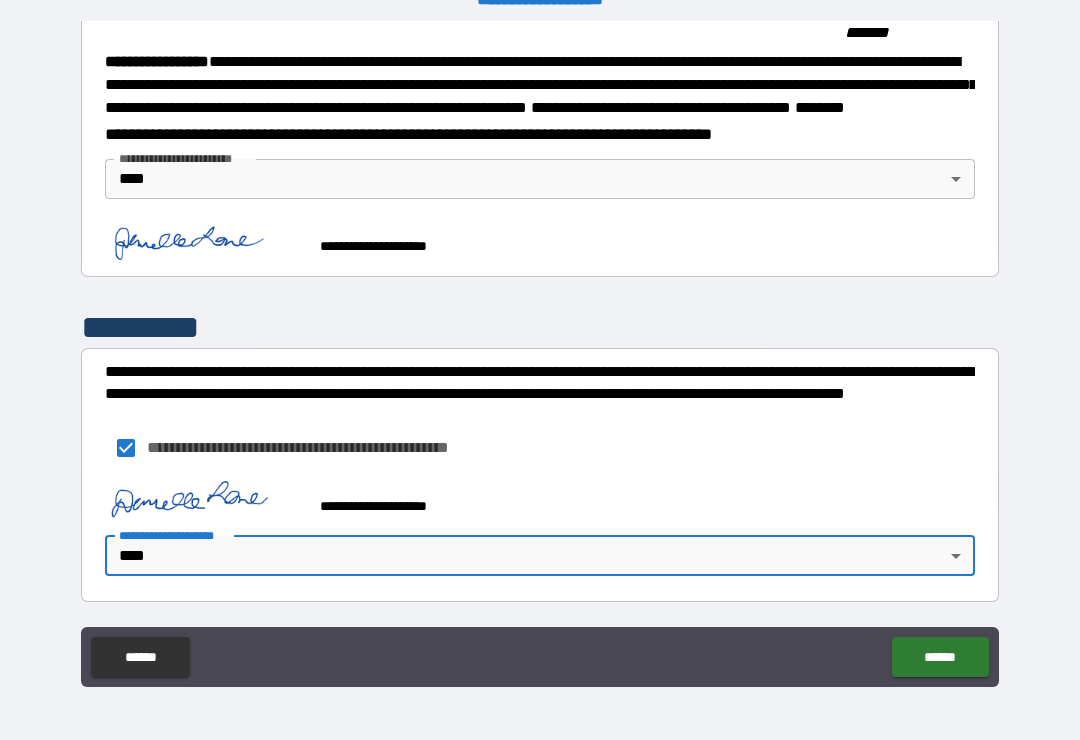 click on "******" at bounding box center (940, 657) 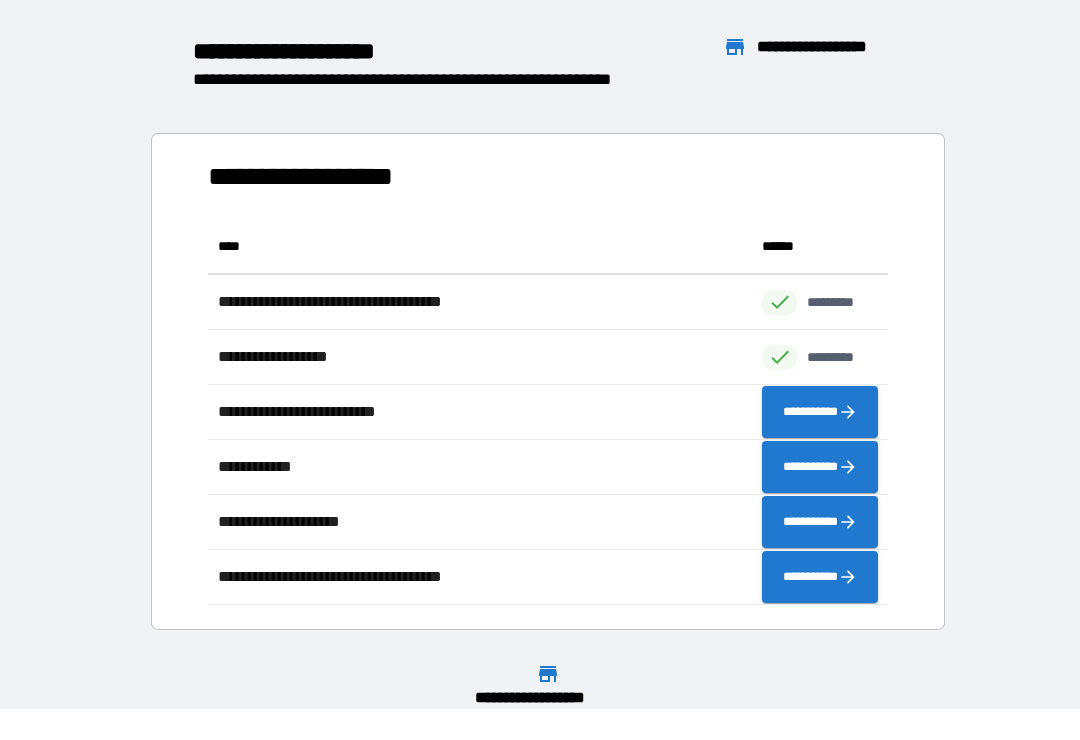 scroll, scrollTop: 1, scrollLeft: 1, axis: both 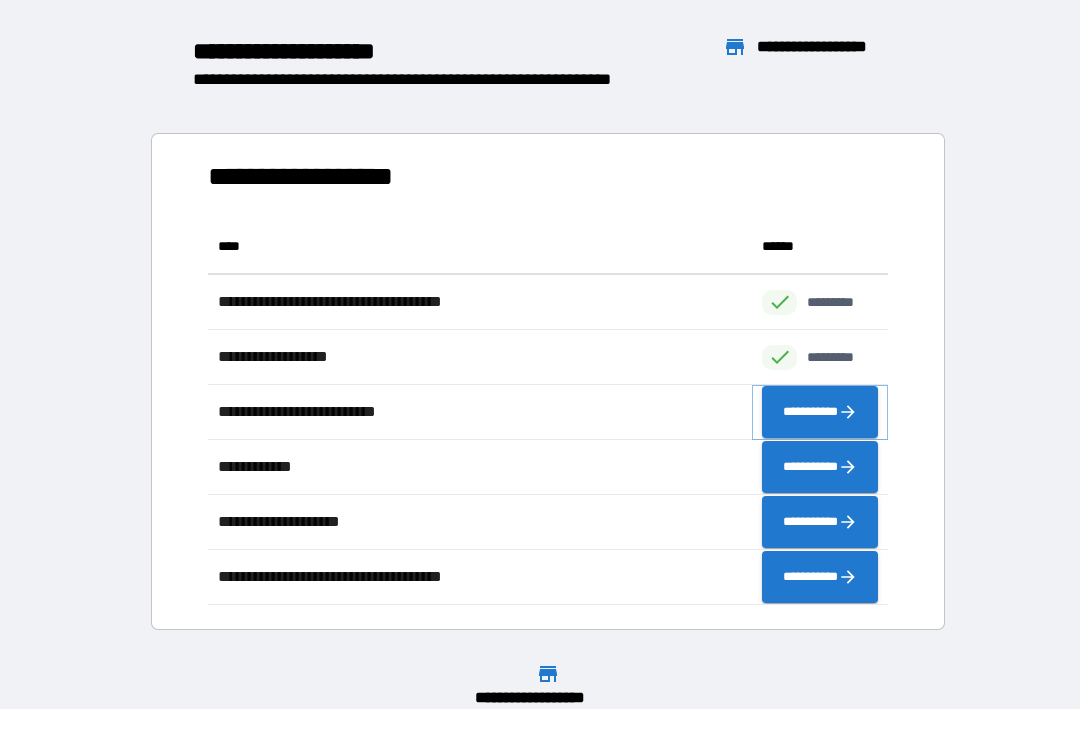 click on "**********" at bounding box center [820, 412] 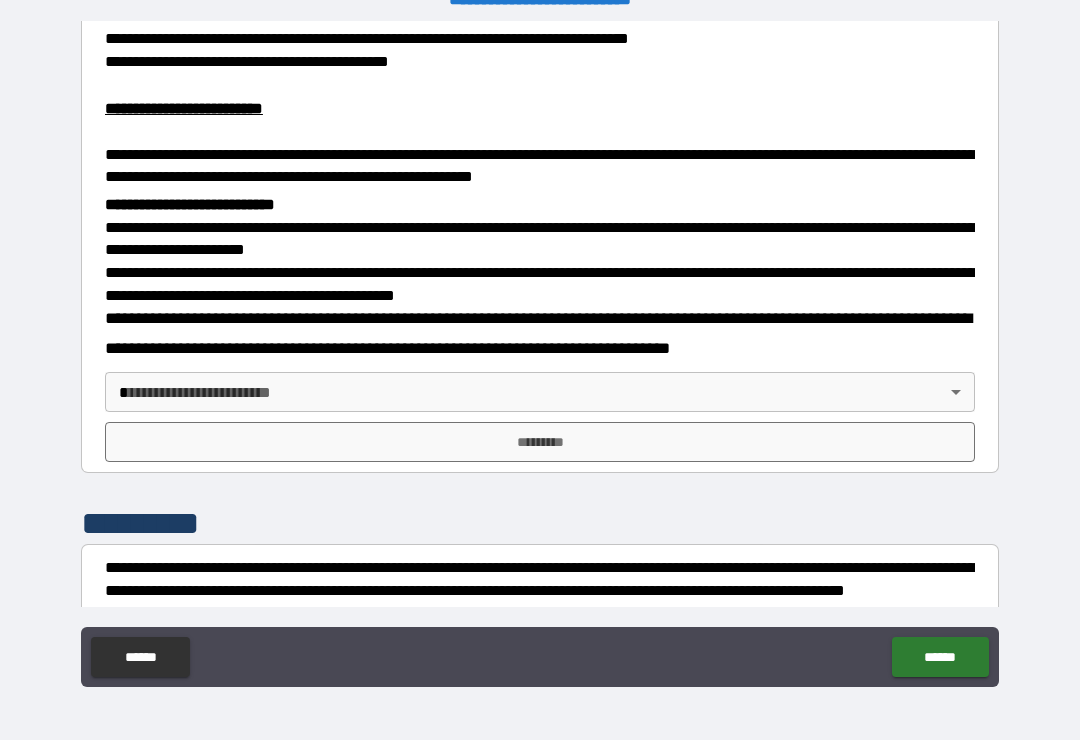 scroll, scrollTop: 552, scrollLeft: 0, axis: vertical 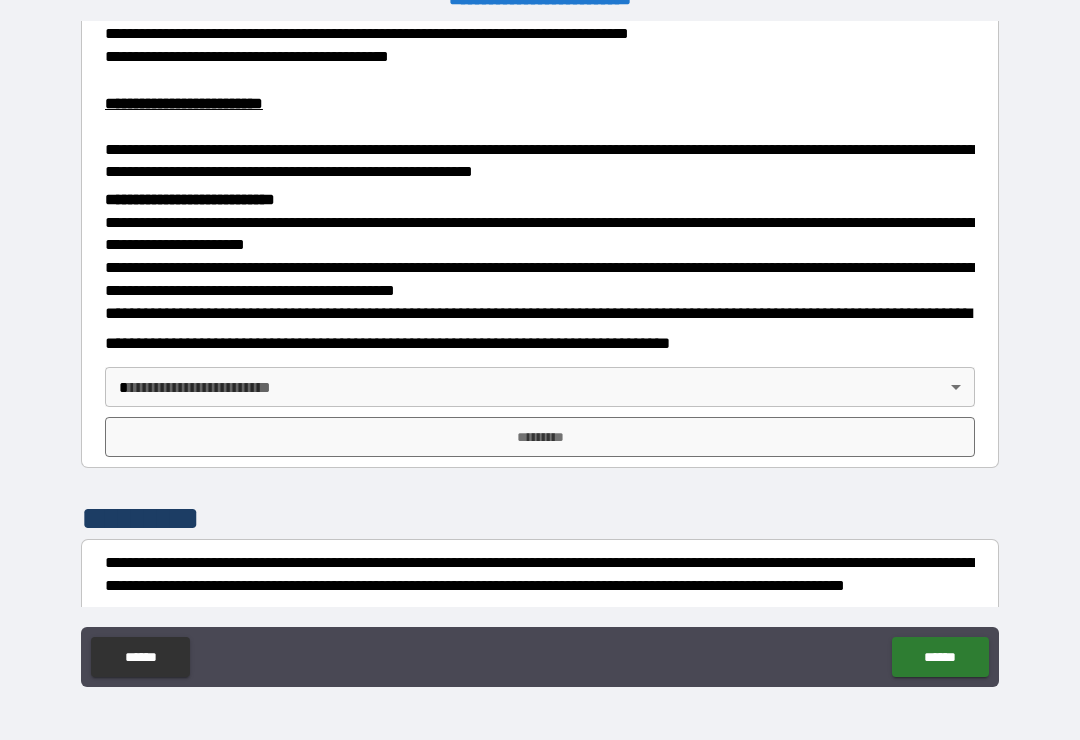 click on "**********" at bounding box center [540, 354] 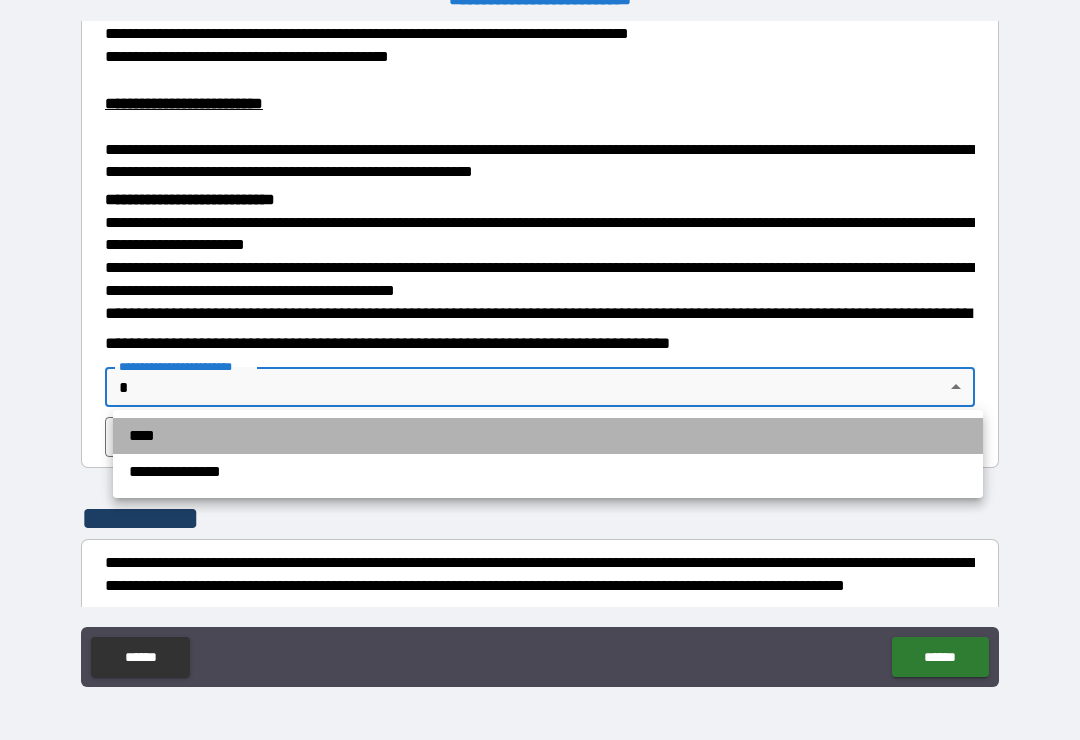 click on "****" at bounding box center [548, 436] 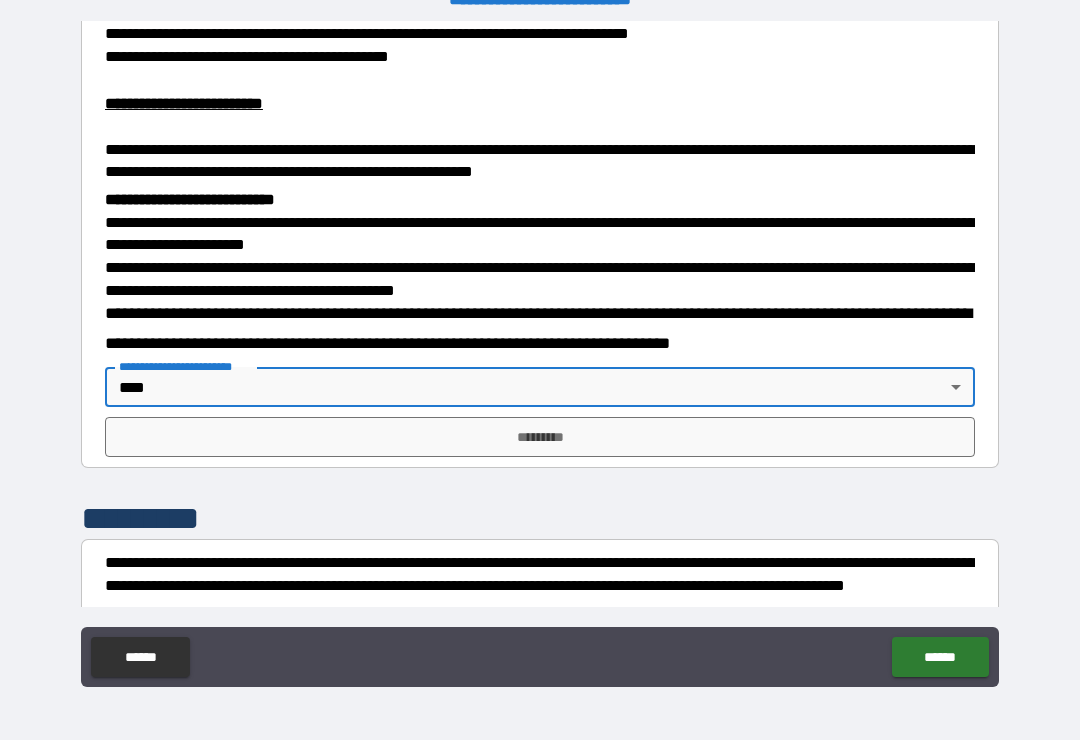 click on "*********" at bounding box center [540, 437] 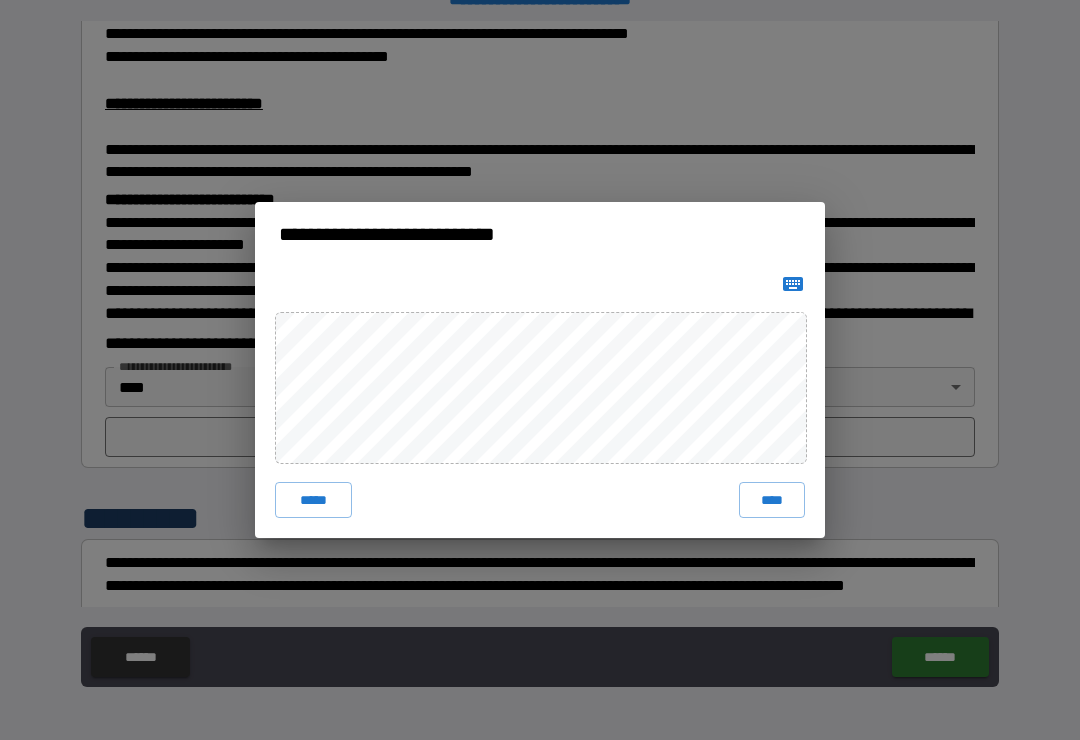 click on "****" at bounding box center [772, 500] 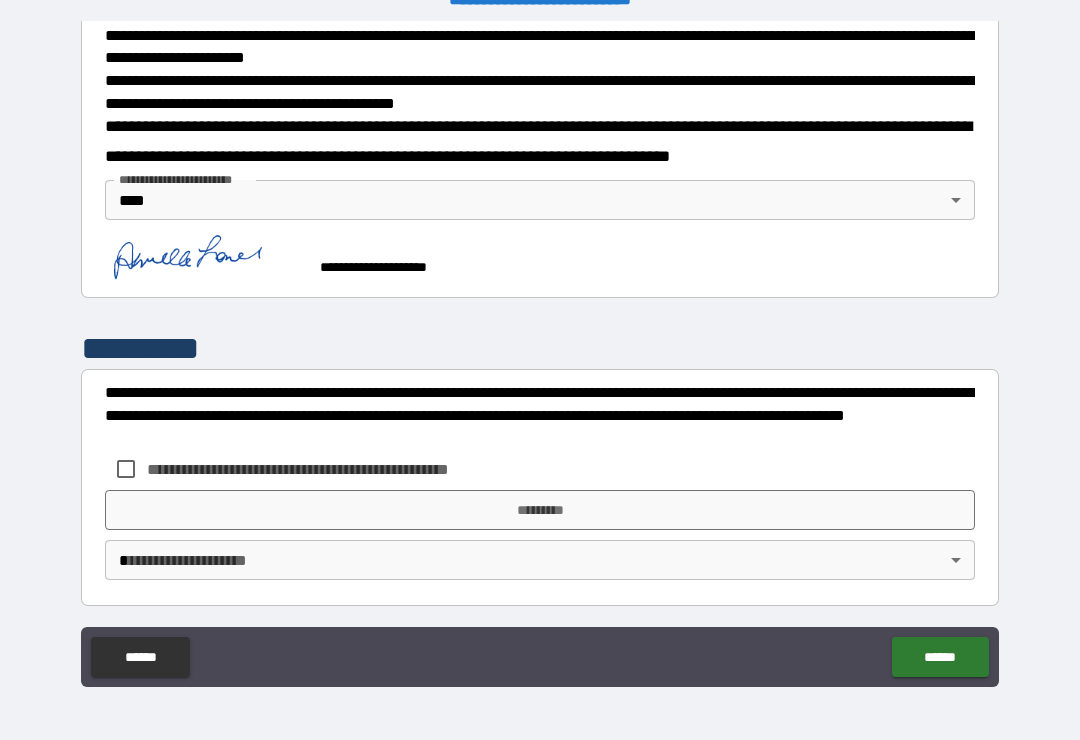 scroll, scrollTop: 738, scrollLeft: 0, axis: vertical 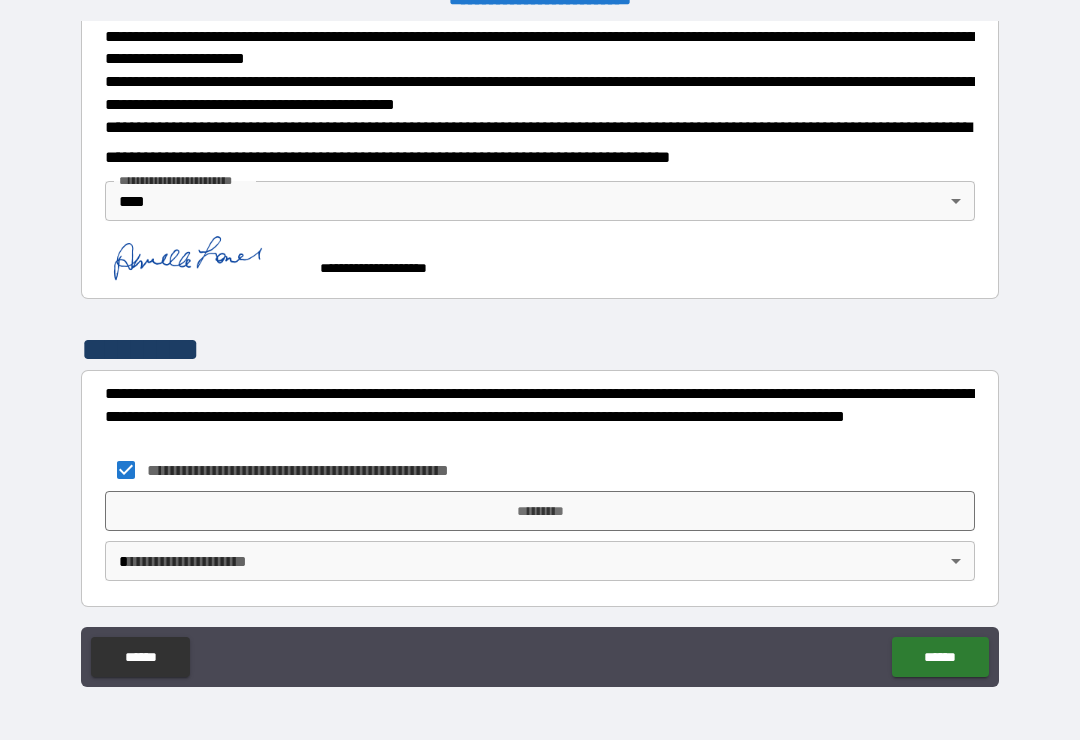 click on "*********" at bounding box center [540, 511] 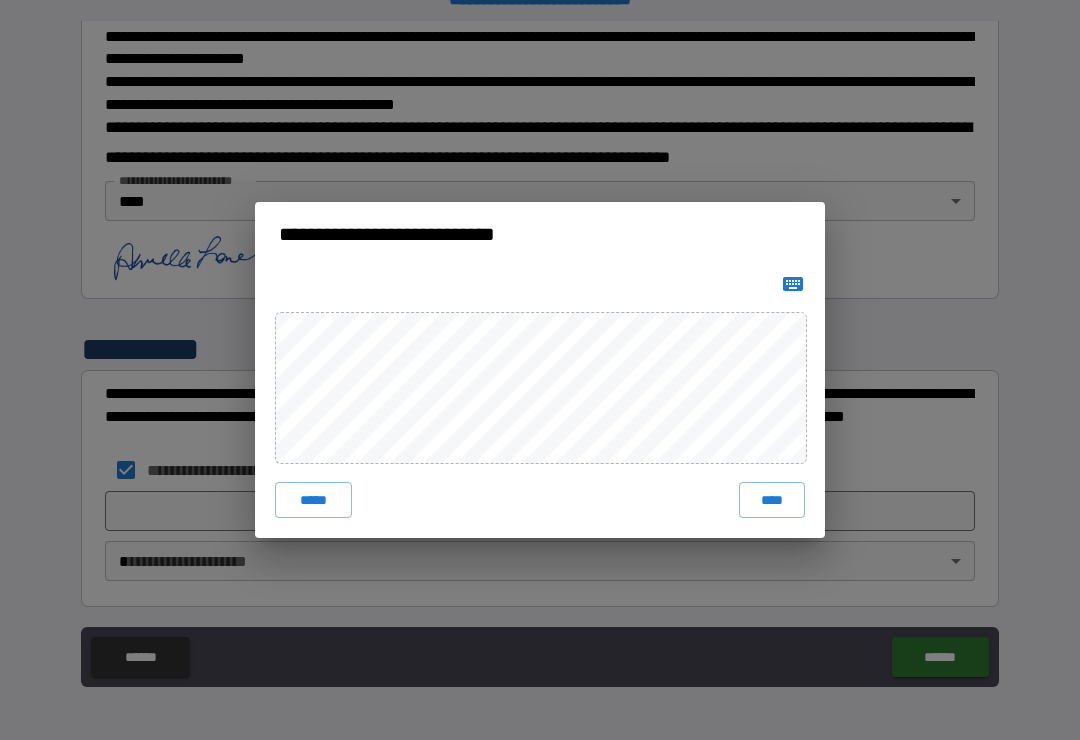 click on "****" at bounding box center [772, 500] 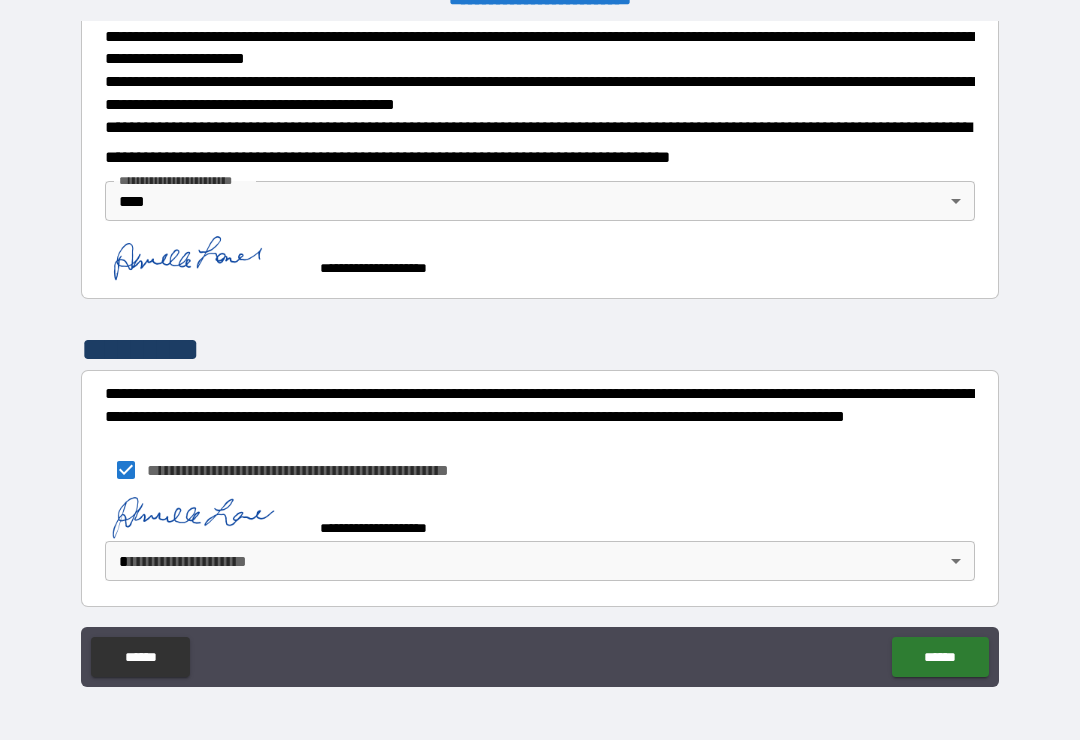 scroll, scrollTop: 728, scrollLeft: 0, axis: vertical 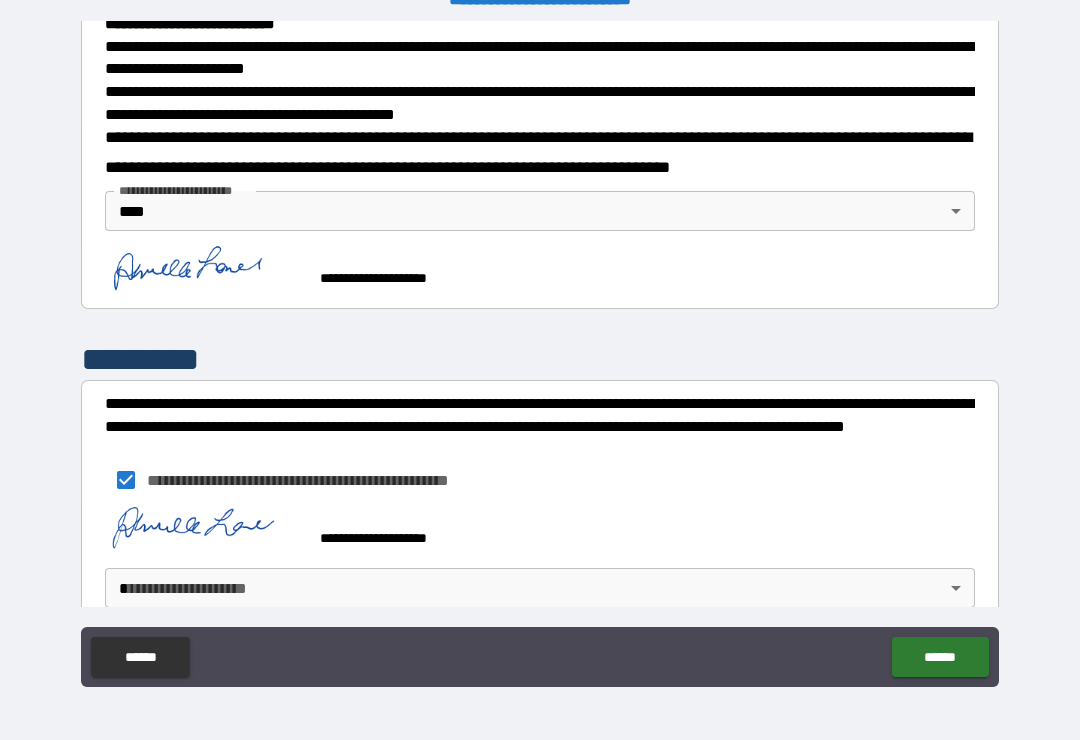 click on "**********" at bounding box center (540, 354) 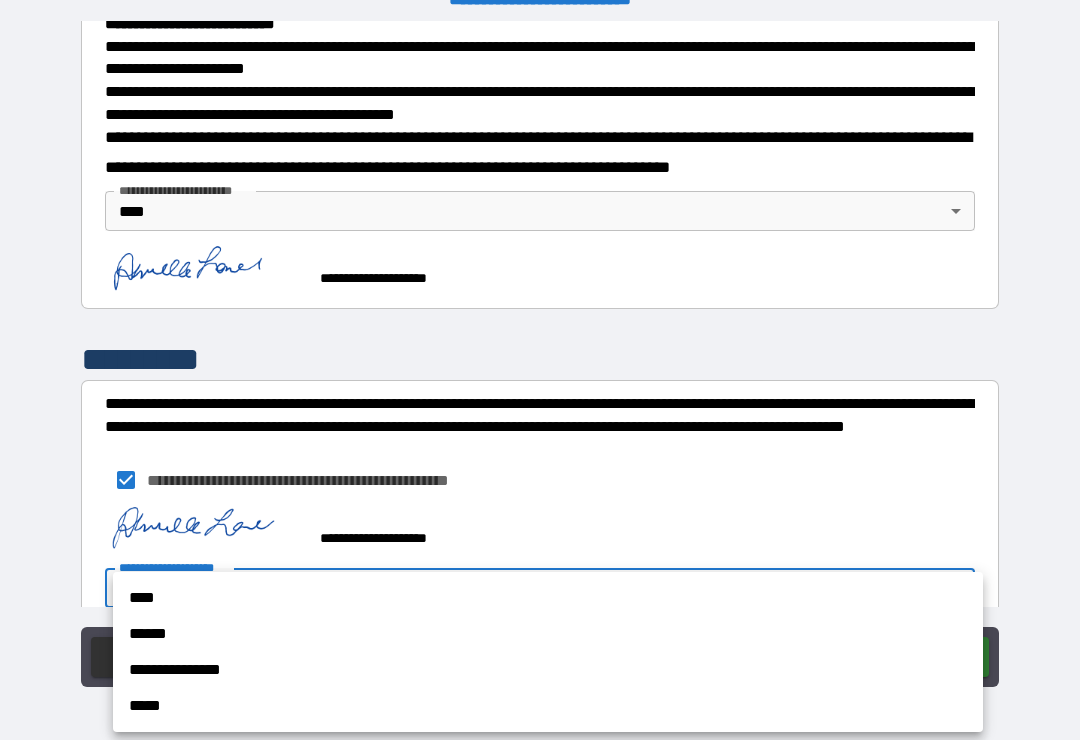 click on "****" at bounding box center (548, 598) 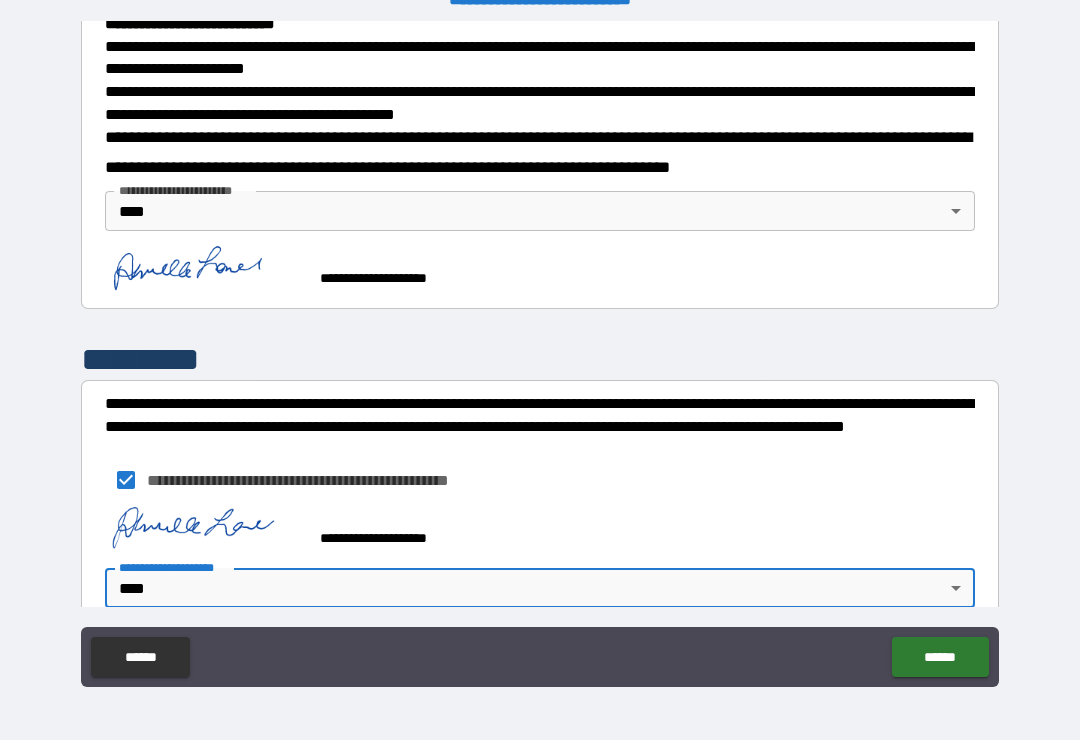 click on "******" at bounding box center (940, 657) 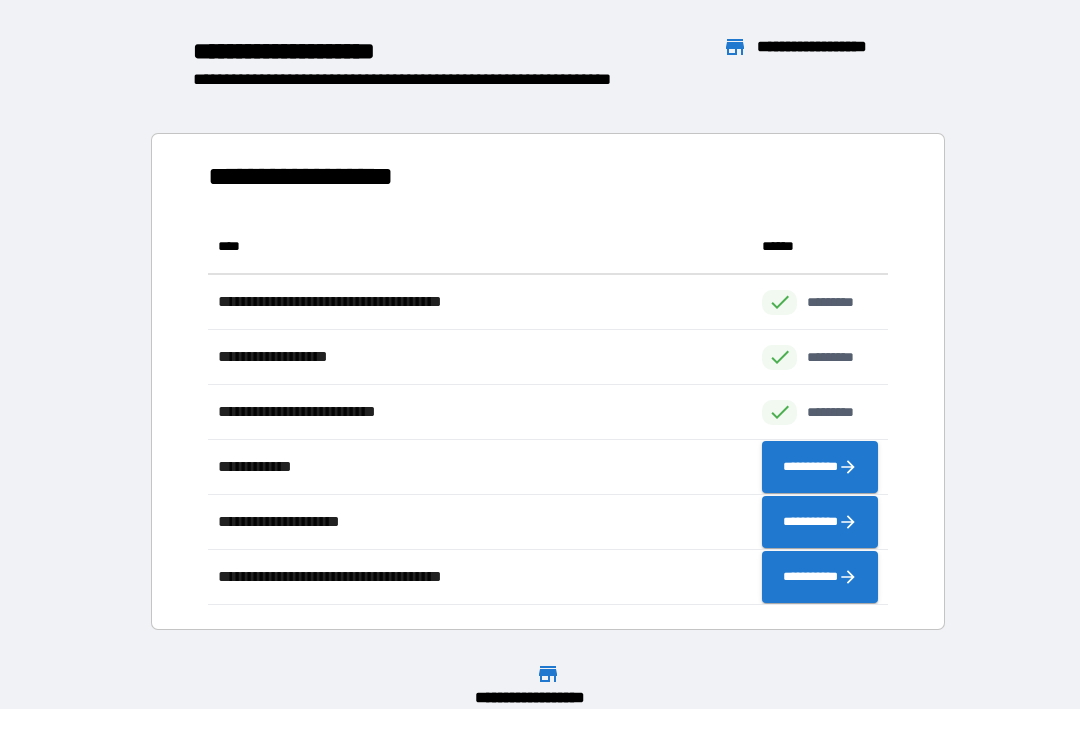 scroll, scrollTop: 386, scrollLeft: 680, axis: both 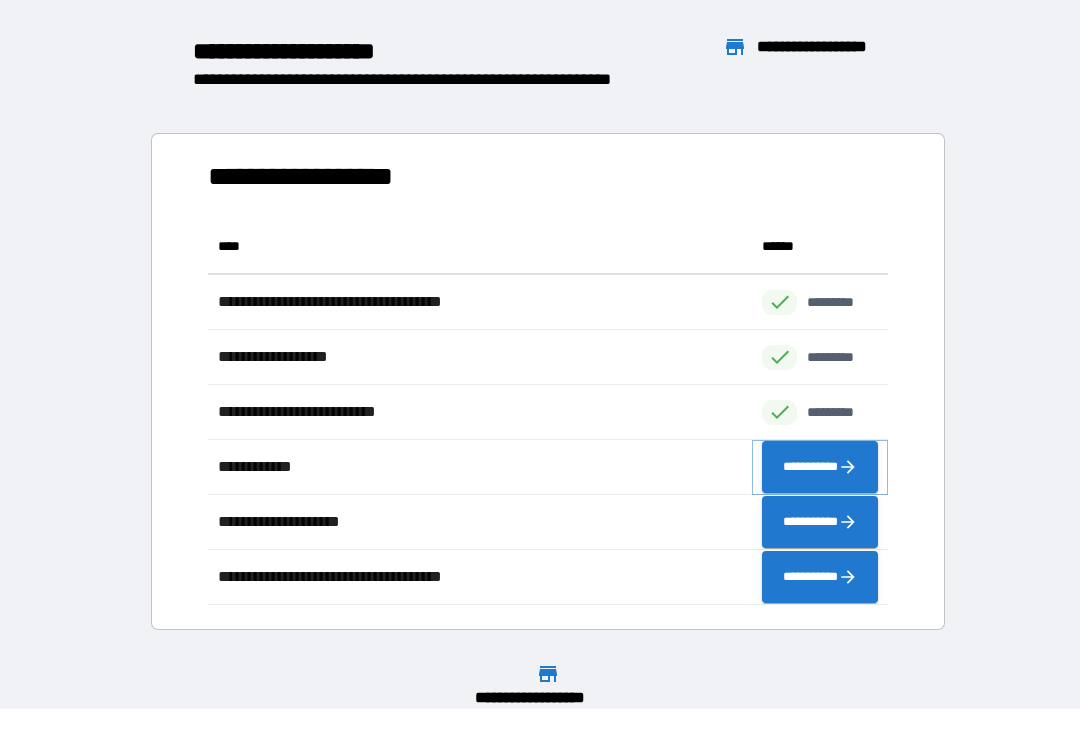 click on "**********" at bounding box center (820, 467) 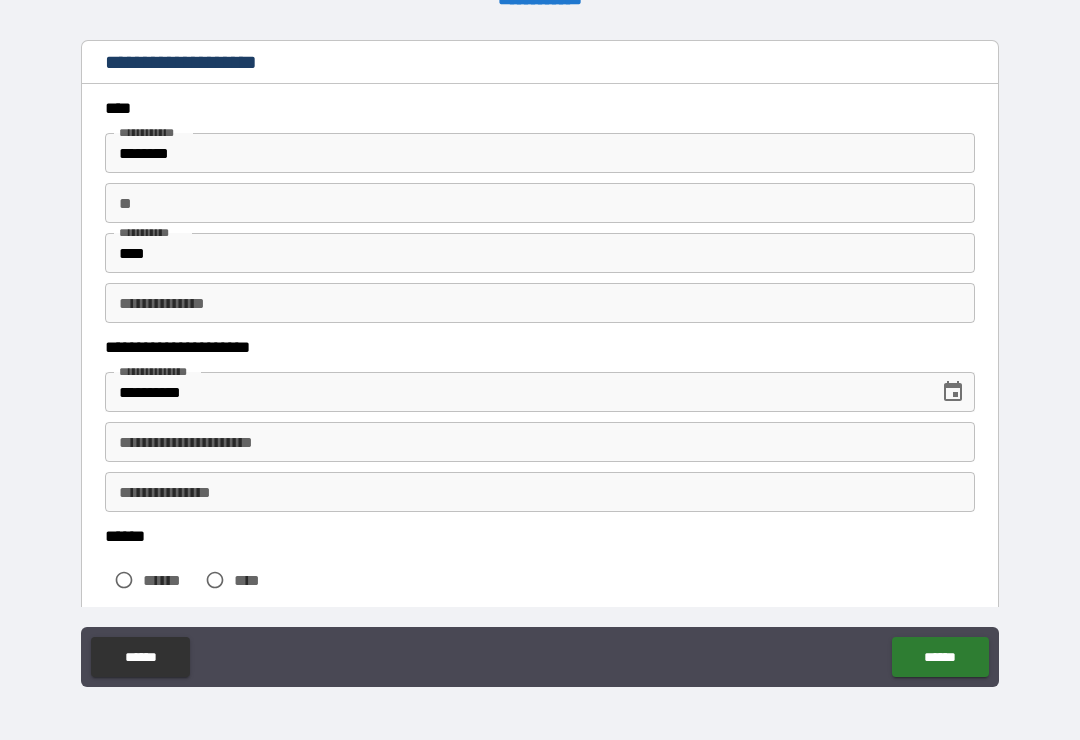 scroll, scrollTop: 63, scrollLeft: 0, axis: vertical 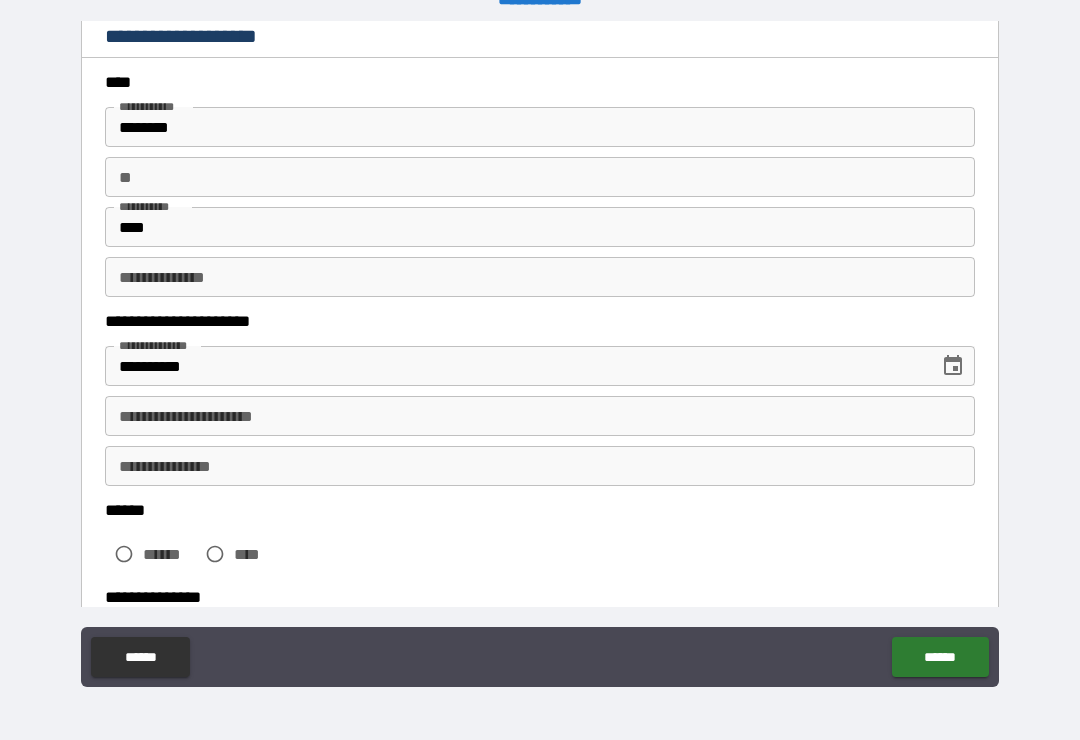 click on "**********" at bounding box center (540, 416) 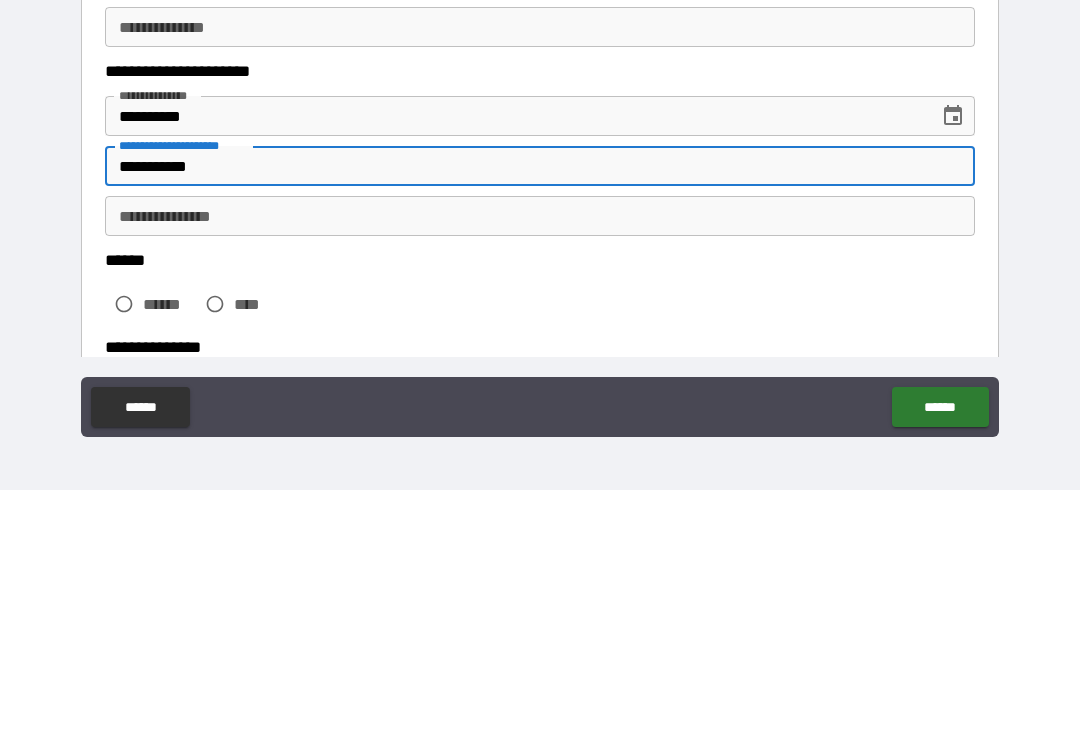 type on "**********" 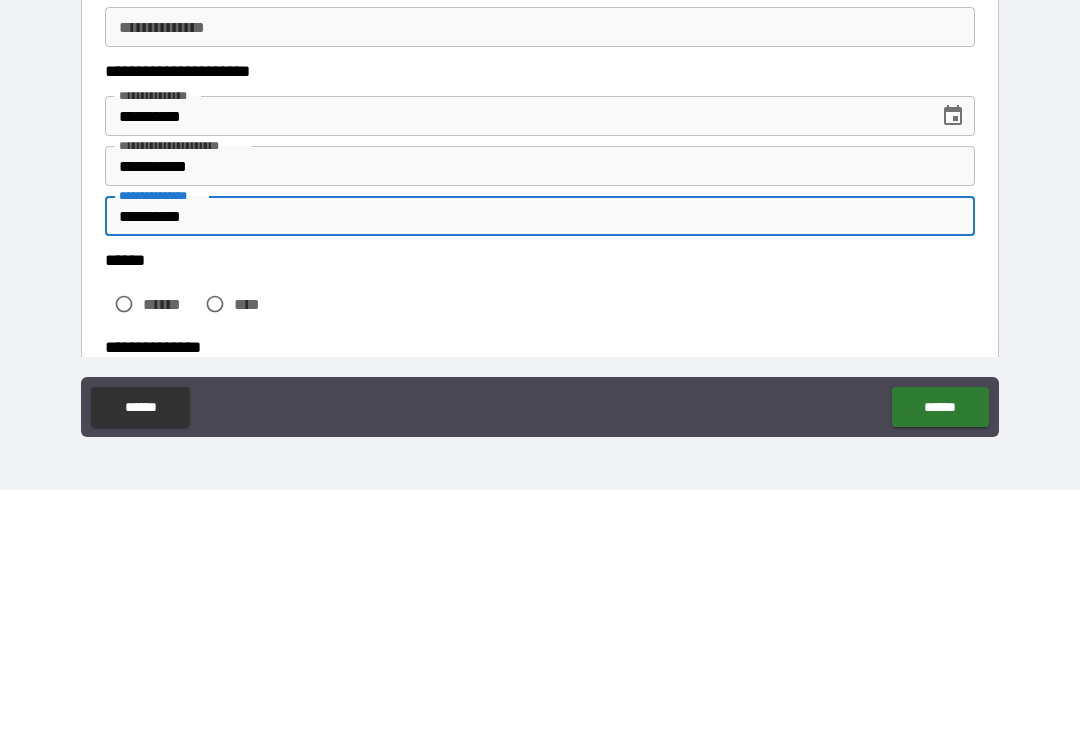 type on "**********" 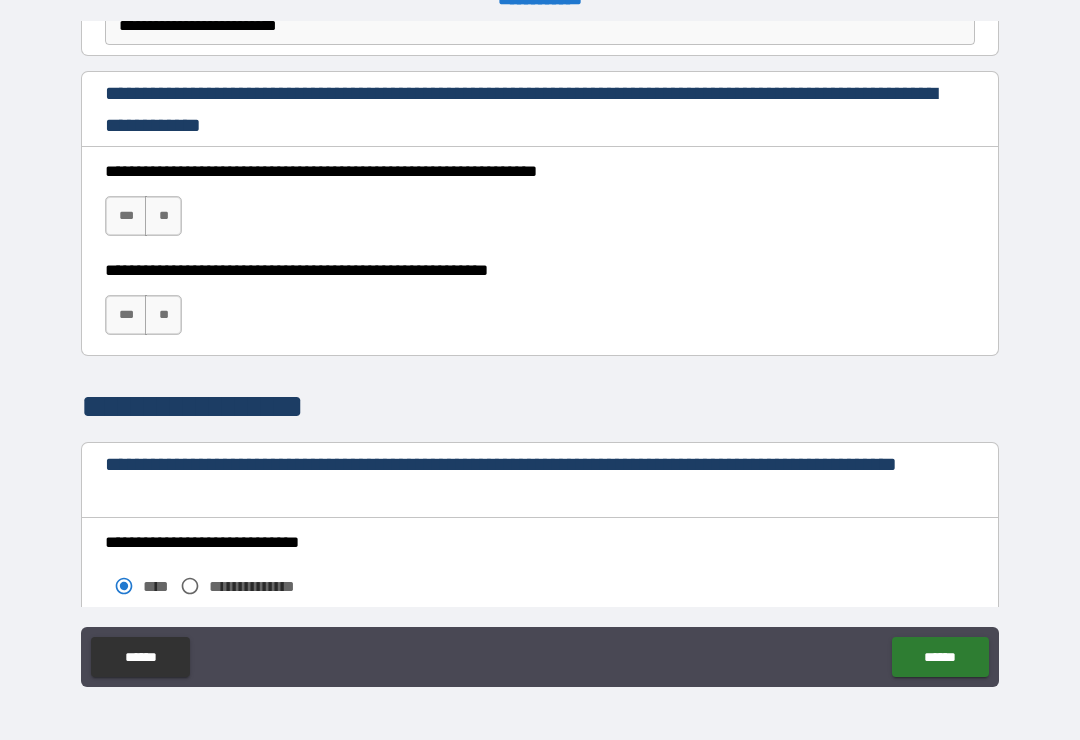 scroll, scrollTop: 1309, scrollLeft: 0, axis: vertical 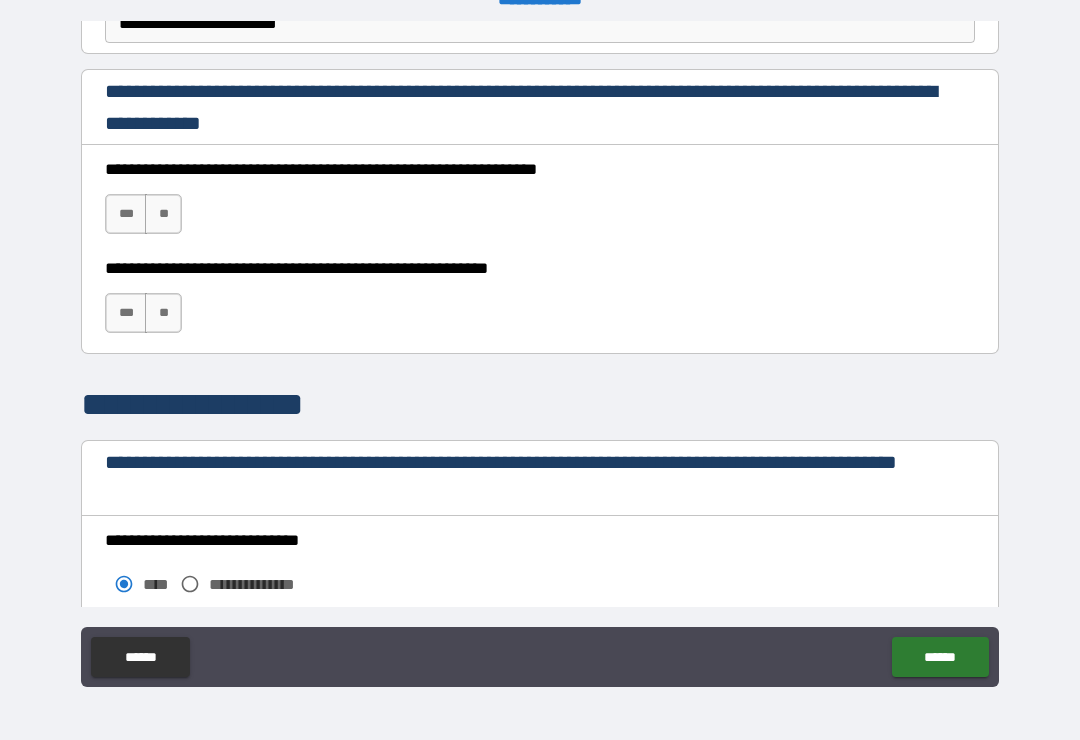 click on "***" at bounding box center (126, 214) 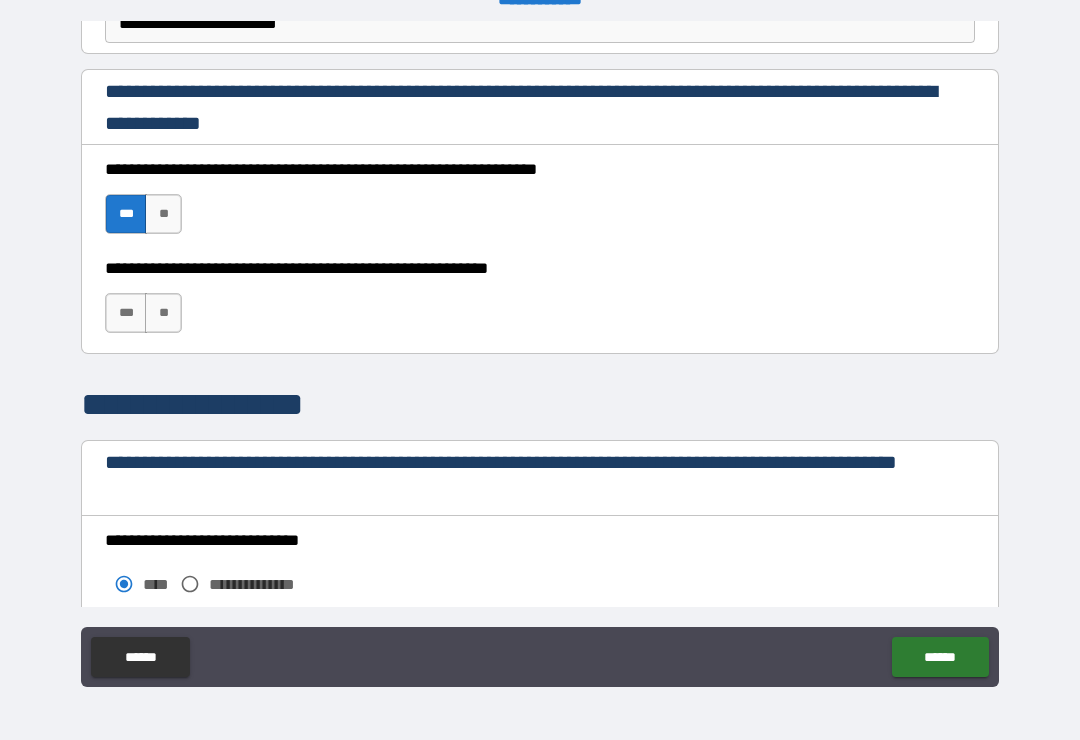 click on "***" at bounding box center [126, 313] 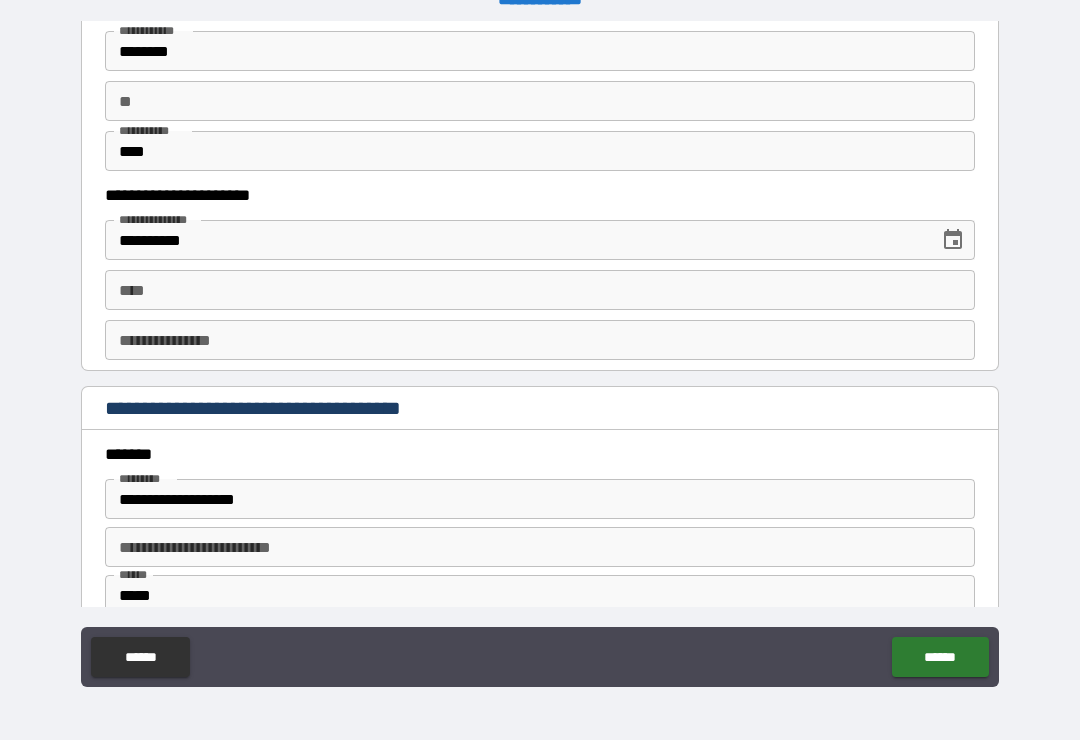 scroll, scrollTop: 2032, scrollLeft: 0, axis: vertical 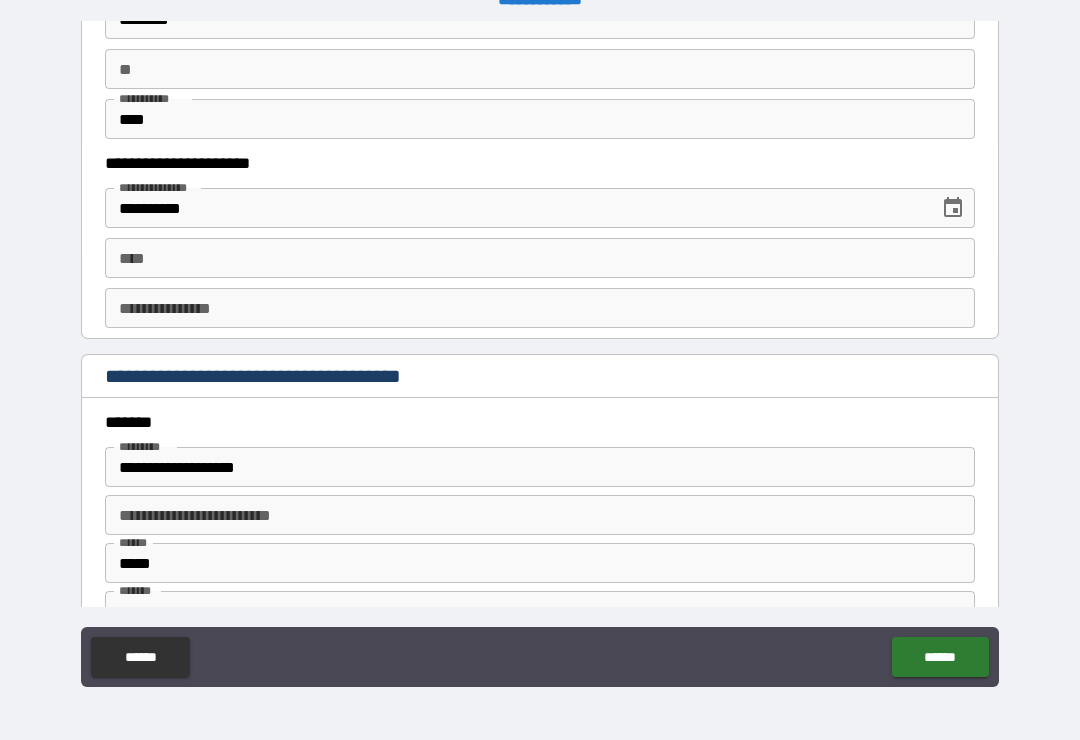 click on "****" at bounding box center [540, 258] 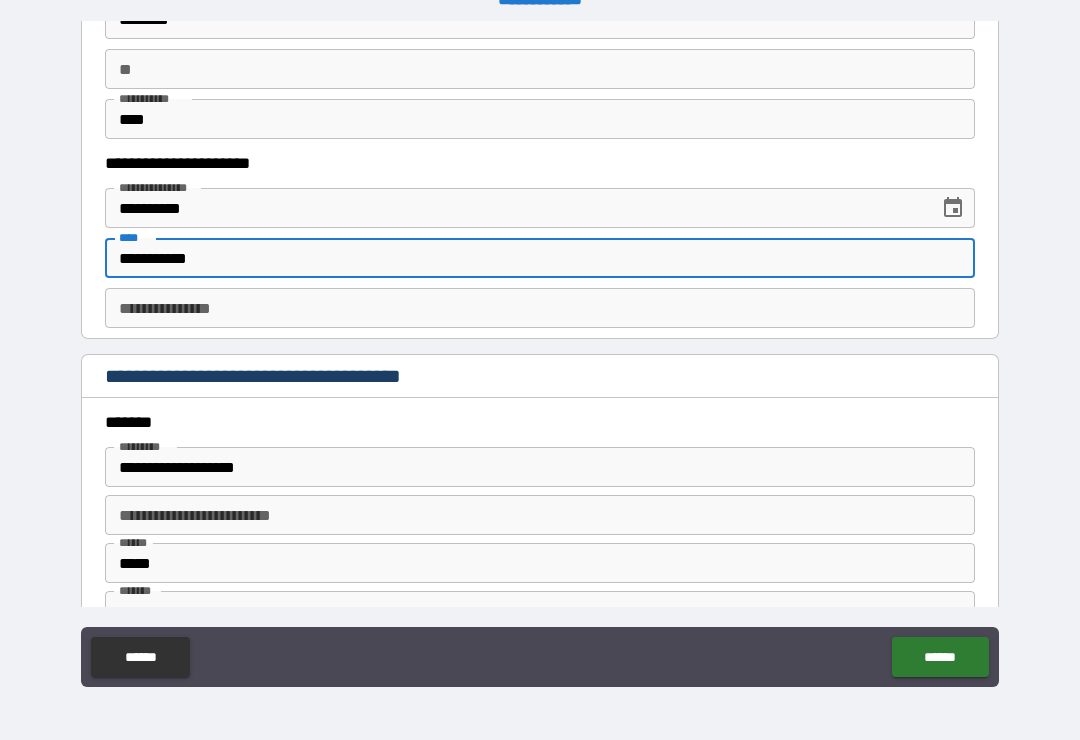 type on "**********" 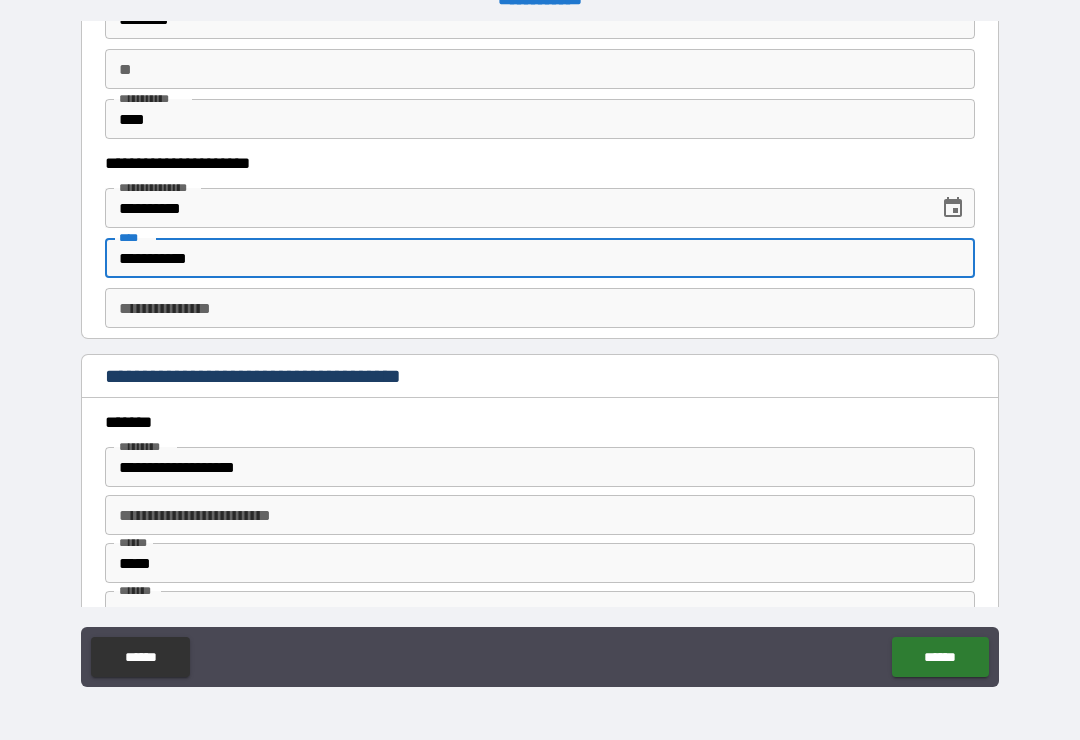 click on "**********" at bounding box center (540, 308) 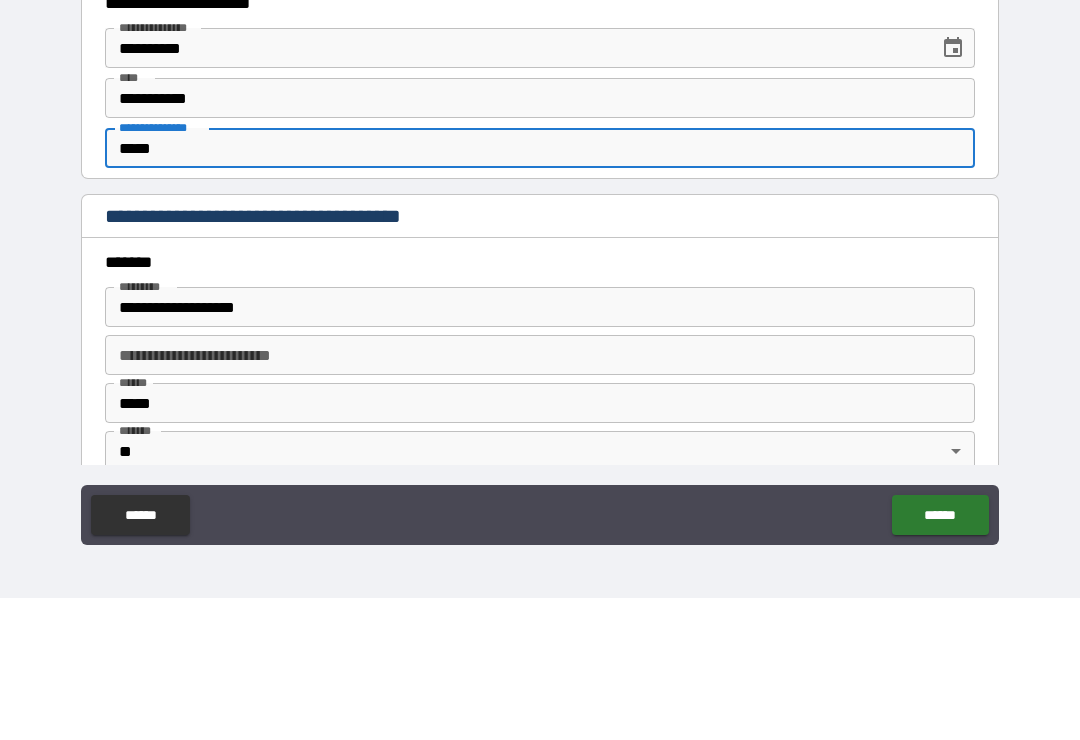 scroll, scrollTop: 2061, scrollLeft: 0, axis: vertical 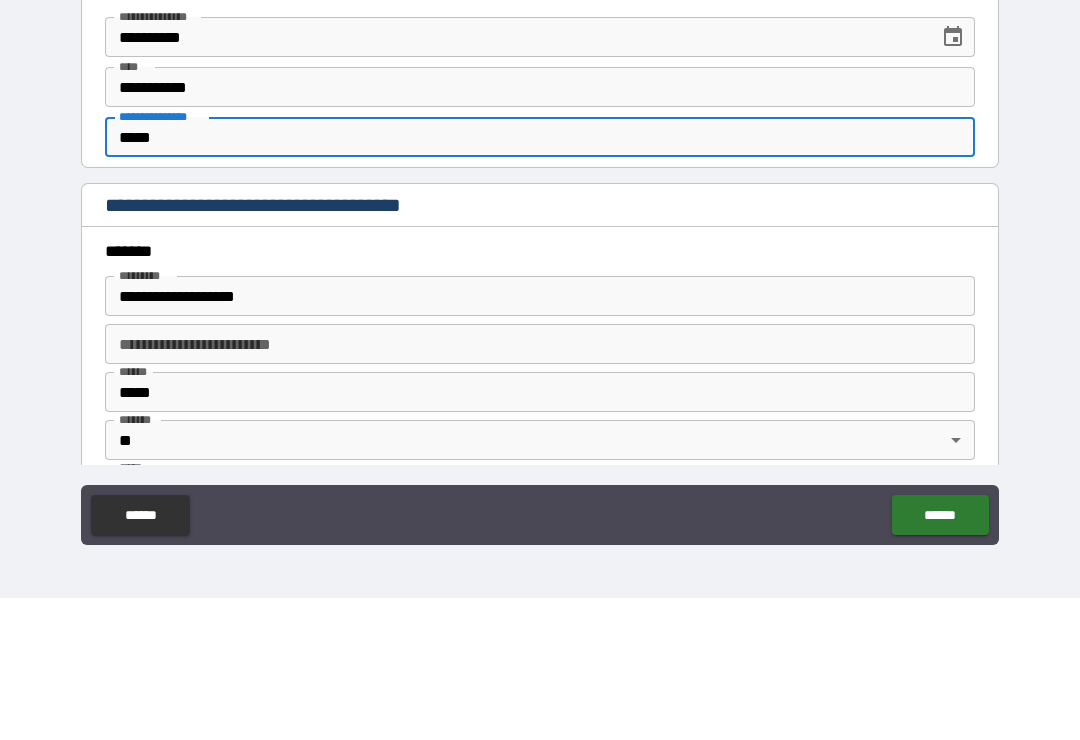 click on "*****" at bounding box center [540, 279] 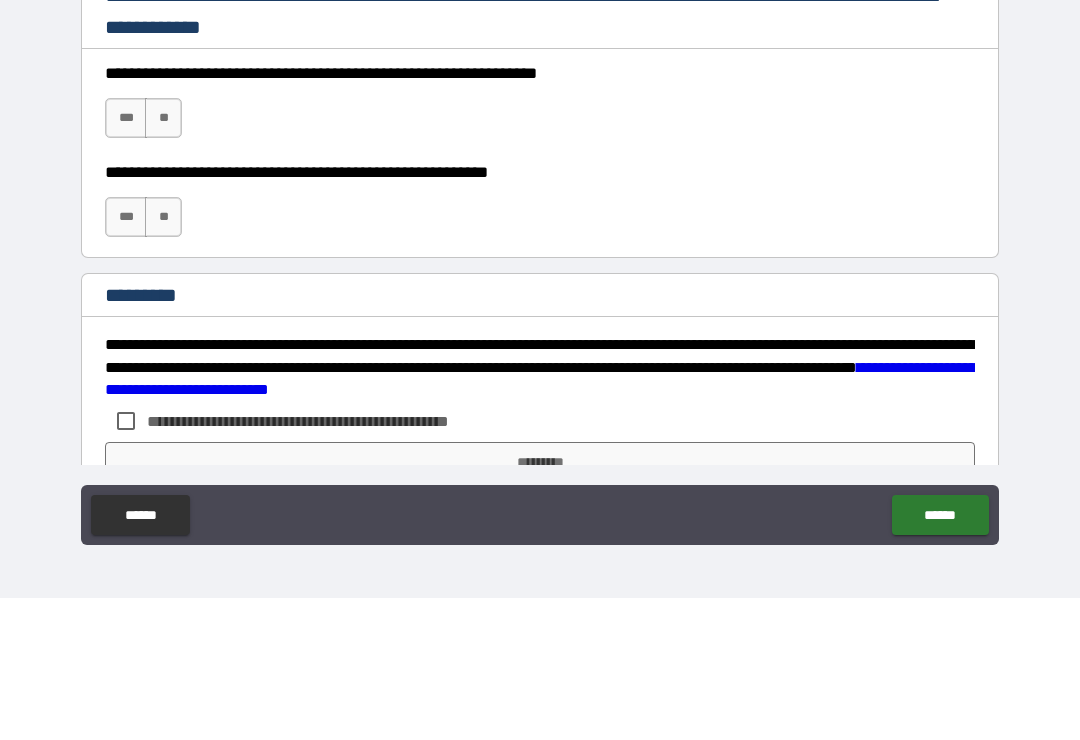 scroll, scrollTop: 2899, scrollLeft: 0, axis: vertical 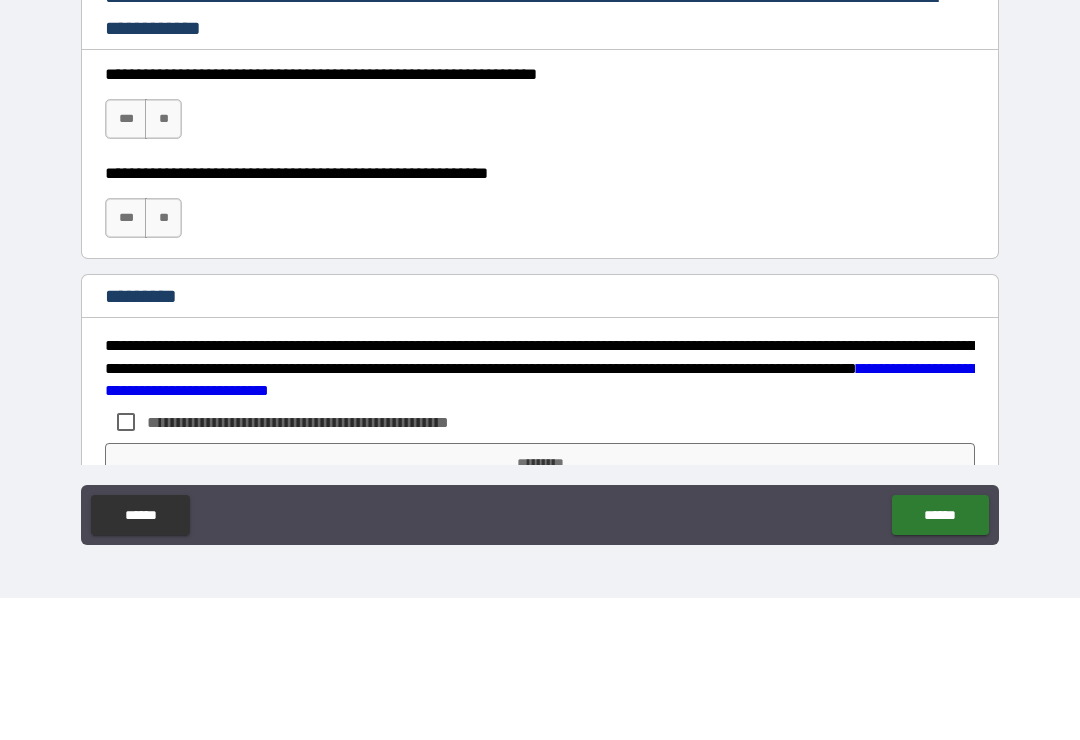 type on "**********" 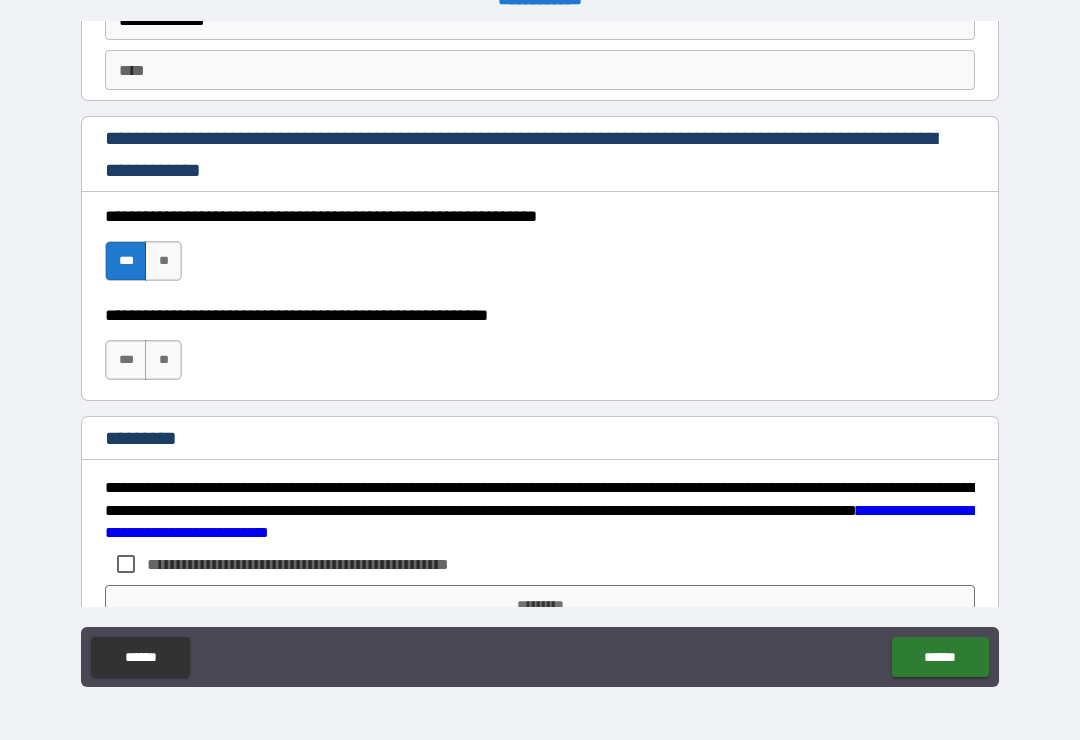 click on "***" at bounding box center (126, 360) 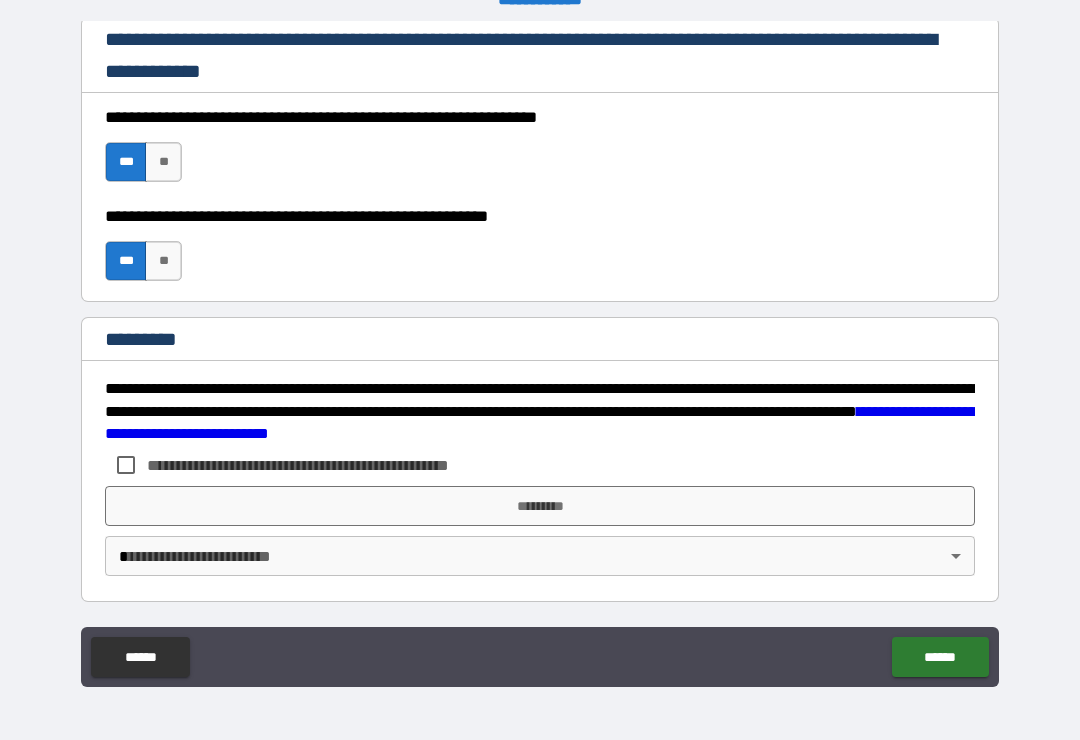 scroll, scrollTop: 2998, scrollLeft: 0, axis: vertical 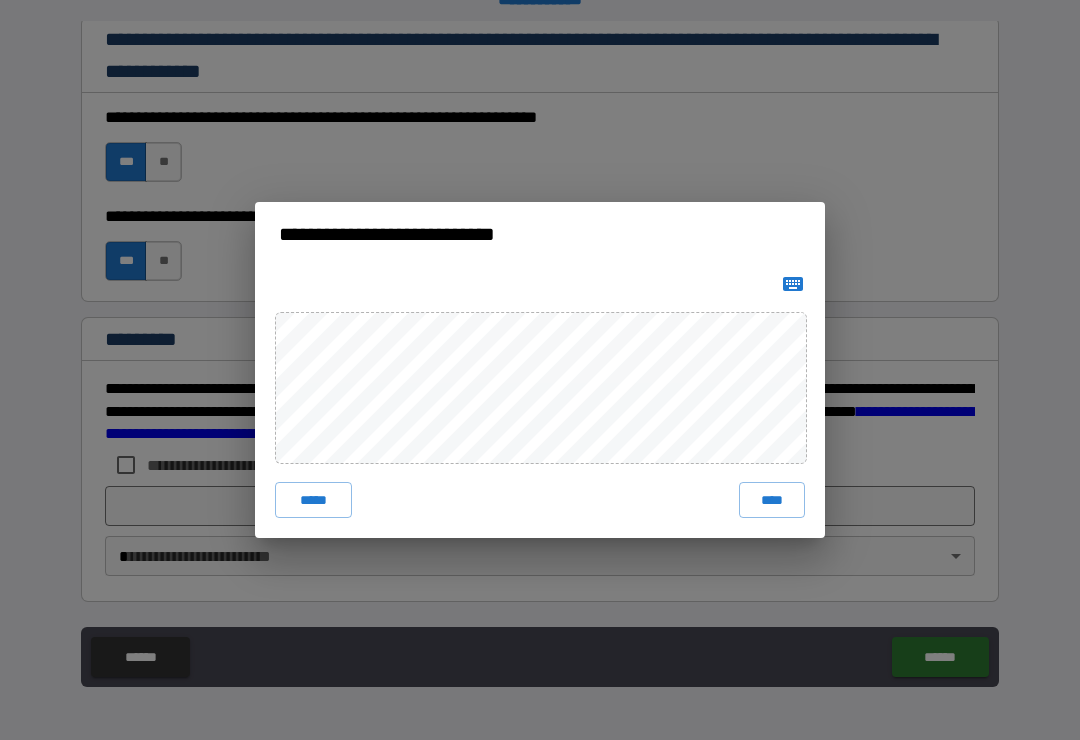 click on "****" at bounding box center [772, 500] 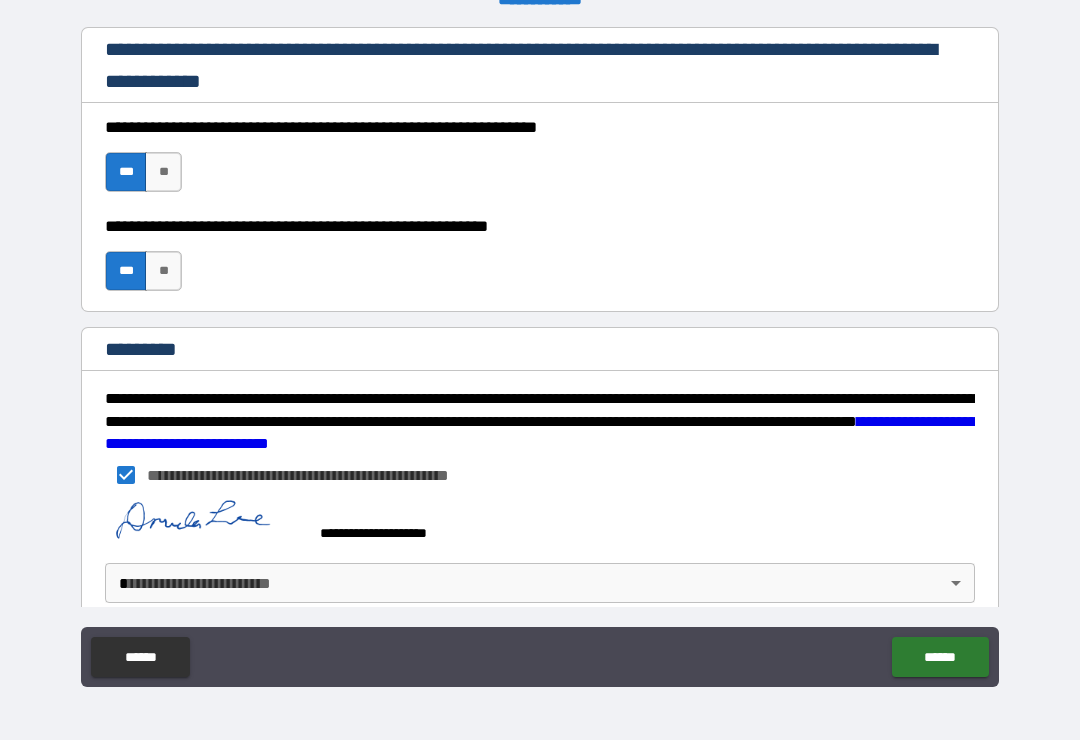 click on "**********" at bounding box center [540, 354] 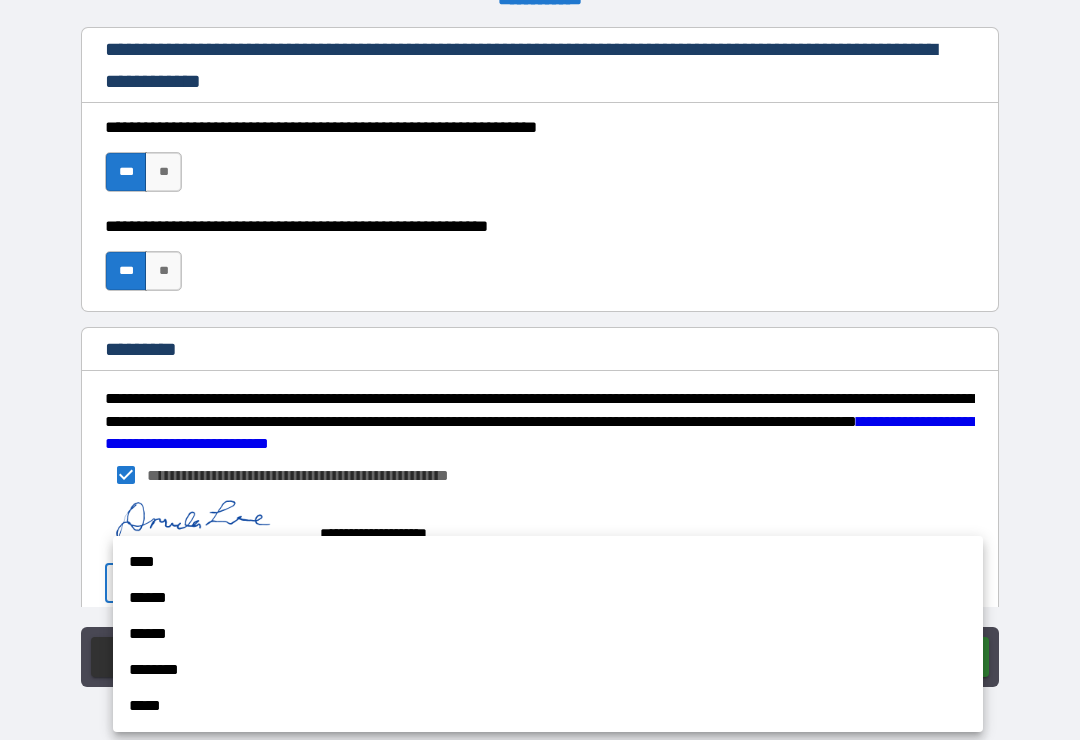 click on "****" at bounding box center [548, 562] 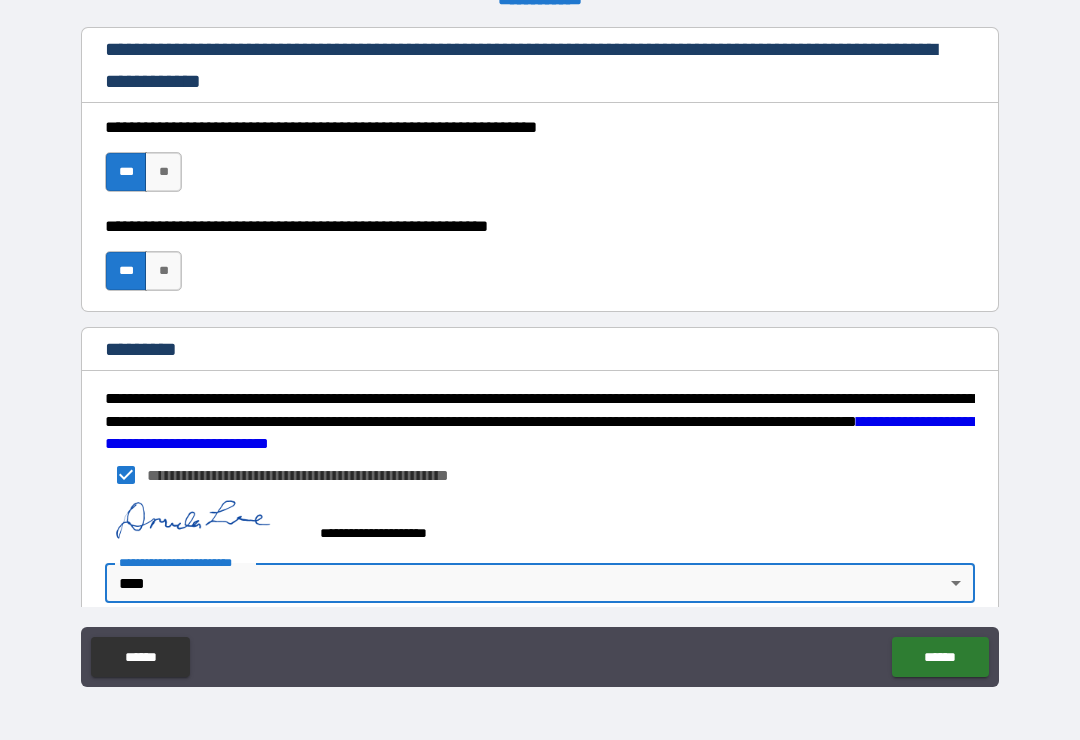 click on "******" at bounding box center (940, 657) 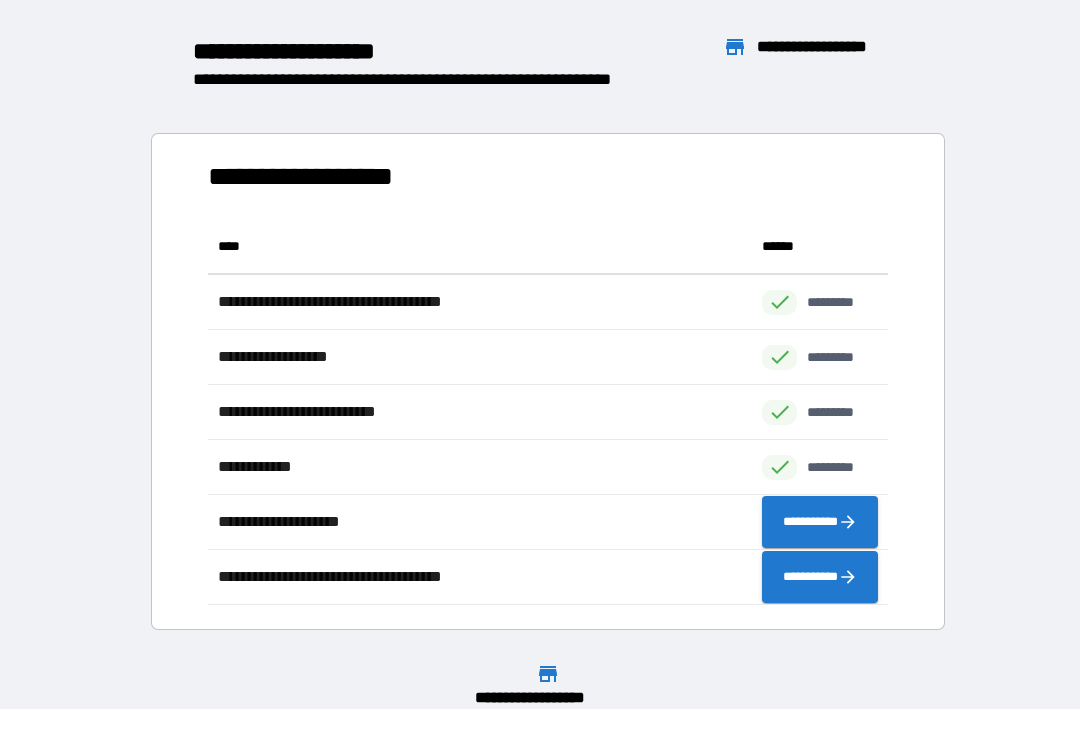 scroll, scrollTop: 386, scrollLeft: 680, axis: both 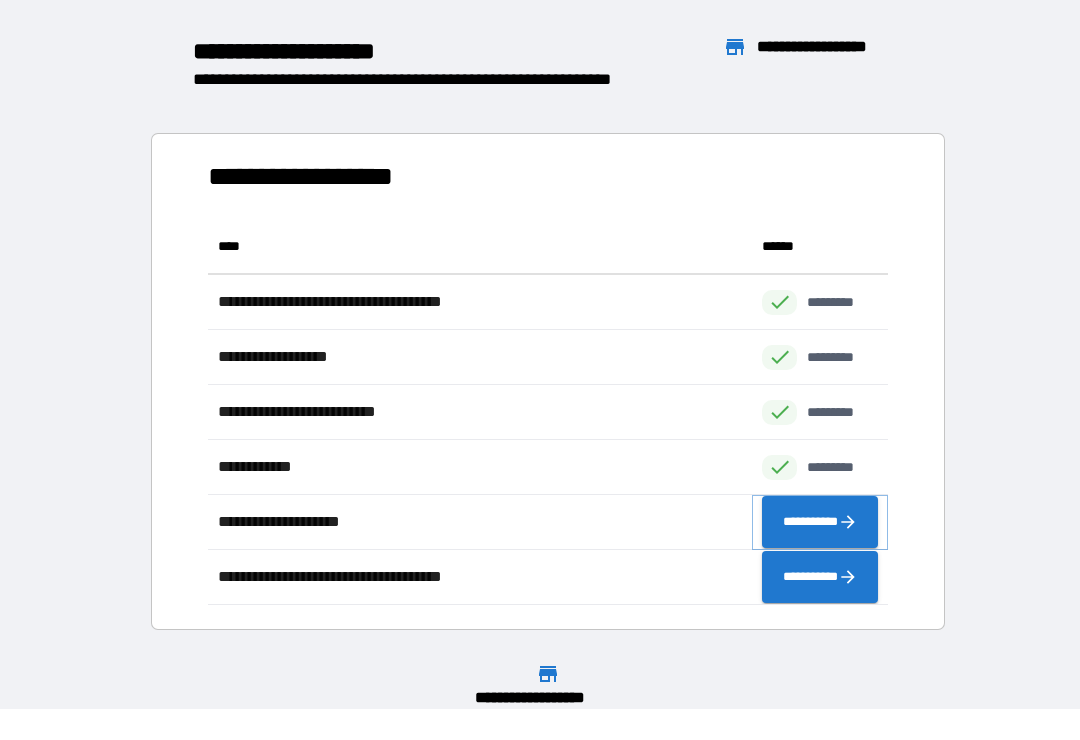 click on "**********" at bounding box center (820, 522) 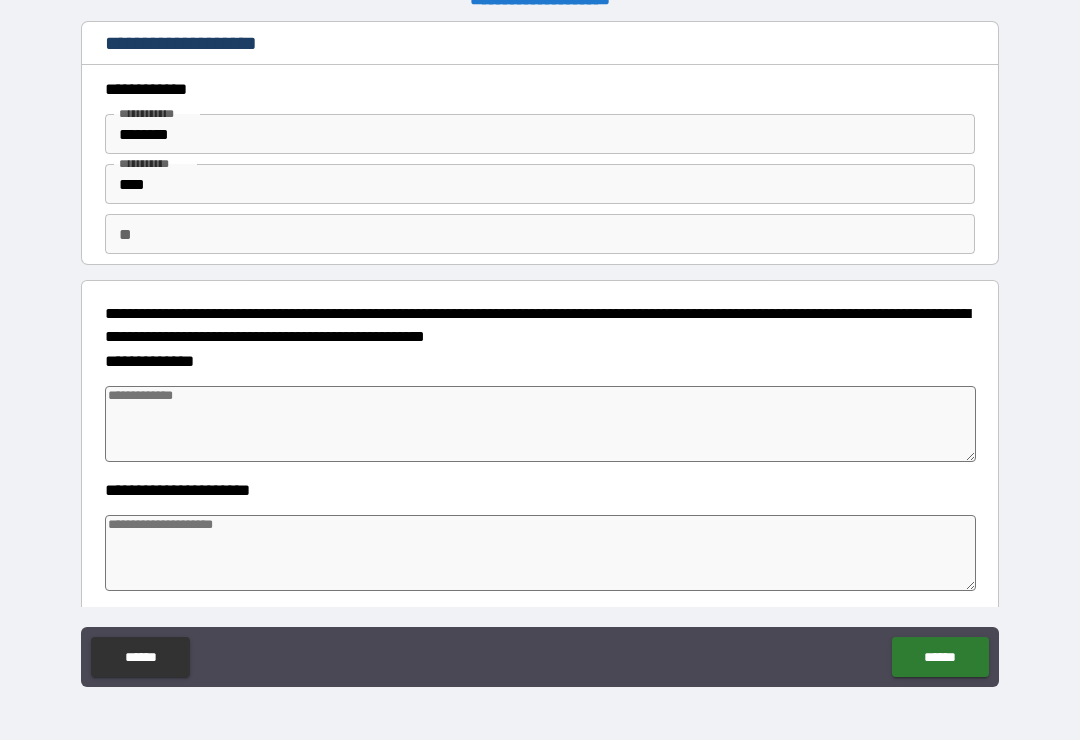 type 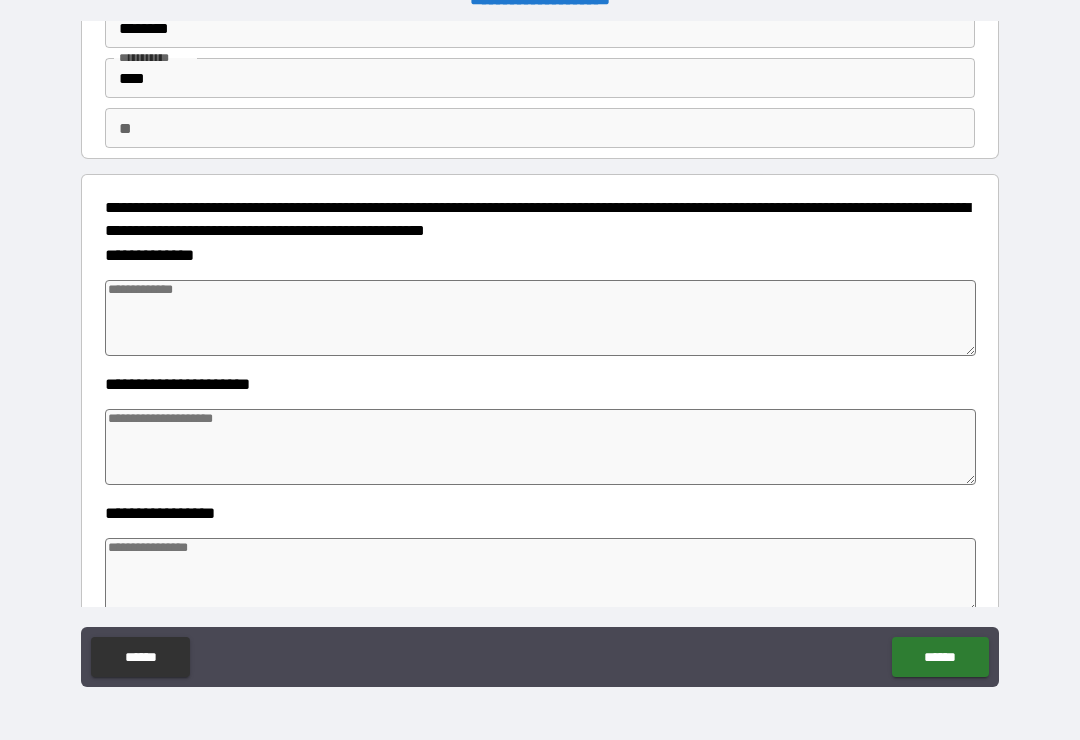 scroll, scrollTop: 112, scrollLeft: 0, axis: vertical 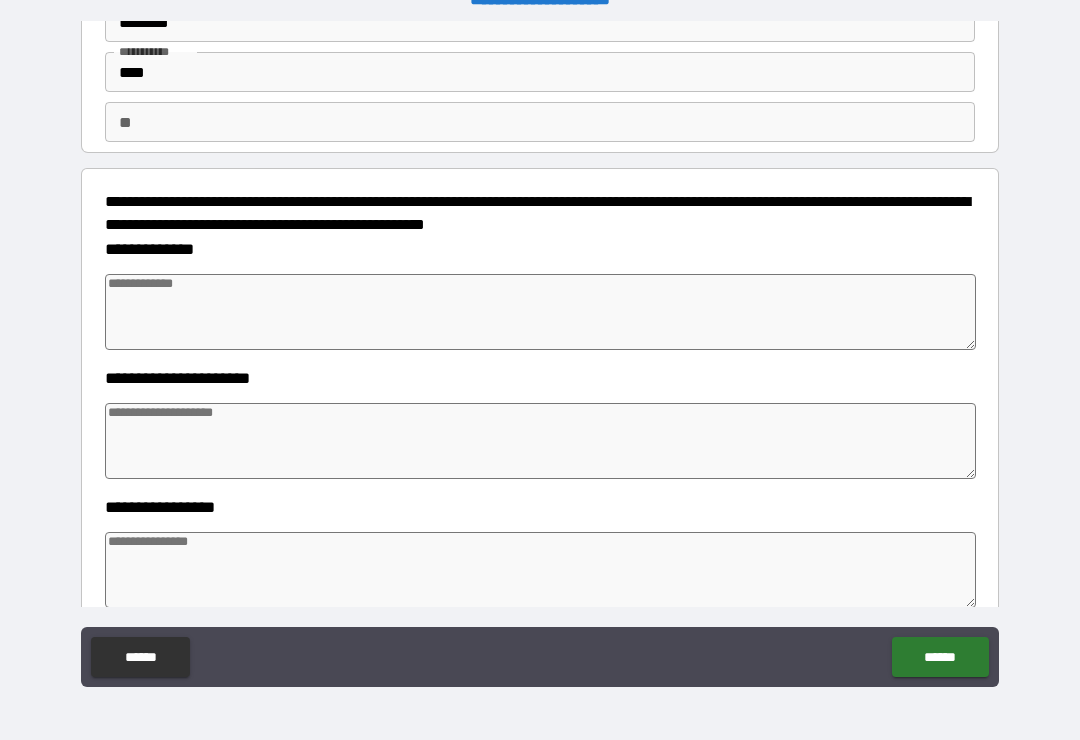 click at bounding box center (540, 312) 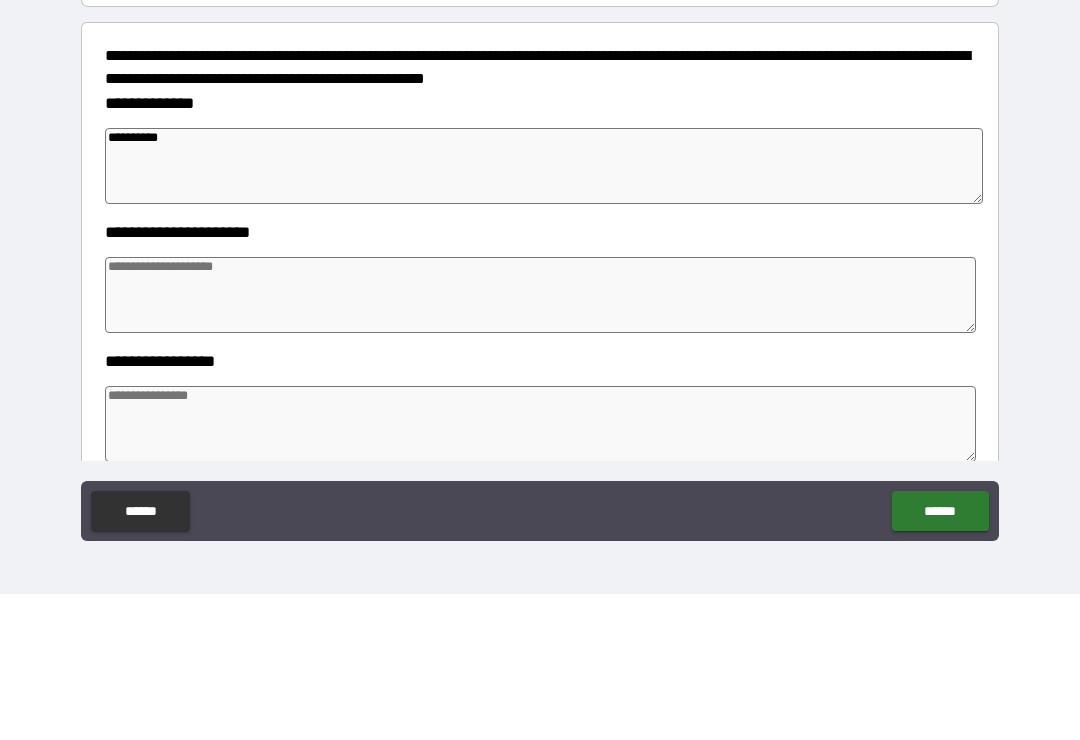 click at bounding box center (540, 441) 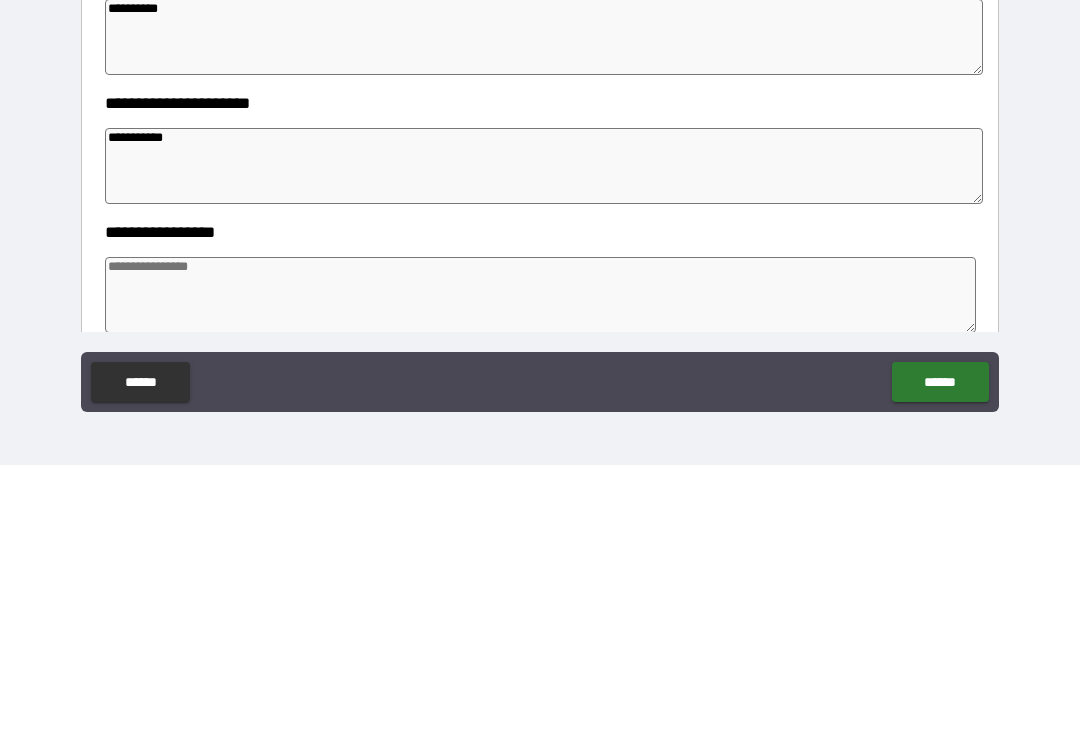 click on "**********" at bounding box center [544, 441] 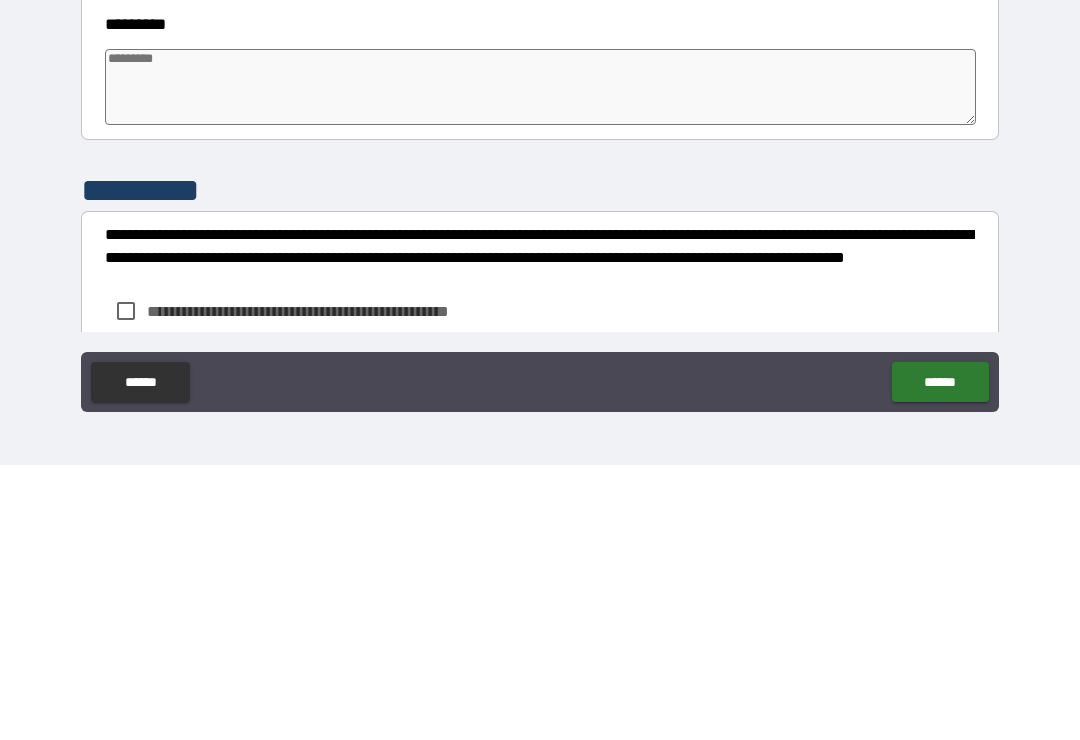 scroll, scrollTop: 443, scrollLeft: 0, axis: vertical 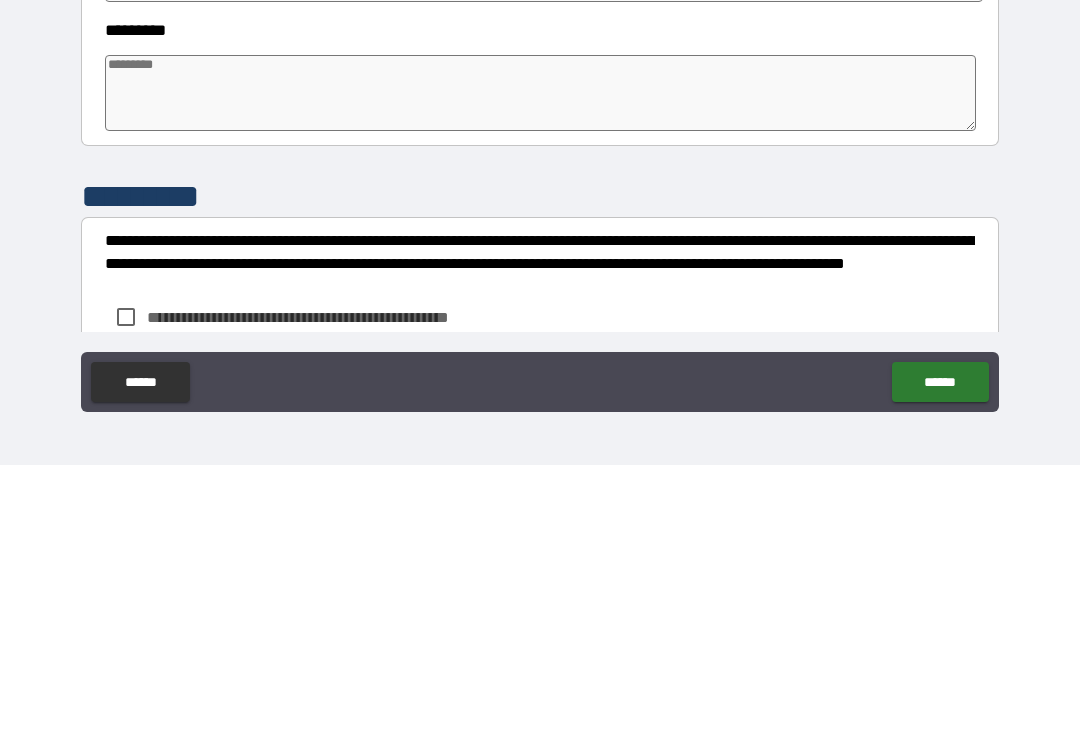 click at bounding box center (540, 368) 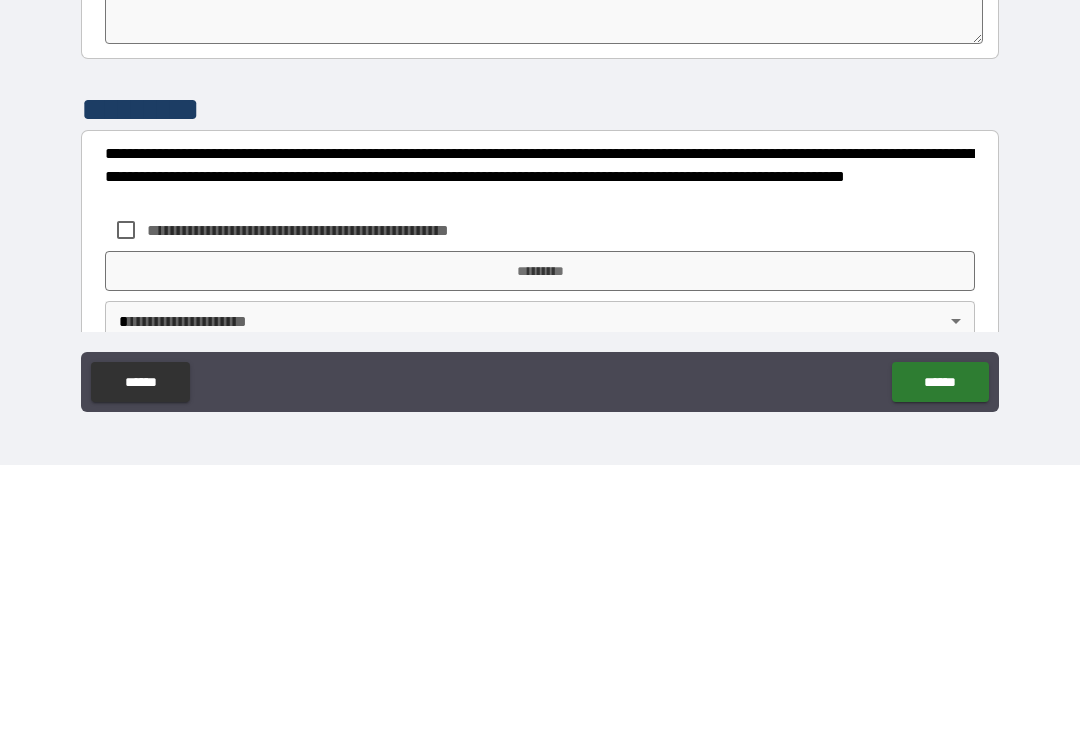scroll, scrollTop: 559, scrollLeft: 0, axis: vertical 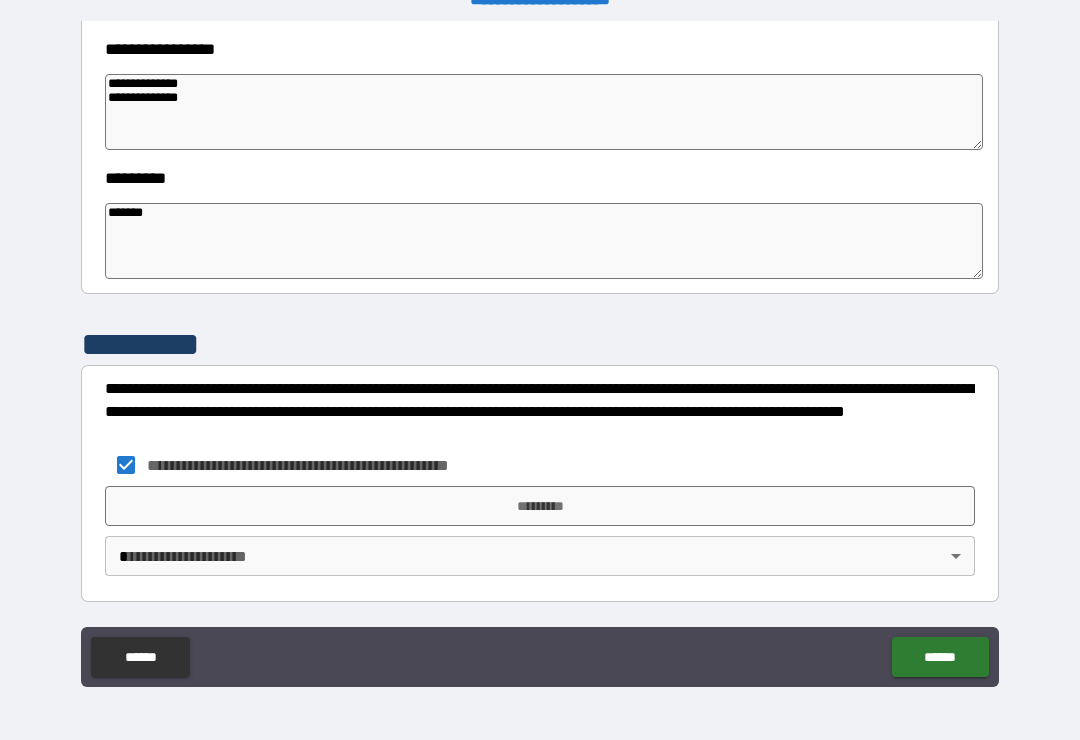 click on "*********" at bounding box center (540, 506) 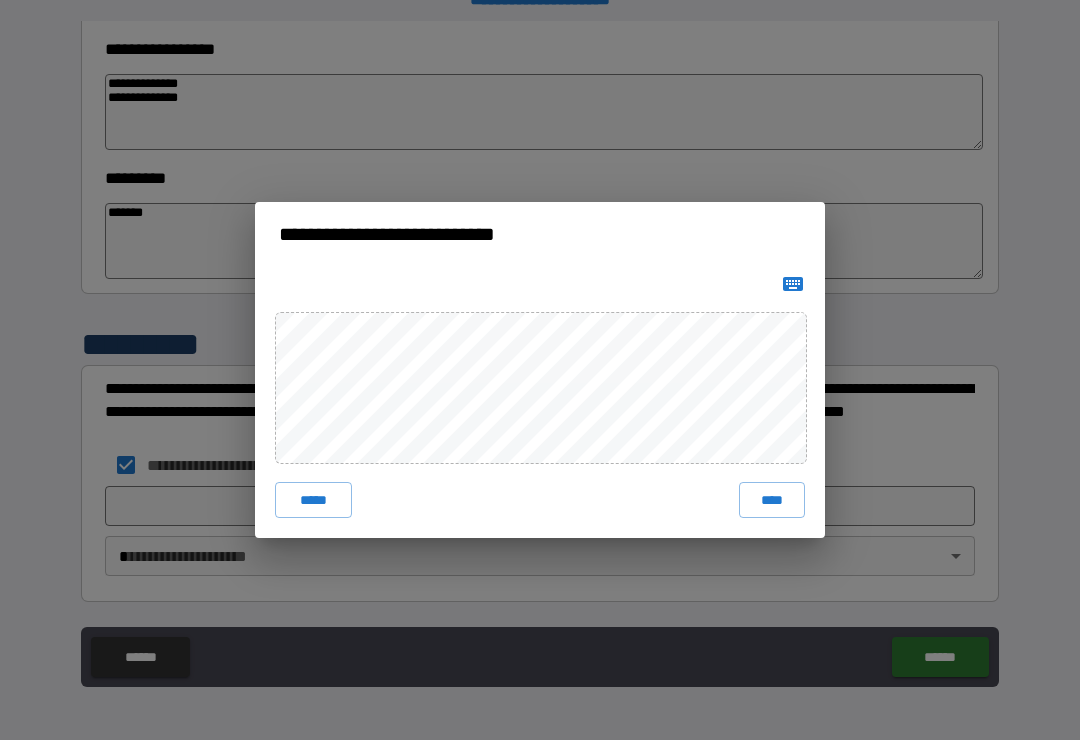 click on "****" at bounding box center [772, 500] 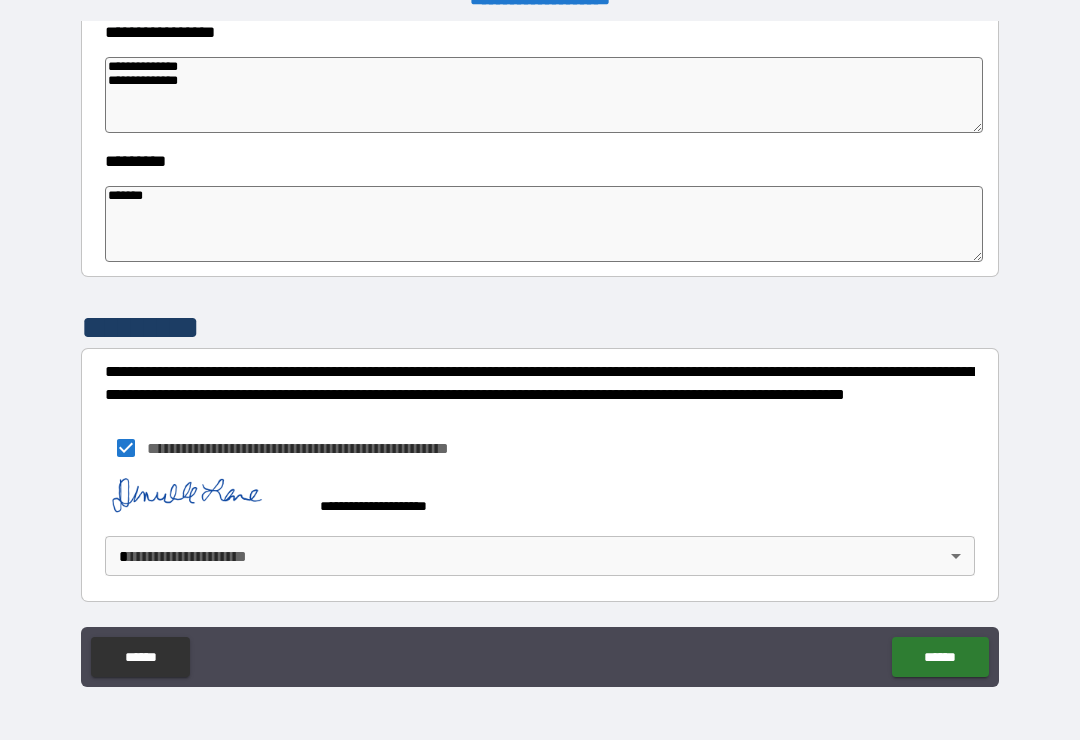 scroll, scrollTop: 587, scrollLeft: 0, axis: vertical 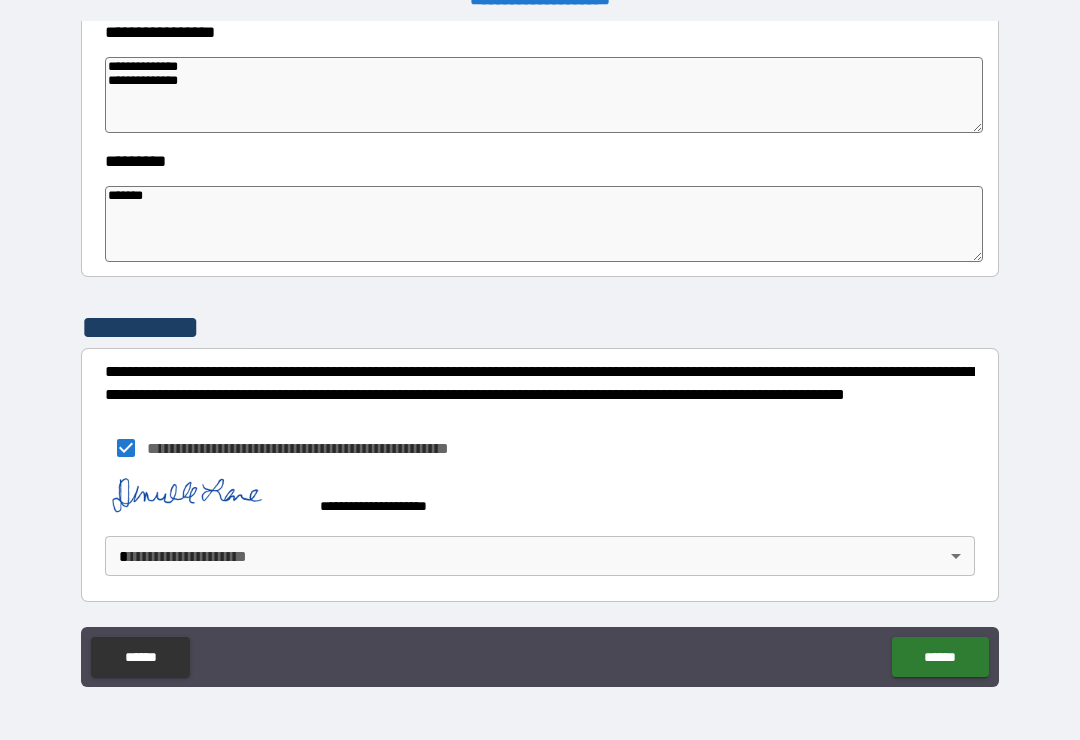 click on "**********" at bounding box center (540, 354) 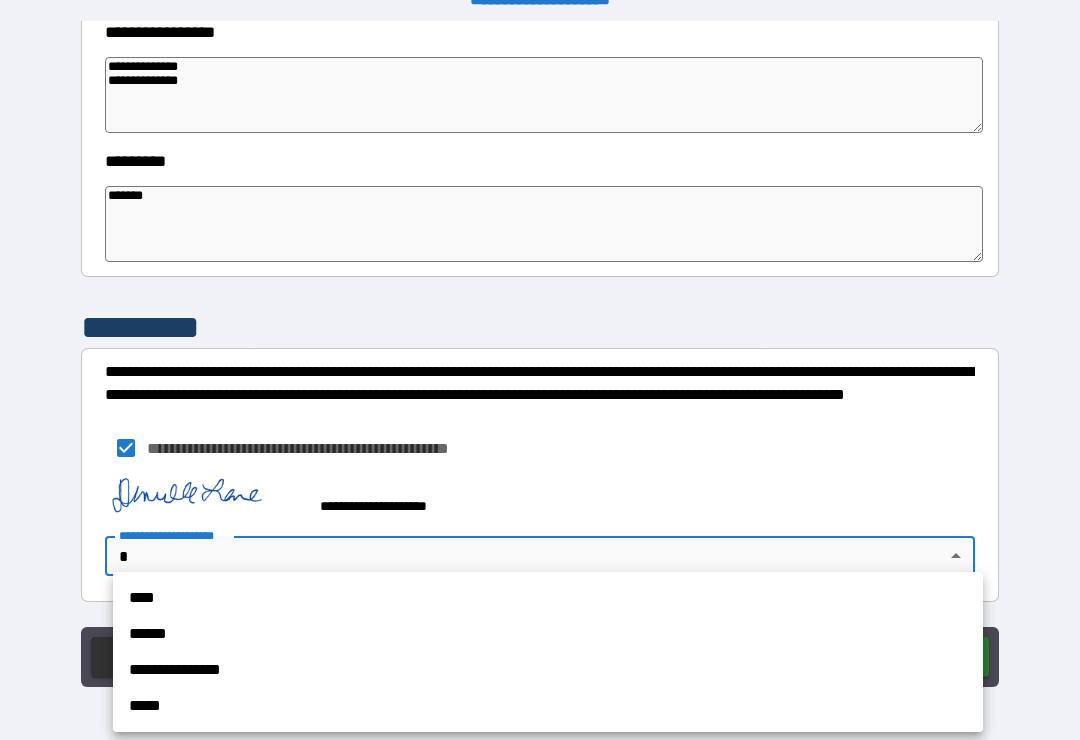 click on "****" at bounding box center (548, 598) 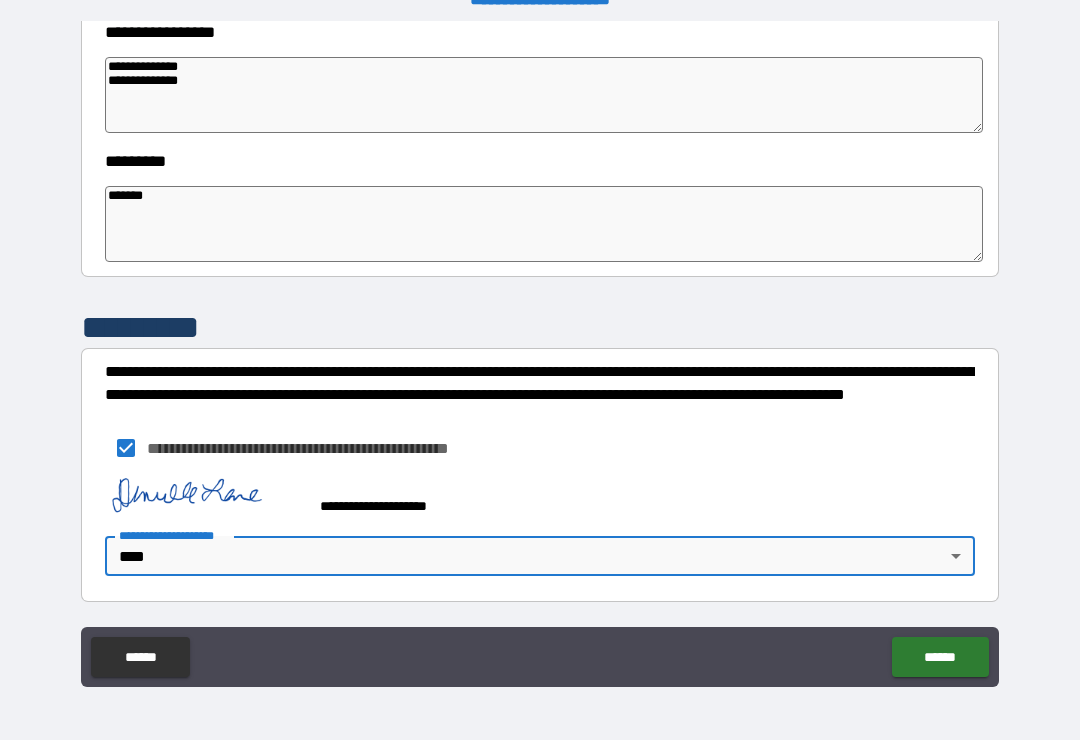 click on "******" at bounding box center [940, 657] 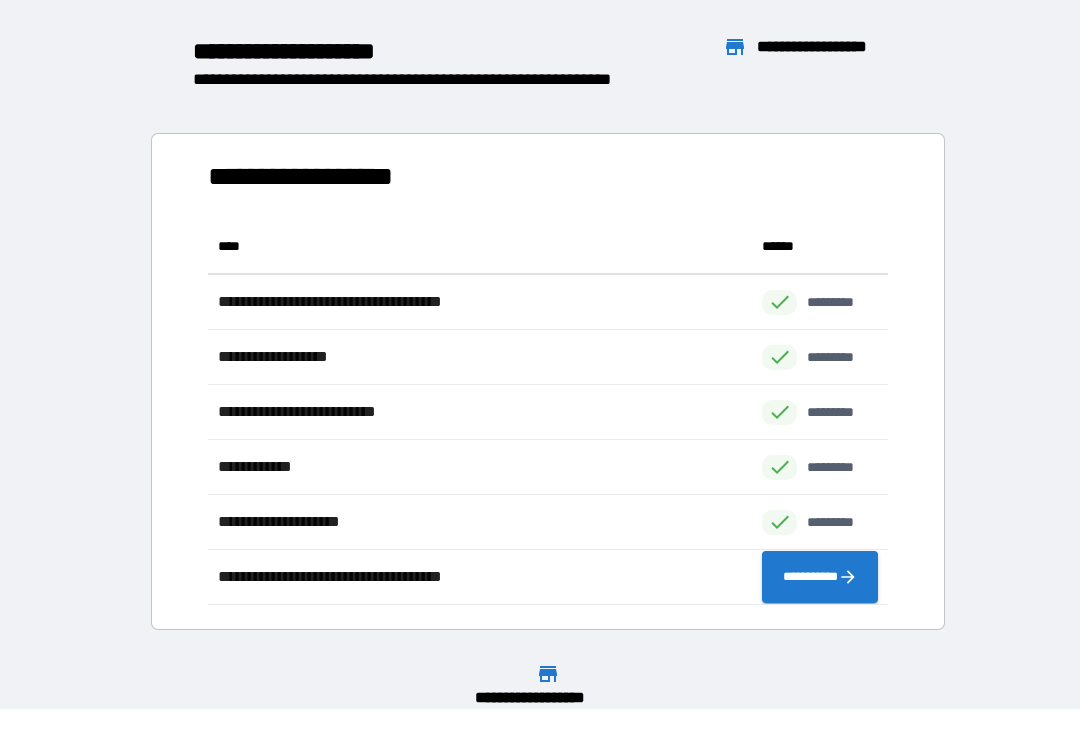 scroll, scrollTop: 386, scrollLeft: 680, axis: both 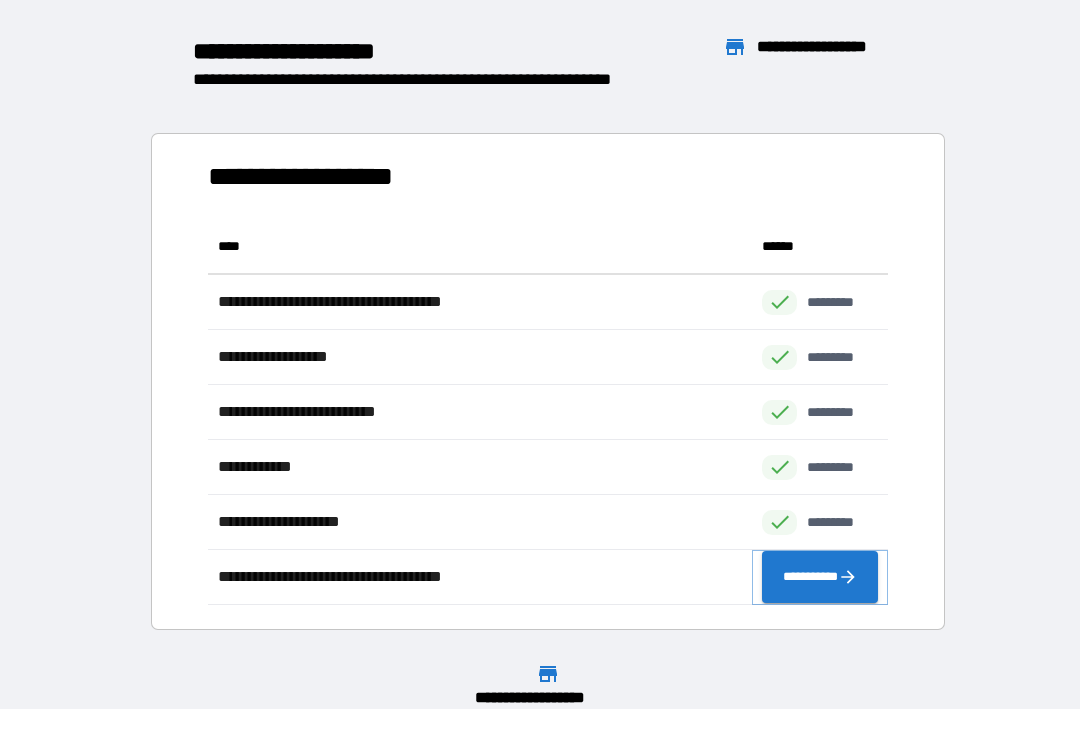 click on "**********" at bounding box center [820, 577] 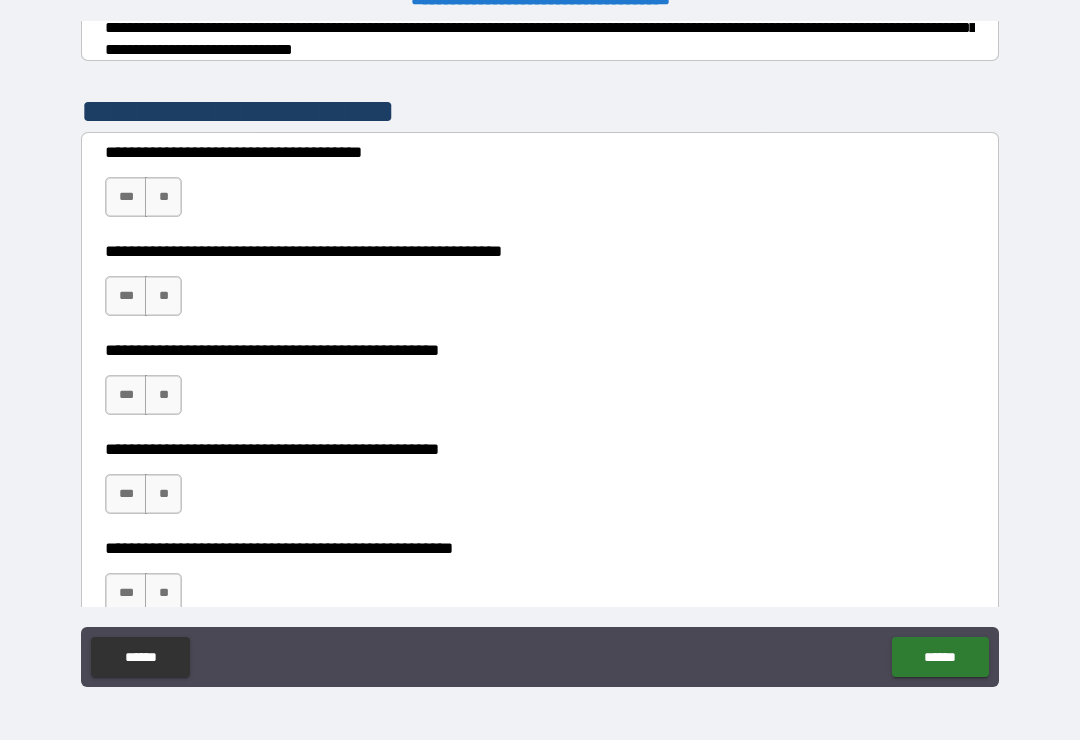 scroll, scrollTop: 371, scrollLeft: 0, axis: vertical 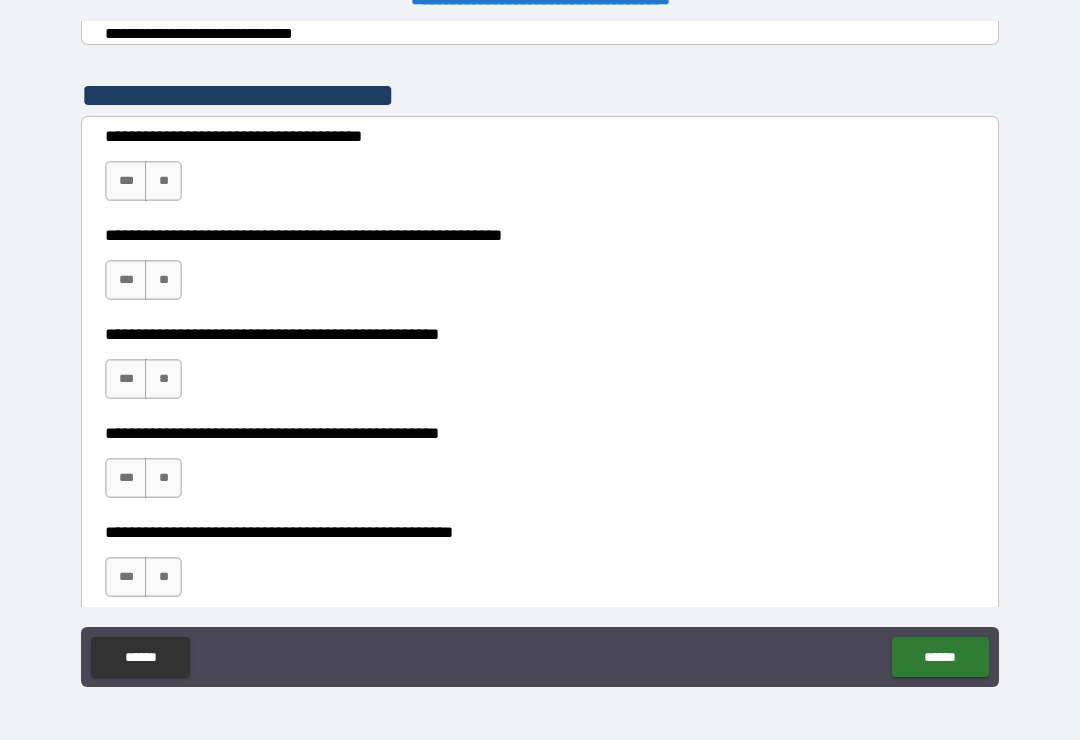 click on "**" at bounding box center [163, 181] 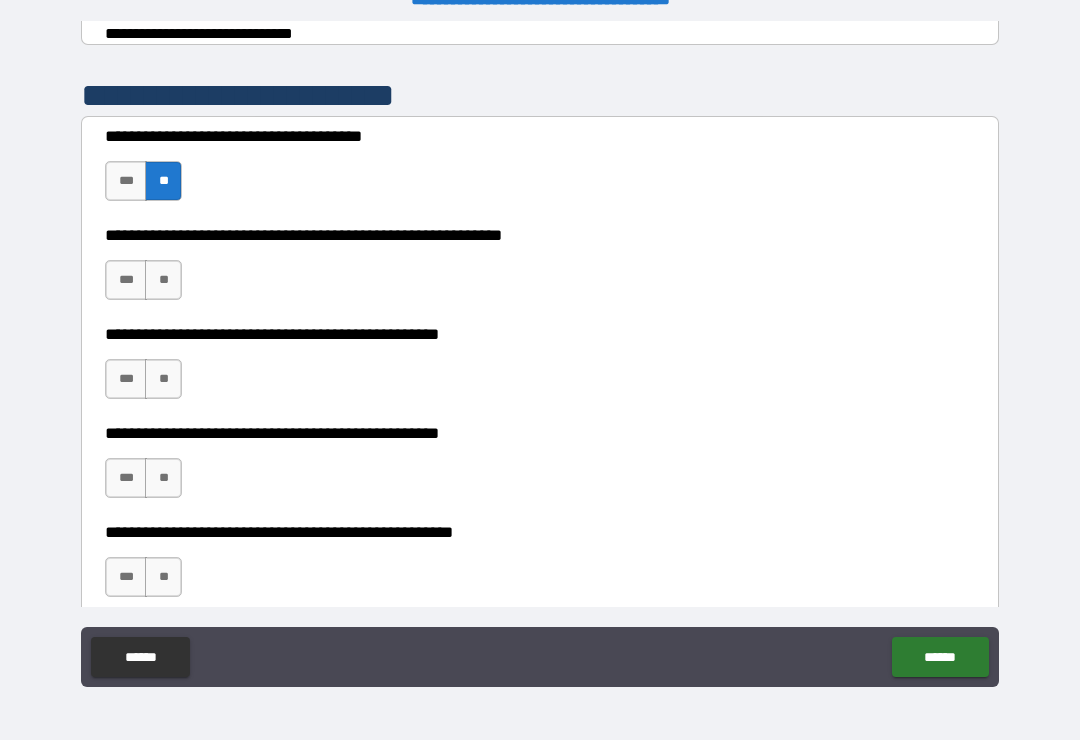 click on "***" at bounding box center [126, 280] 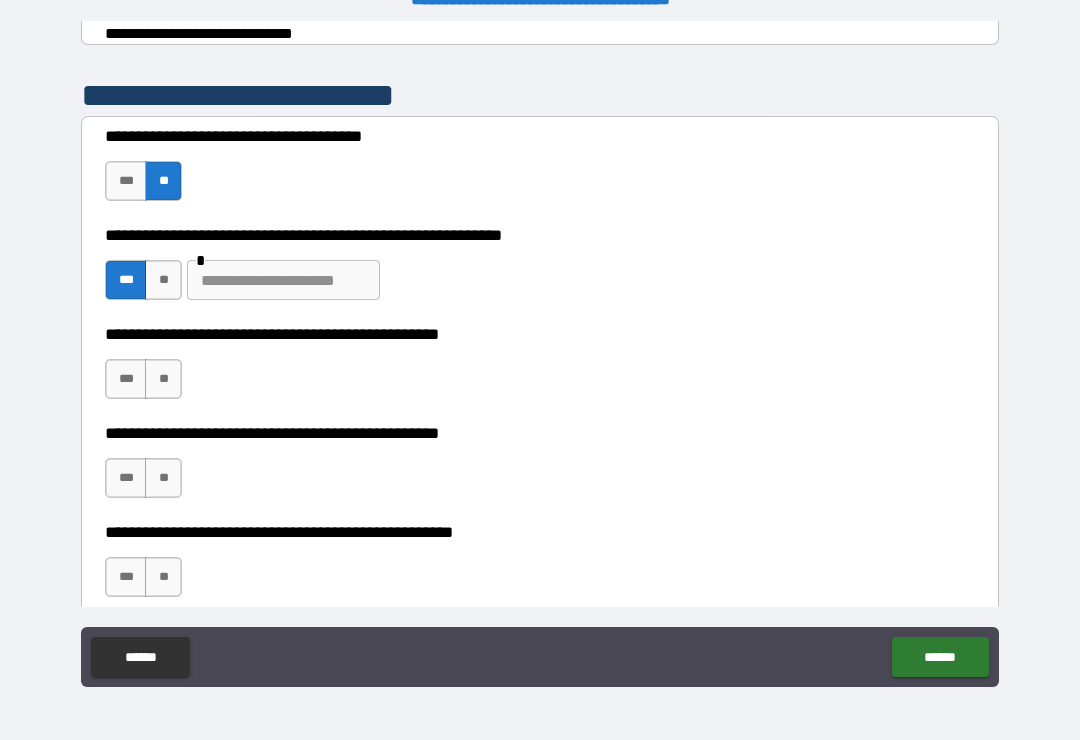 click at bounding box center [283, 280] 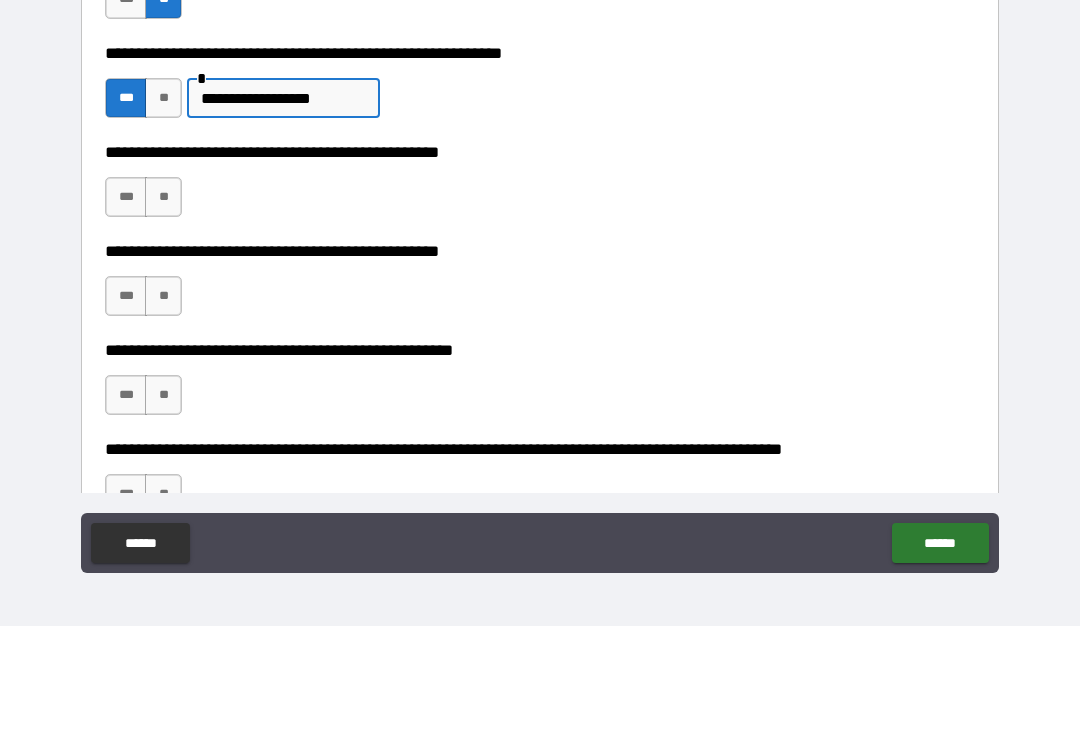scroll, scrollTop: 441, scrollLeft: 0, axis: vertical 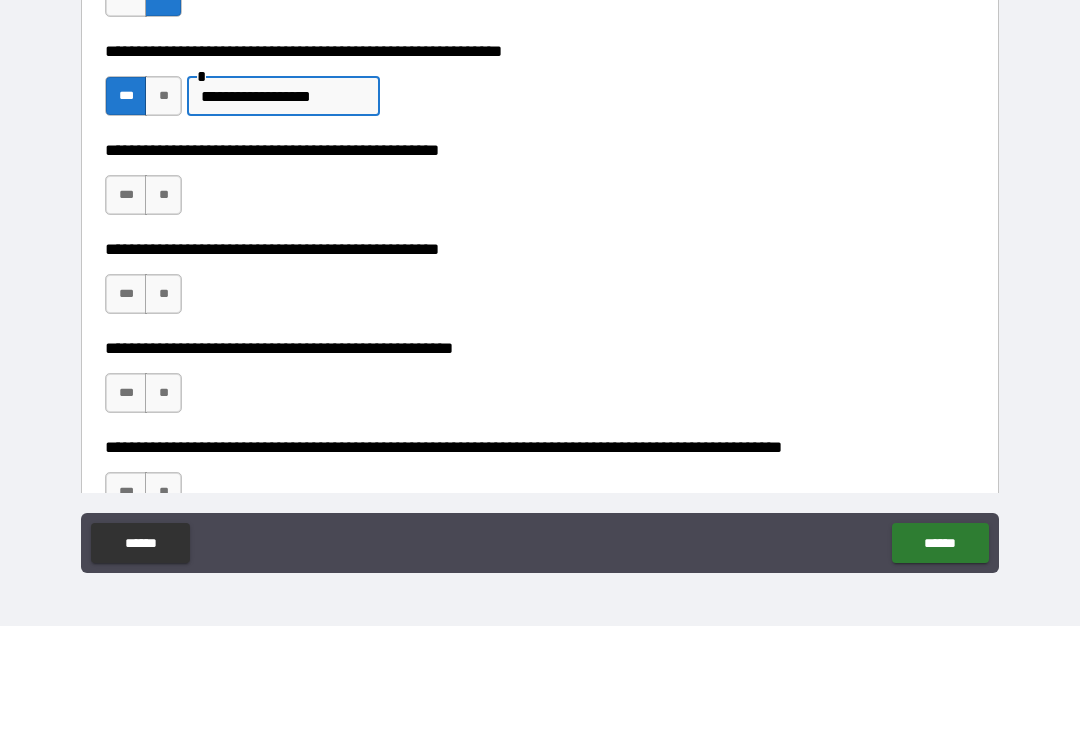 click on "**" at bounding box center (163, 309) 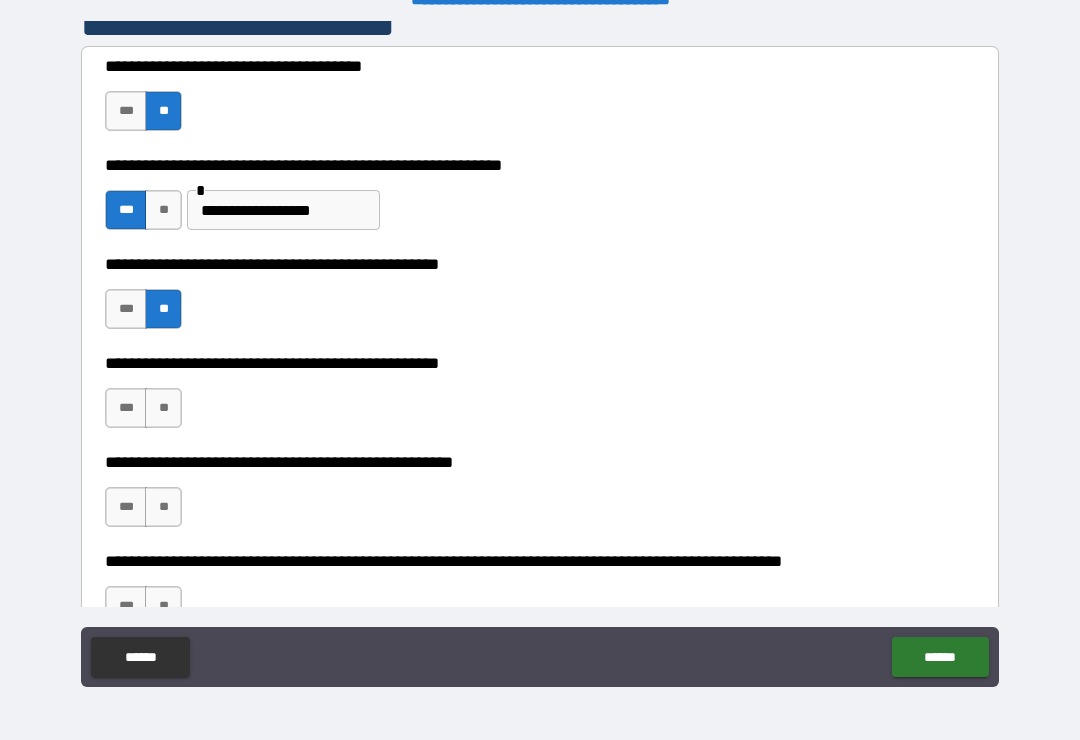 click on "**" at bounding box center [163, 408] 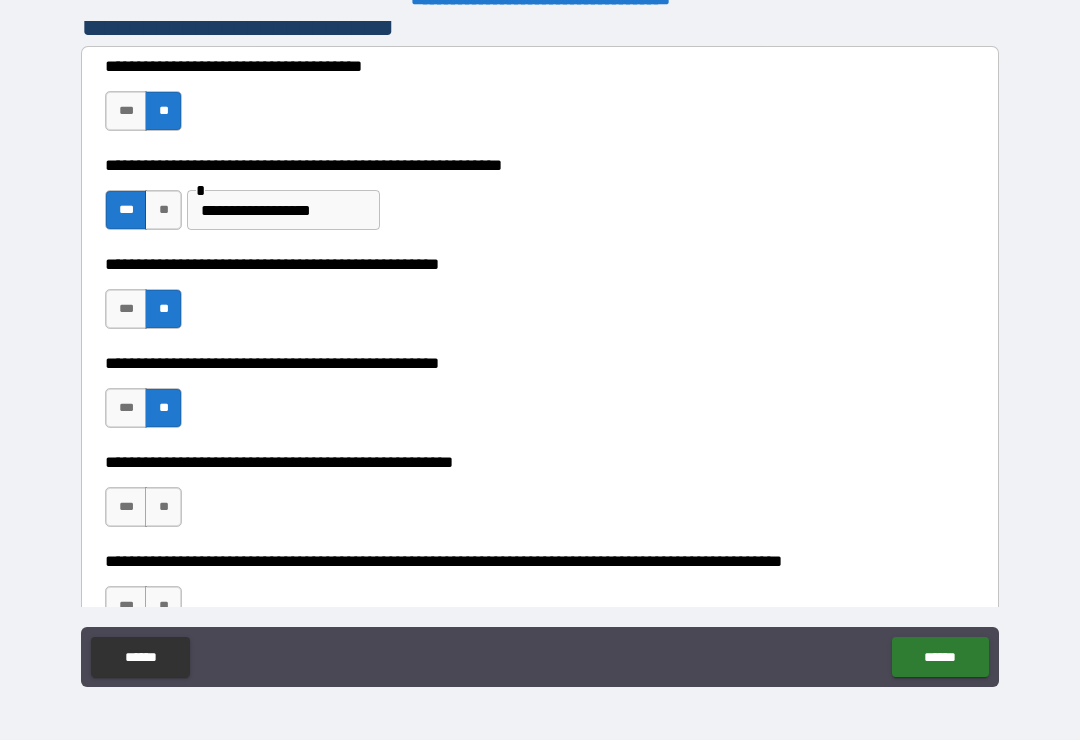 click on "**" at bounding box center (163, 507) 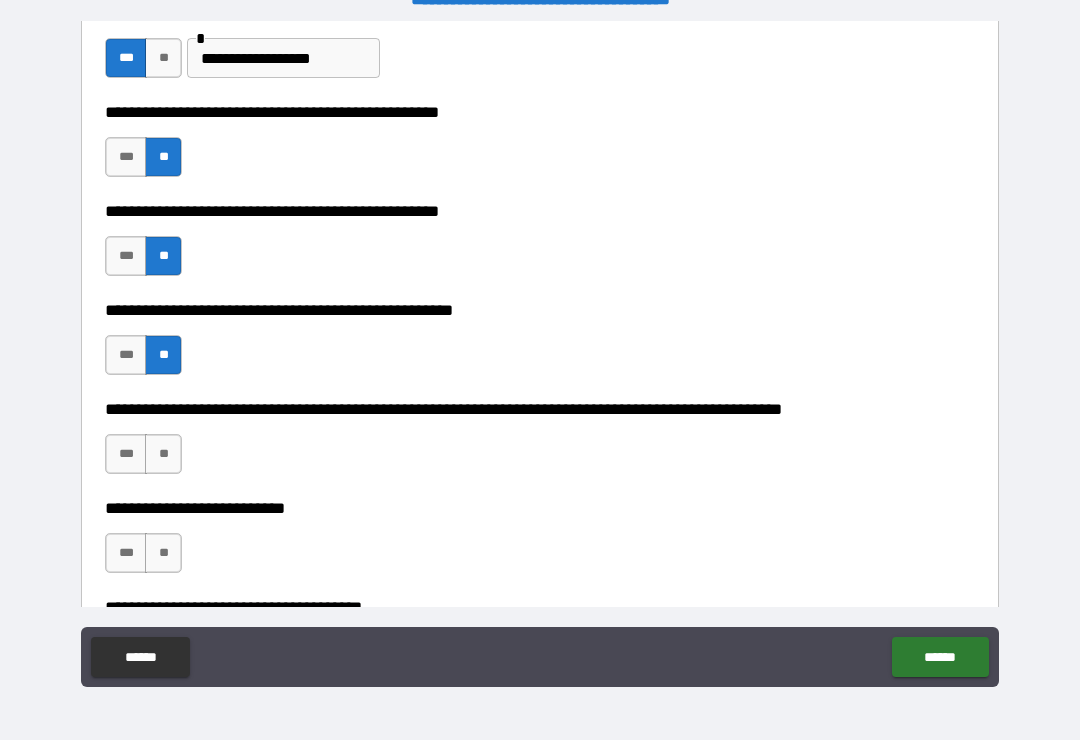 scroll, scrollTop: 606, scrollLeft: 0, axis: vertical 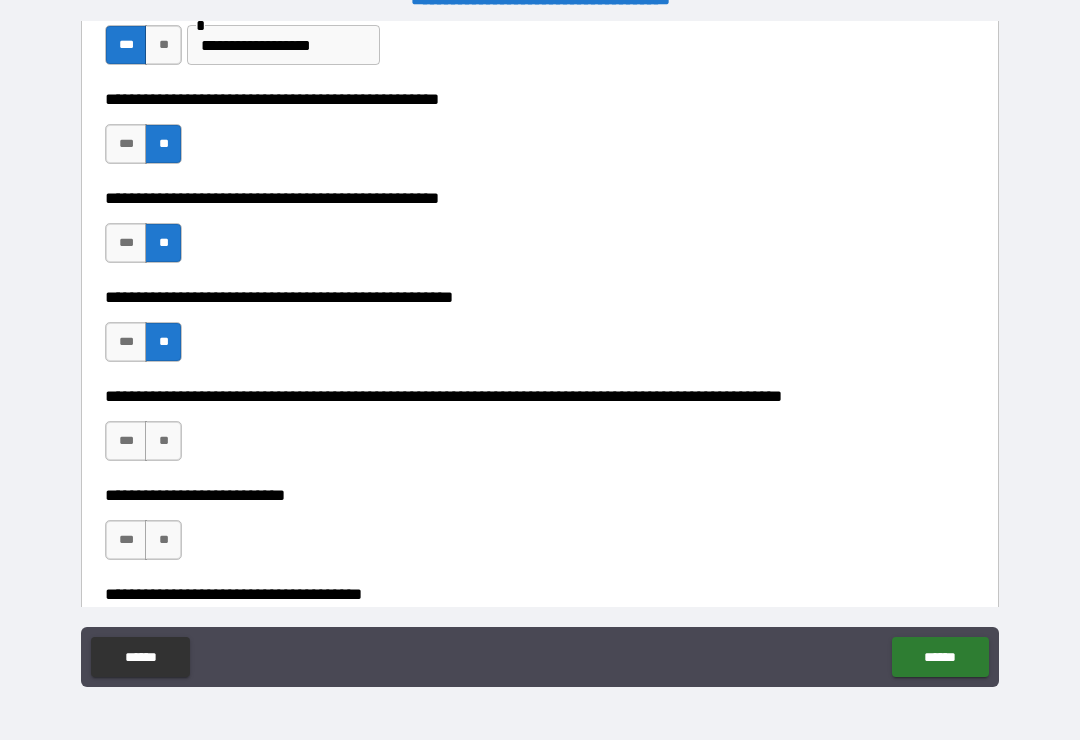 click on "**" at bounding box center (163, 441) 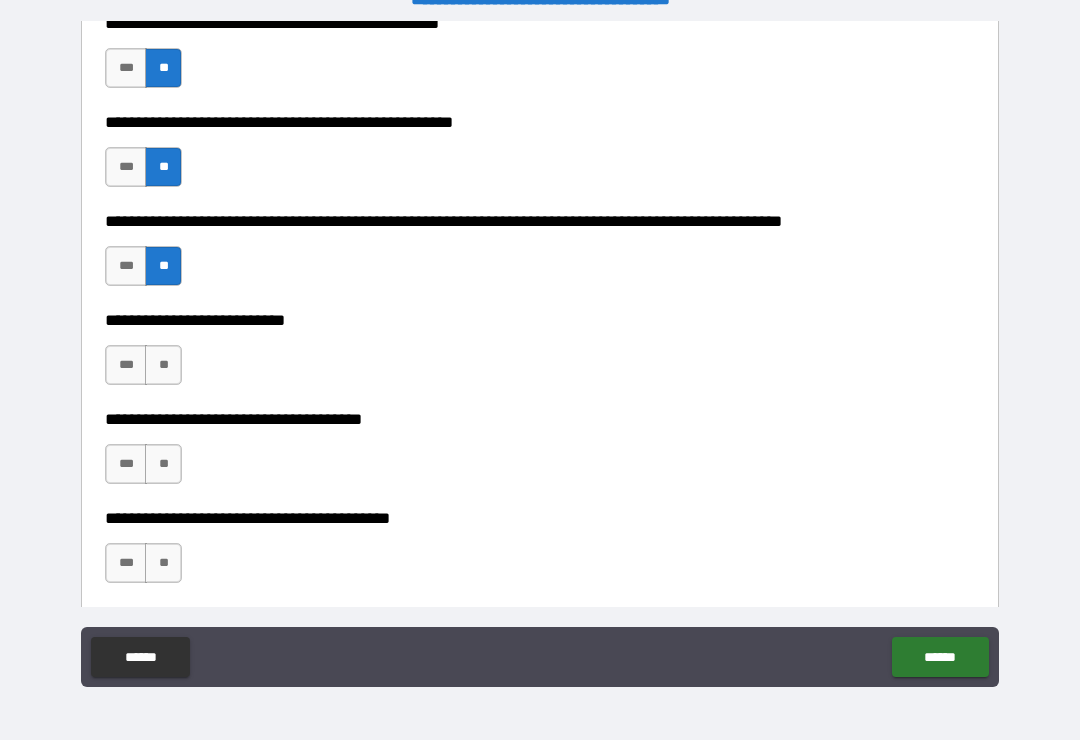 scroll, scrollTop: 783, scrollLeft: 0, axis: vertical 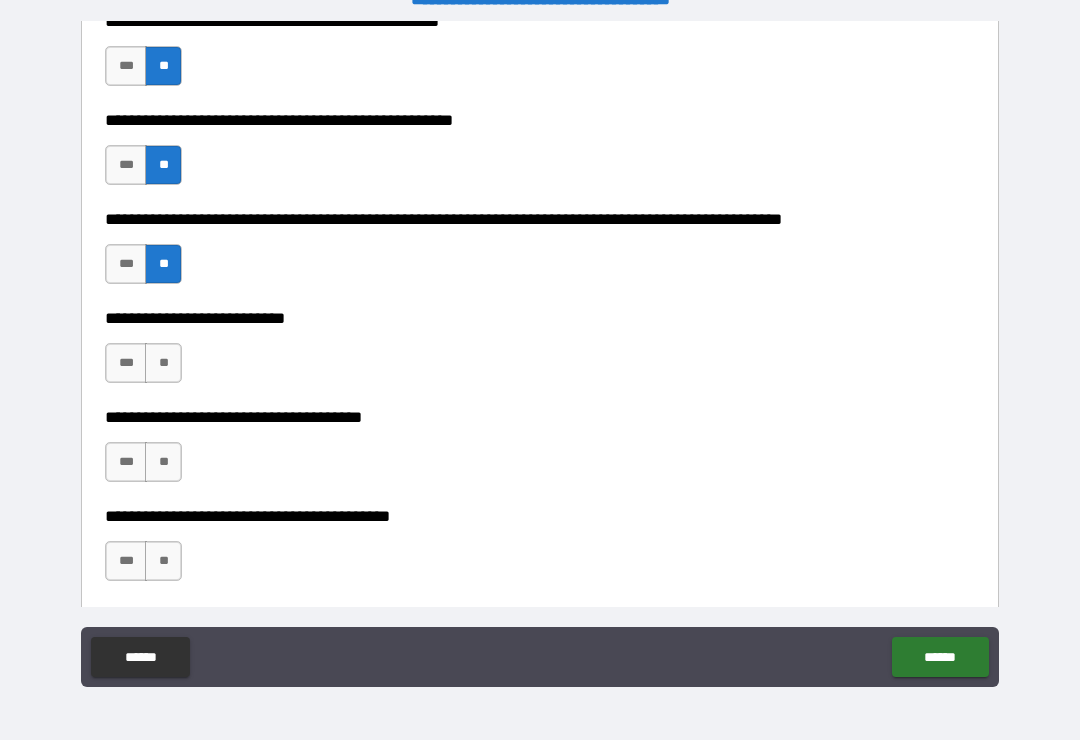 click on "**" at bounding box center [163, 363] 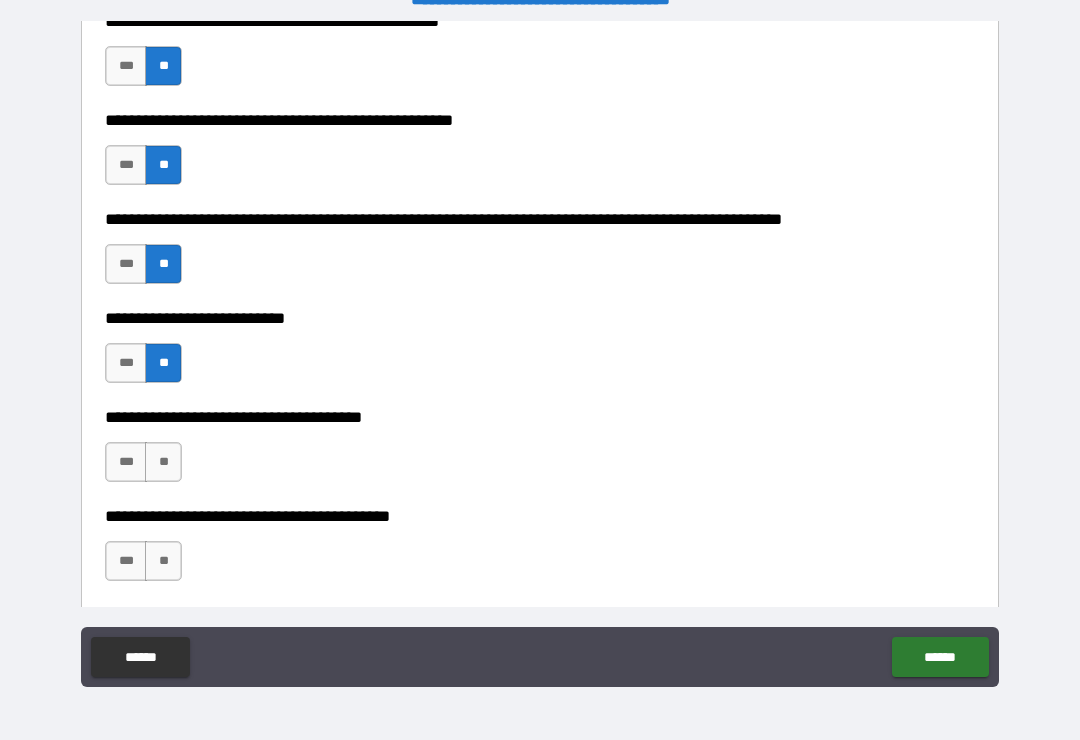 click on "**" at bounding box center (163, 462) 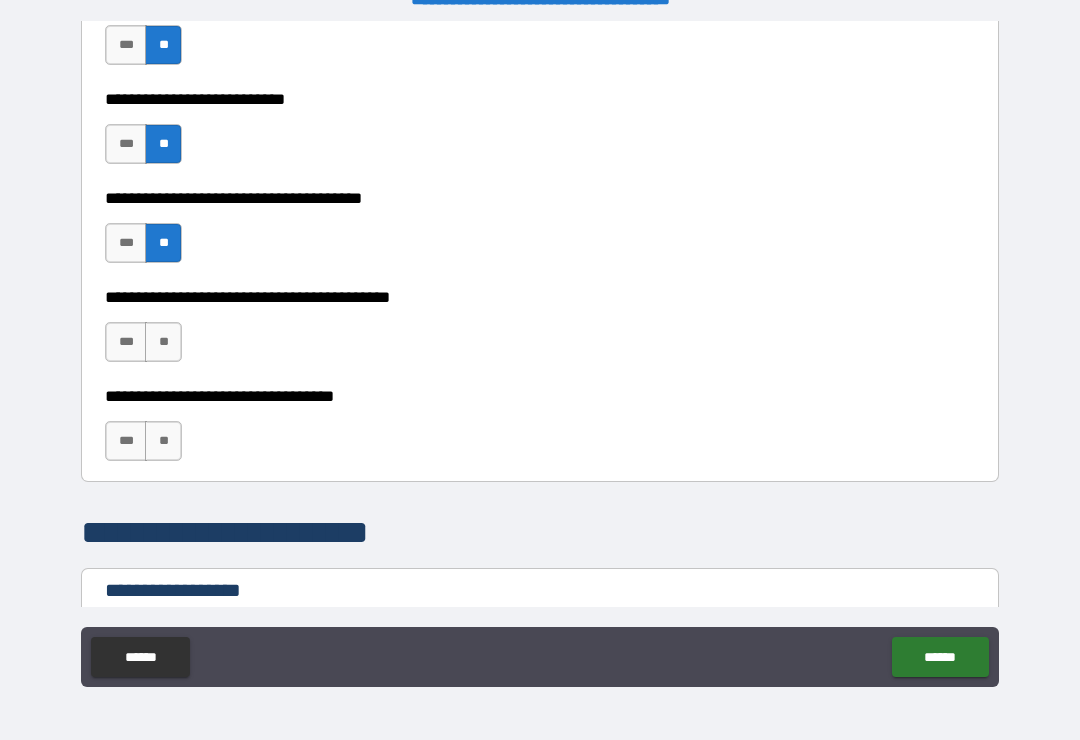 scroll, scrollTop: 1005, scrollLeft: 0, axis: vertical 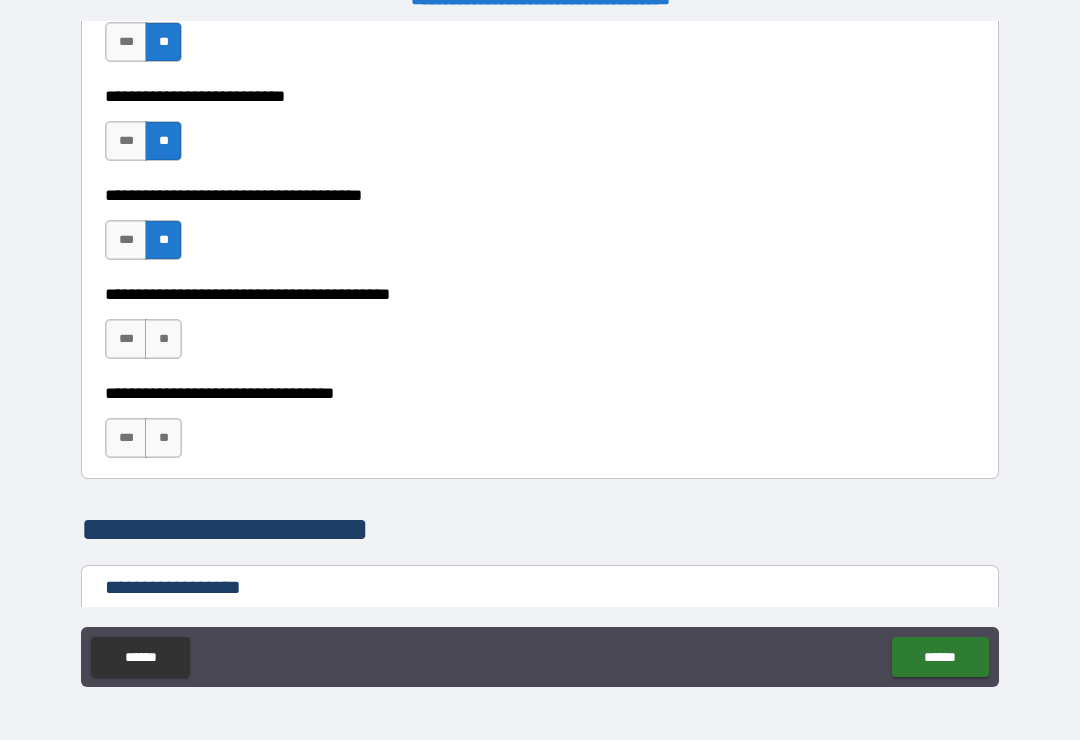 click on "**" at bounding box center [163, 339] 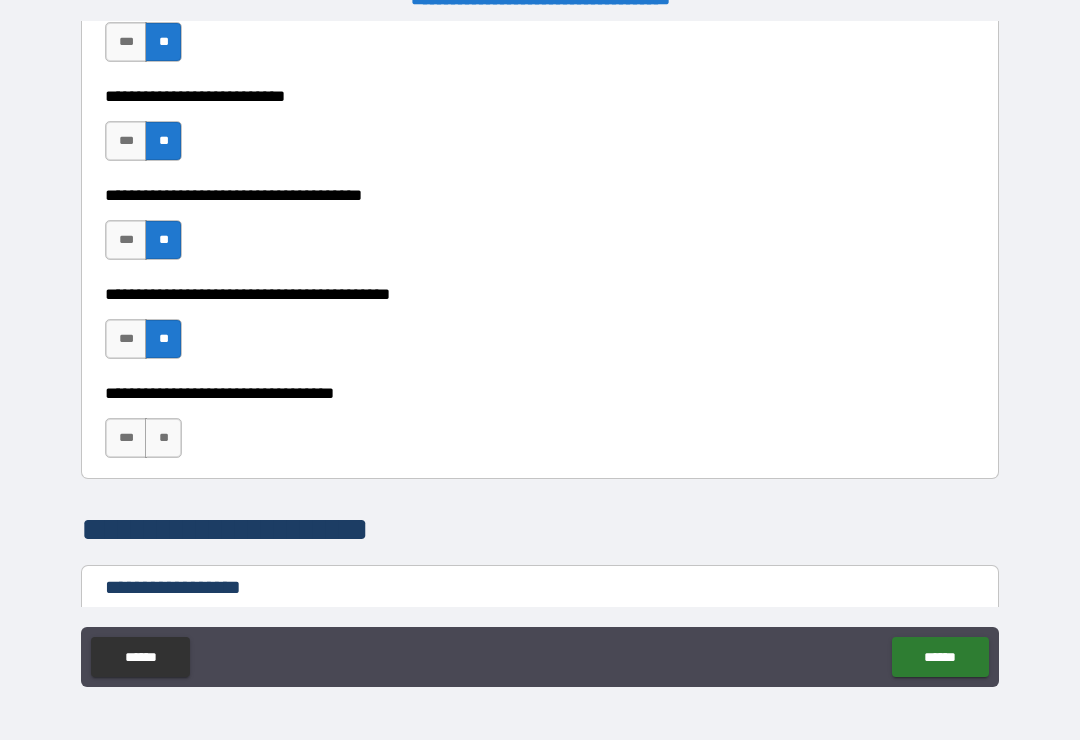 click on "**" at bounding box center [163, 438] 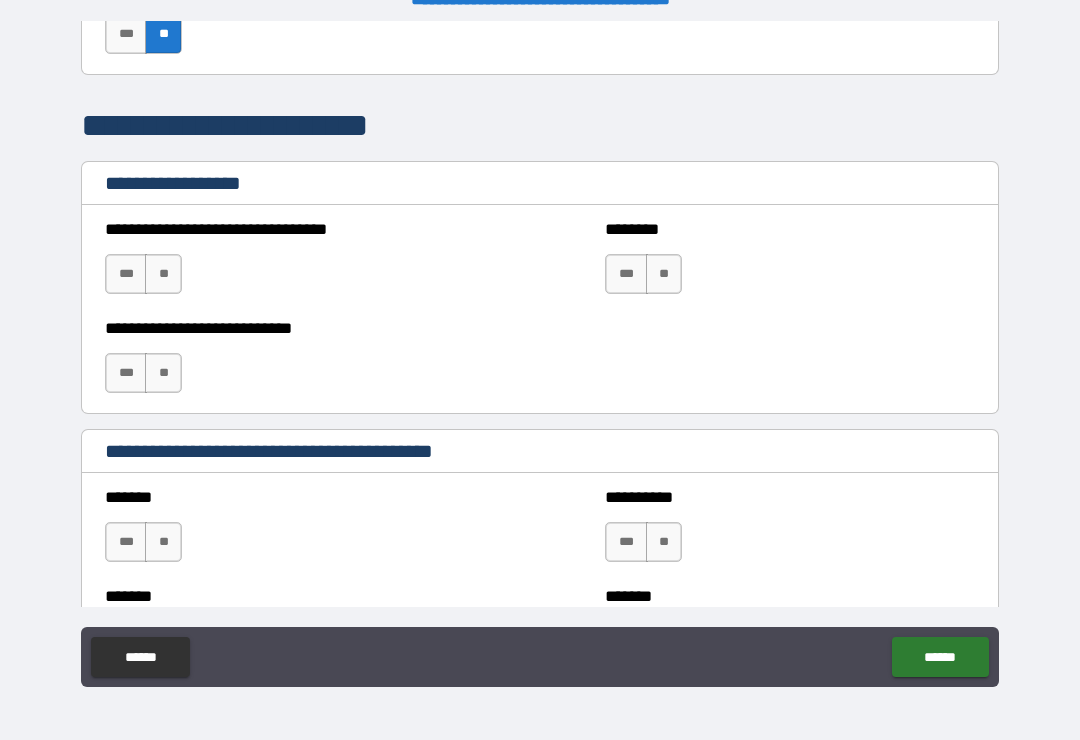 scroll, scrollTop: 1407, scrollLeft: 0, axis: vertical 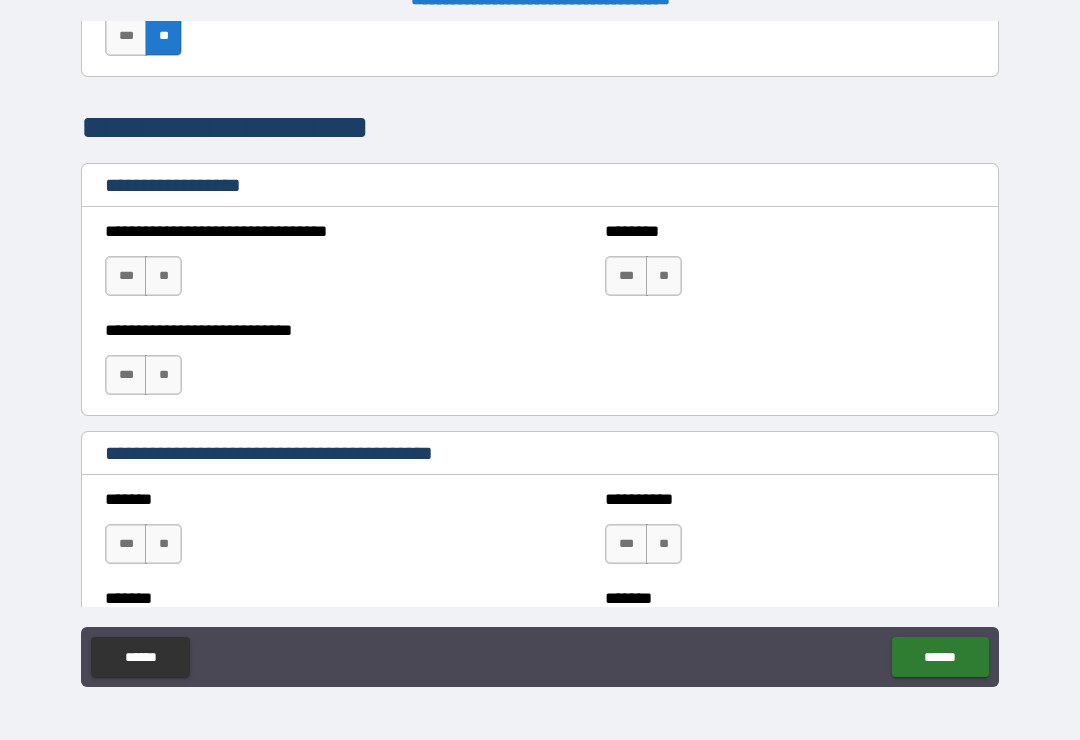click on "**" at bounding box center (163, 276) 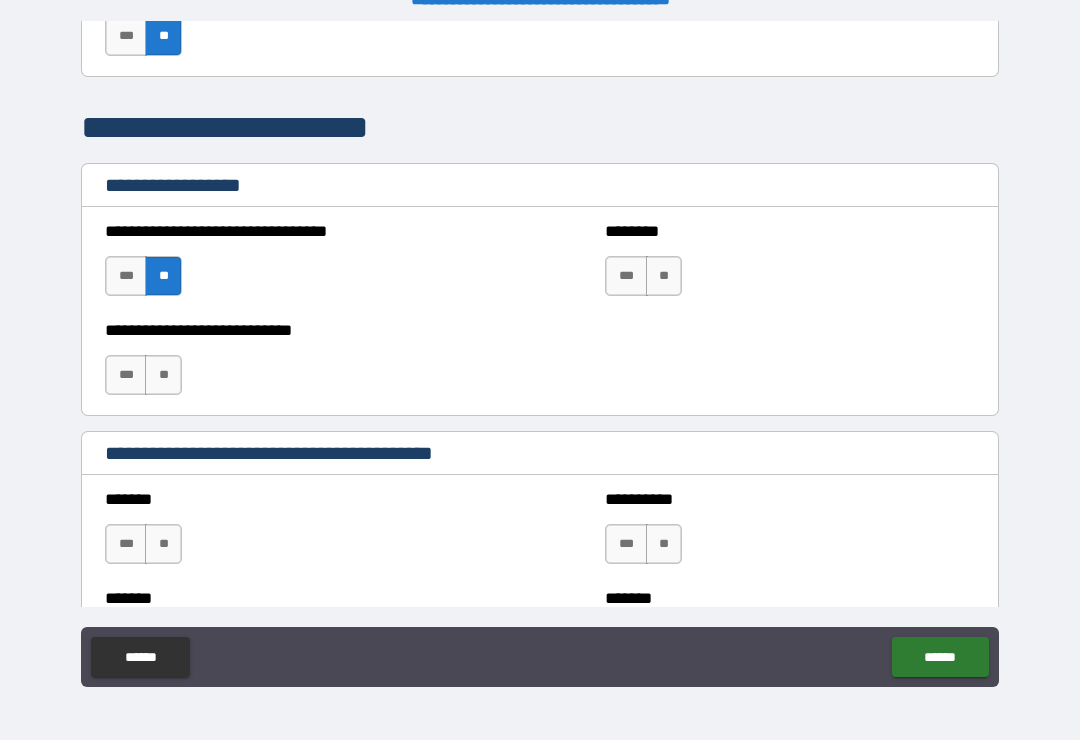 click on "**" at bounding box center [163, 375] 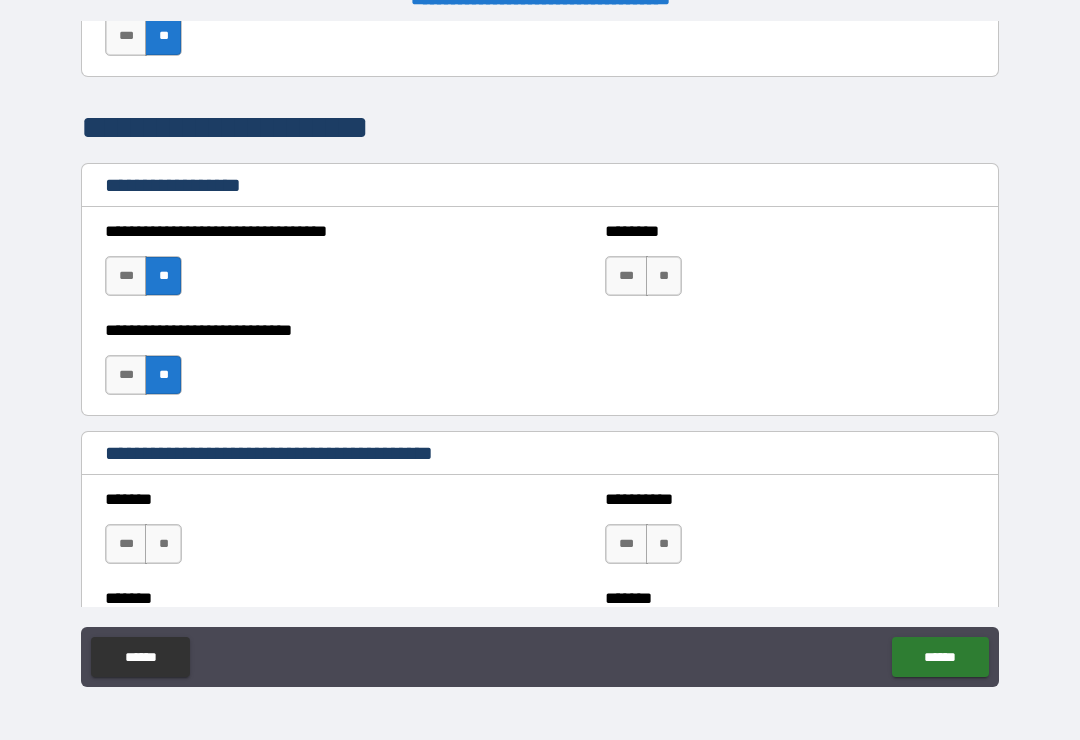 click on "**" at bounding box center (664, 276) 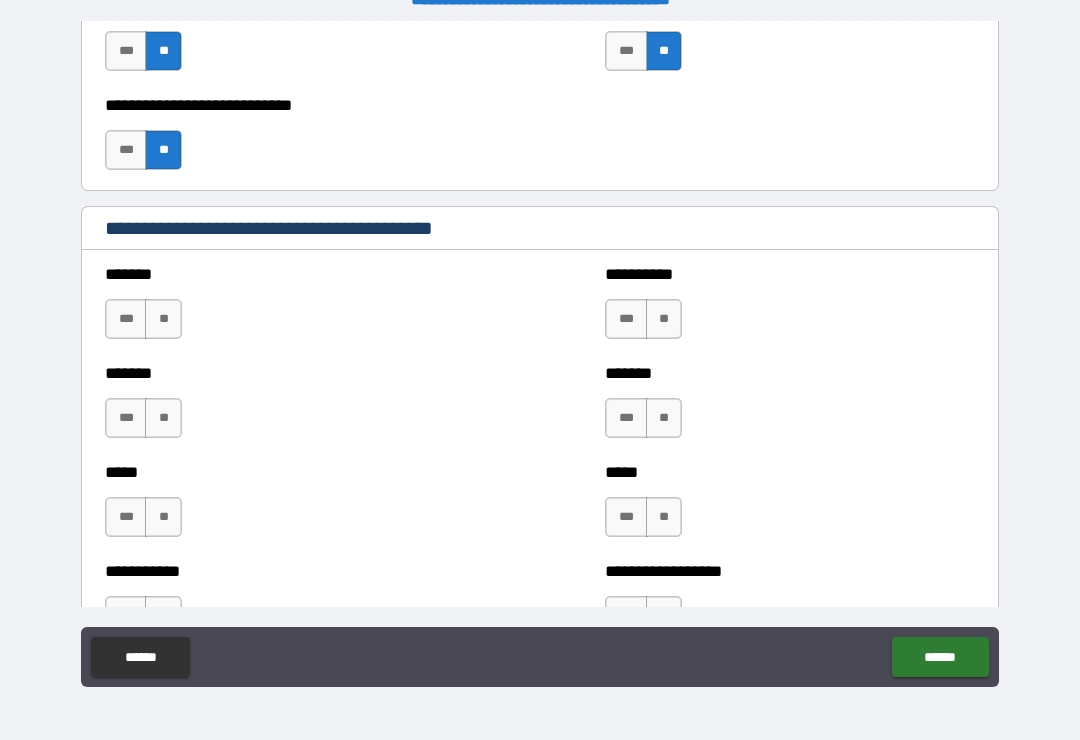 scroll, scrollTop: 1633, scrollLeft: 0, axis: vertical 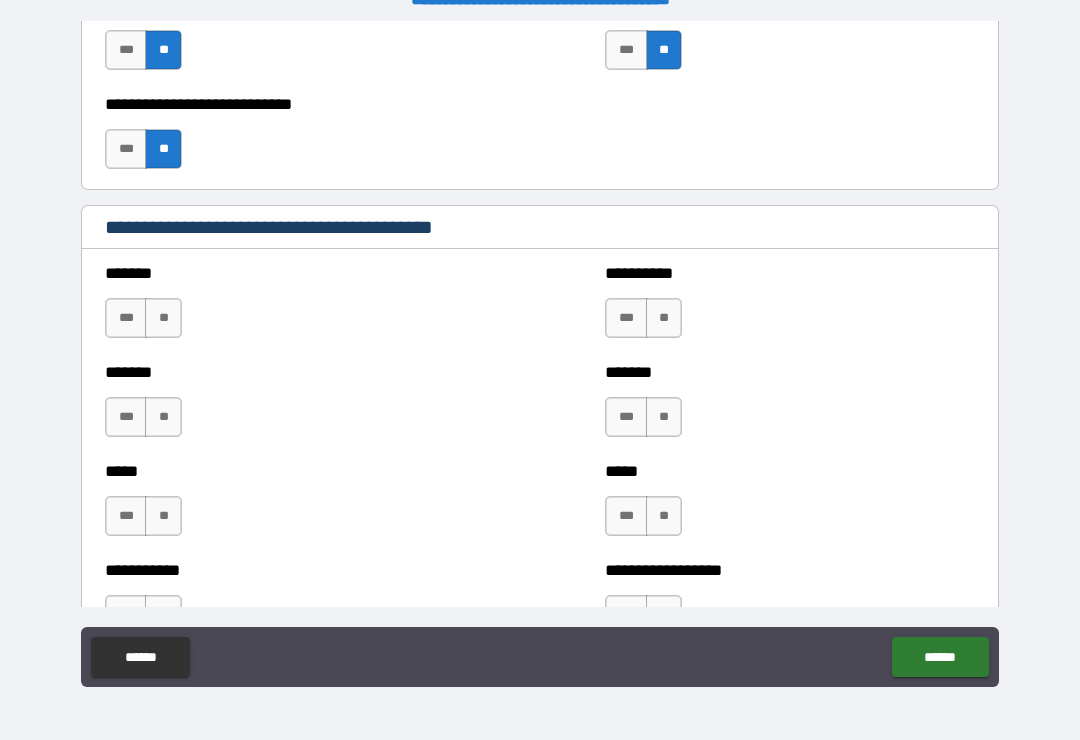 click on "**" at bounding box center [163, 318] 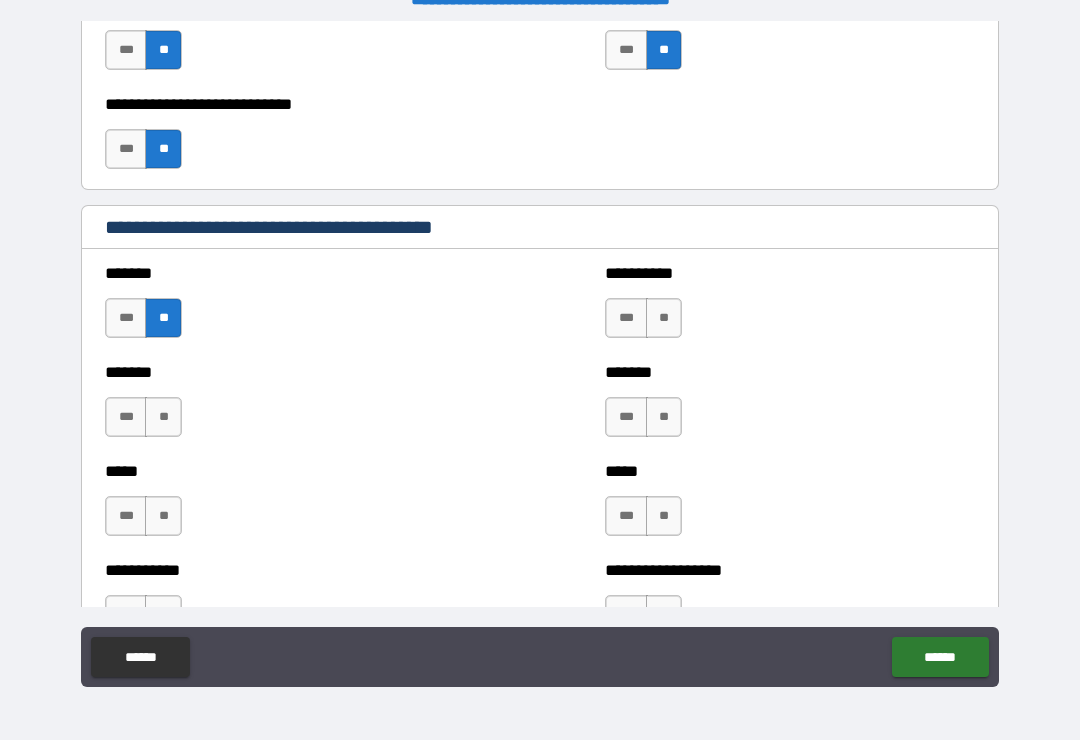 click on "***" at bounding box center (126, 417) 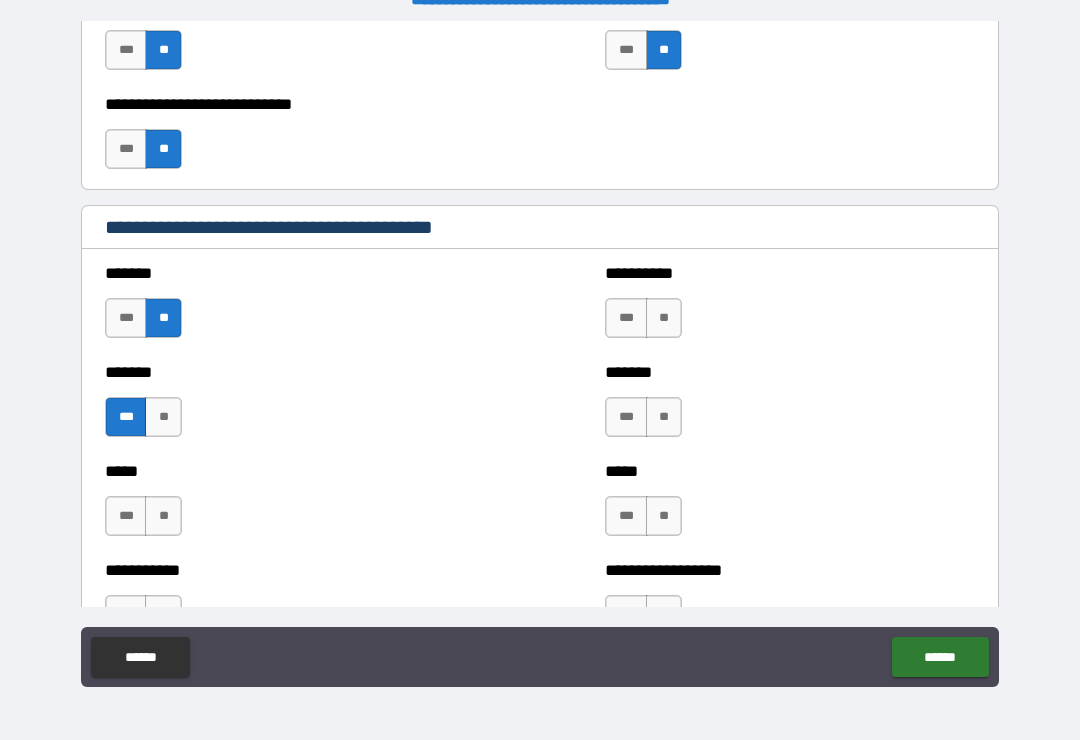click on "**" at bounding box center (664, 318) 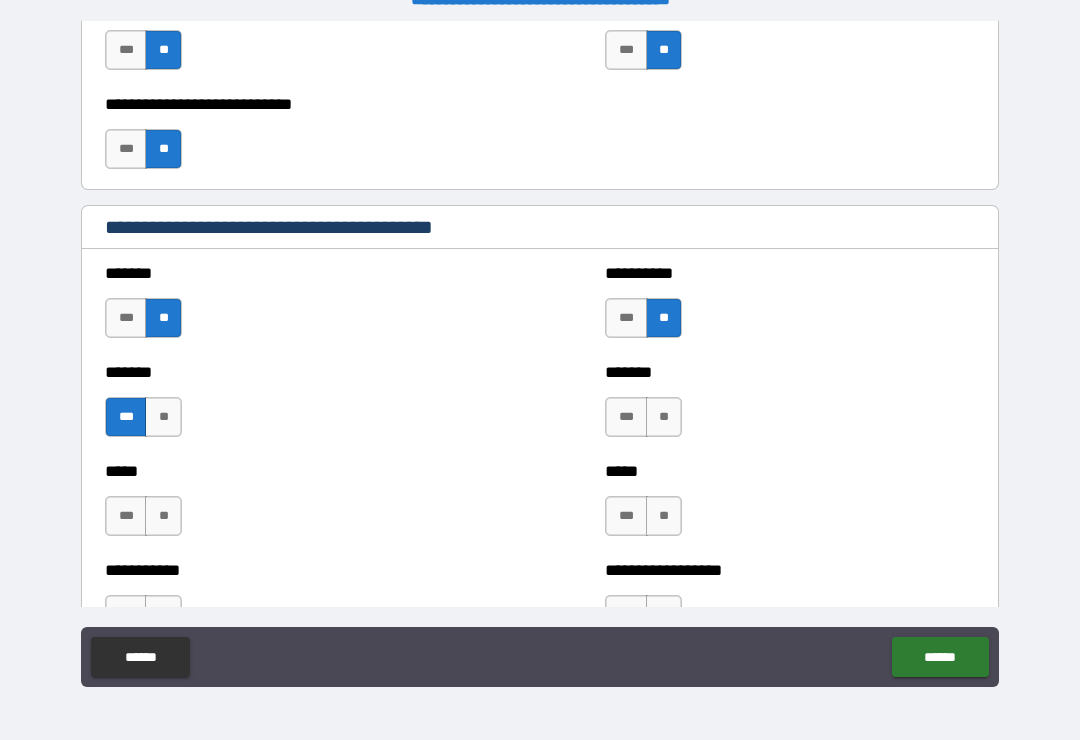 click on "**" at bounding box center (664, 417) 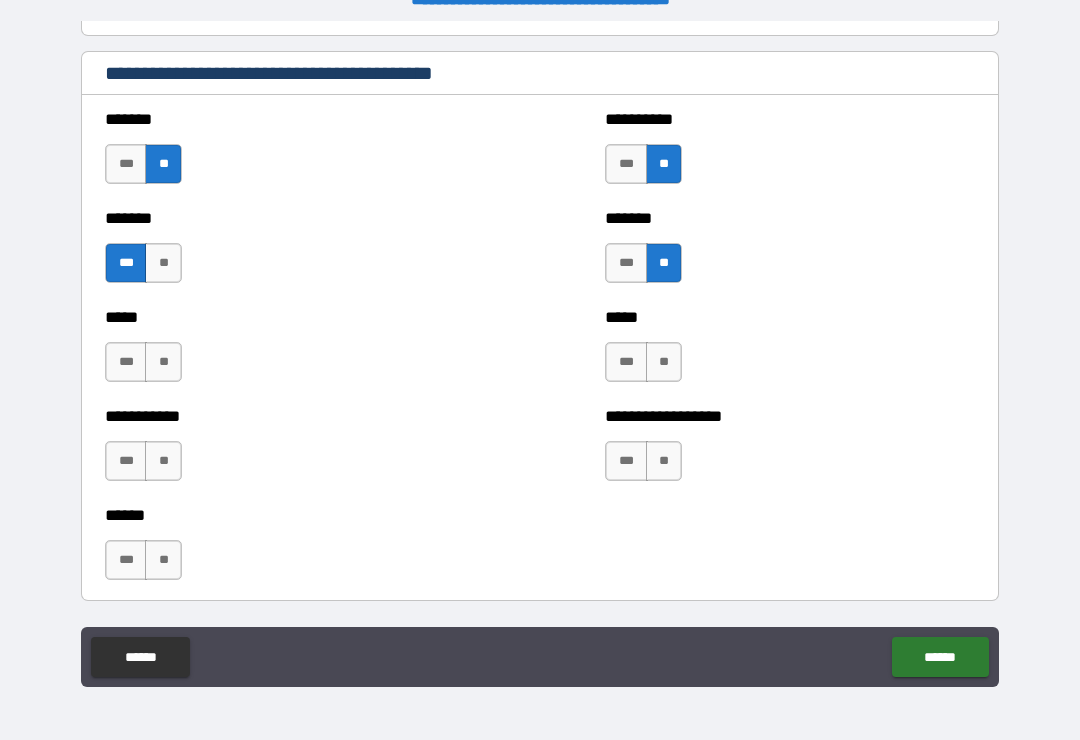scroll, scrollTop: 1800, scrollLeft: 0, axis: vertical 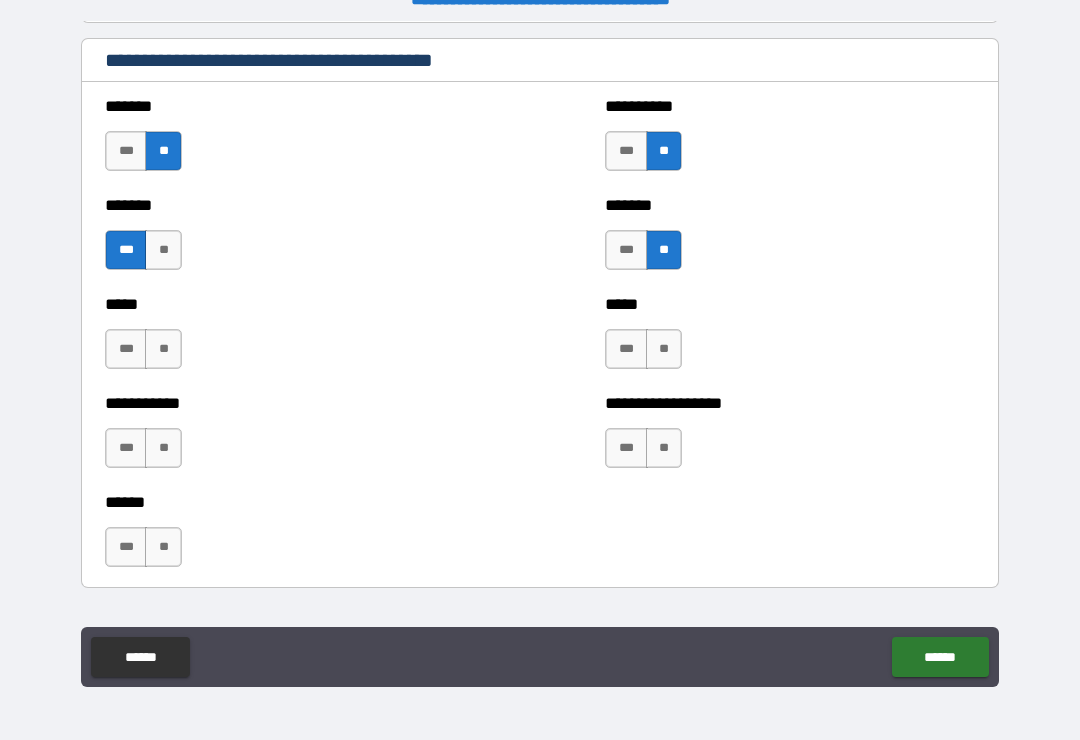 click on "**" at bounding box center (664, 349) 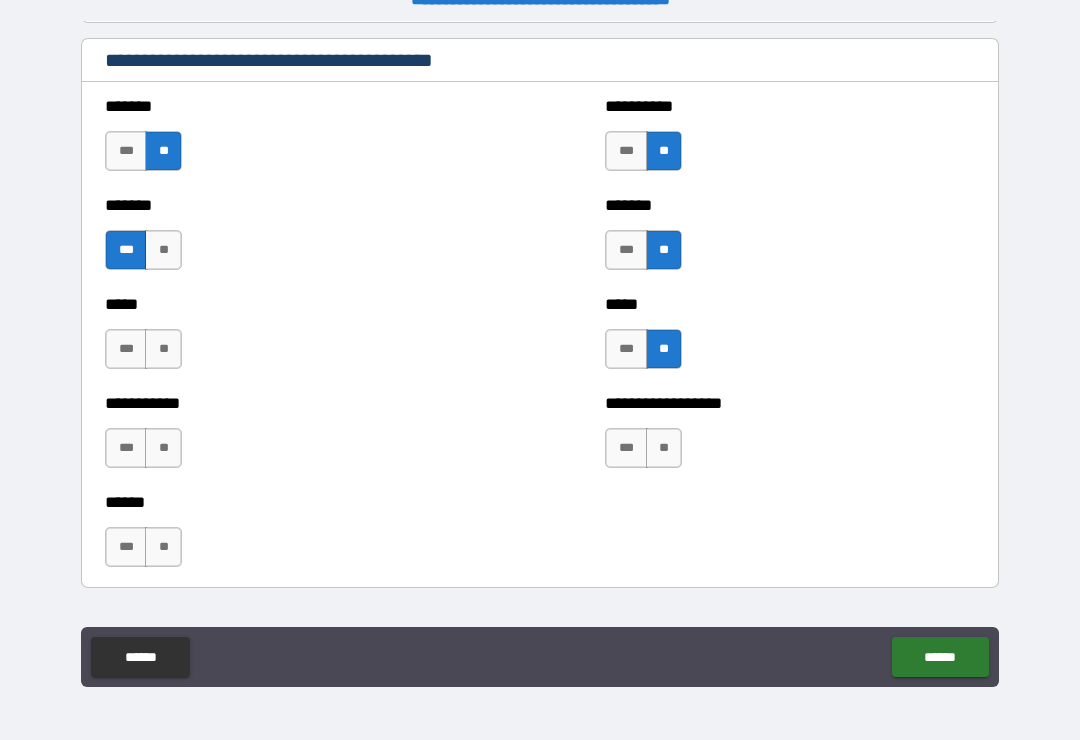 click on "**" at bounding box center [664, 448] 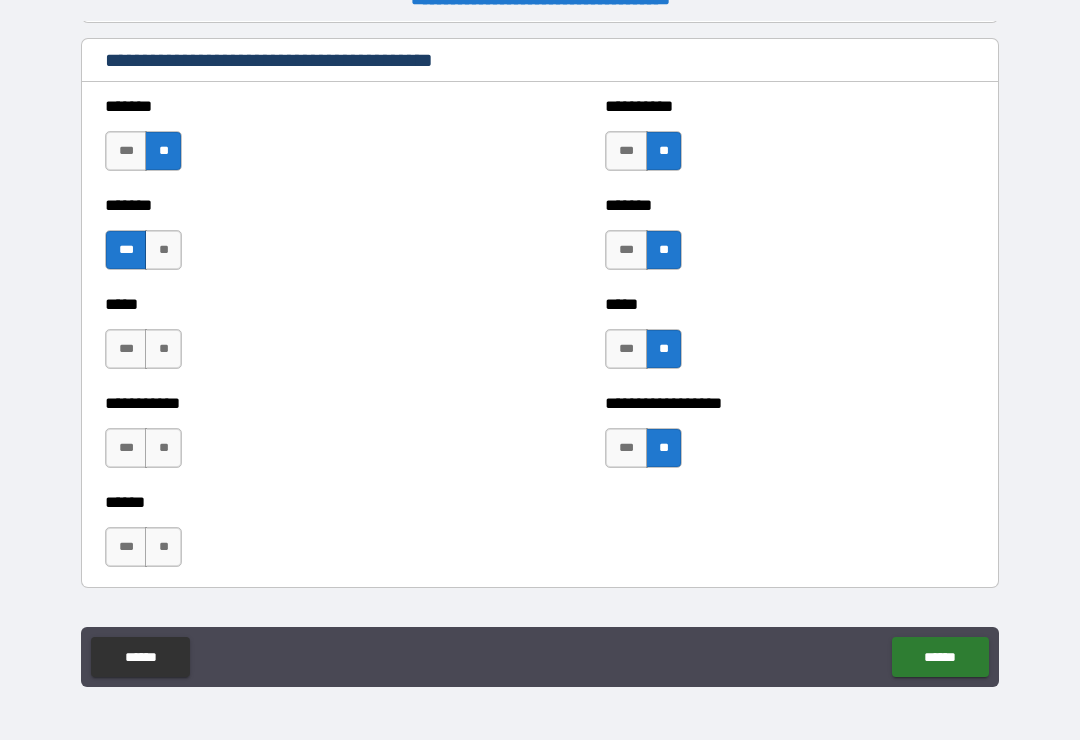 click on "**" at bounding box center [163, 349] 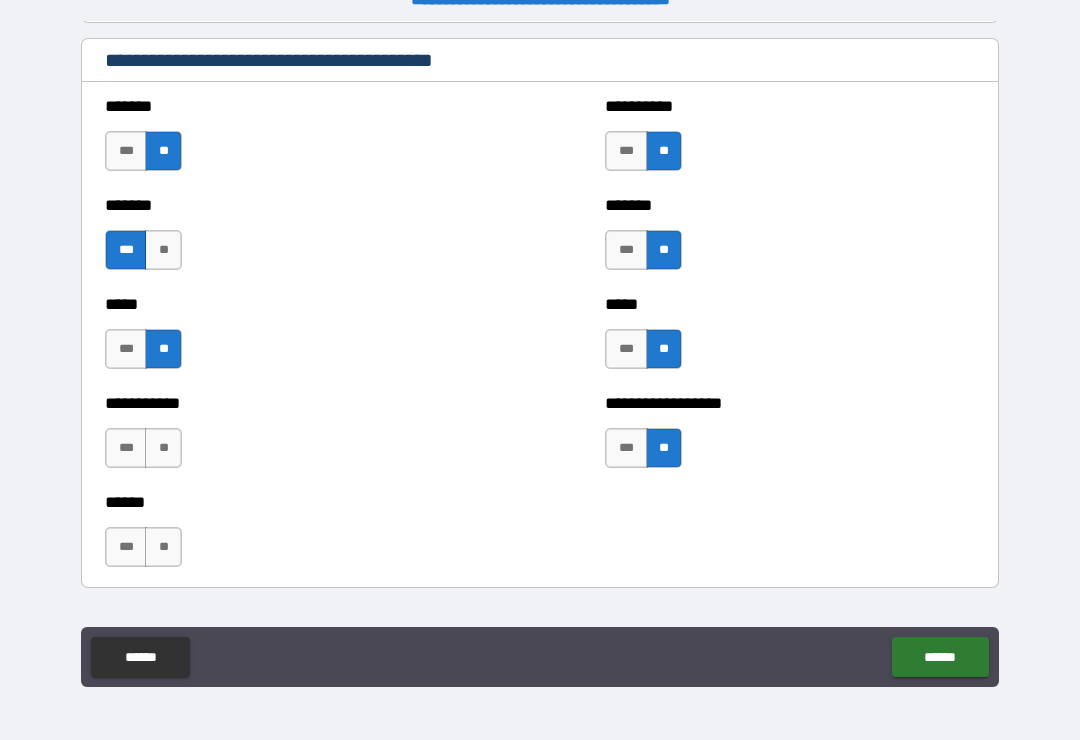 click on "**" at bounding box center [163, 448] 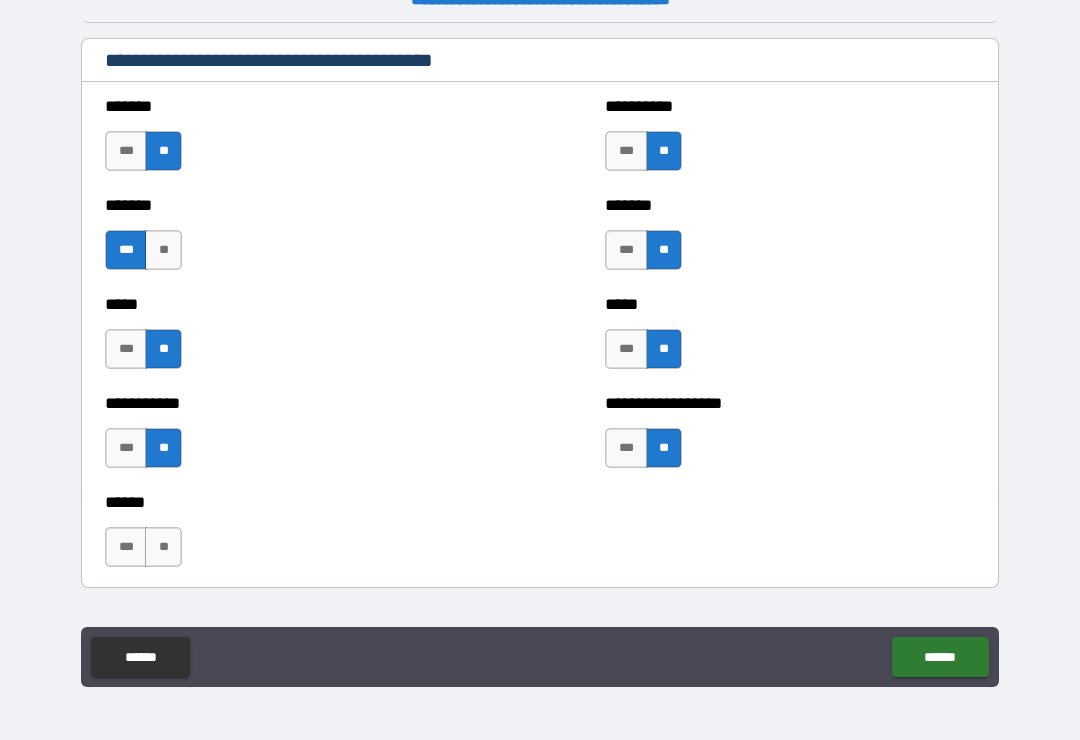 click on "**" at bounding box center (163, 547) 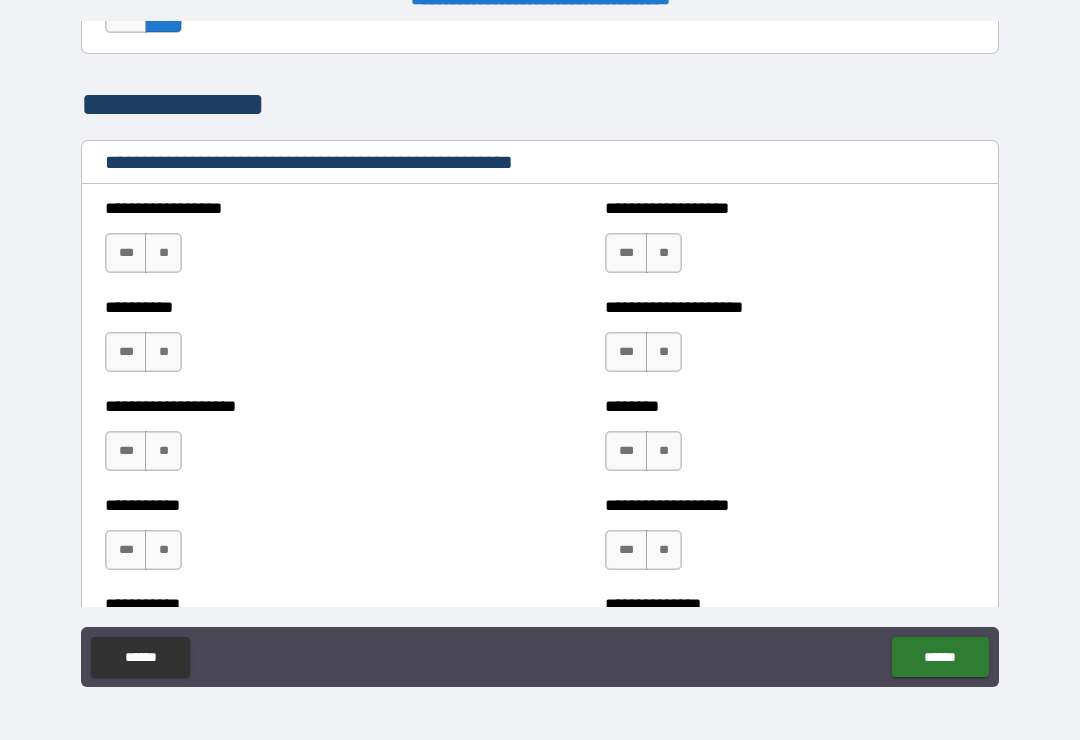scroll, scrollTop: 2336, scrollLeft: 0, axis: vertical 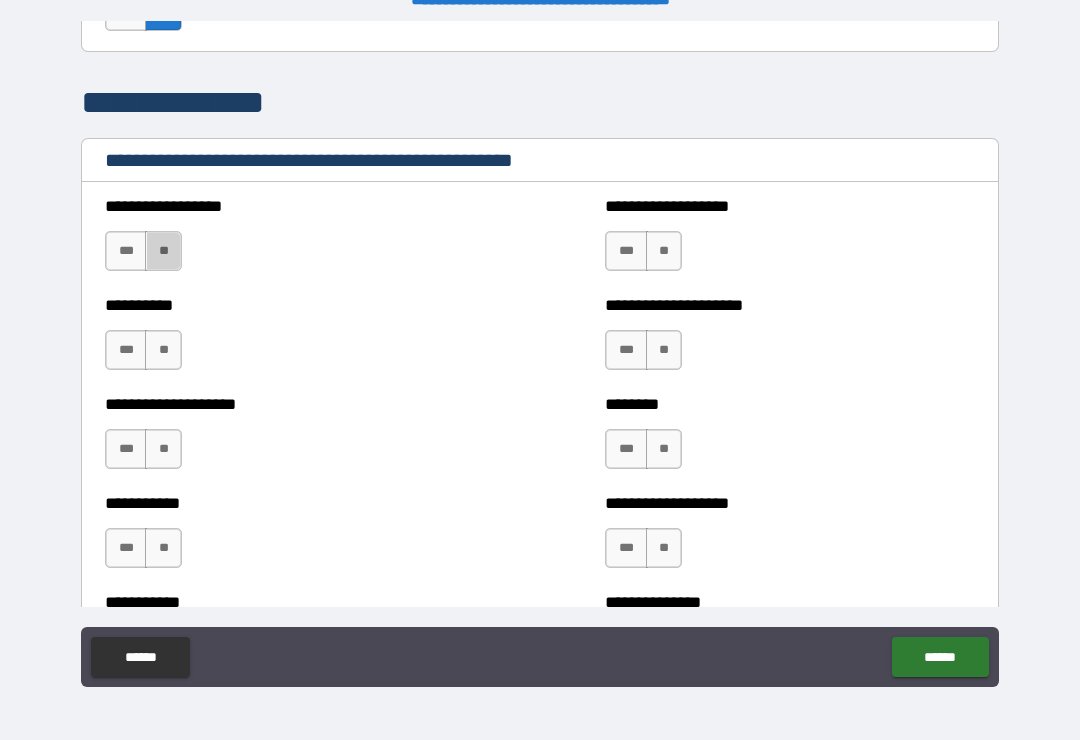 click on "**" at bounding box center [163, 251] 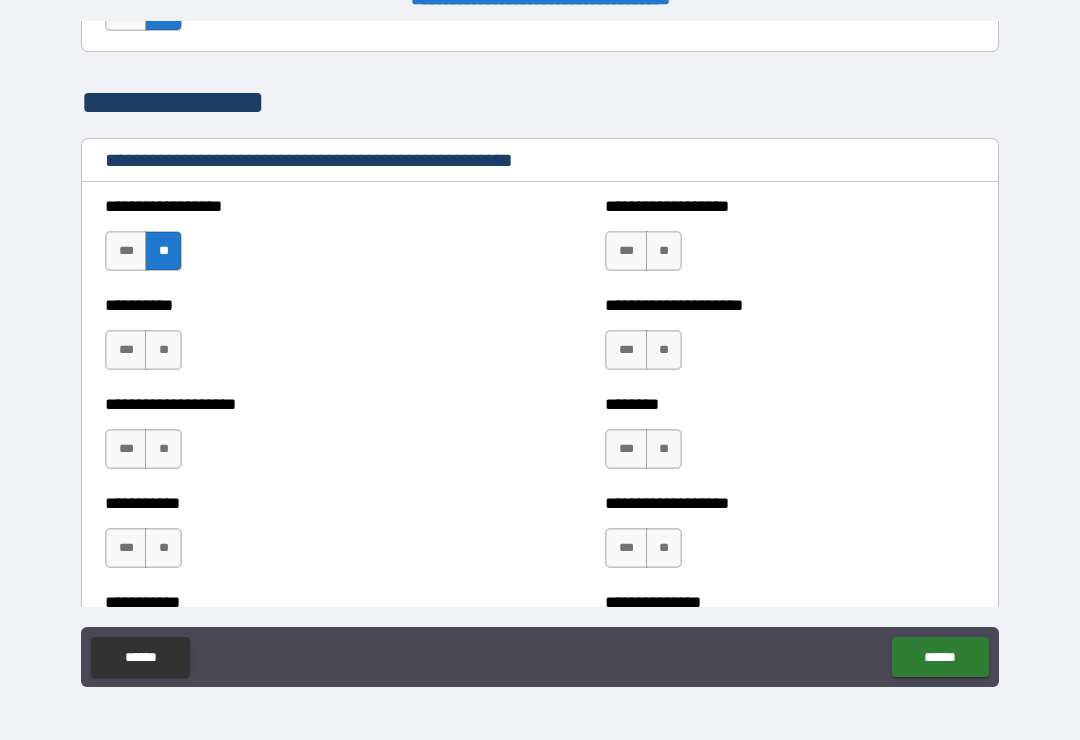 click on "**" at bounding box center [664, 251] 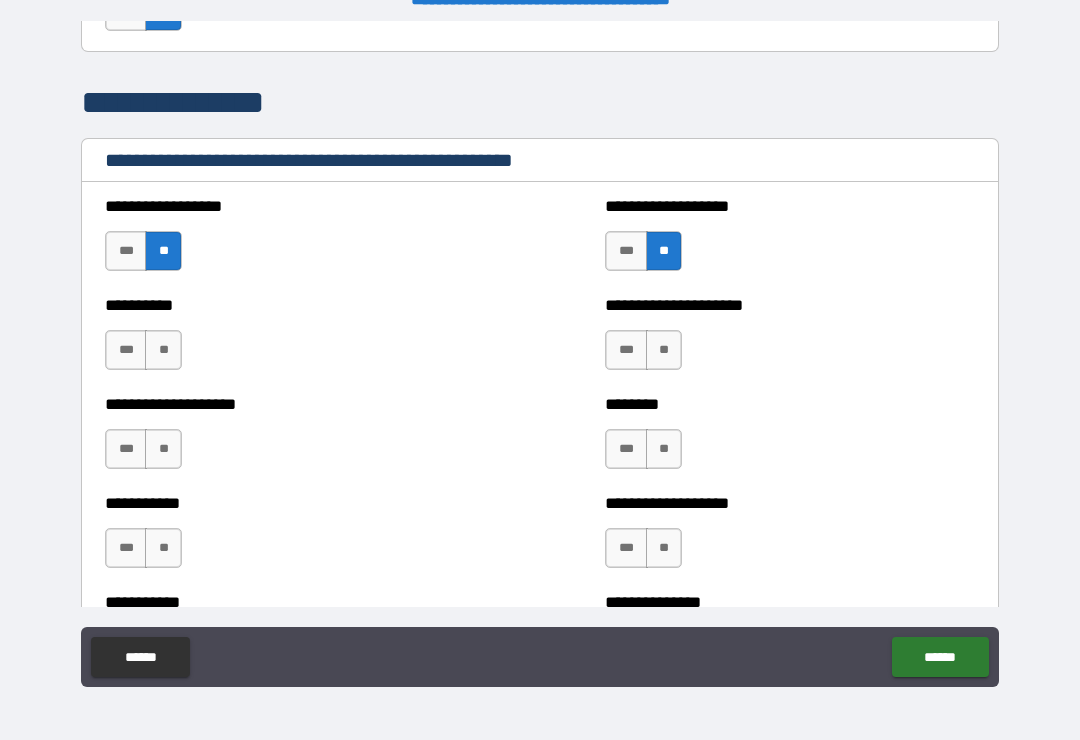 click on "**" at bounding box center [664, 350] 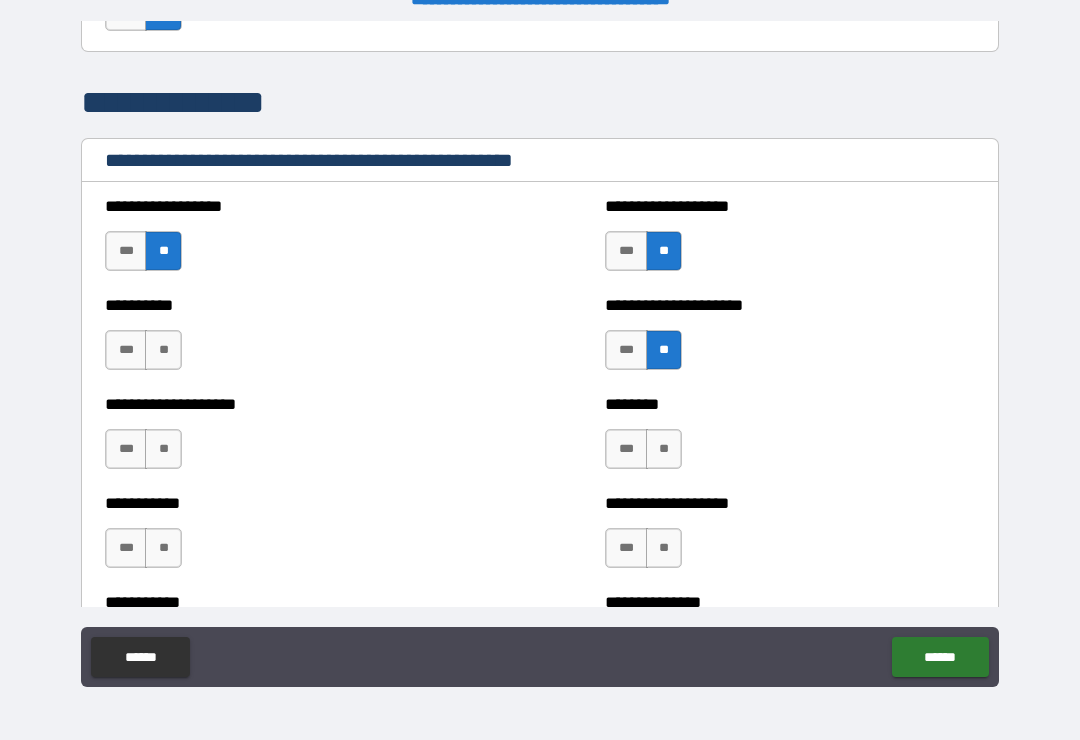 click on "**" at bounding box center [664, 449] 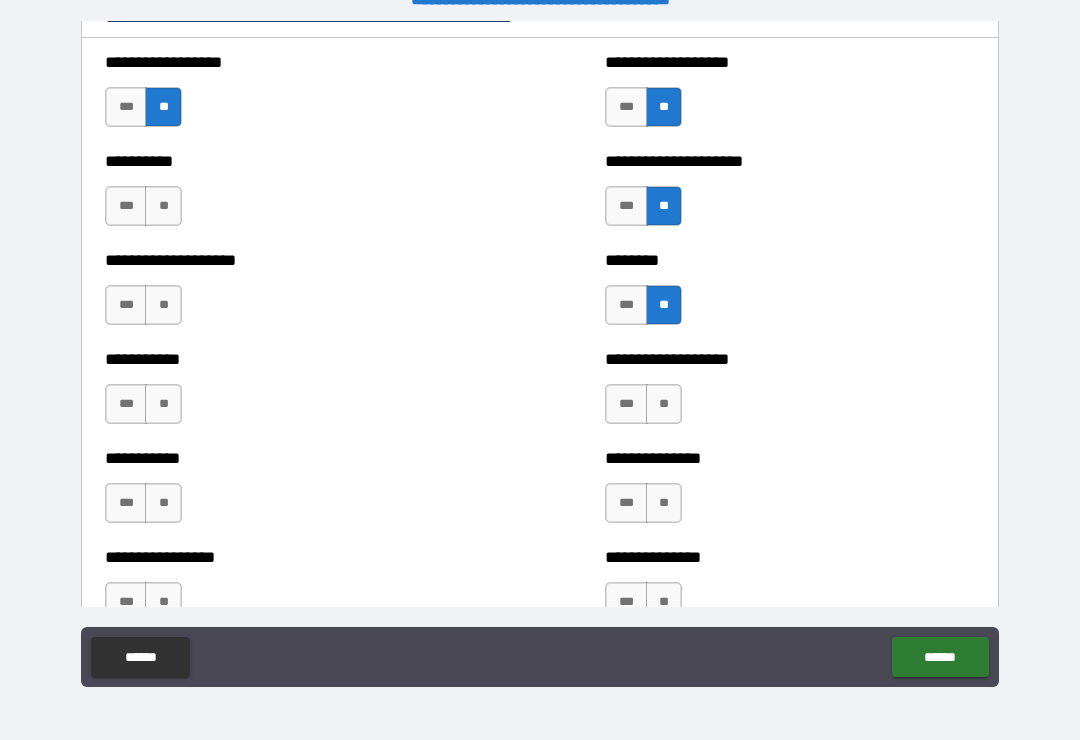 scroll, scrollTop: 2481, scrollLeft: 0, axis: vertical 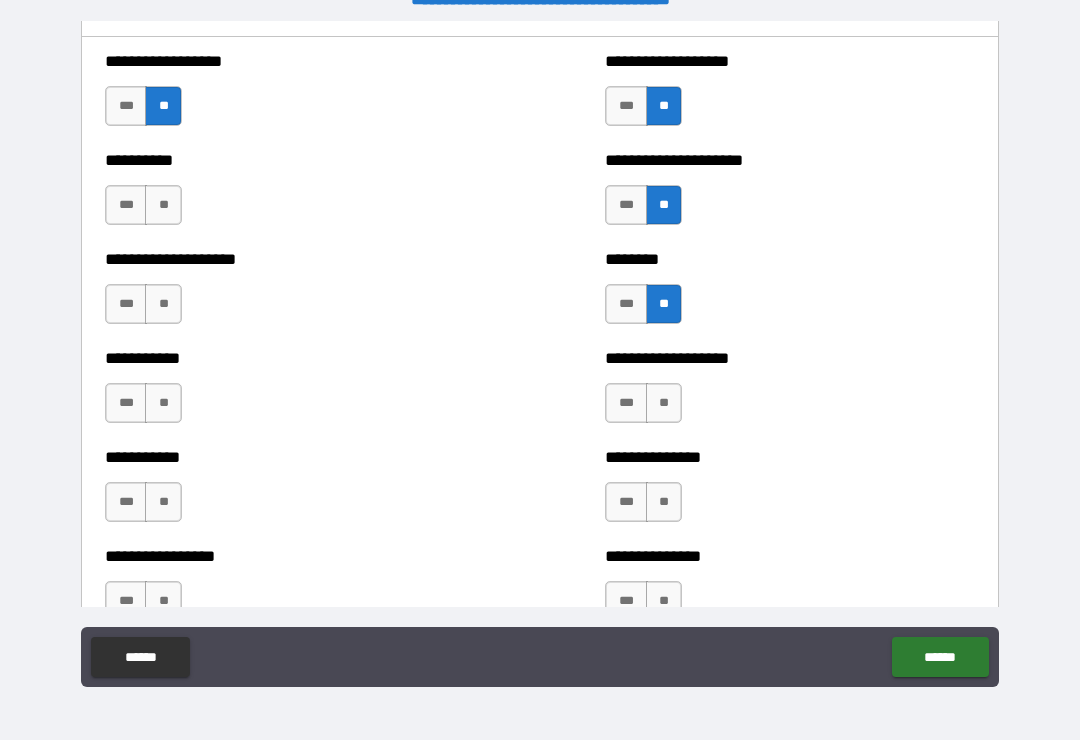 click on "**" at bounding box center (664, 403) 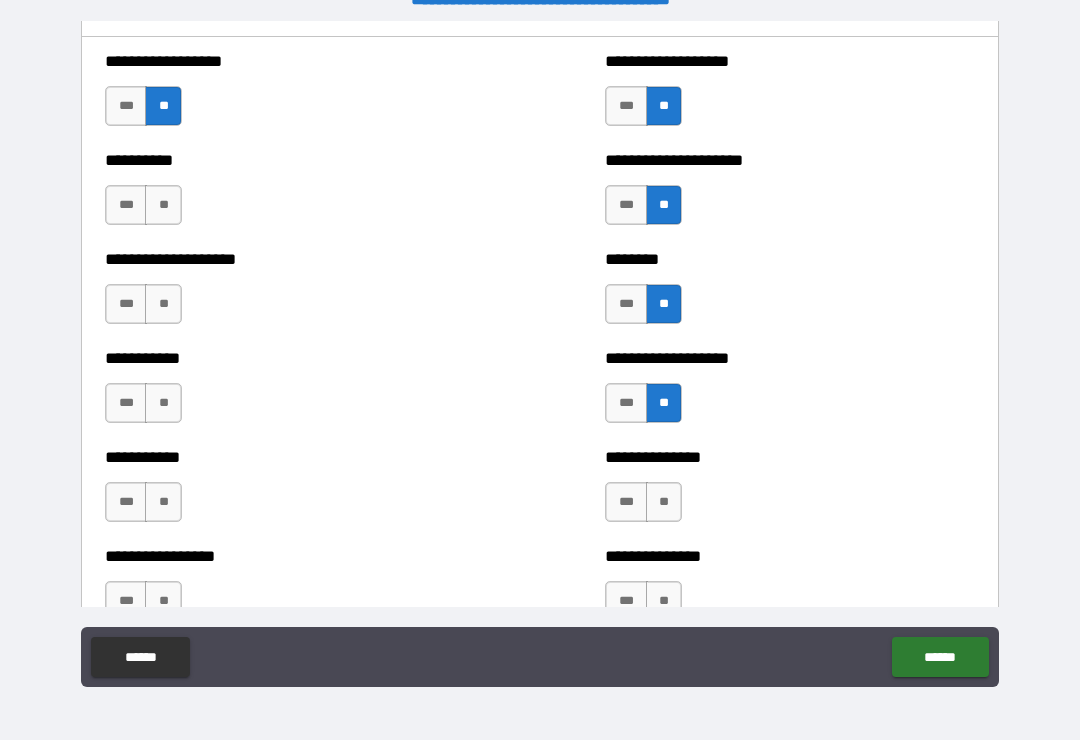 click on "**" at bounding box center [664, 502] 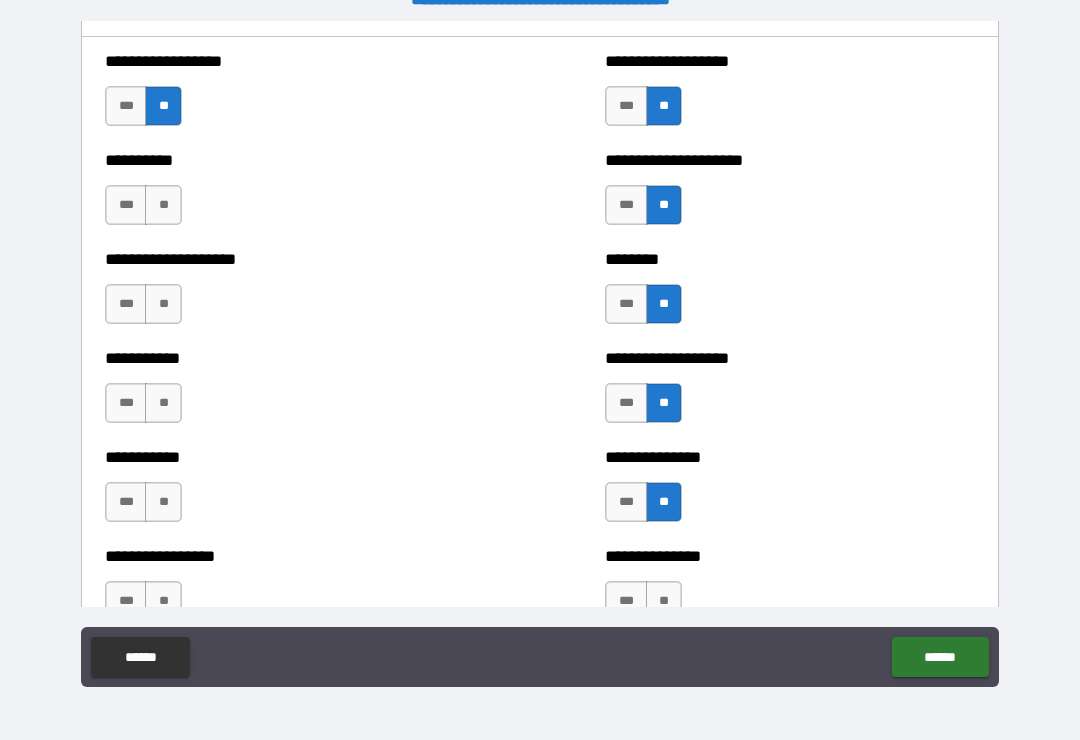 click on "**" at bounding box center [163, 205] 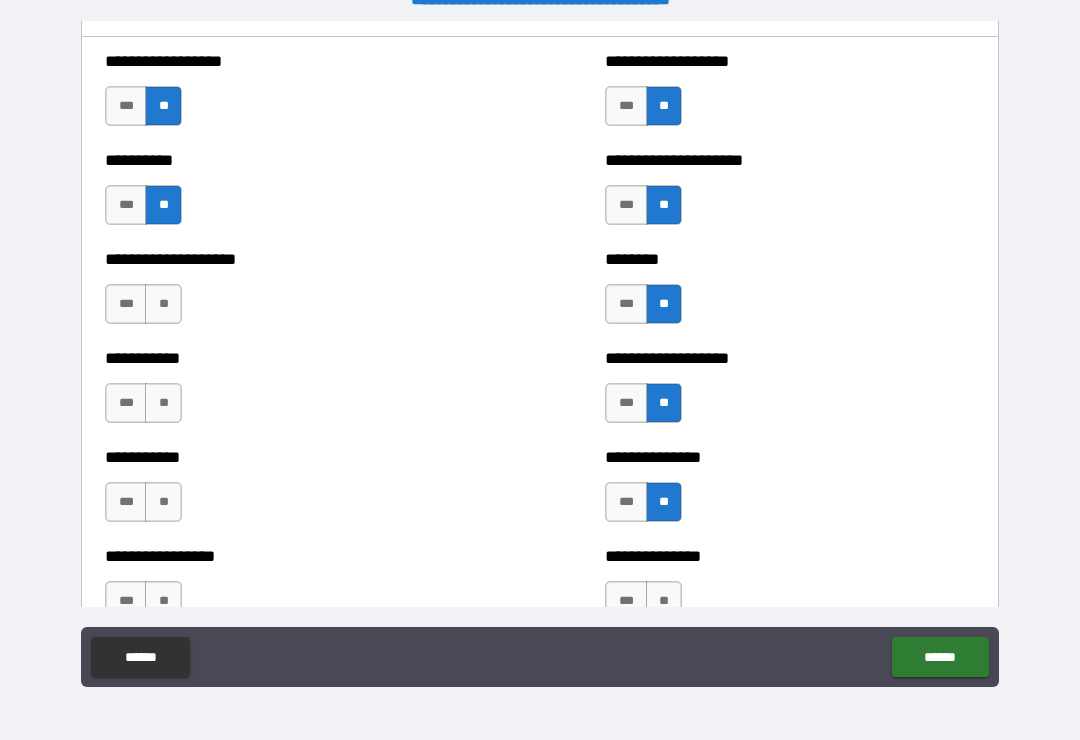 click on "**" at bounding box center (163, 304) 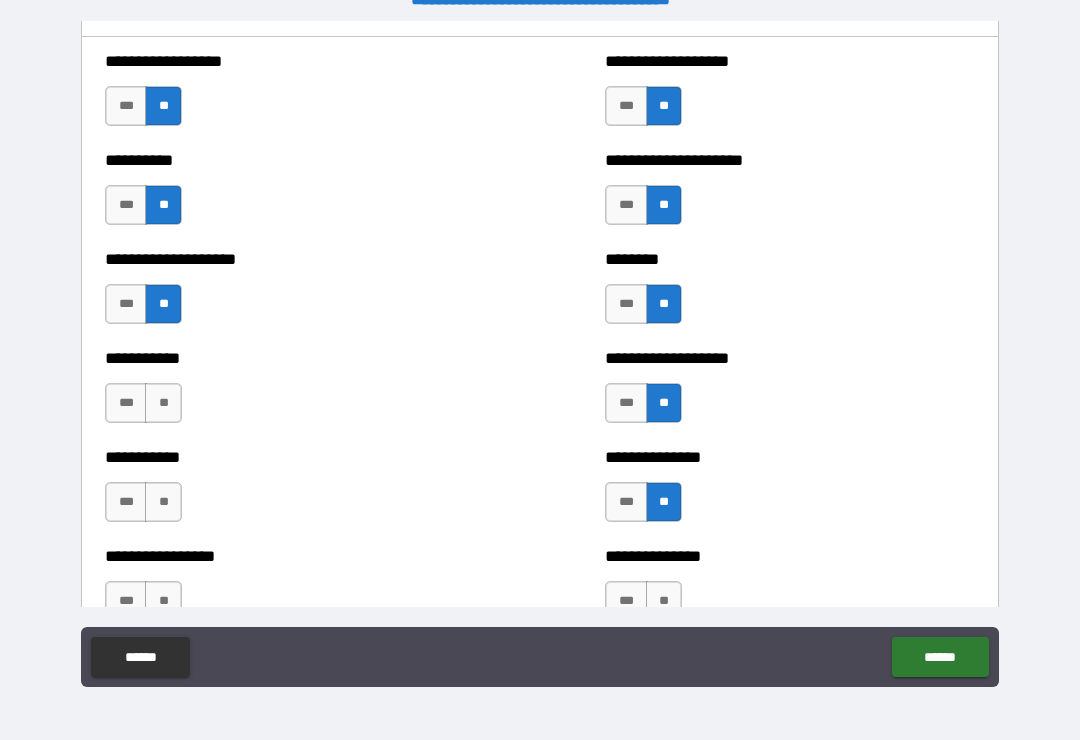 click on "**" at bounding box center [163, 403] 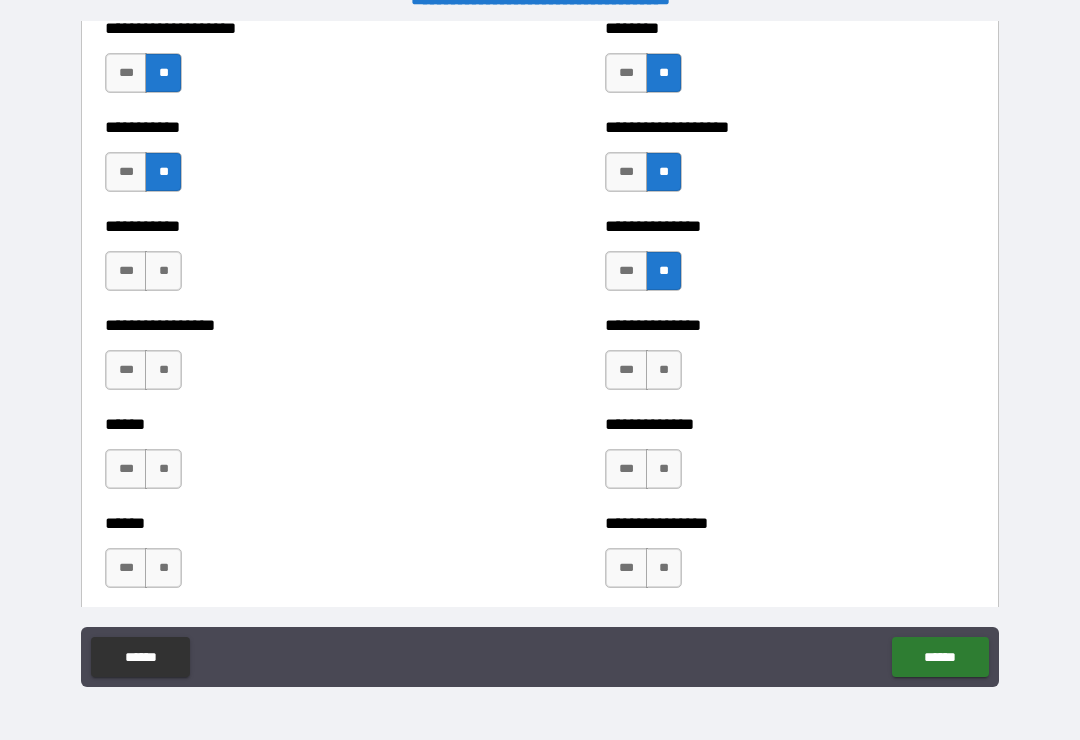 scroll, scrollTop: 2719, scrollLeft: 0, axis: vertical 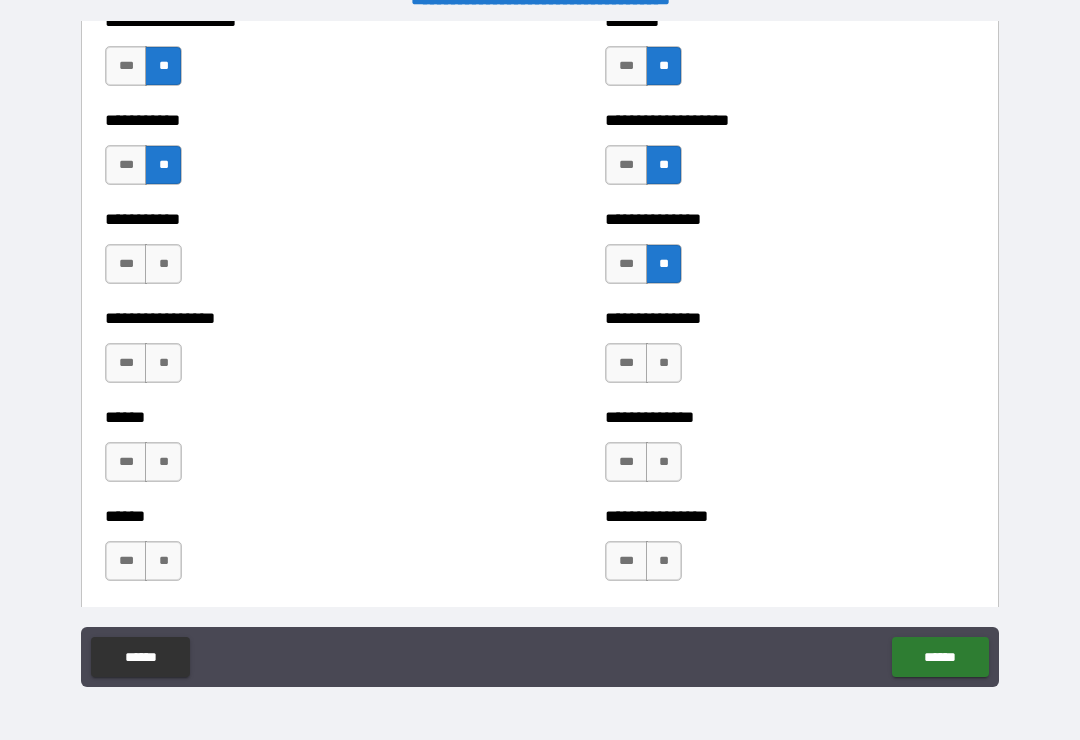 click on "**" at bounding box center [163, 264] 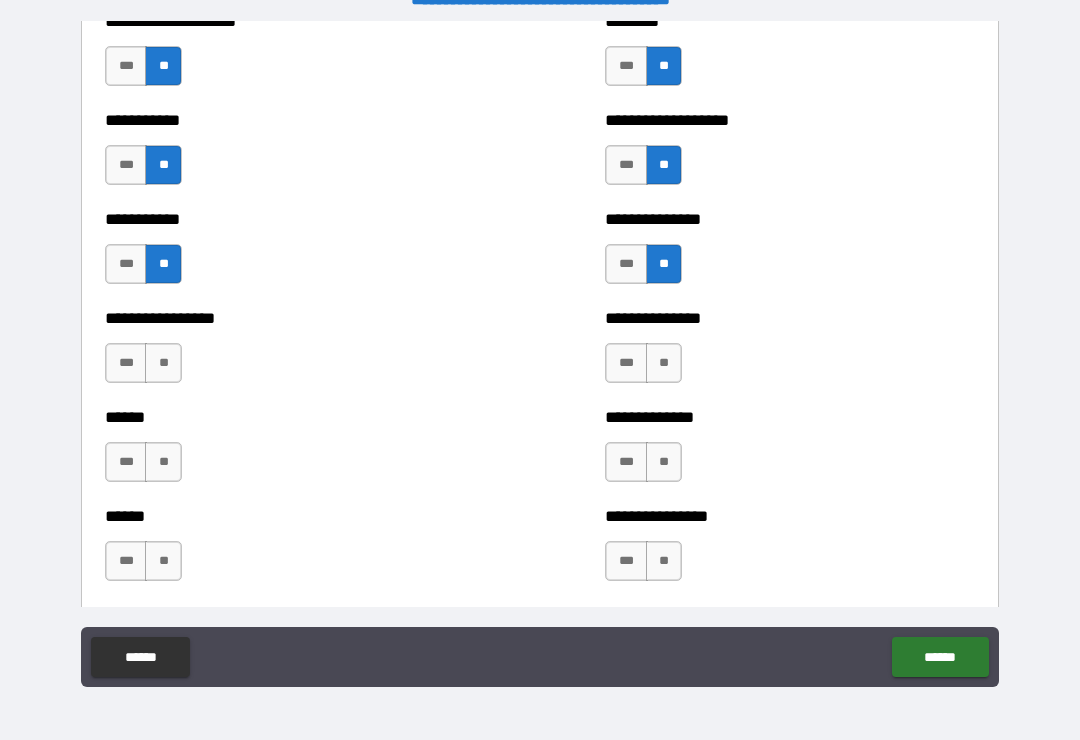 click on "**" at bounding box center [163, 363] 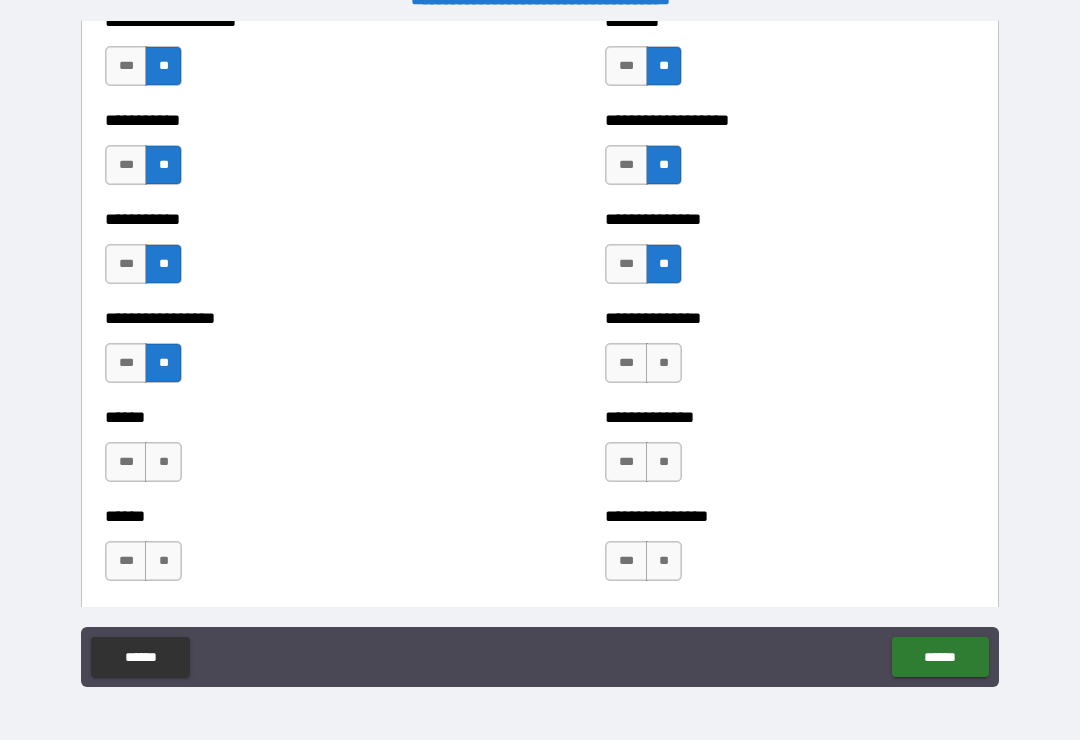 click on "**" at bounding box center [163, 462] 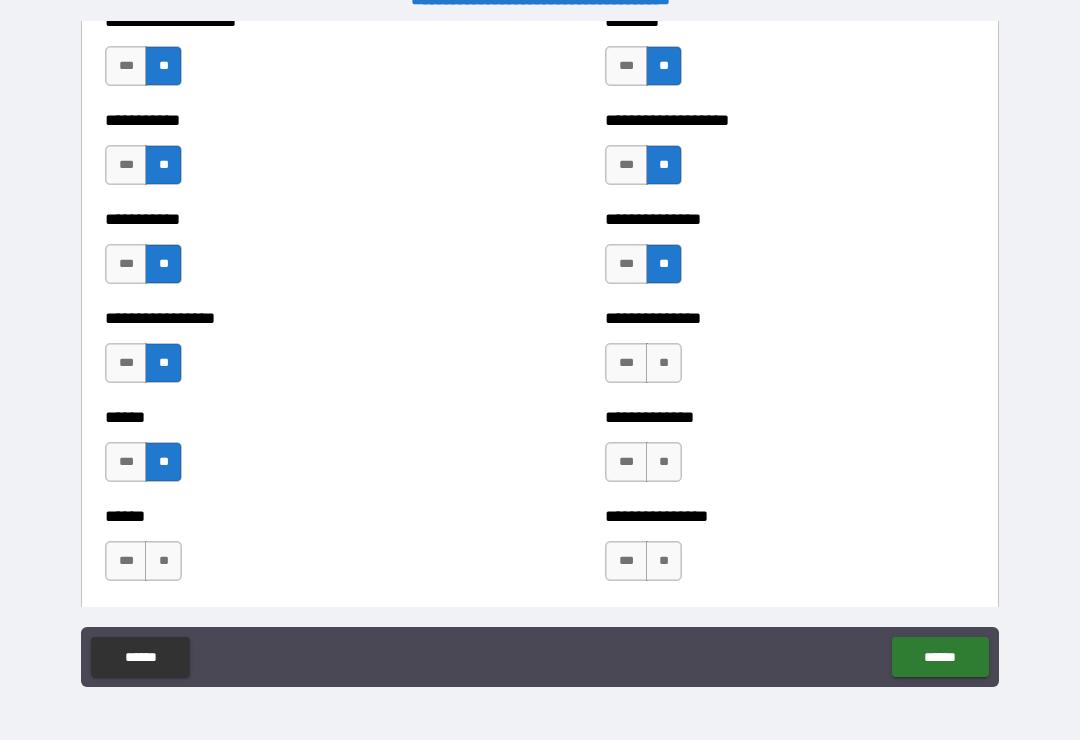 click on "**" at bounding box center (163, 561) 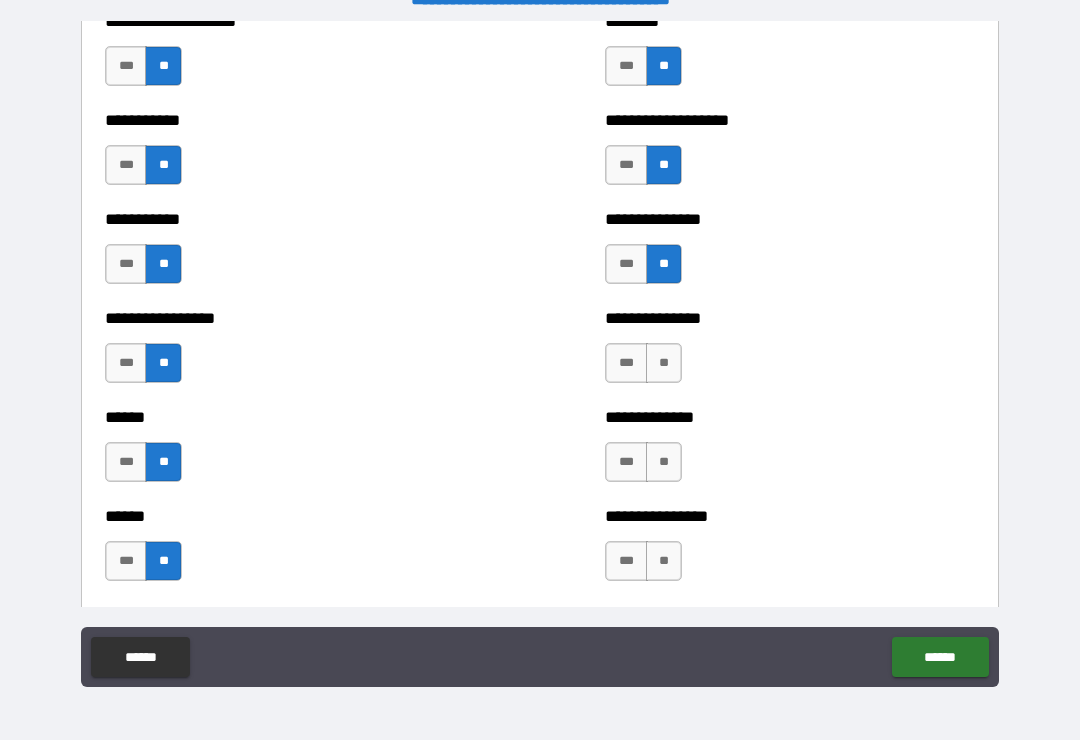 click on "**" at bounding box center [664, 363] 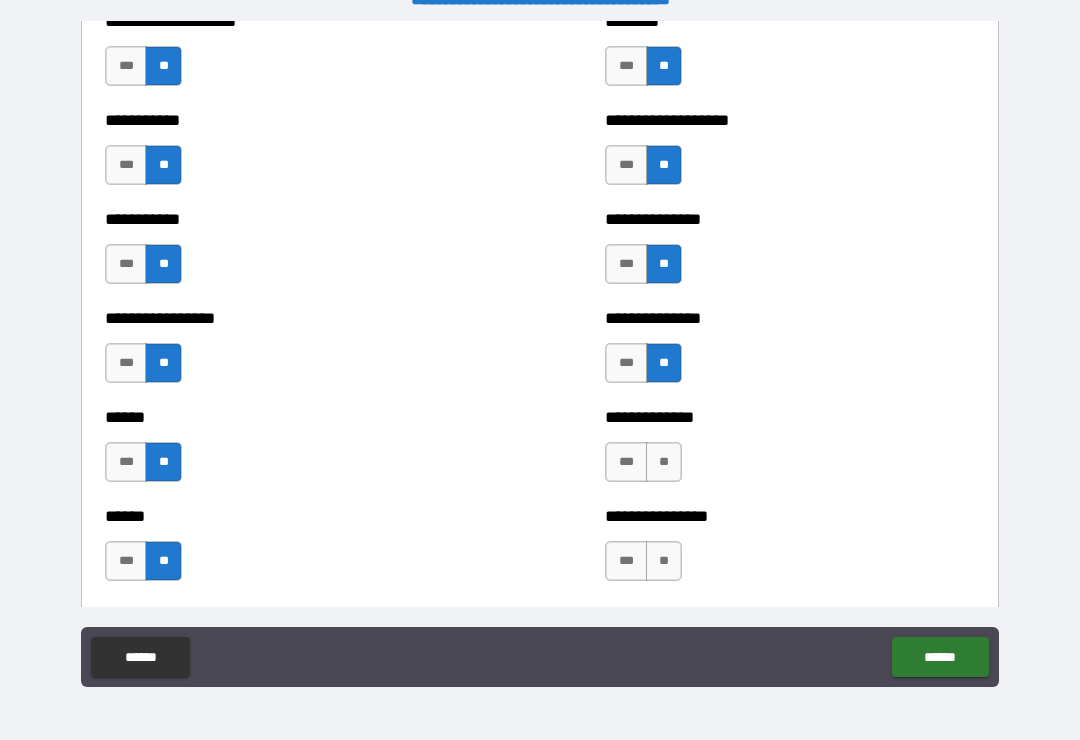 click on "**" at bounding box center [664, 462] 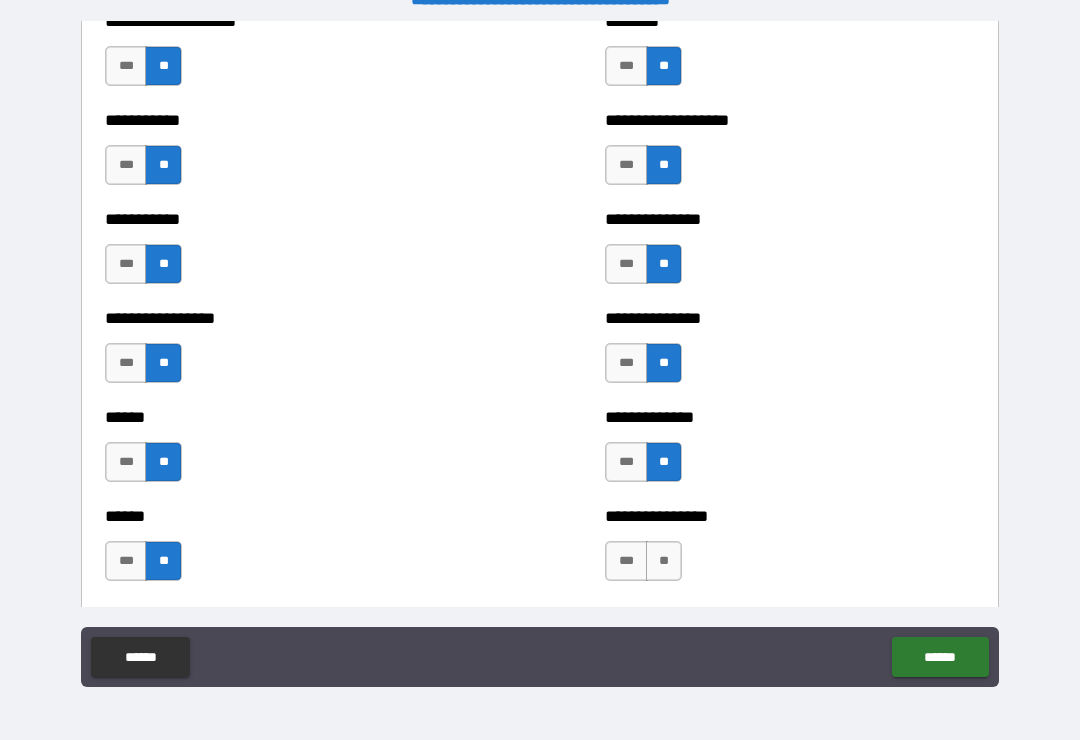 click on "**" at bounding box center (664, 561) 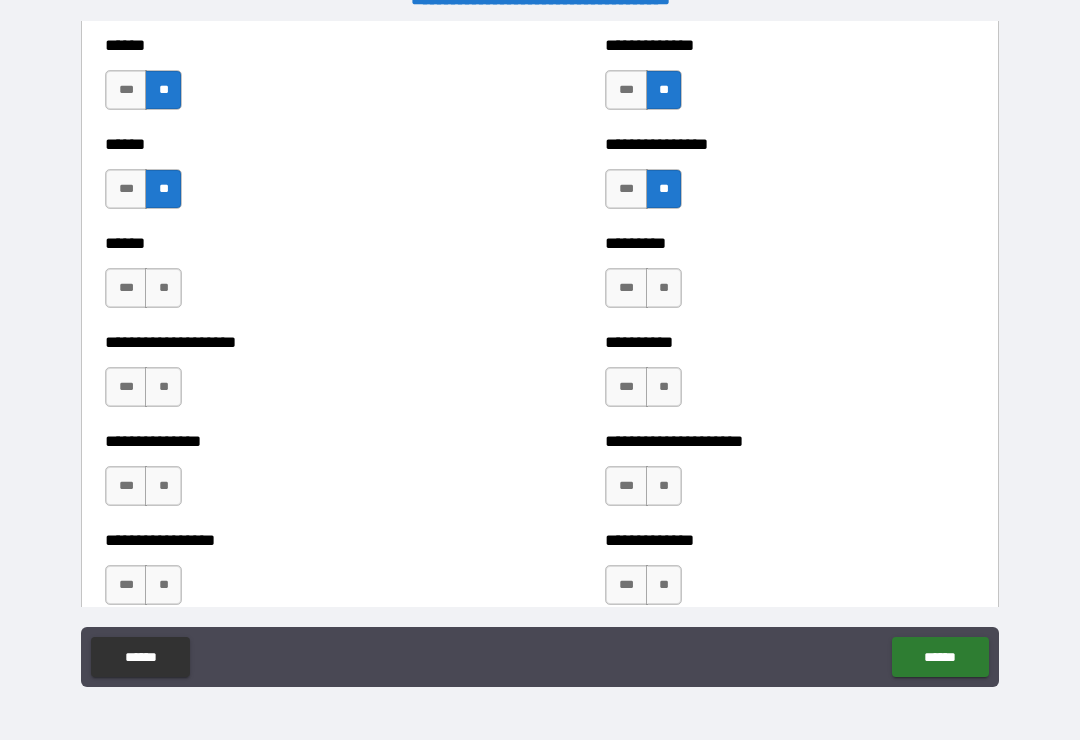 scroll, scrollTop: 3093, scrollLeft: 0, axis: vertical 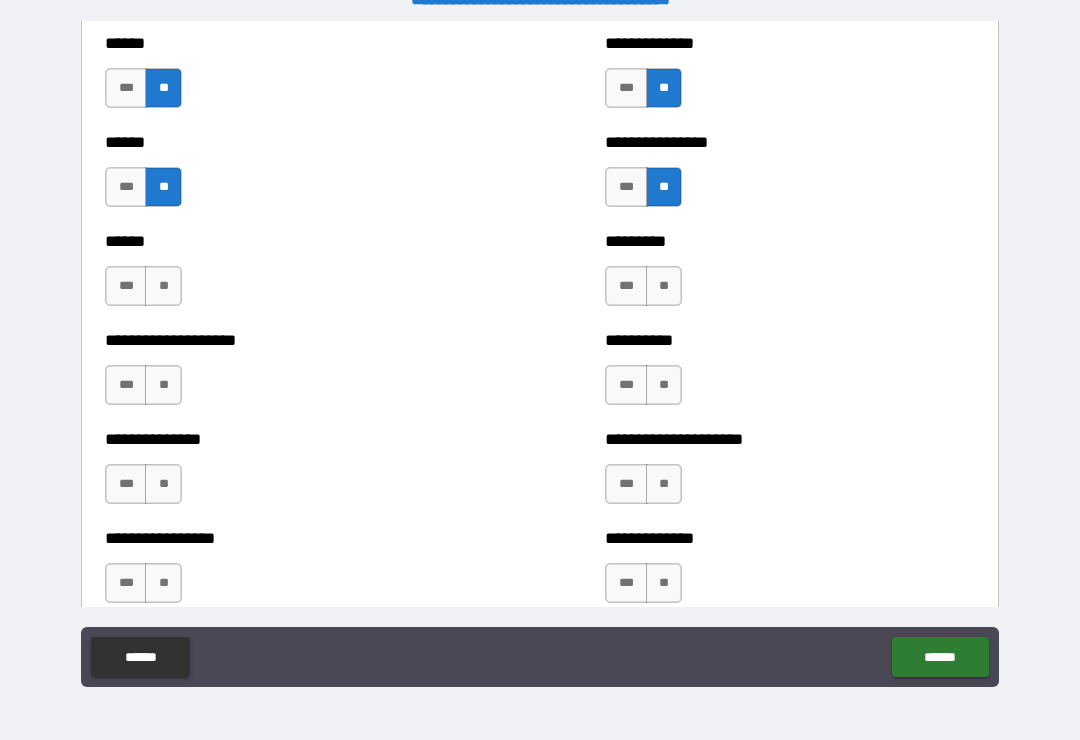 click on "**" at bounding box center (163, 286) 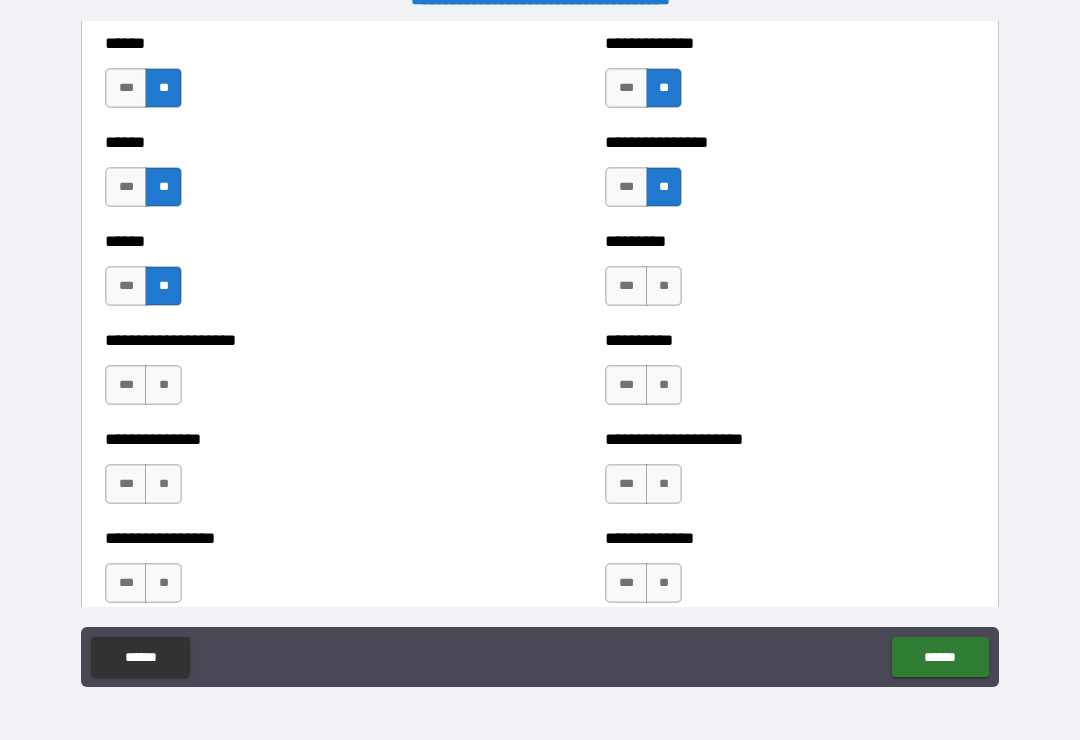 click on "**" at bounding box center (163, 385) 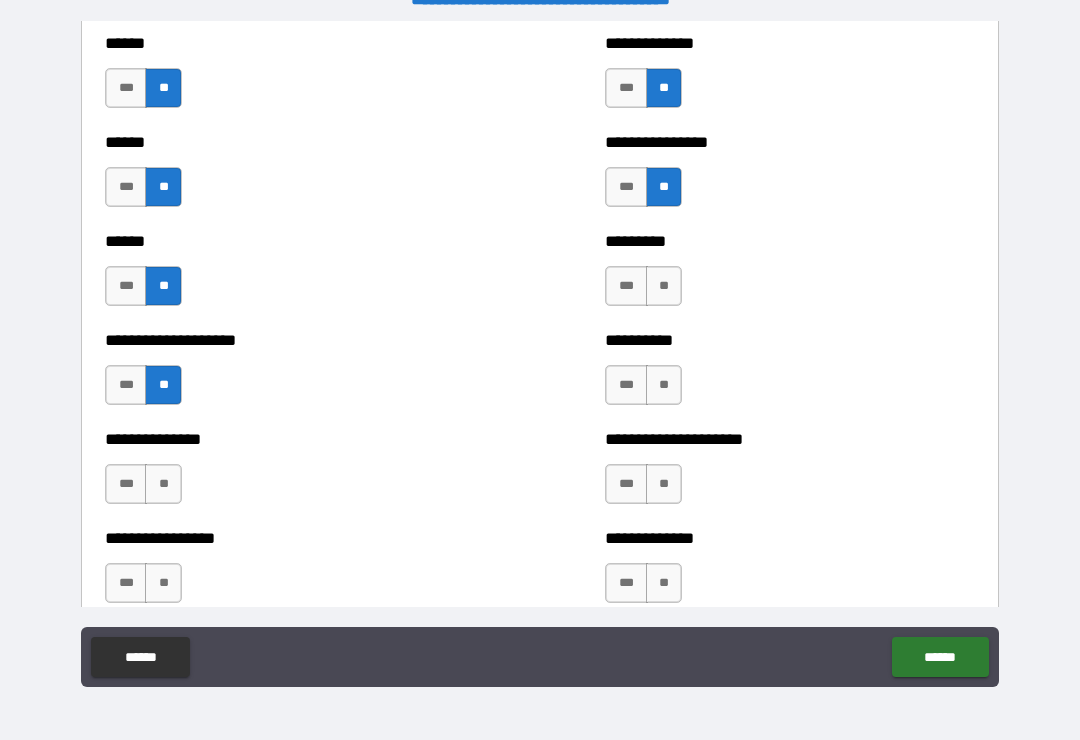 click on "**" at bounding box center (163, 484) 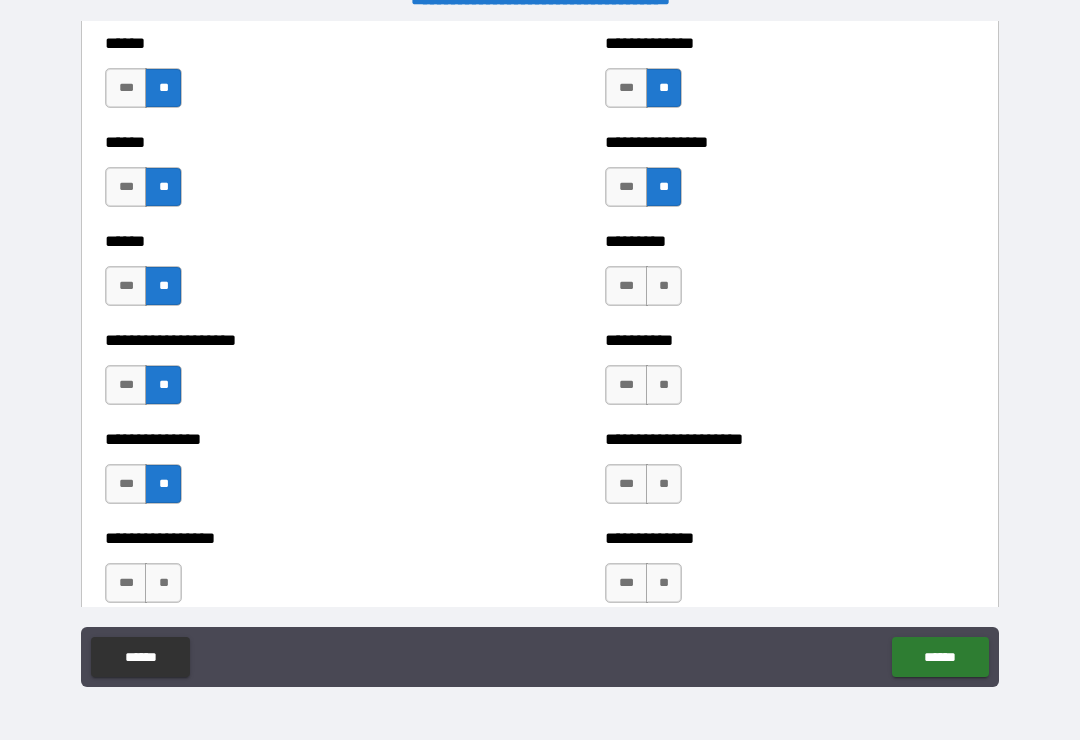 click on "**" at bounding box center [163, 583] 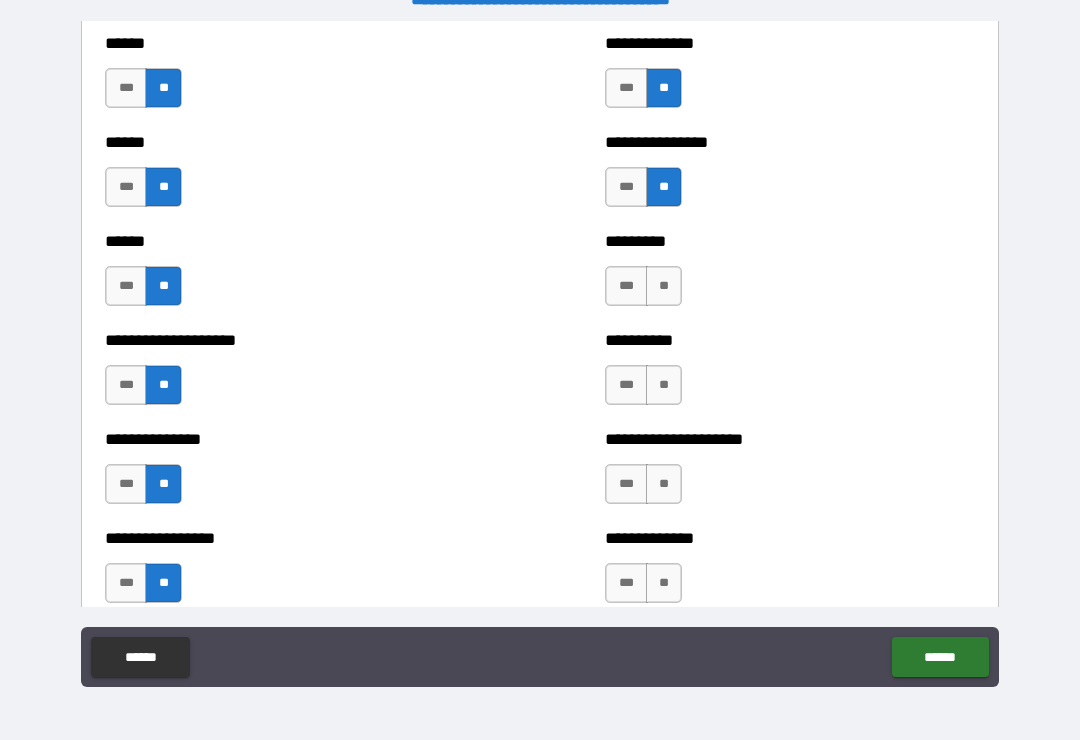 click on "**" at bounding box center (664, 286) 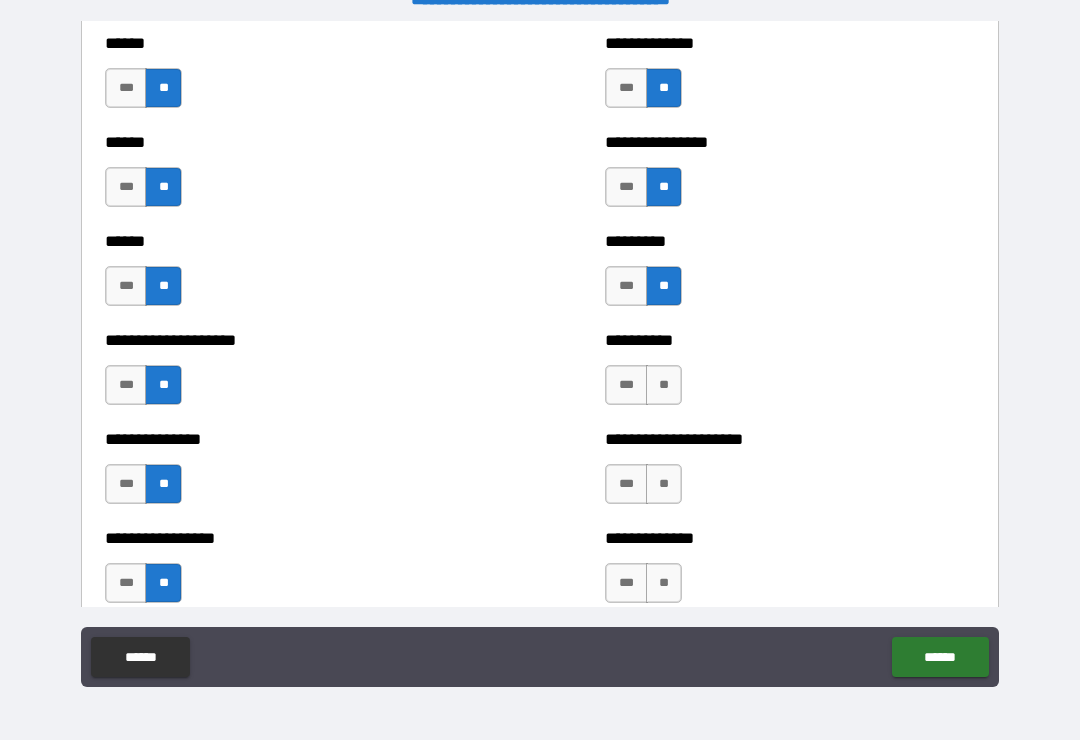 click on "**" at bounding box center (664, 385) 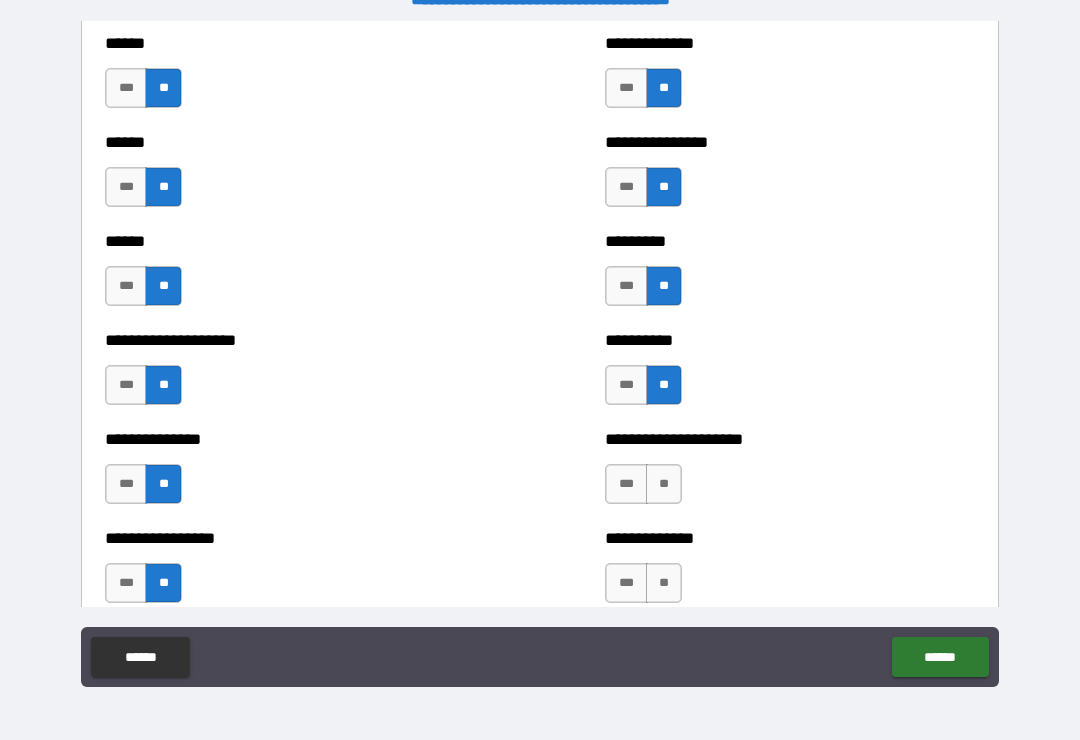 click on "**" at bounding box center [664, 484] 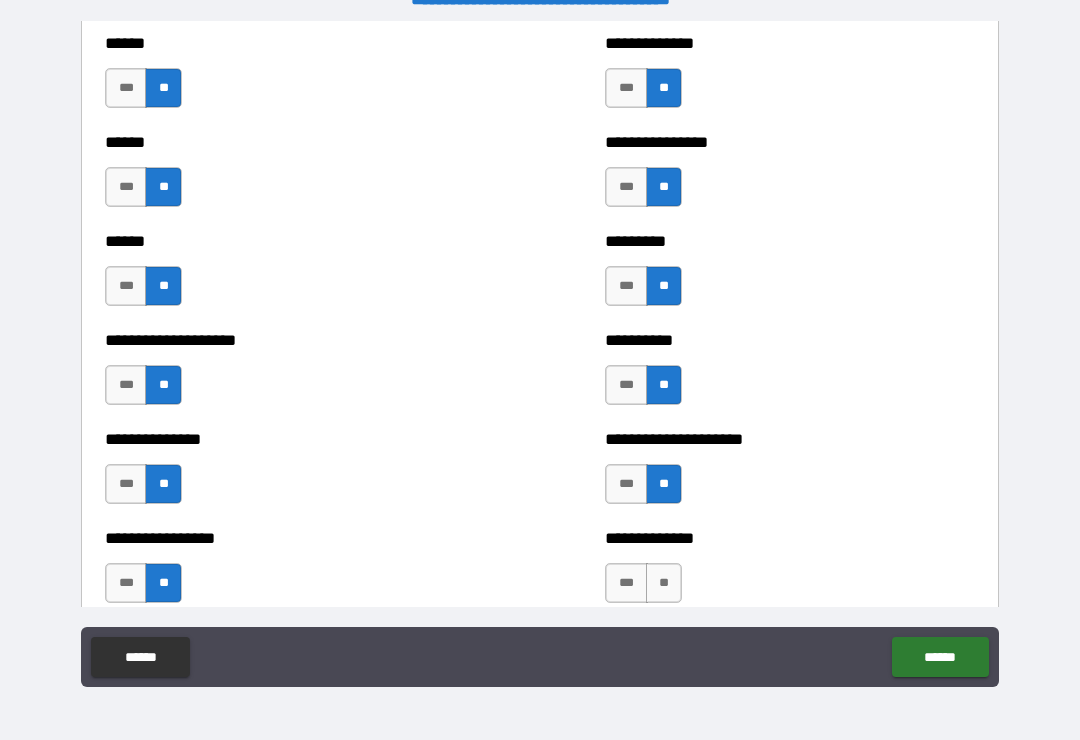 click on "**" at bounding box center [664, 583] 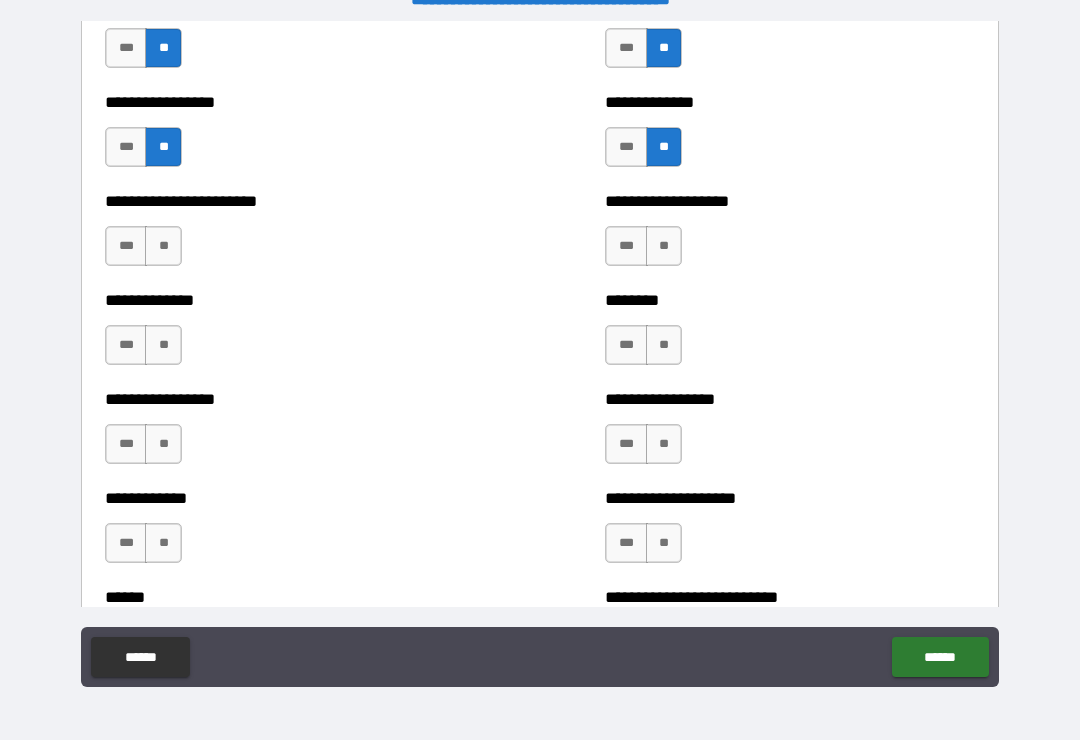 scroll, scrollTop: 3537, scrollLeft: 0, axis: vertical 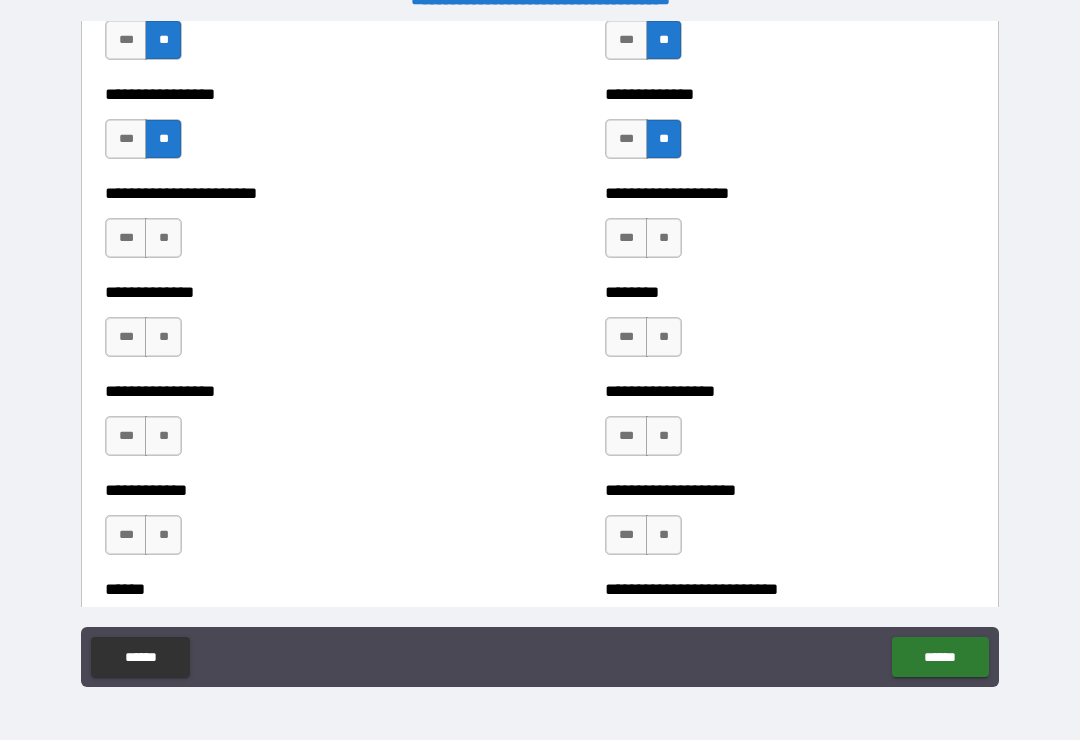 click on "**" at bounding box center [664, 238] 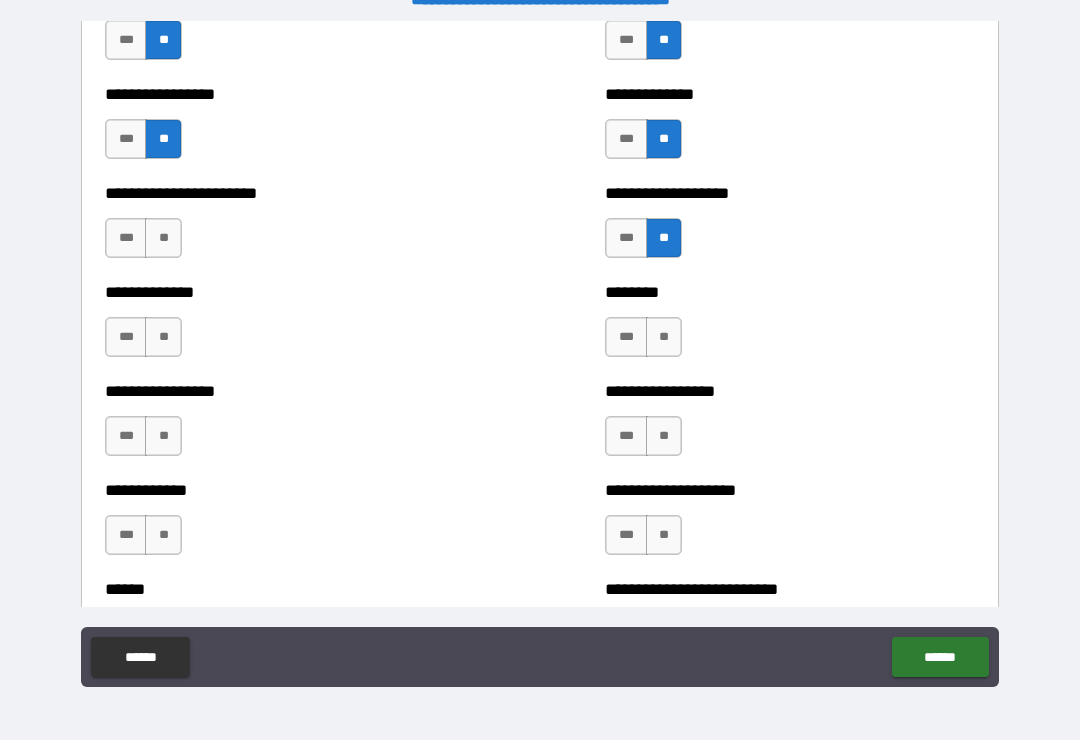 click on "**" at bounding box center (664, 337) 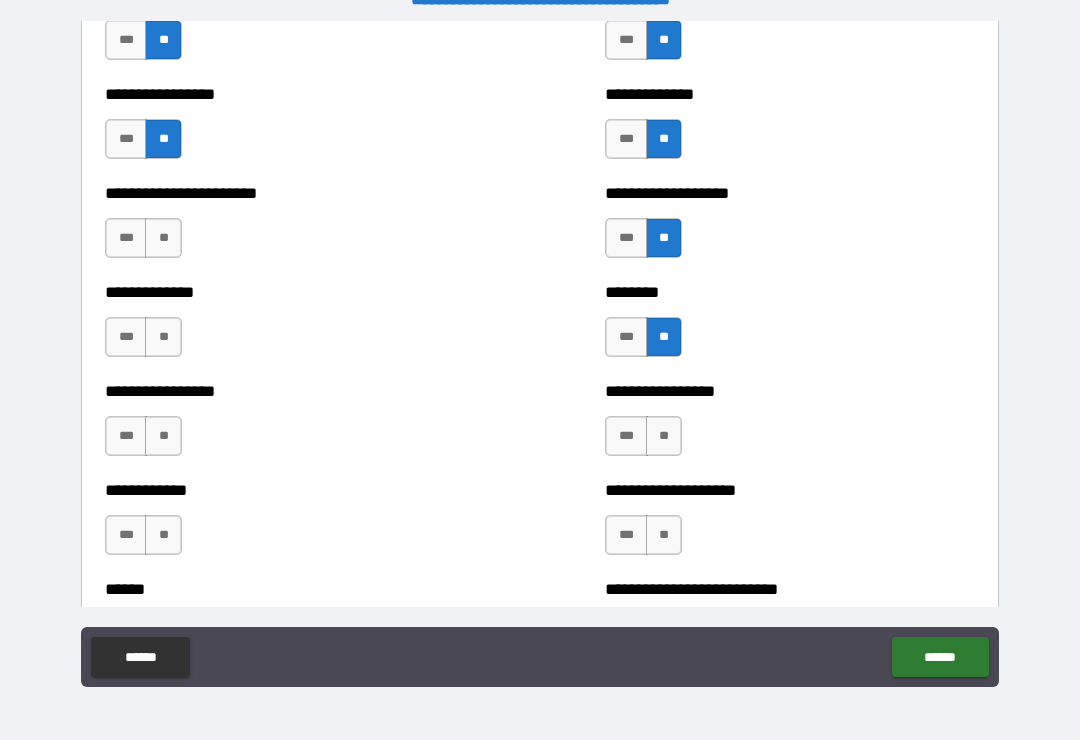 click on "**" at bounding box center [664, 436] 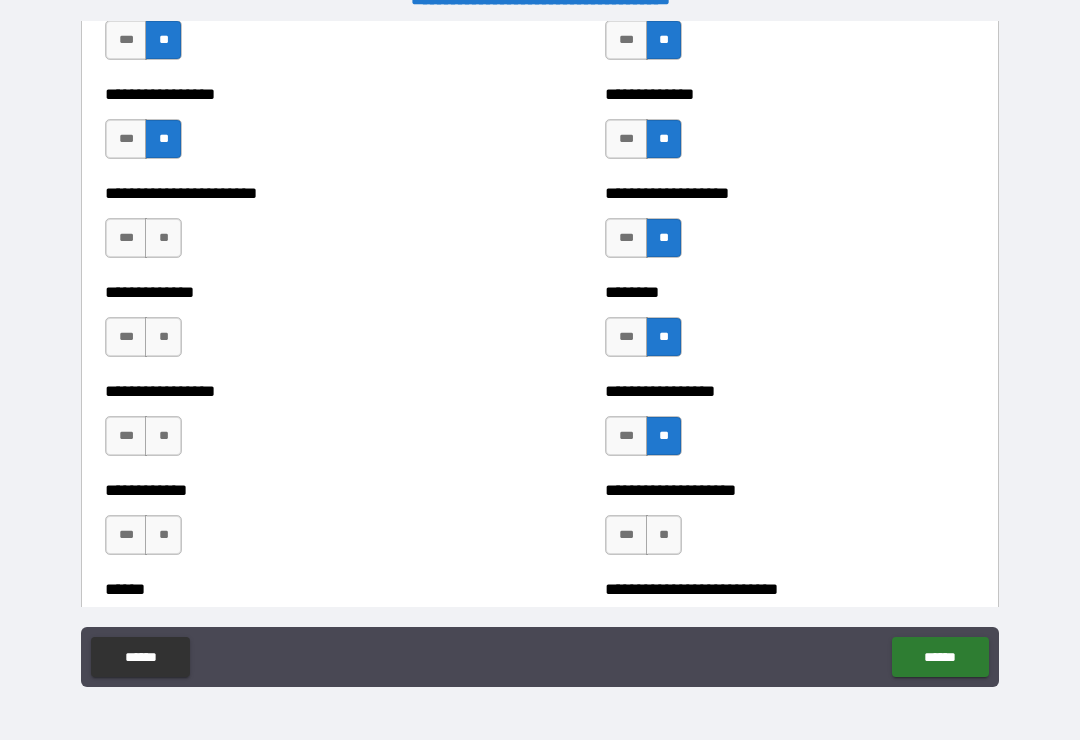click on "**" at bounding box center [664, 535] 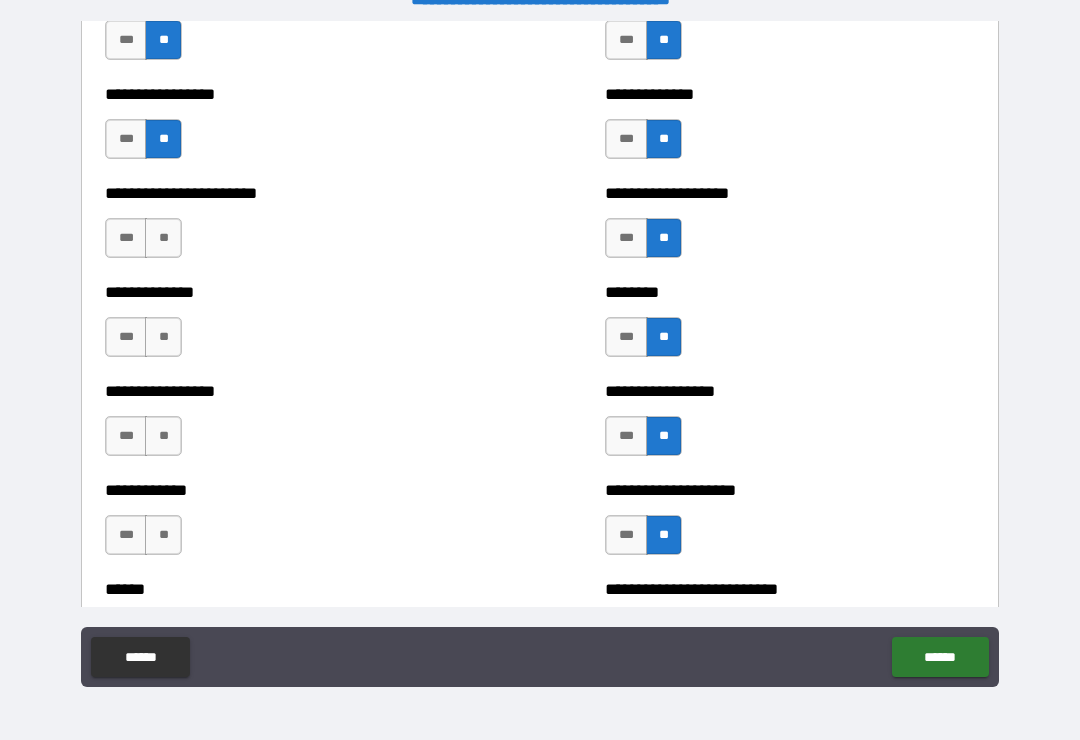 click on "**" at bounding box center (163, 238) 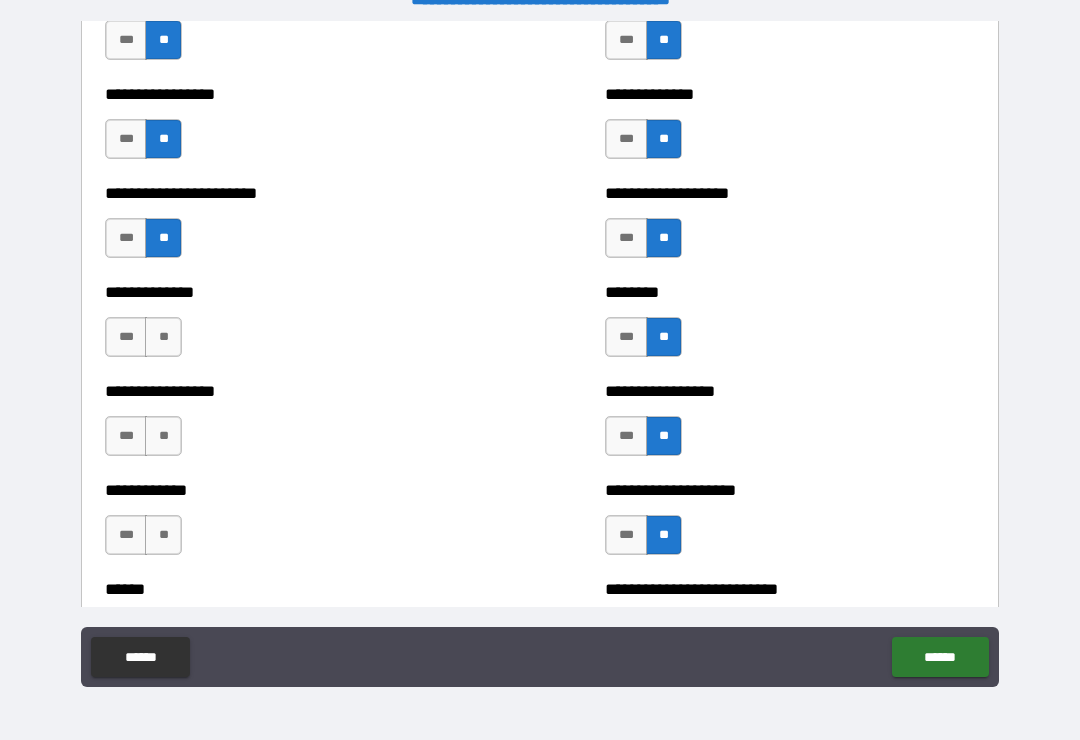 click on "**" at bounding box center (163, 337) 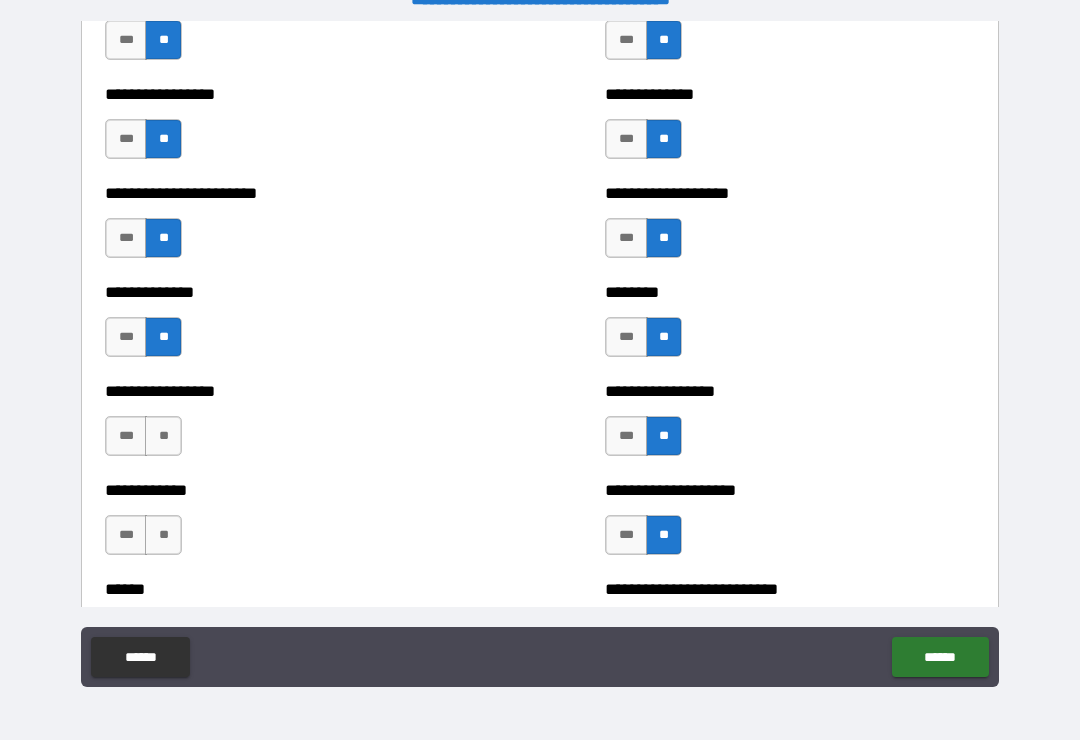 click on "**" at bounding box center (163, 436) 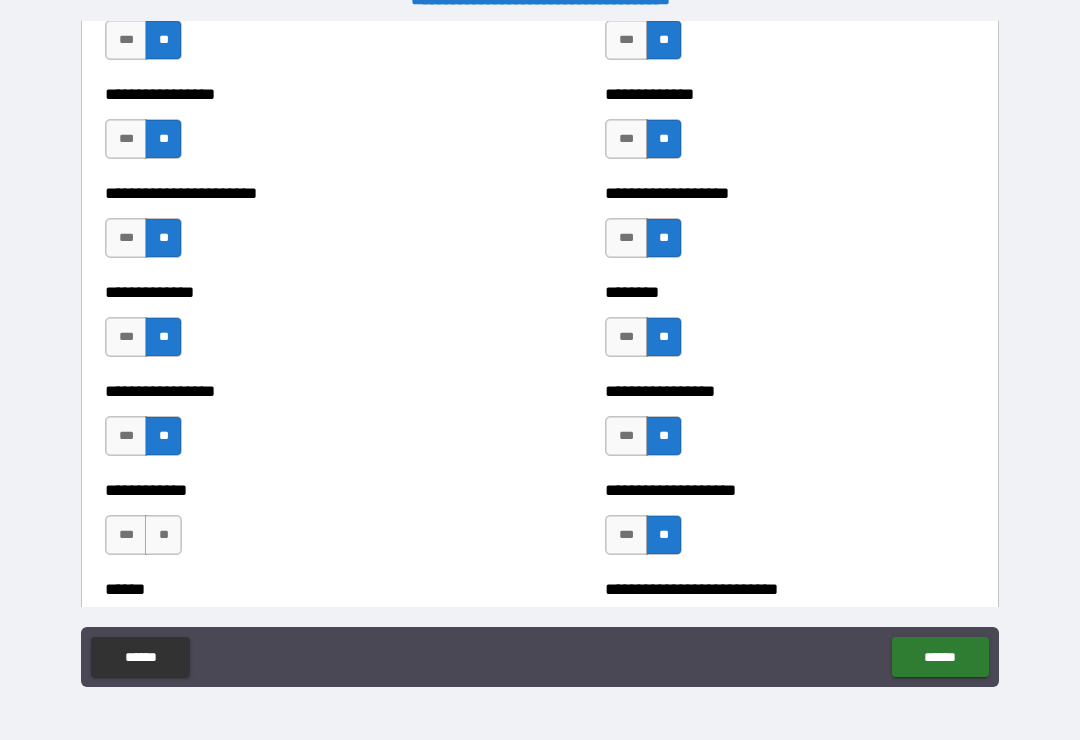 click on "**" at bounding box center (163, 535) 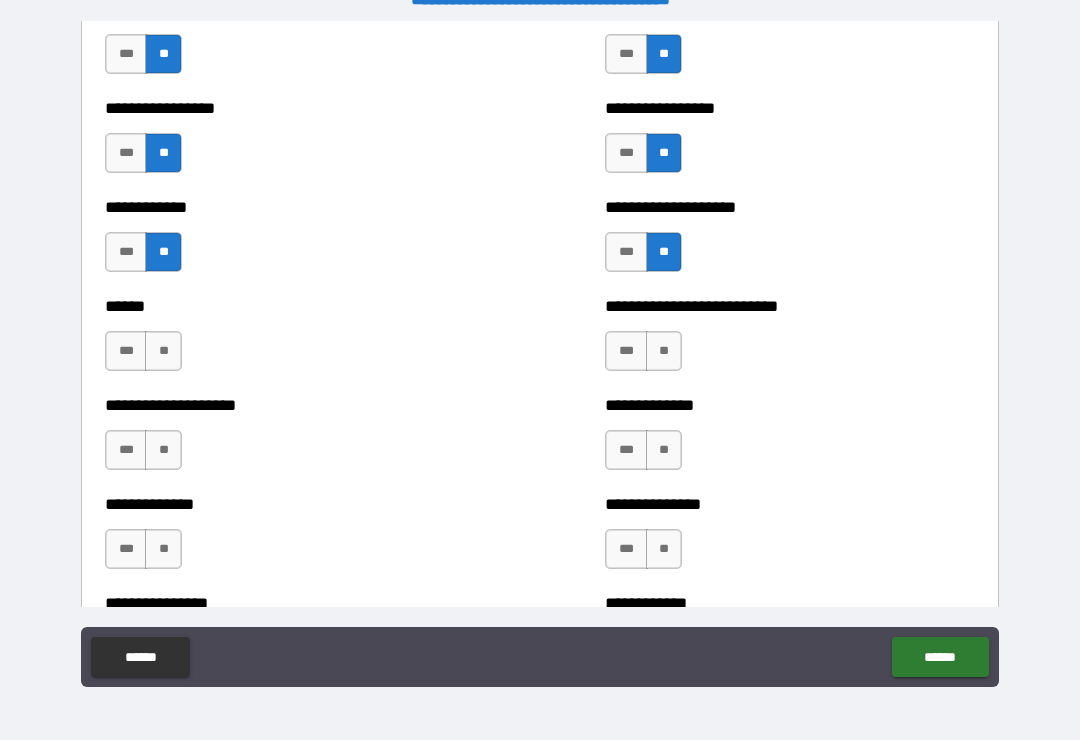 scroll, scrollTop: 3825, scrollLeft: 0, axis: vertical 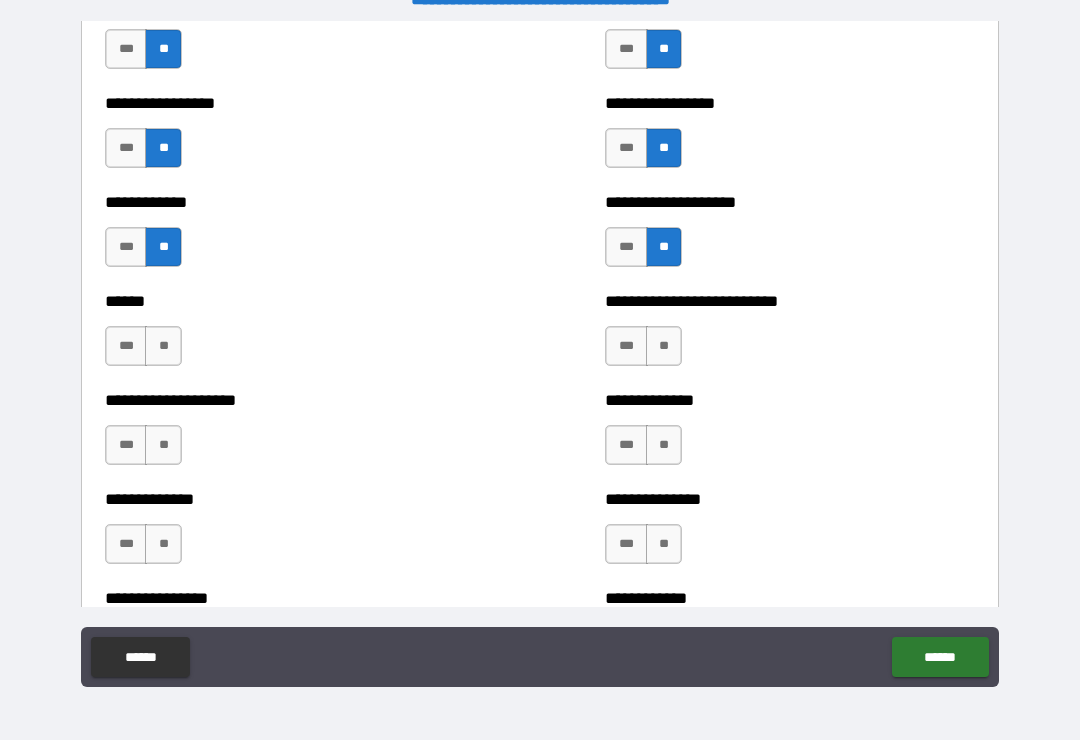 click on "**" at bounding box center (163, 346) 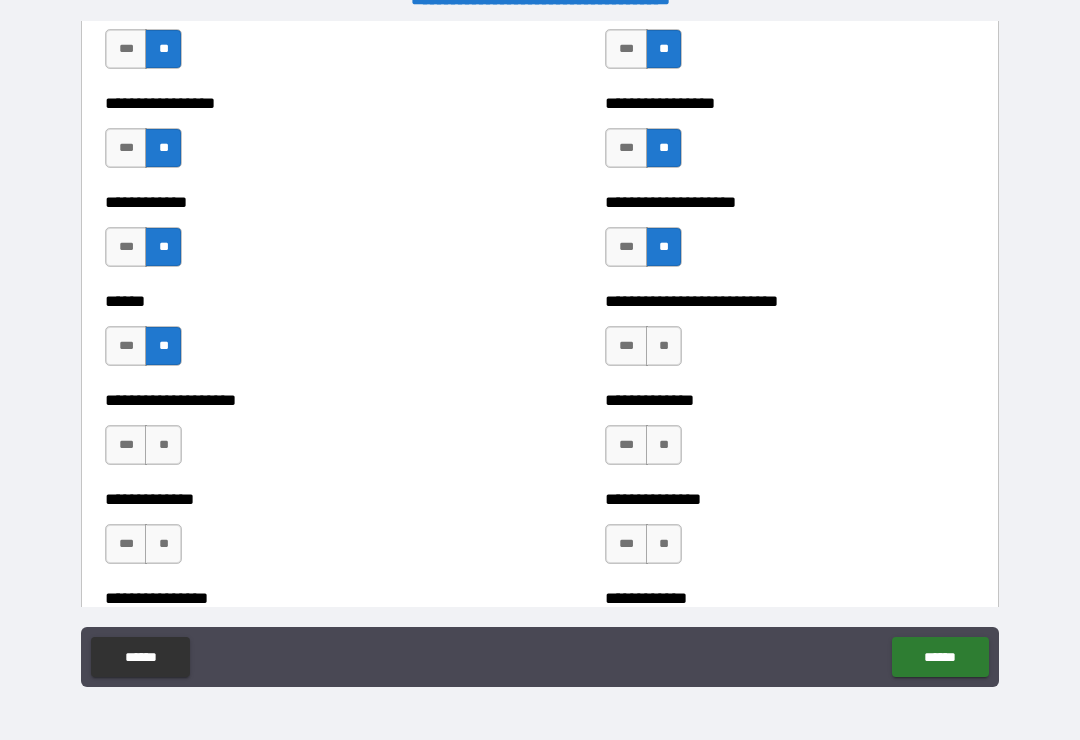 click on "**" at bounding box center [163, 445] 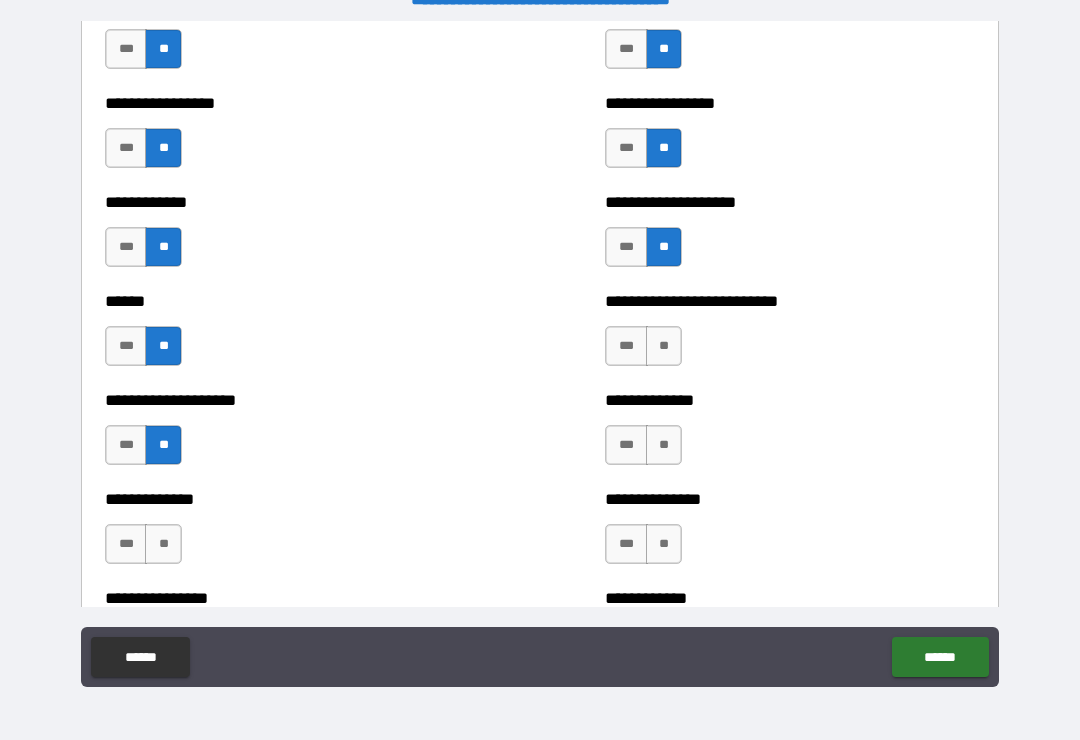 click on "**" at bounding box center (163, 544) 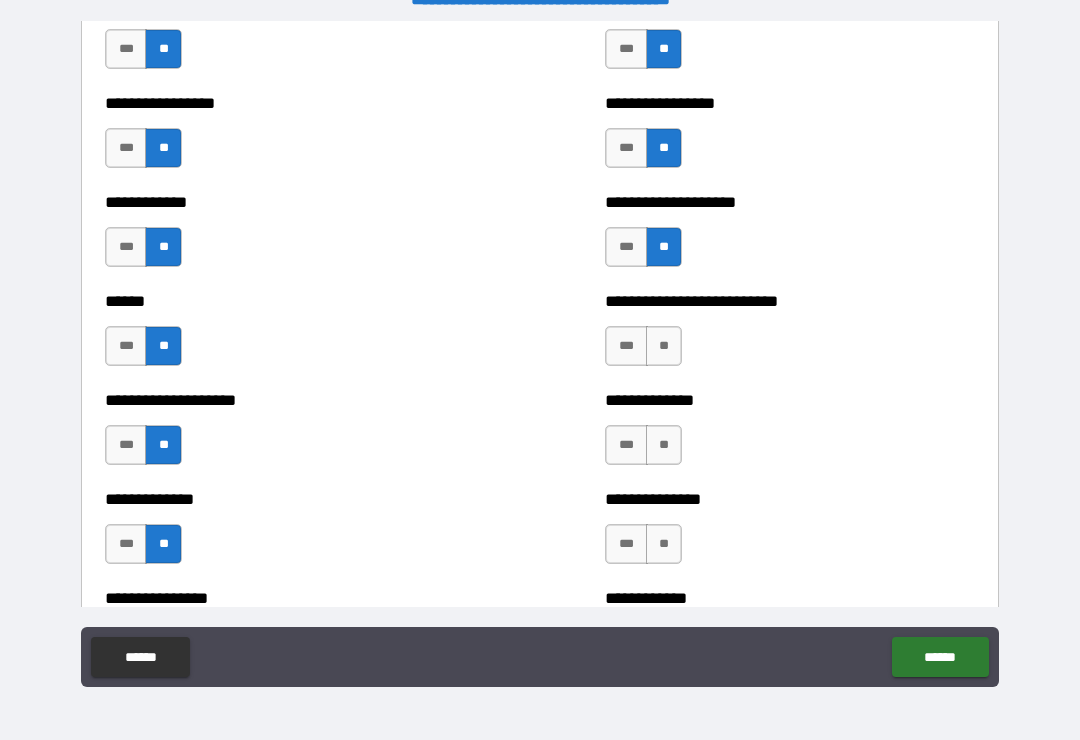 click on "**" at bounding box center (664, 346) 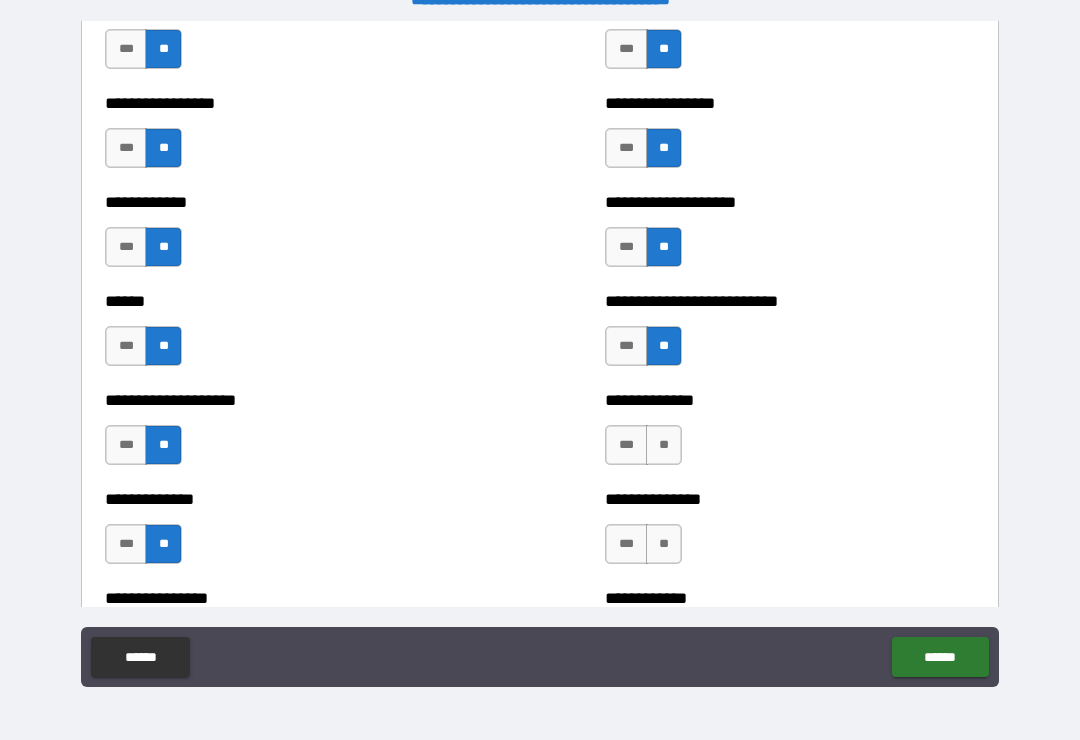 click on "**" at bounding box center (664, 445) 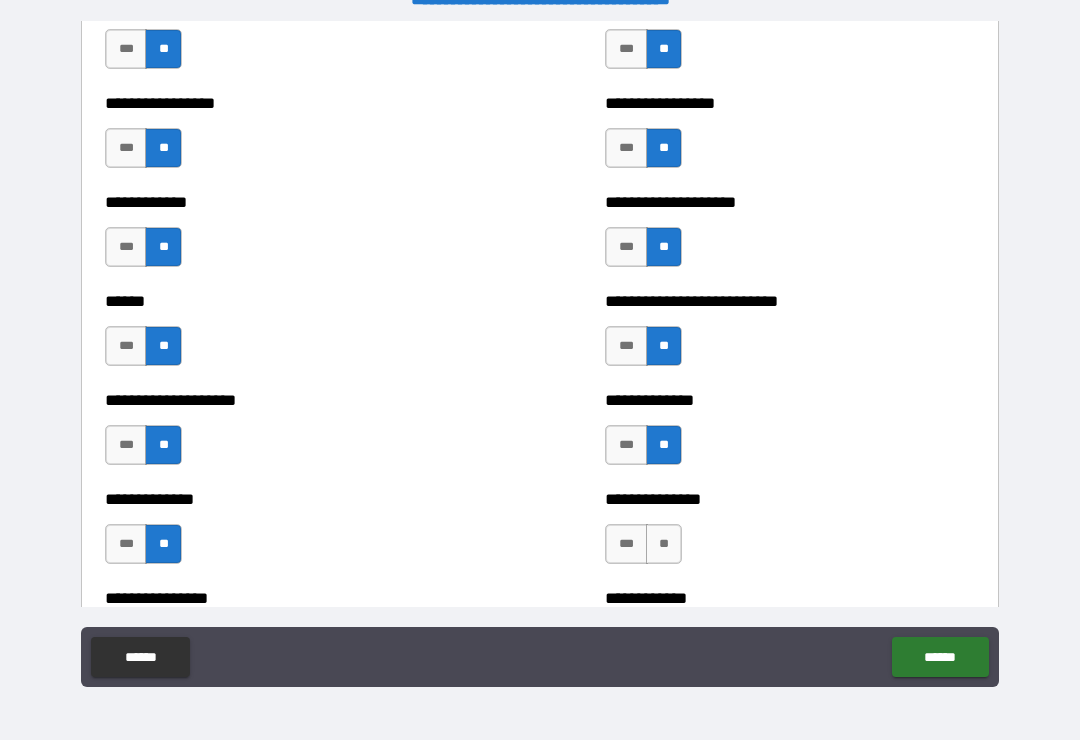 click on "**" at bounding box center [664, 544] 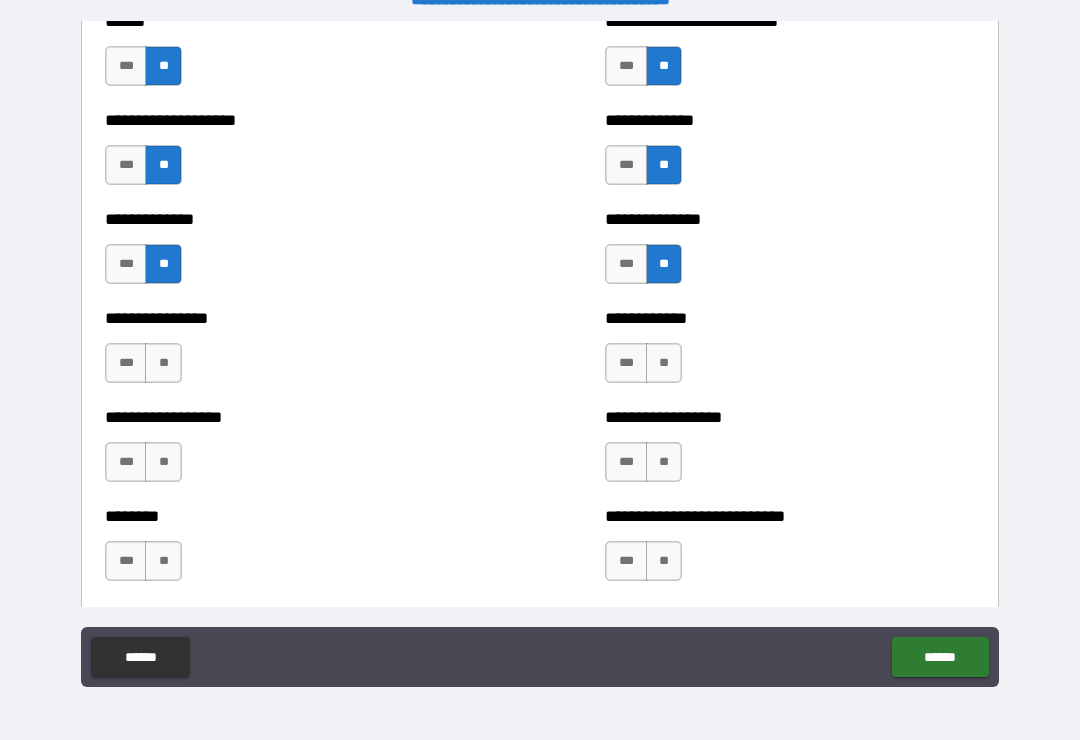 scroll, scrollTop: 4115, scrollLeft: 0, axis: vertical 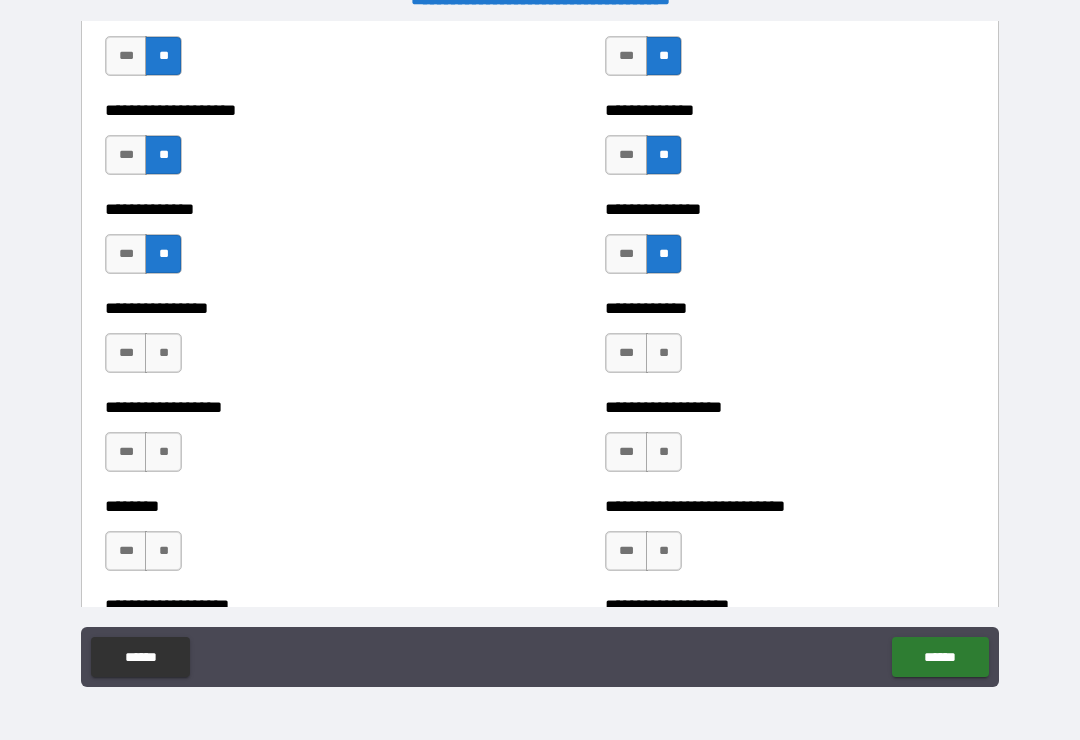 click on "**" at bounding box center [664, 353] 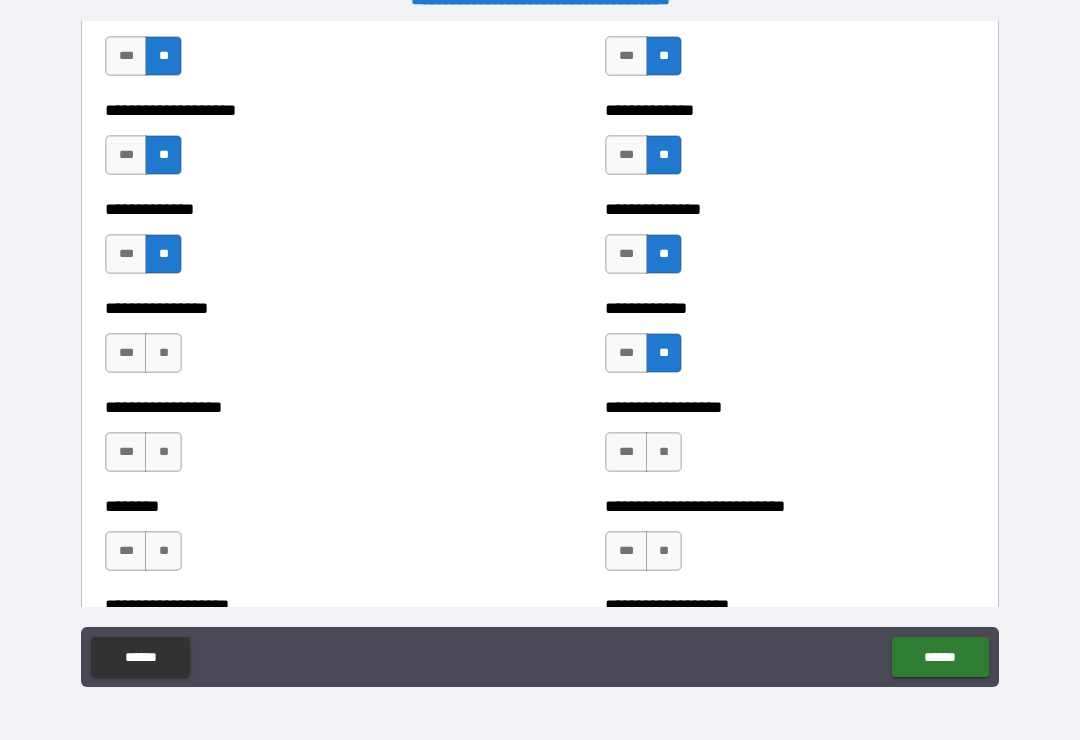 click on "**" at bounding box center [664, 452] 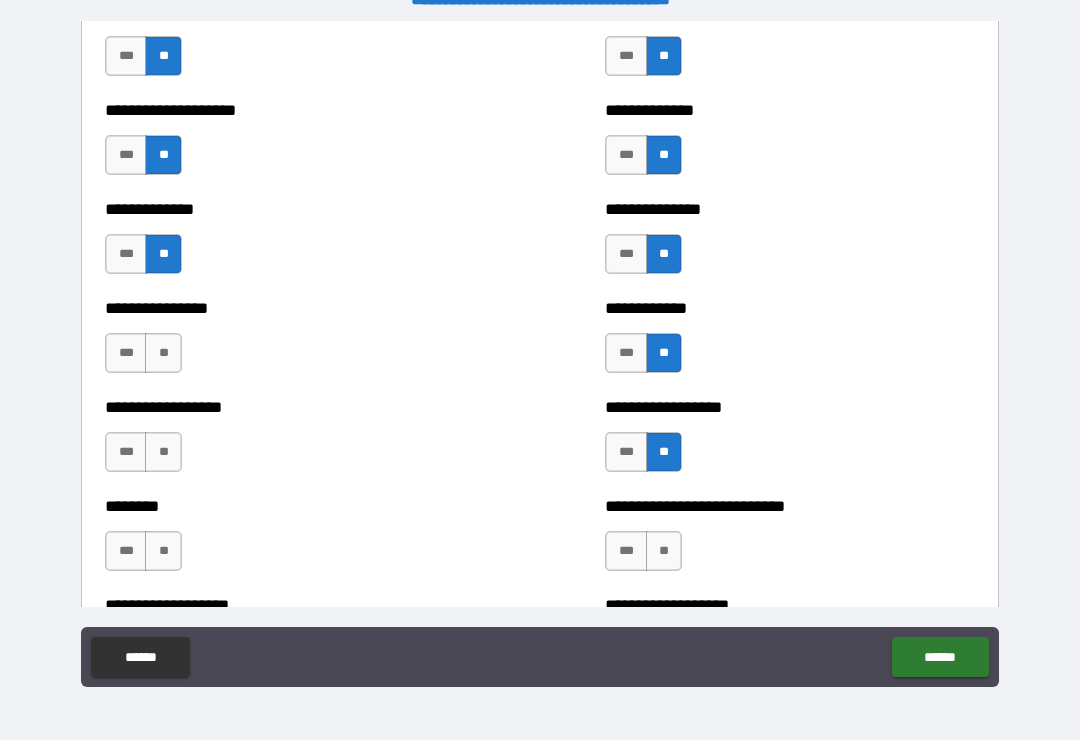 click on "**" at bounding box center (664, 551) 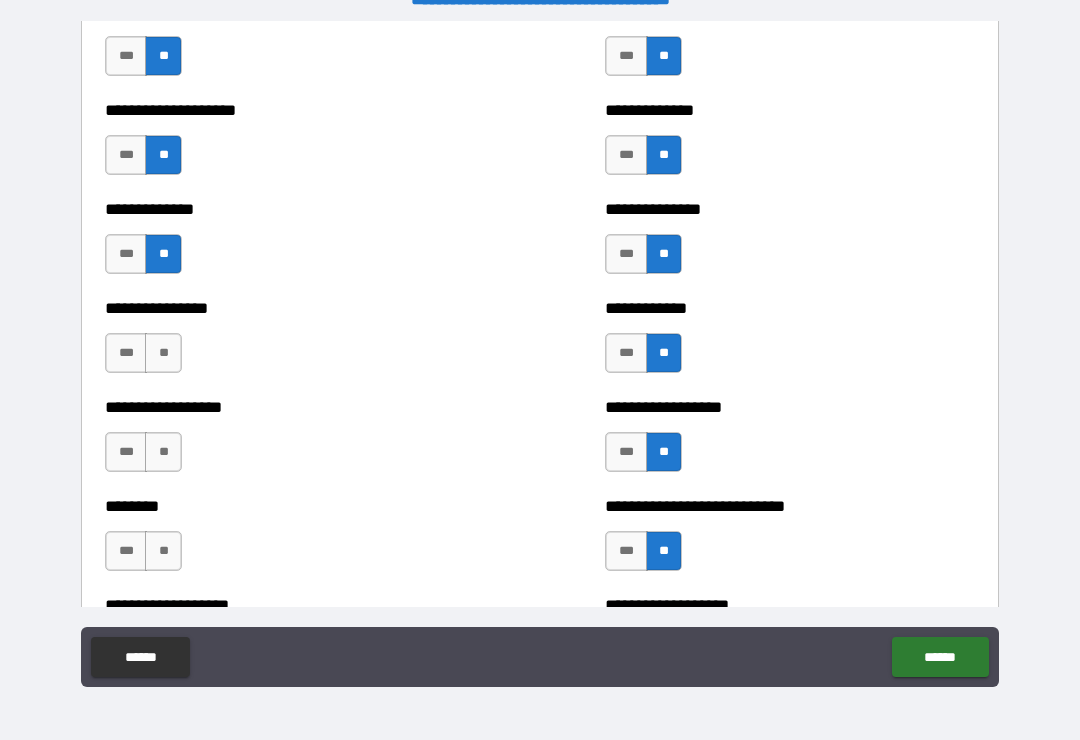 click on "**" at bounding box center (163, 353) 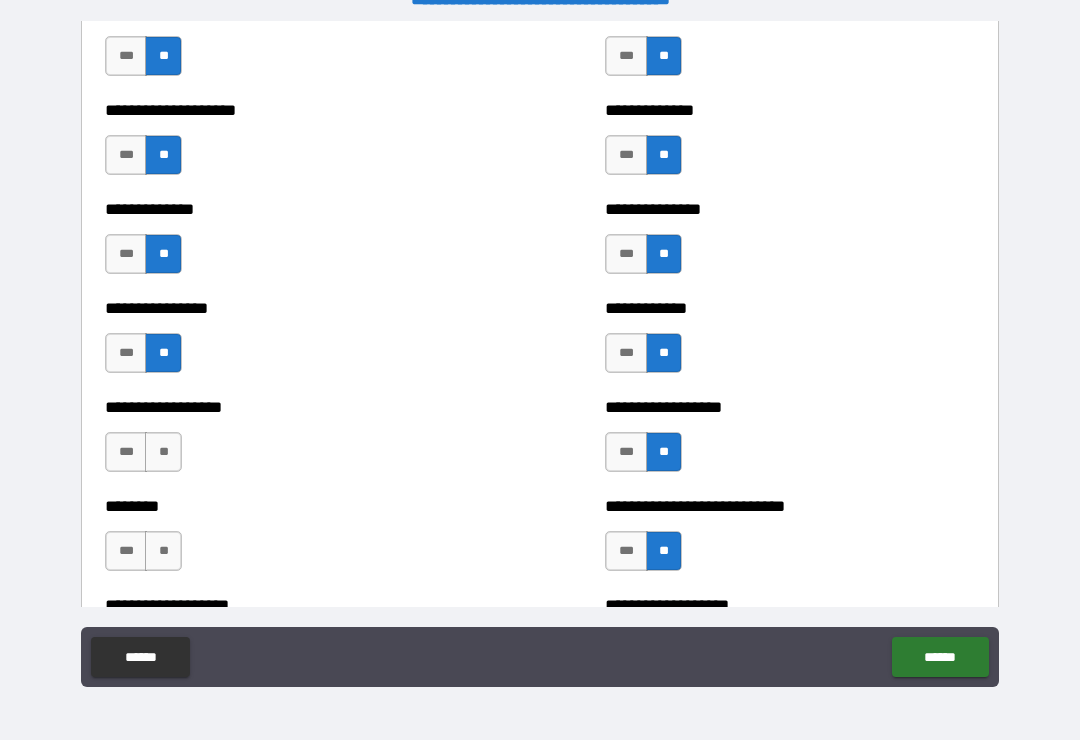 click on "**" at bounding box center [163, 452] 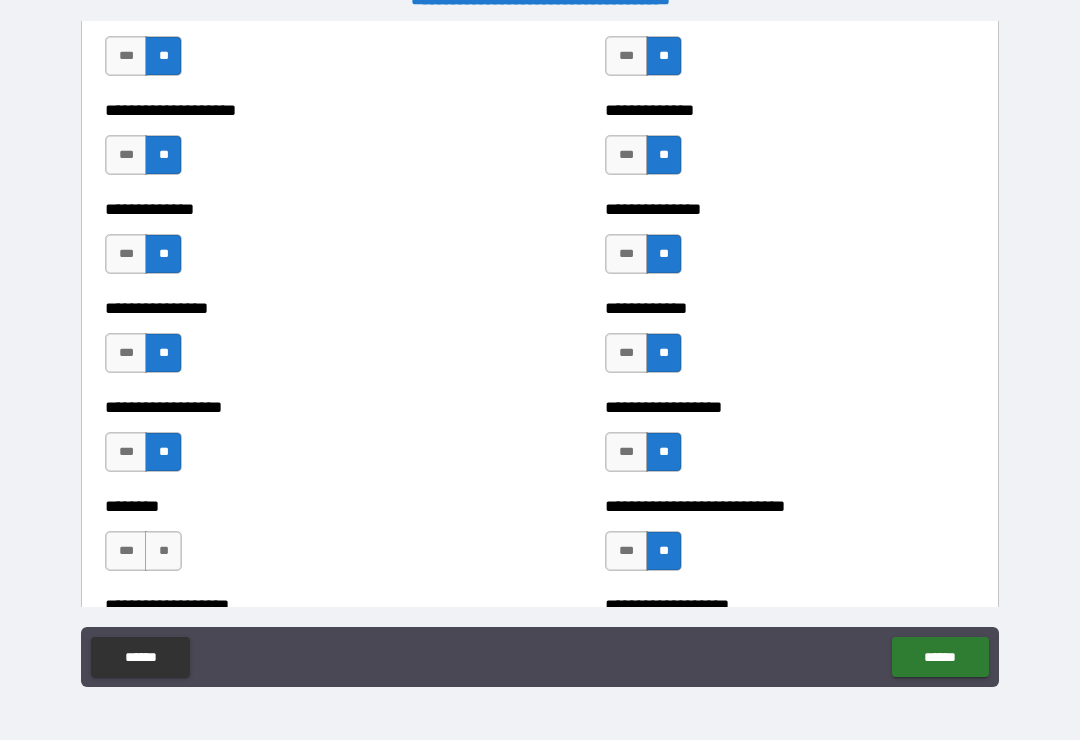 click on "**" at bounding box center (163, 551) 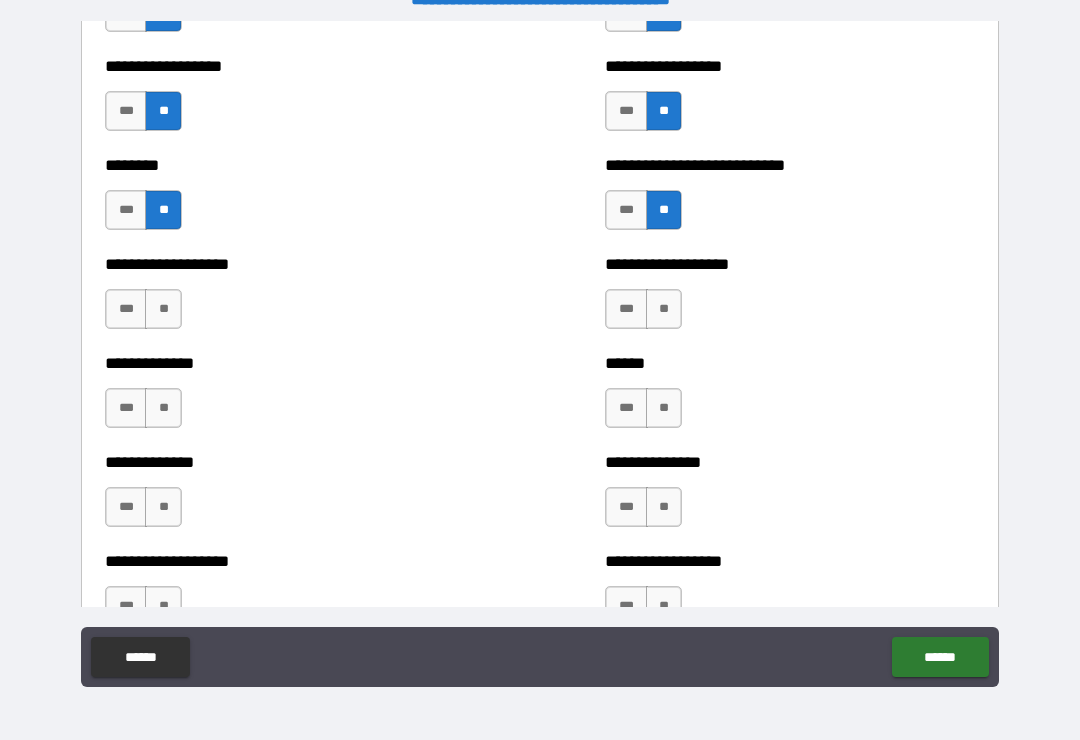 scroll, scrollTop: 4460, scrollLeft: 0, axis: vertical 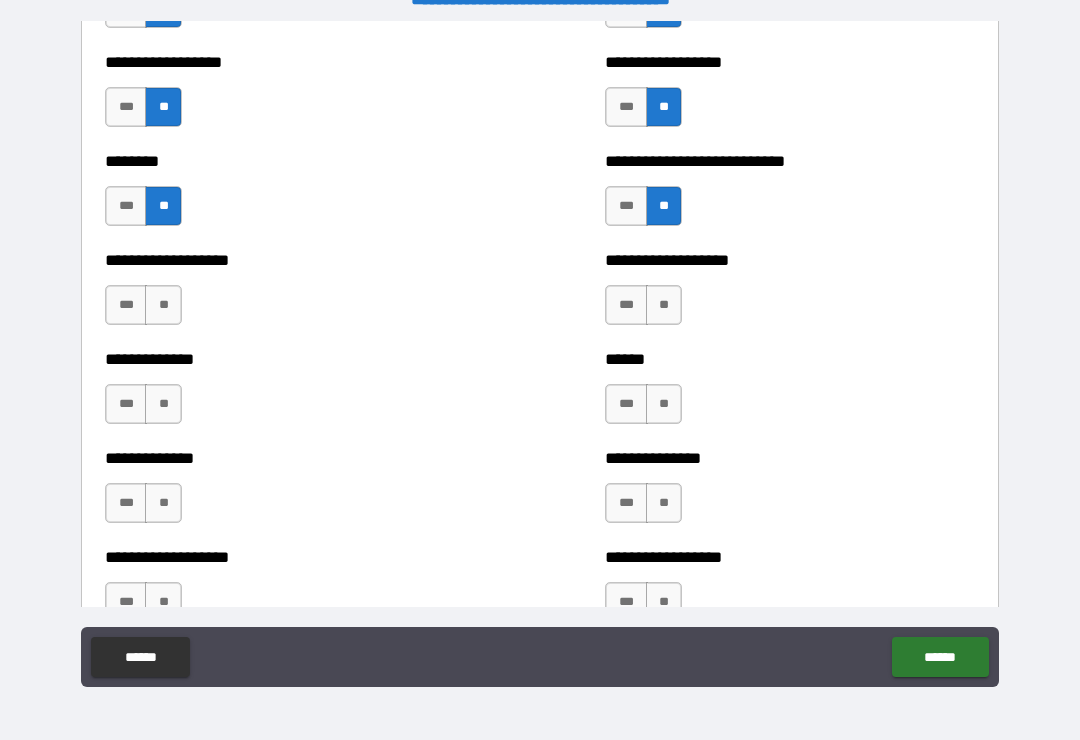 click on "**" at bounding box center (163, 305) 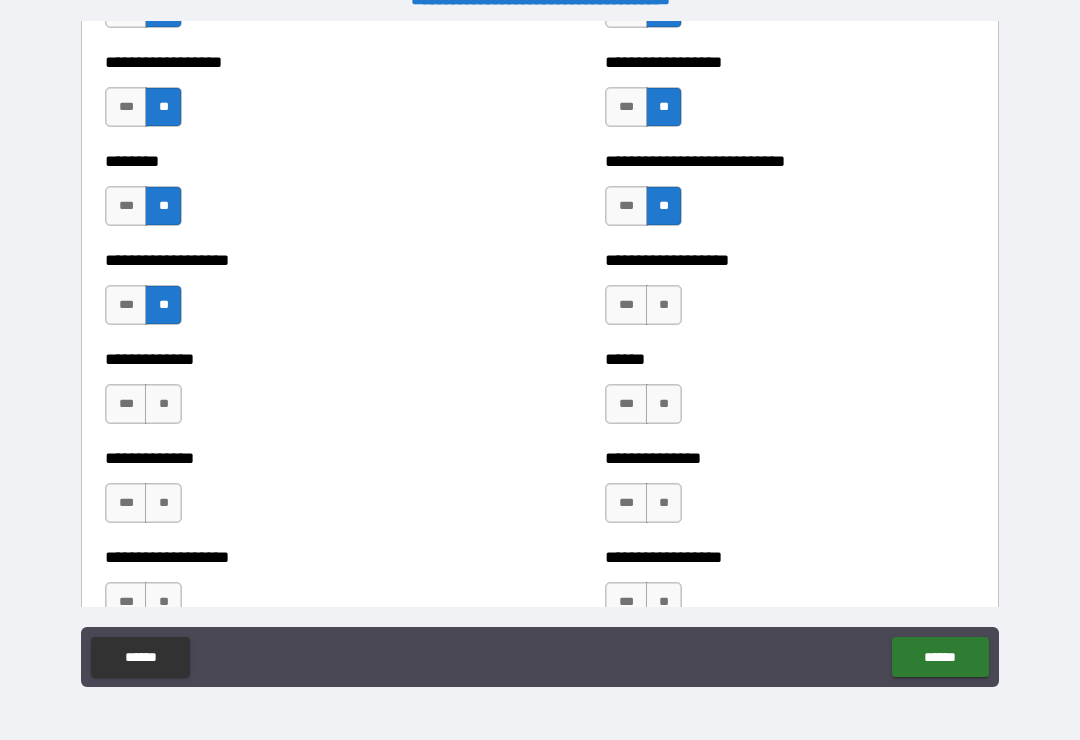 click on "**" at bounding box center [163, 404] 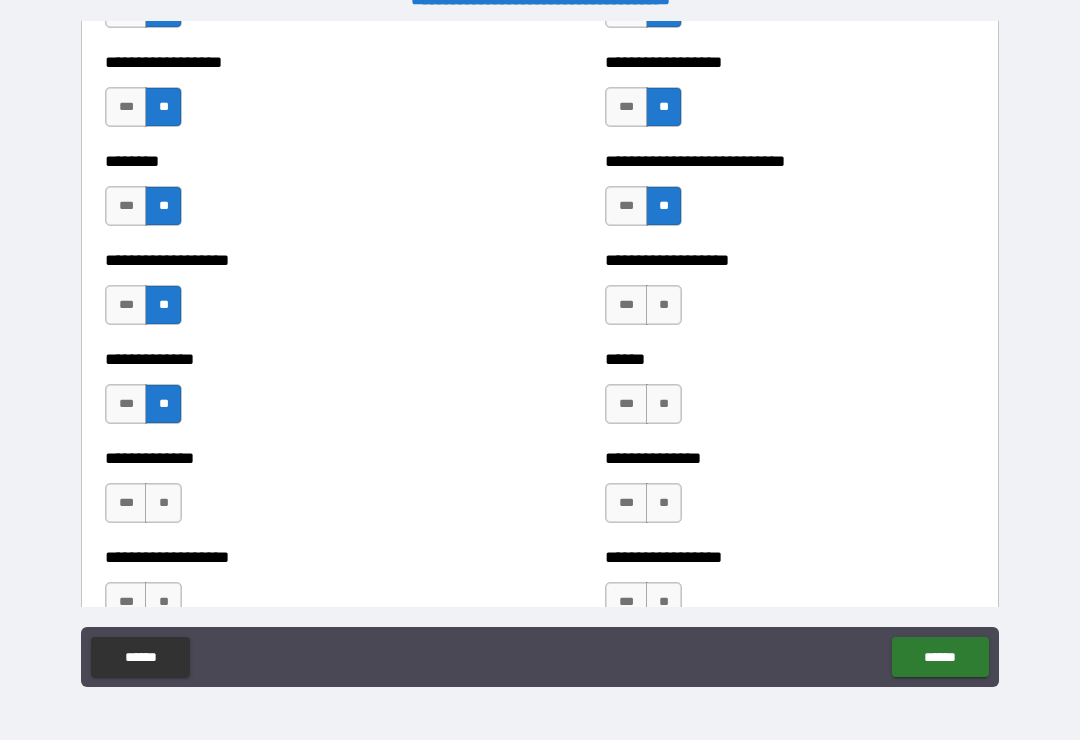 click on "**" at bounding box center (664, 305) 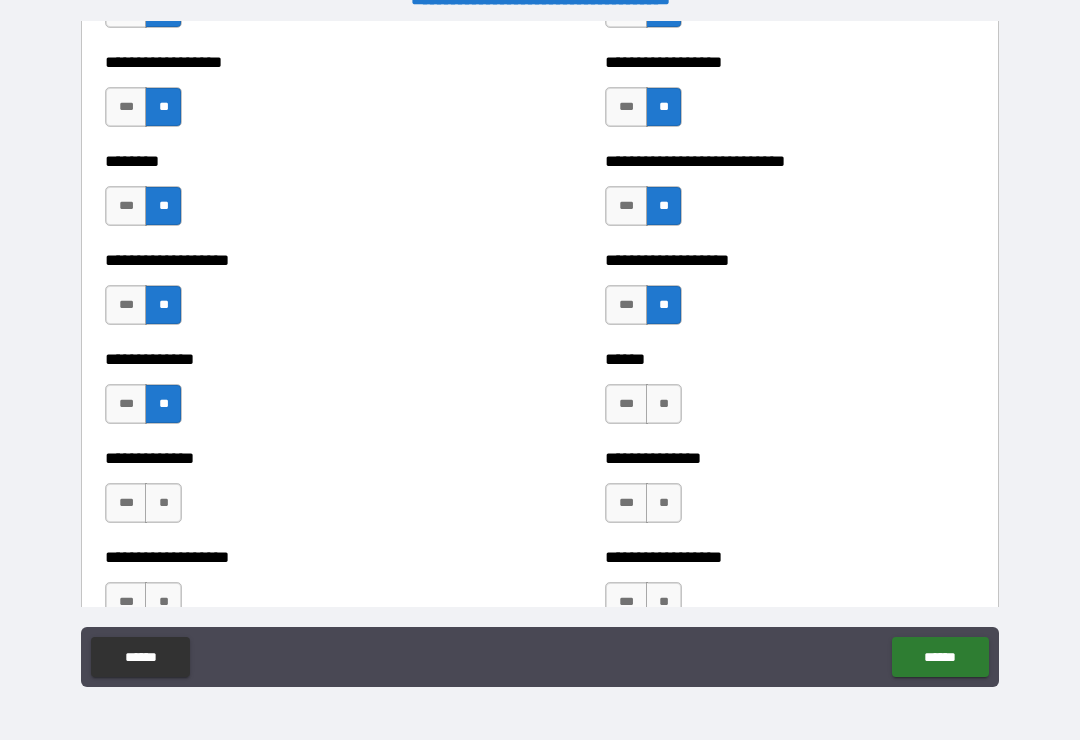 click on "**" at bounding box center (664, 404) 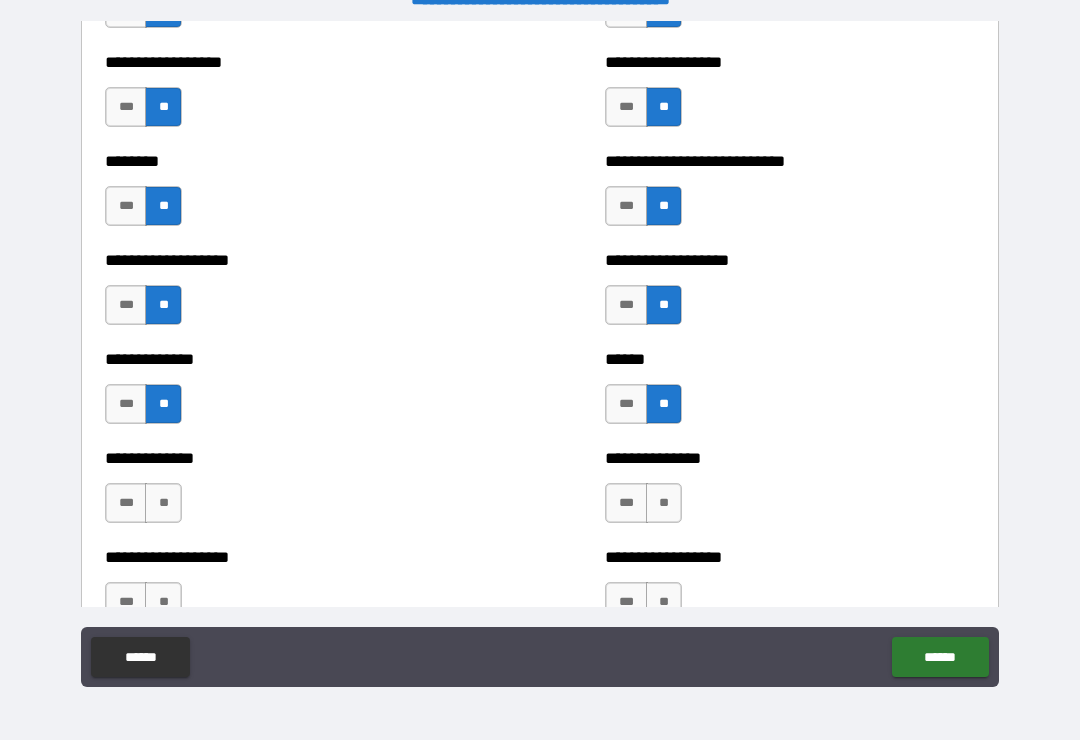 click on "**" at bounding box center (664, 503) 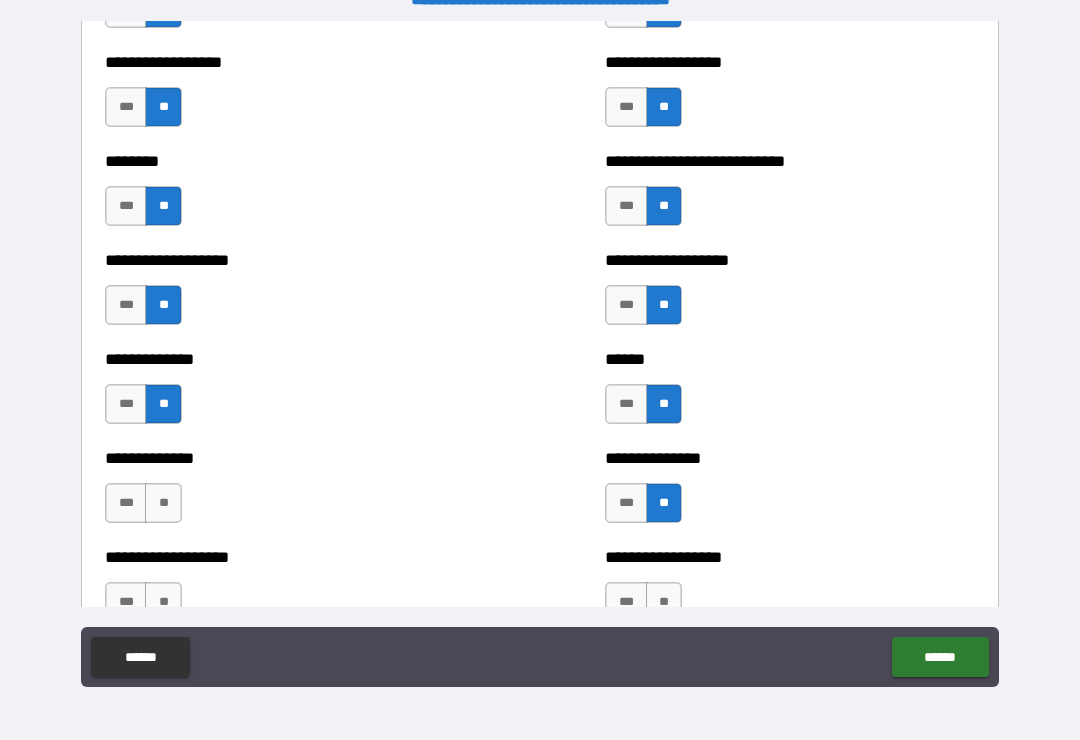 click on "**" at bounding box center (664, 602) 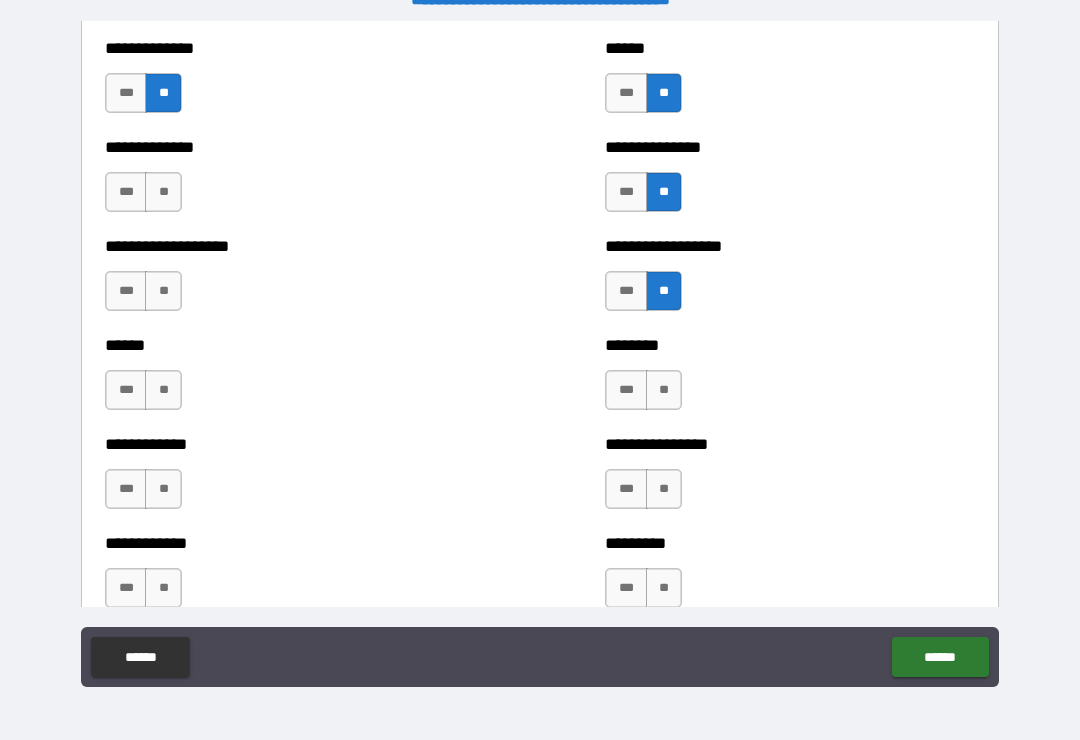 scroll, scrollTop: 4772, scrollLeft: 0, axis: vertical 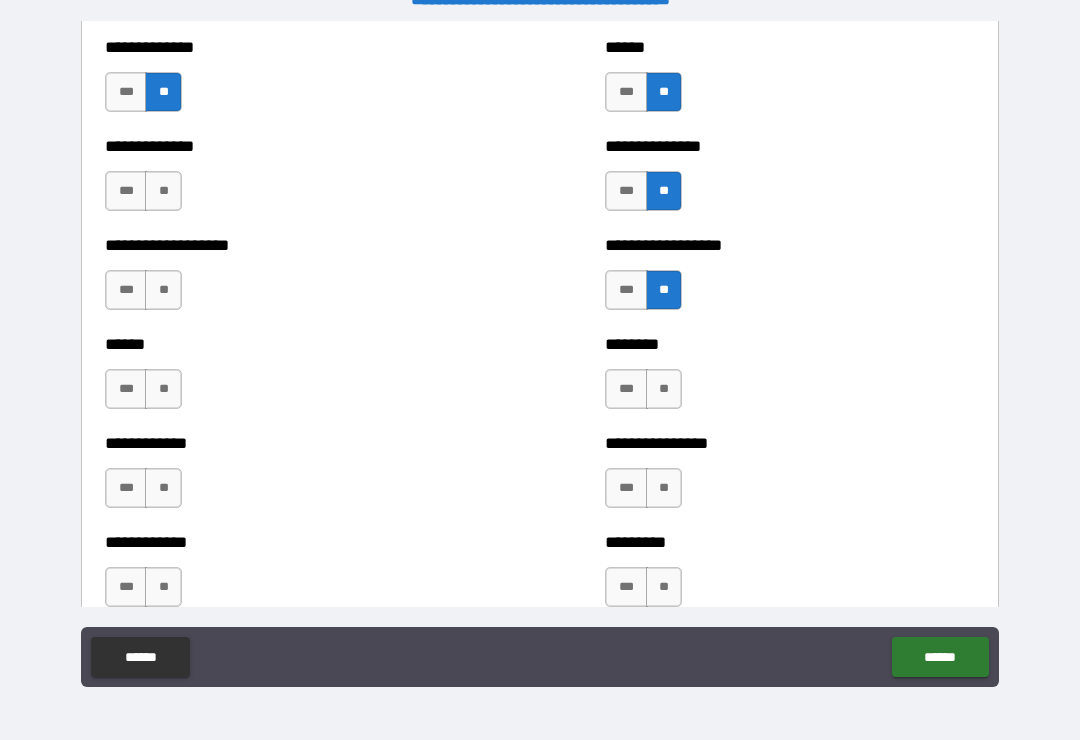 click on "**" at bounding box center [163, 191] 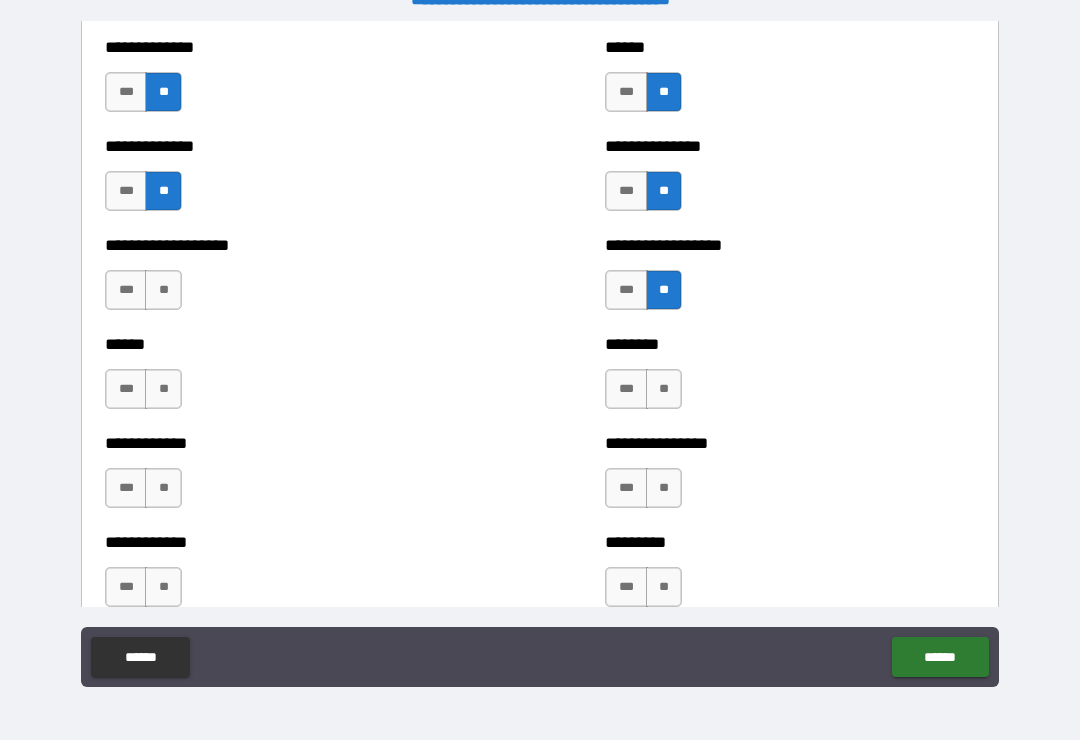 click on "**" at bounding box center [163, 290] 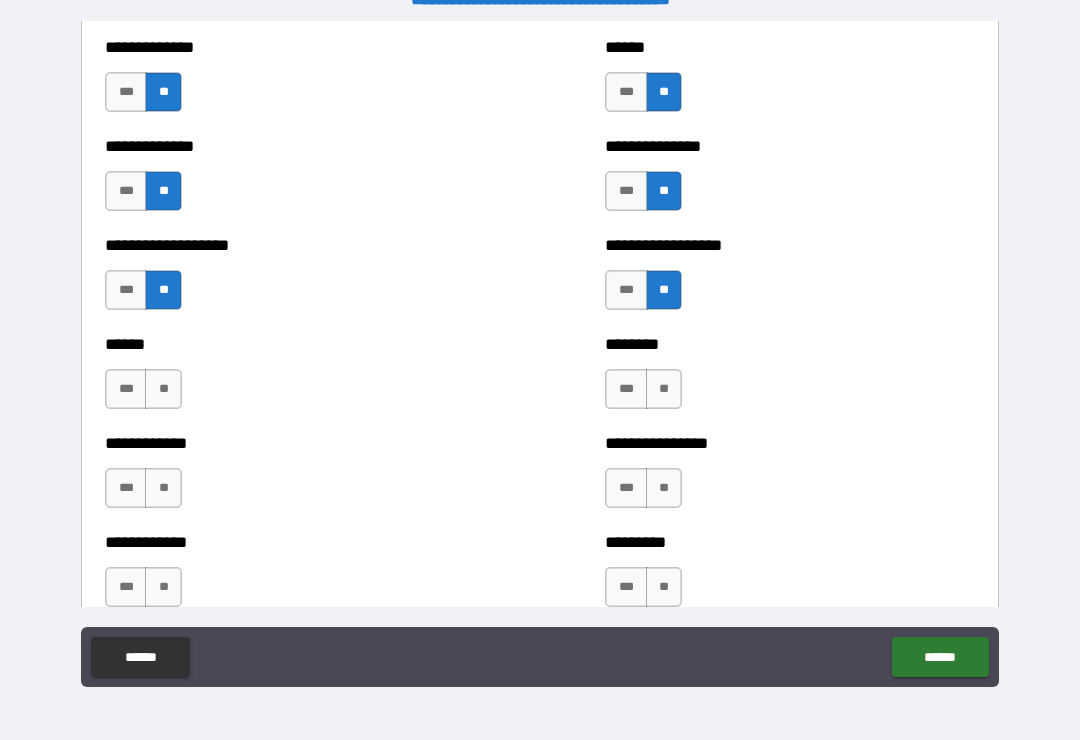 click on "**" at bounding box center [163, 389] 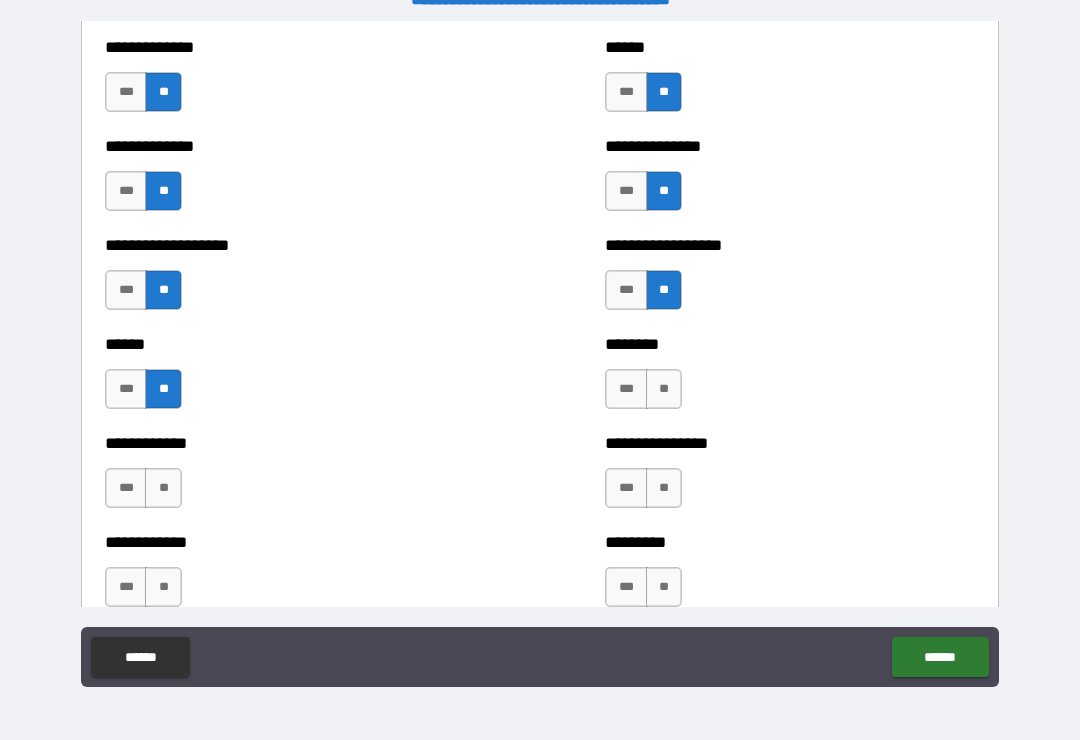 click on "**" at bounding box center [163, 488] 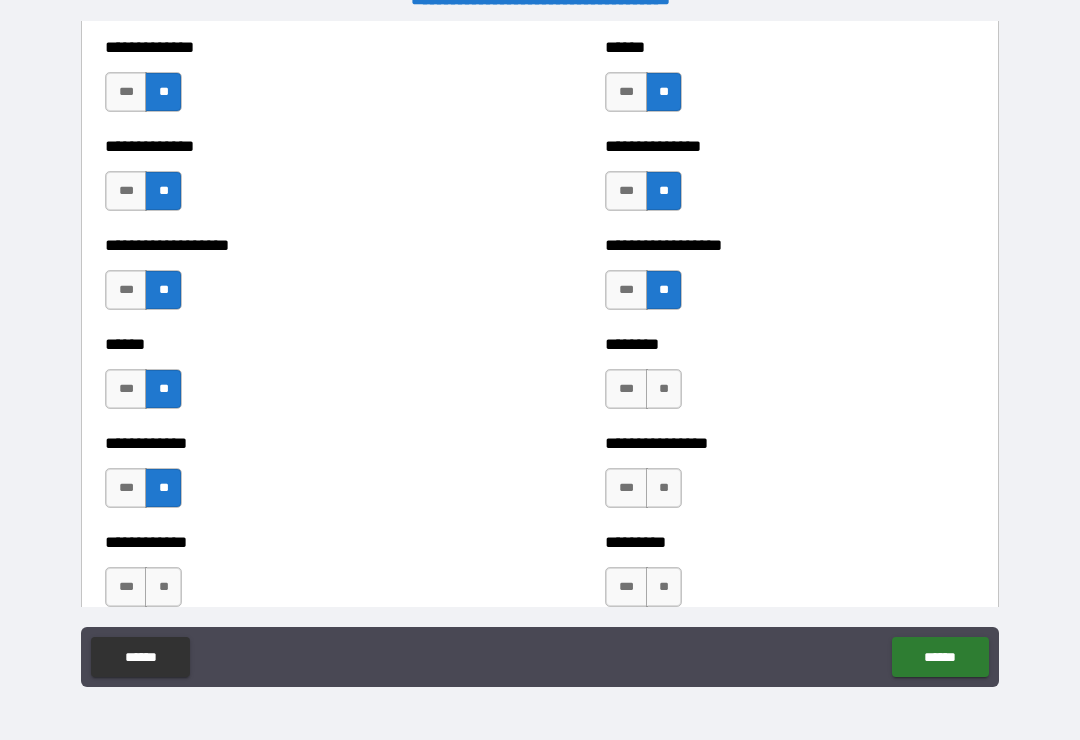 click on "**" at bounding box center (163, 587) 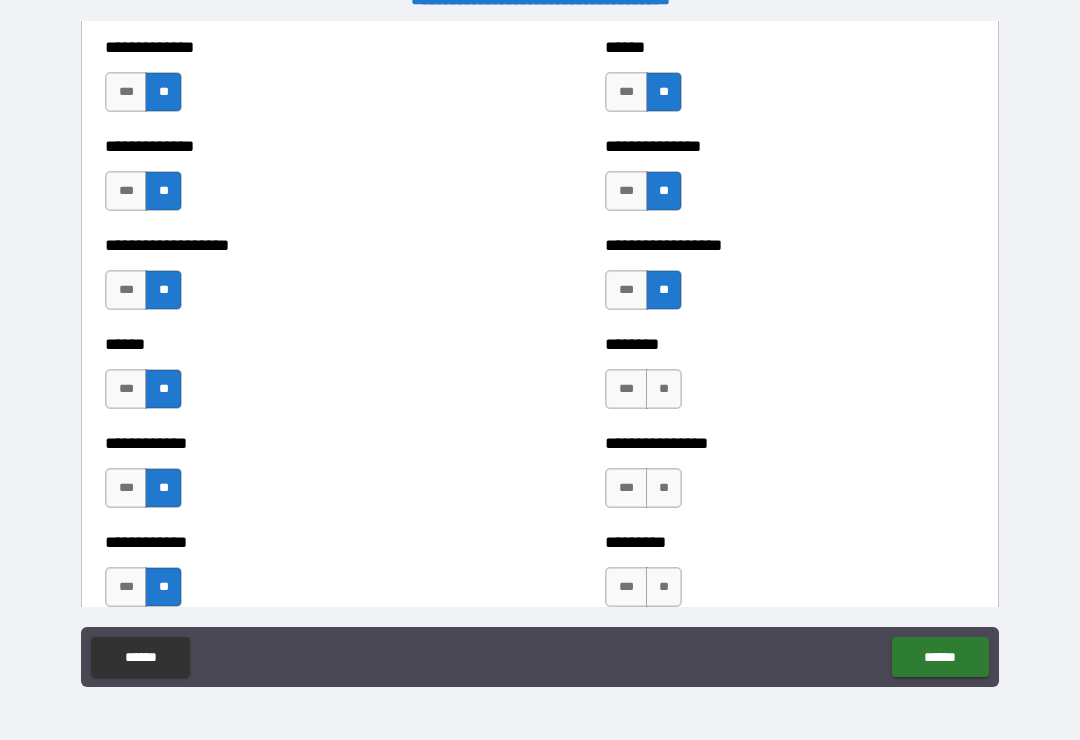 click on "**" at bounding box center [664, 389] 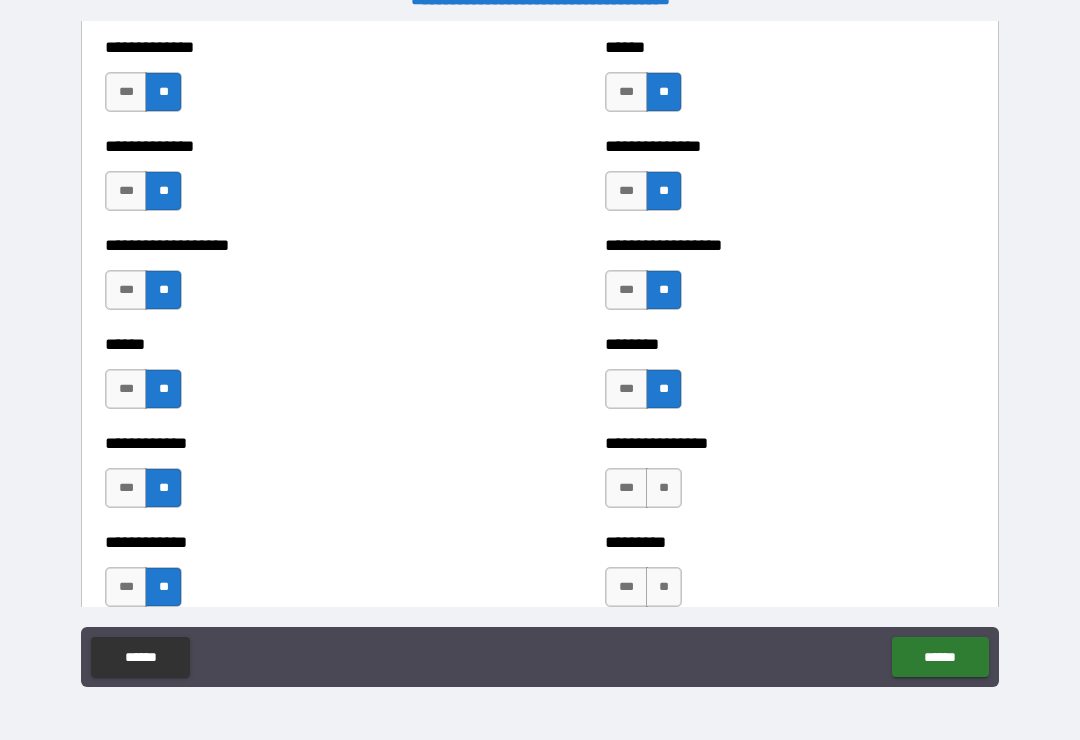 click on "**" at bounding box center [664, 488] 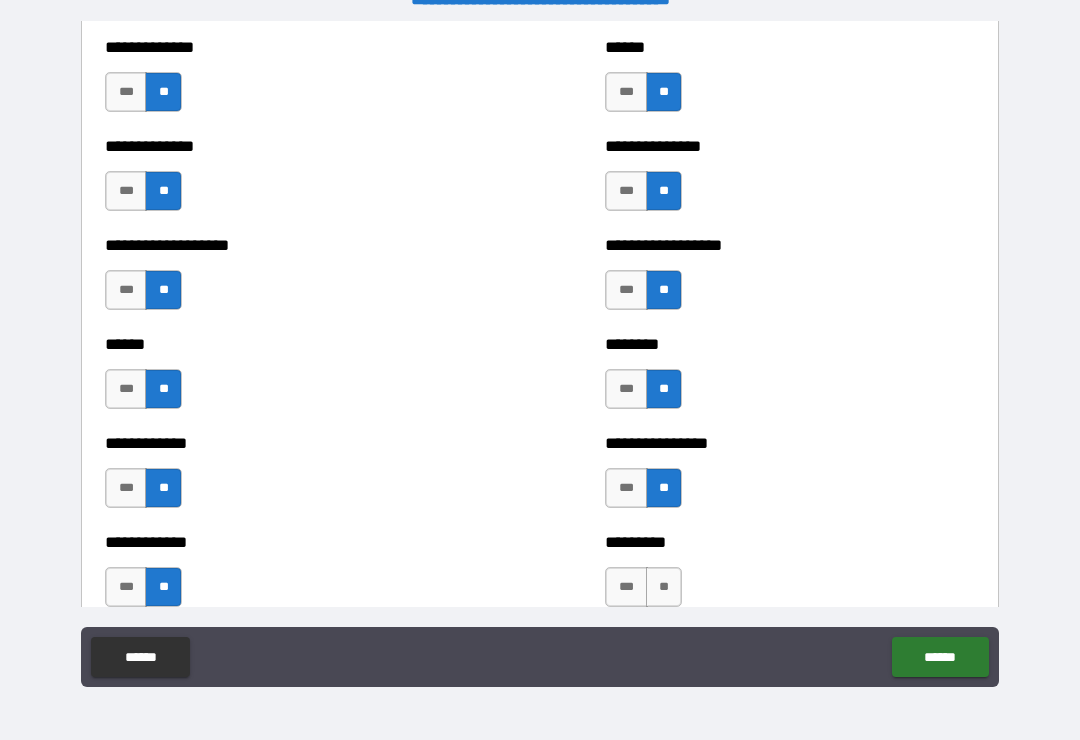 click on "**" at bounding box center [664, 587] 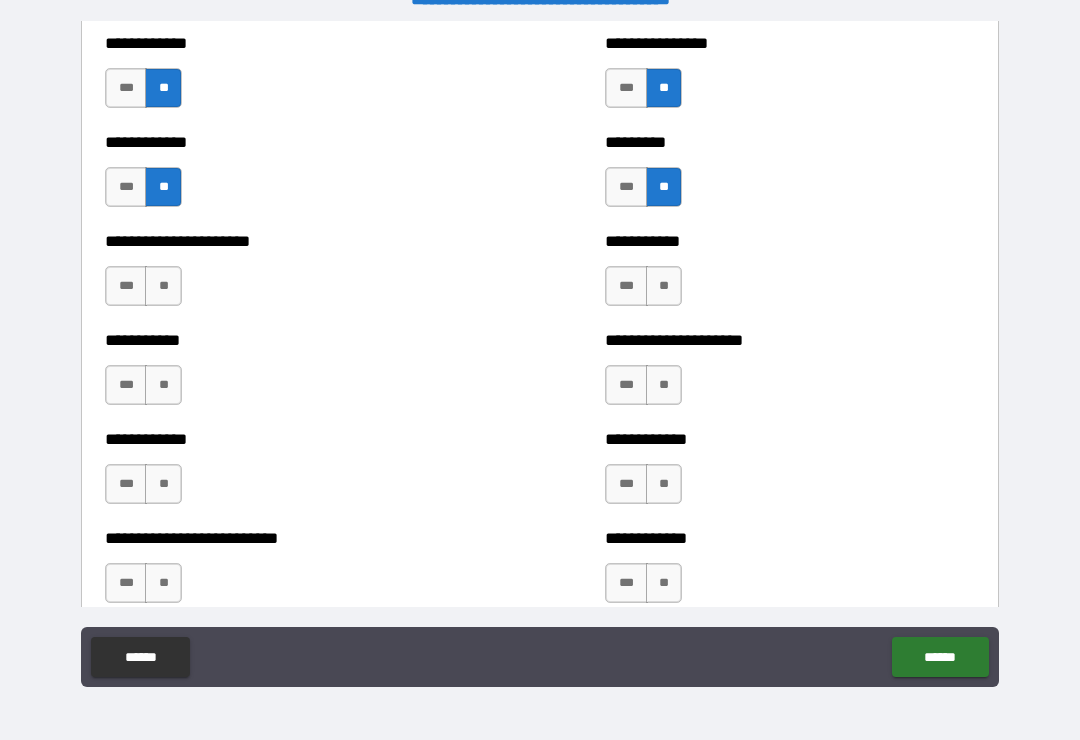 scroll, scrollTop: 5174, scrollLeft: 0, axis: vertical 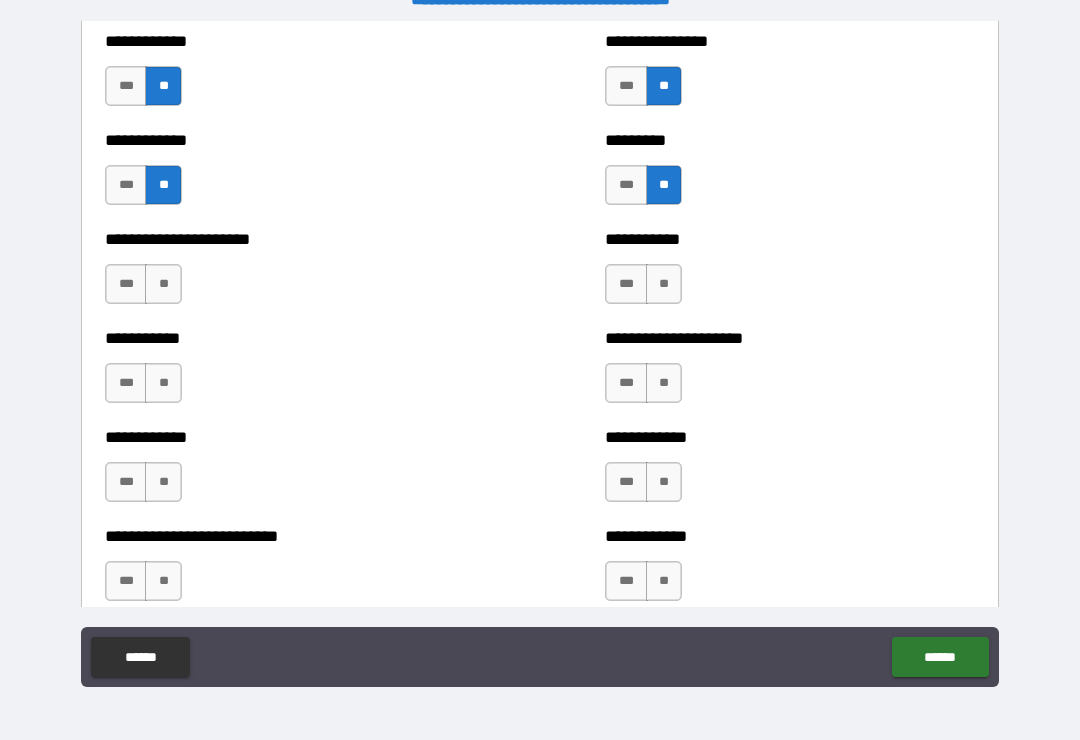 click on "**" at bounding box center [664, 284] 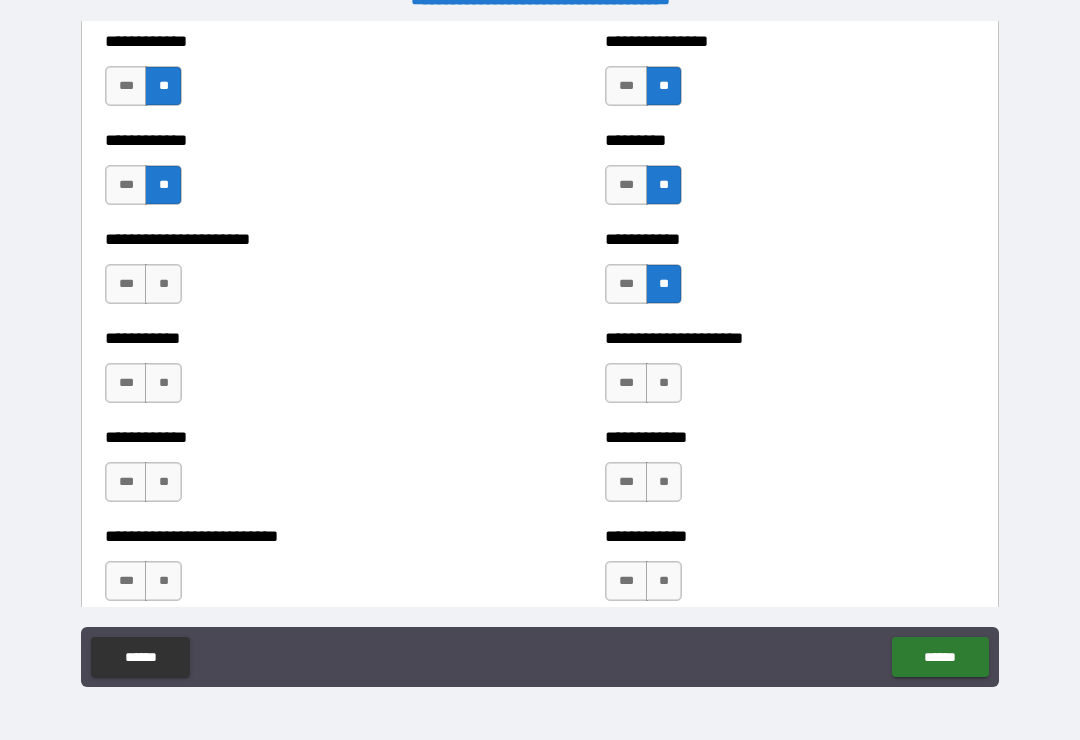 click on "**" at bounding box center (664, 383) 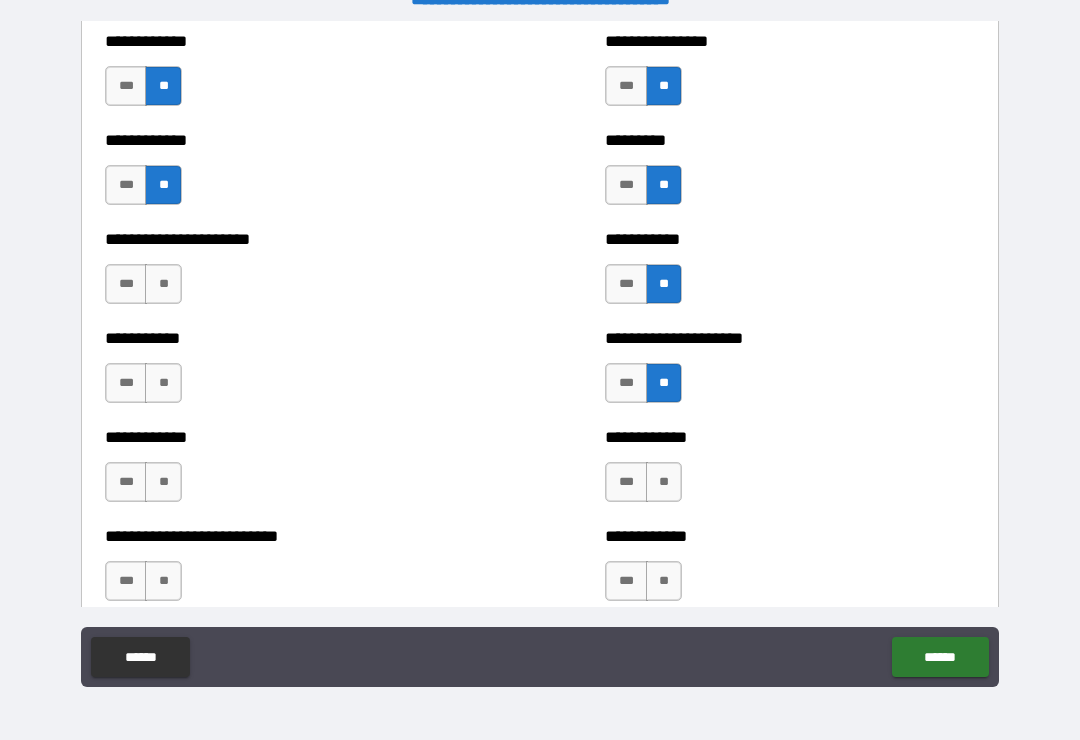 click on "**" at bounding box center [664, 482] 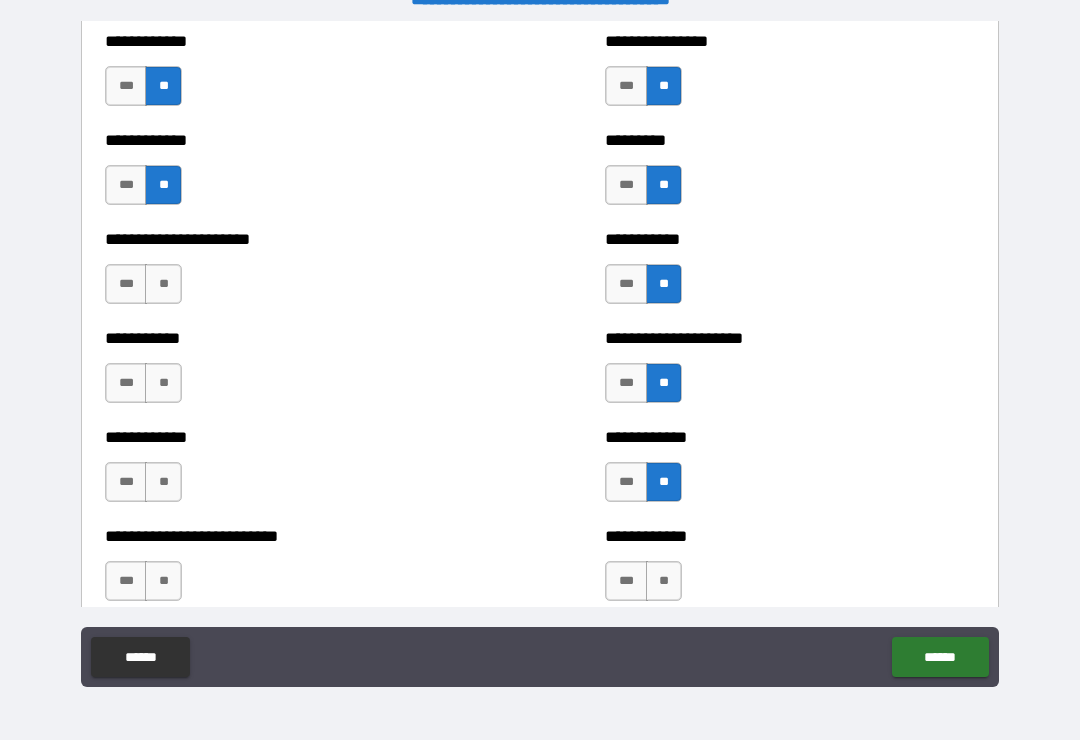 click on "**" at bounding box center (664, 581) 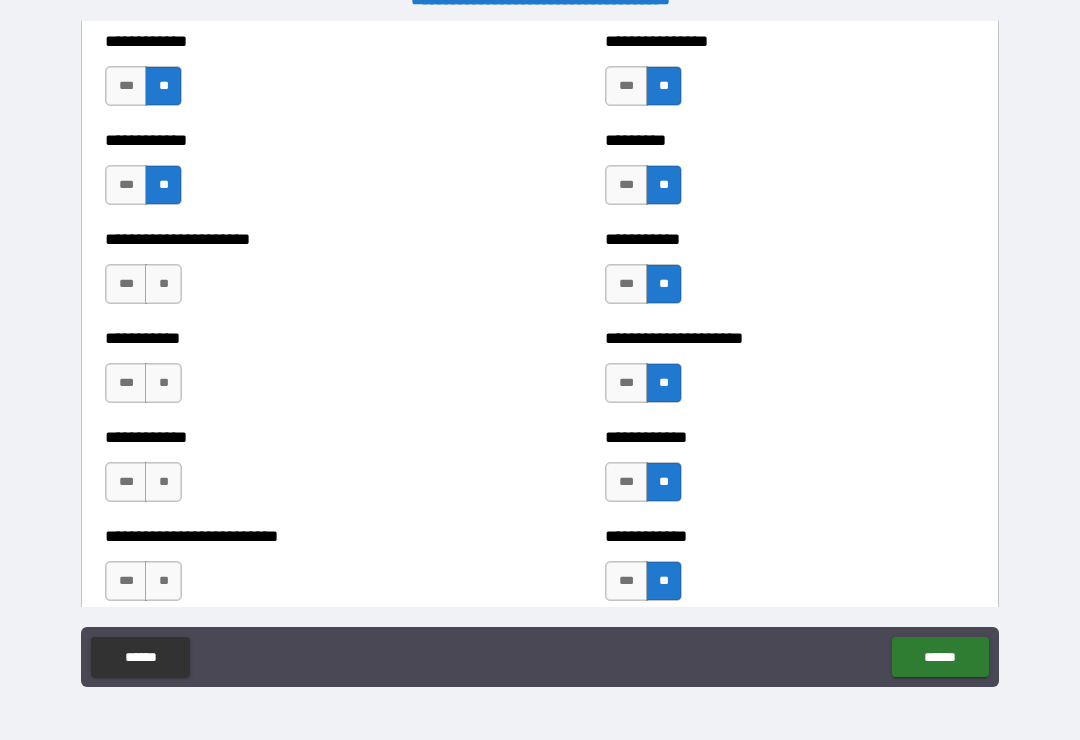 click on "**" at bounding box center [163, 581] 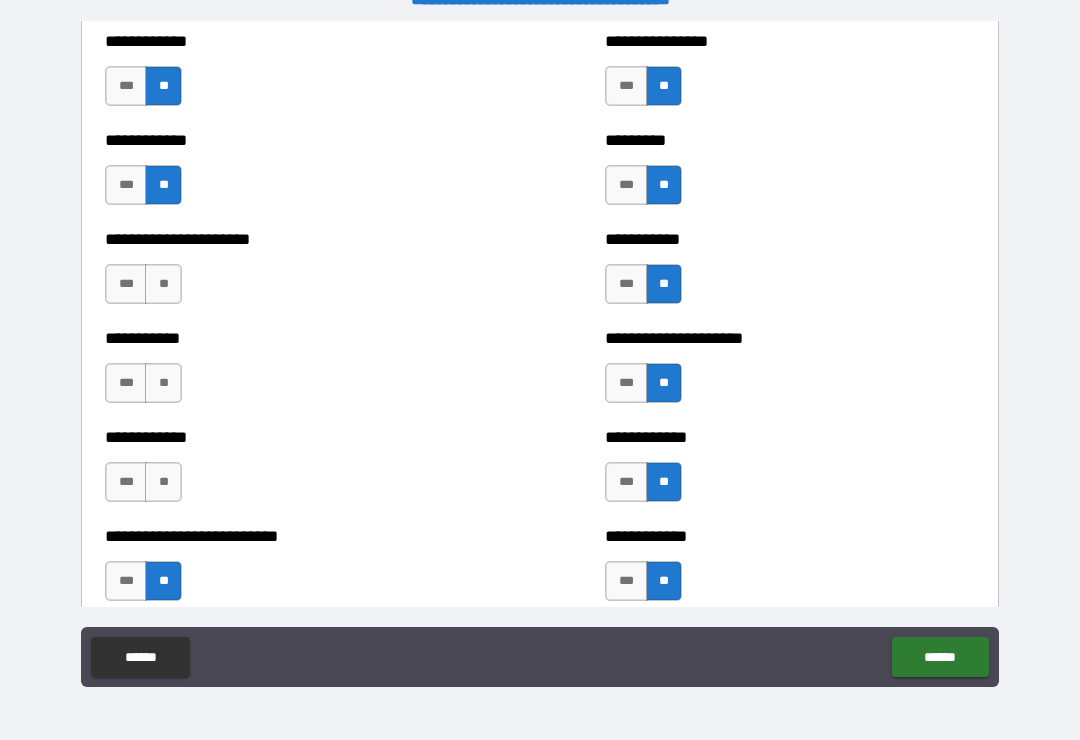click on "**" at bounding box center (163, 482) 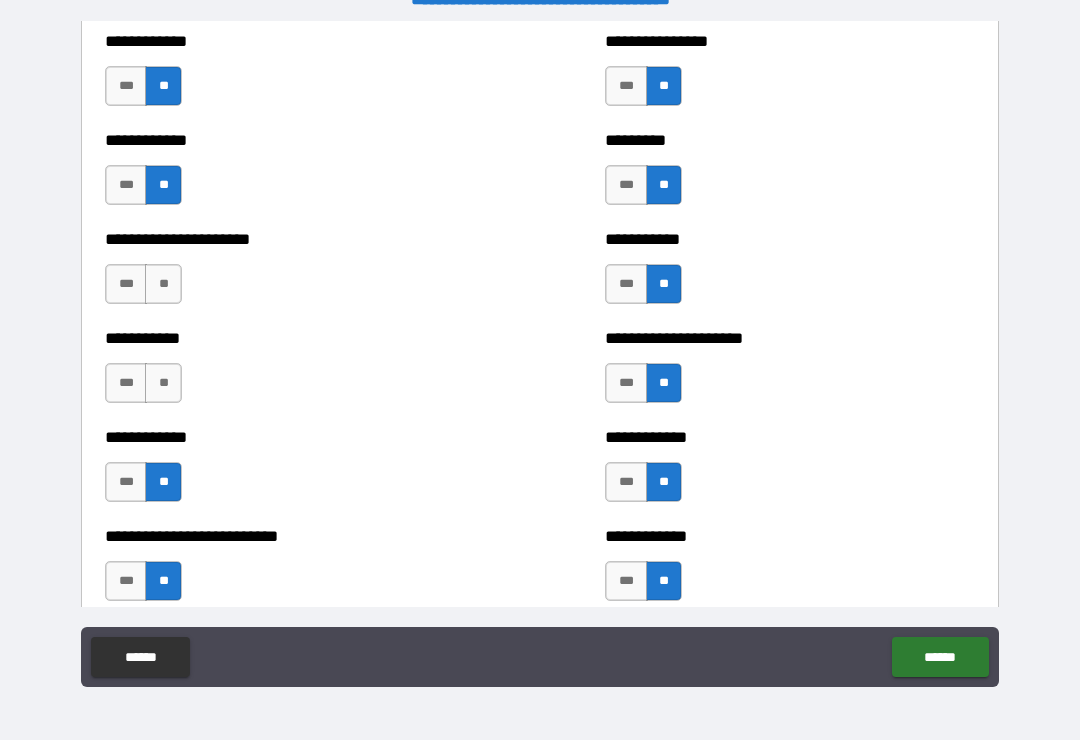 click on "**" at bounding box center [163, 383] 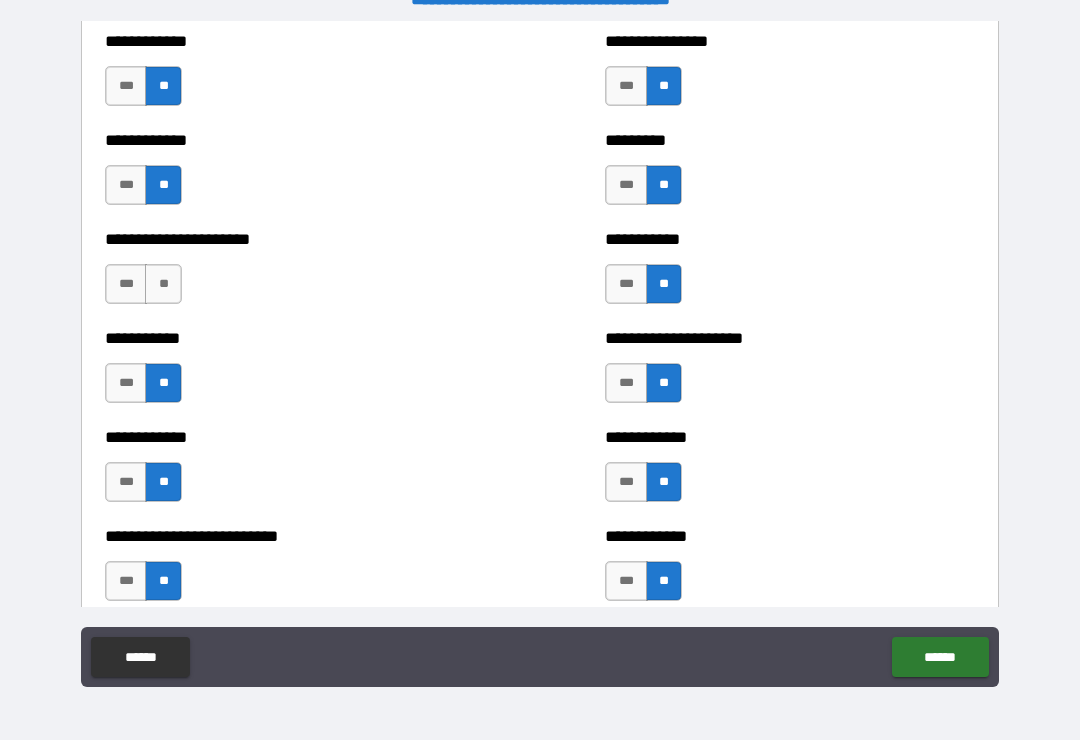 click on "**" at bounding box center [163, 284] 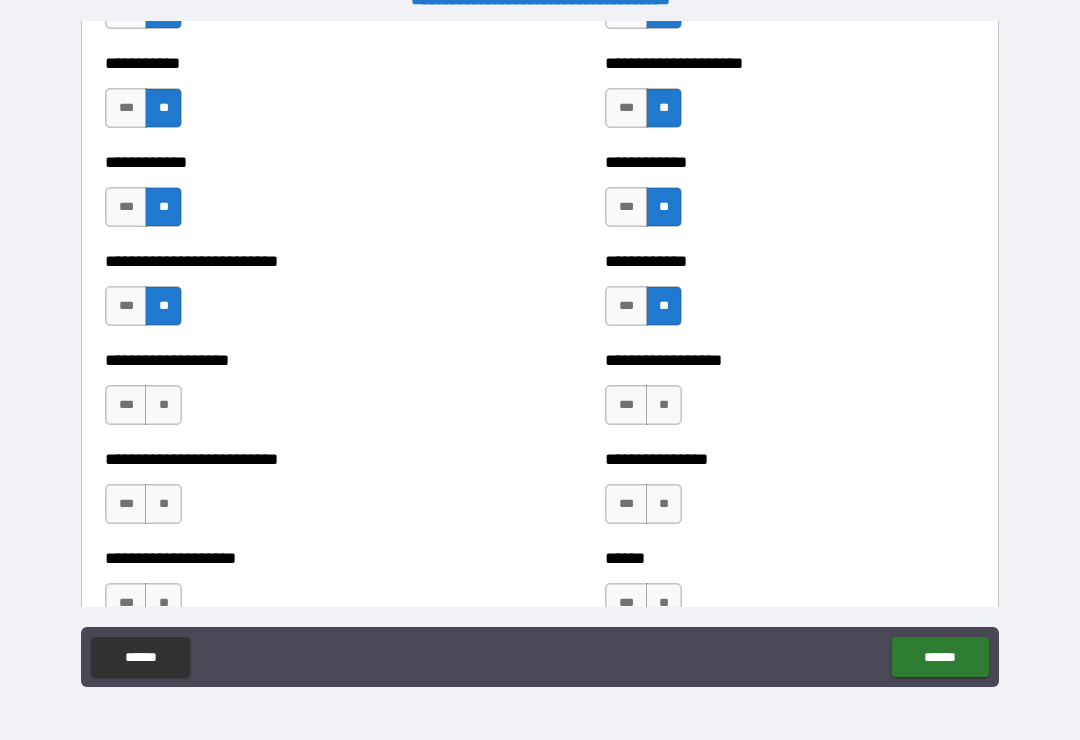 scroll, scrollTop: 5457, scrollLeft: 0, axis: vertical 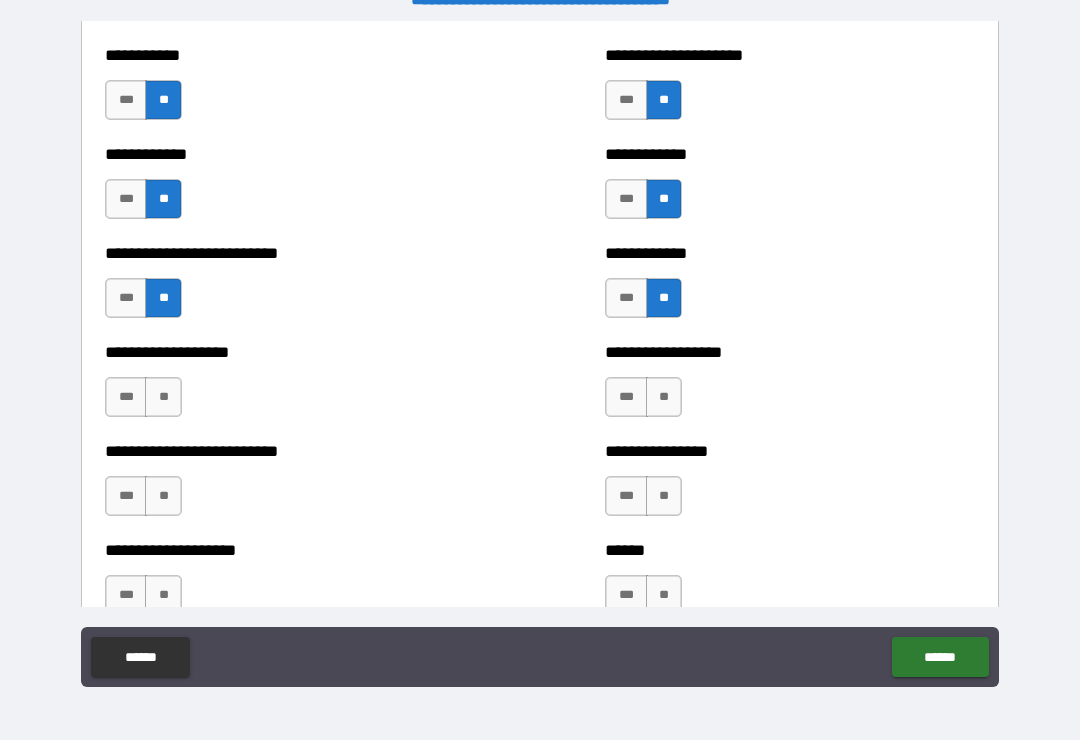 click on "**" at bounding box center [664, 397] 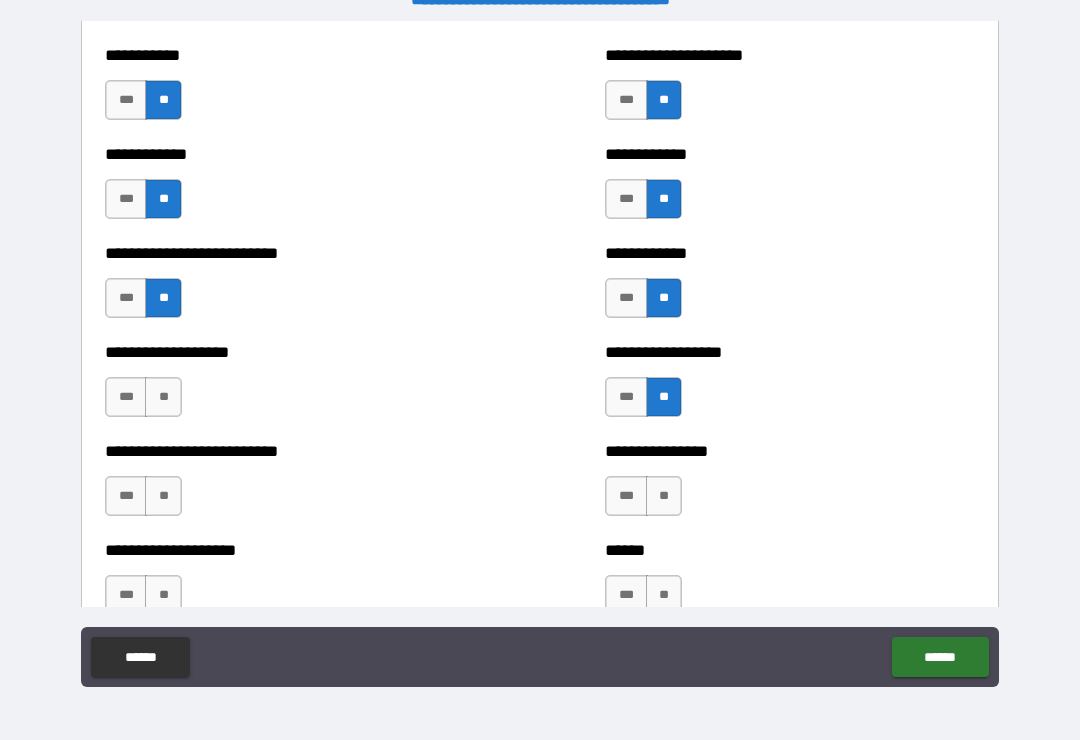 click on "**" at bounding box center [664, 496] 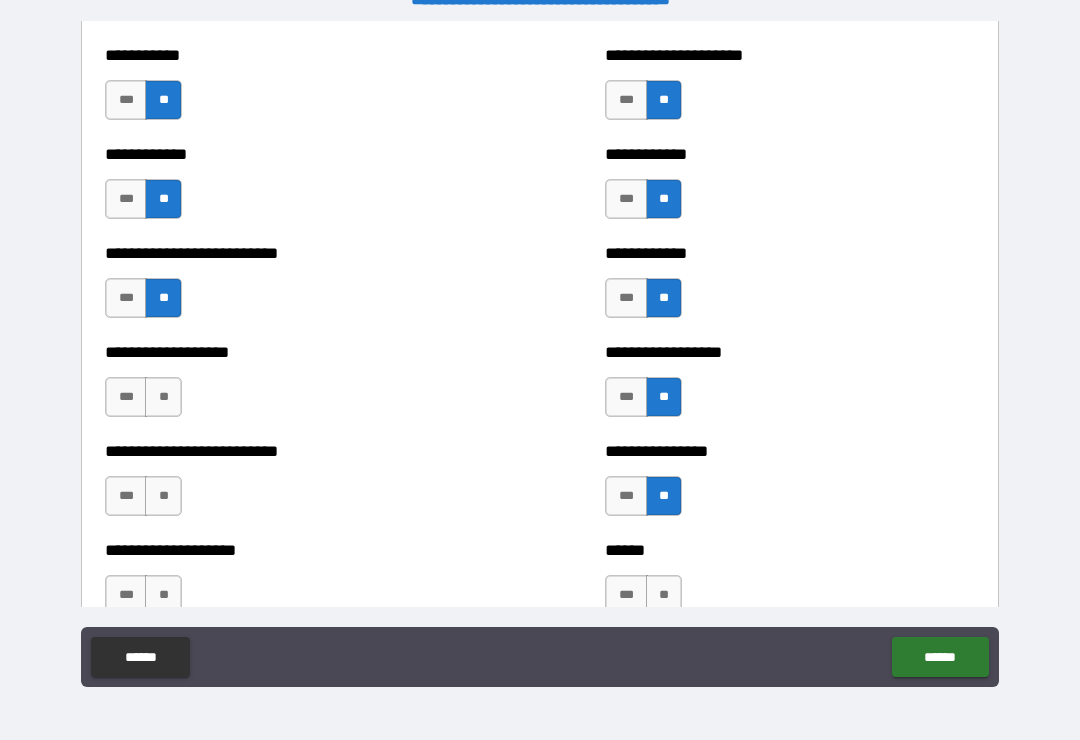 click on "****** *** **" at bounding box center [790, 585] 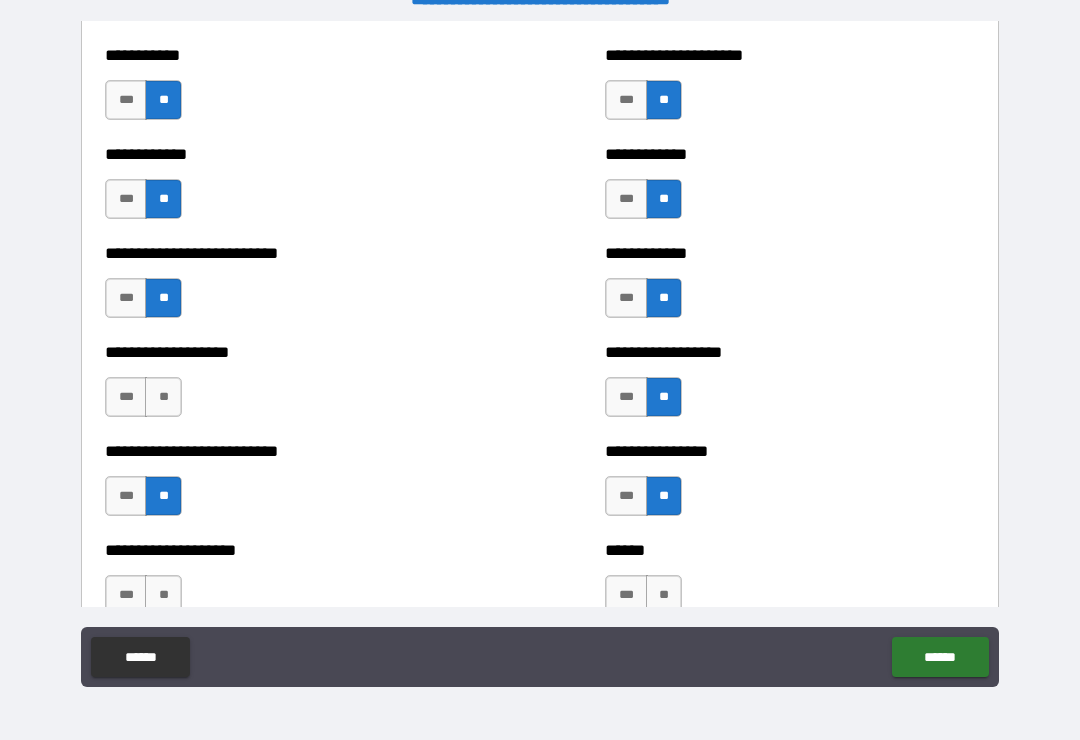 click on "**" at bounding box center [163, 397] 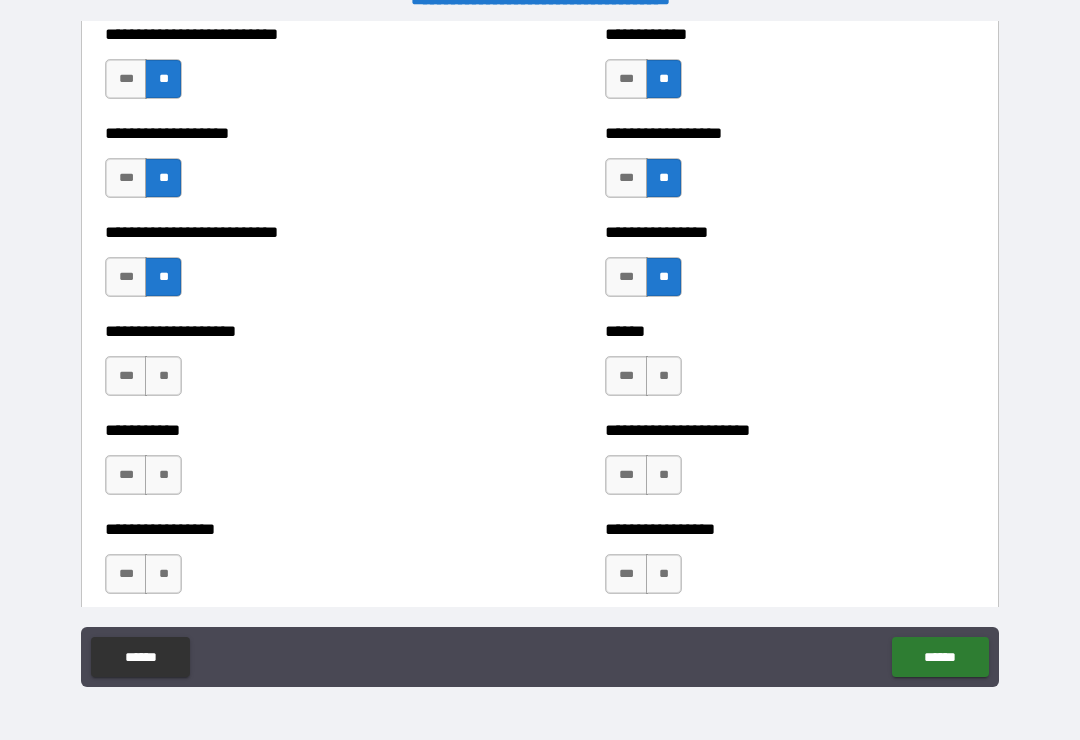scroll, scrollTop: 5675, scrollLeft: 0, axis: vertical 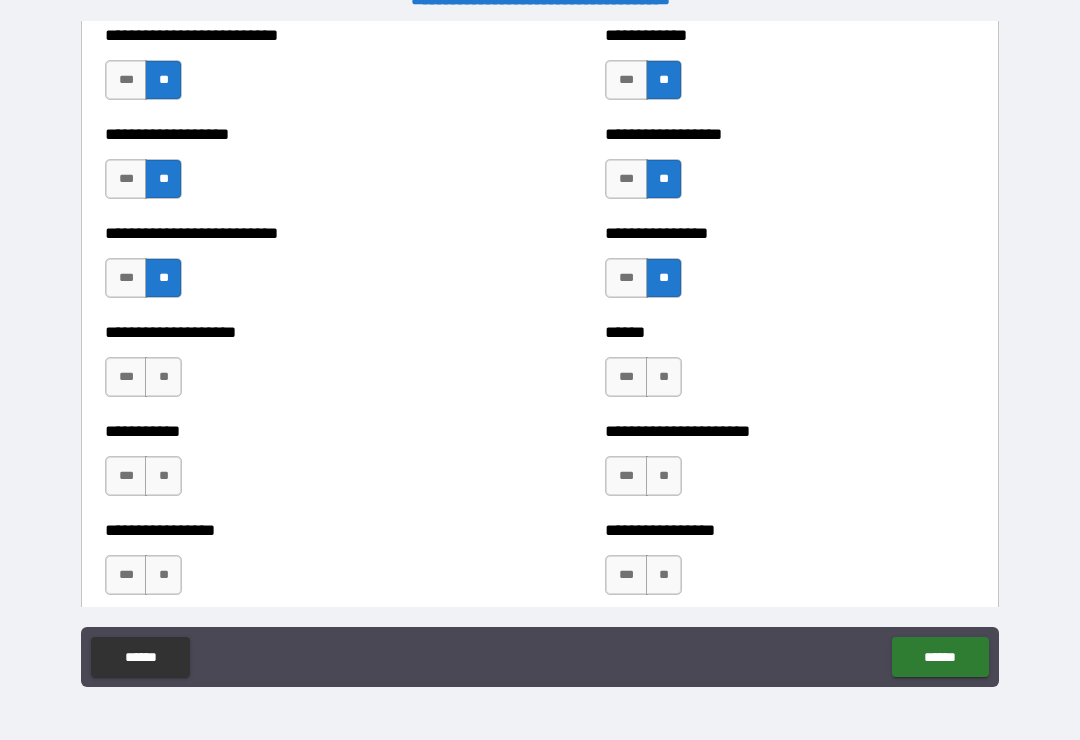 click on "**" at bounding box center (163, 377) 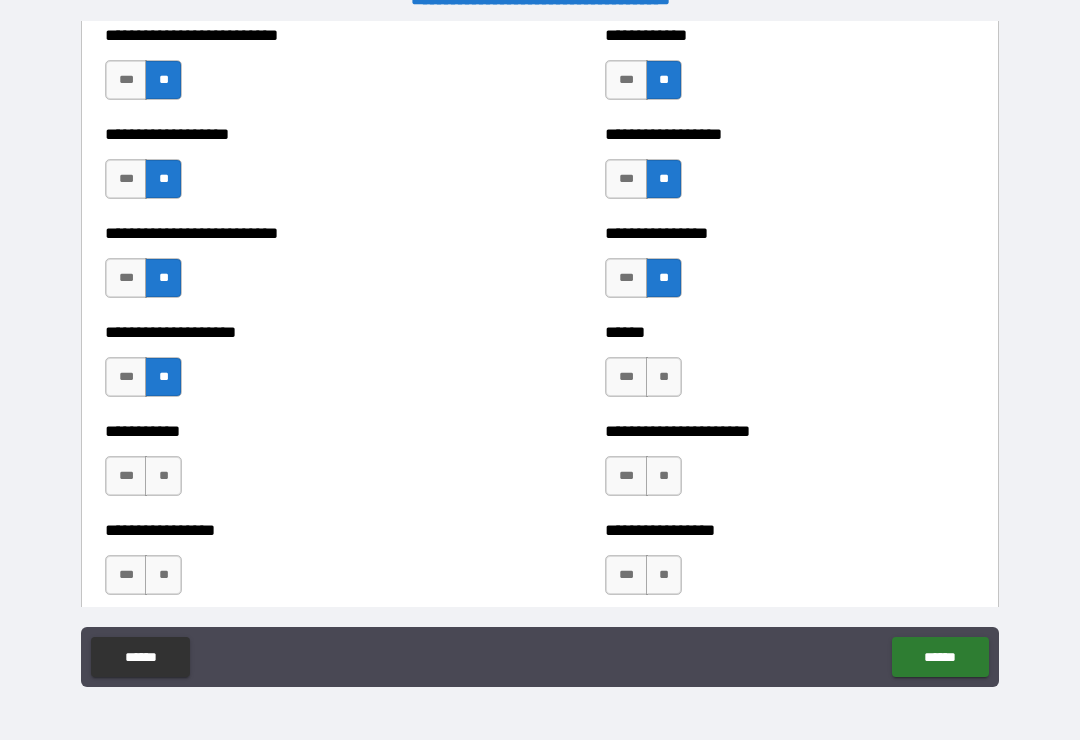 click on "**" at bounding box center (163, 476) 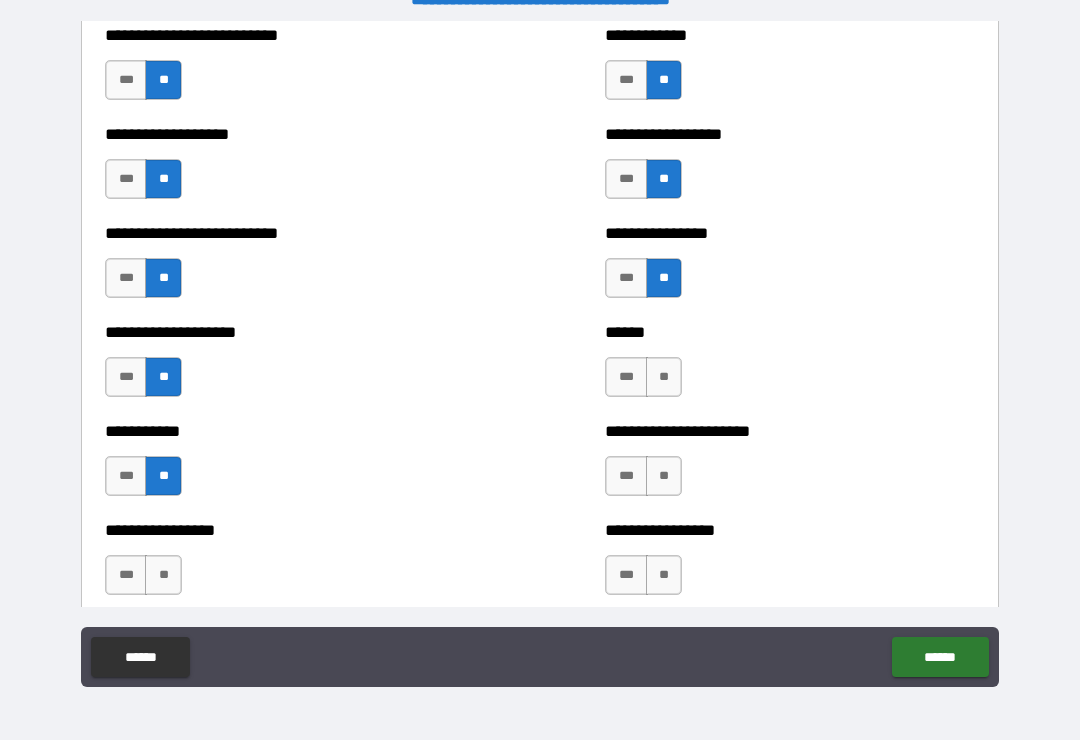 click on "**" at bounding box center [664, 377] 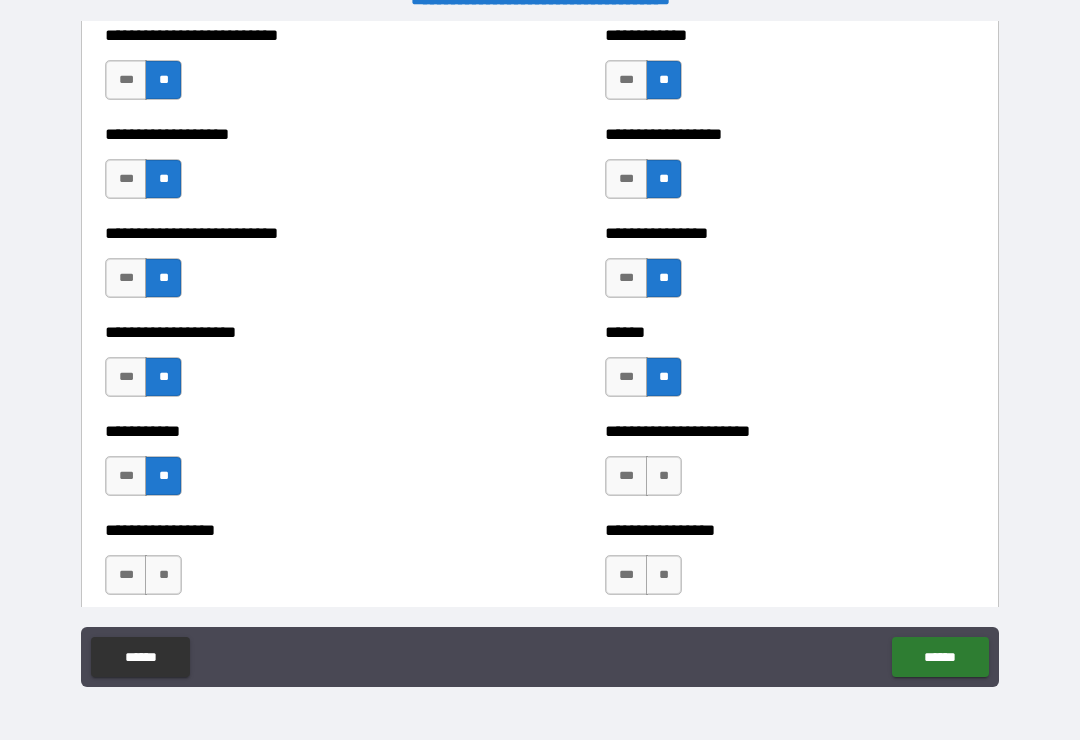 click on "**" at bounding box center [664, 476] 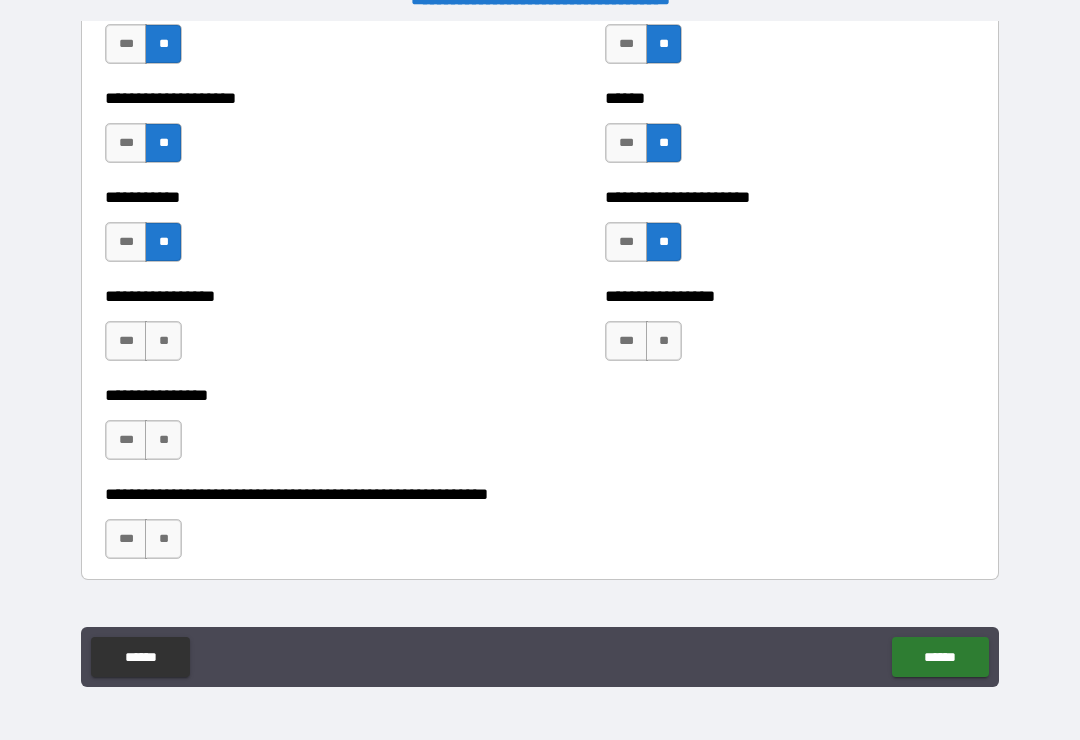 scroll, scrollTop: 5906, scrollLeft: 0, axis: vertical 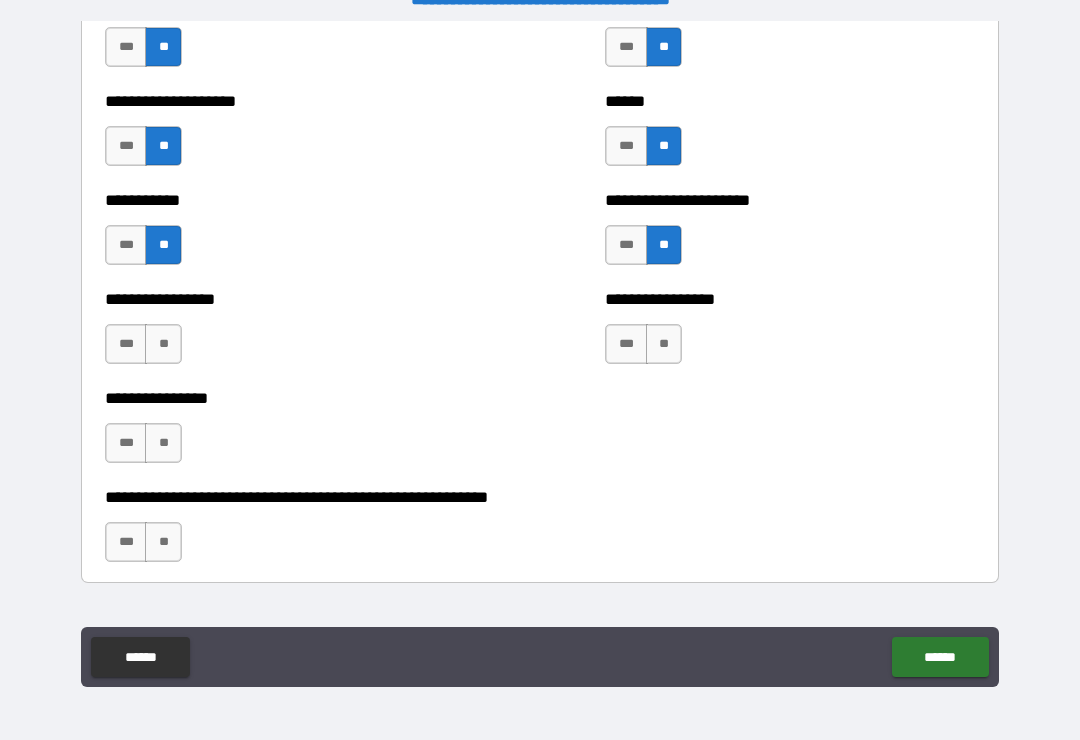 click on "**" at bounding box center [664, 344] 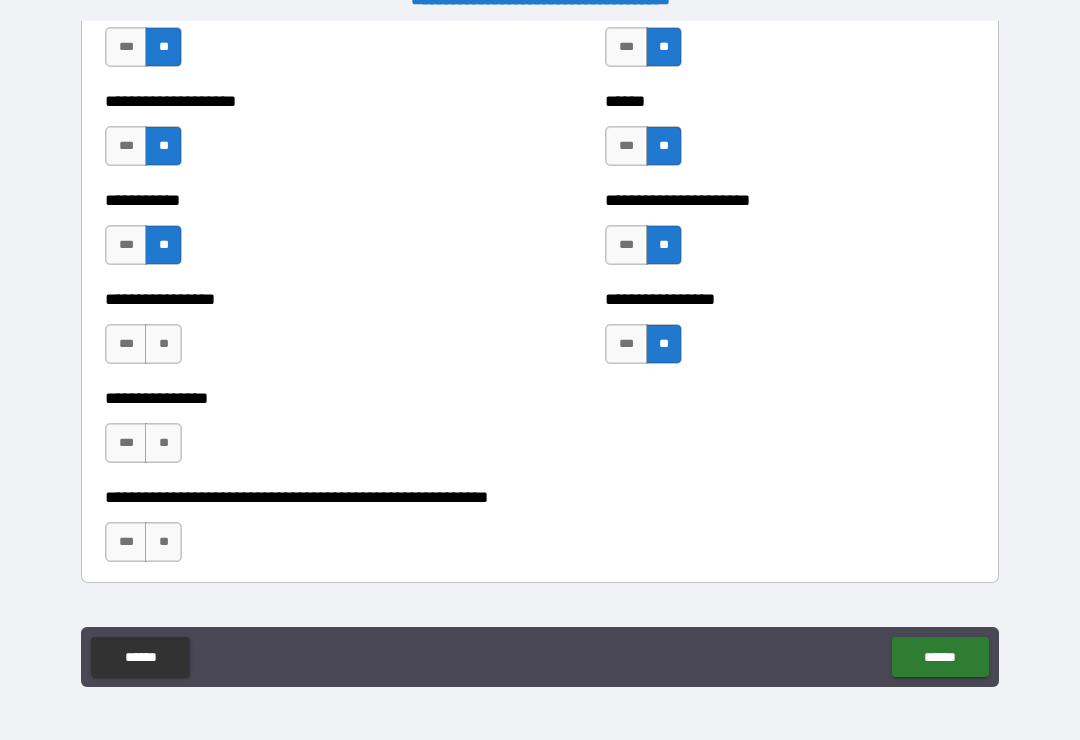 click on "**" at bounding box center (163, 344) 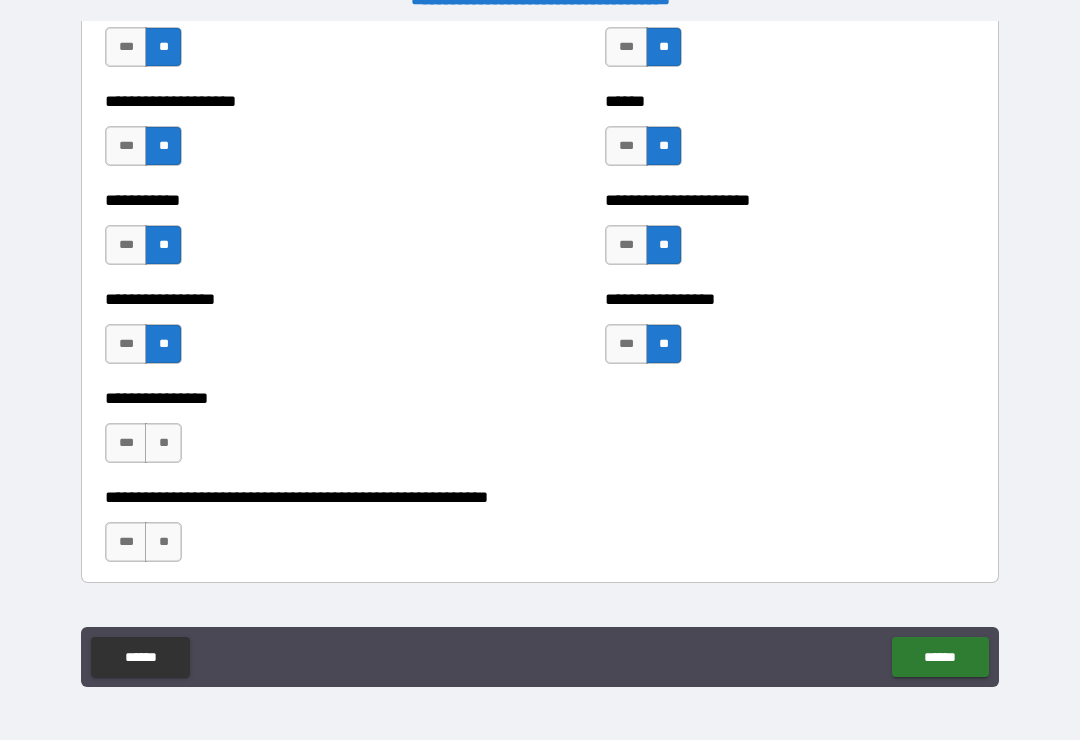 click on "**********" at bounding box center (290, 433) 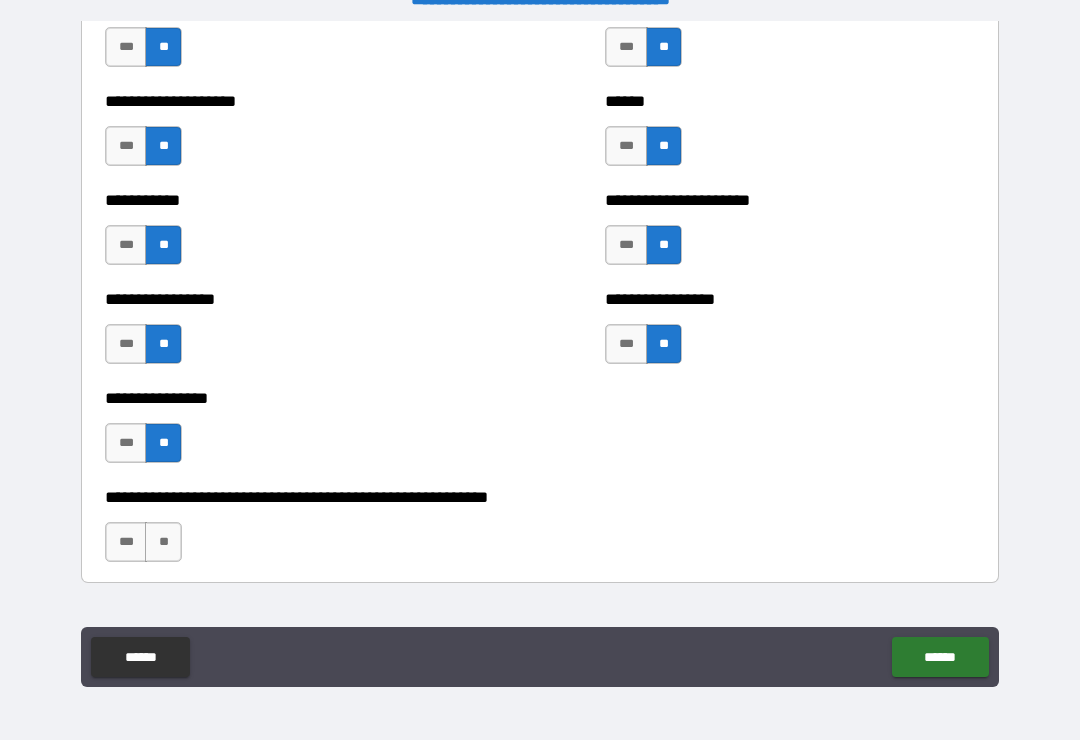 click on "**" at bounding box center (163, 542) 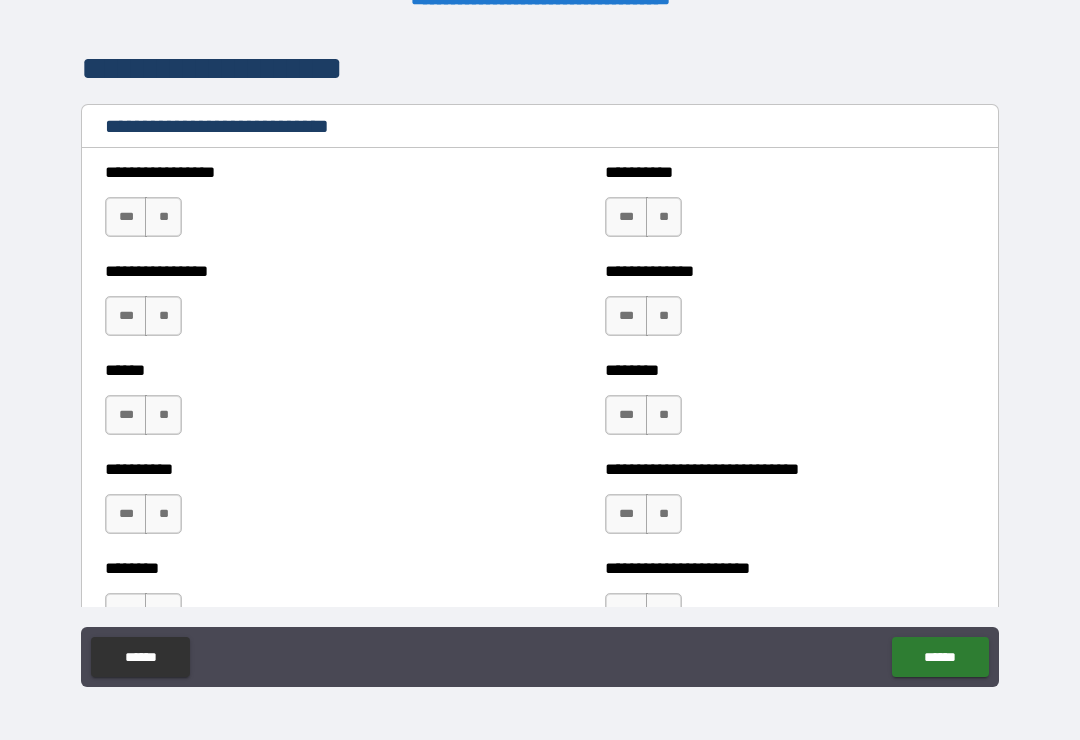 scroll, scrollTop: 6664, scrollLeft: 0, axis: vertical 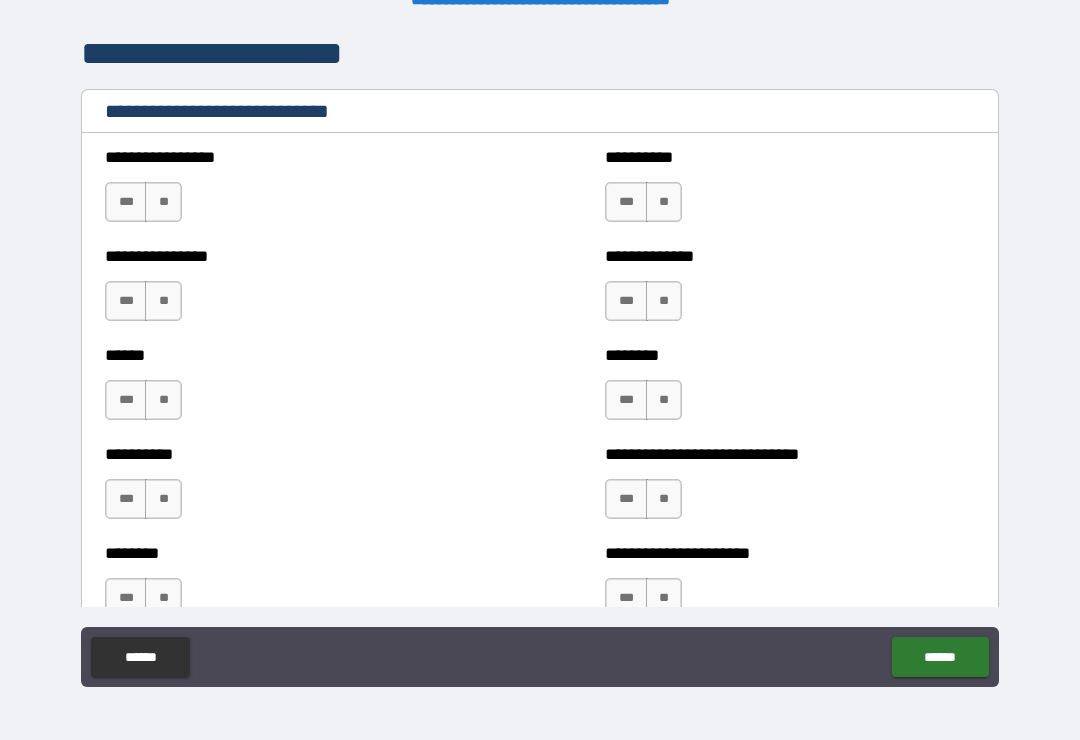 click on "**" at bounding box center [664, 202] 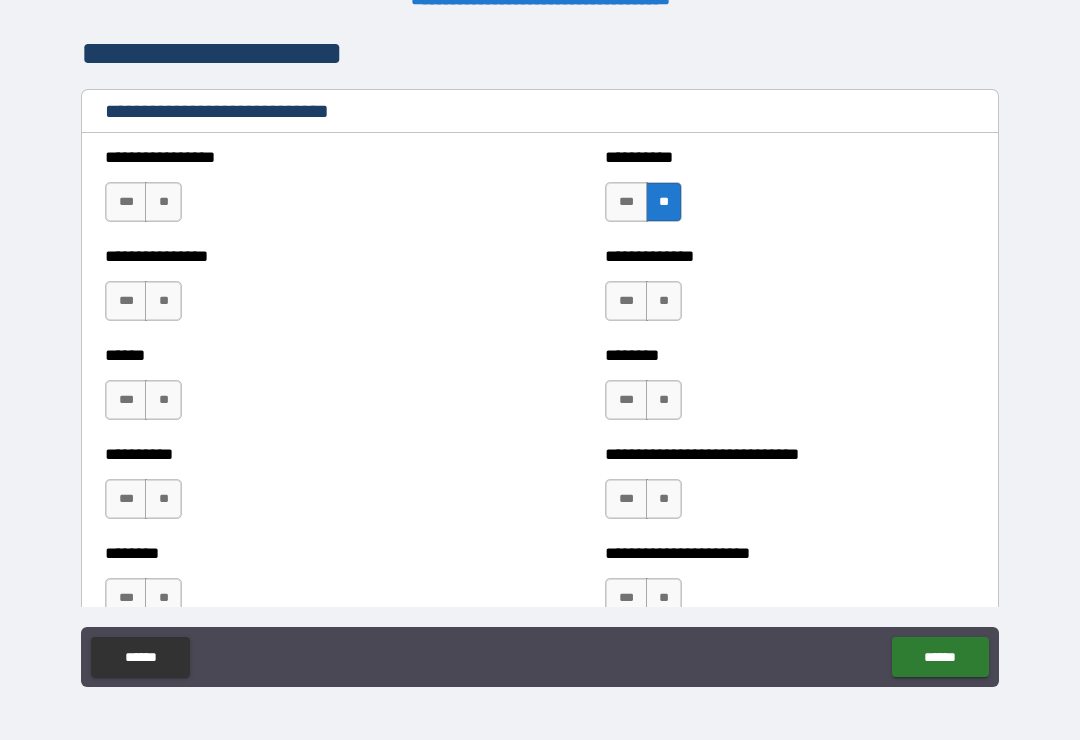 click on "**" at bounding box center [664, 301] 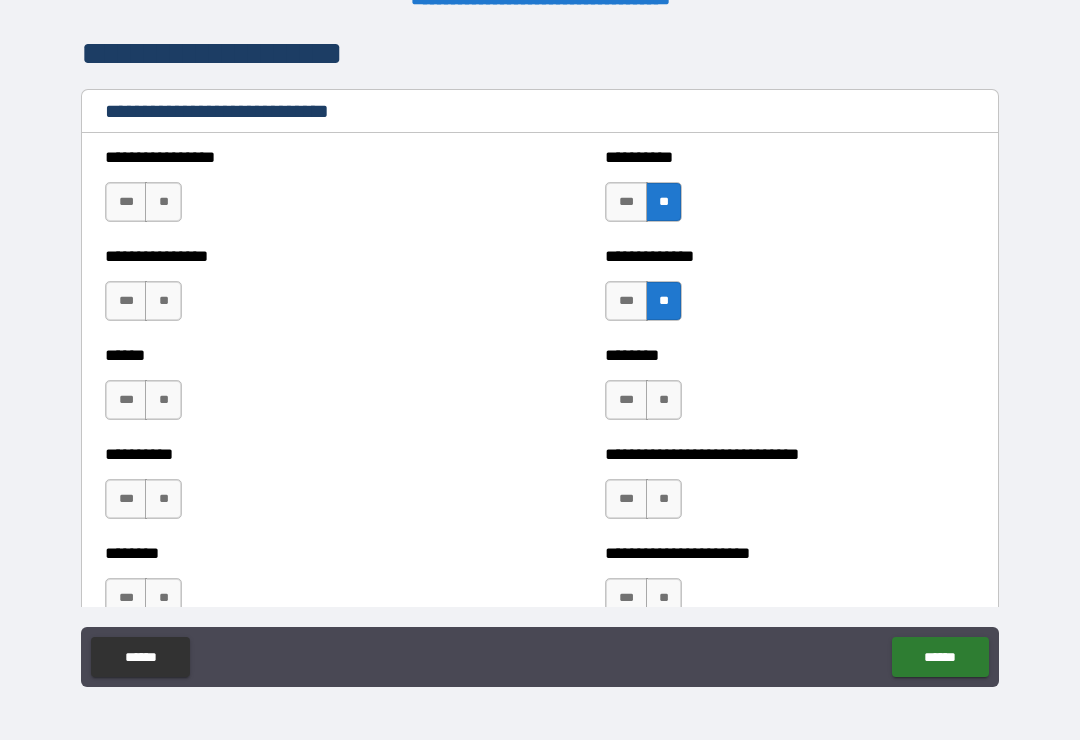 click on "**" at bounding box center [664, 400] 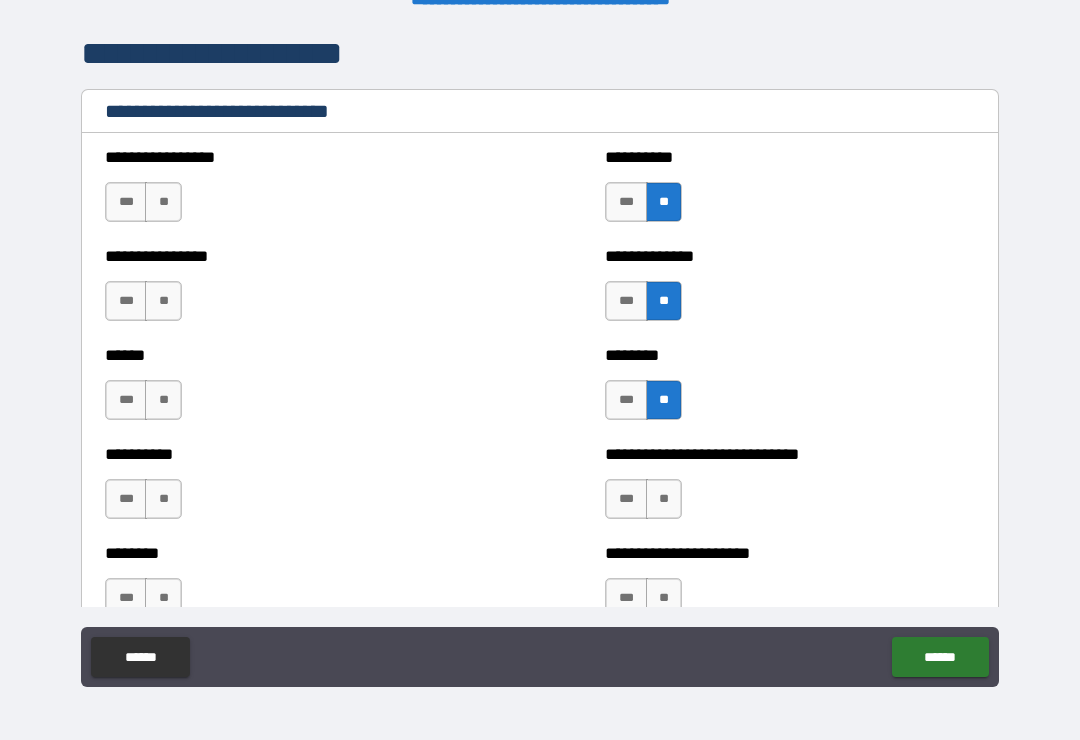 click on "***" at bounding box center (626, 499) 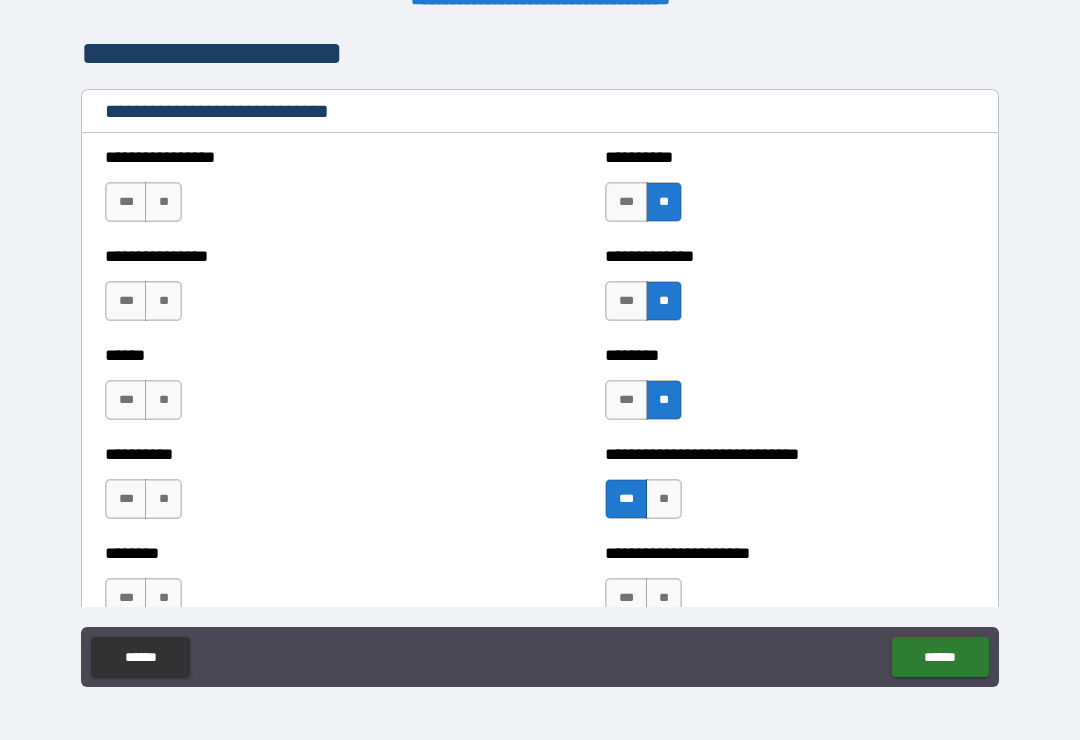 click on "**" at bounding box center (163, 499) 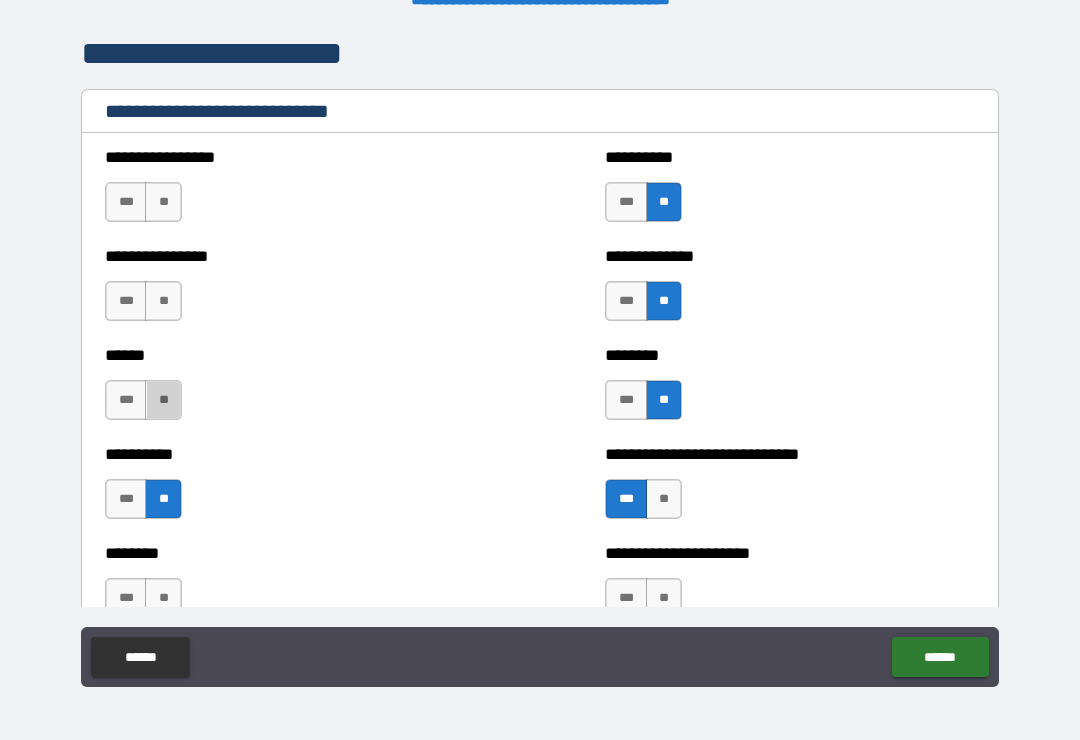 click on "**" at bounding box center [163, 400] 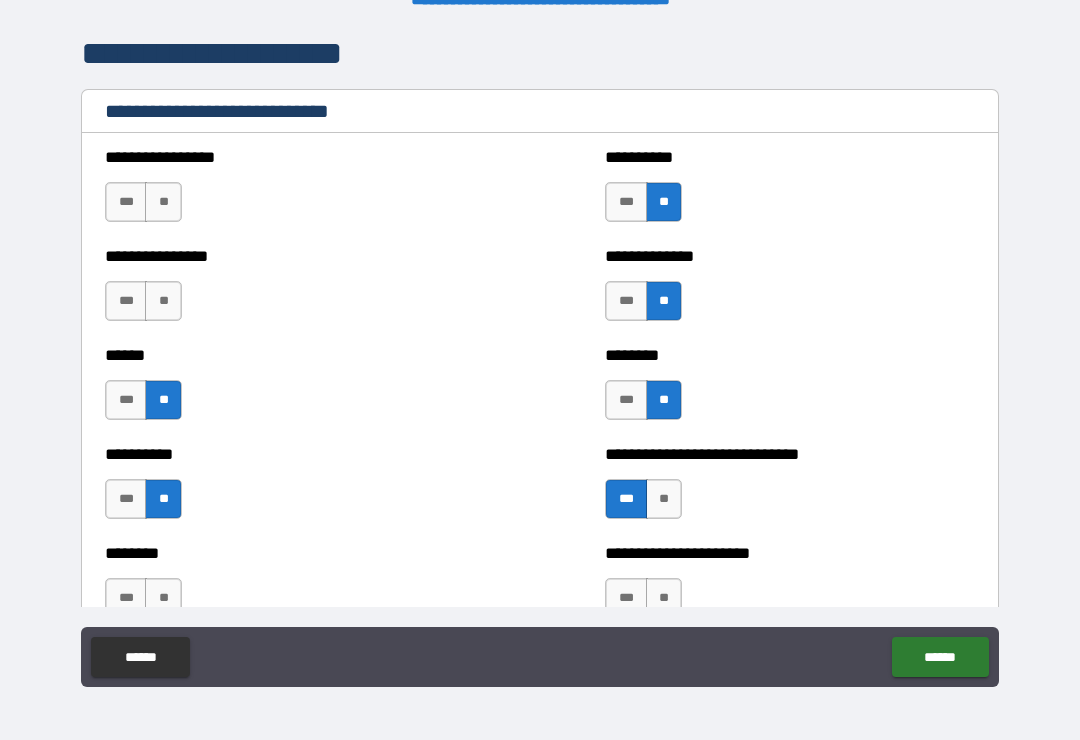 click on "**" at bounding box center (163, 301) 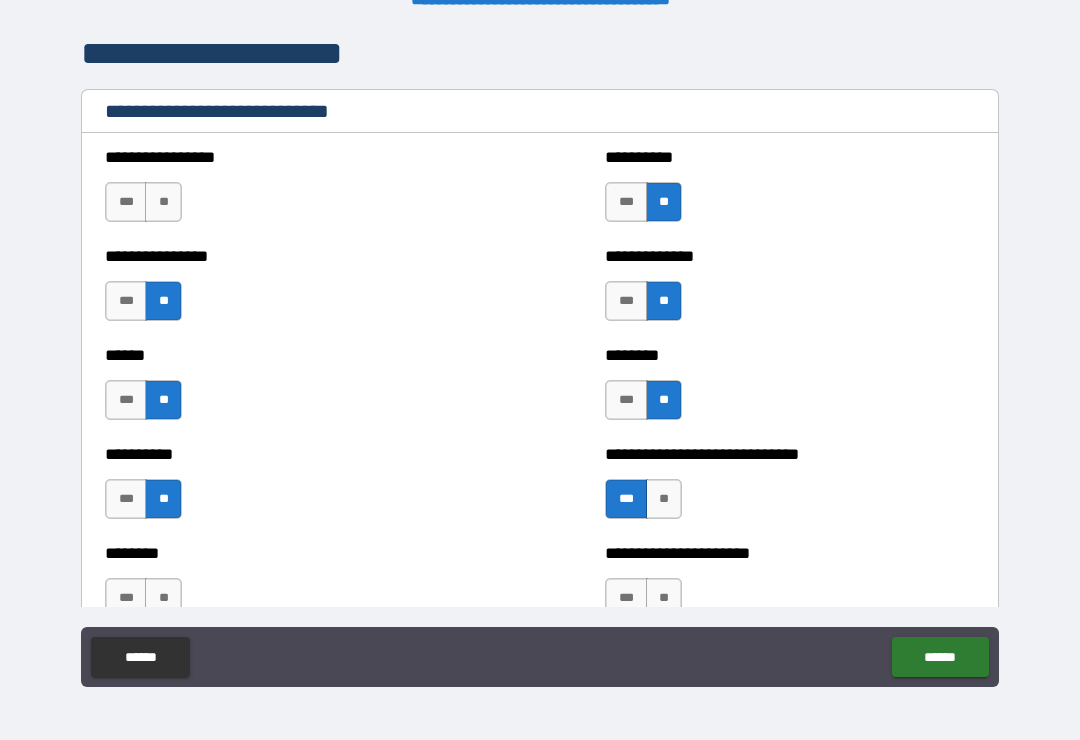 click on "**" at bounding box center (163, 202) 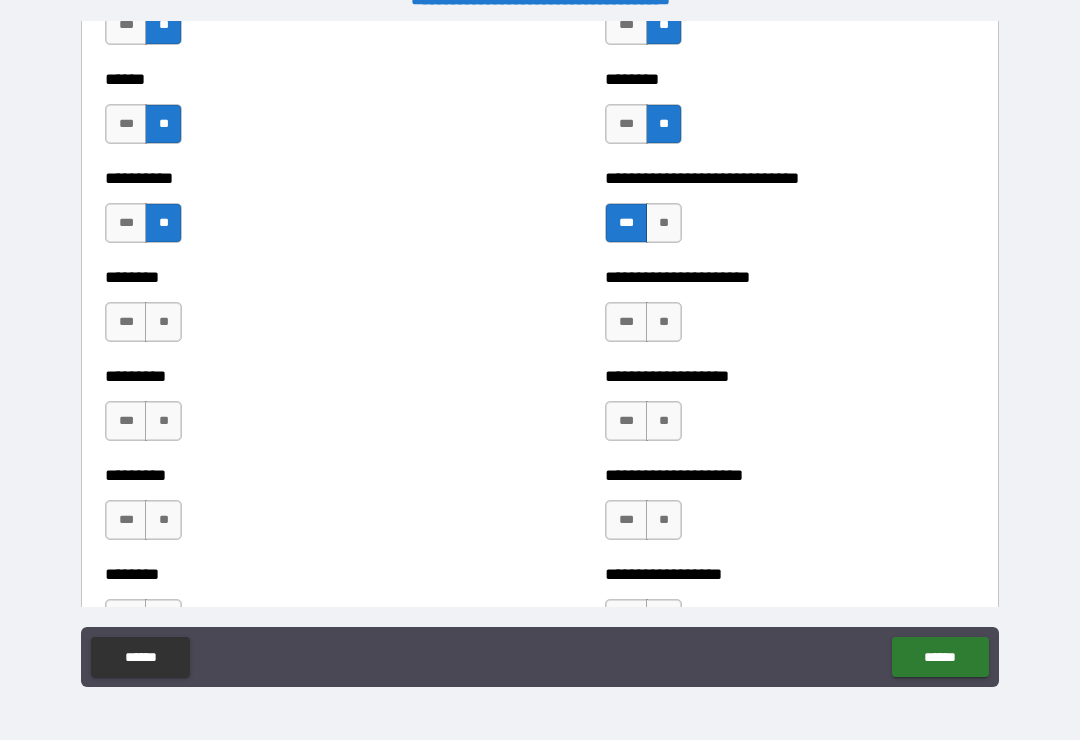 scroll, scrollTop: 6941, scrollLeft: 0, axis: vertical 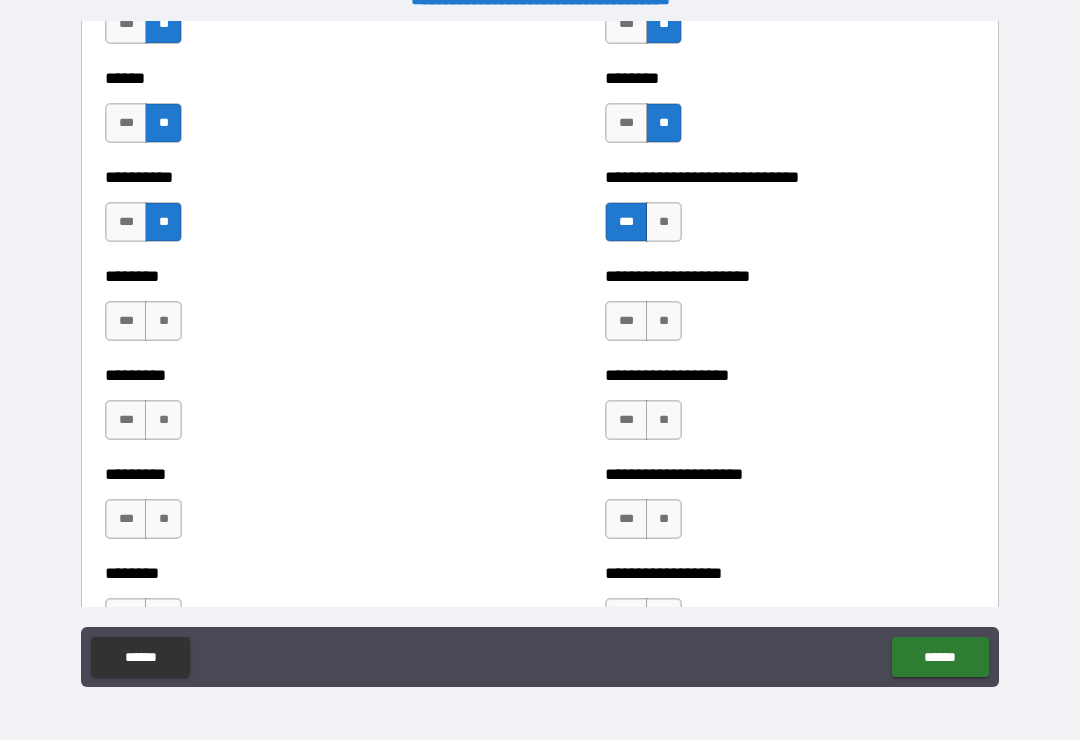 click on "**" at bounding box center [163, 321] 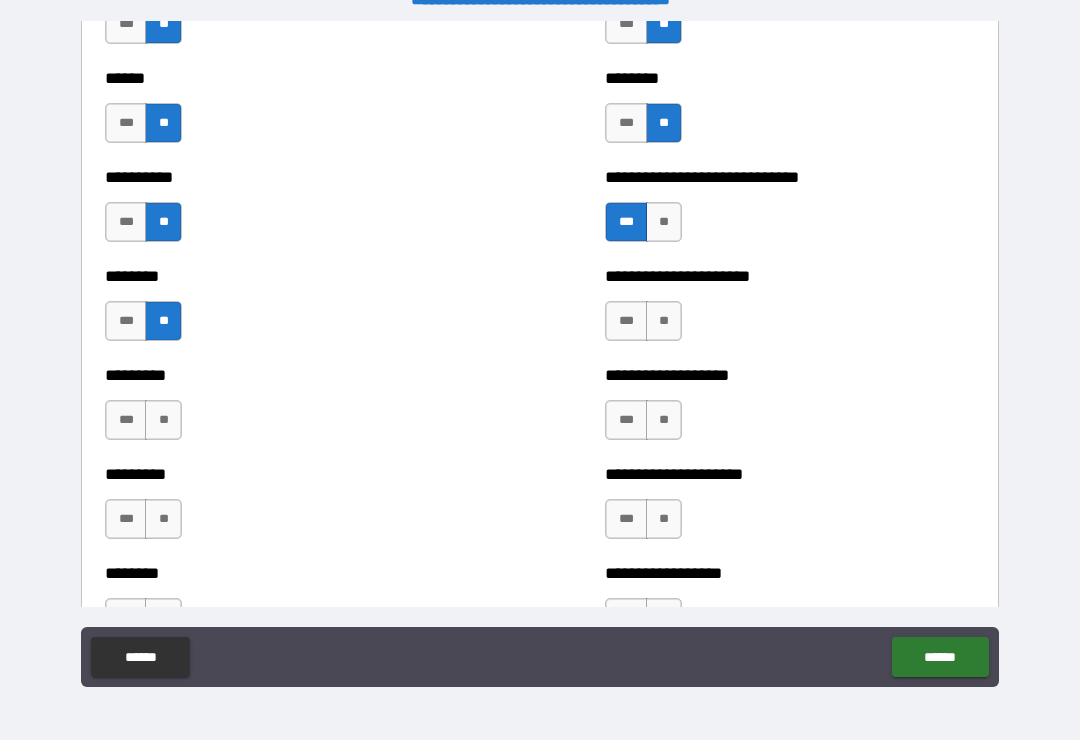 click on "**" at bounding box center (163, 420) 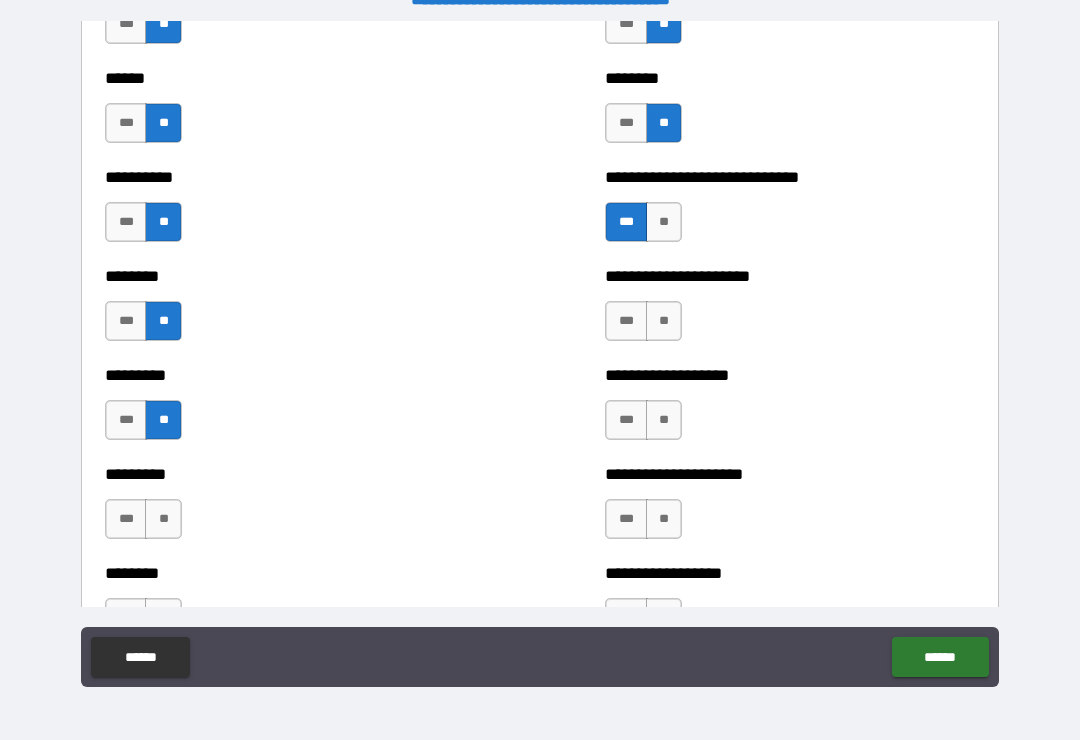 click on "**" at bounding box center (163, 519) 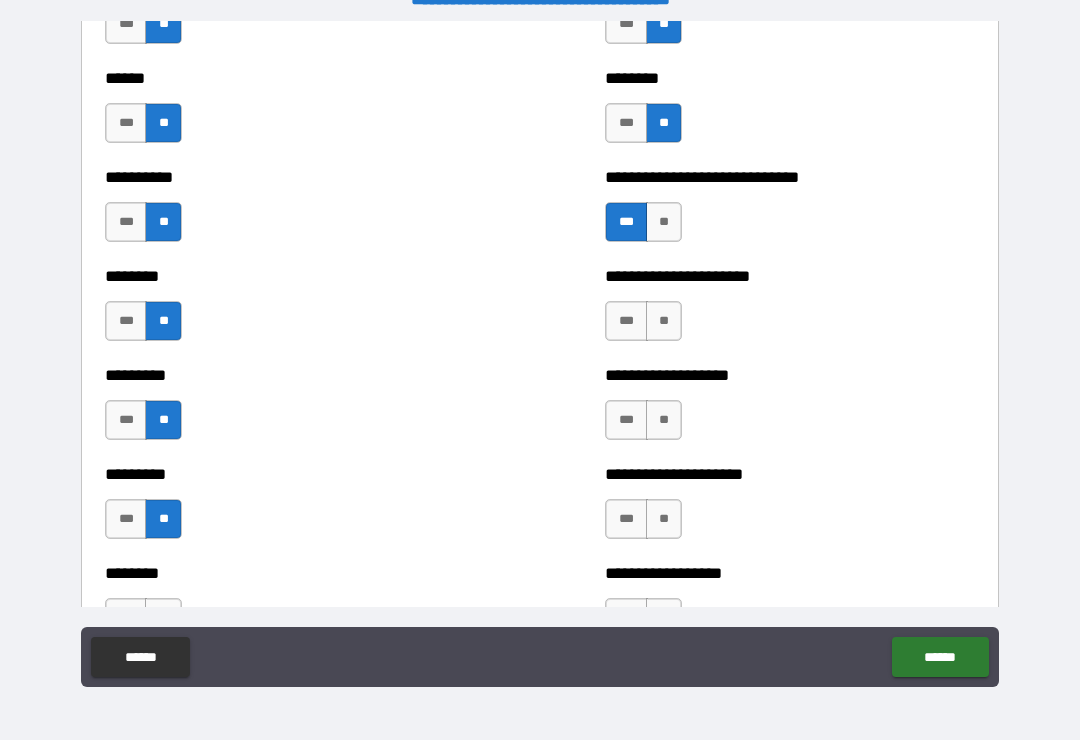 click on "**" at bounding box center [664, 321] 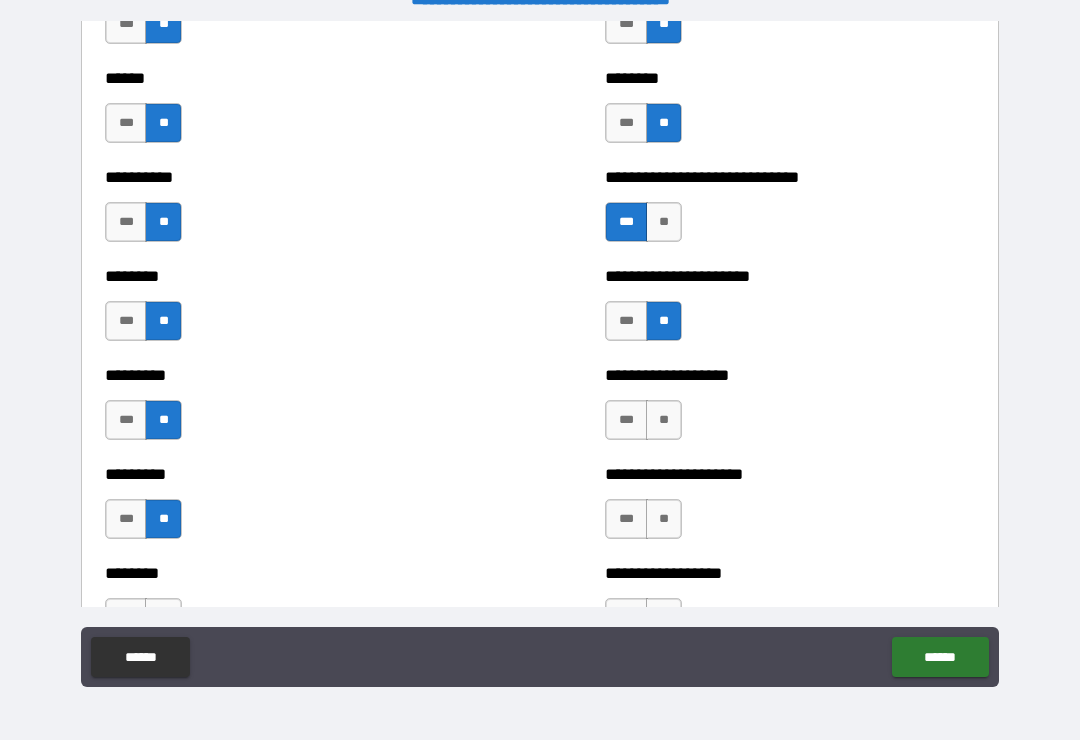 click on "**" at bounding box center [664, 420] 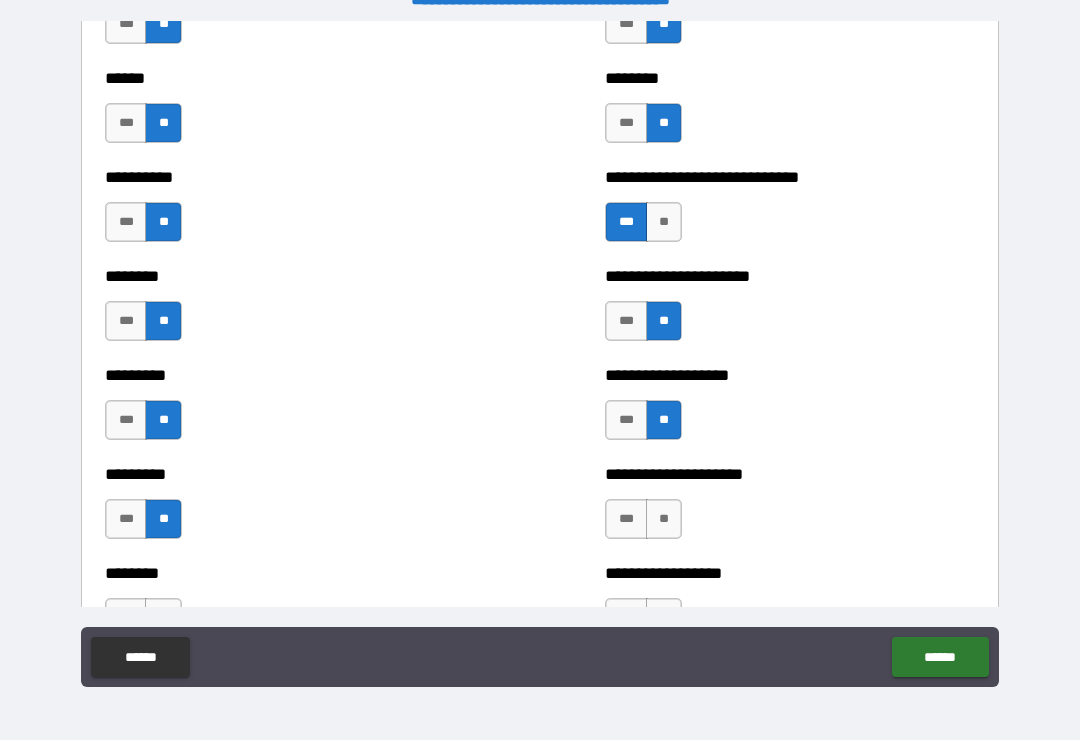 click on "**" at bounding box center [664, 519] 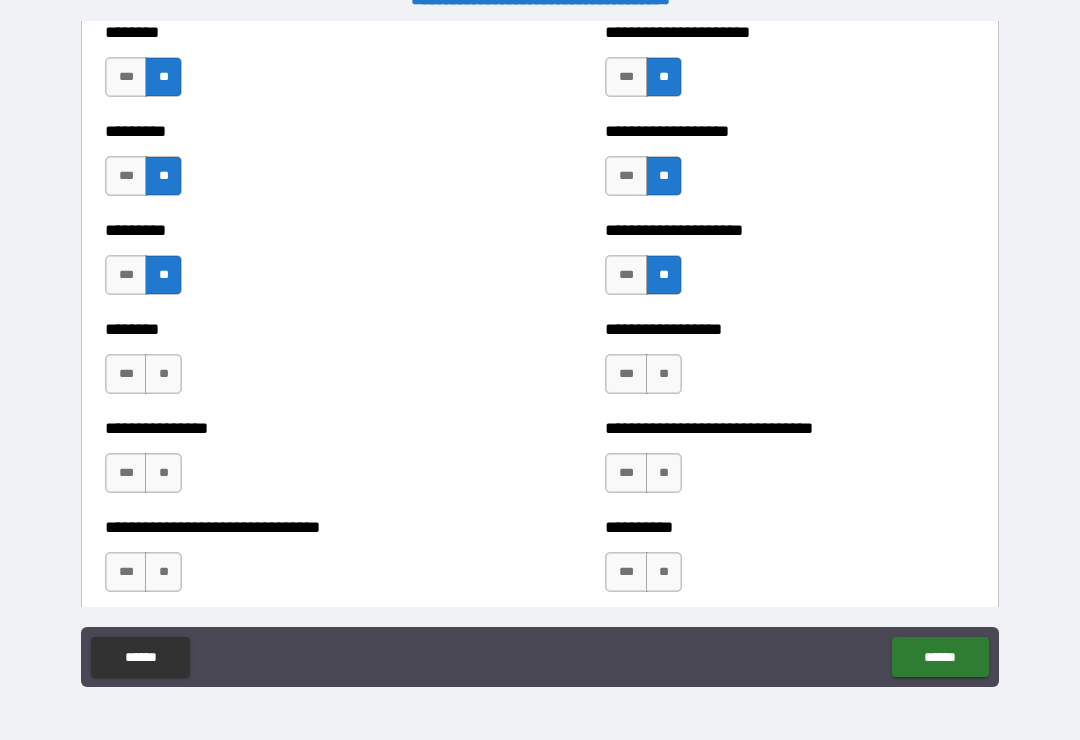scroll, scrollTop: 7209, scrollLeft: 0, axis: vertical 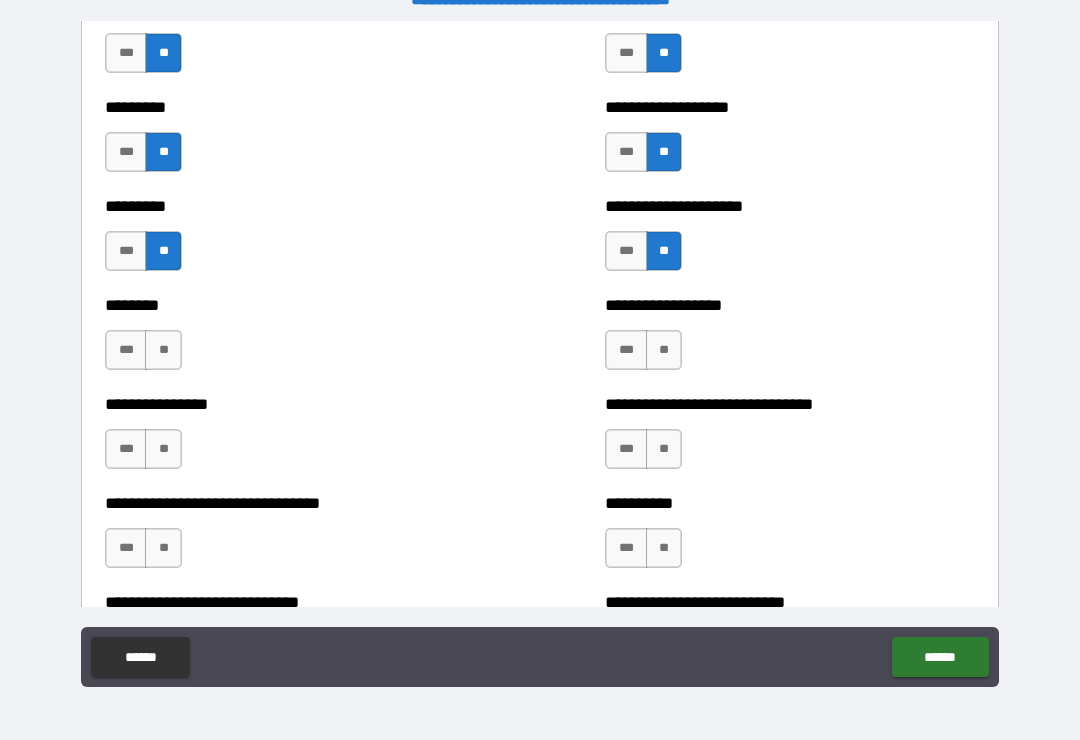 click on "**" at bounding box center [664, 350] 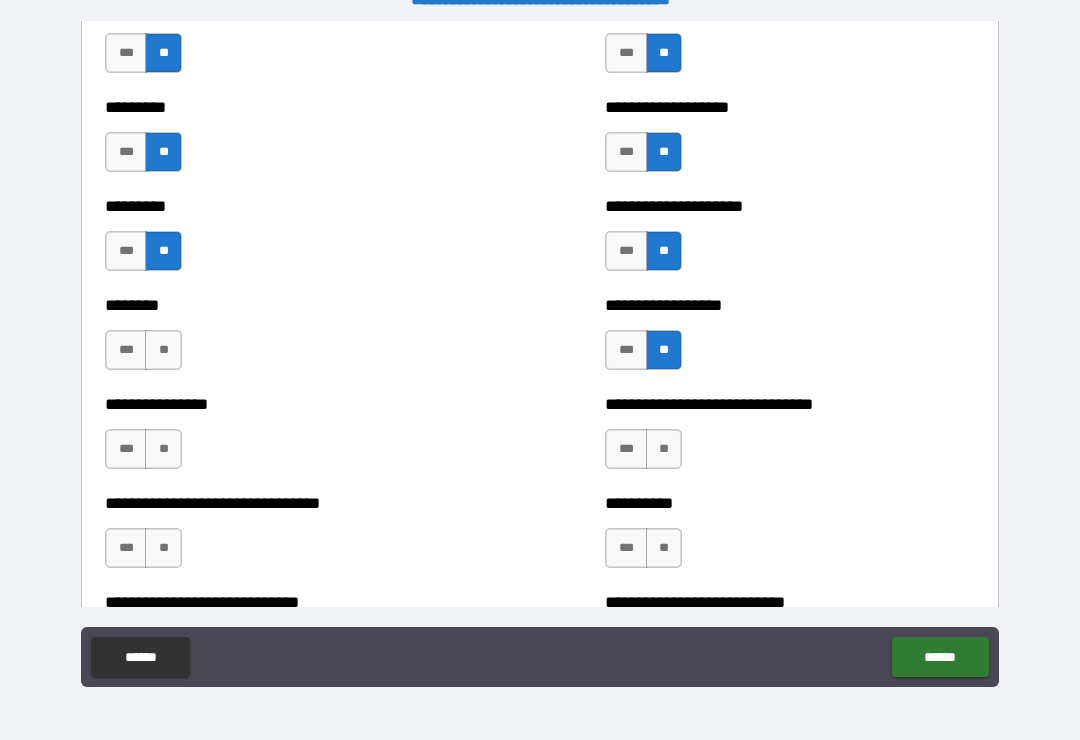 click on "**" at bounding box center [664, 449] 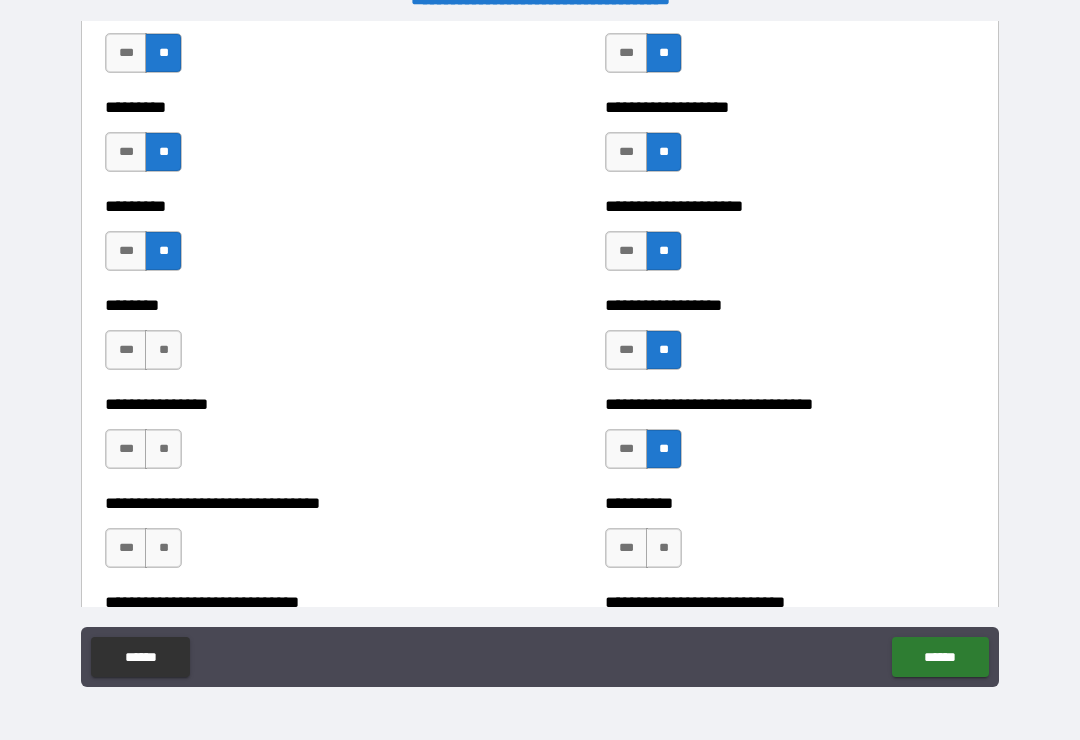 click on "**" at bounding box center (664, 548) 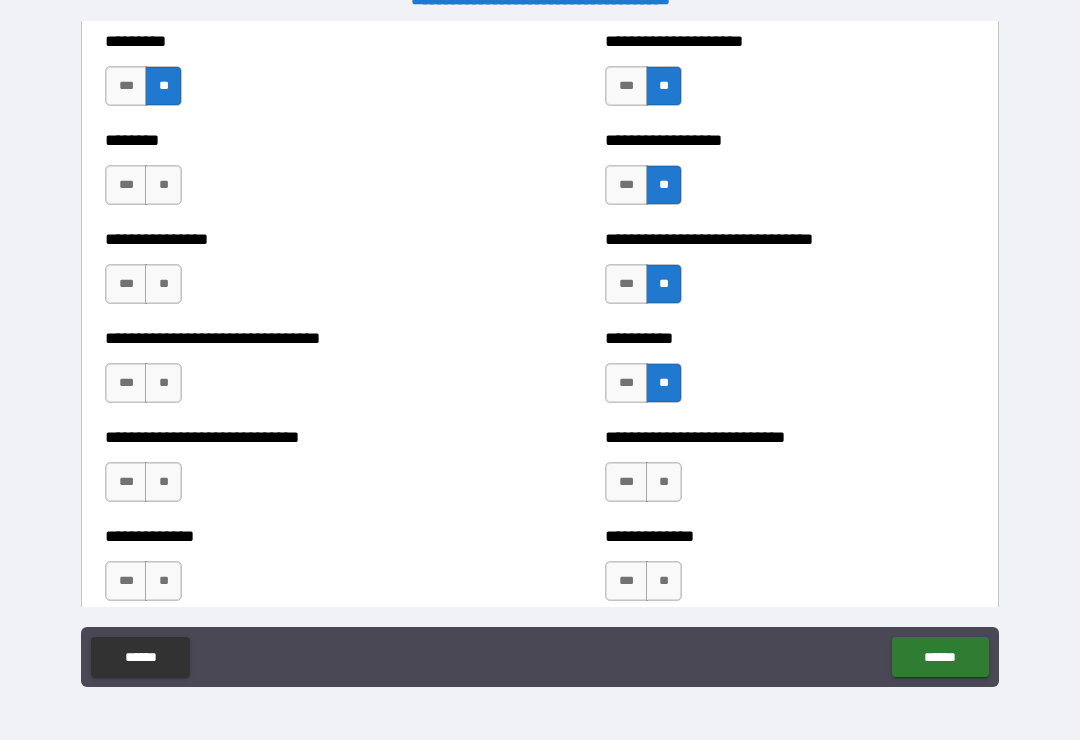 scroll, scrollTop: 7384, scrollLeft: 0, axis: vertical 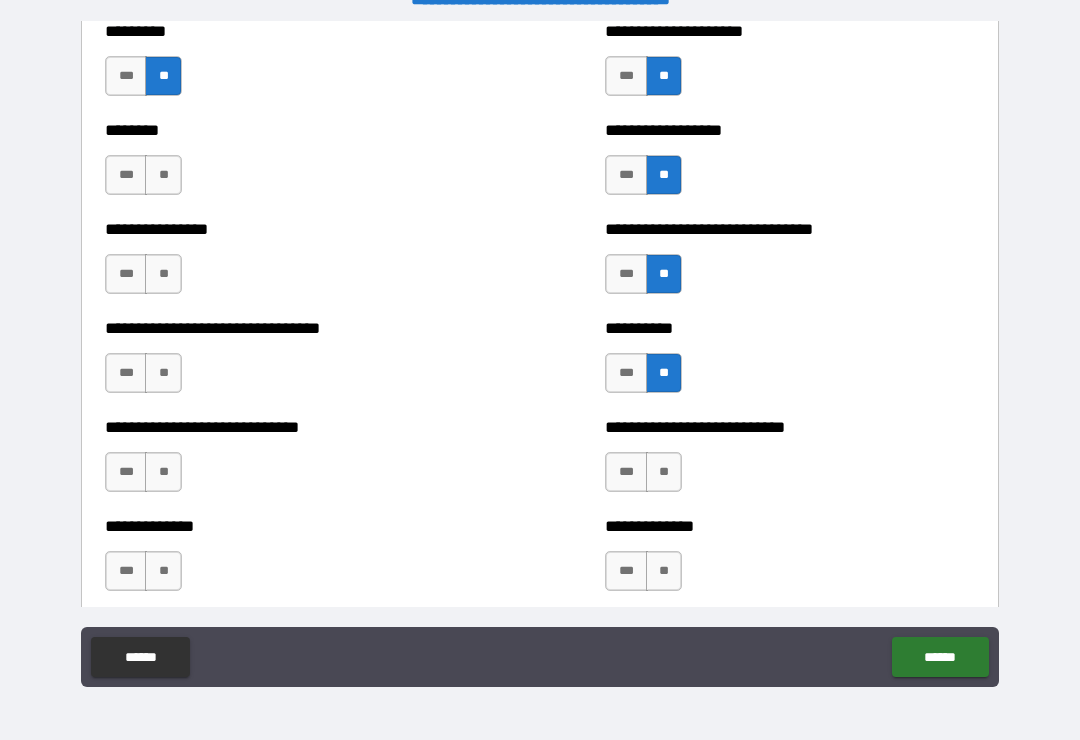 click on "***" at bounding box center [126, 373] 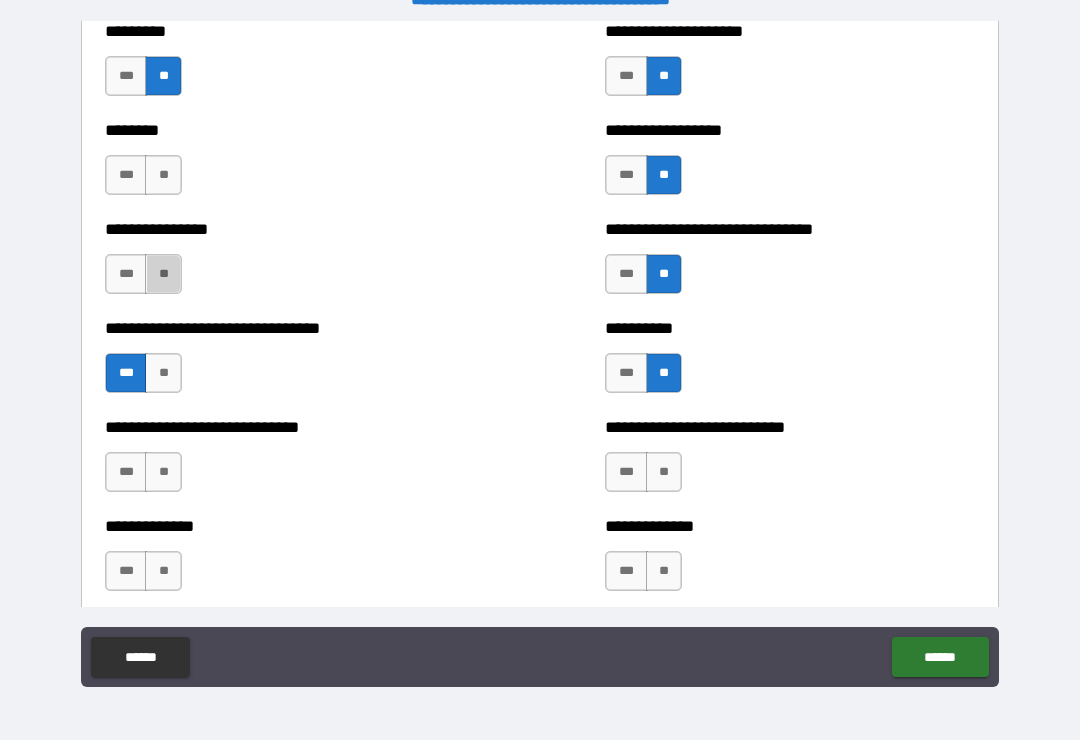 click on "**" at bounding box center (163, 274) 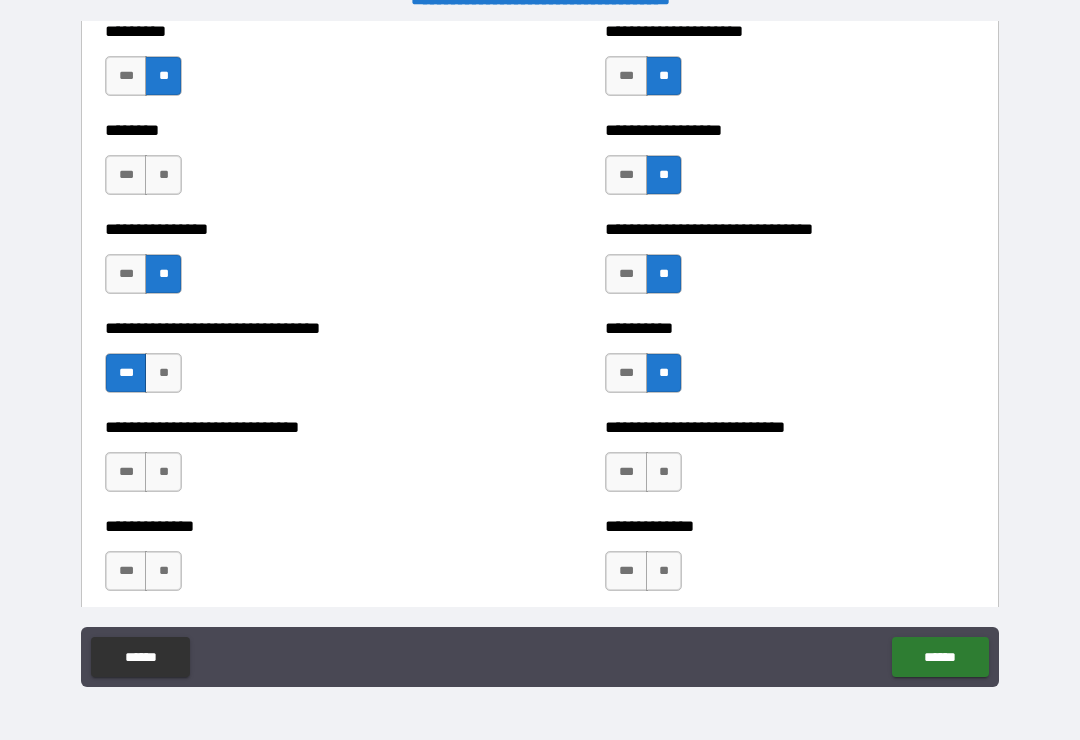 click on "******** *** **" at bounding box center (290, 165) 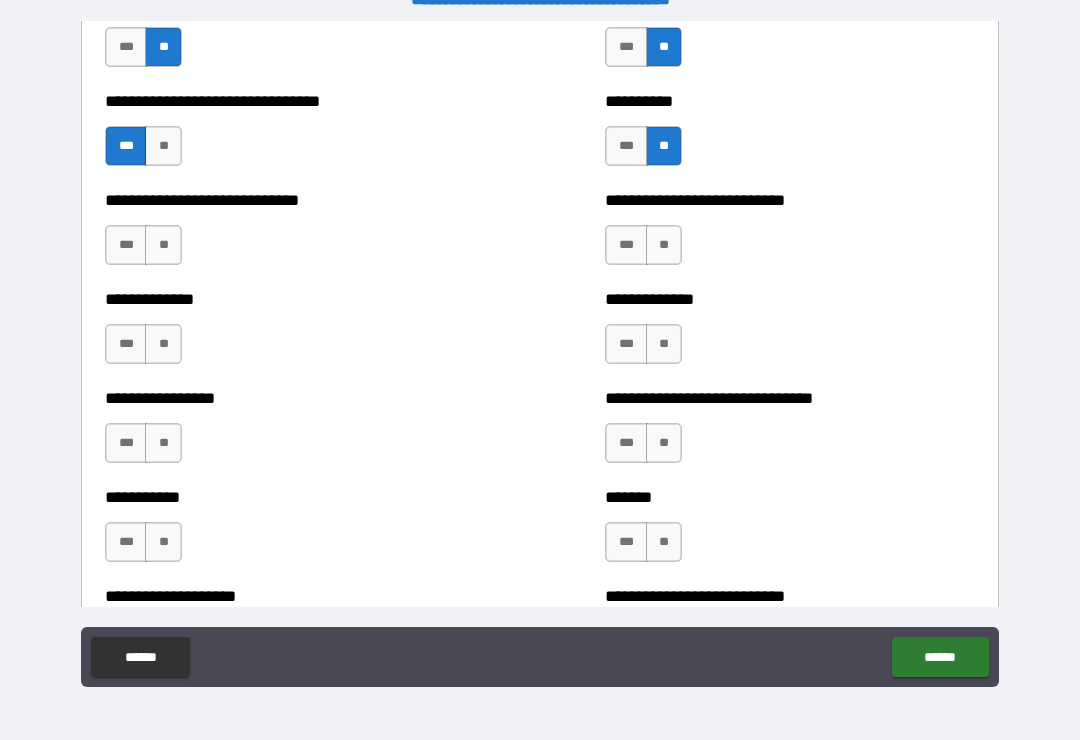 scroll, scrollTop: 7616, scrollLeft: 0, axis: vertical 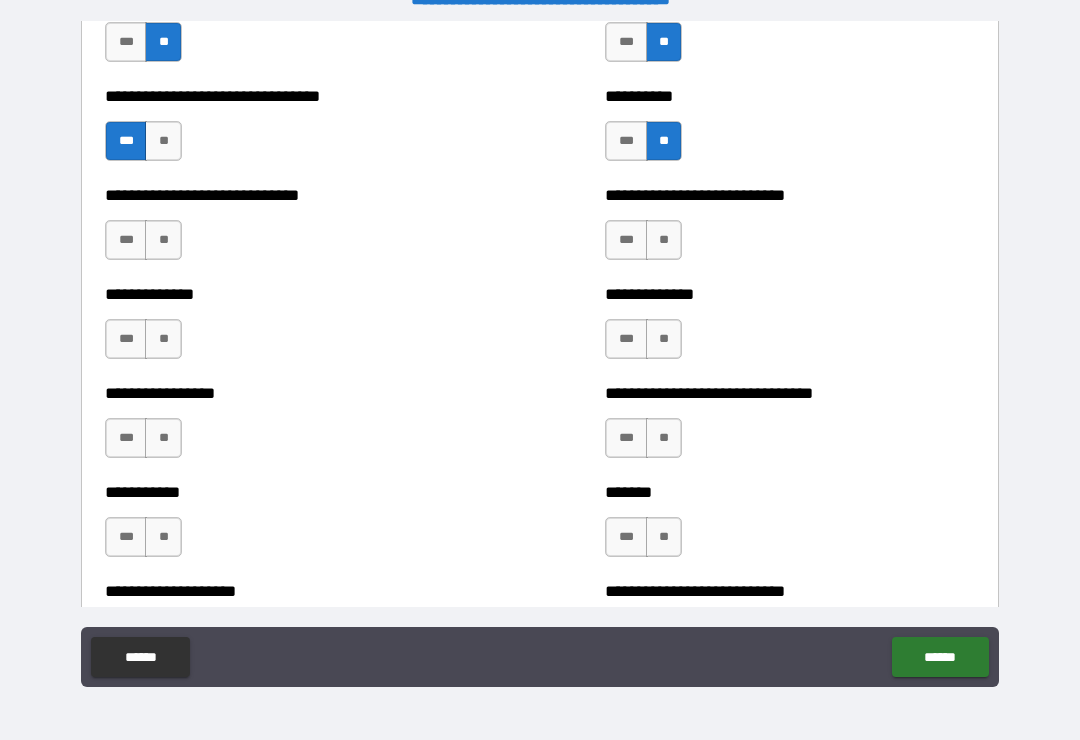 click on "**" at bounding box center [163, 240] 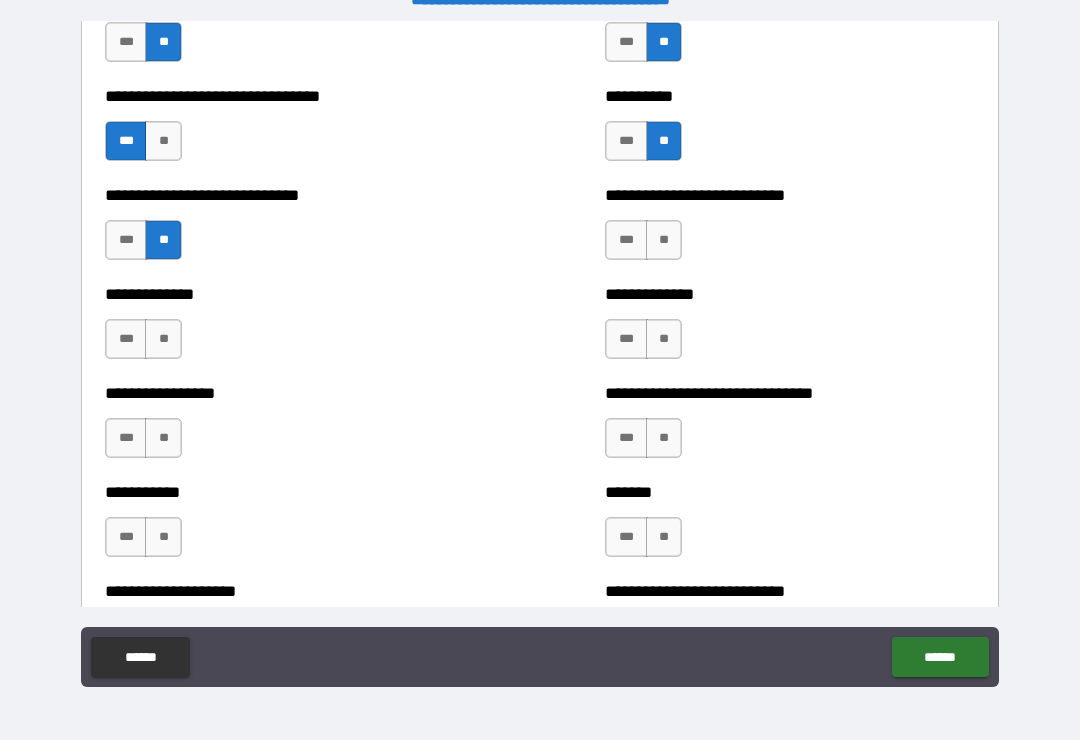 click on "**" at bounding box center [163, 339] 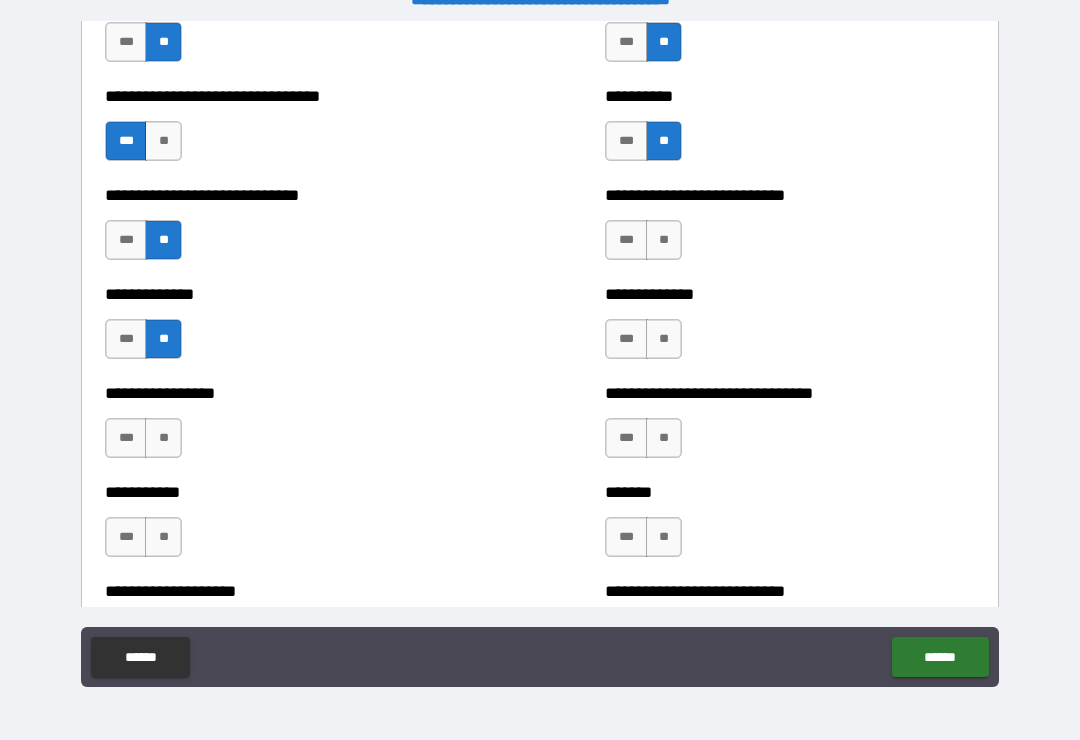 click on "**" at bounding box center (163, 438) 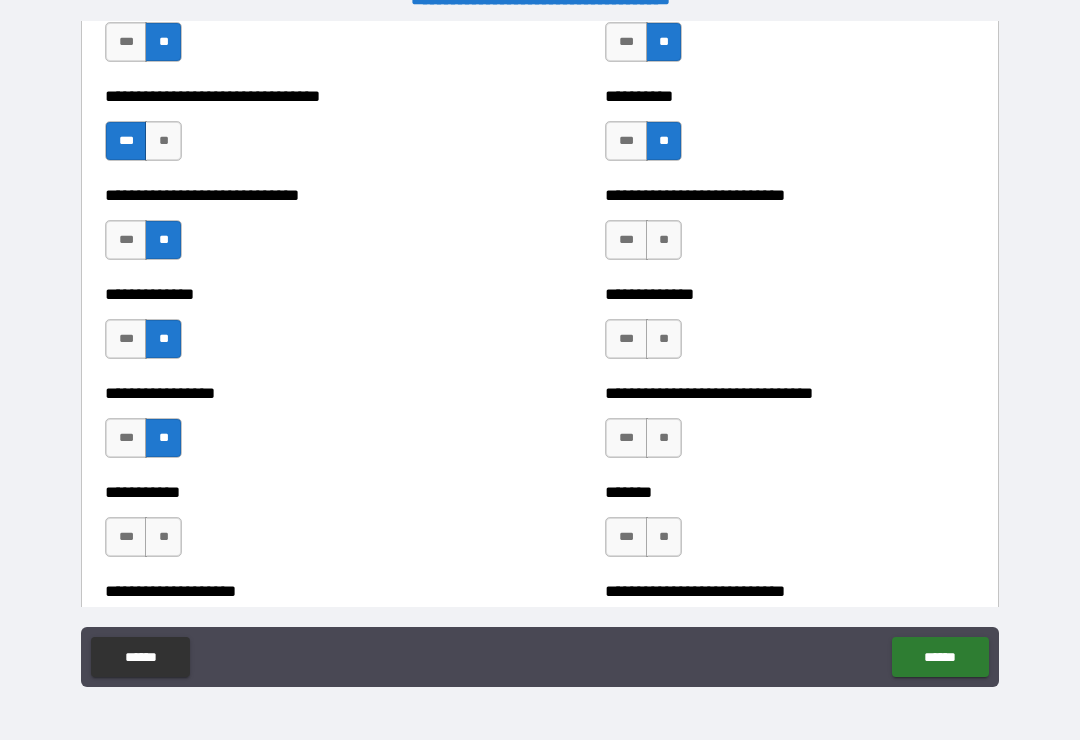 click on "**" at bounding box center (163, 537) 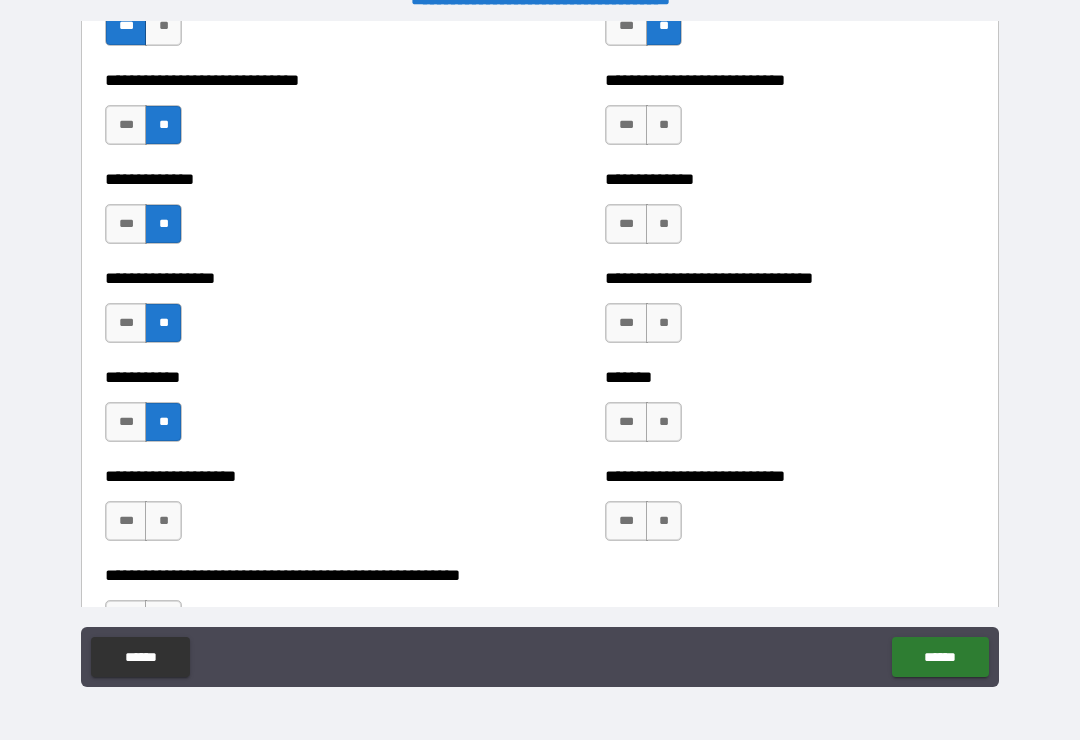 scroll, scrollTop: 7730, scrollLeft: 0, axis: vertical 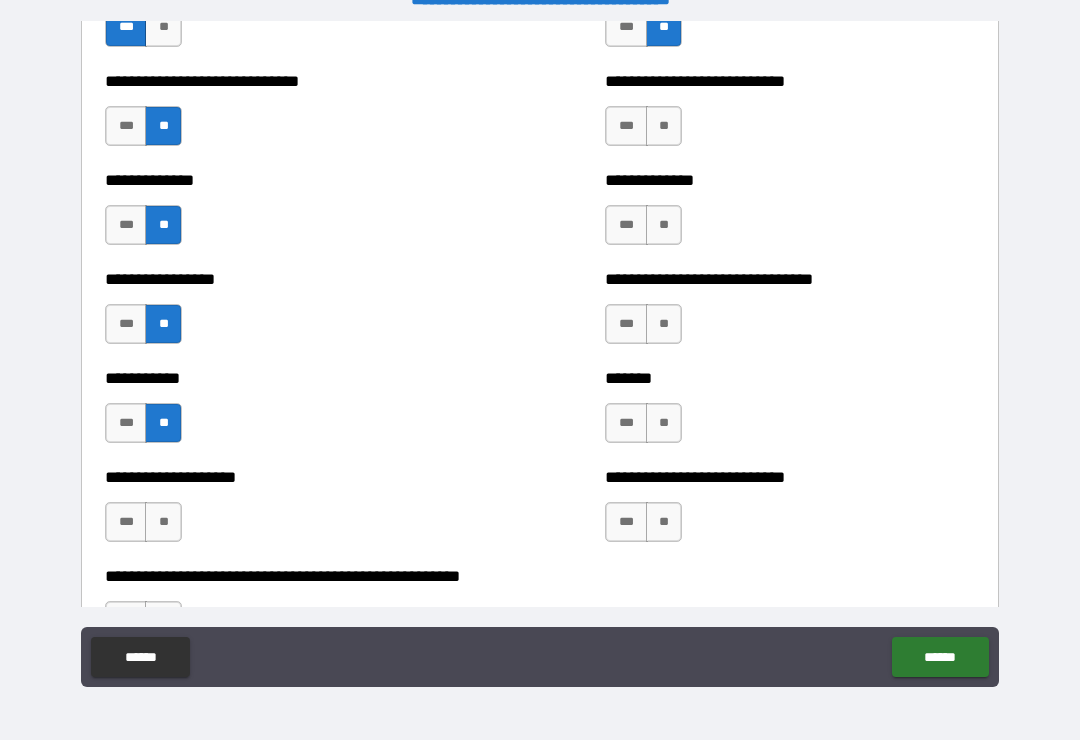 click on "**" at bounding box center [664, 126] 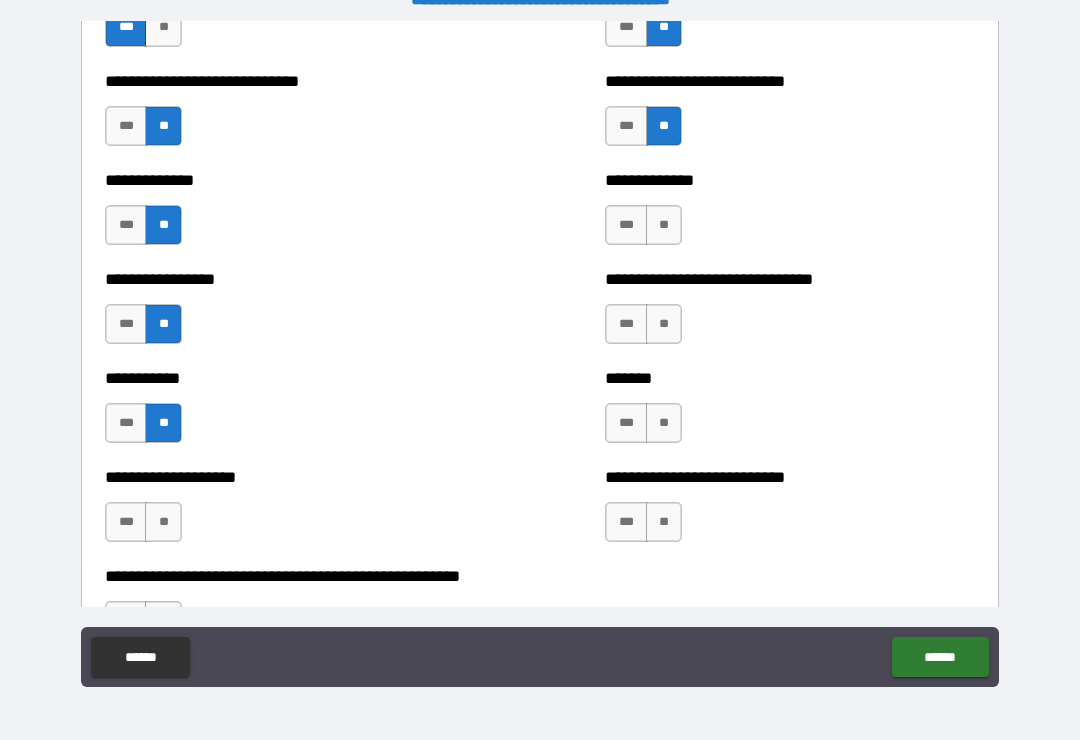 click on "**" at bounding box center (664, 225) 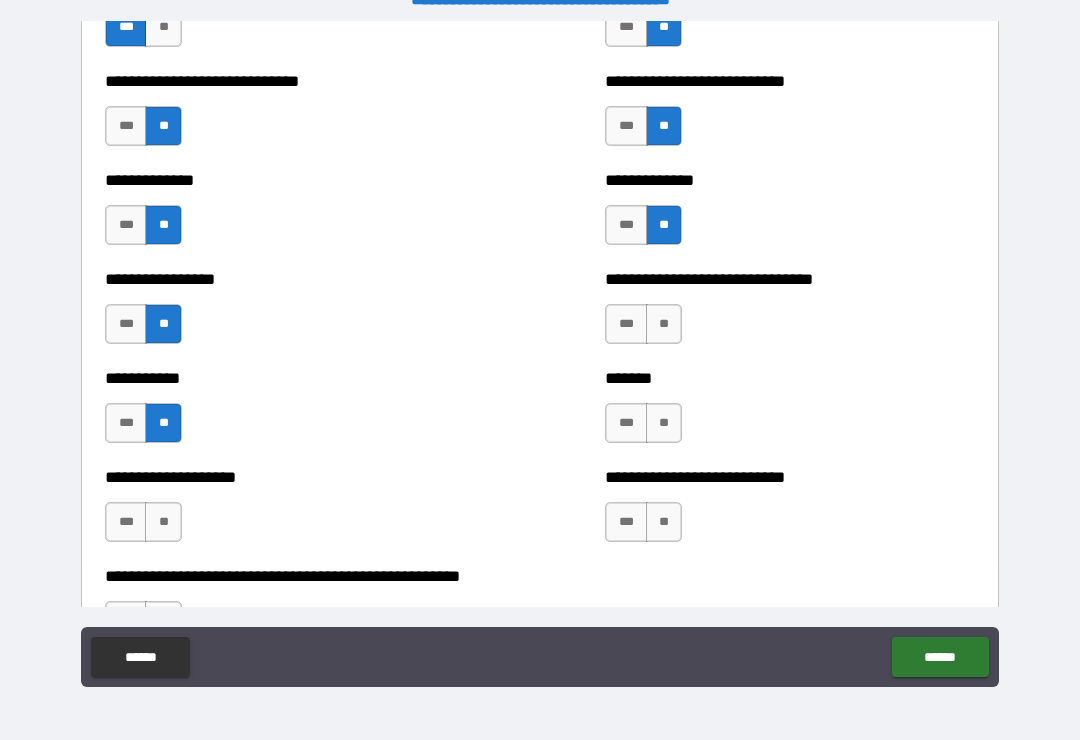 click on "**" at bounding box center (664, 324) 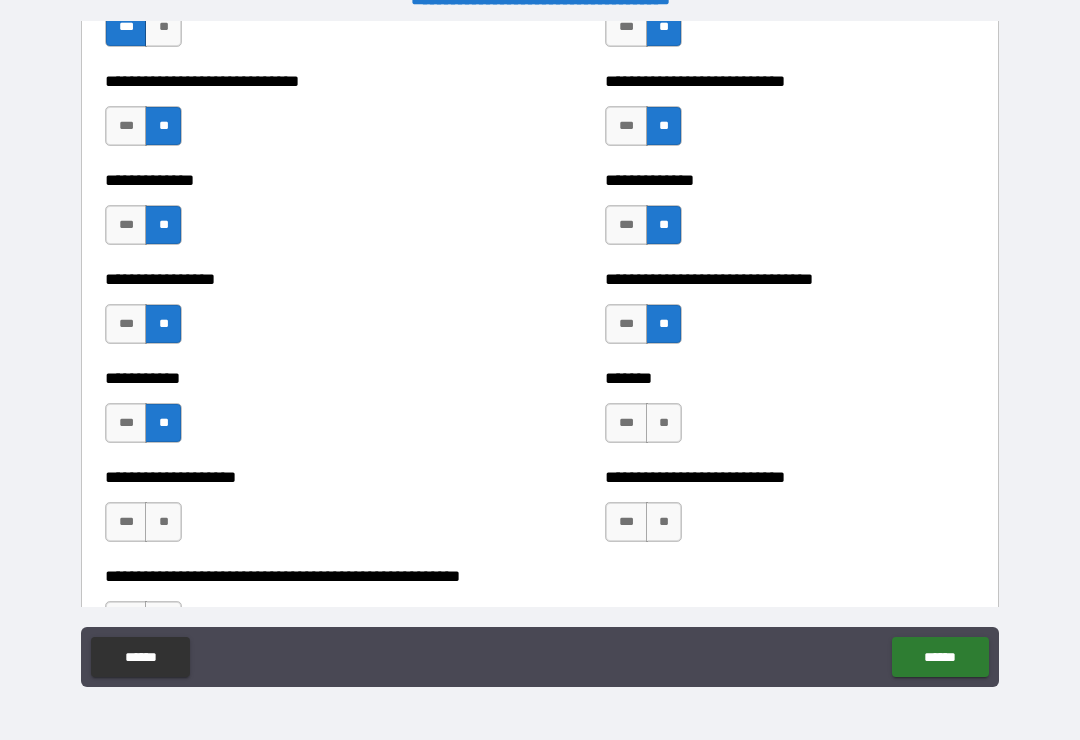 click on "***" at bounding box center (626, 423) 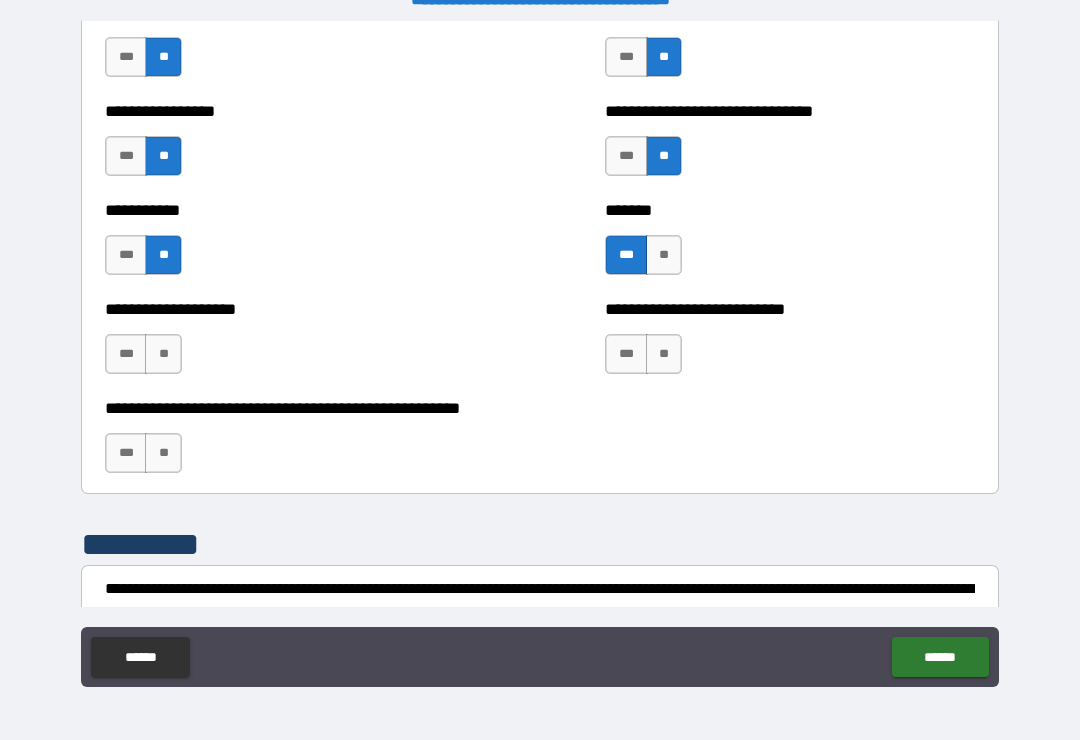 scroll, scrollTop: 7910, scrollLeft: 0, axis: vertical 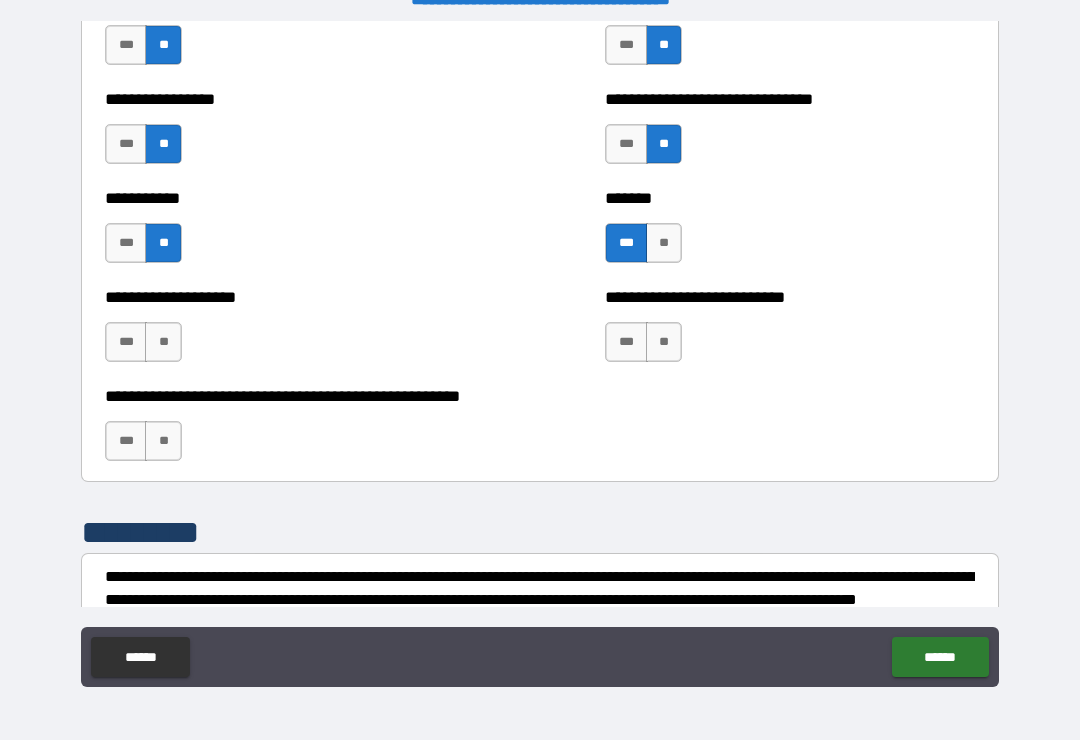 click on "**" at bounding box center [664, 342] 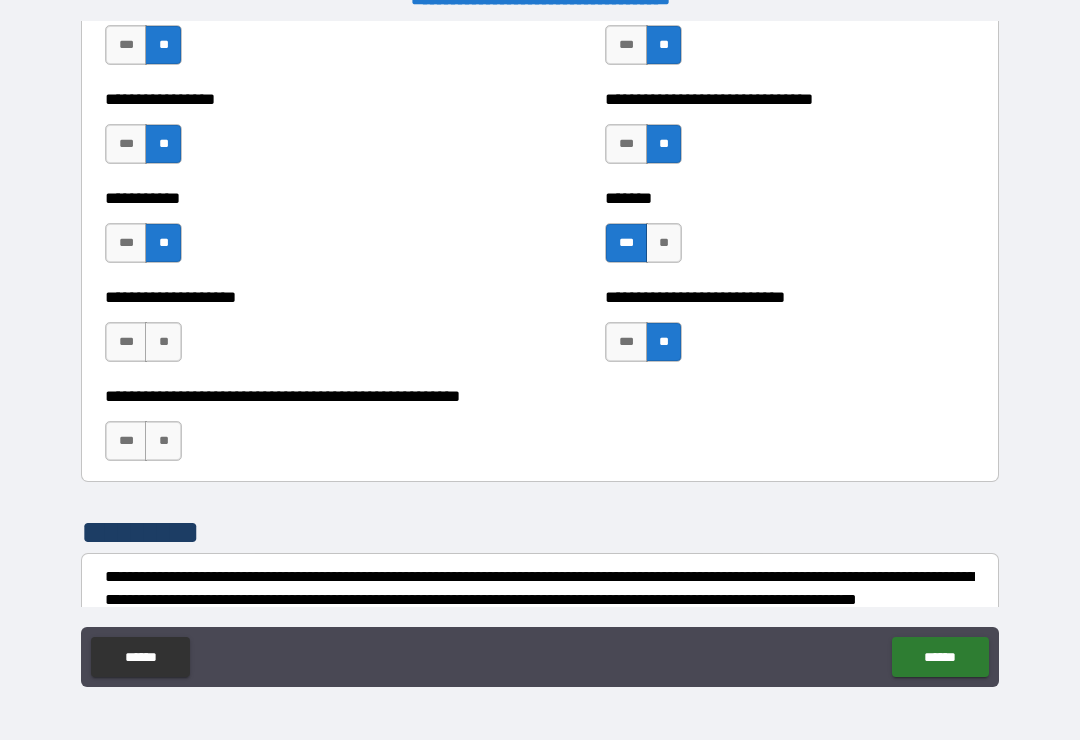 click on "**" at bounding box center (163, 441) 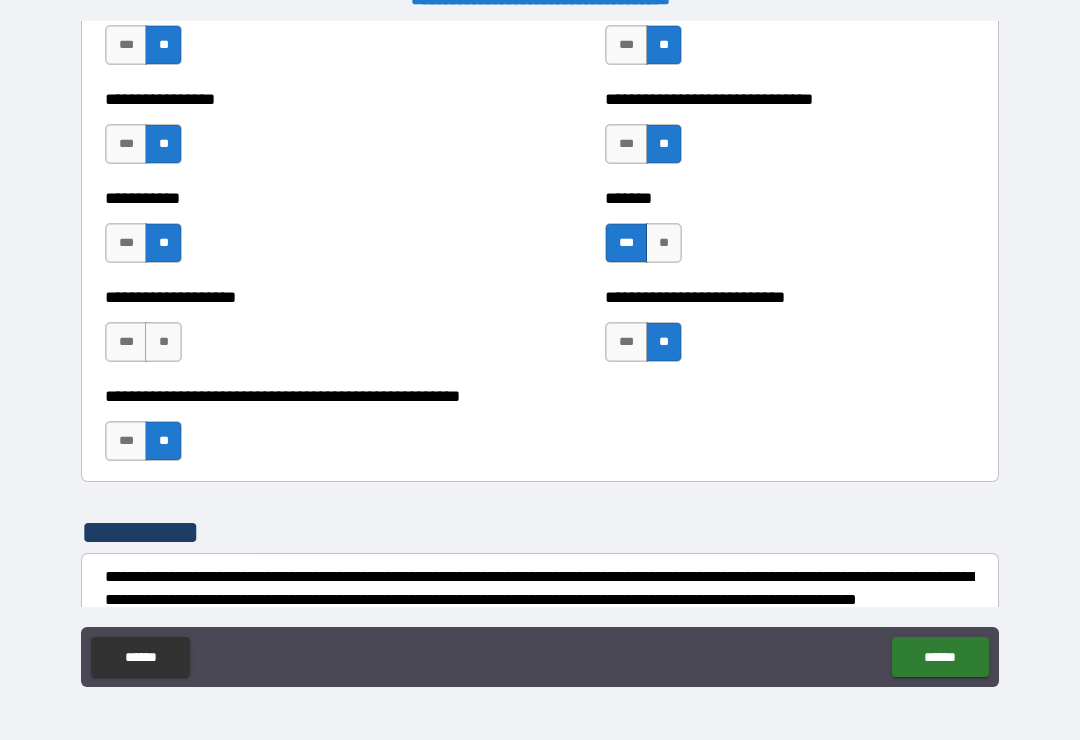 click on "**" at bounding box center (163, 342) 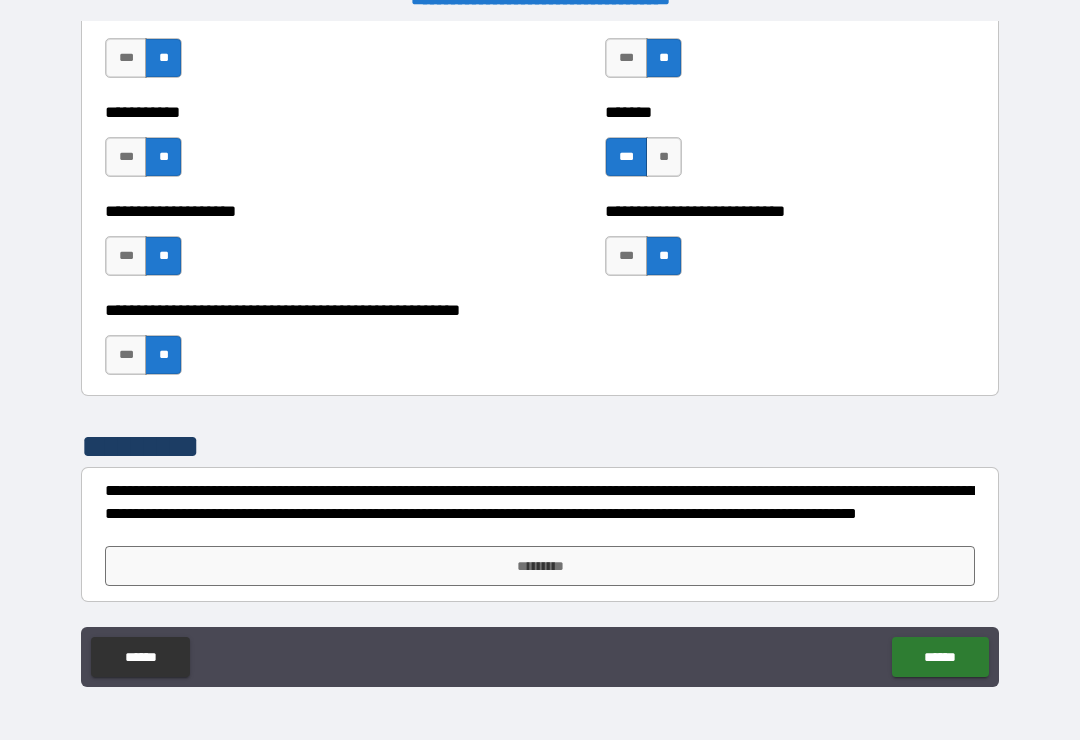 scroll, scrollTop: 7996, scrollLeft: 0, axis: vertical 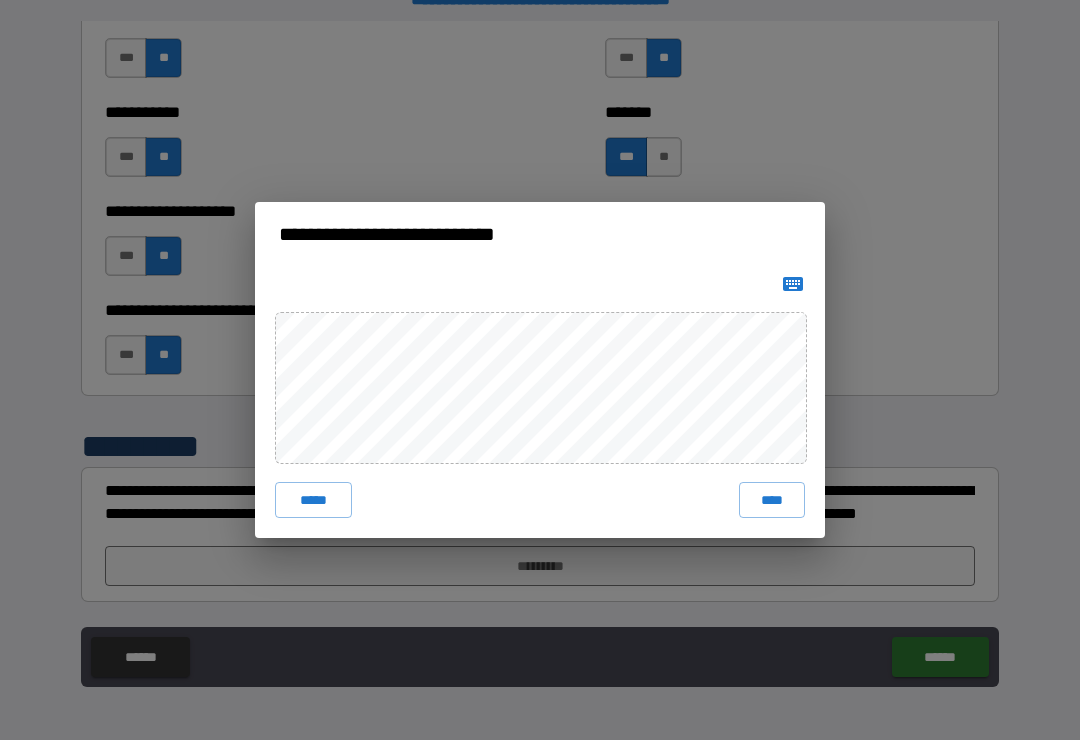 click on "****" at bounding box center (772, 500) 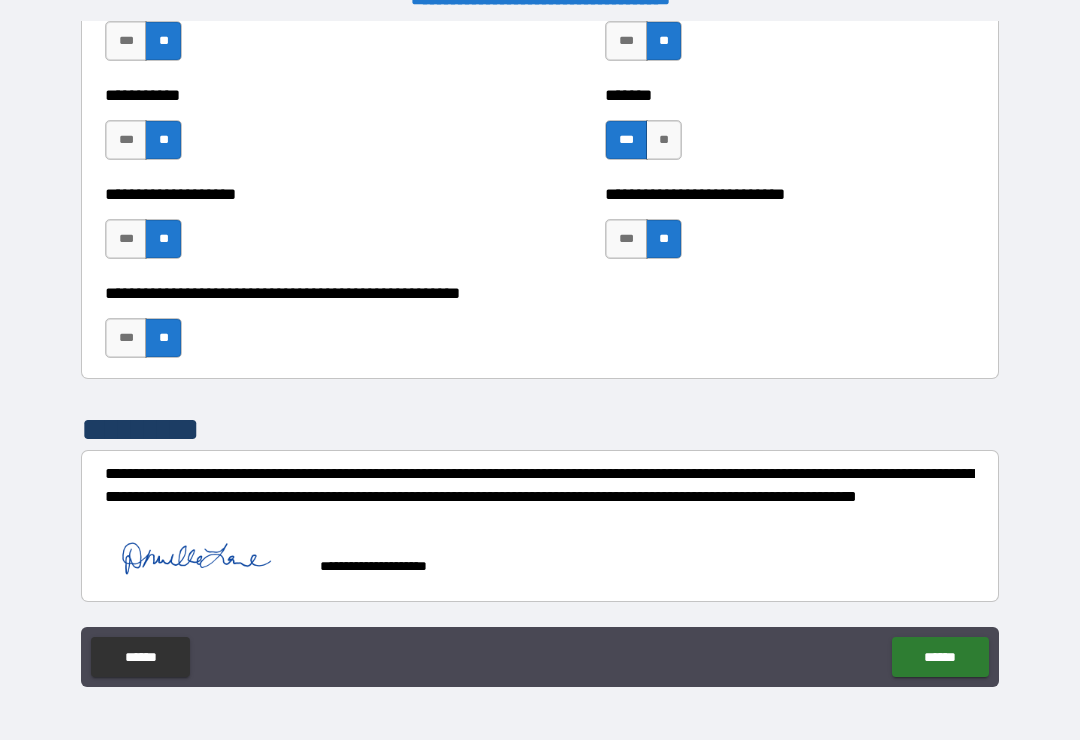scroll, scrollTop: 8013, scrollLeft: 0, axis: vertical 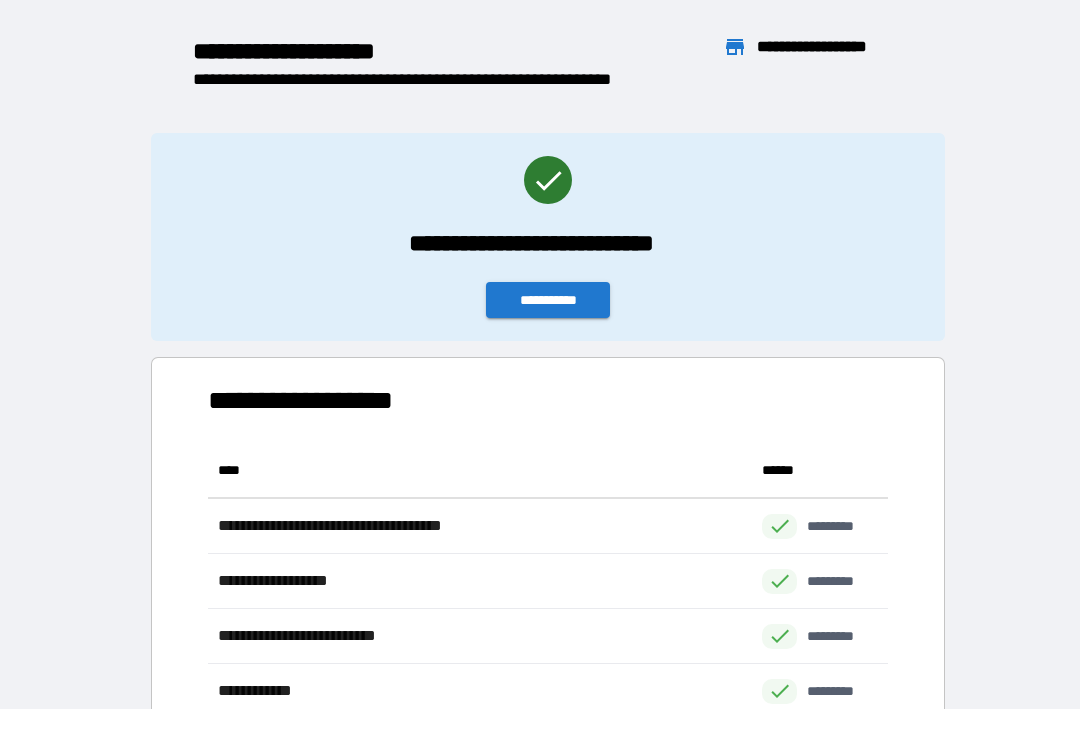 click on "**********" at bounding box center (548, 300) 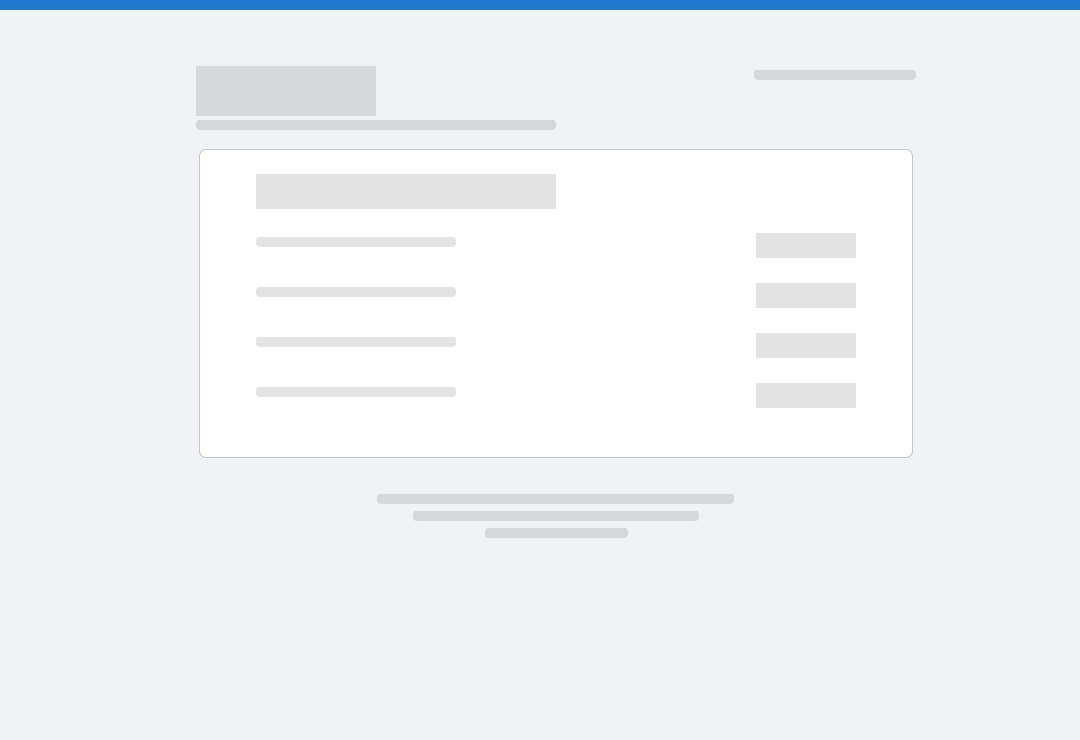 scroll, scrollTop: 0, scrollLeft: 0, axis: both 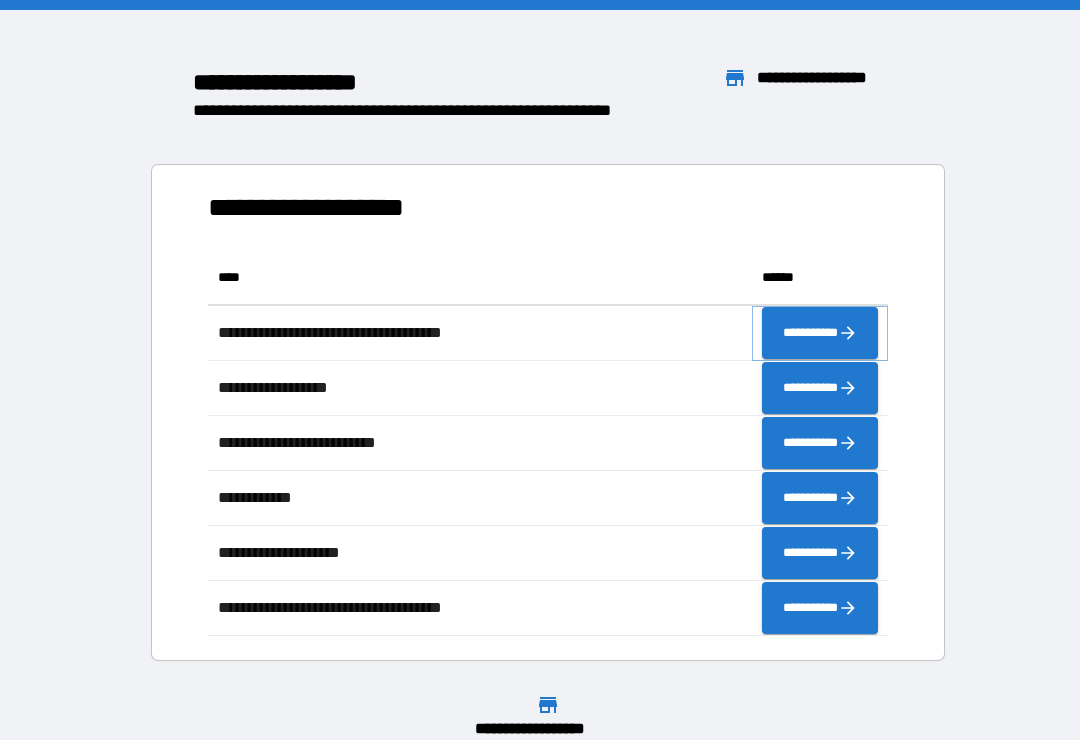 click 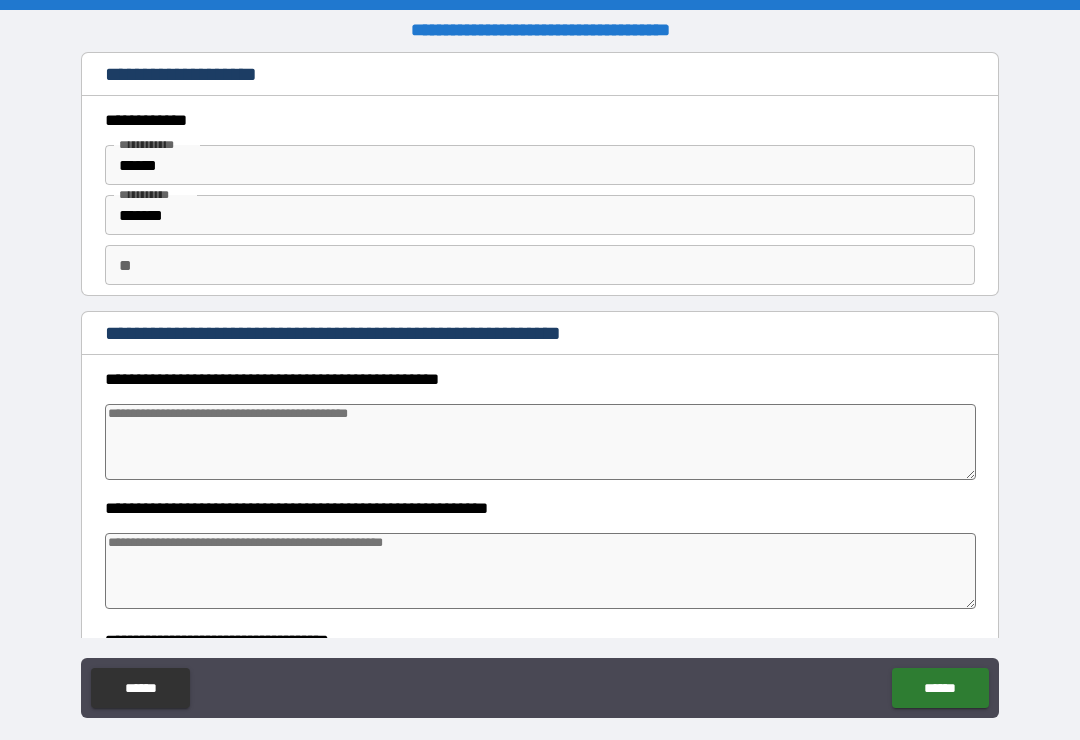 type on "*" 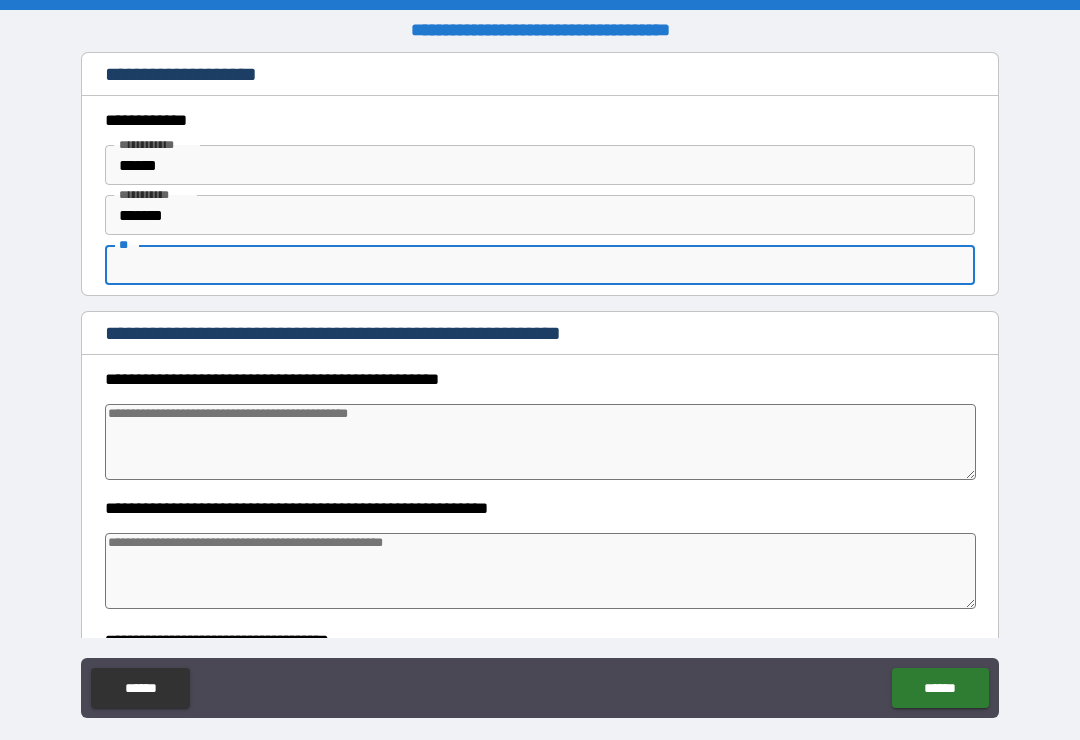 type on "*" 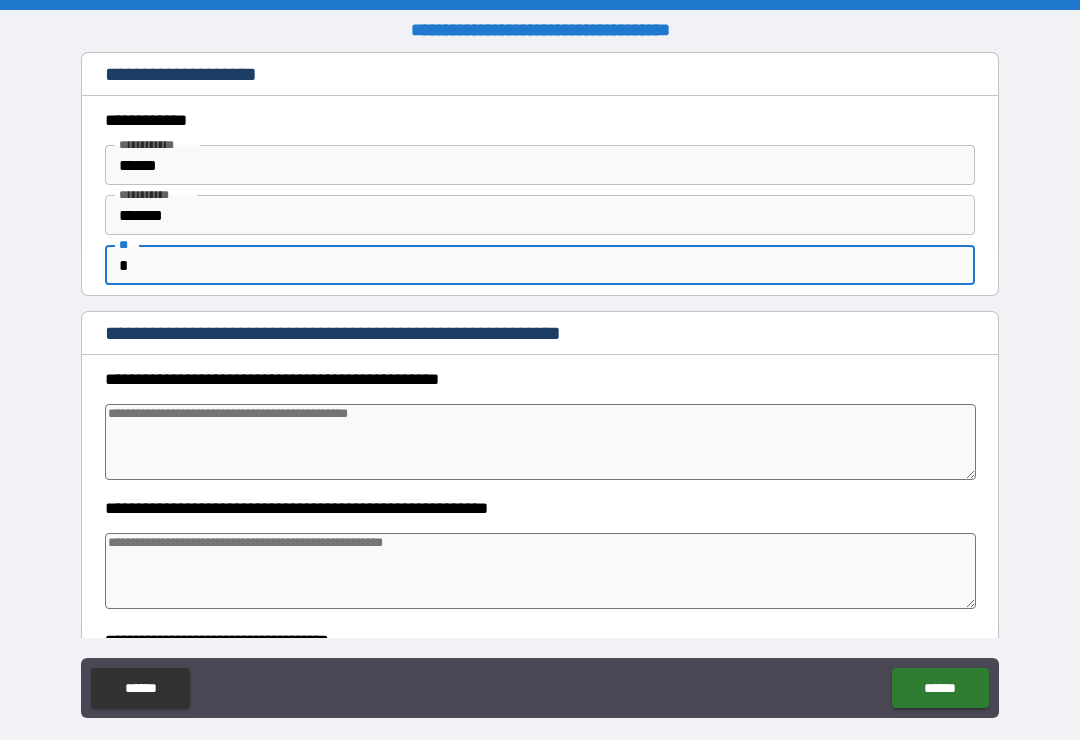 type on "*" 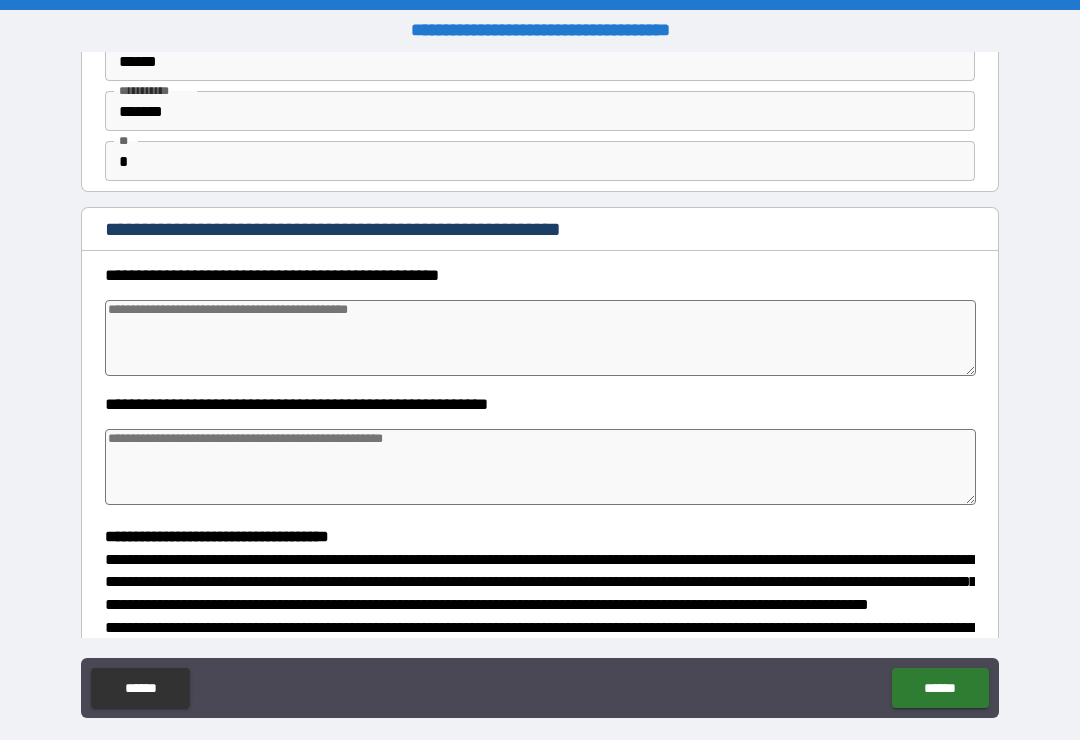 scroll, scrollTop: 105, scrollLeft: 0, axis: vertical 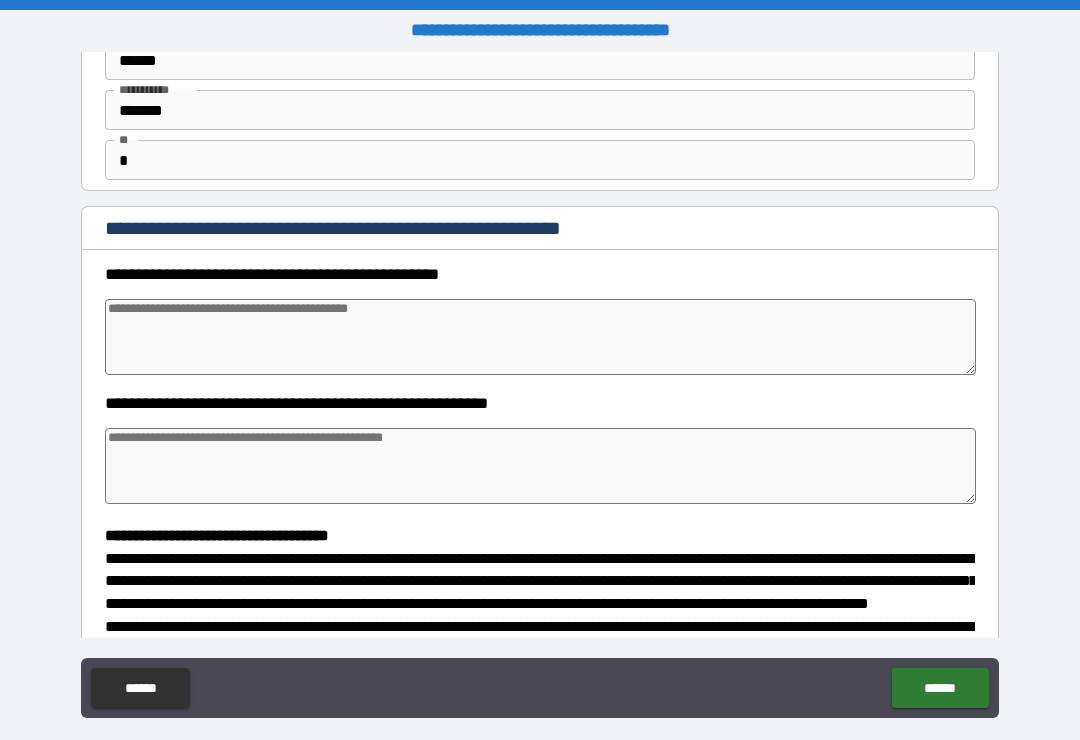 click at bounding box center (540, 337) 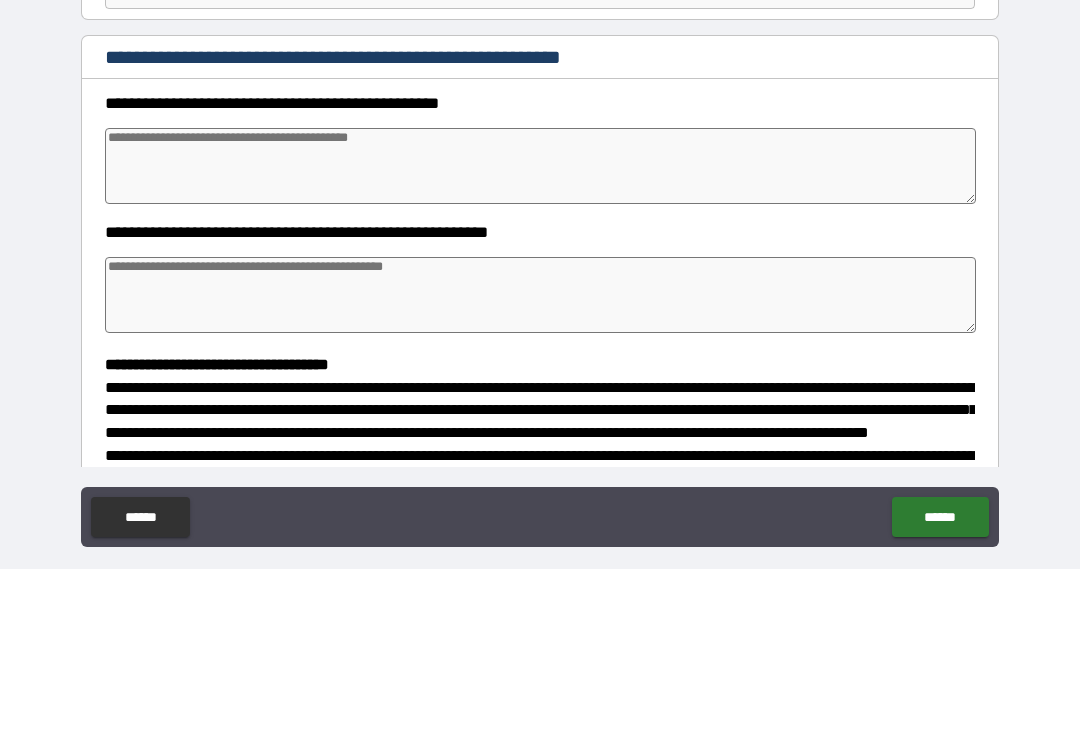 type on "*" 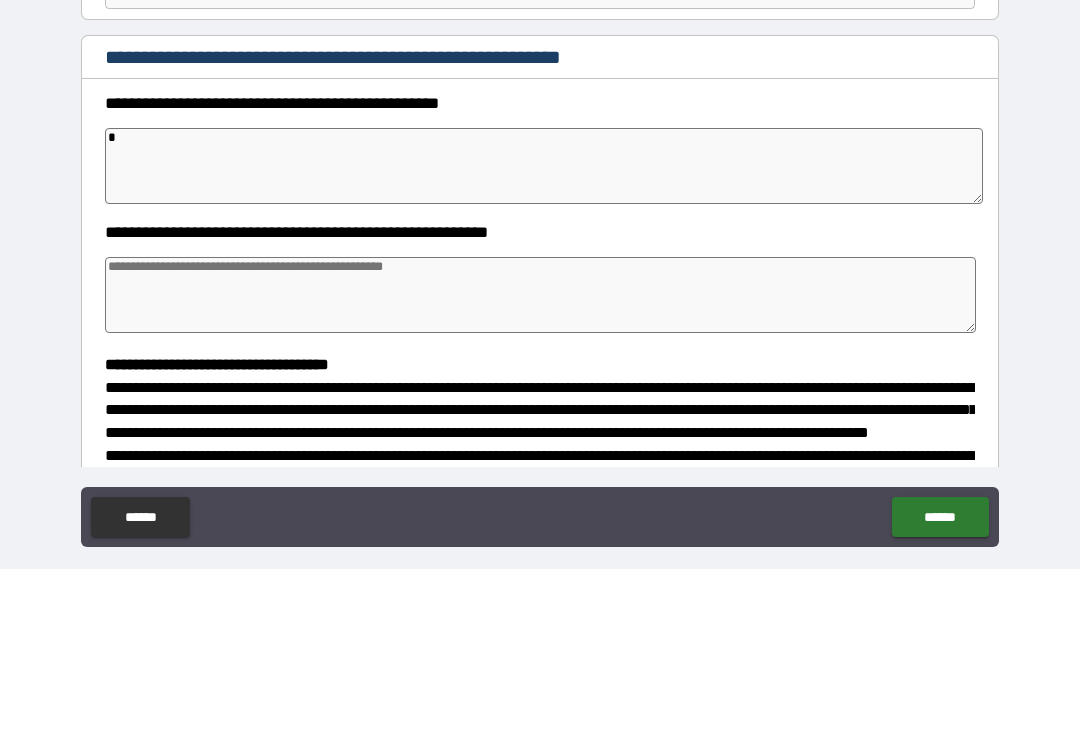 type on "**" 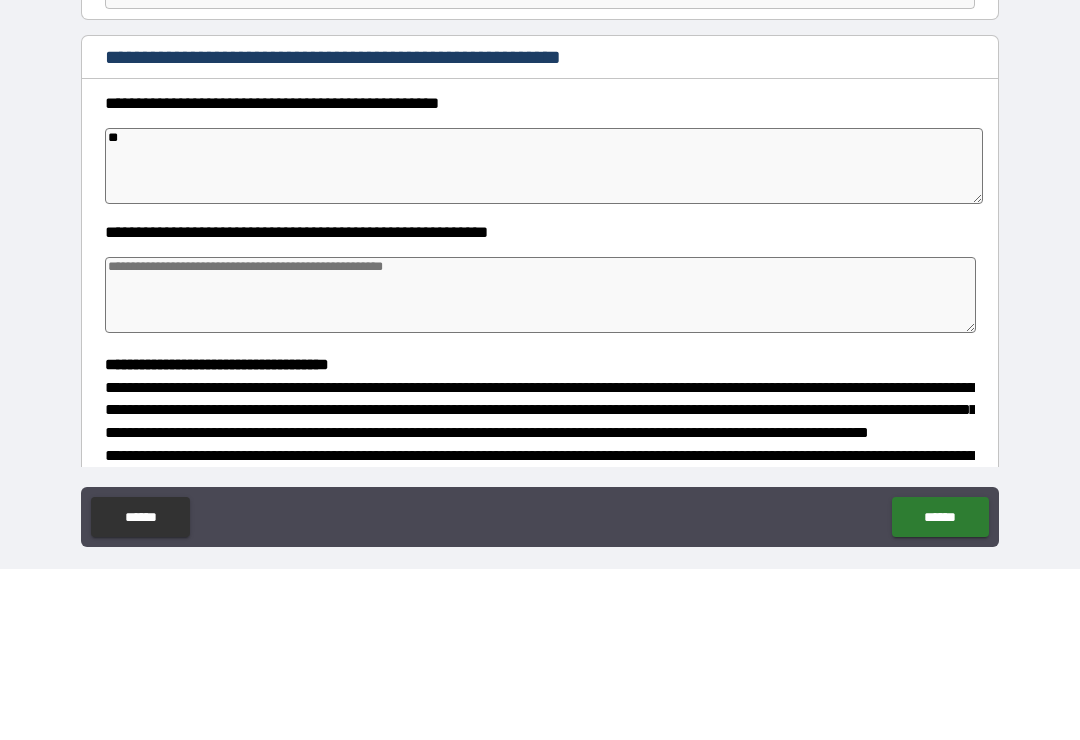 type on "*" 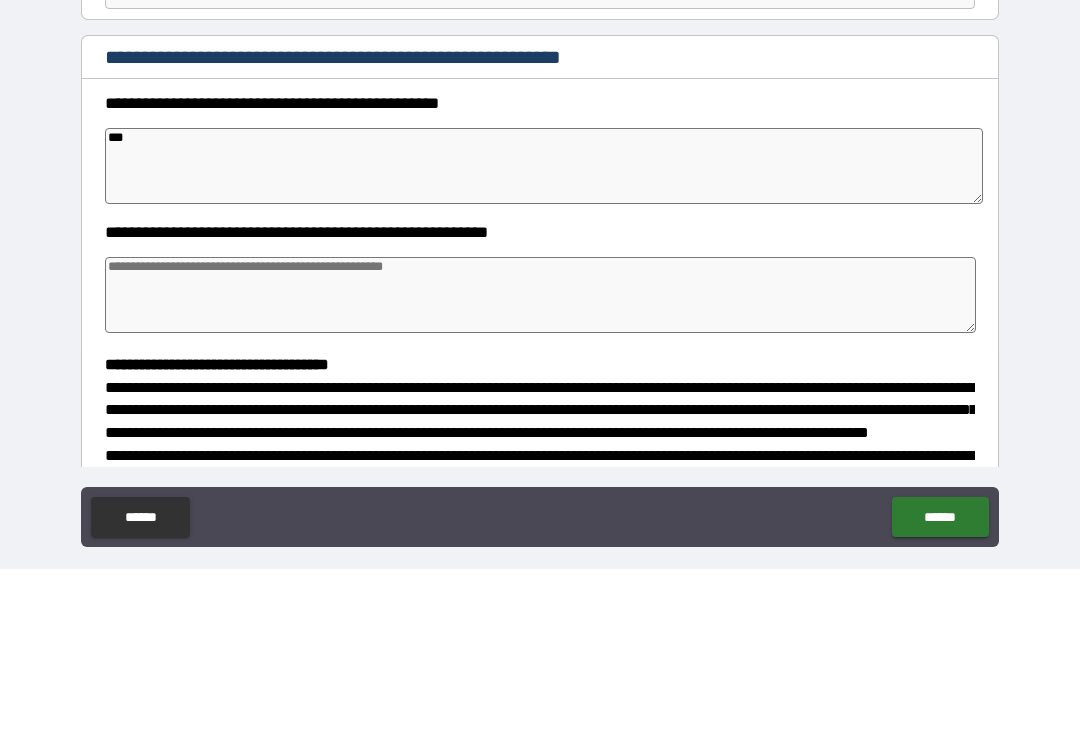type on "*" 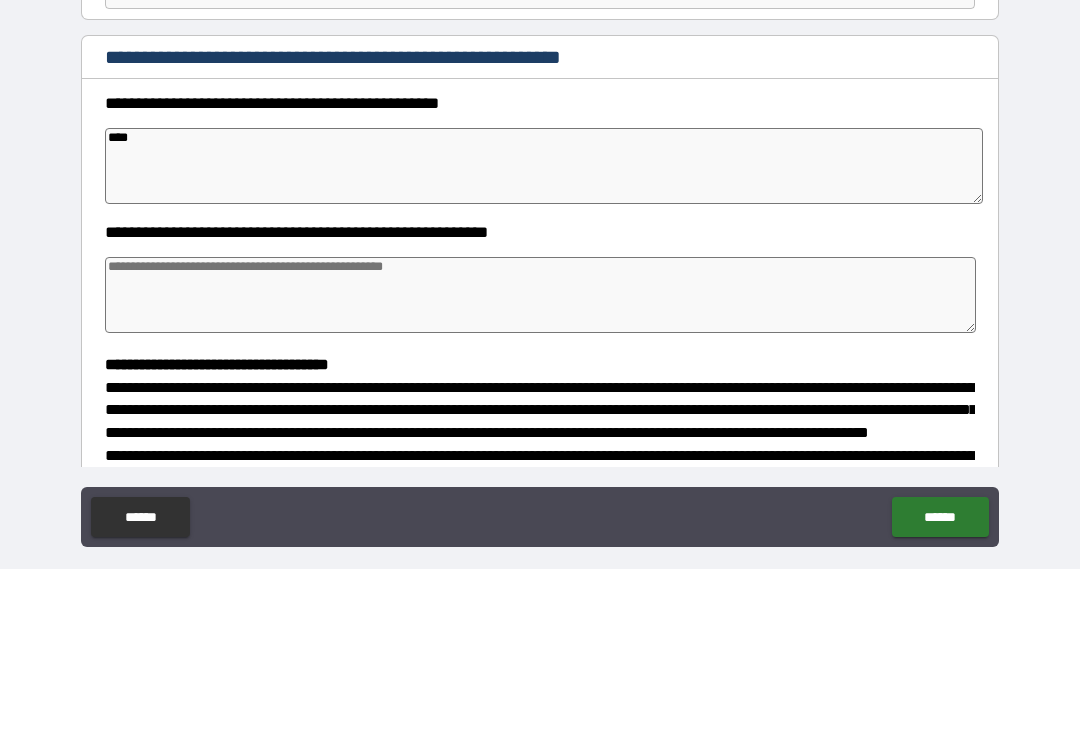 type on "*" 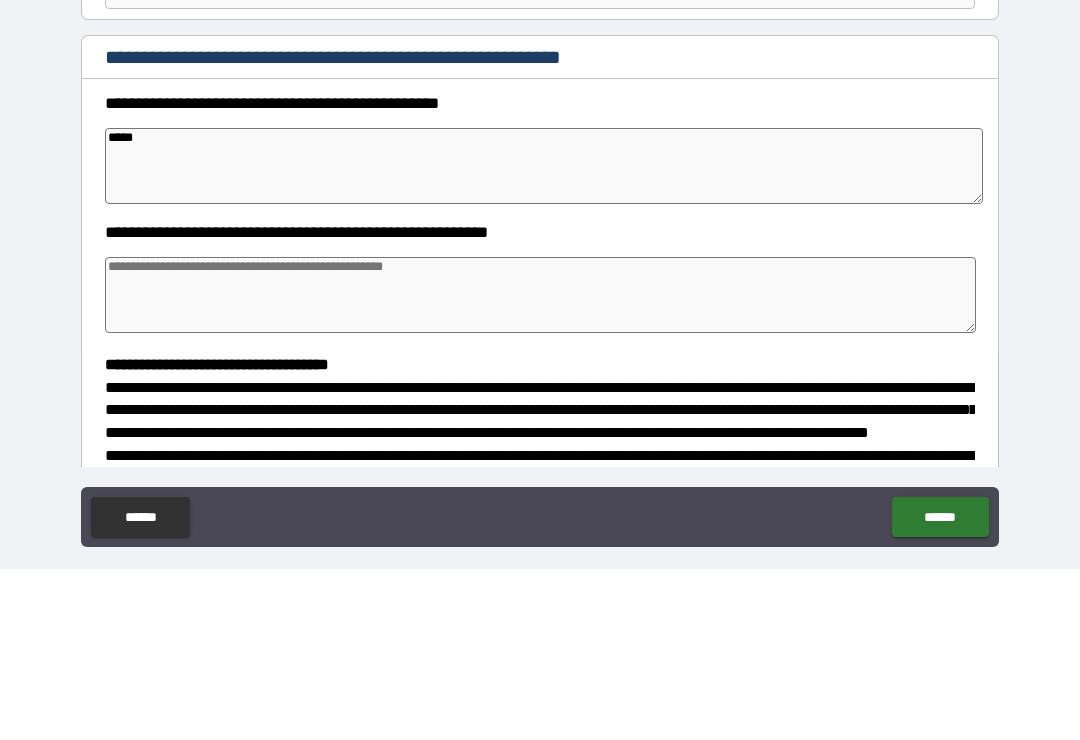 type on "*" 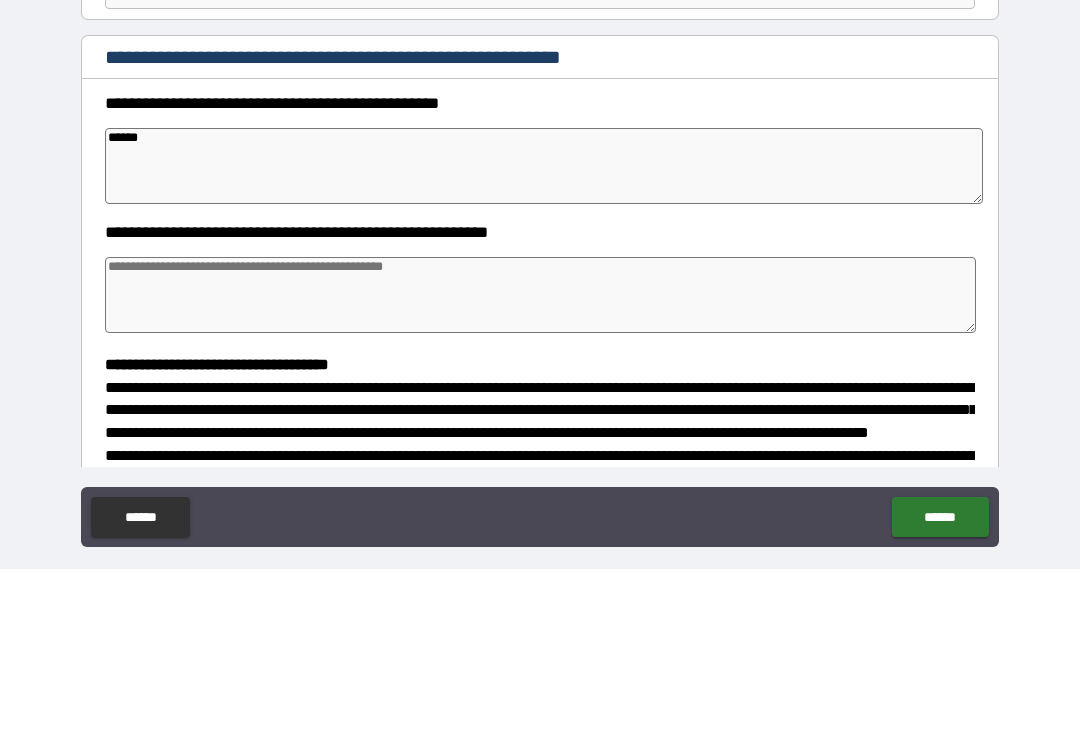 type on "*" 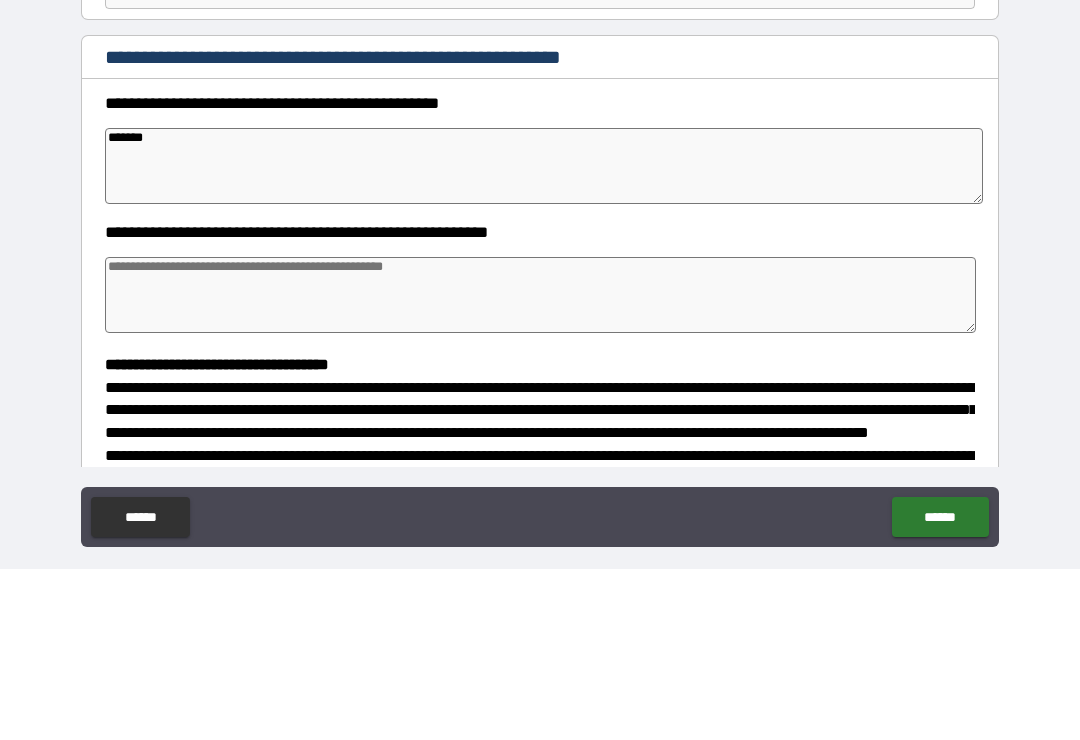 type on "*" 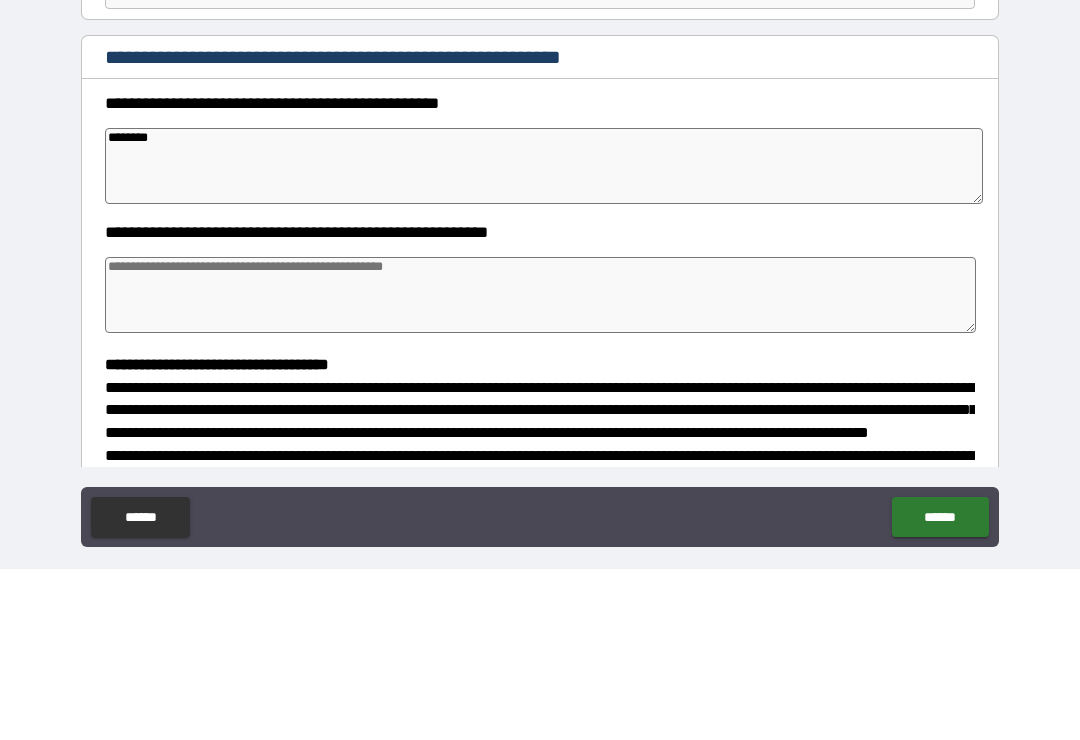 type on "*" 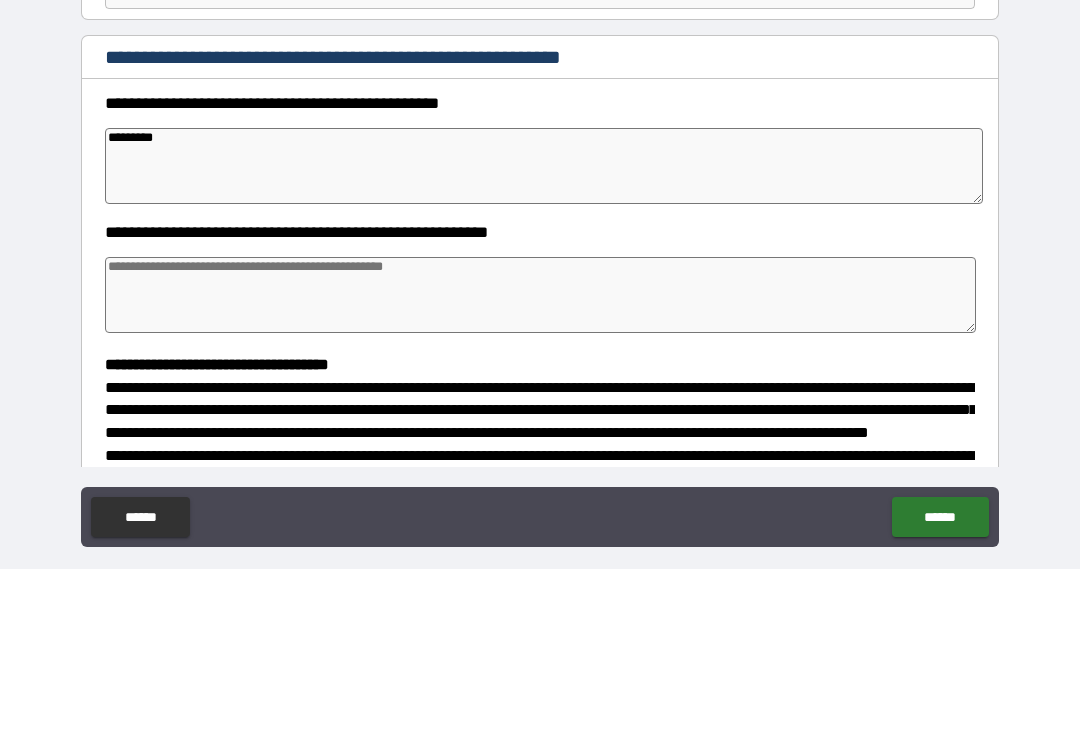 type on "*" 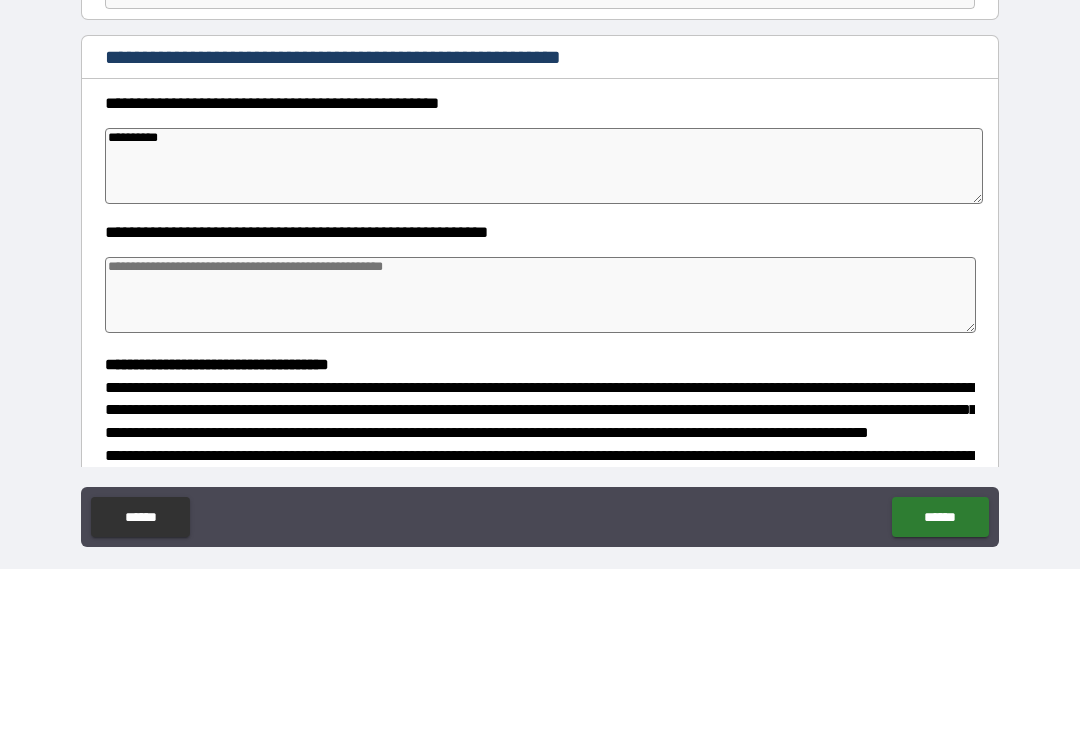 type on "*" 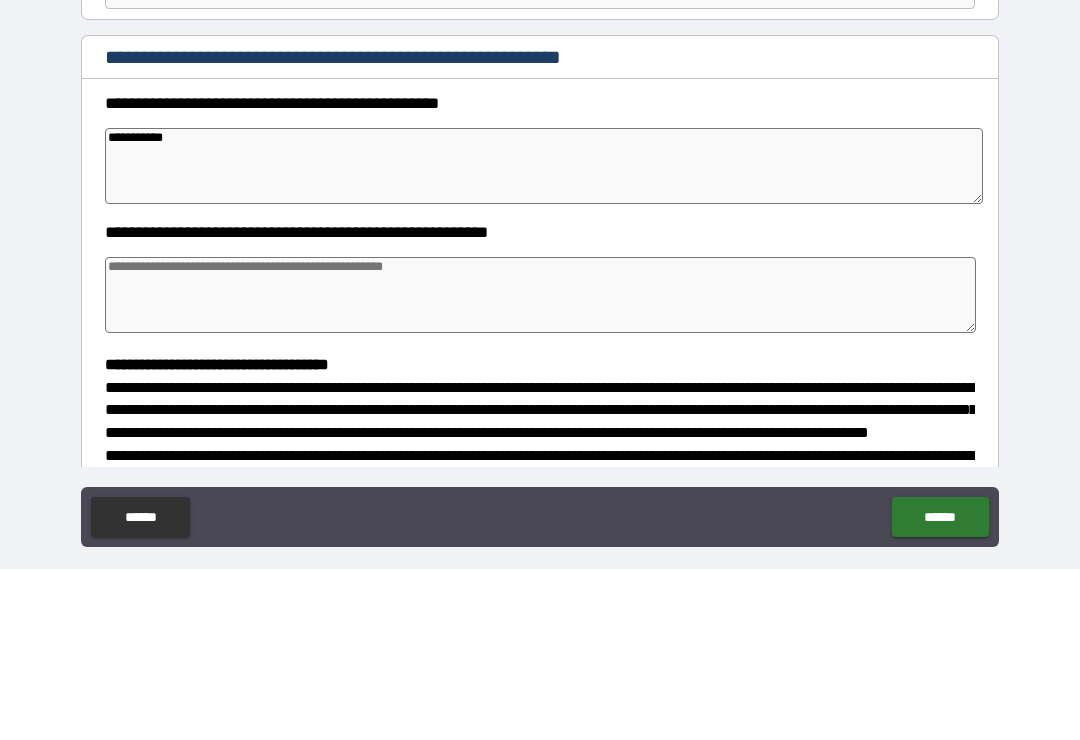 type on "*" 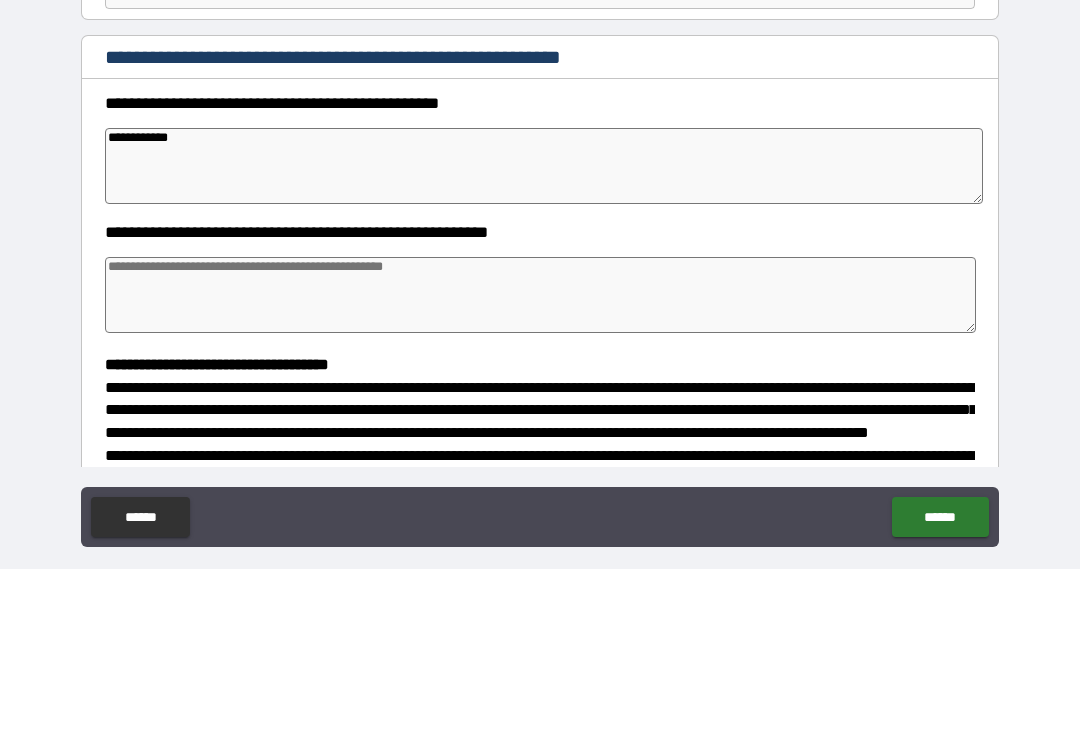 type on "*" 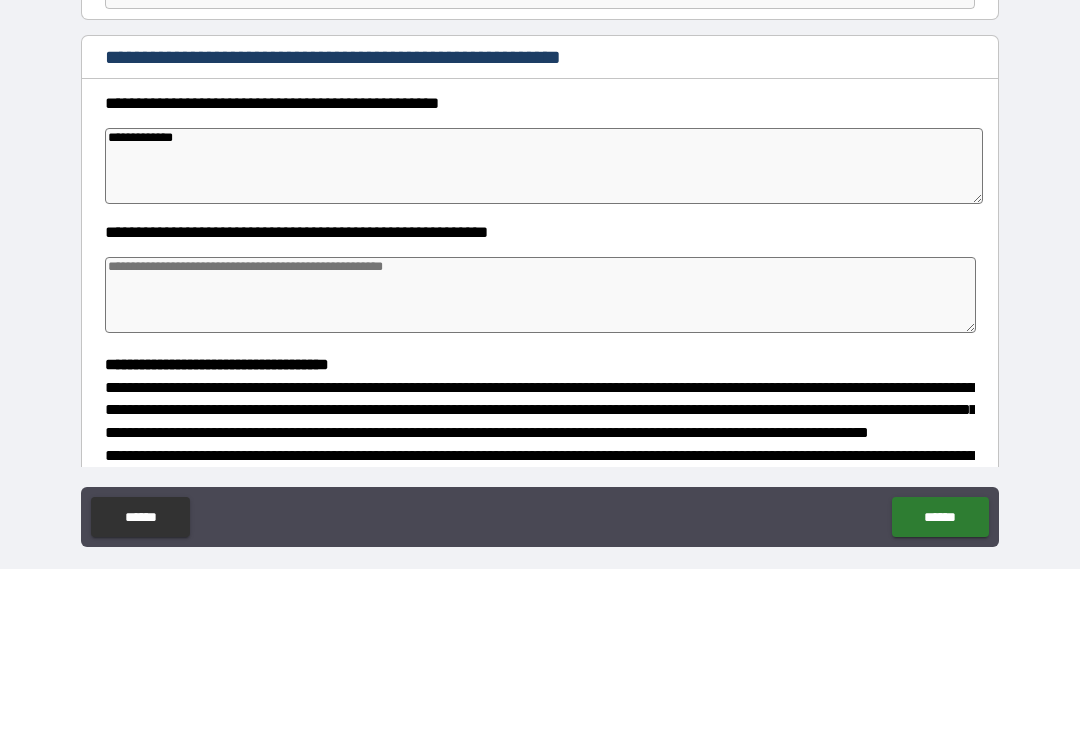 type on "*" 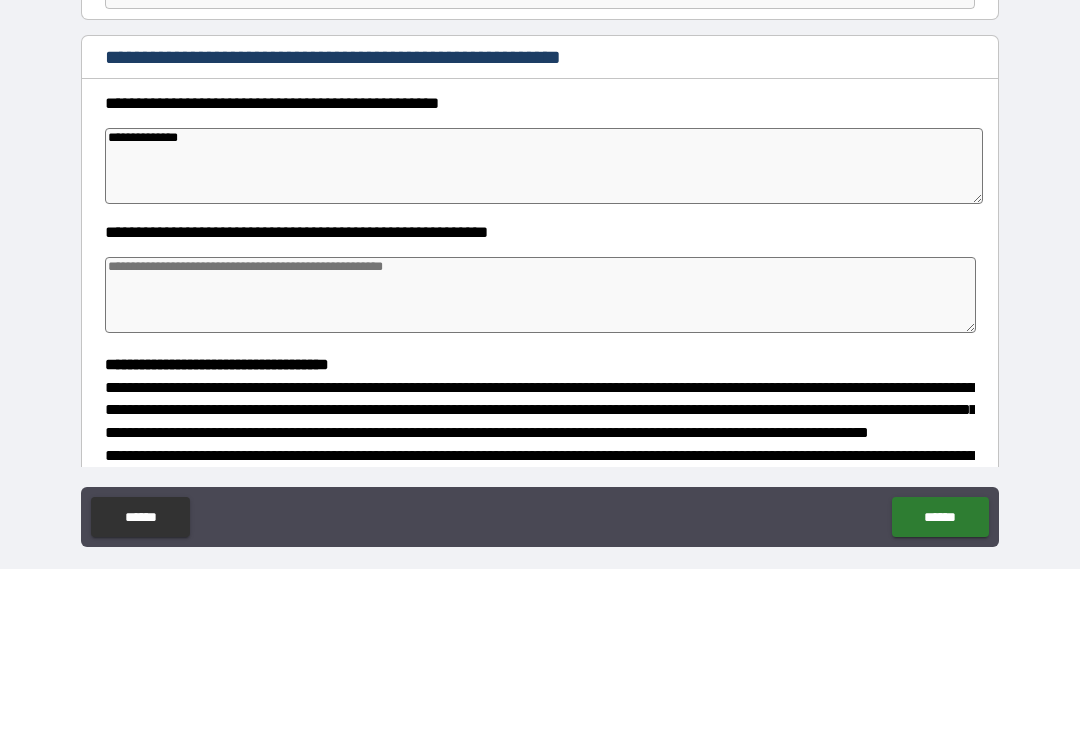 type on "*" 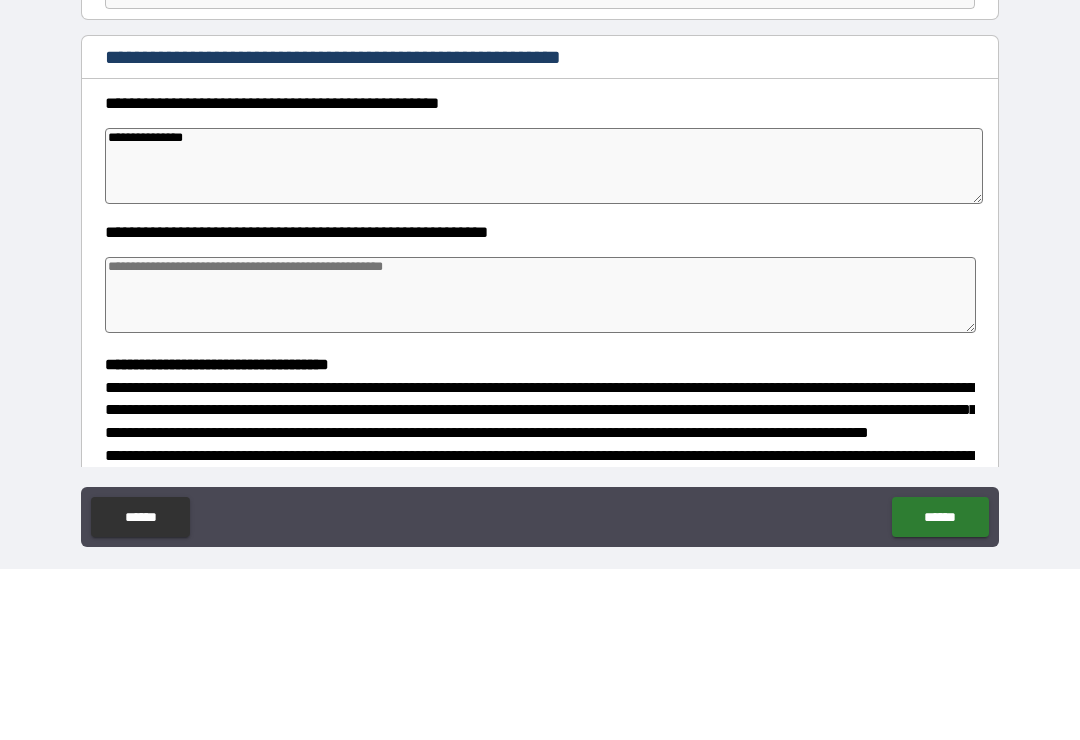 type on "*" 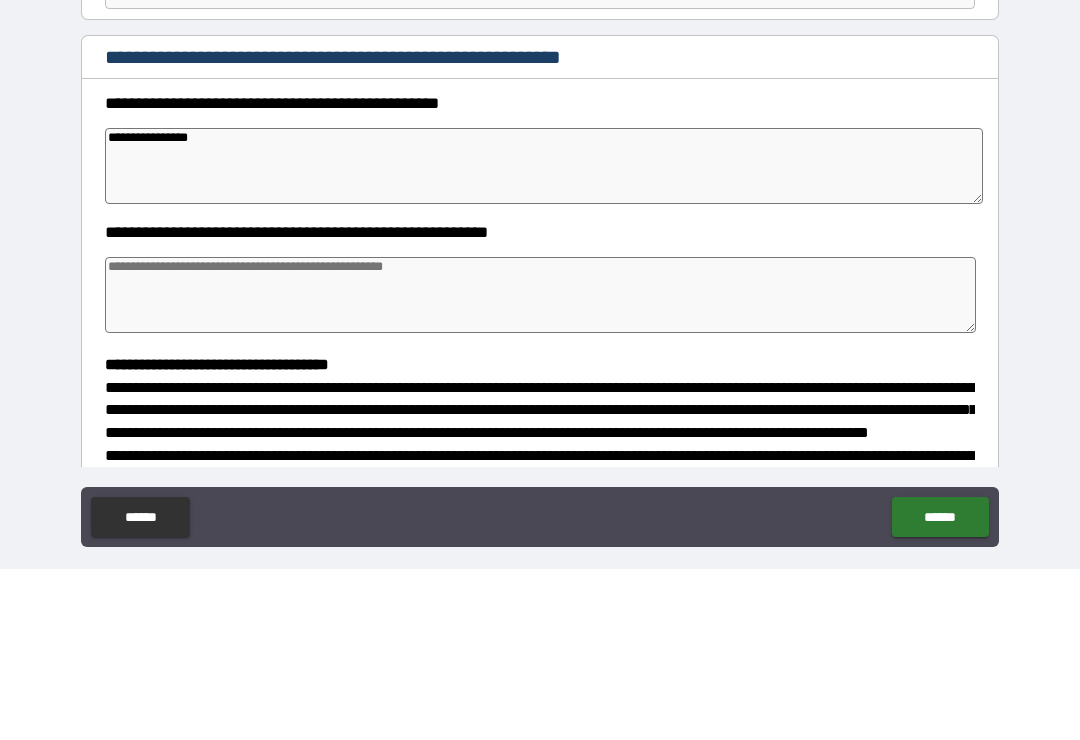 type on "*" 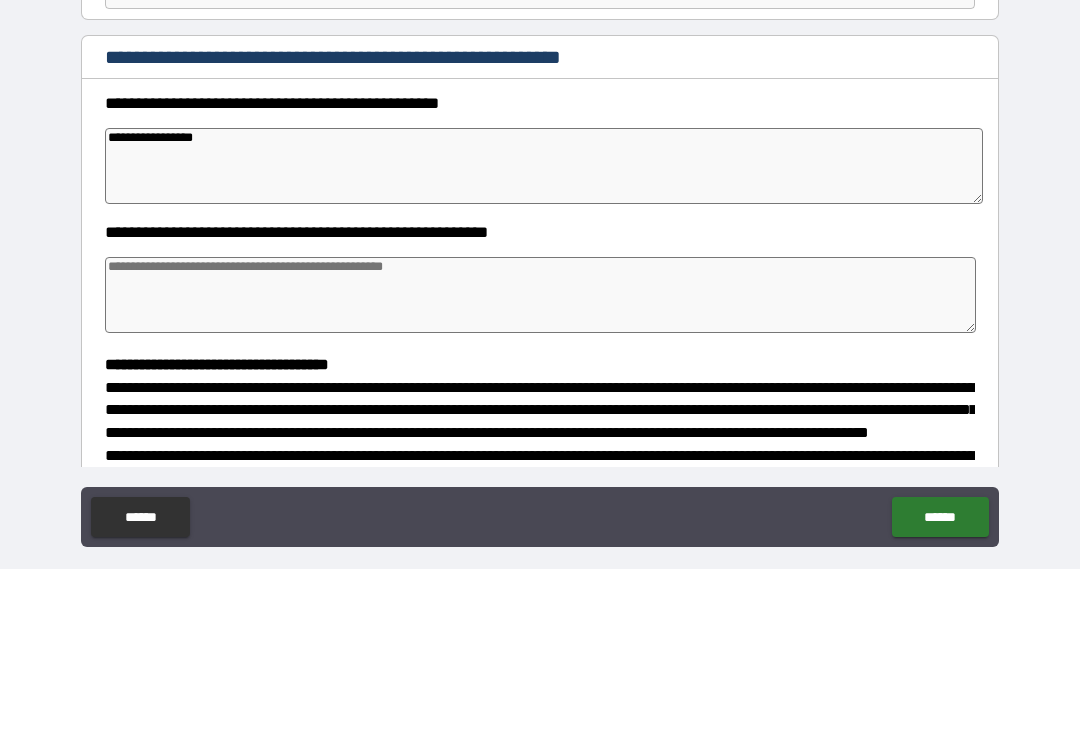 type on "*" 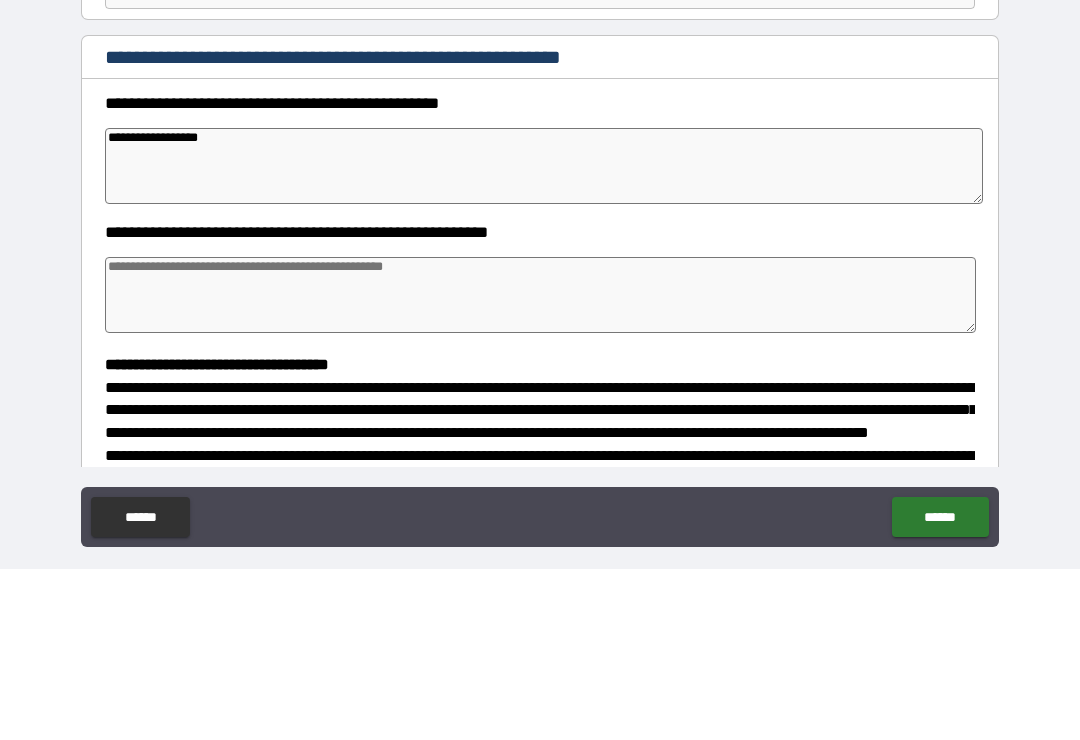 type on "*" 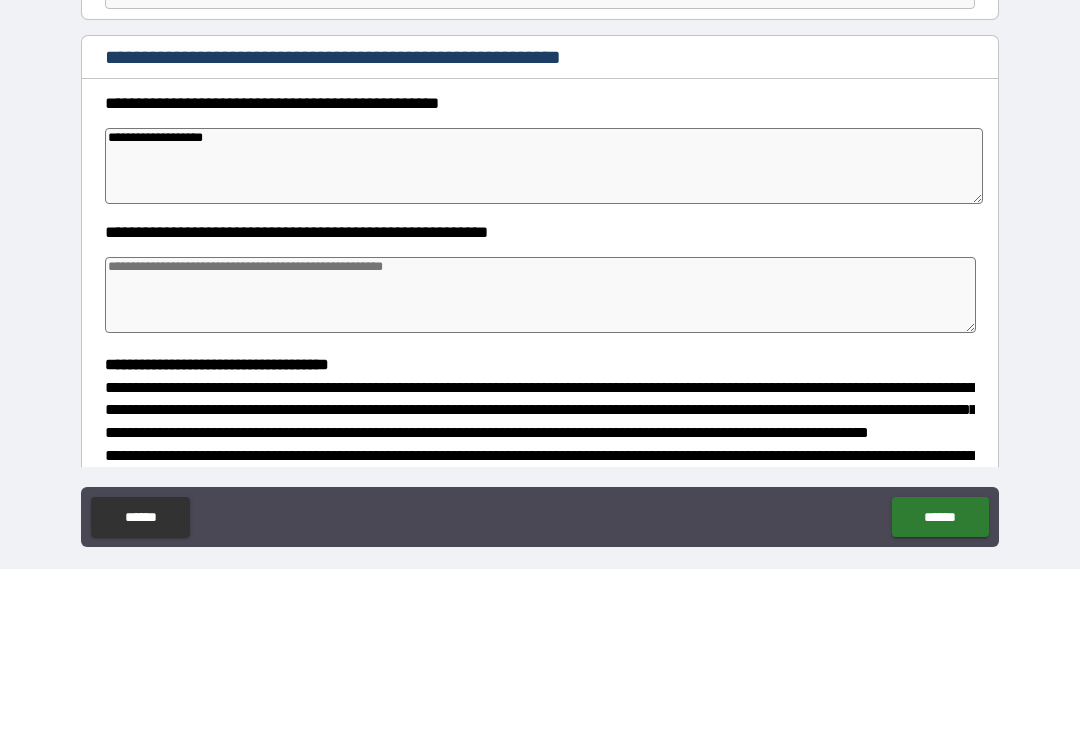 type on "*" 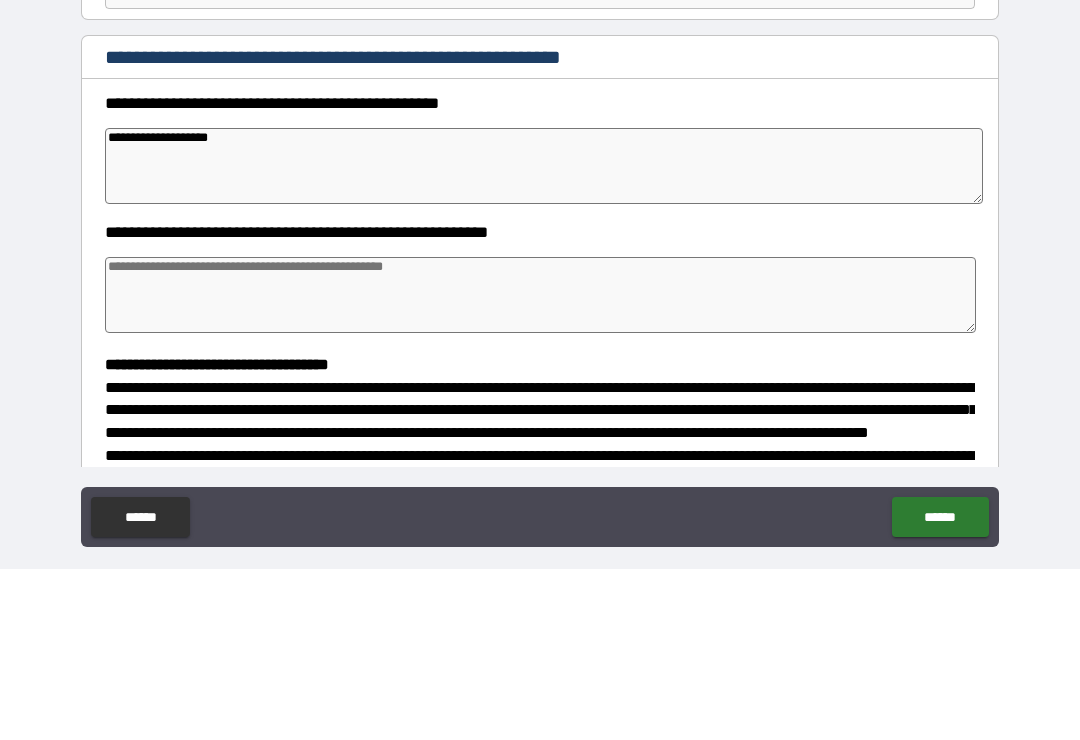 type on "*" 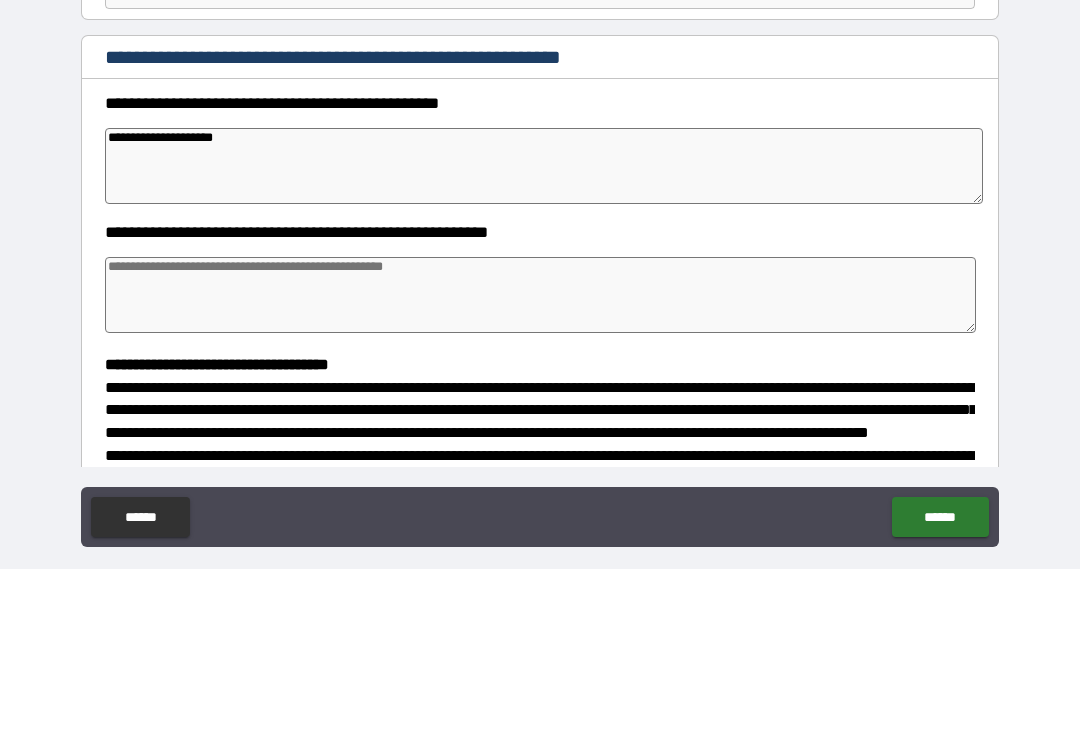 type on "*" 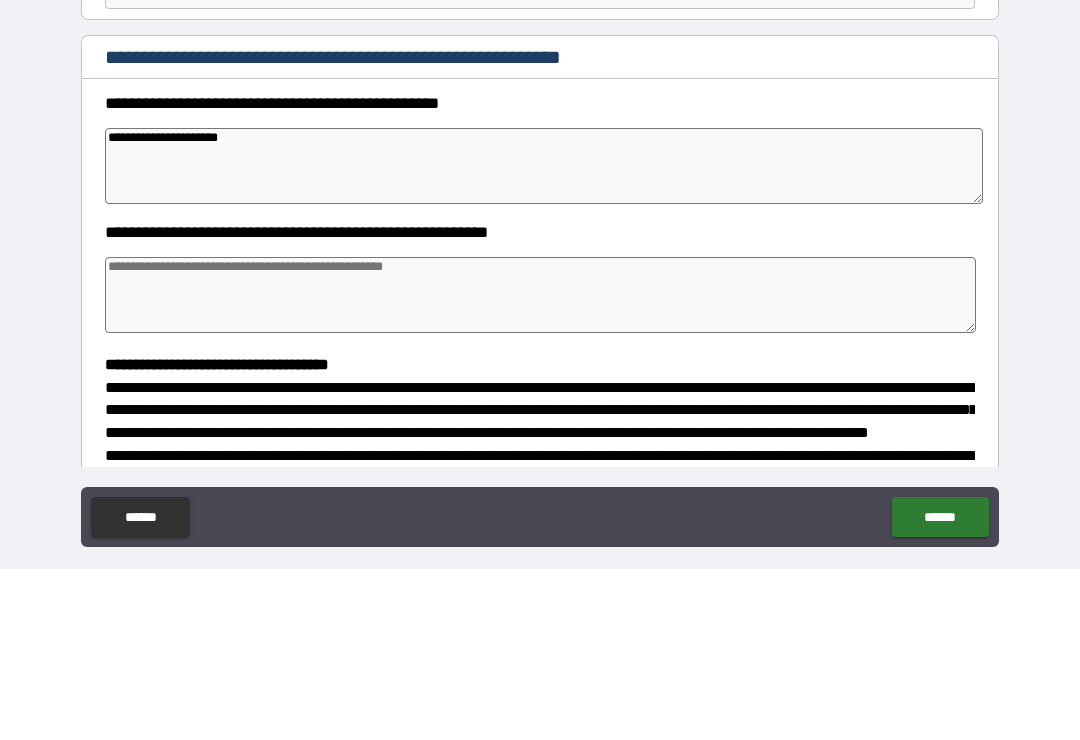 type on "*" 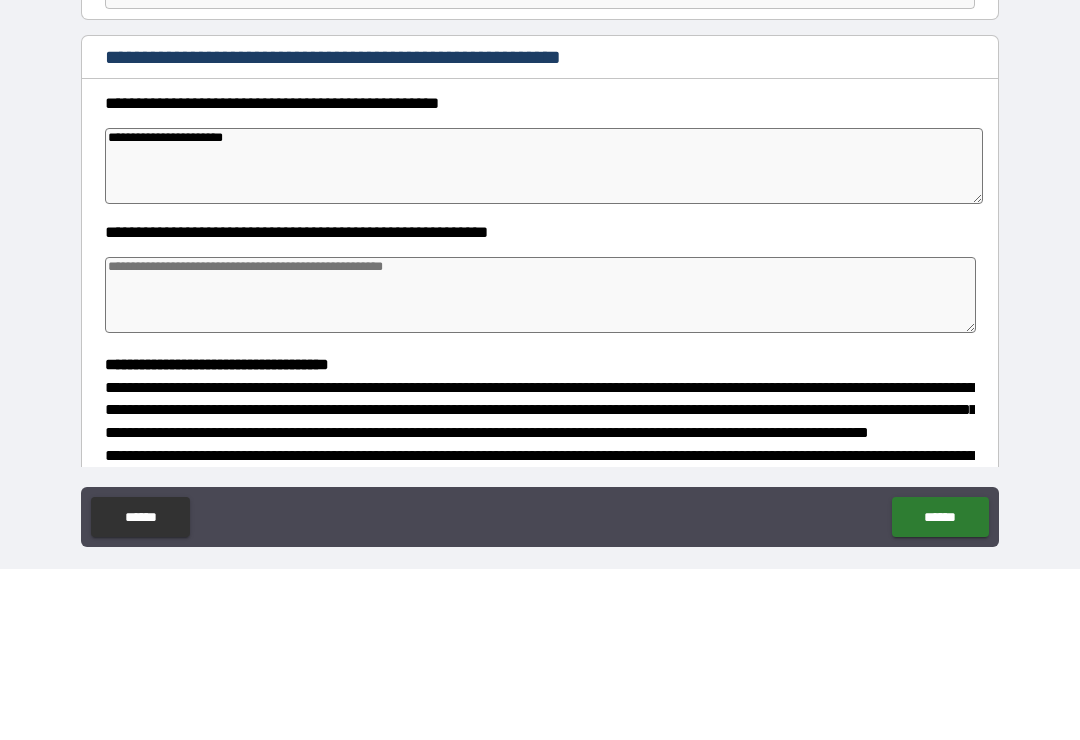 type on "*" 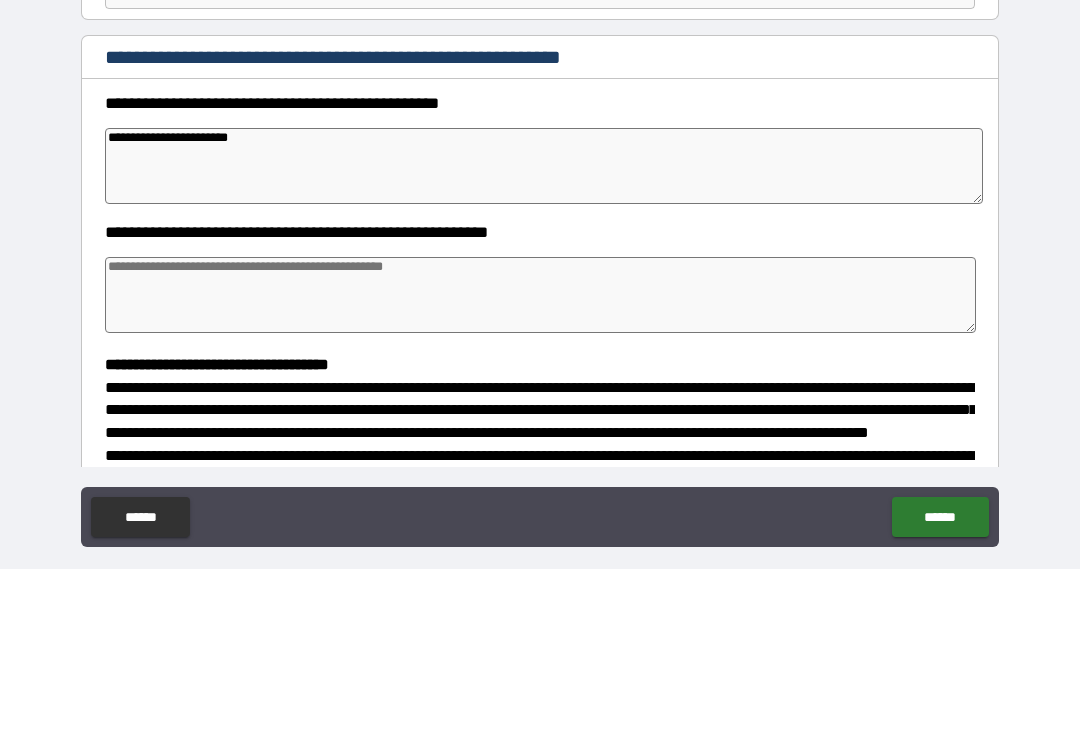 type on "*" 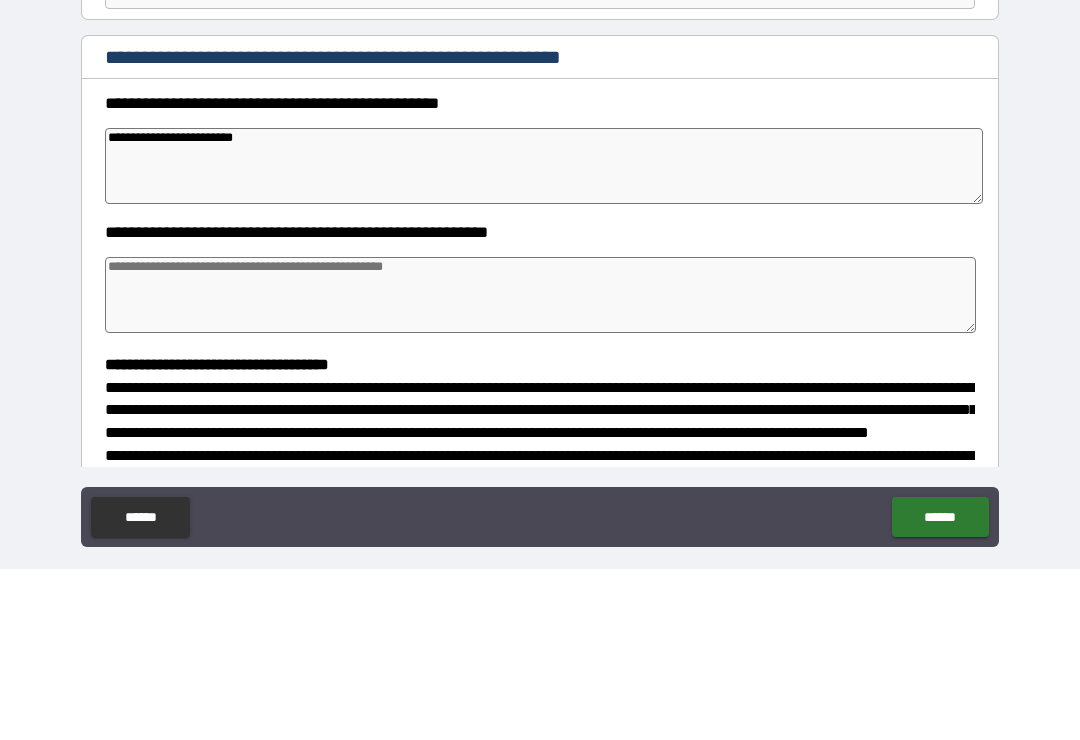 type on "*" 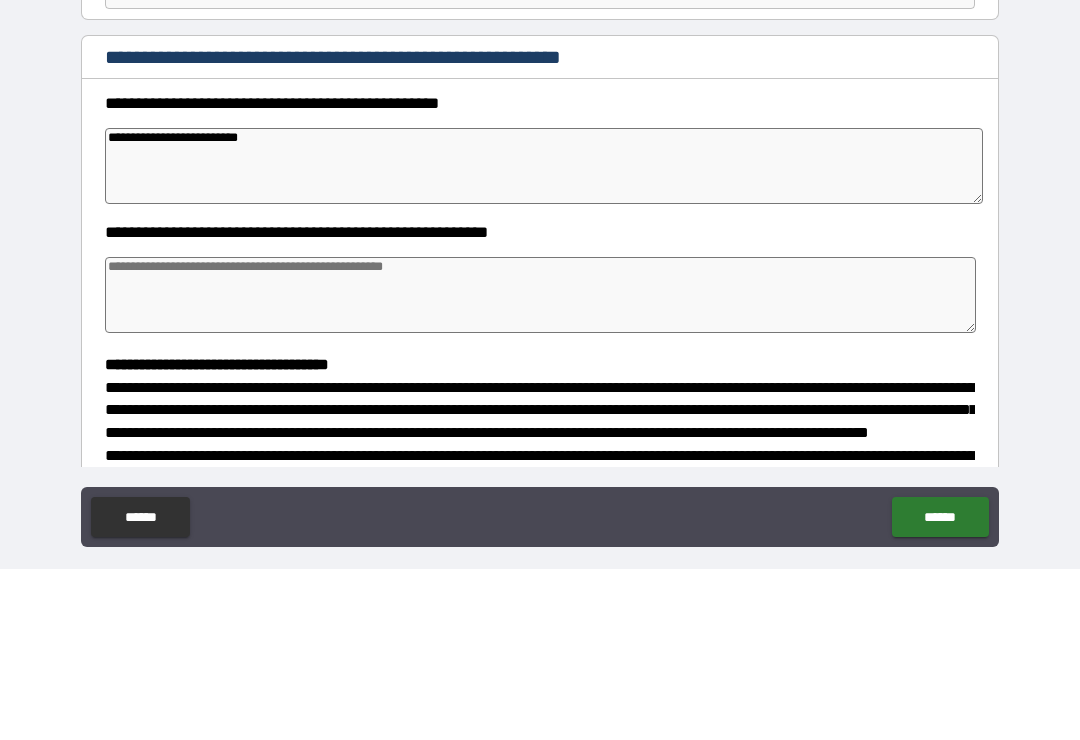 type on "*" 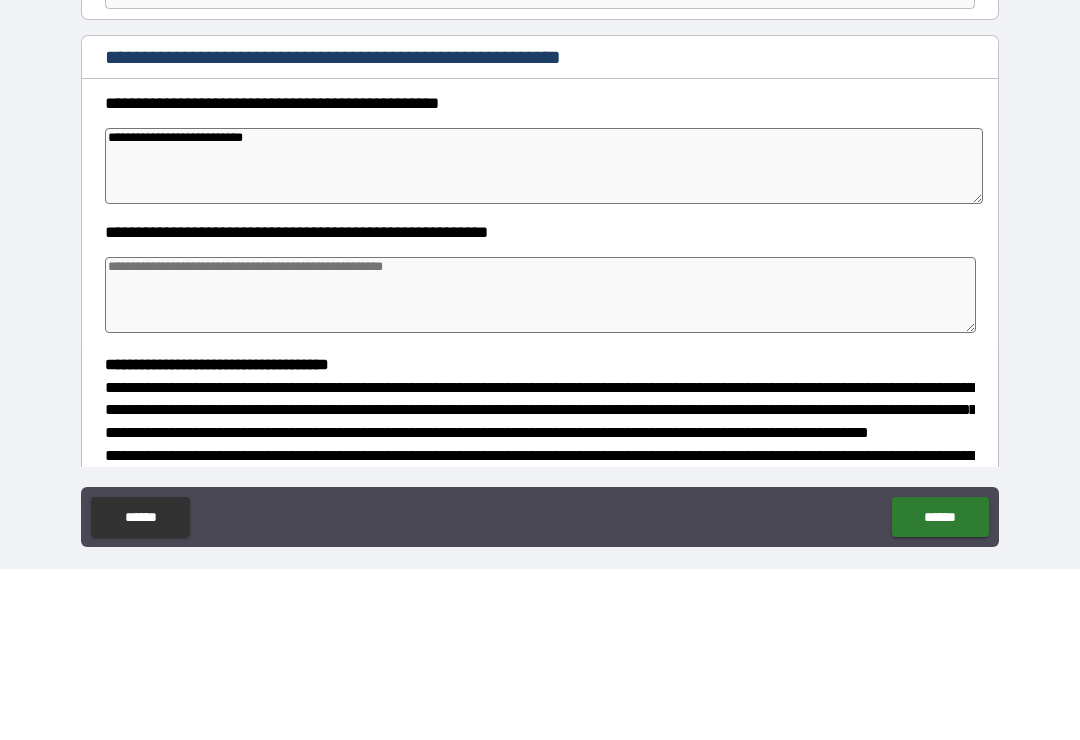 type on "*" 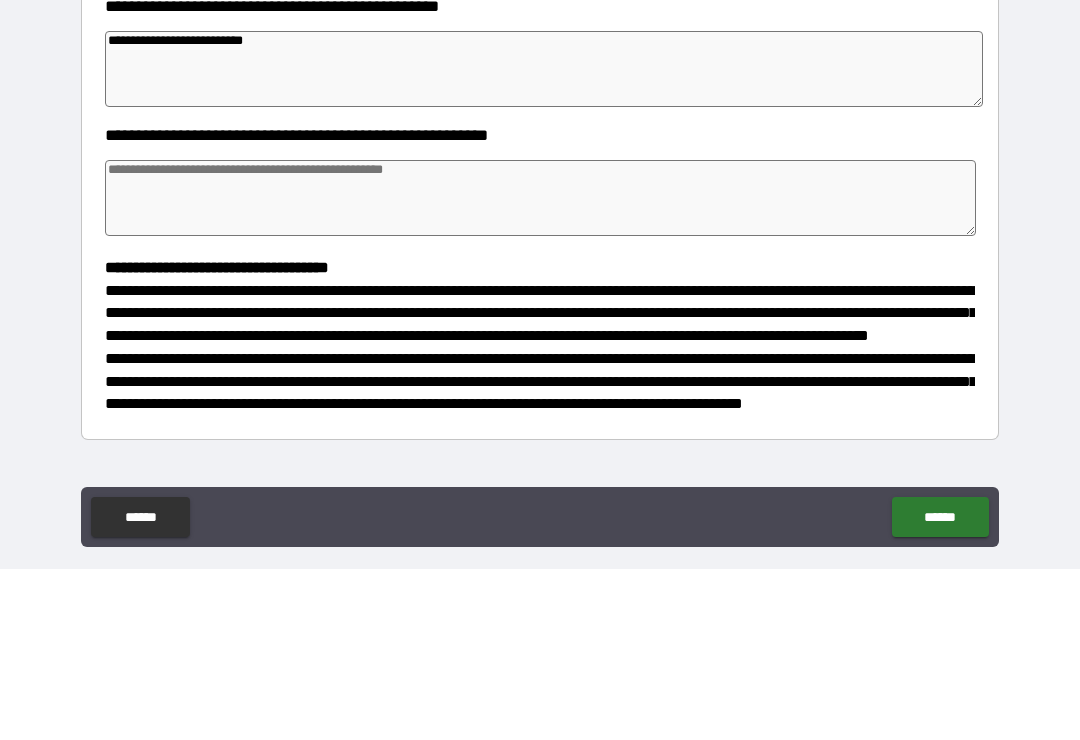 scroll, scrollTop: 204, scrollLeft: 0, axis: vertical 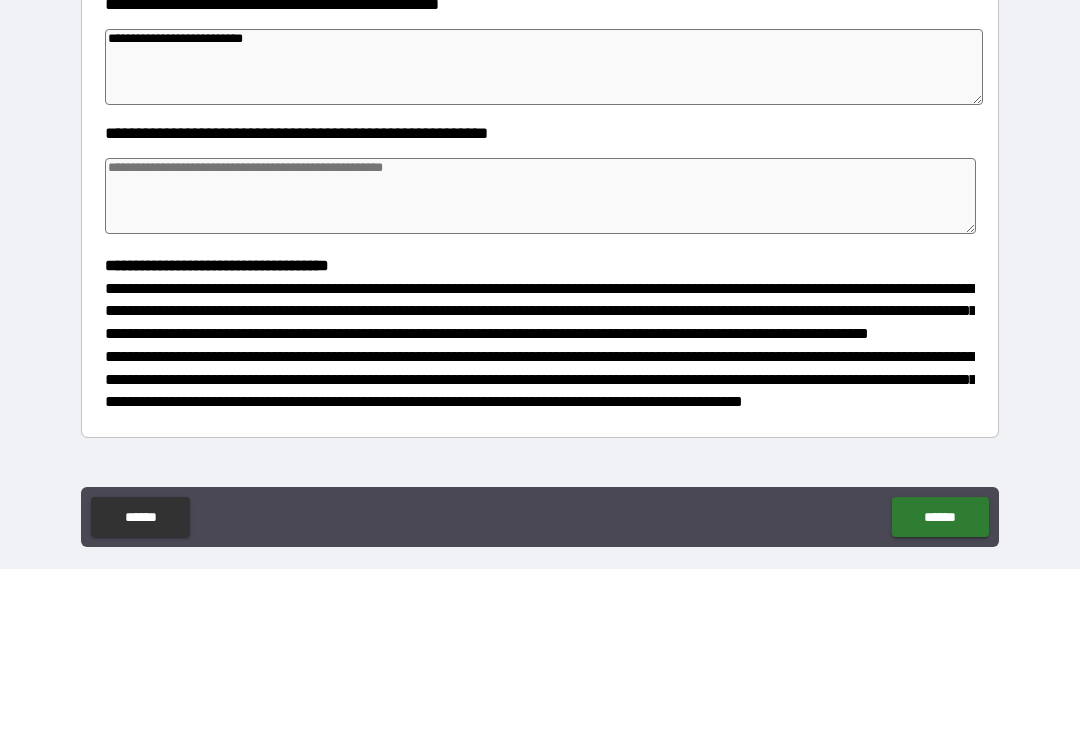 type on "*" 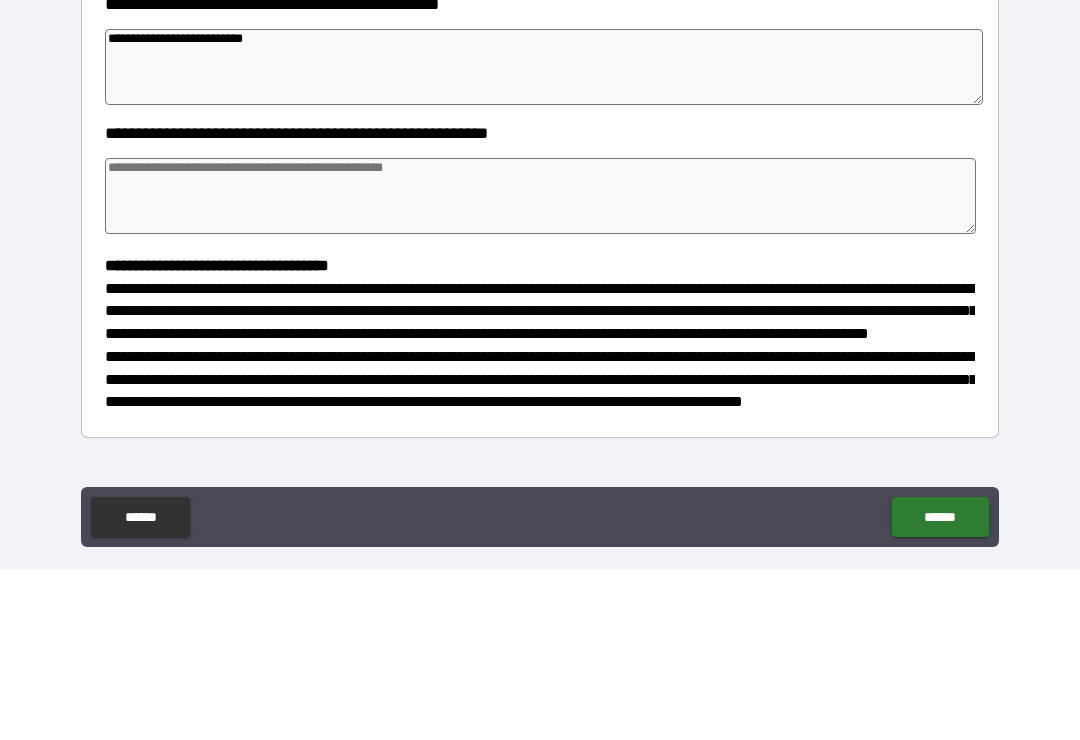 type on "*" 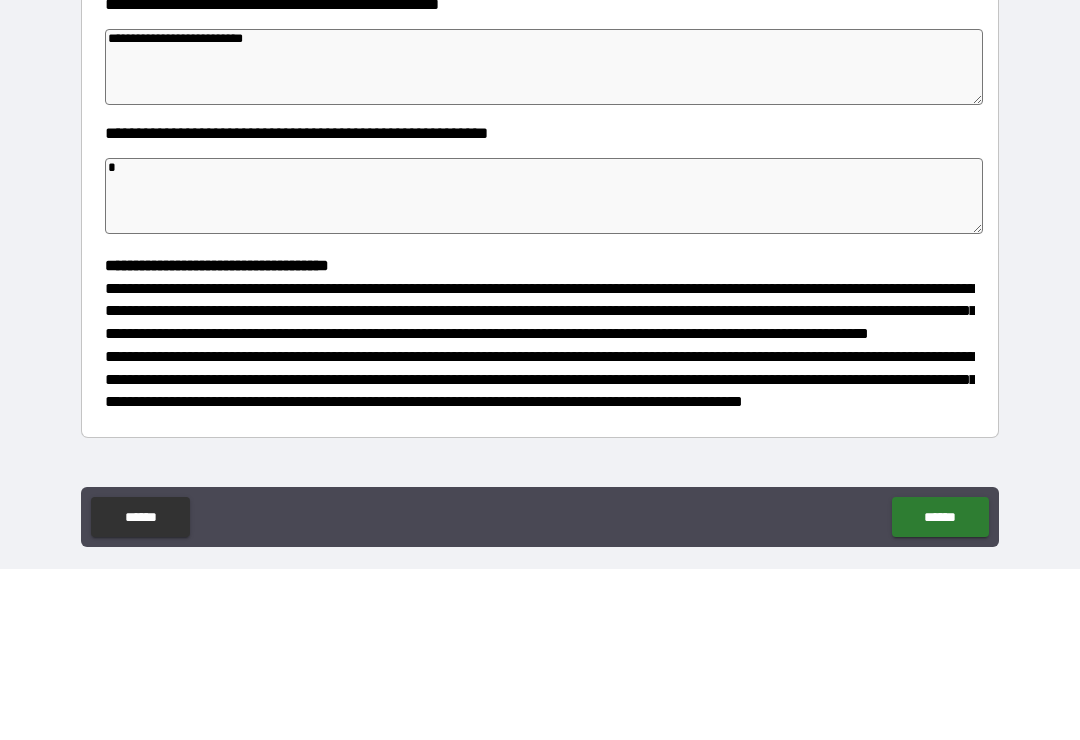 type on "*" 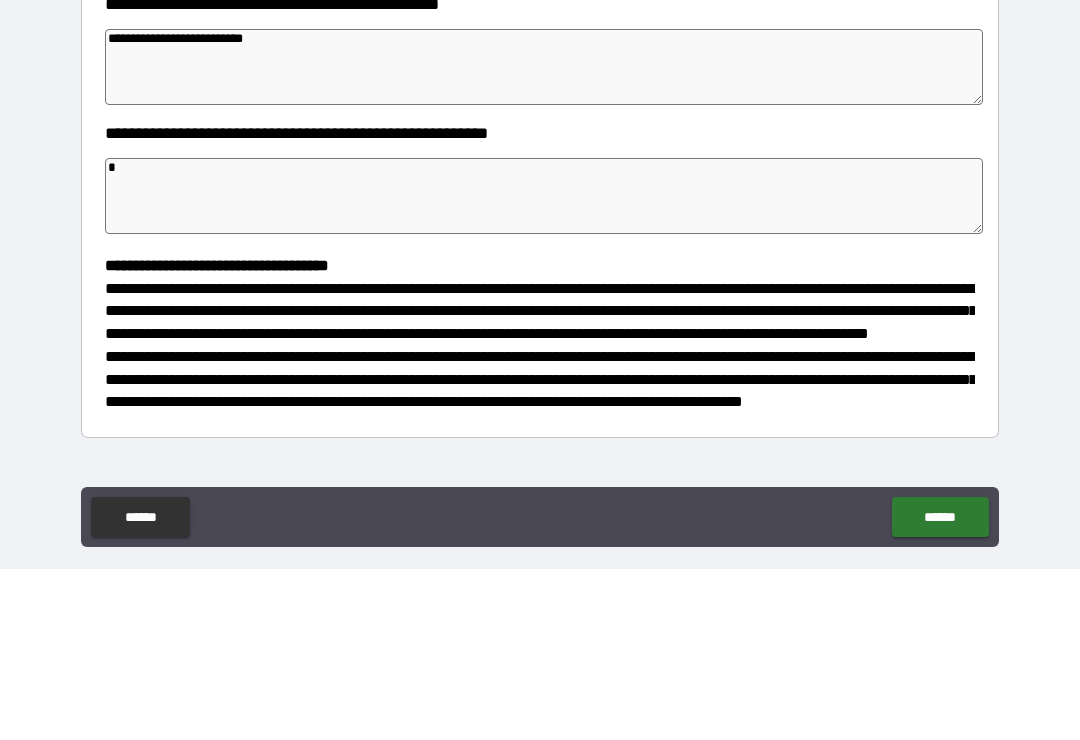 type on "*" 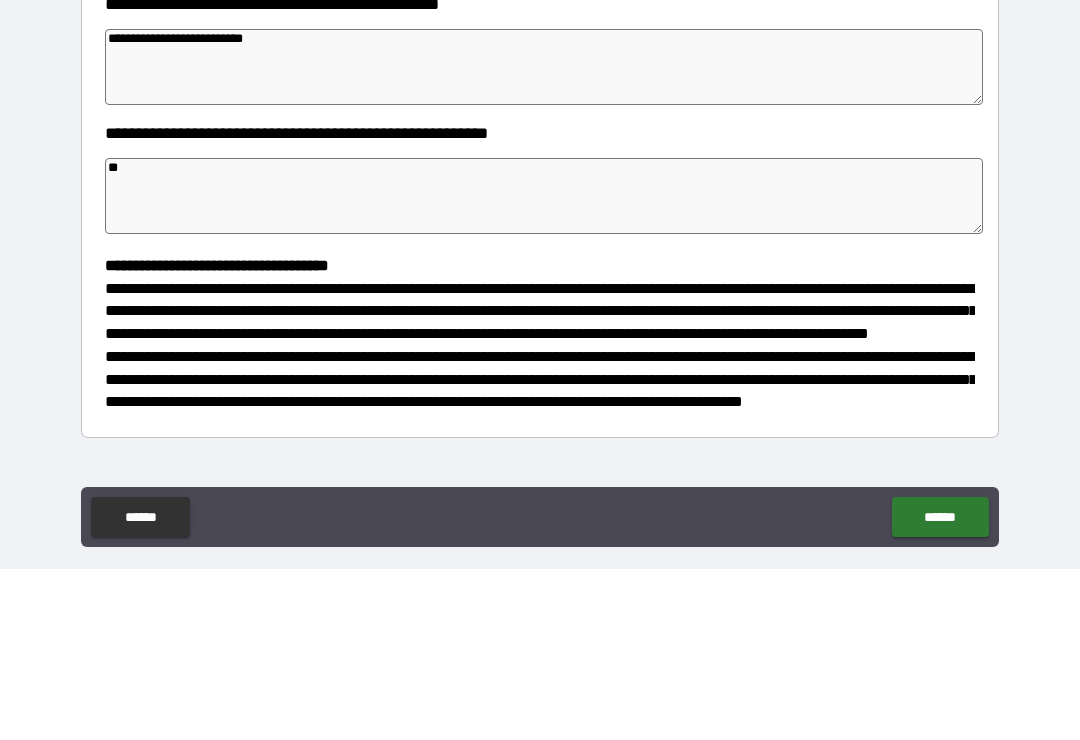 type on "*" 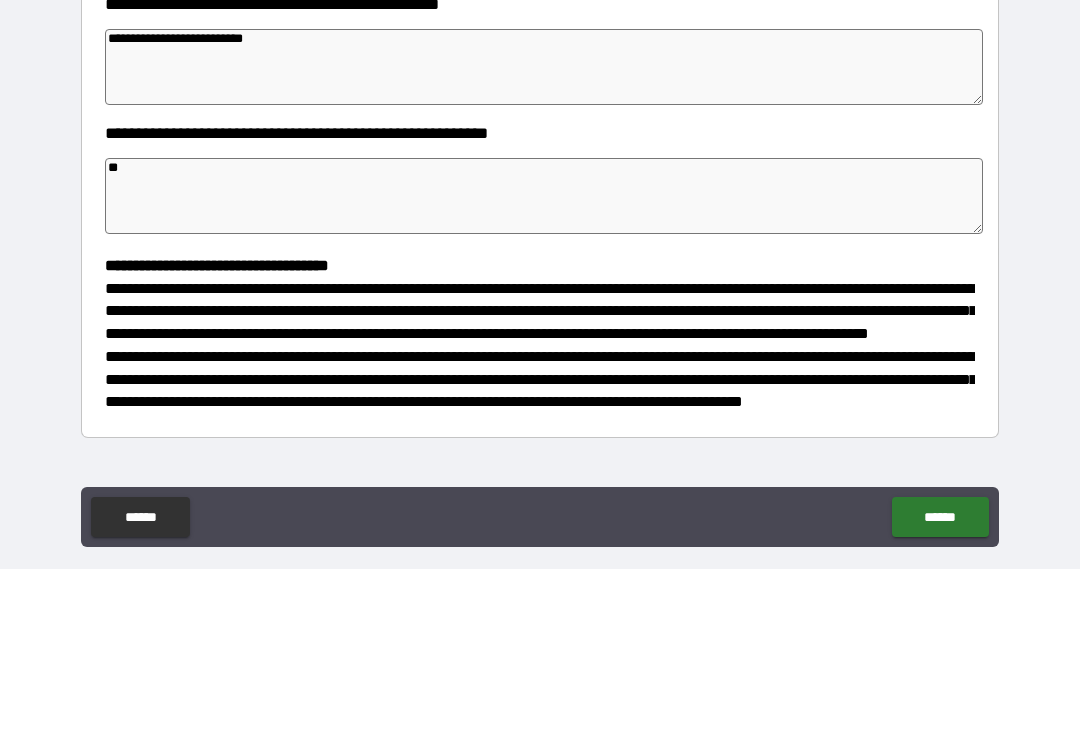 type on "*" 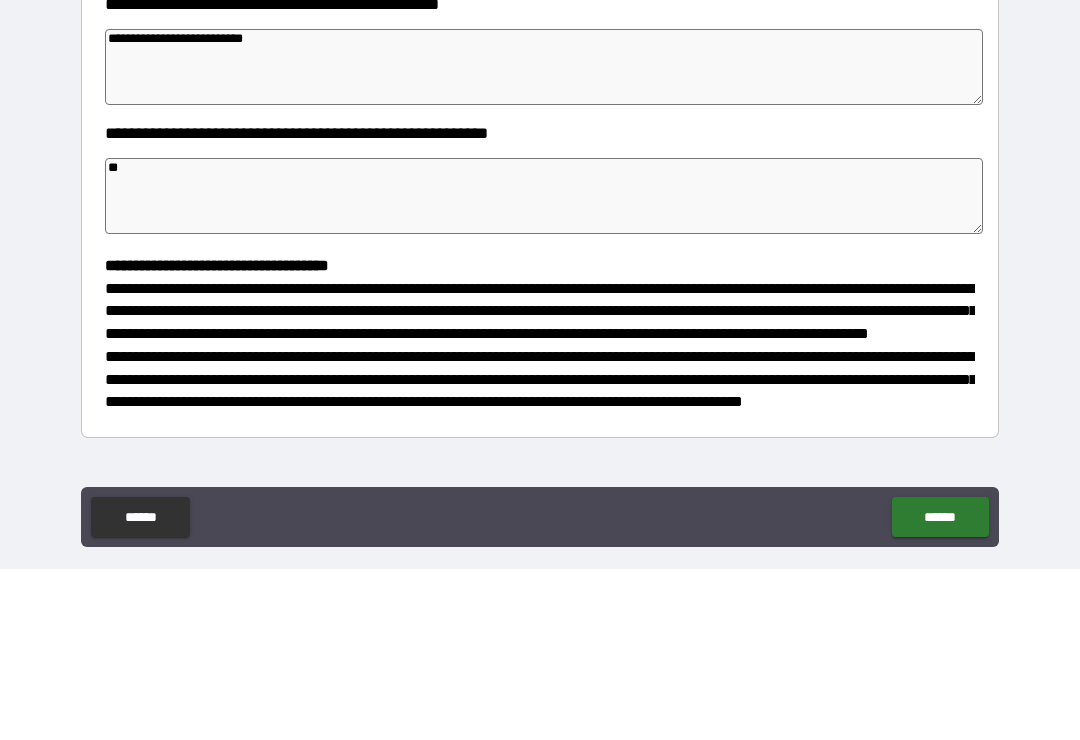 type on "*" 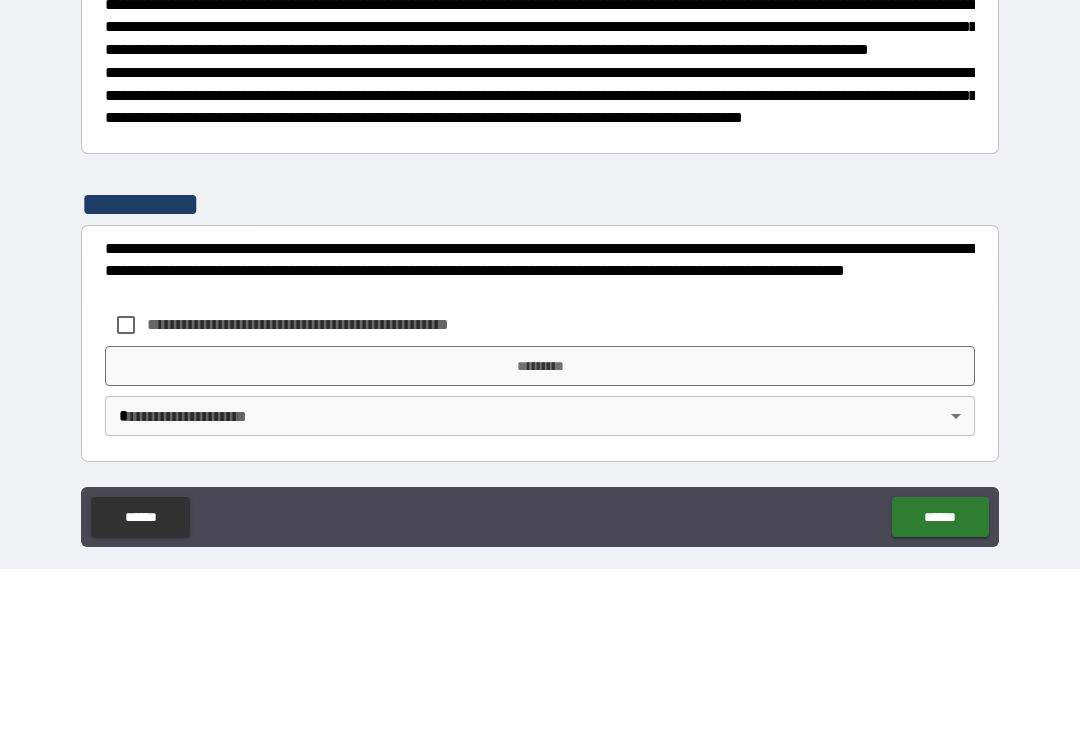 scroll, scrollTop: 526, scrollLeft: 0, axis: vertical 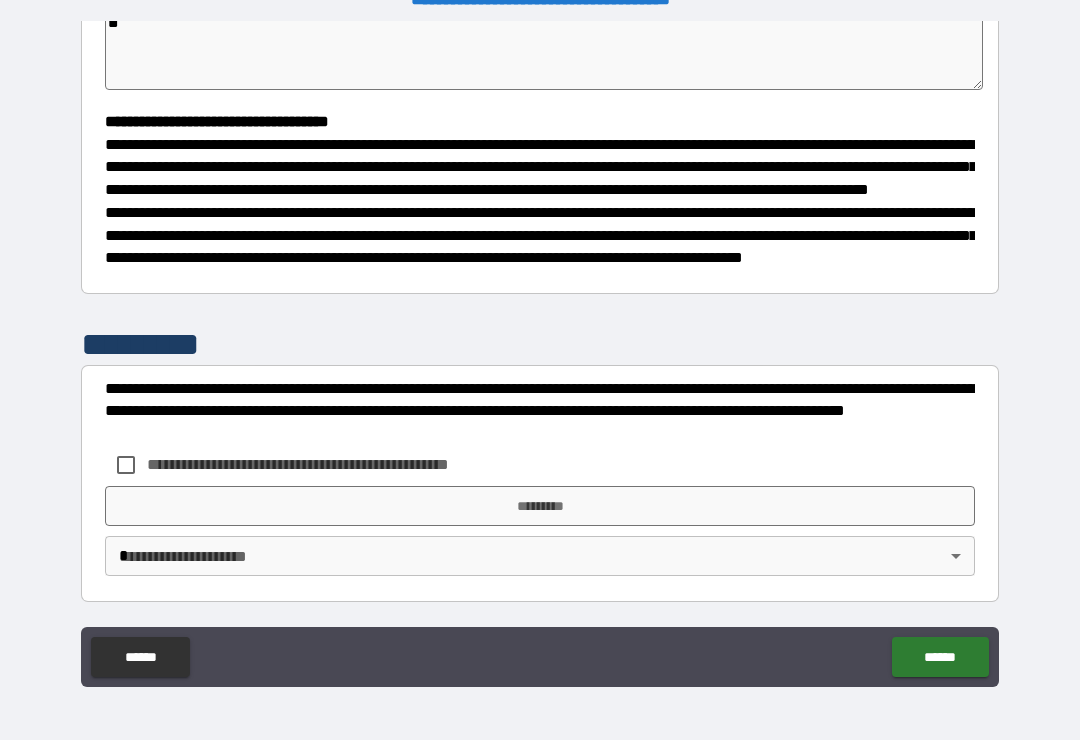 type on "*" 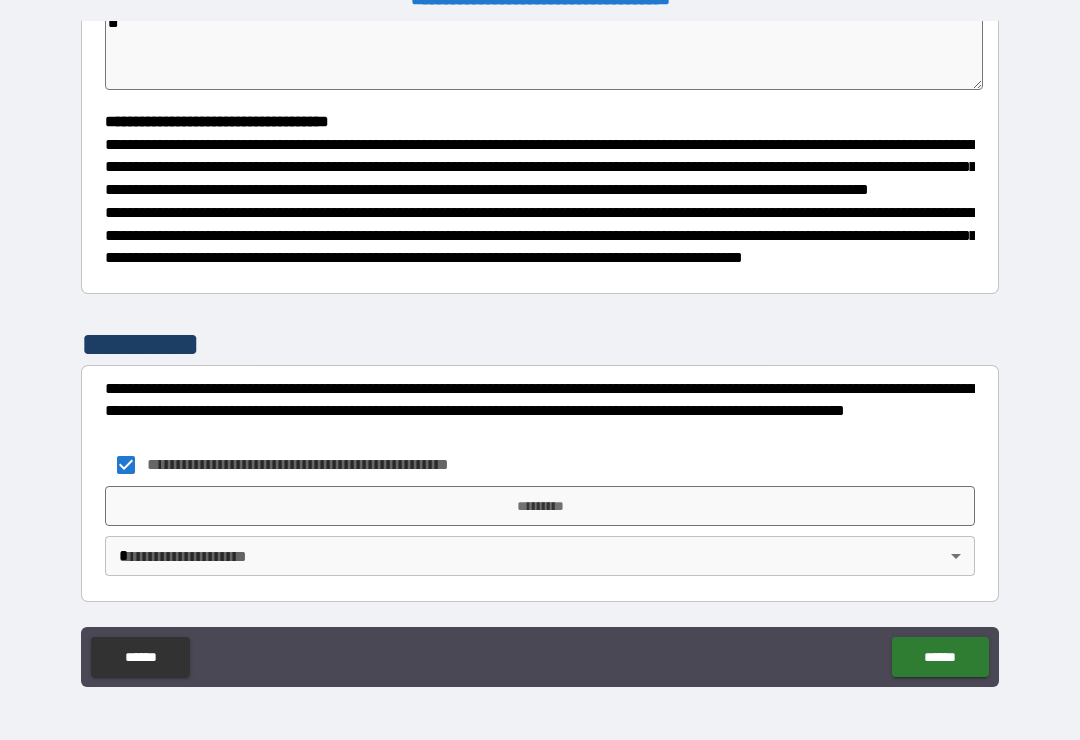 type on "*" 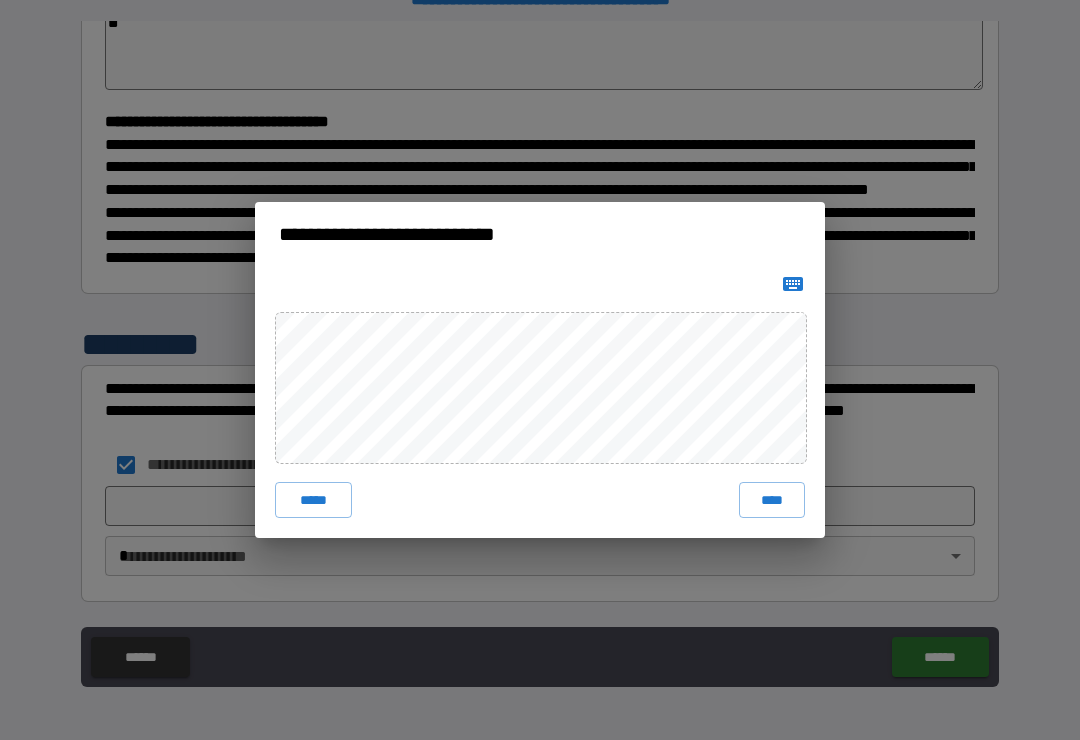 click on "****" at bounding box center [772, 500] 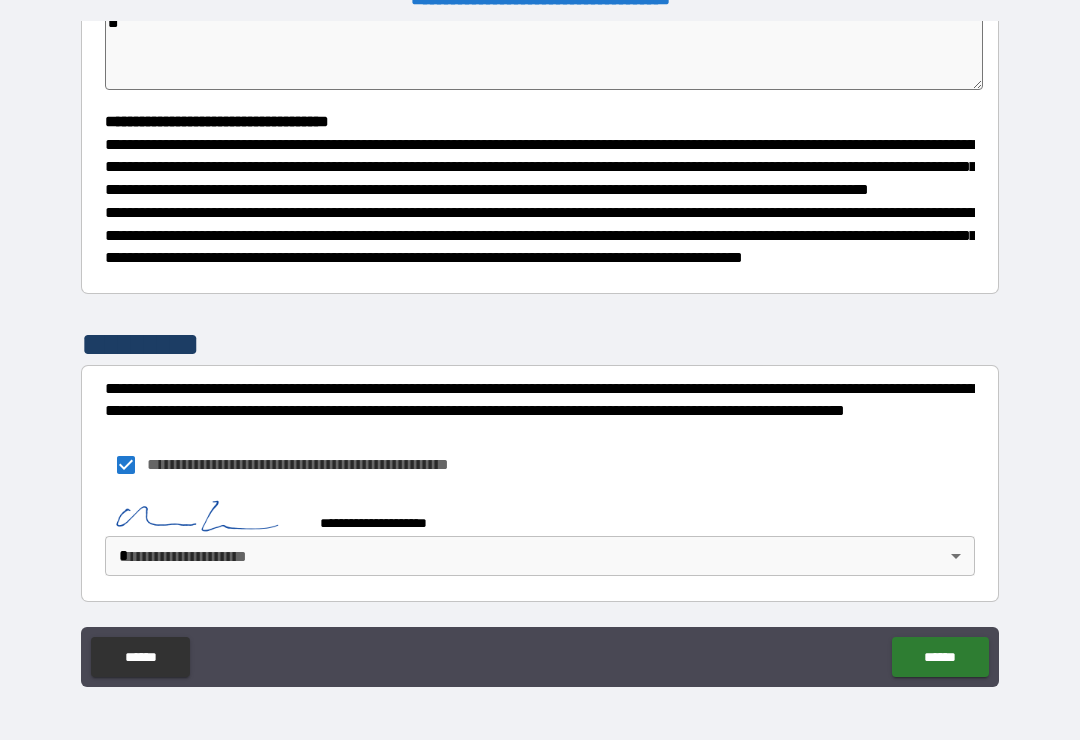 type on "*" 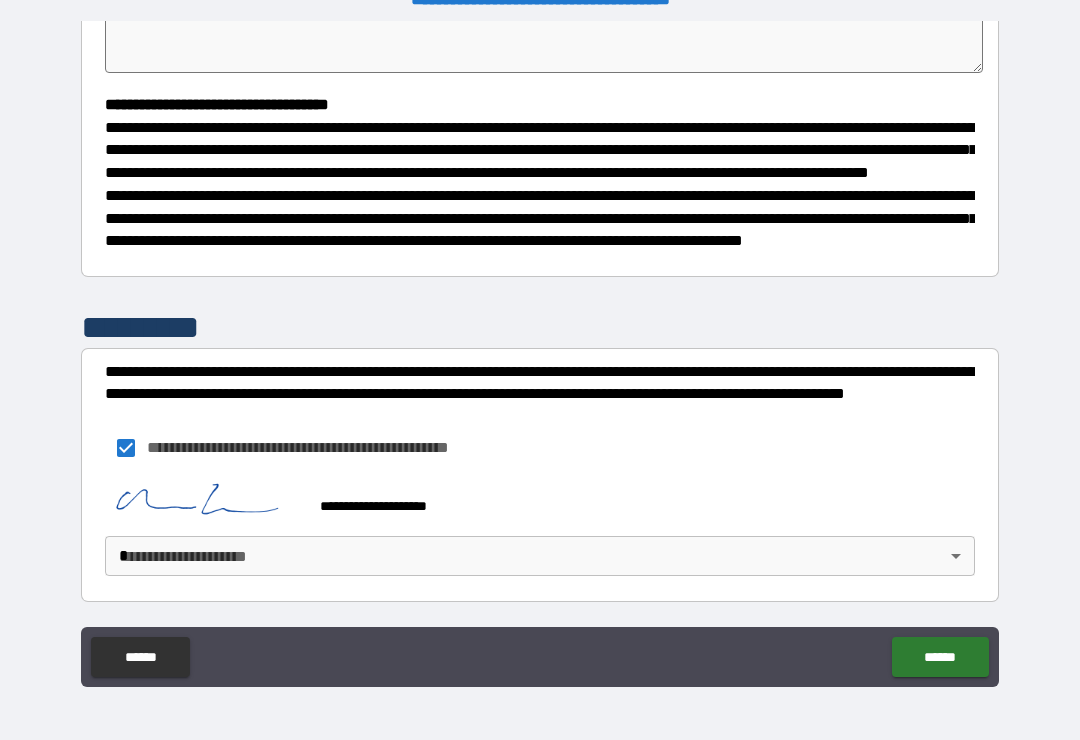 scroll, scrollTop: 543, scrollLeft: 0, axis: vertical 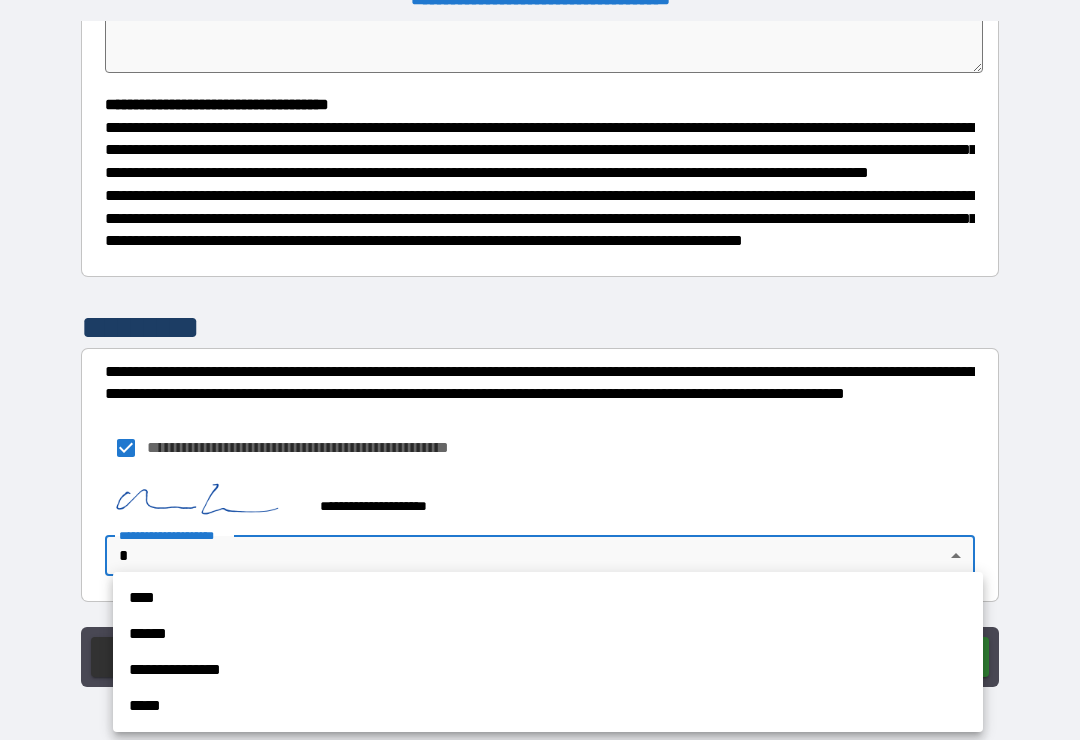click on "****" at bounding box center [548, 598] 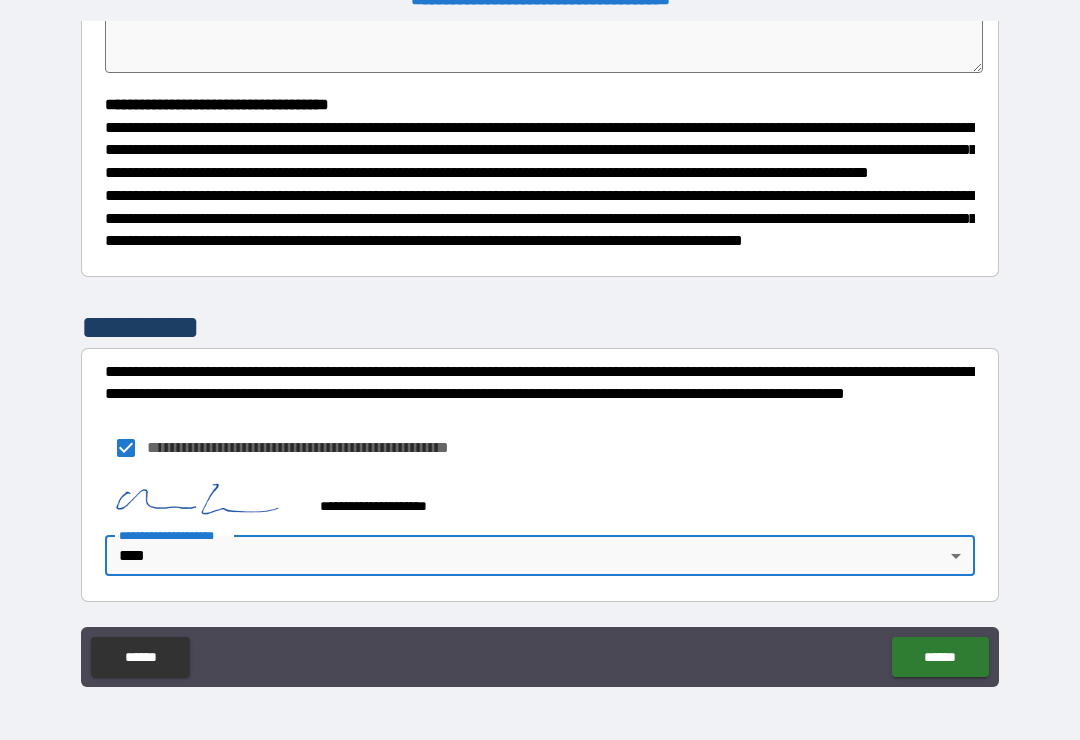 type on "*" 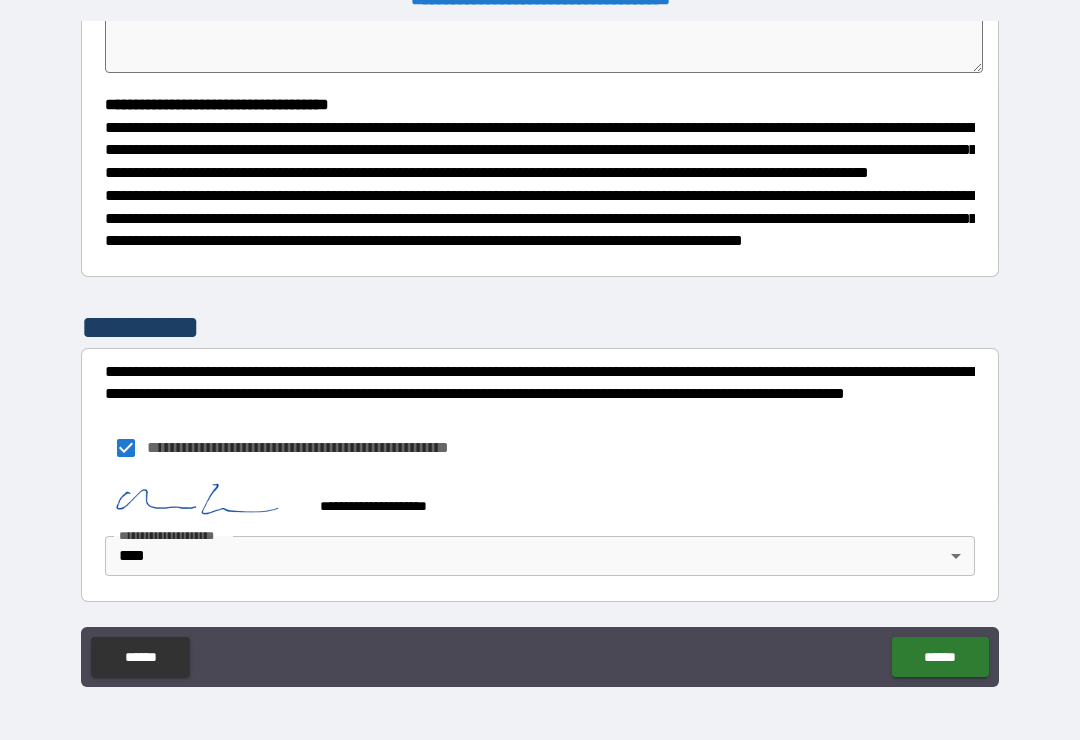 click on "******" at bounding box center [940, 657] 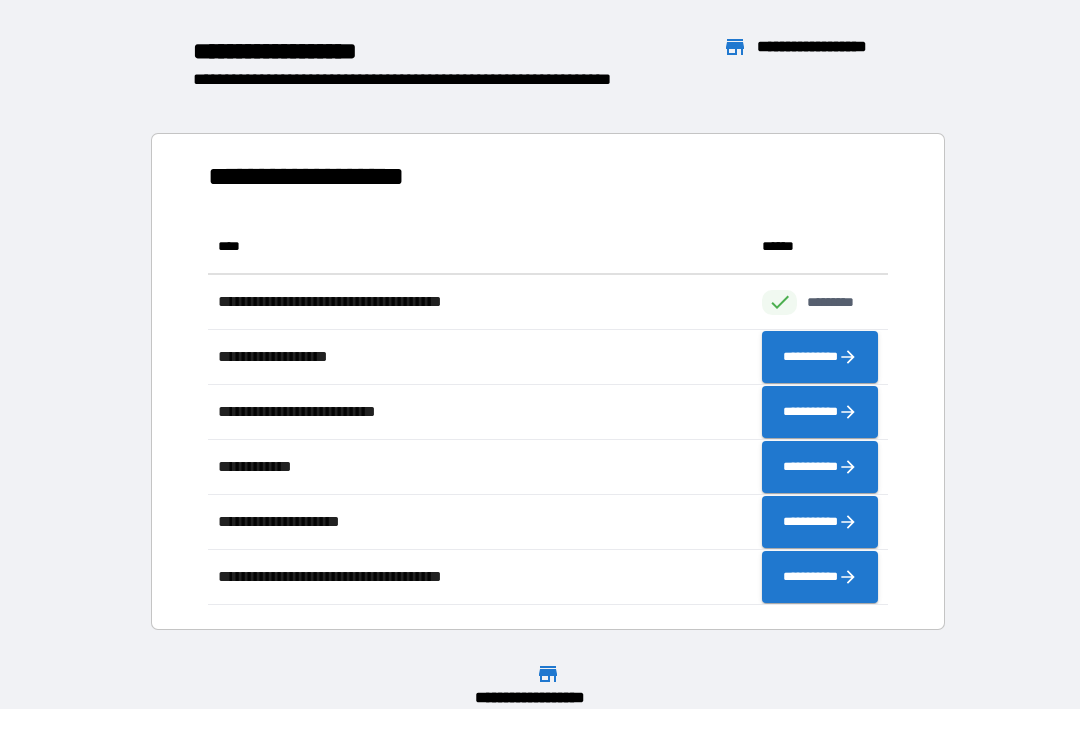 scroll, scrollTop: 1, scrollLeft: 1, axis: both 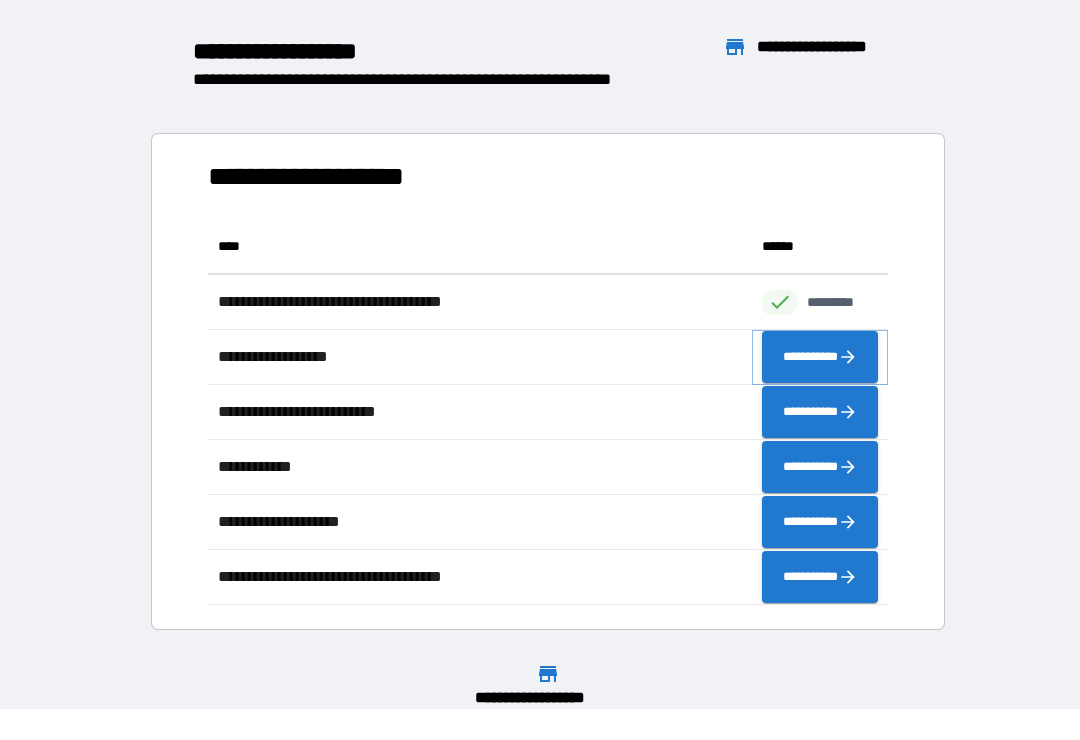 click on "**********" at bounding box center [820, 357] 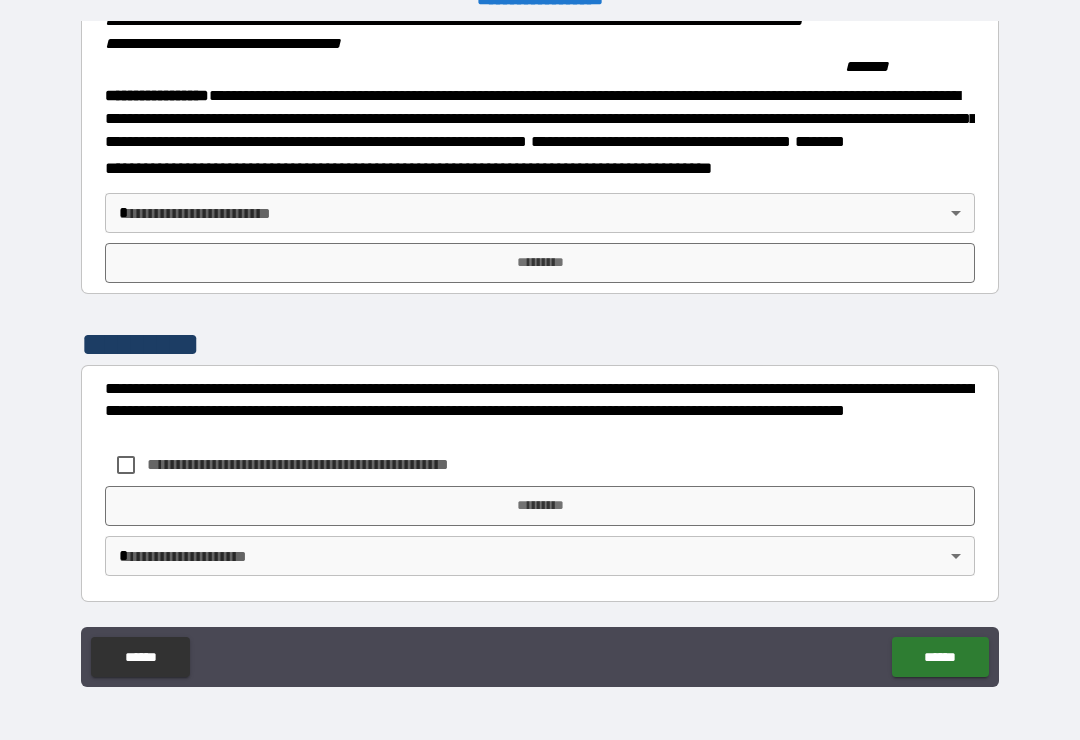 scroll, scrollTop: 2215, scrollLeft: 0, axis: vertical 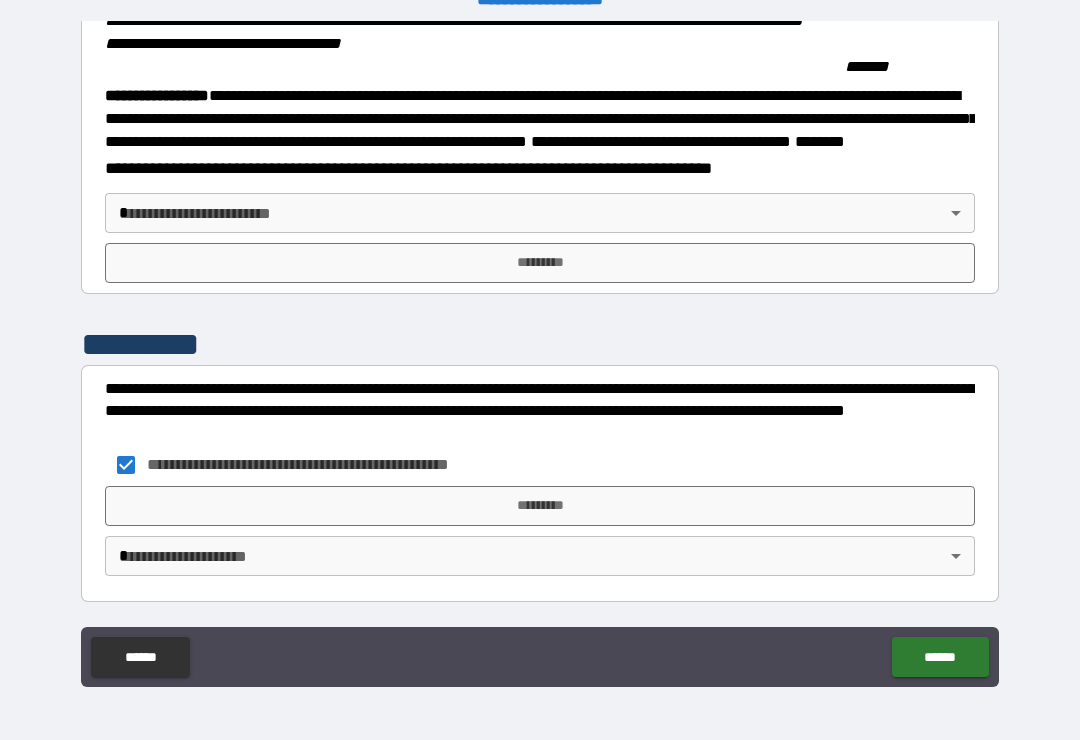 click on "*********" at bounding box center [540, 506] 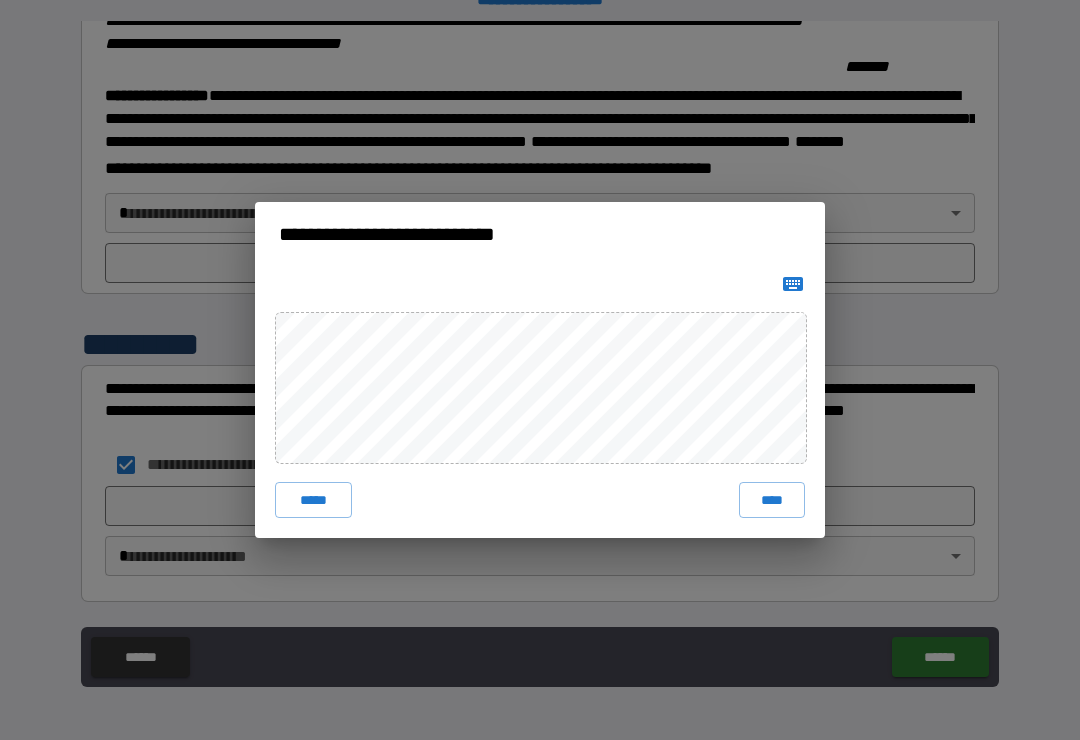 click on "****" at bounding box center (772, 500) 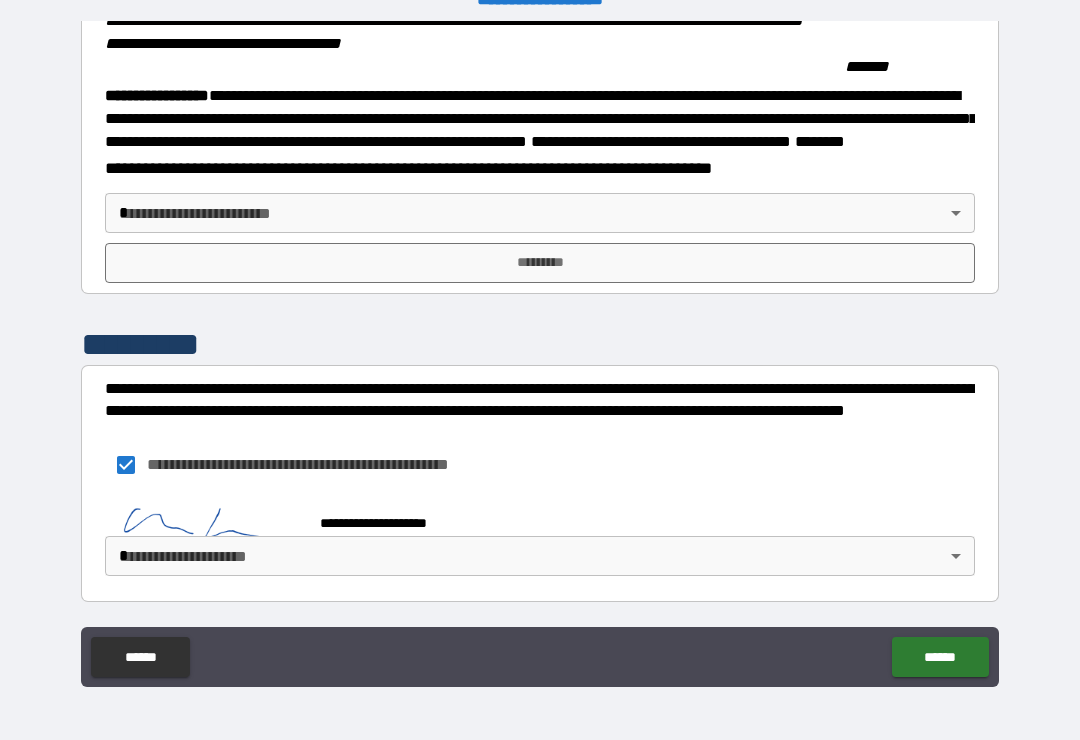 scroll, scrollTop: 2205, scrollLeft: 0, axis: vertical 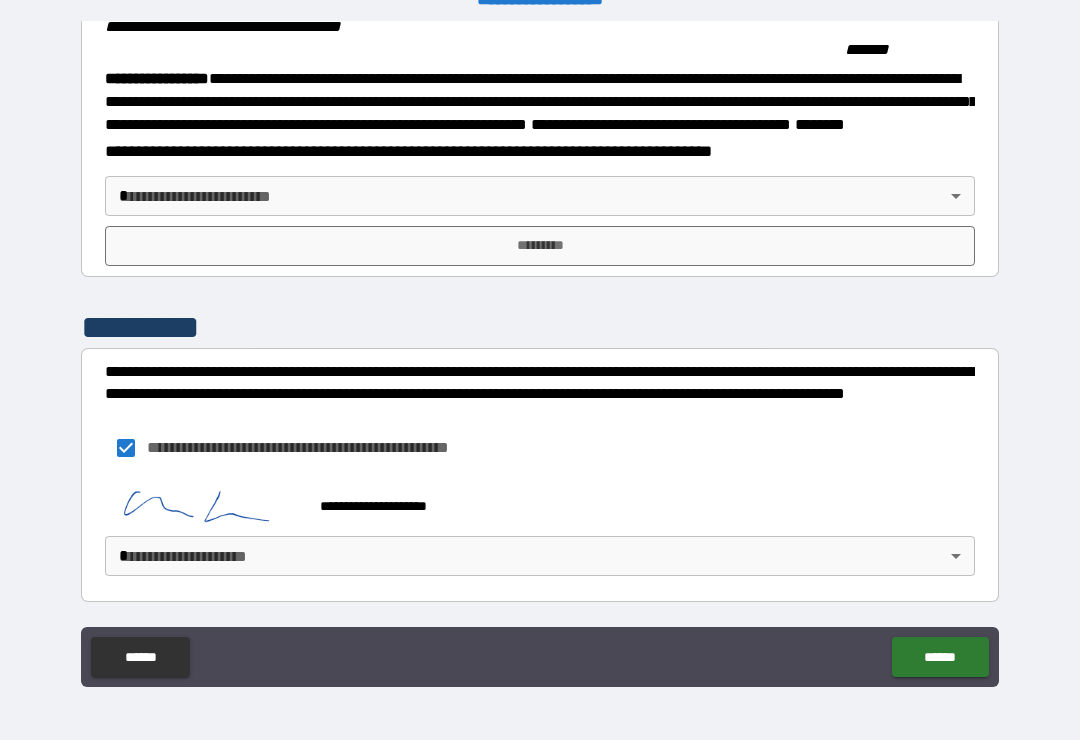 click on "**********" at bounding box center (540, 354) 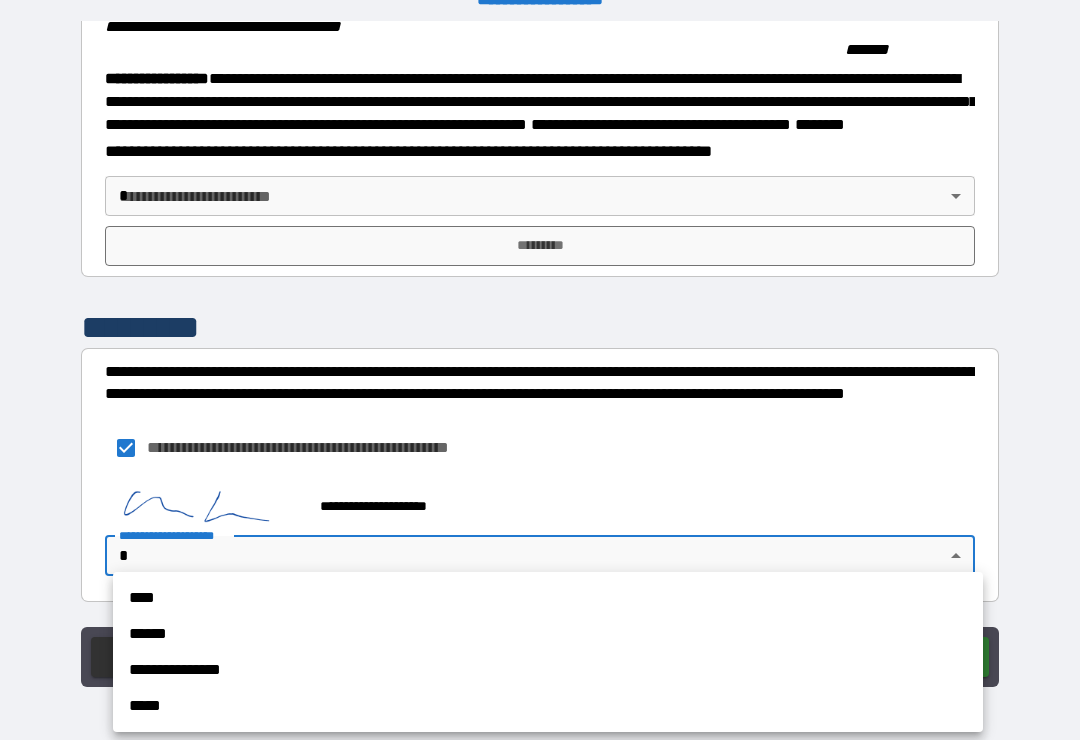 click on "****" at bounding box center (548, 598) 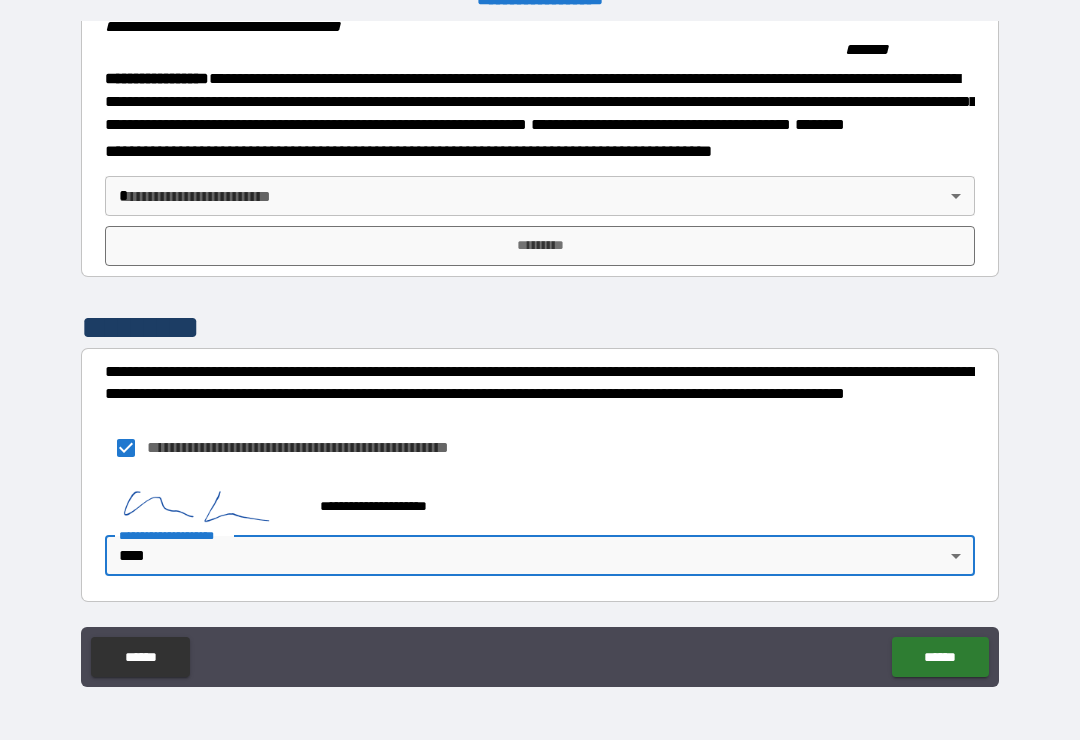 click on "******" at bounding box center [940, 657] 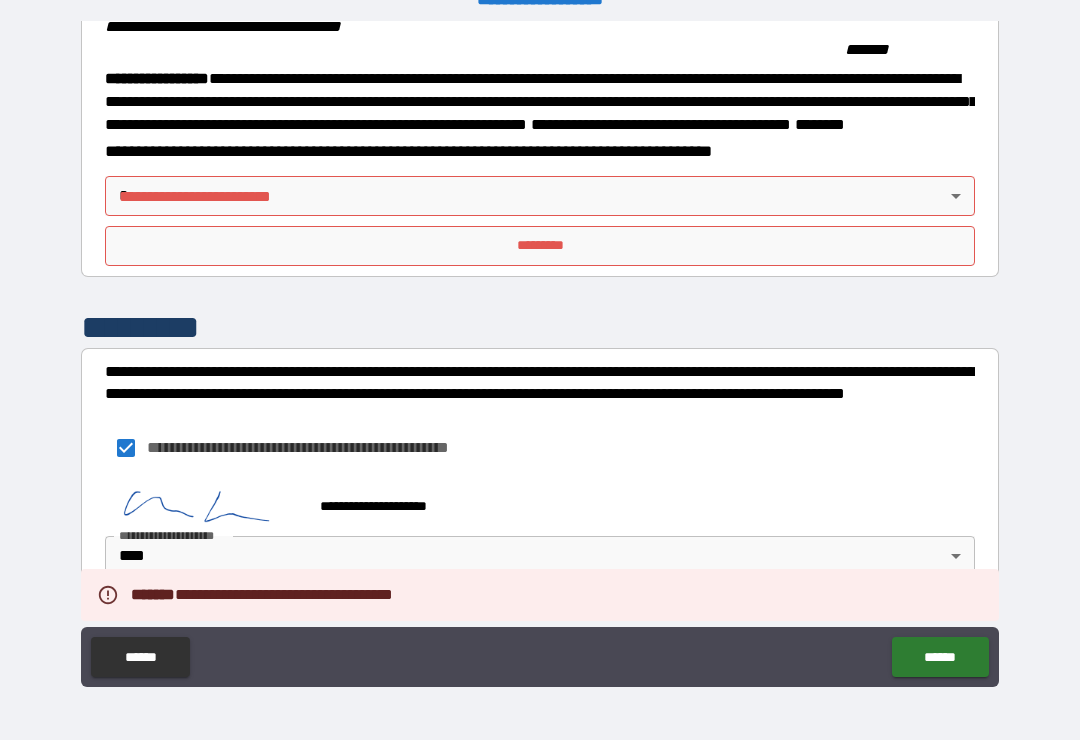 click on "**********" at bounding box center [540, 354] 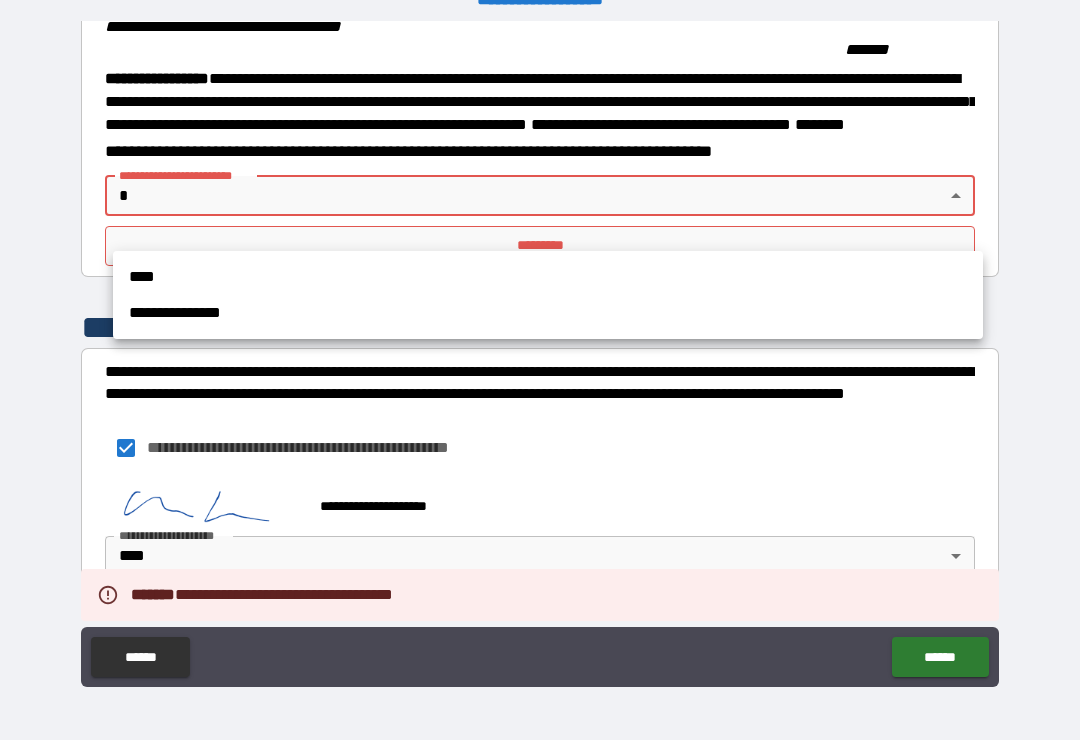 click on "****" at bounding box center [548, 277] 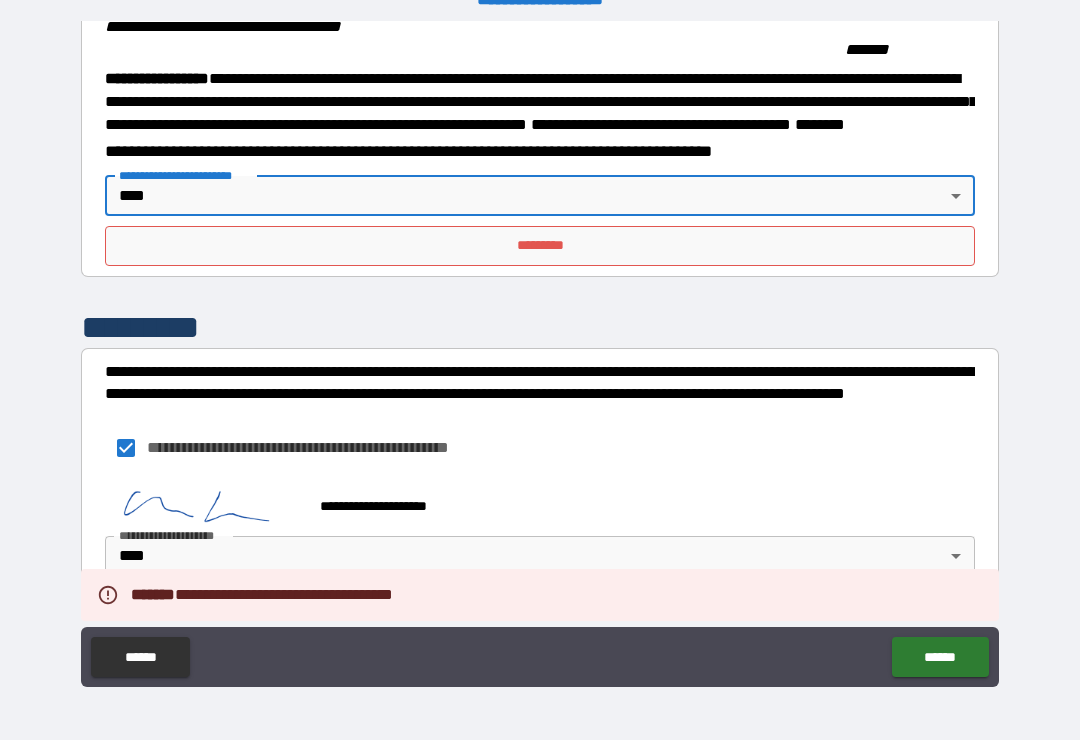 click on "*********" at bounding box center (540, 246) 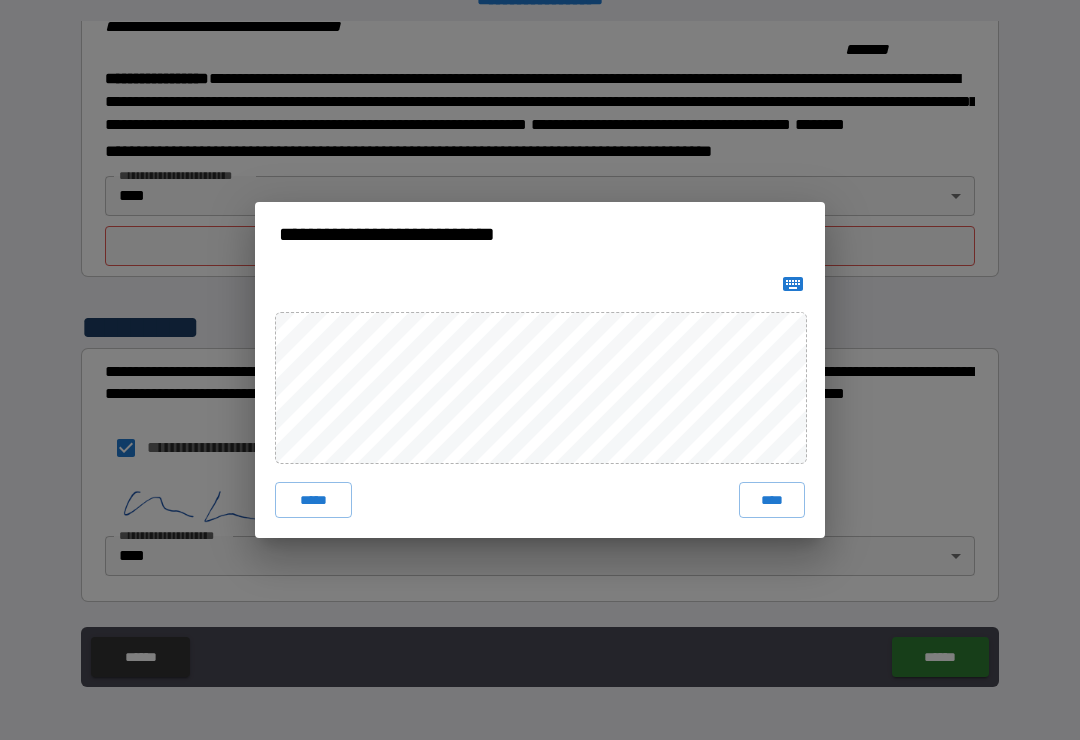 click on "****" at bounding box center (772, 500) 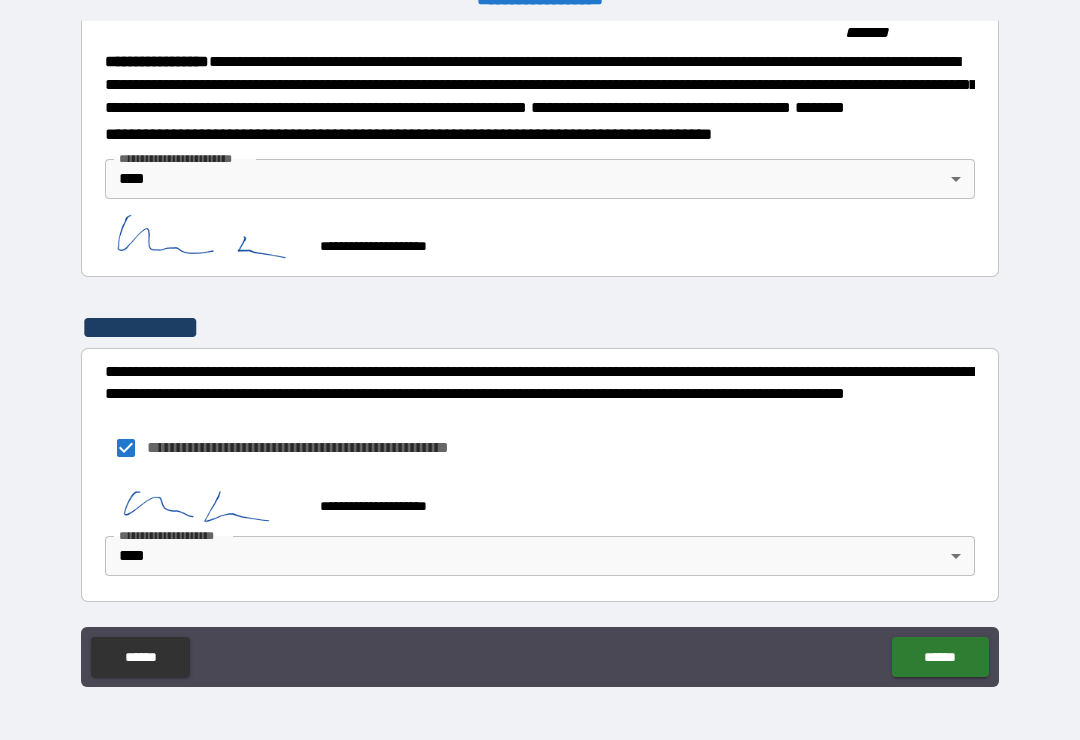 scroll, scrollTop: 2249, scrollLeft: 0, axis: vertical 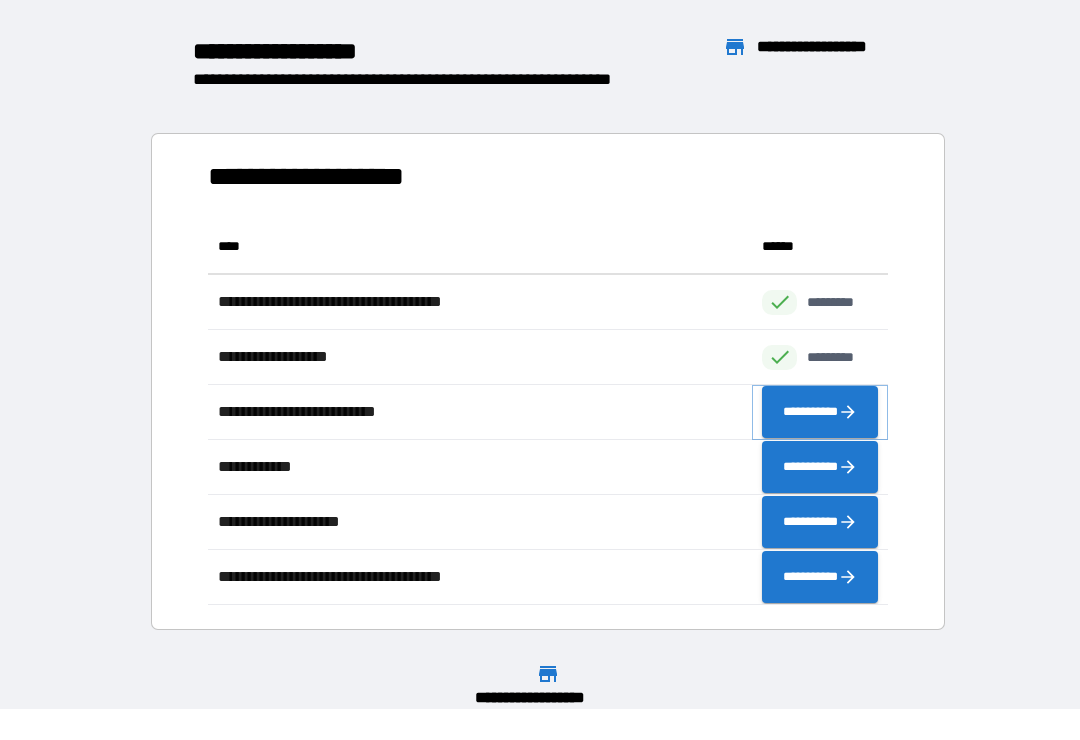 click on "**********" at bounding box center [820, 412] 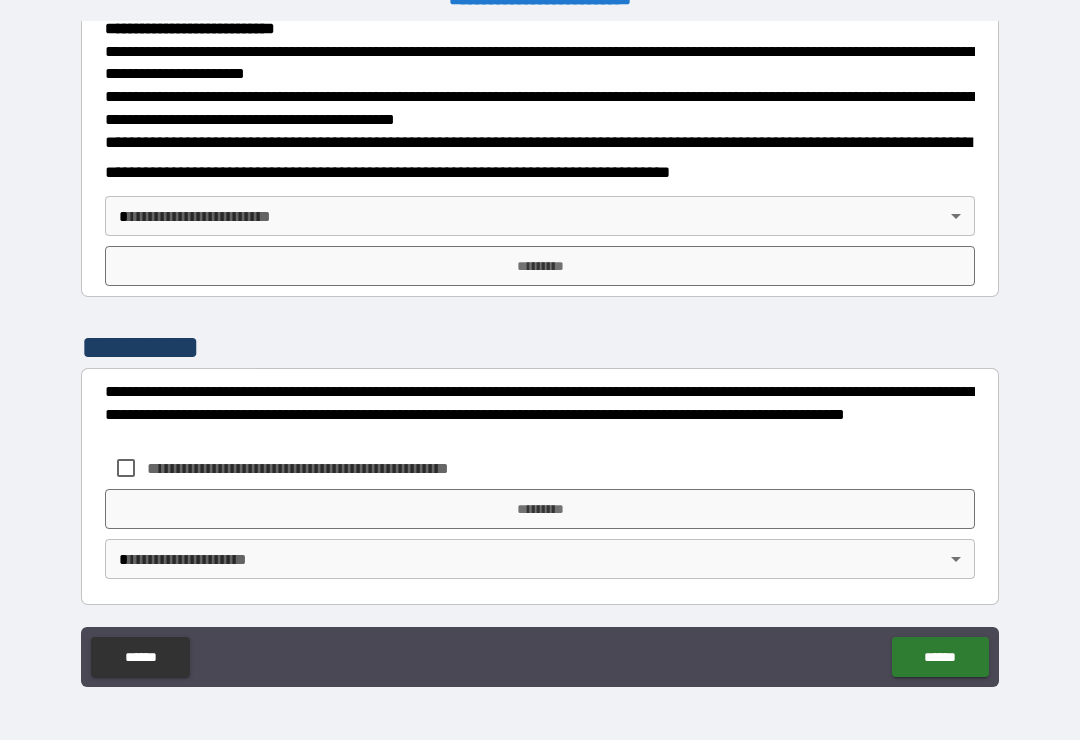 scroll, scrollTop: 721, scrollLeft: 0, axis: vertical 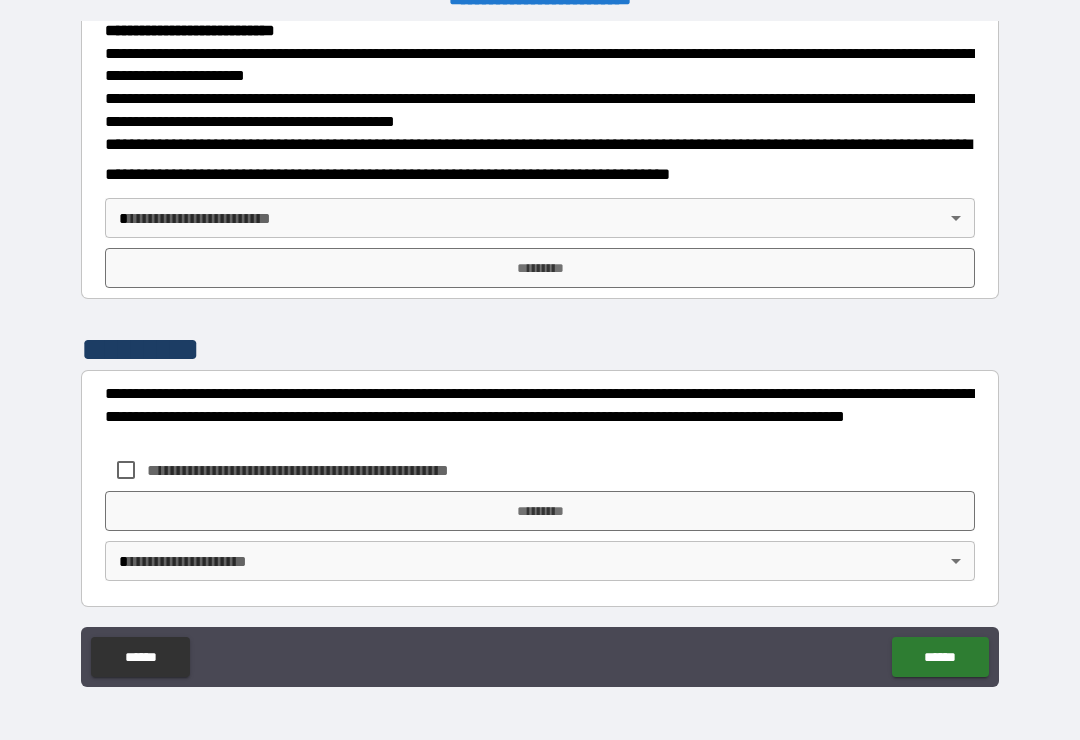 click on "**********" at bounding box center (540, 354) 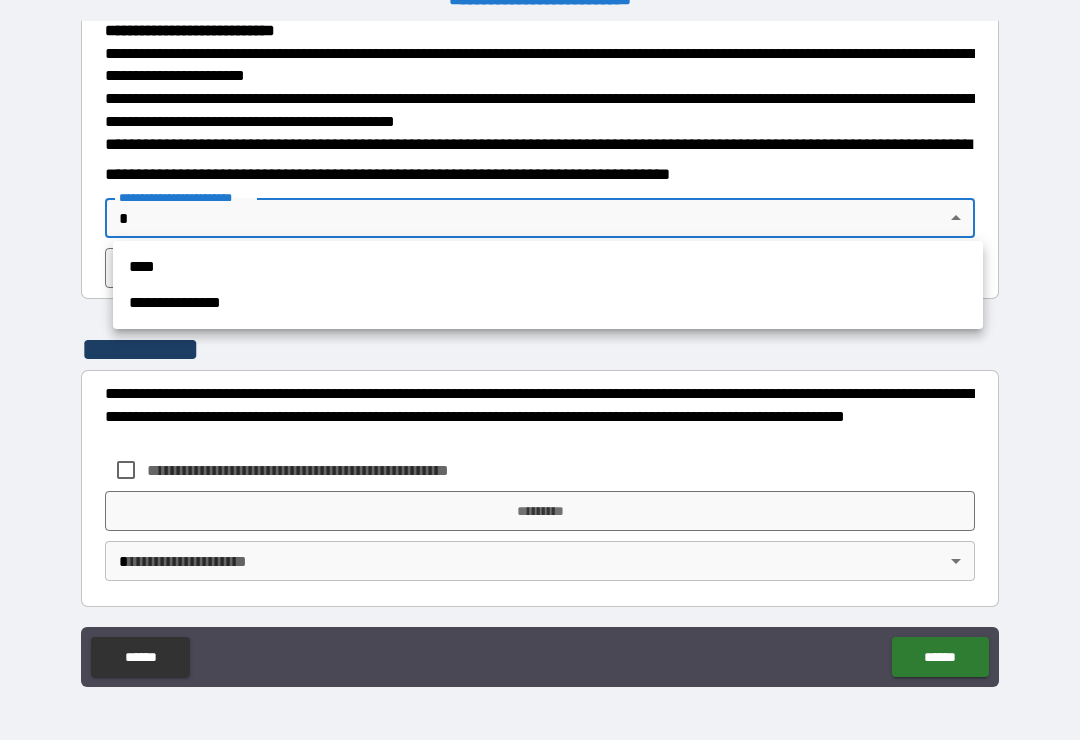 click on "****" at bounding box center [548, 267] 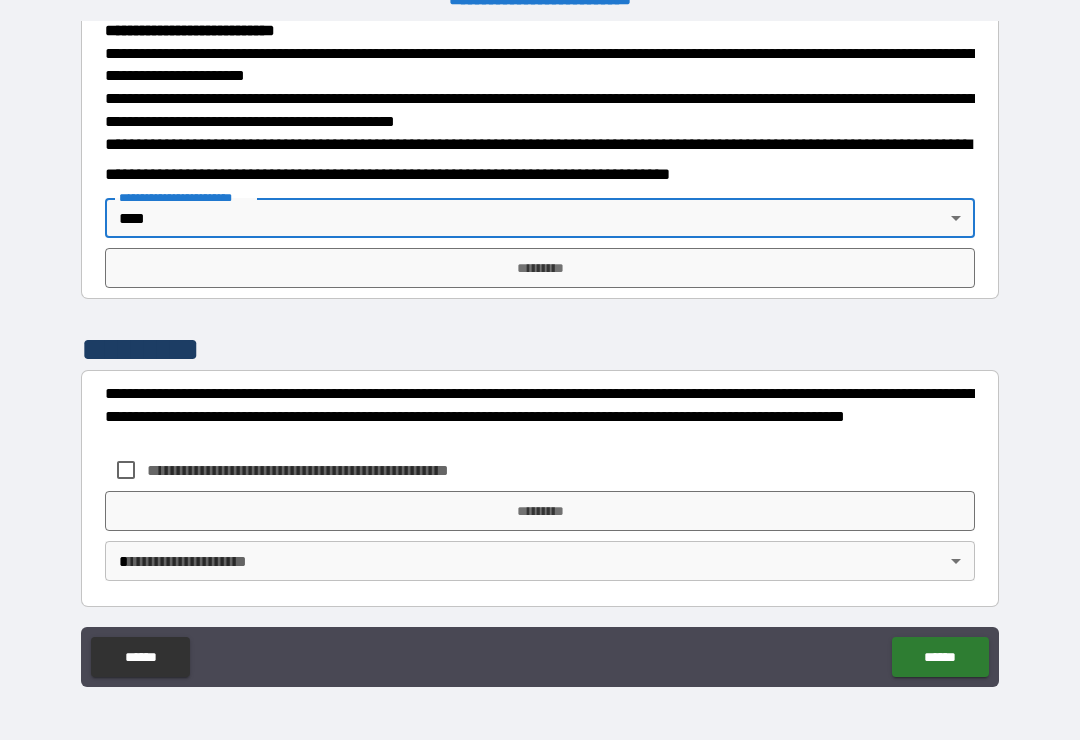 click on "*********" at bounding box center (540, 268) 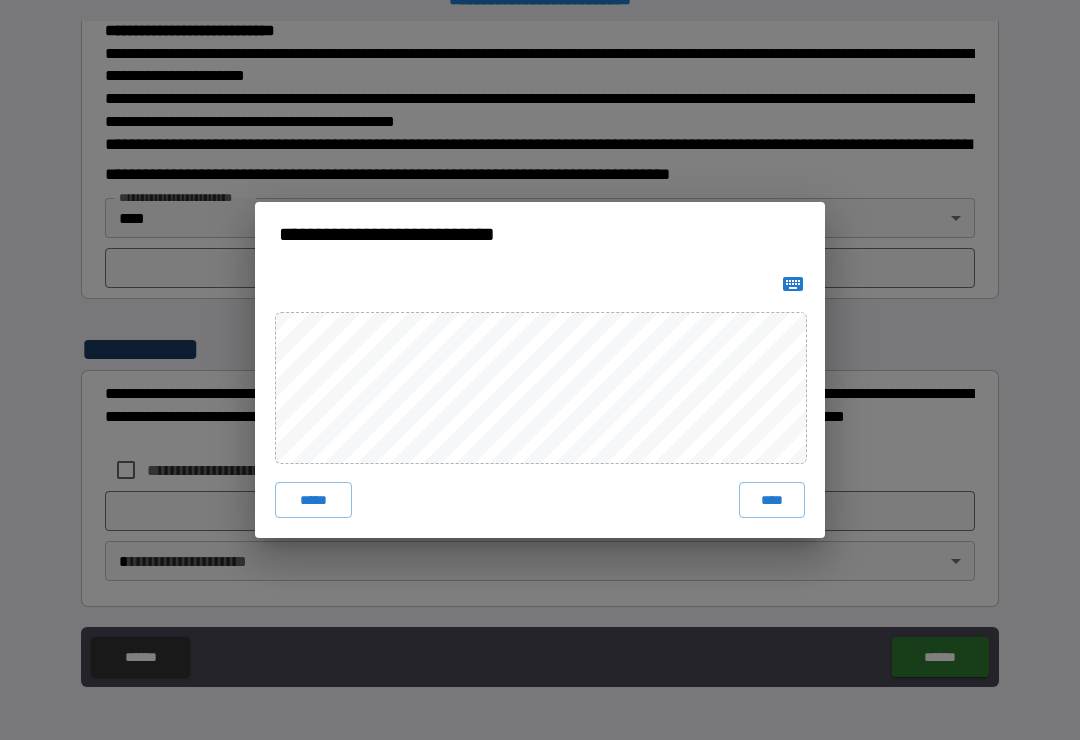 click on "****" at bounding box center (772, 500) 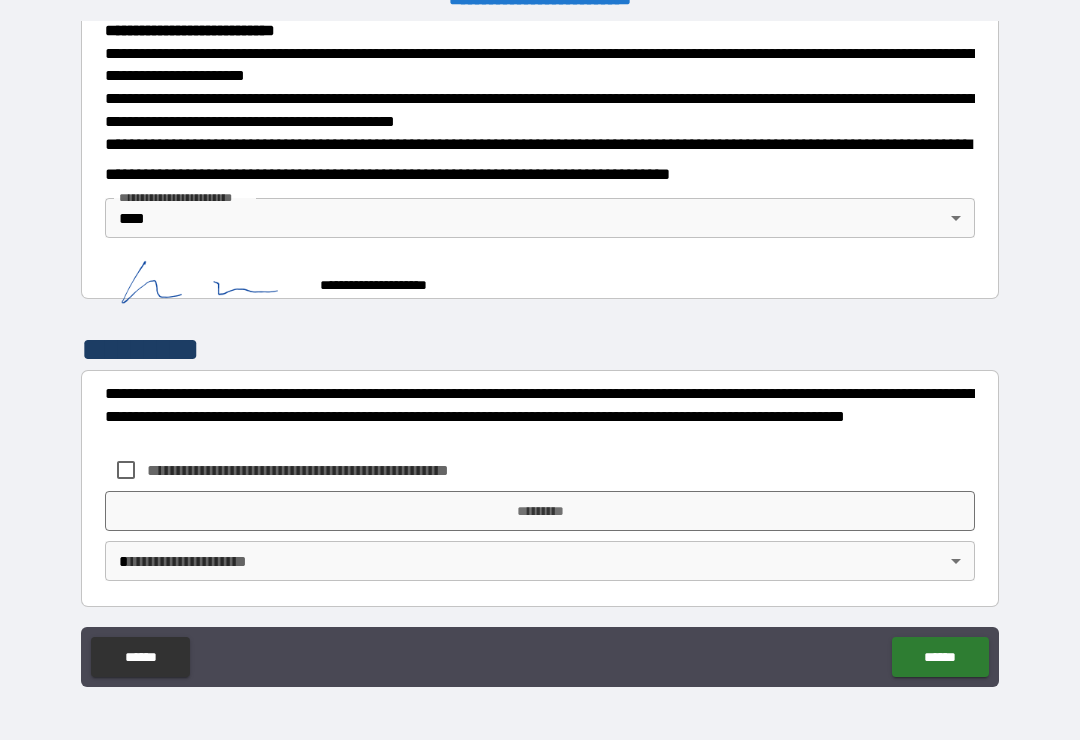 scroll, scrollTop: 711, scrollLeft: 0, axis: vertical 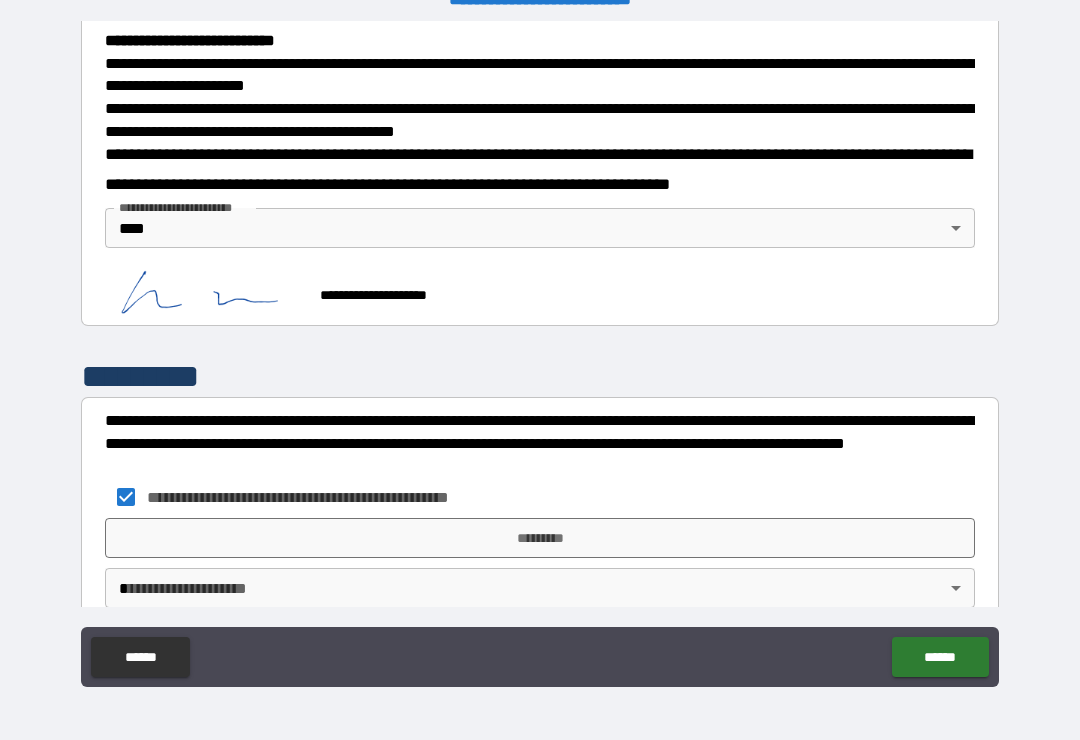 click on "*********" at bounding box center (540, 538) 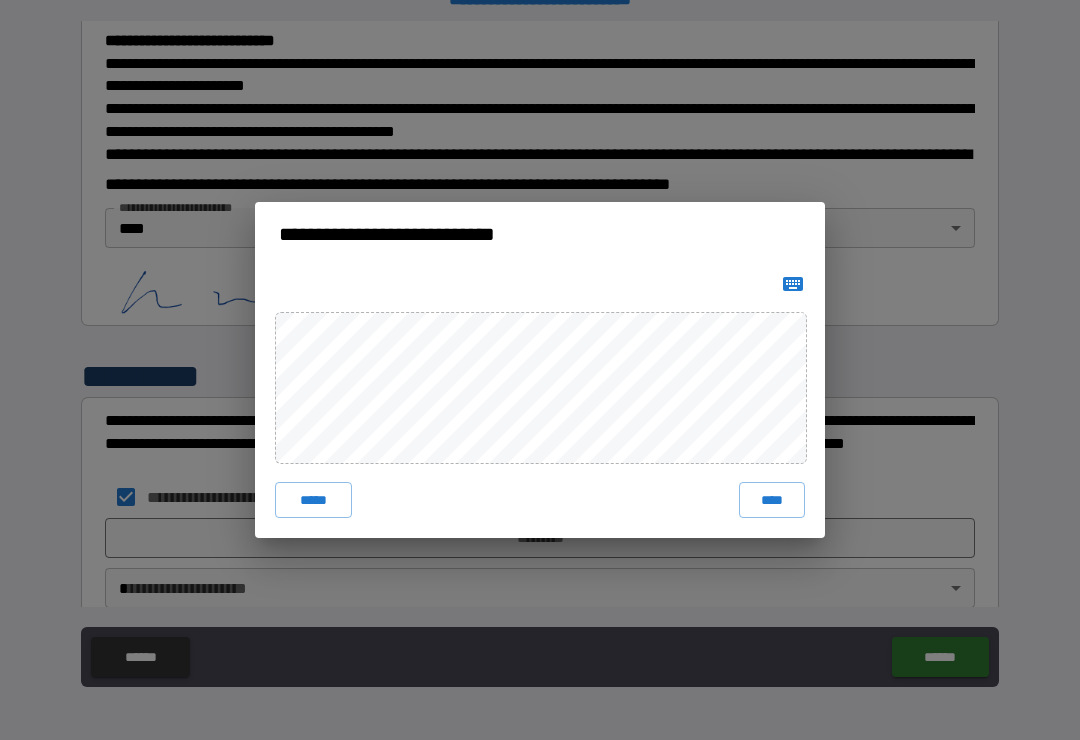 click on "****" at bounding box center [772, 500] 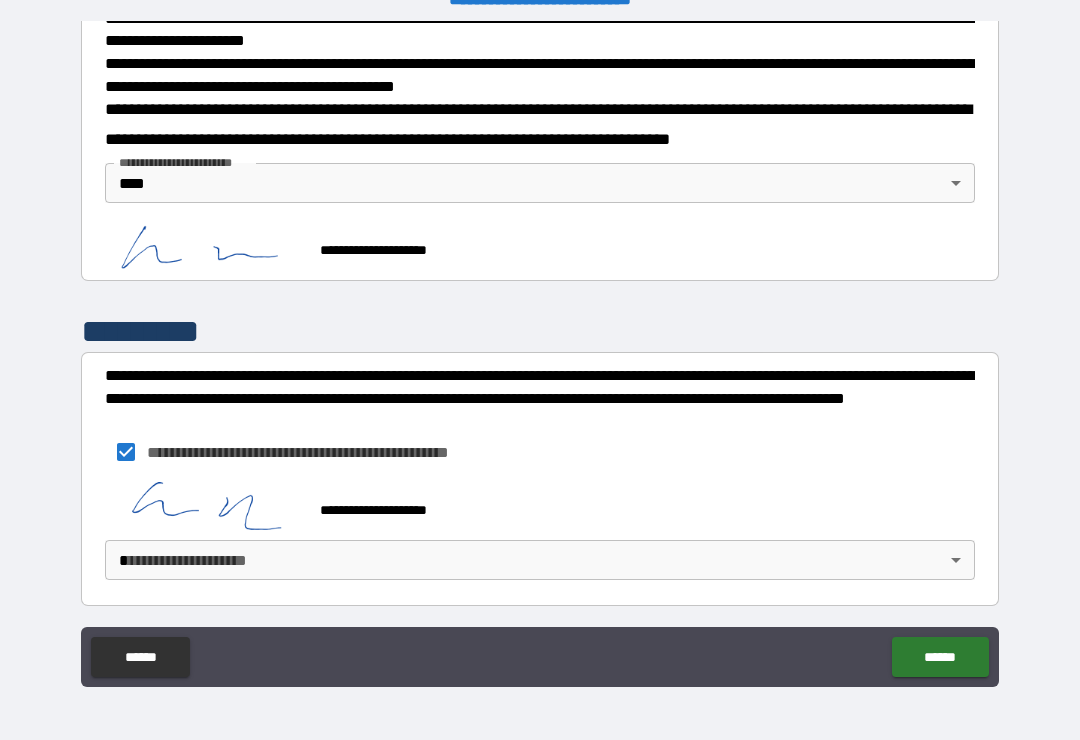scroll, scrollTop: 755, scrollLeft: 0, axis: vertical 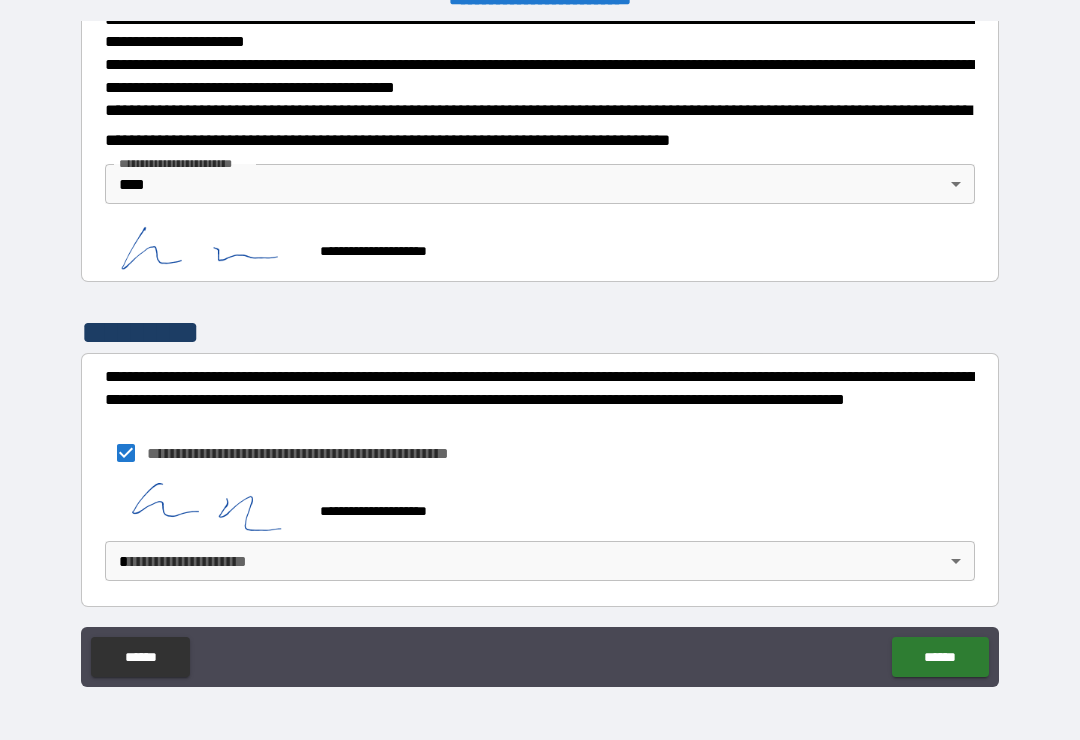 click on "**********" at bounding box center [540, 354] 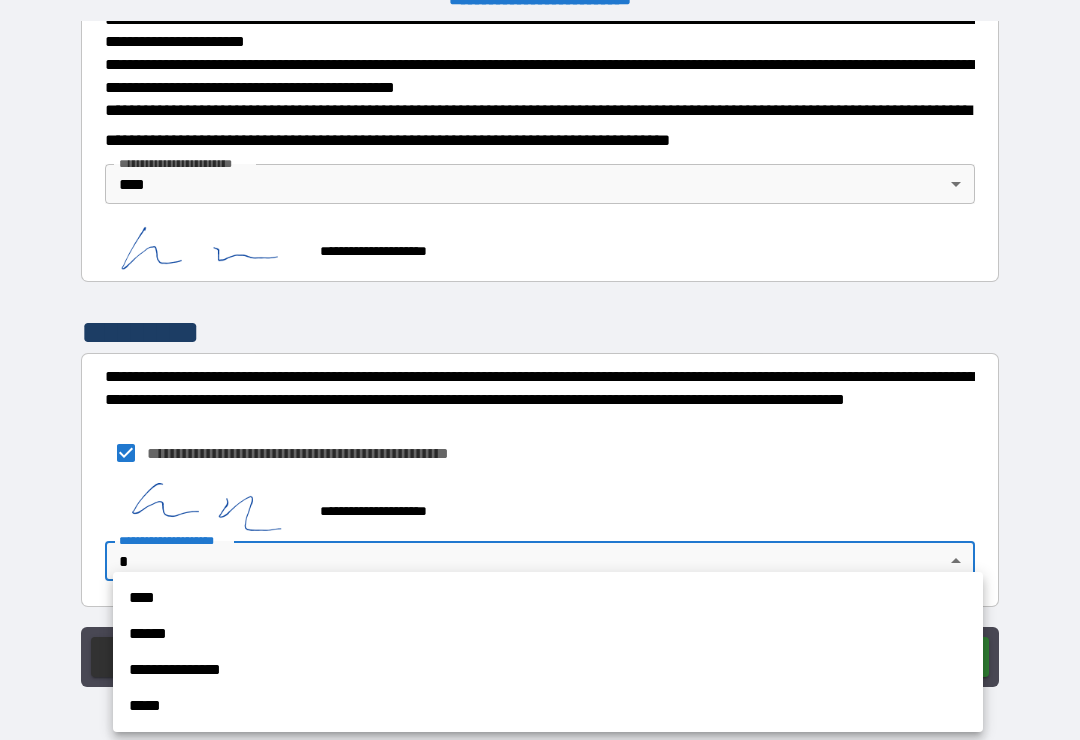 click on "****" at bounding box center (548, 598) 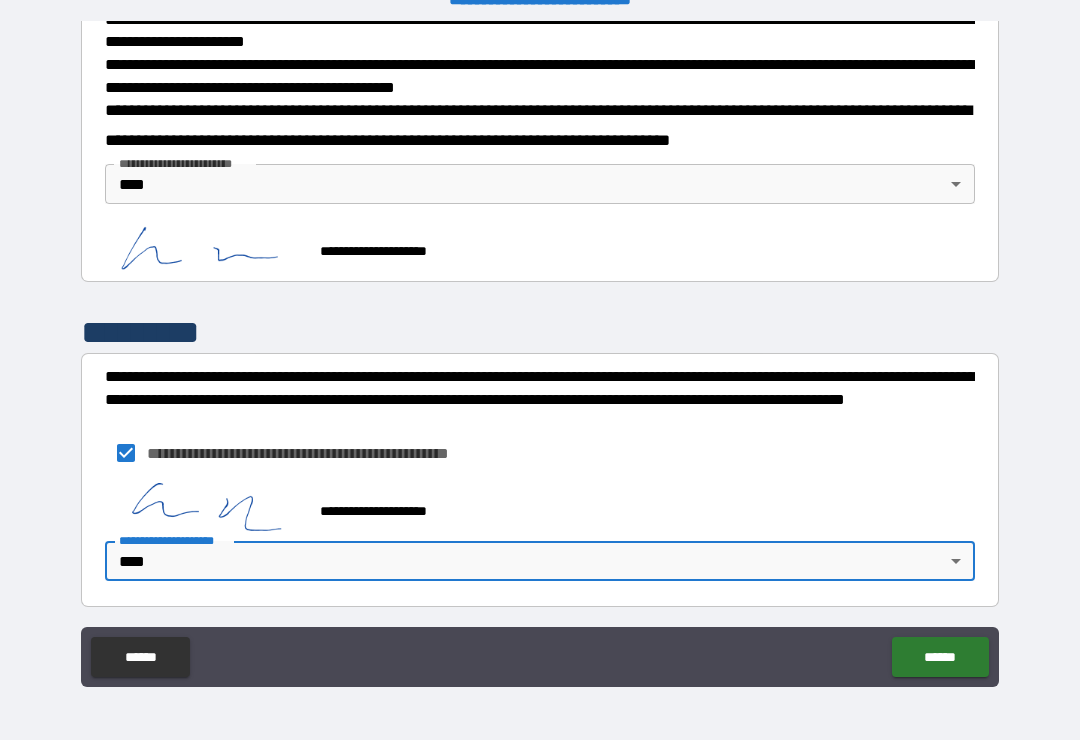 click on "******" at bounding box center [940, 657] 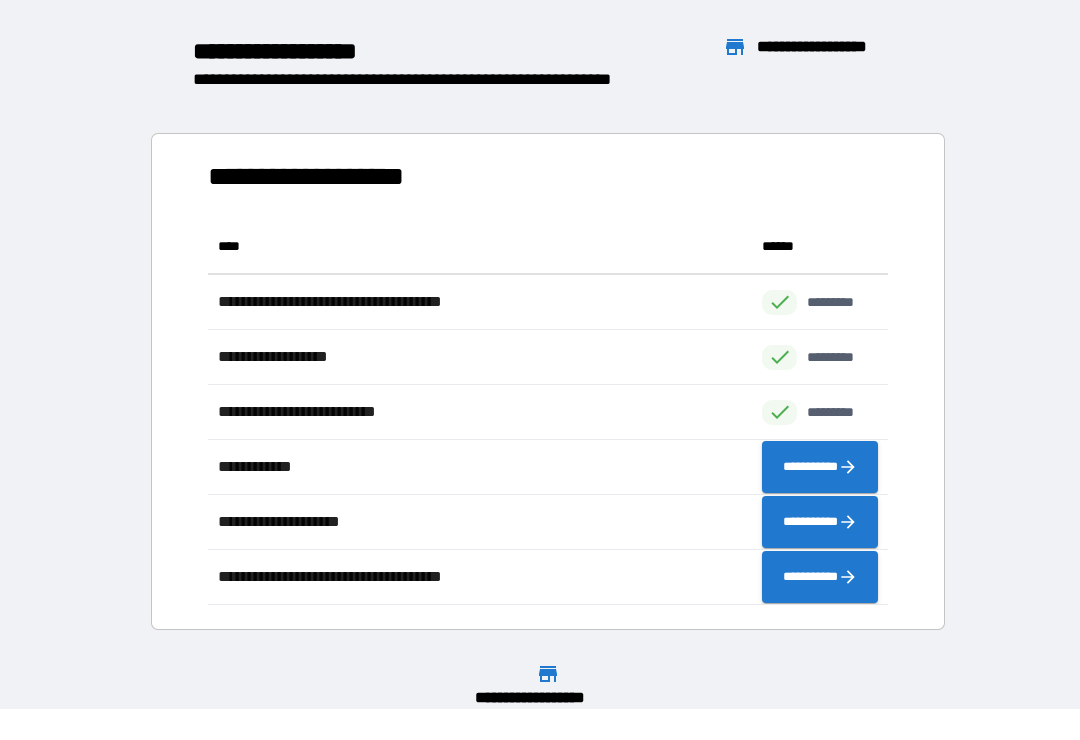 scroll, scrollTop: 1, scrollLeft: 1, axis: both 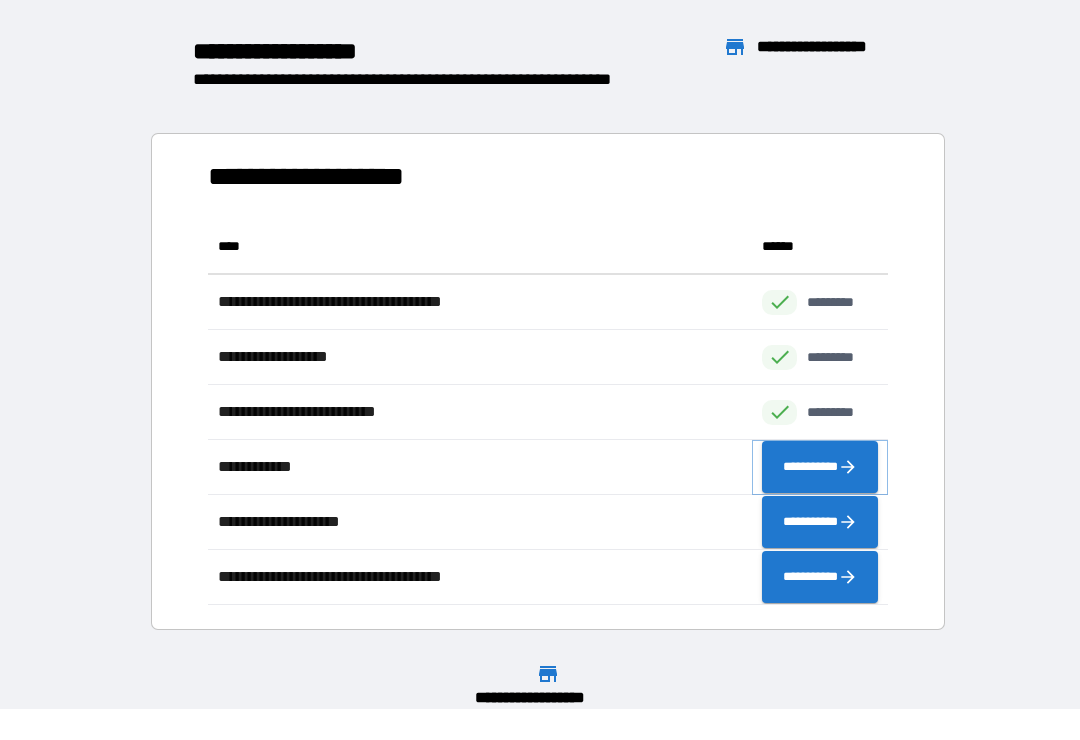 click on "**********" at bounding box center [820, 467] 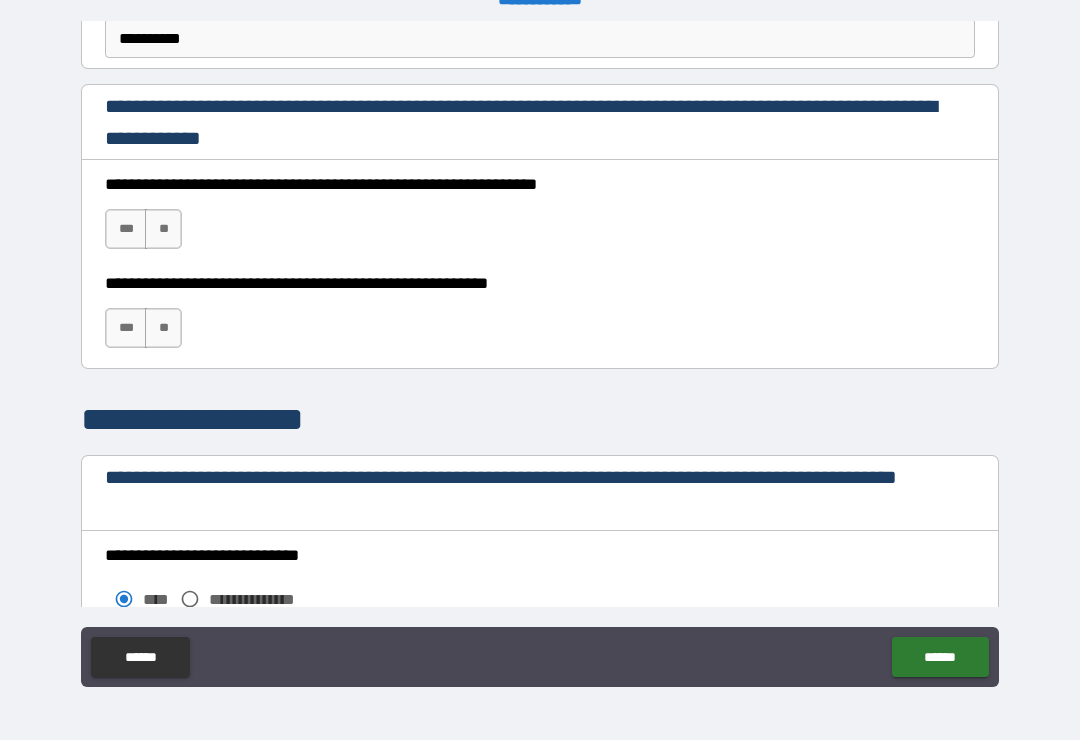 scroll, scrollTop: 1295, scrollLeft: 0, axis: vertical 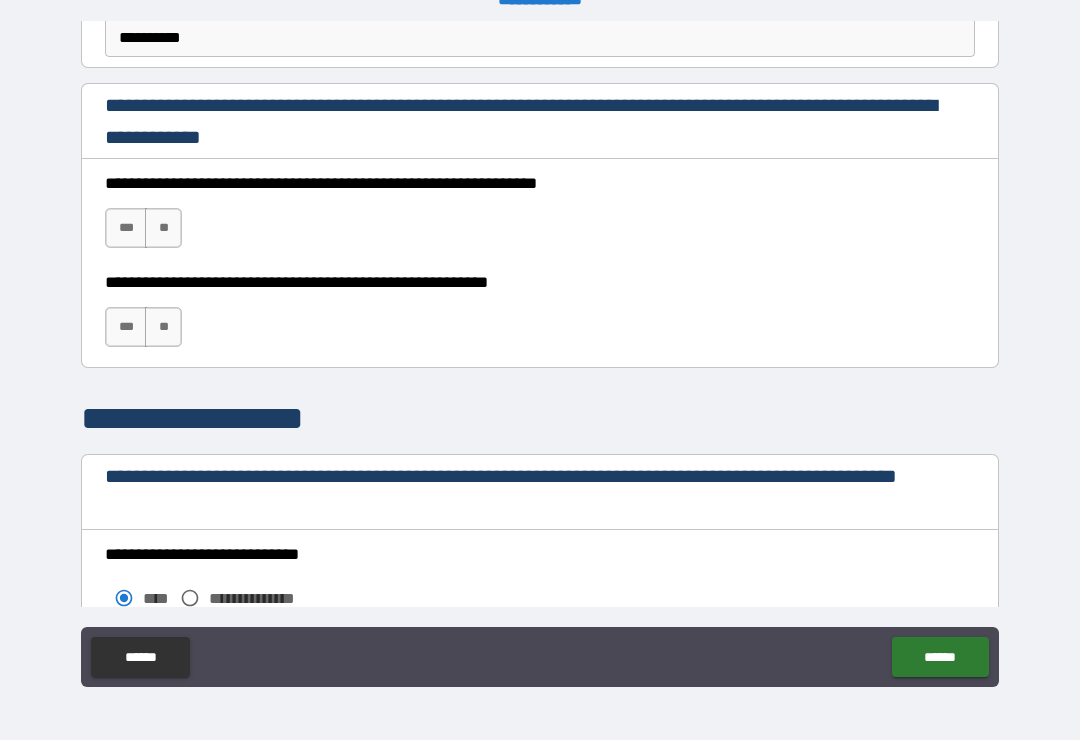 click on "***" at bounding box center [126, 228] 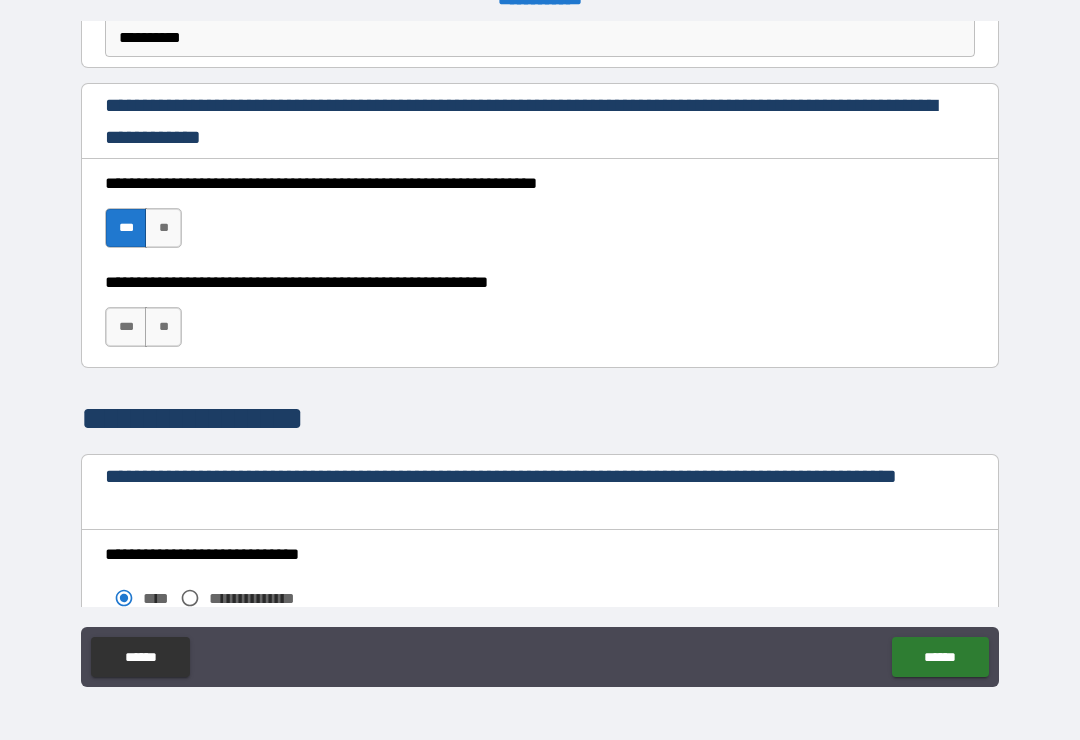 click on "***" at bounding box center (126, 327) 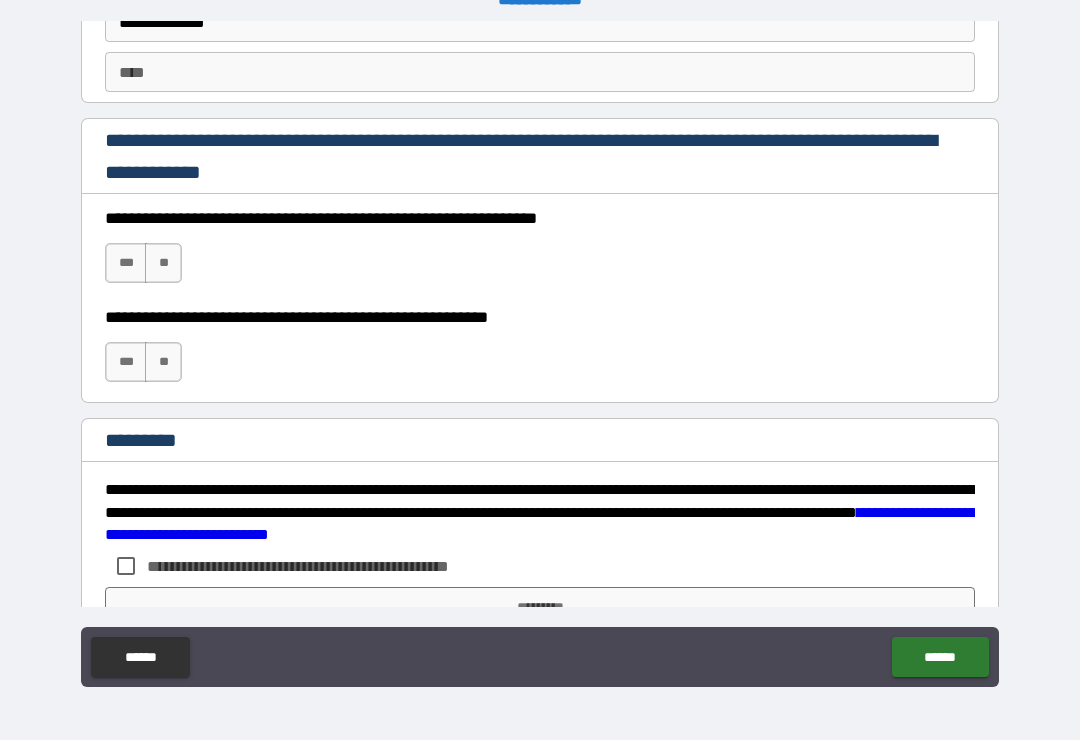 scroll, scrollTop: 2898, scrollLeft: 0, axis: vertical 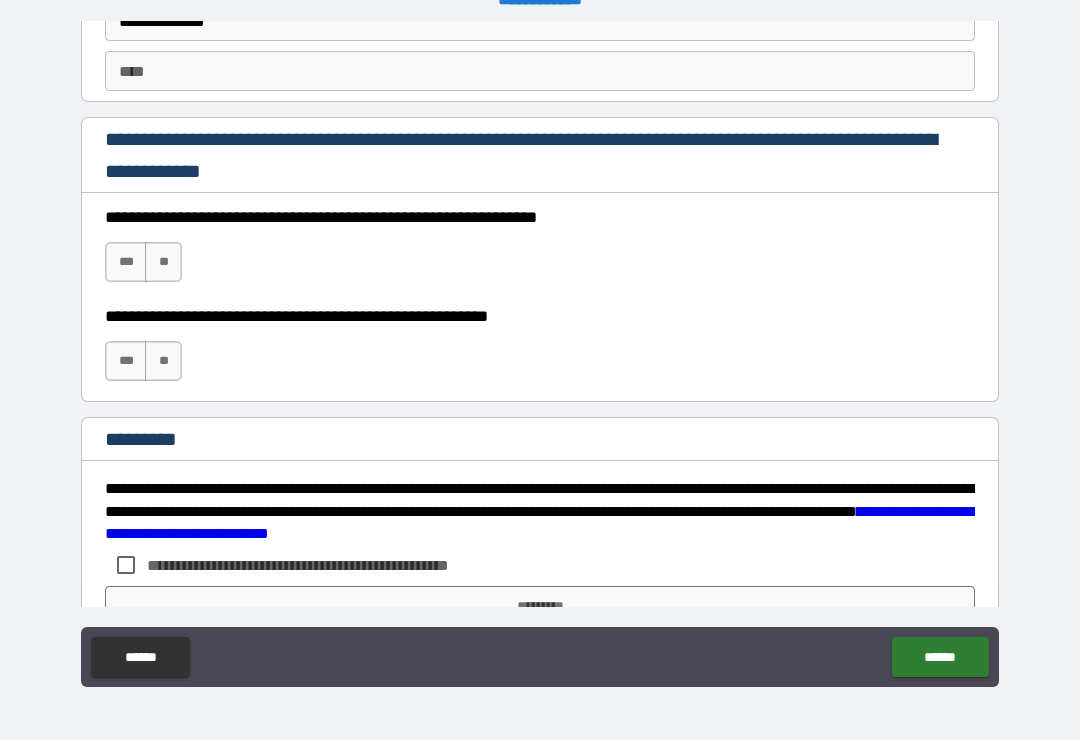 click on "***" at bounding box center [126, 262] 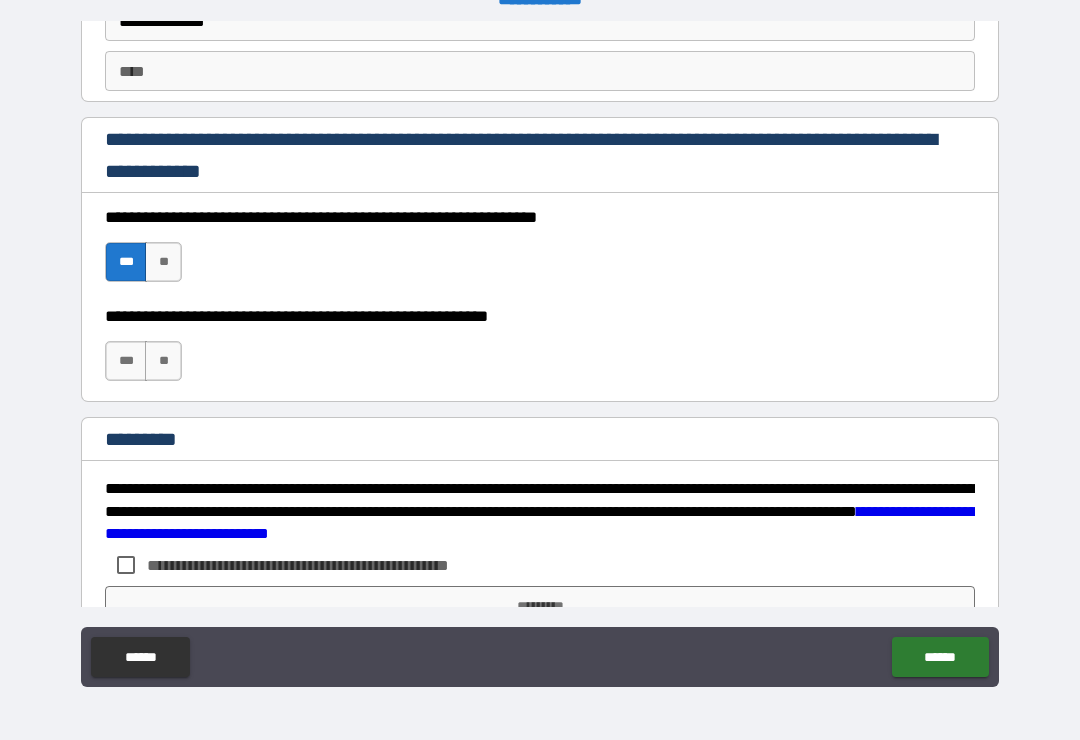 click on "***" at bounding box center [126, 361] 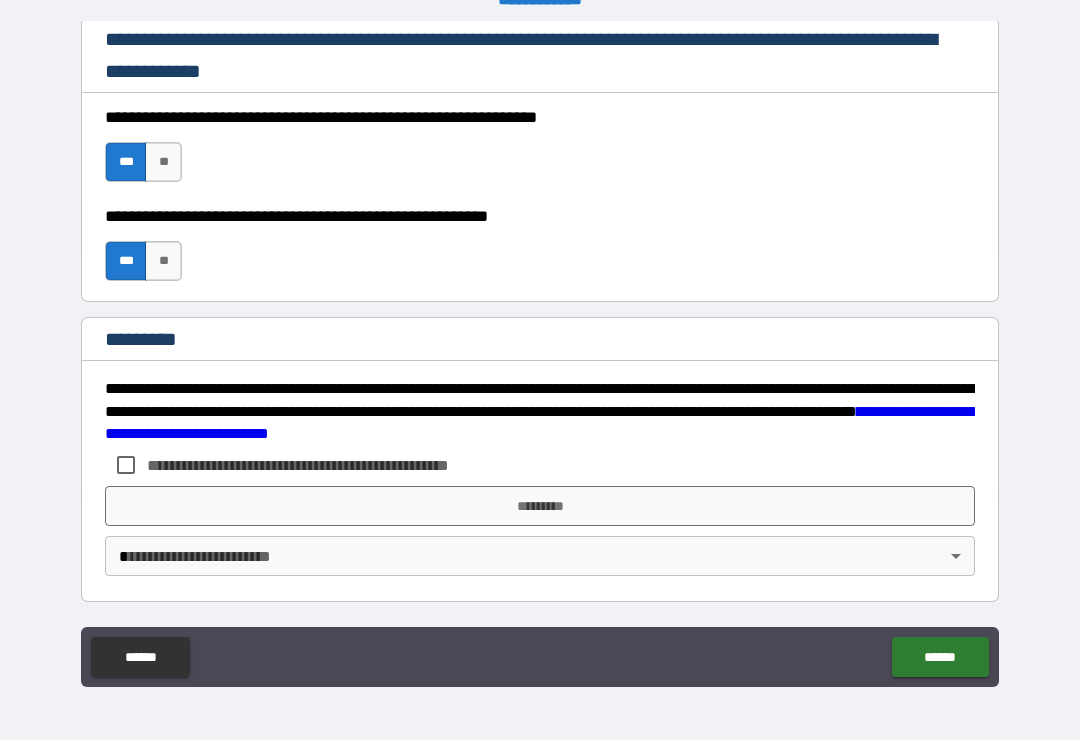 scroll, scrollTop: 2998, scrollLeft: 0, axis: vertical 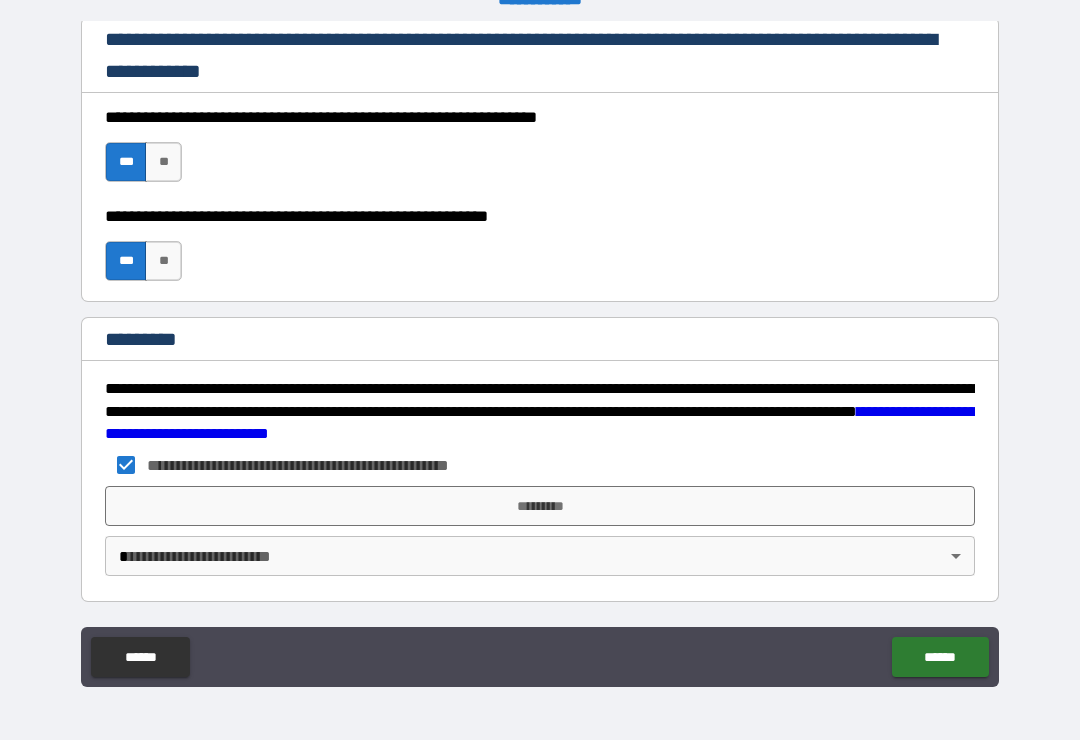 click on "*********" at bounding box center [540, 506] 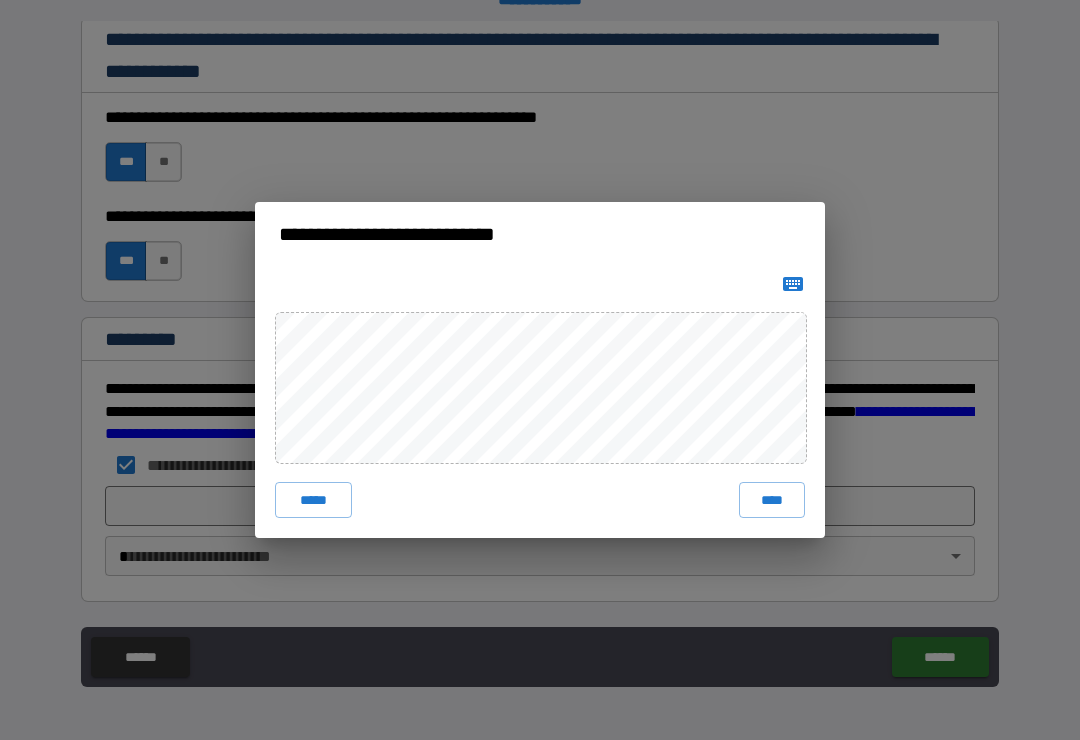 click on "***** ****" at bounding box center (540, 402) 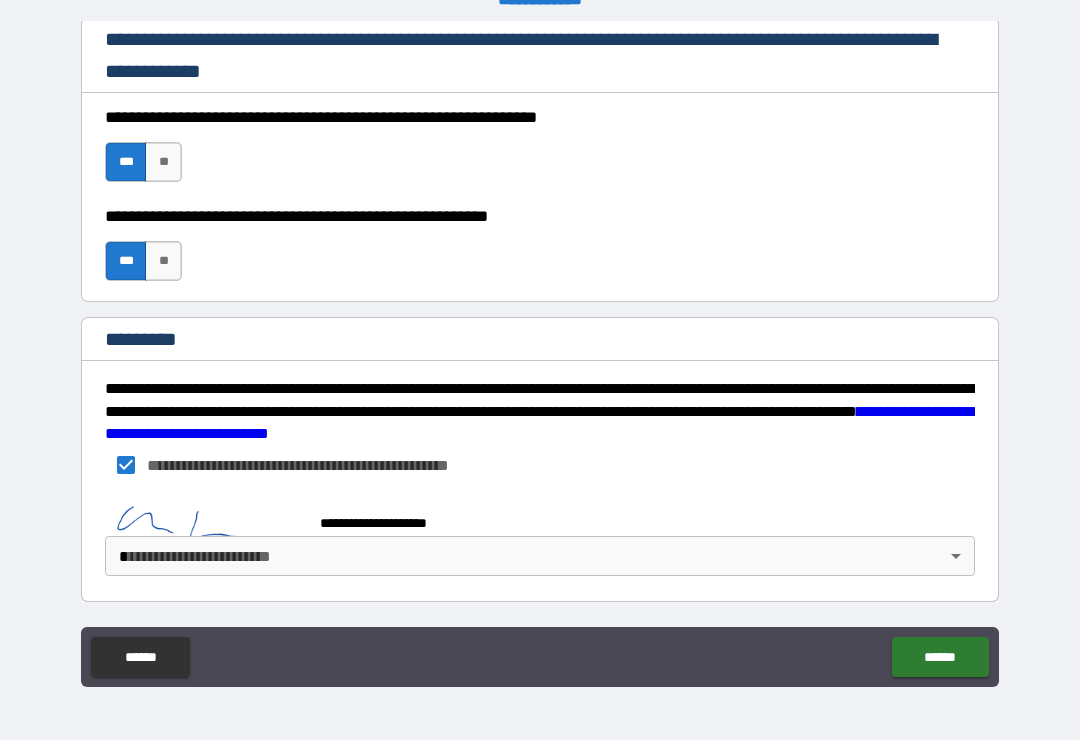 scroll, scrollTop: 2988, scrollLeft: 0, axis: vertical 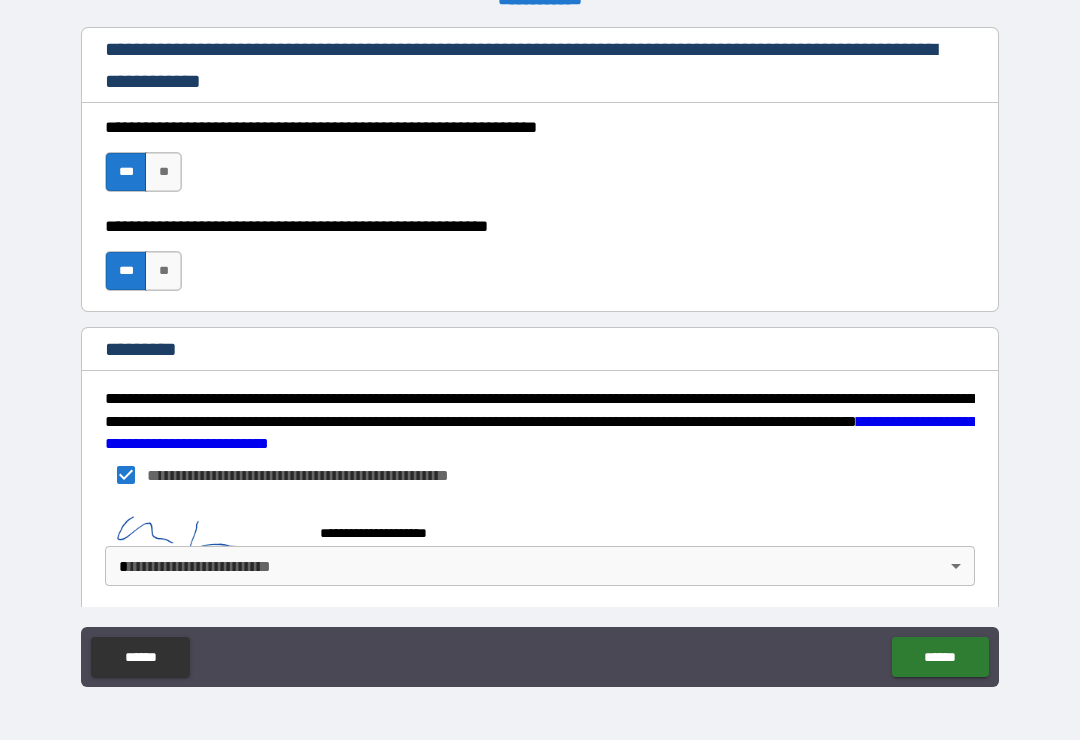 click on "**********" at bounding box center [540, 524] 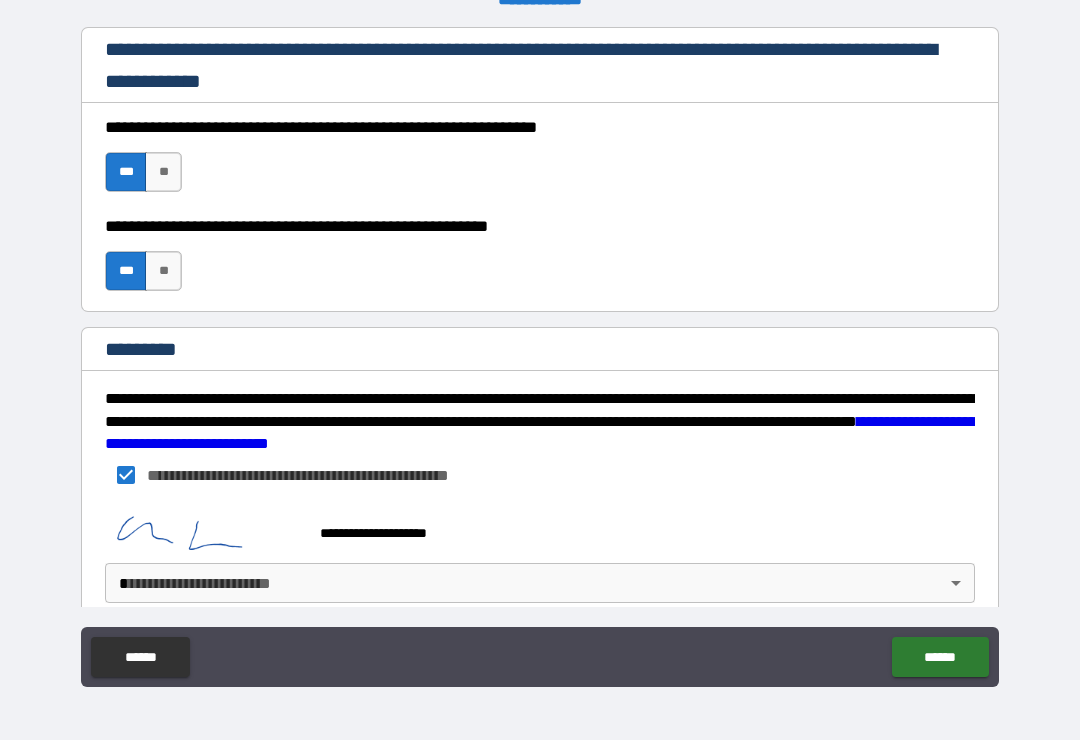 click on "**********" at bounding box center (540, 354) 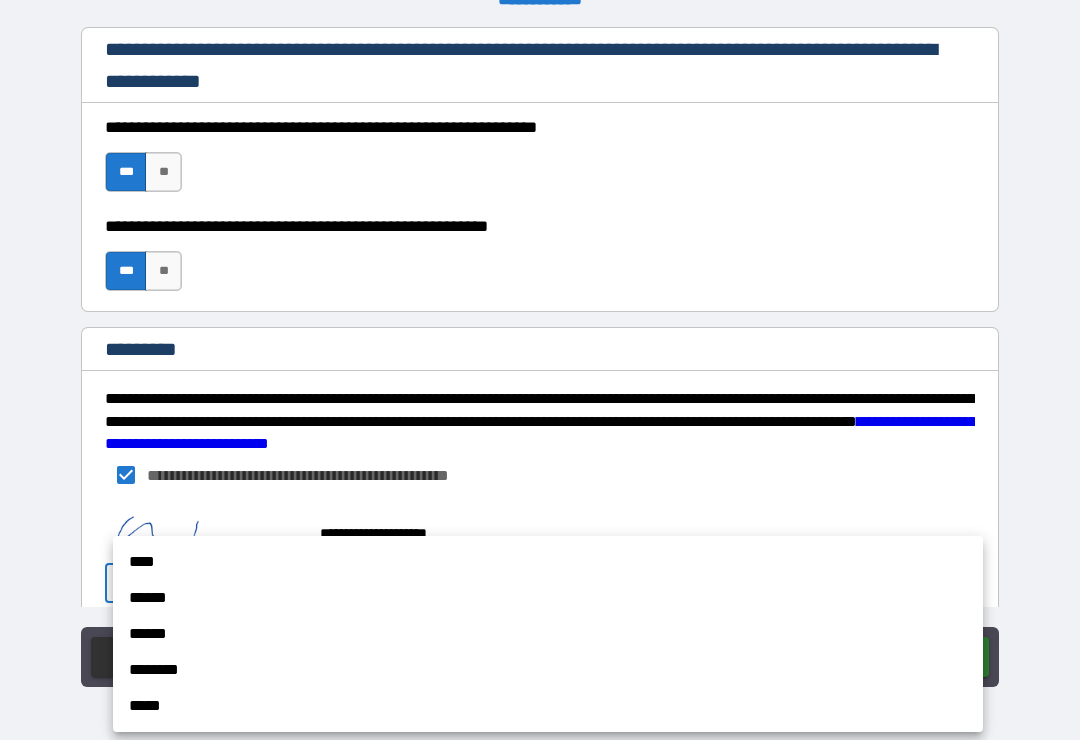 click on "******" at bounding box center [548, 598] 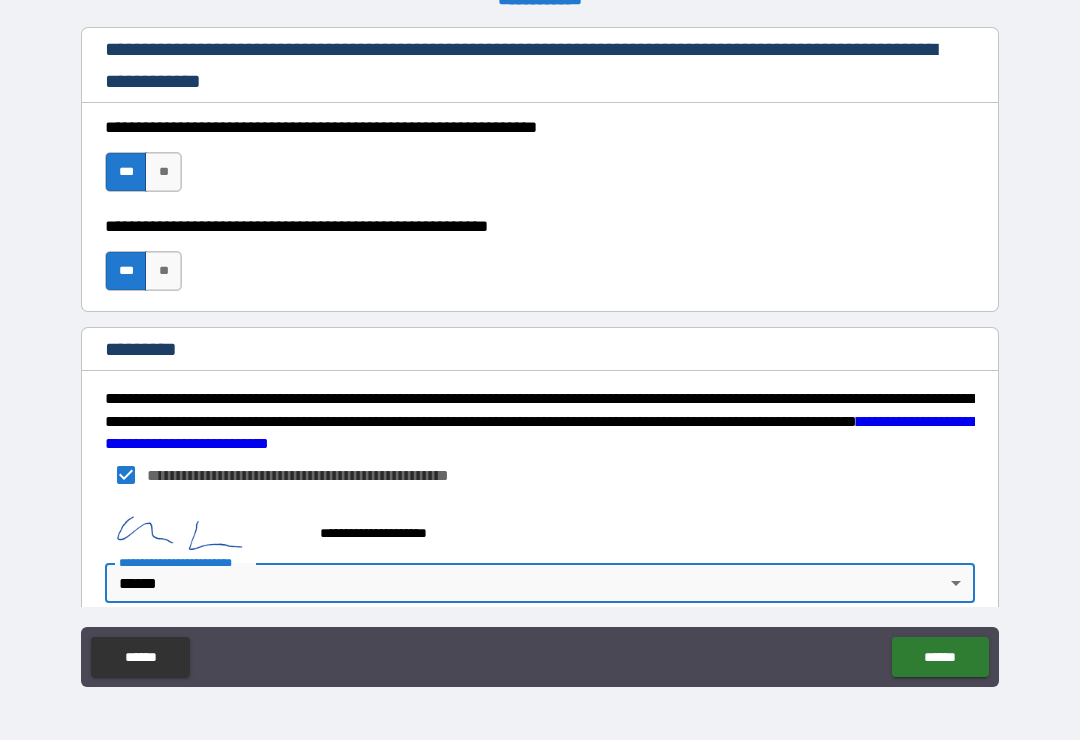 click on "**********" at bounding box center (540, 354) 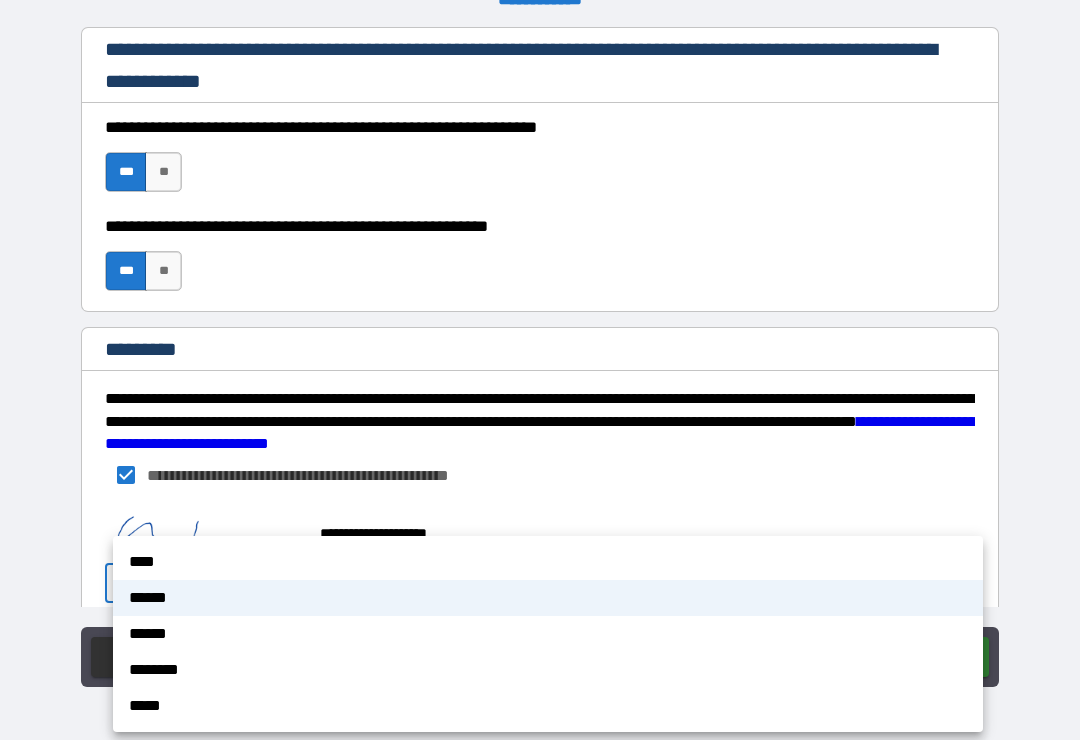click on "****" at bounding box center [548, 562] 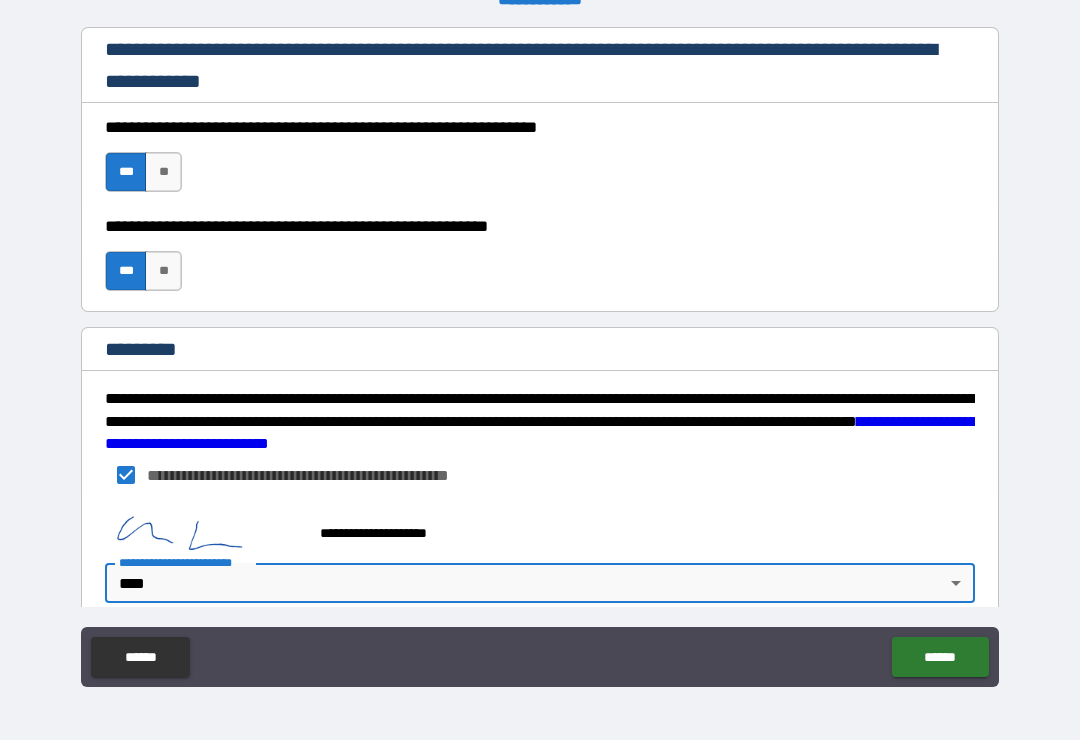click on "******" at bounding box center [940, 657] 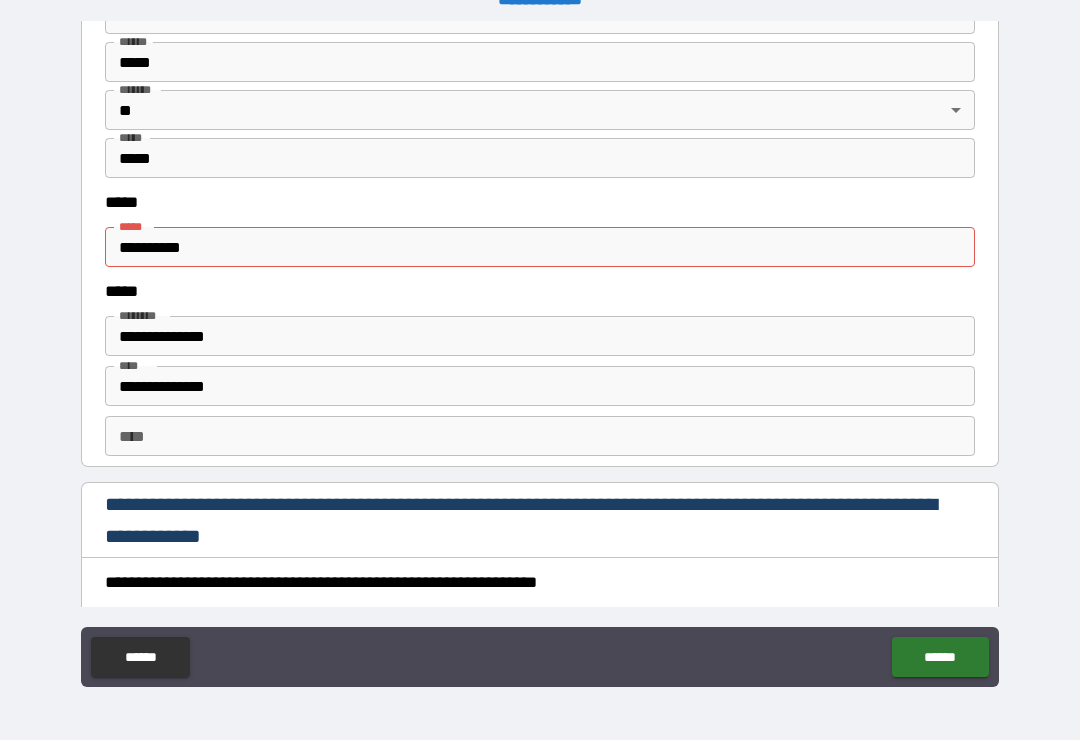 scroll, scrollTop: 2540, scrollLeft: 0, axis: vertical 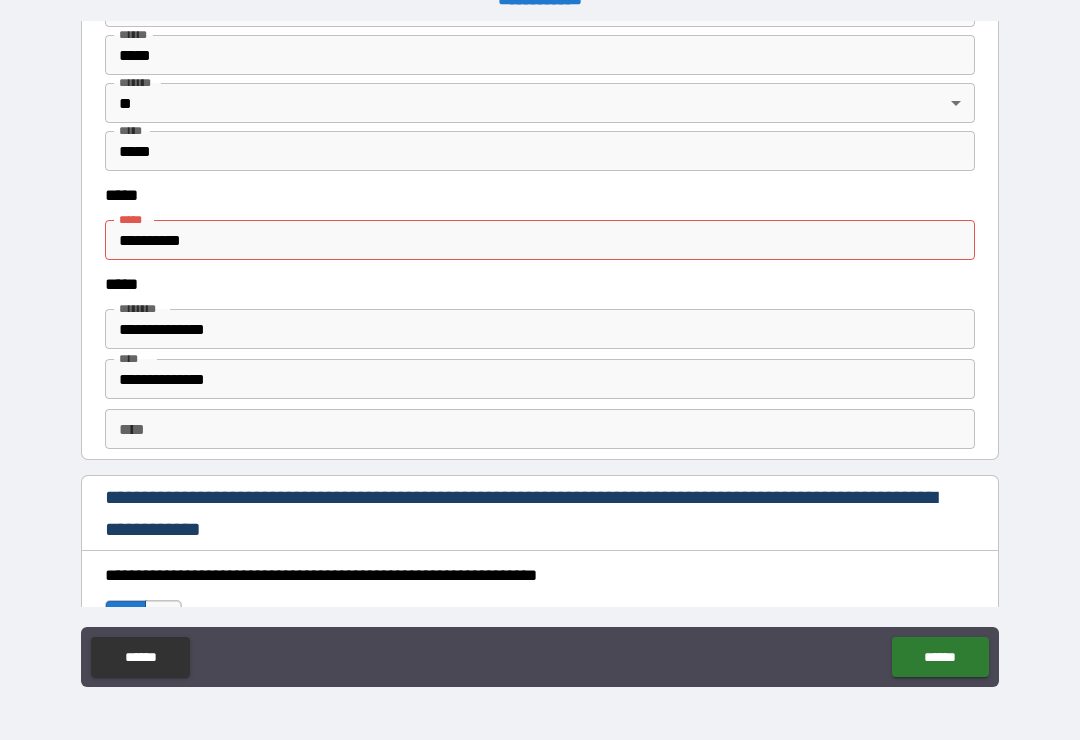 click on "**********" at bounding box center [540, 240] 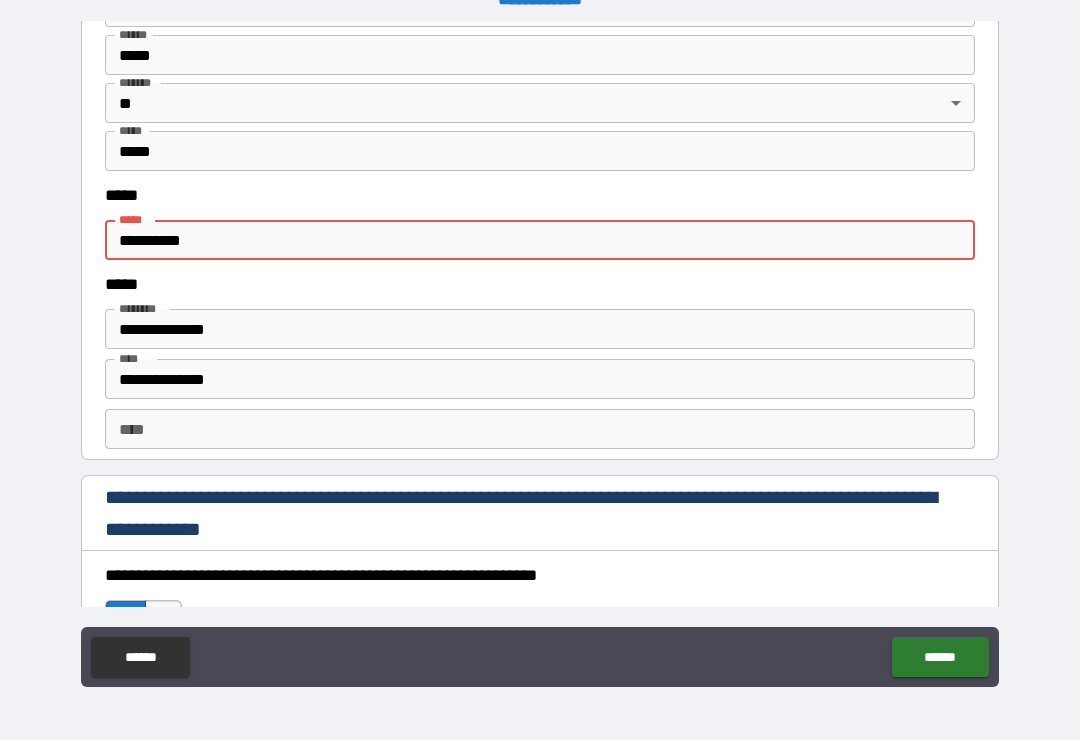 click on "**********" at bounding box center [540, 240] 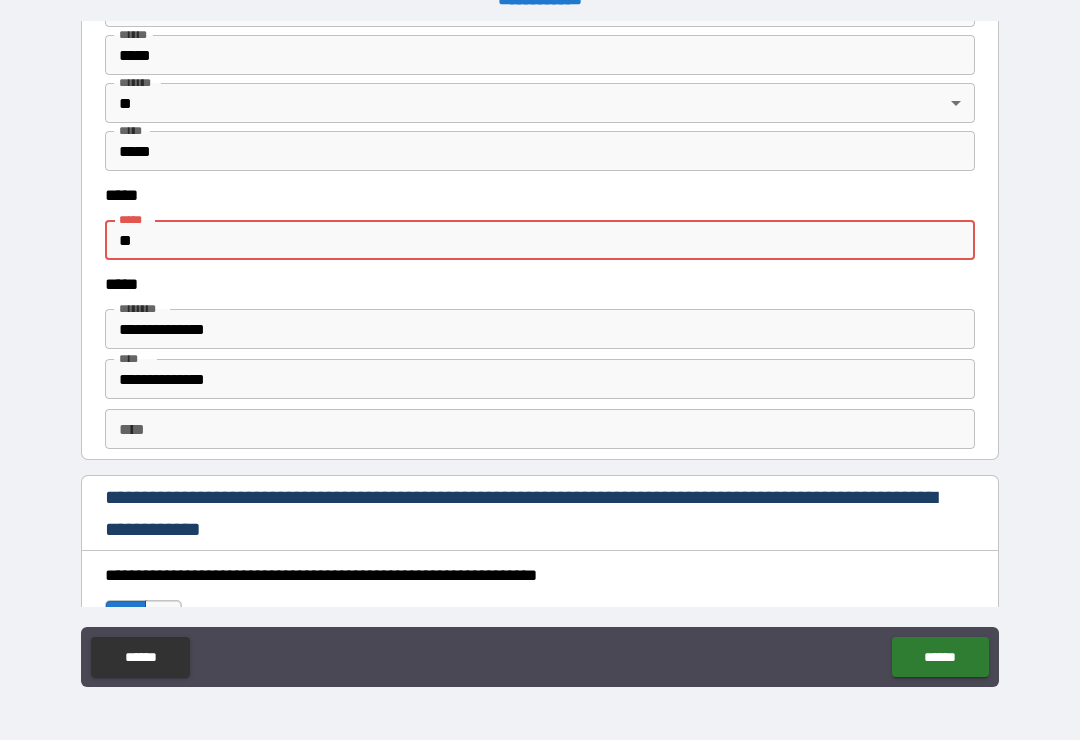 type on "*" 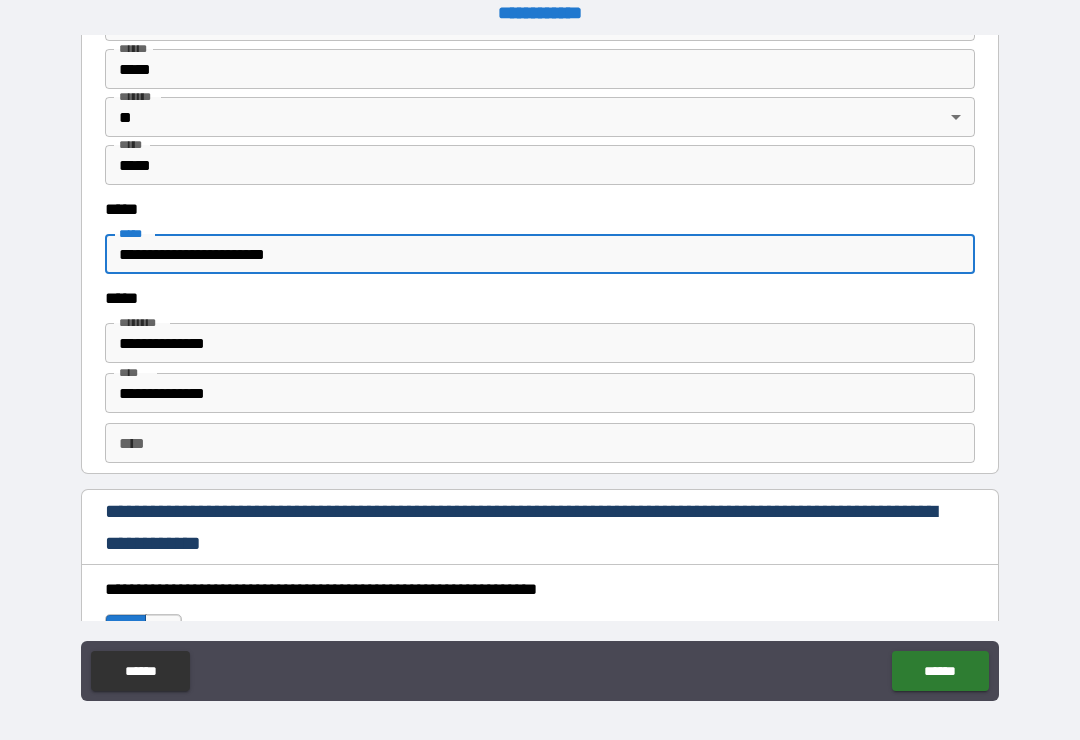 scroll, scrollTop: 0, scrollLeft: 0, axis: both 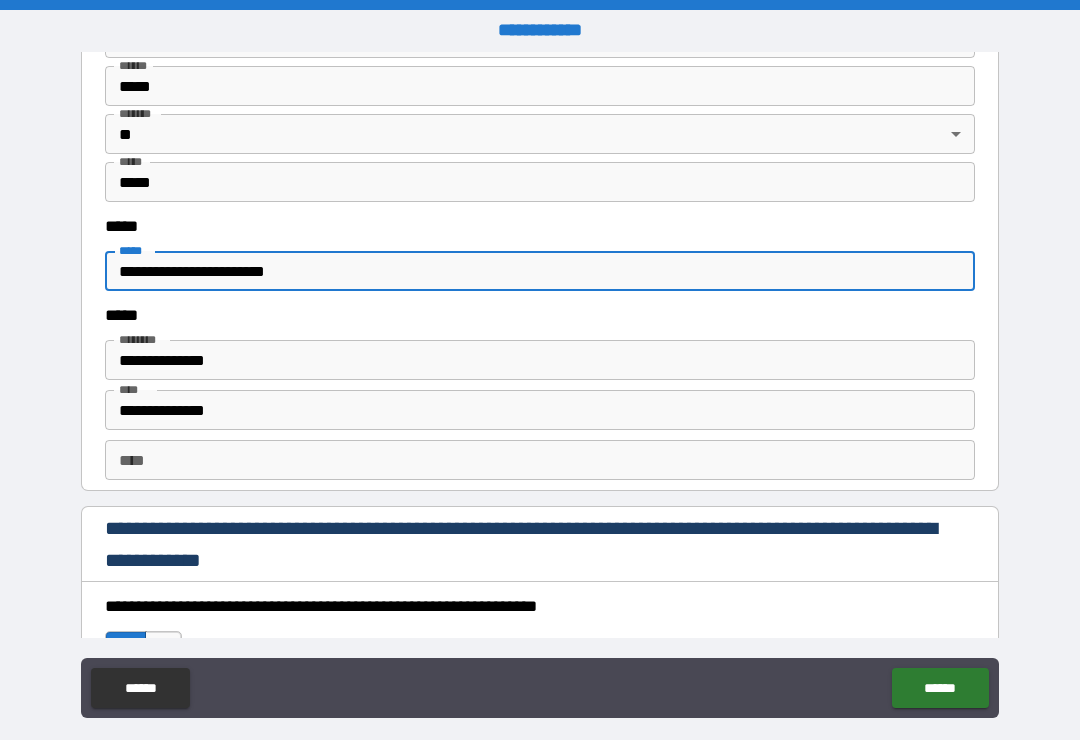 type on "**********" 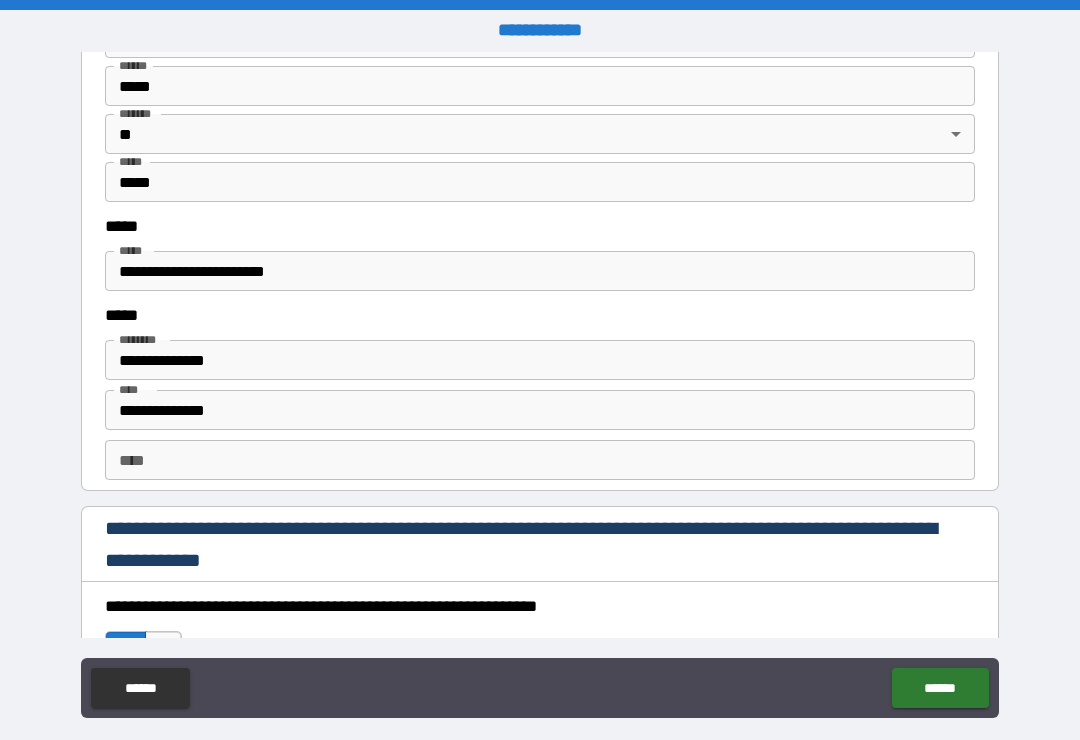 click on "**********" at bounding box center [540, 388] 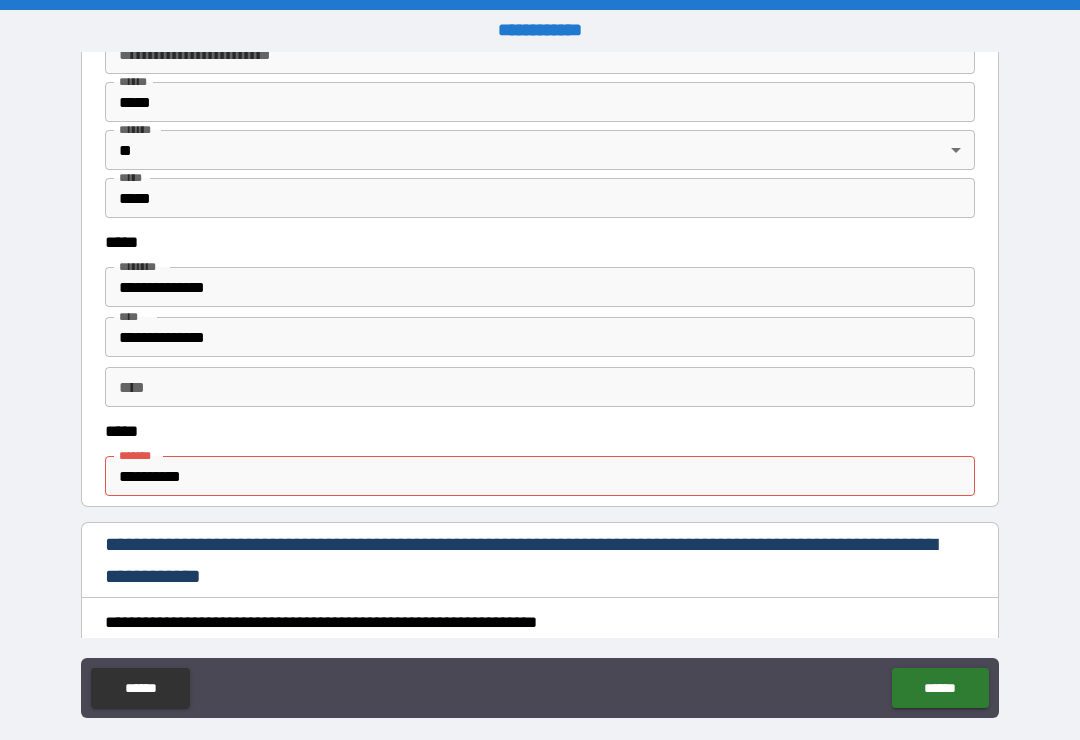 scroll, scrollTop: 878, scrollLeft: 0, axis: vertical 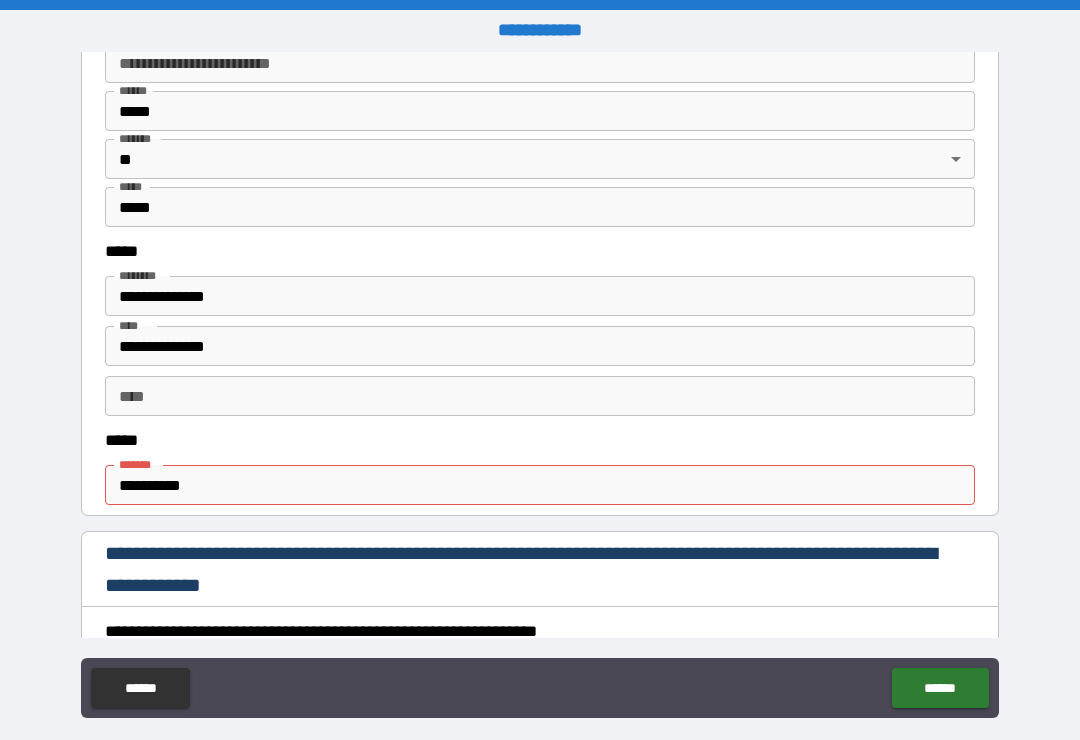 click on "**********" at bounding box center (540, 485) 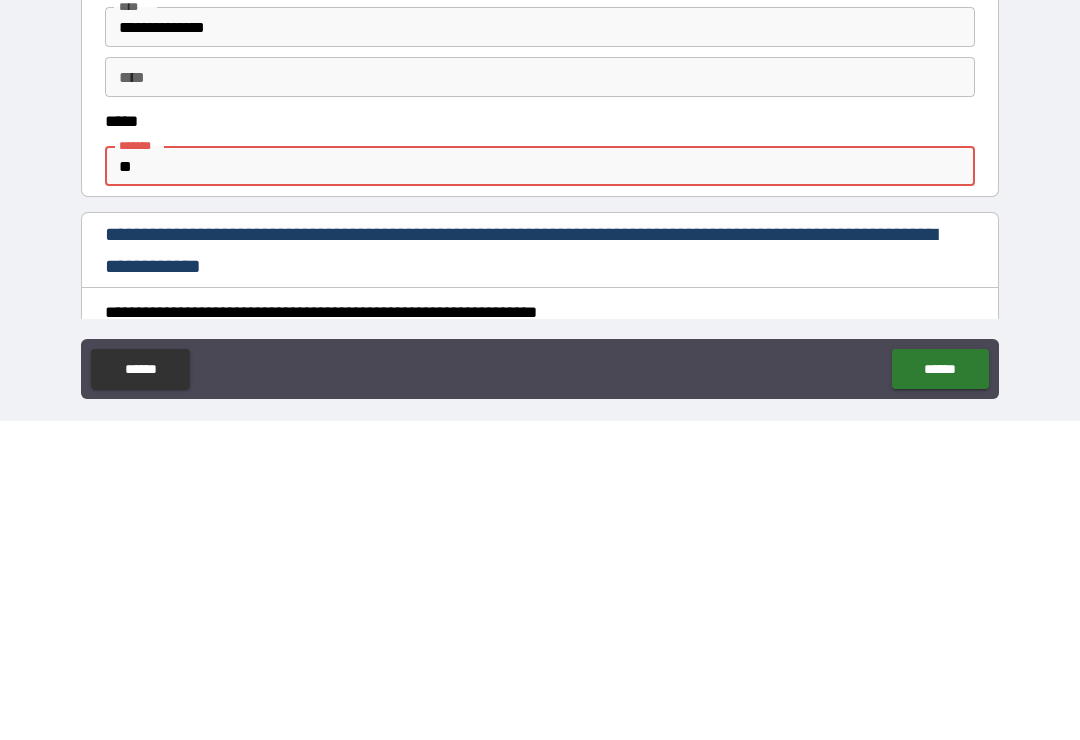 type on "*" 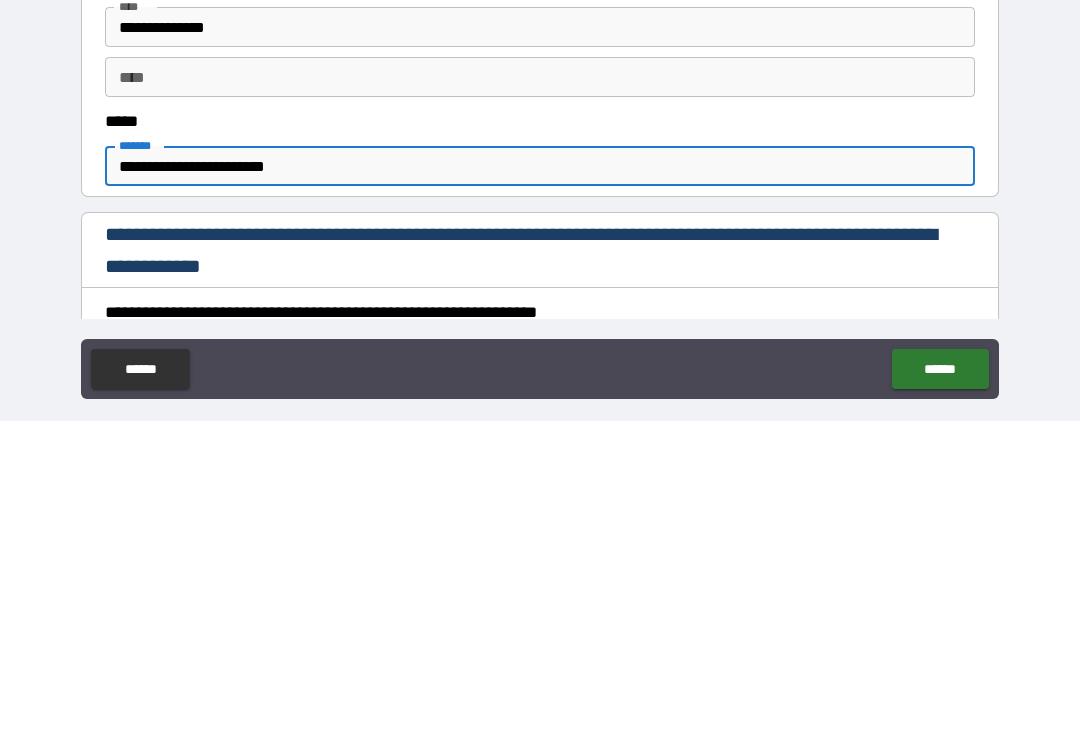 type on "**********" 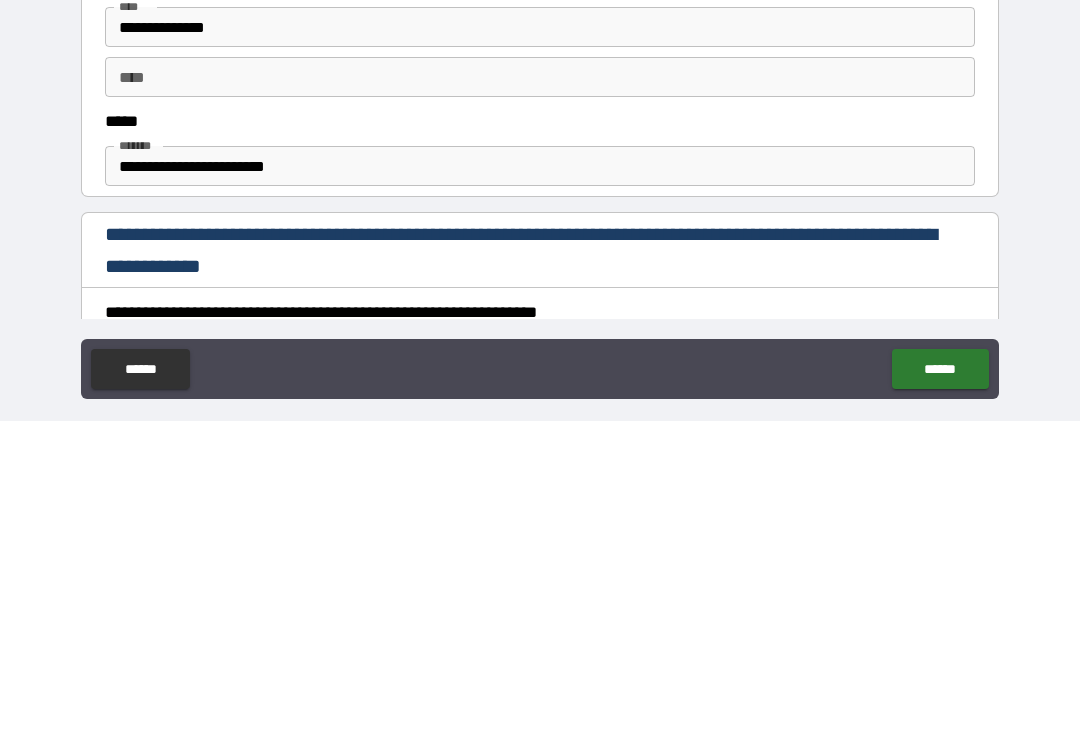 scroll, scrollTop: 31, scrollLeft: 0, axis: vertical 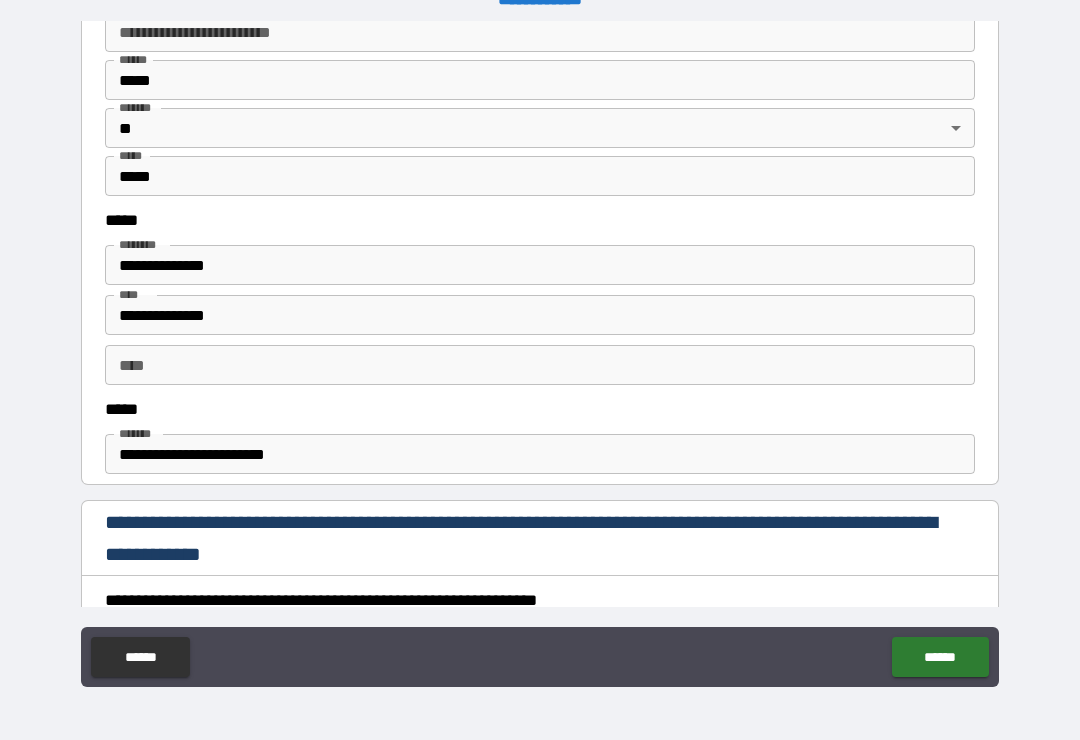 click on "******" at bounding box center [940, 657] 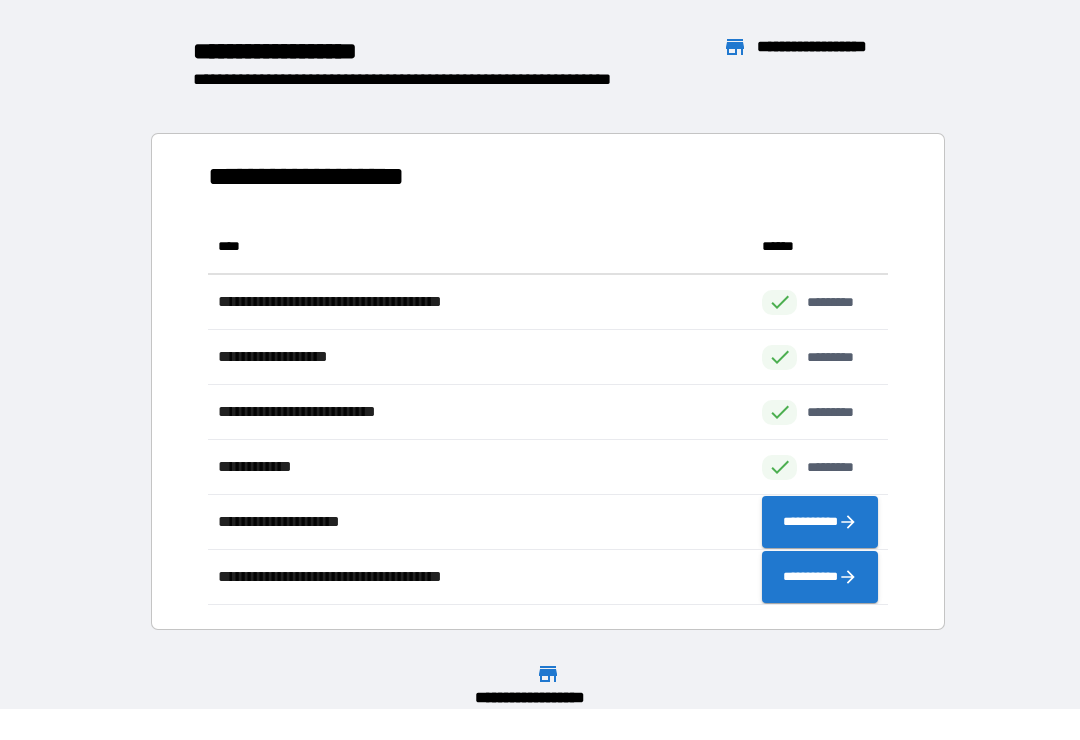 scroll, scrollTop: 1, scrollLeft: 1, axis: both 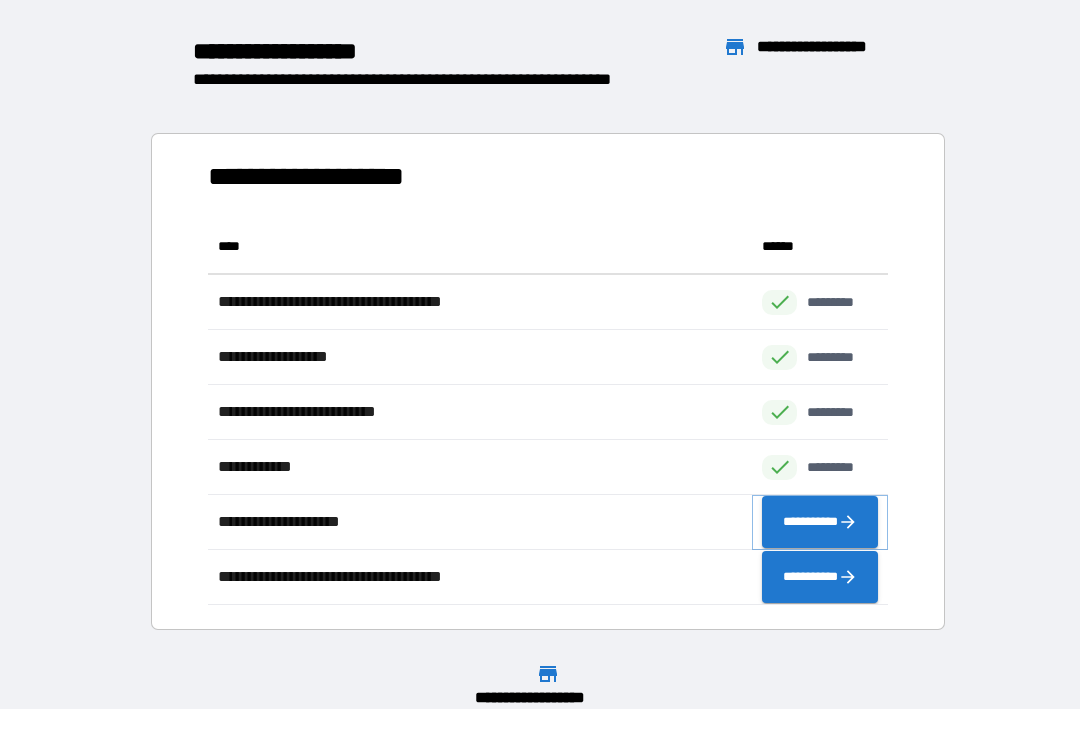 click on "**********" at bounding box center (820, 522) 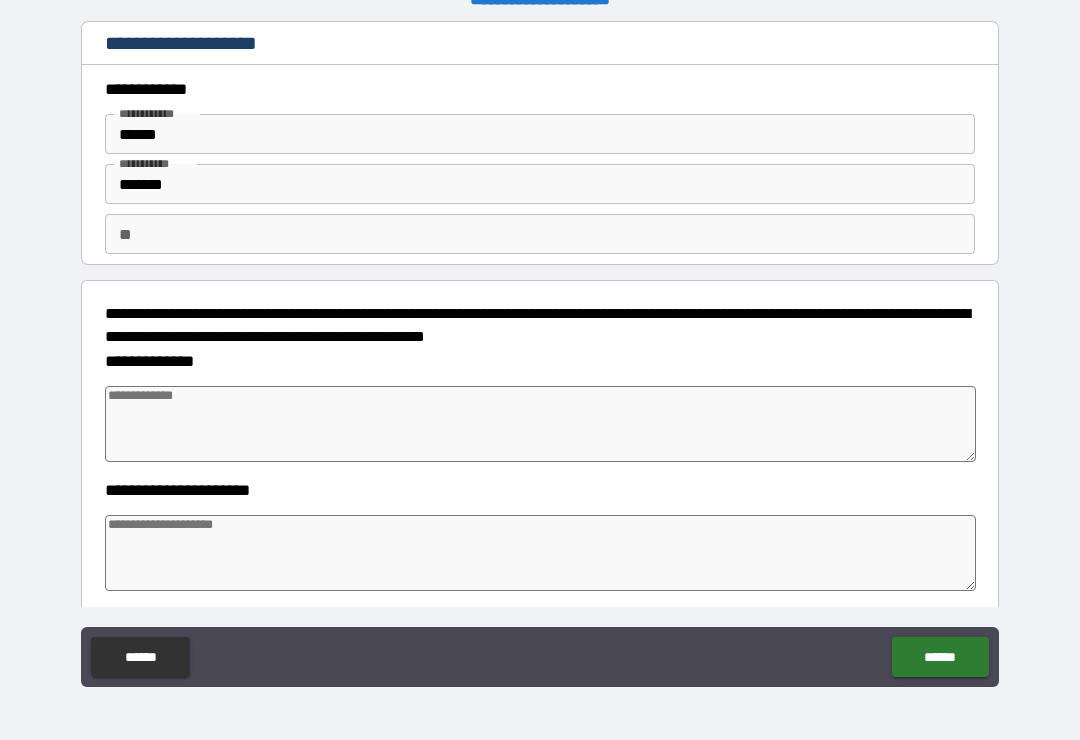 type on "*" 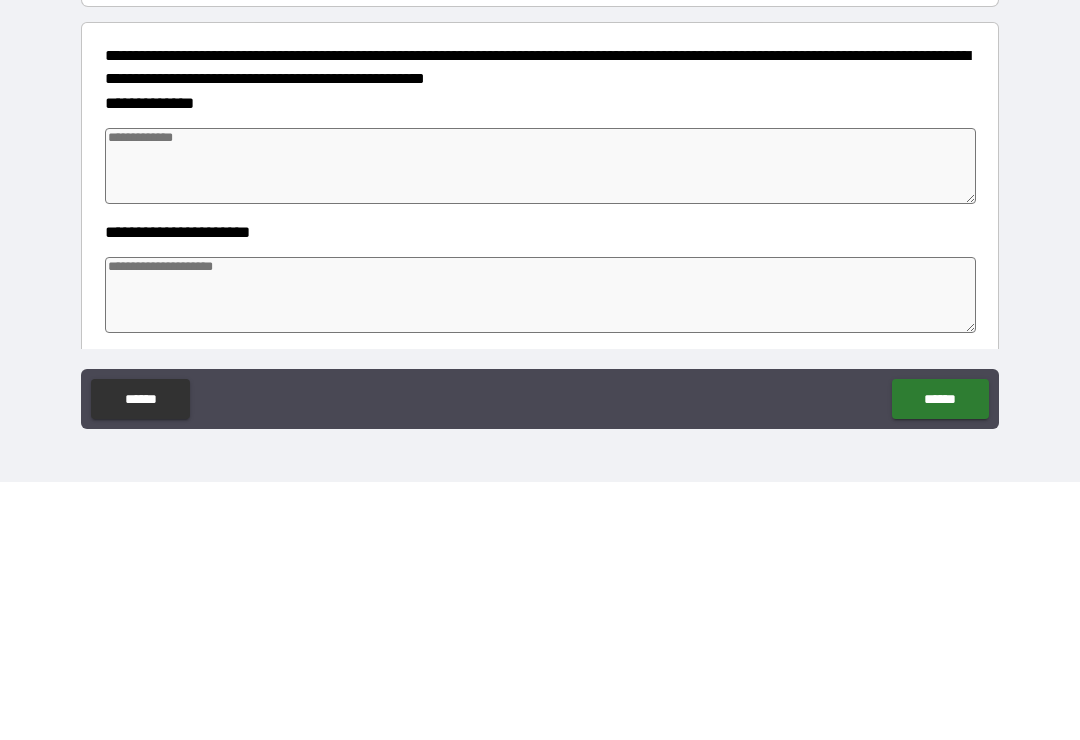 type on "*" 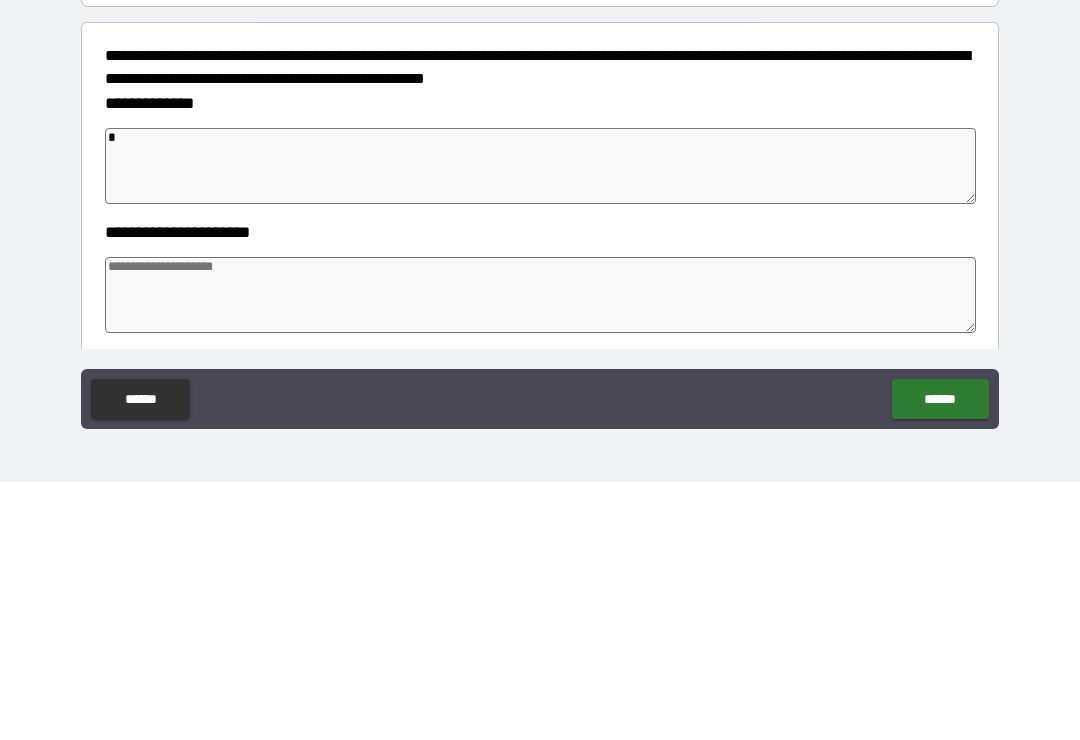 type on "*" 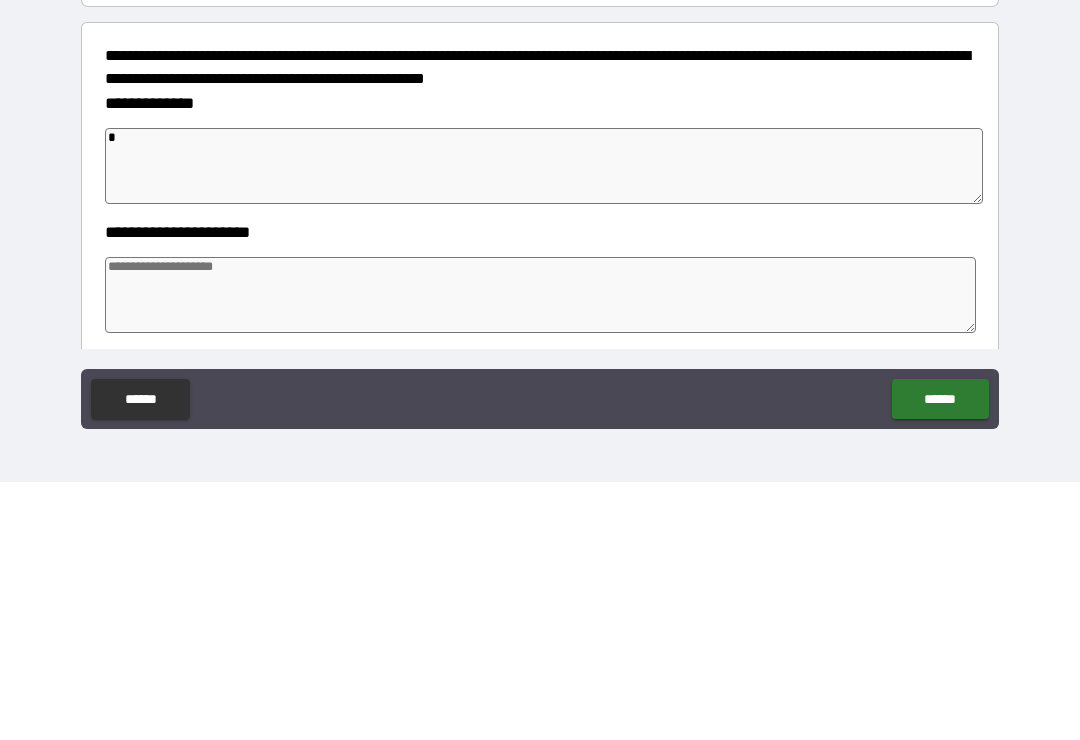 type on "**" 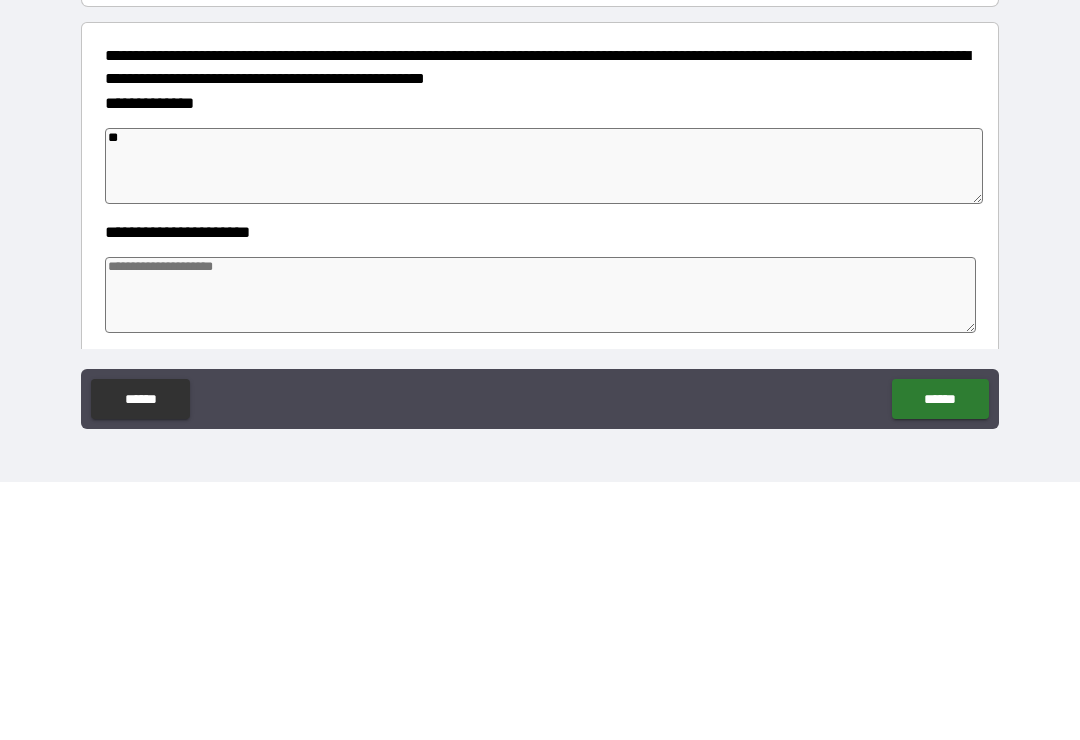 type on "*" 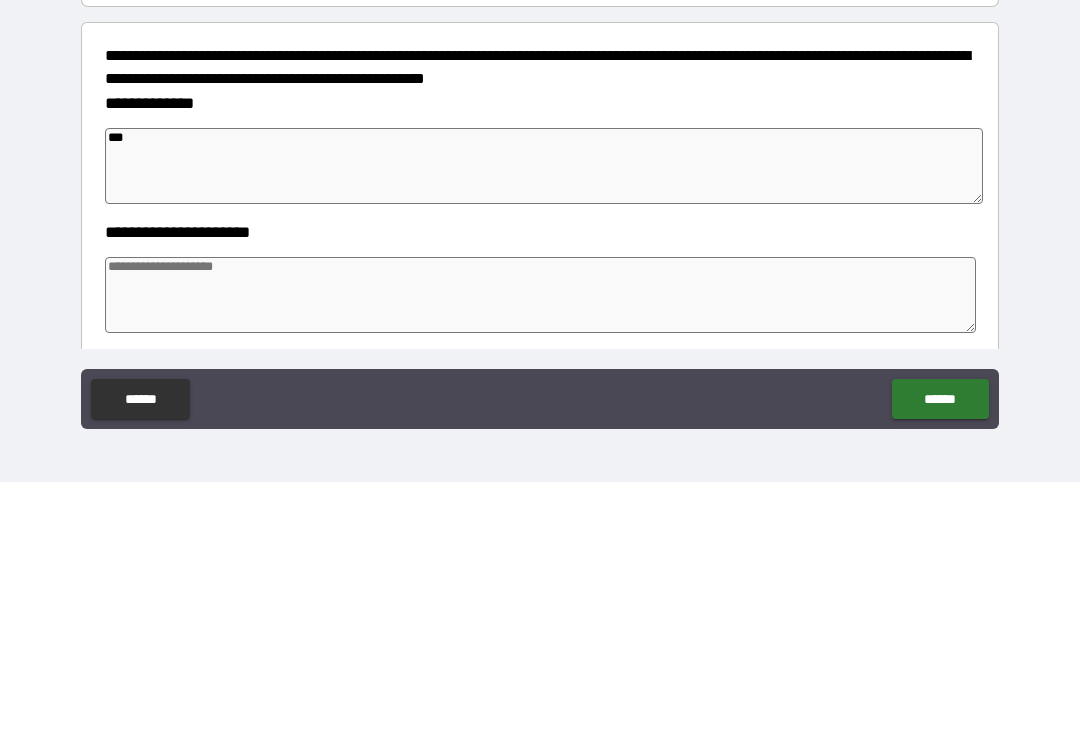 click at bounding box center [540, 553] 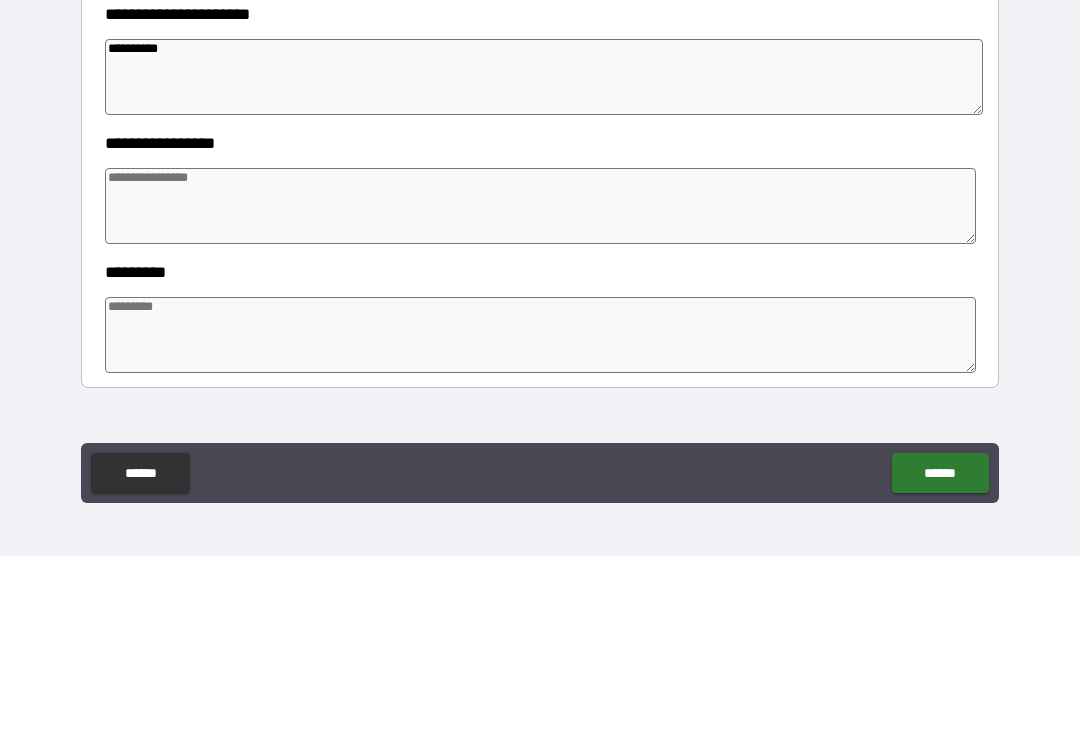 scroll, scrollTop: 296, scrollLeft: 0, axis: vertical 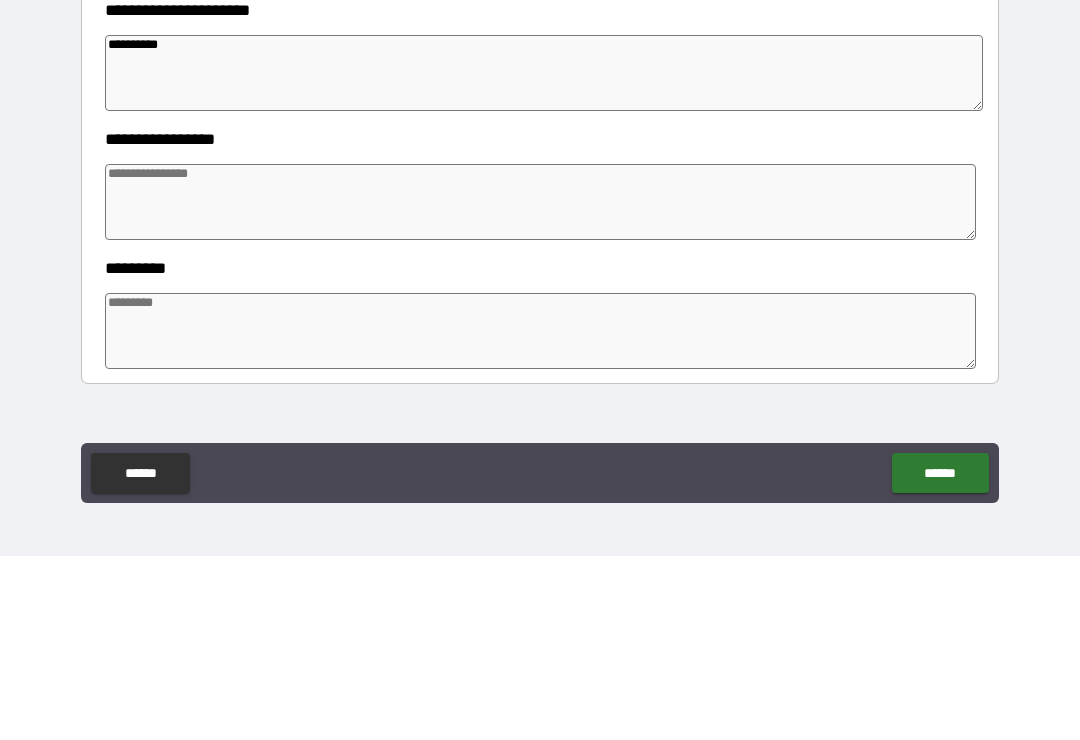 click at bounding box center [540, 386] 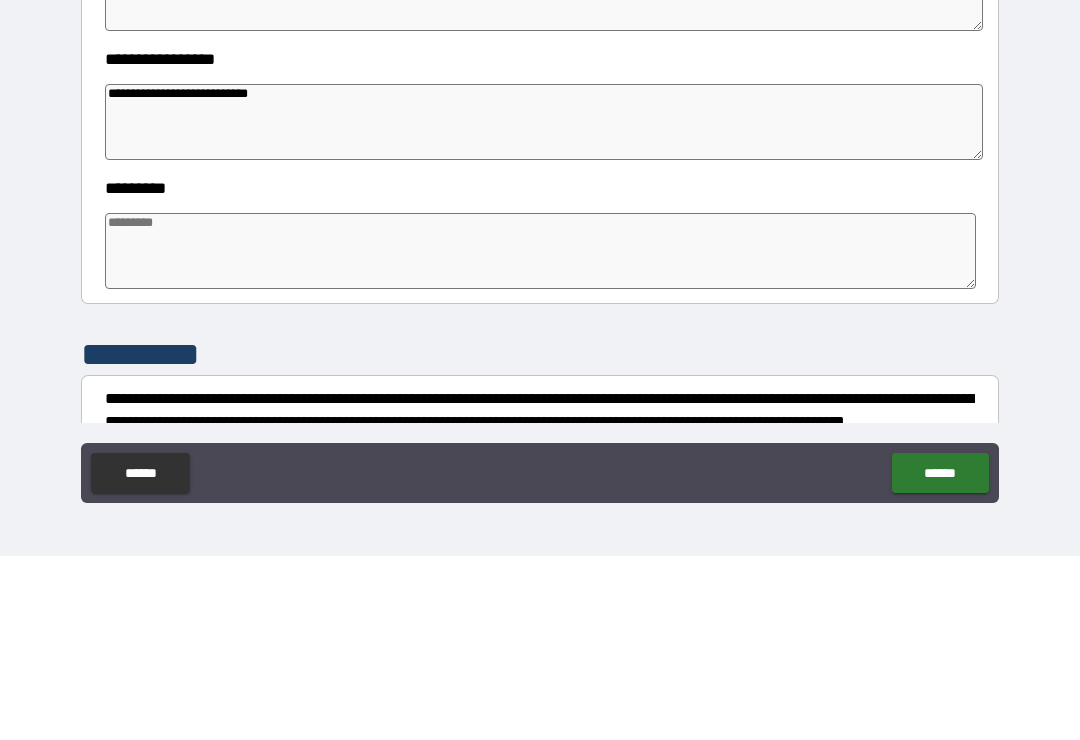 scroll, scrollTop: 380, scrollLeft: 0, axis: vertical 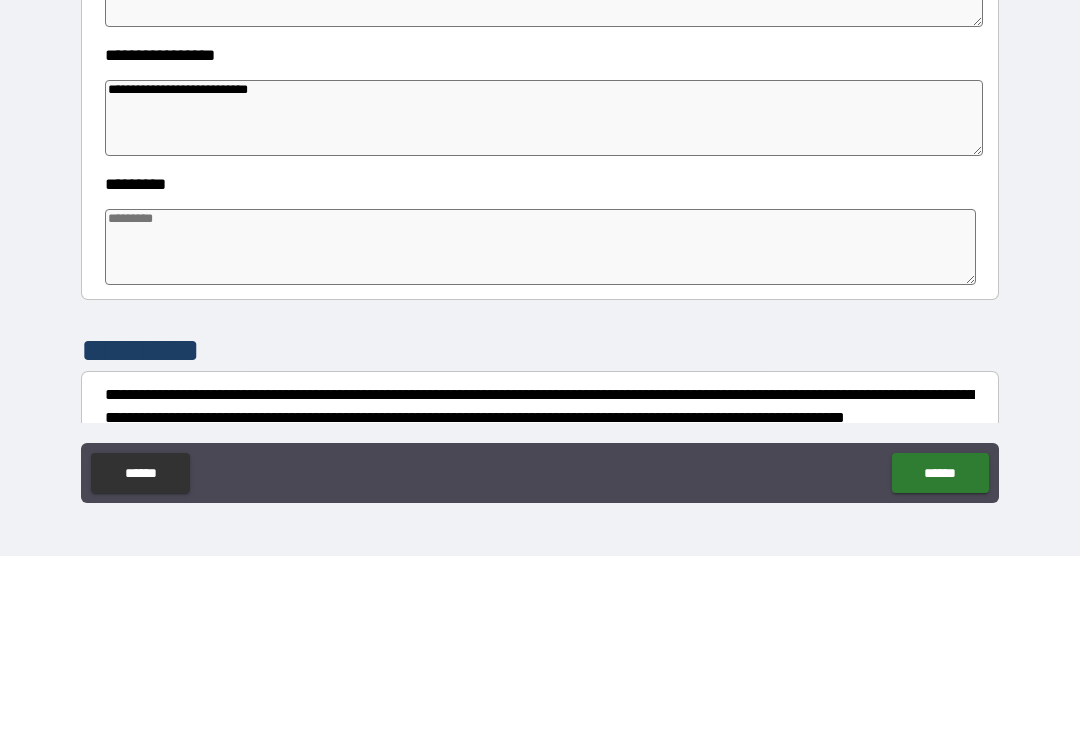click at bounding box center (540, 431) 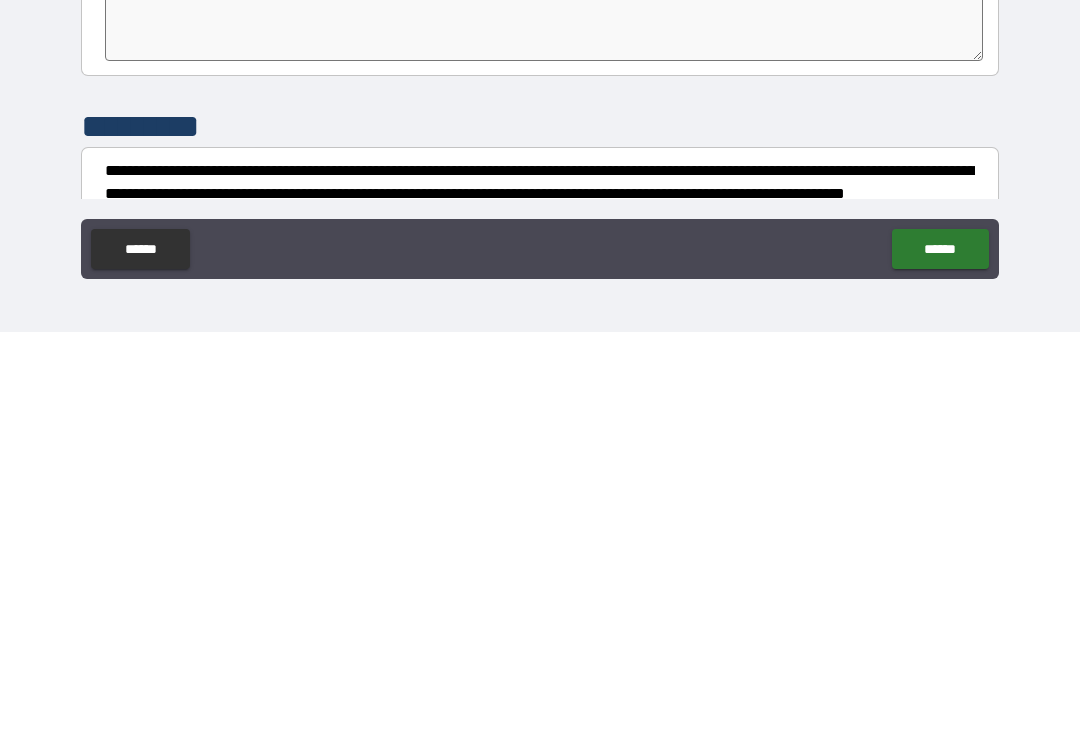click on "******" at bounding box center (940, 657) 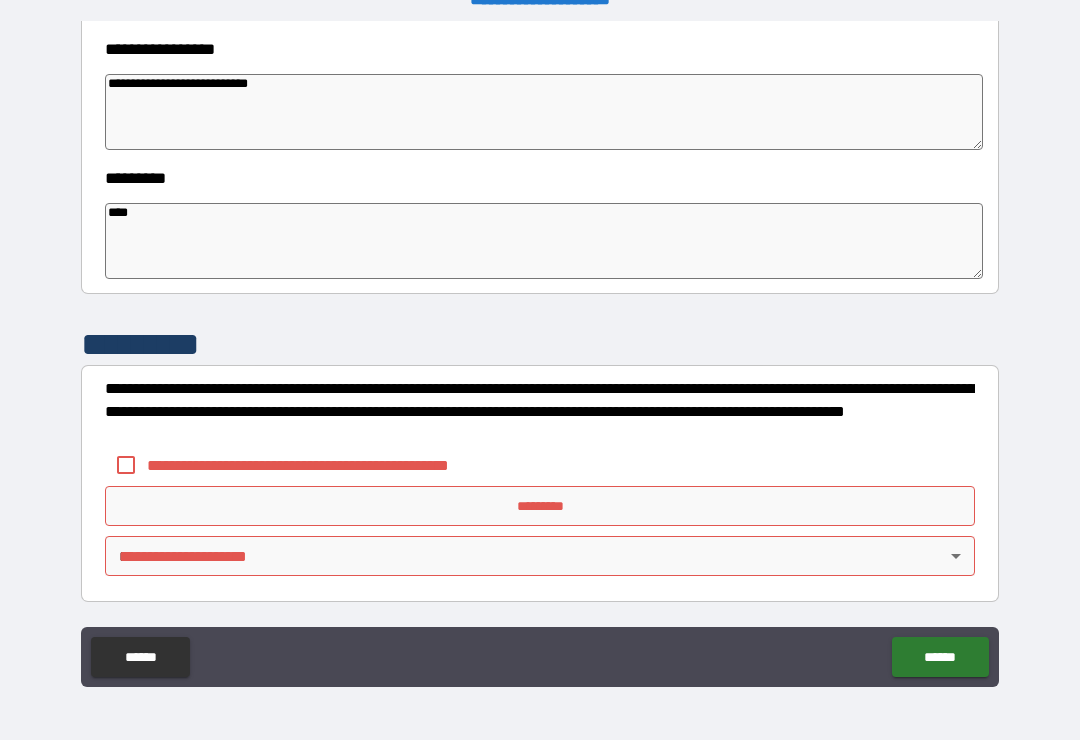 scroll, scrollTop: 570, scrollLeft: 0, axis: vertical 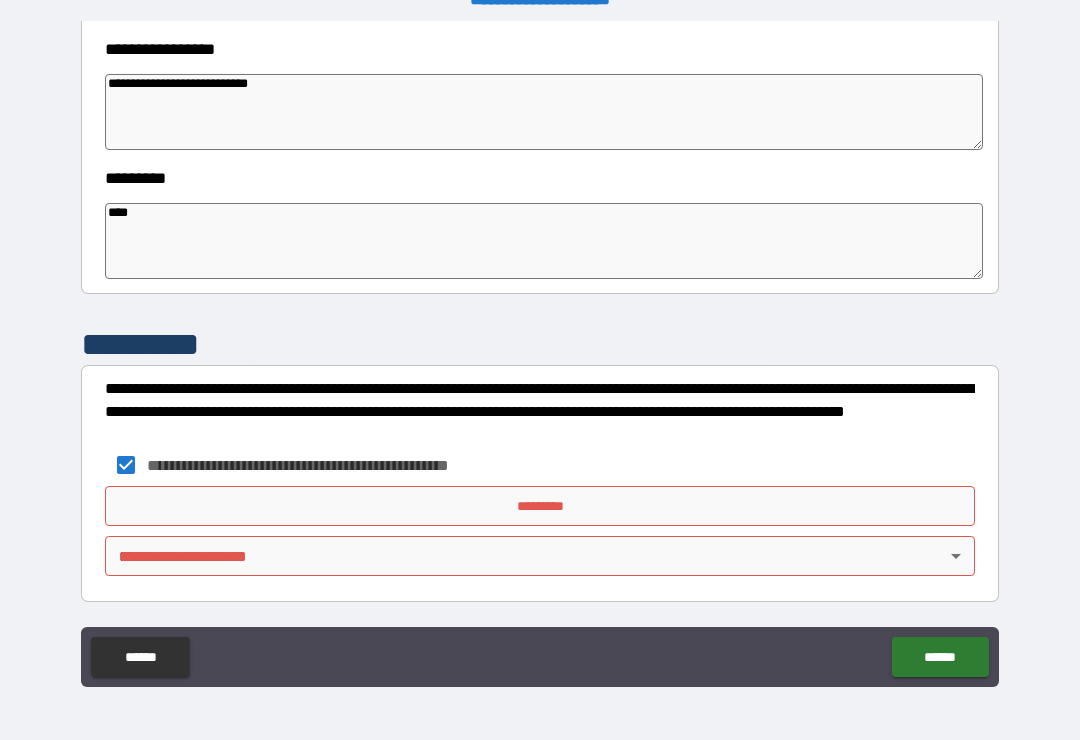 click on "*********" at bounding box center (540, 506) 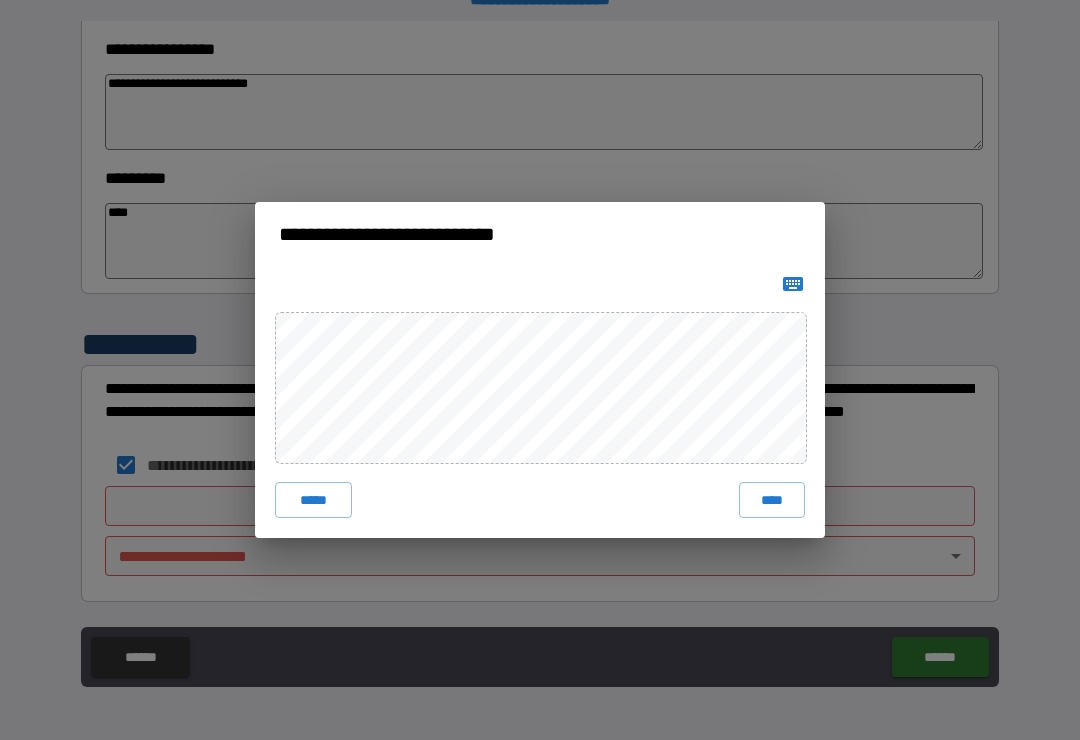 click on "****" at bounding box center (772, 500) 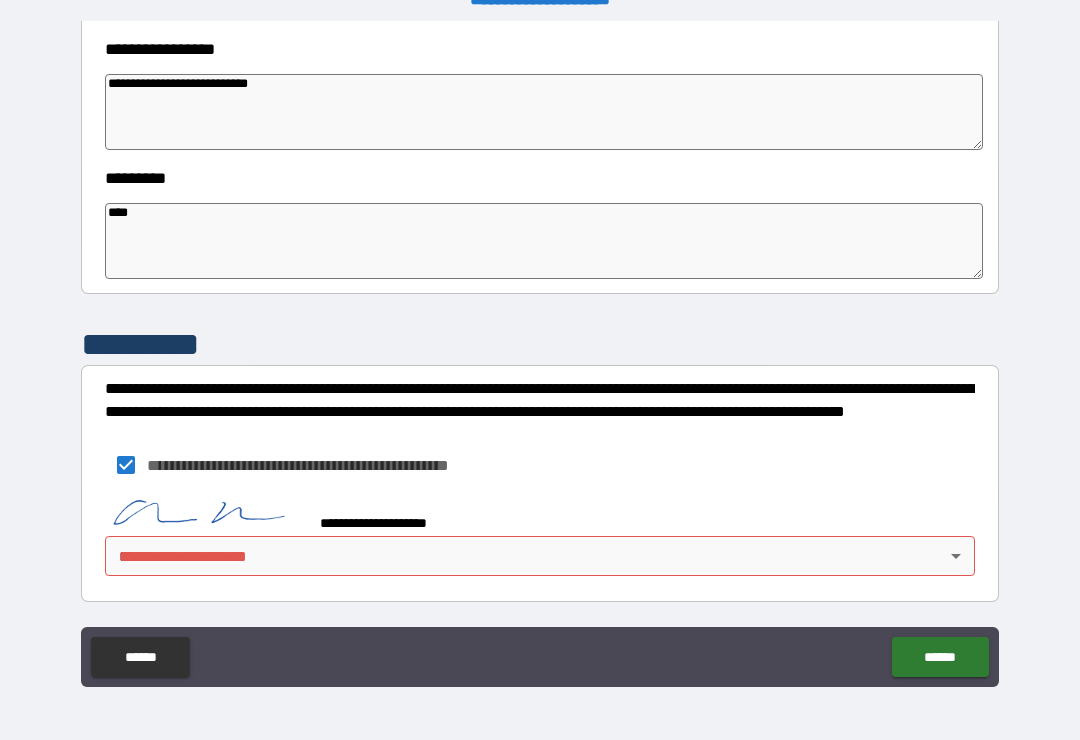 scroll, scrollTop: 560, scrollLeft: 0, axis: vertical 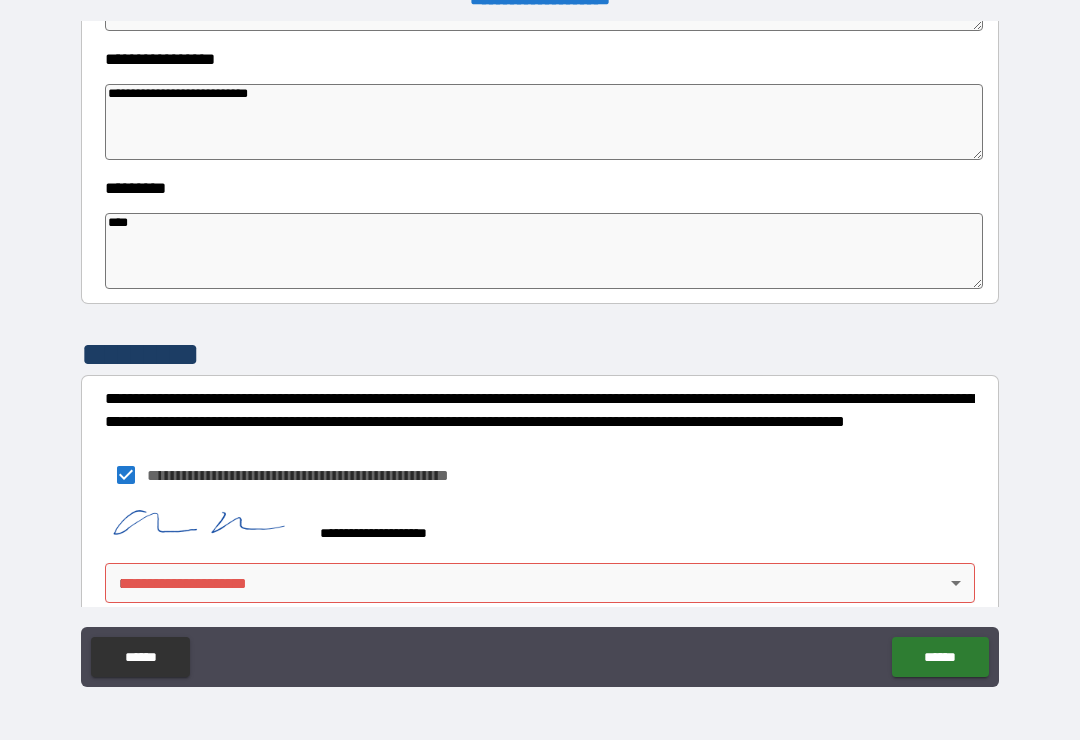 click on "**********" at bounding box center (540, 354) 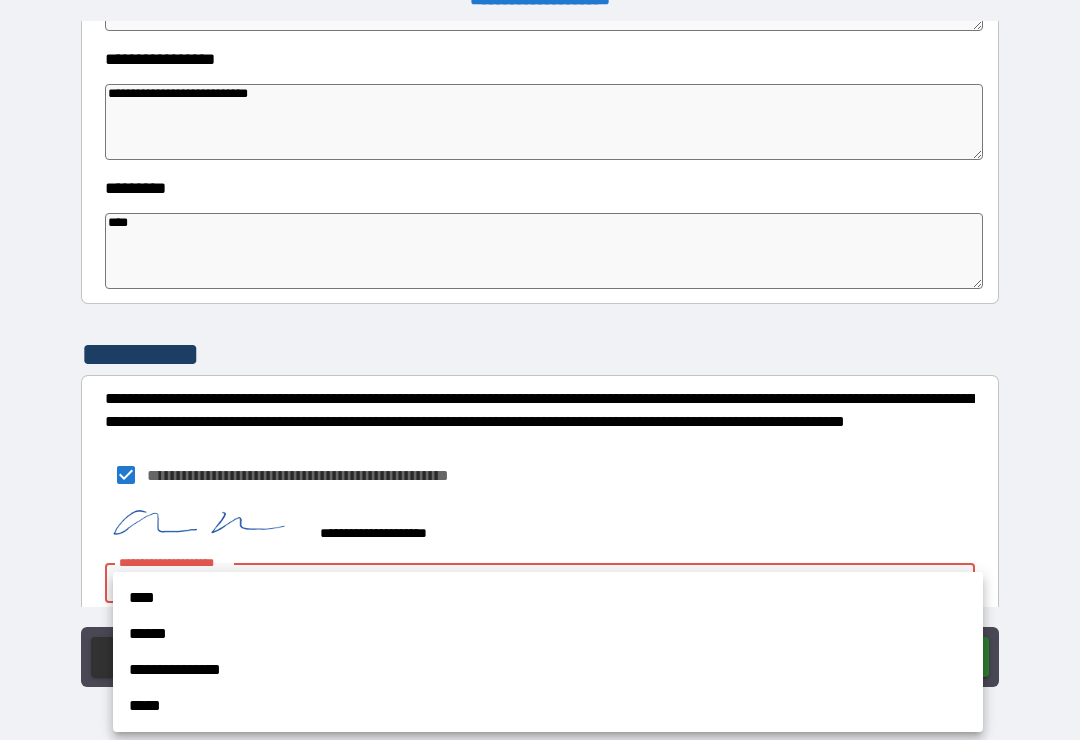 click on "****" at bounding box center (548, 598) 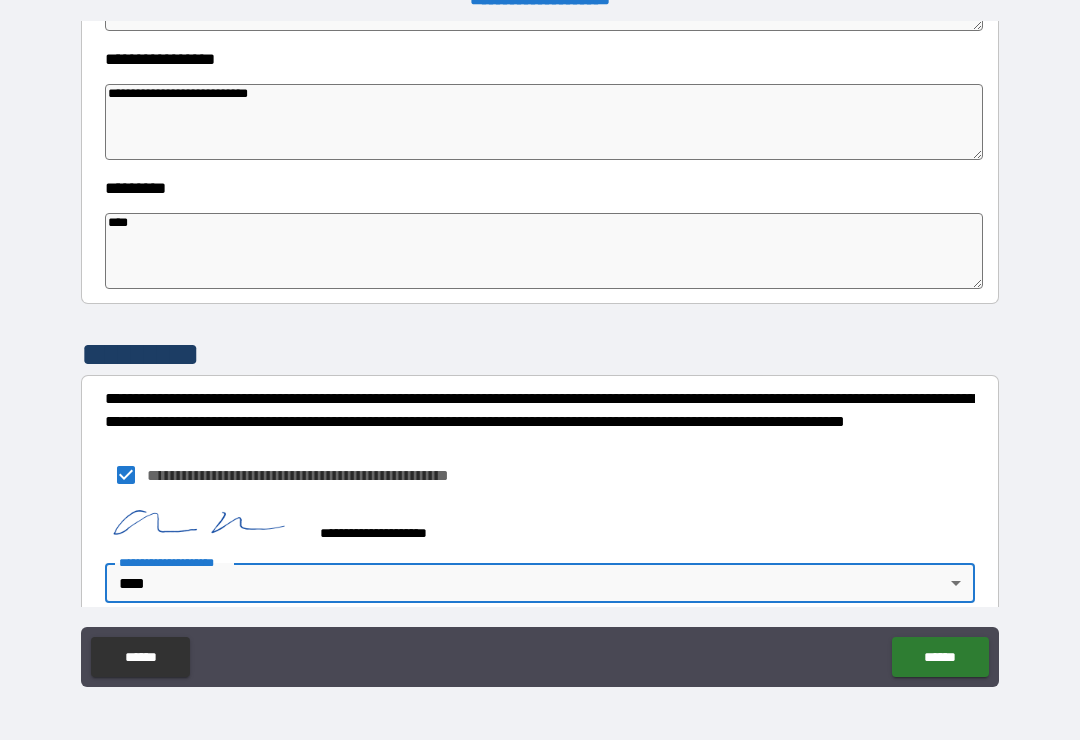 click on "******" at bounding box center [940, 657] 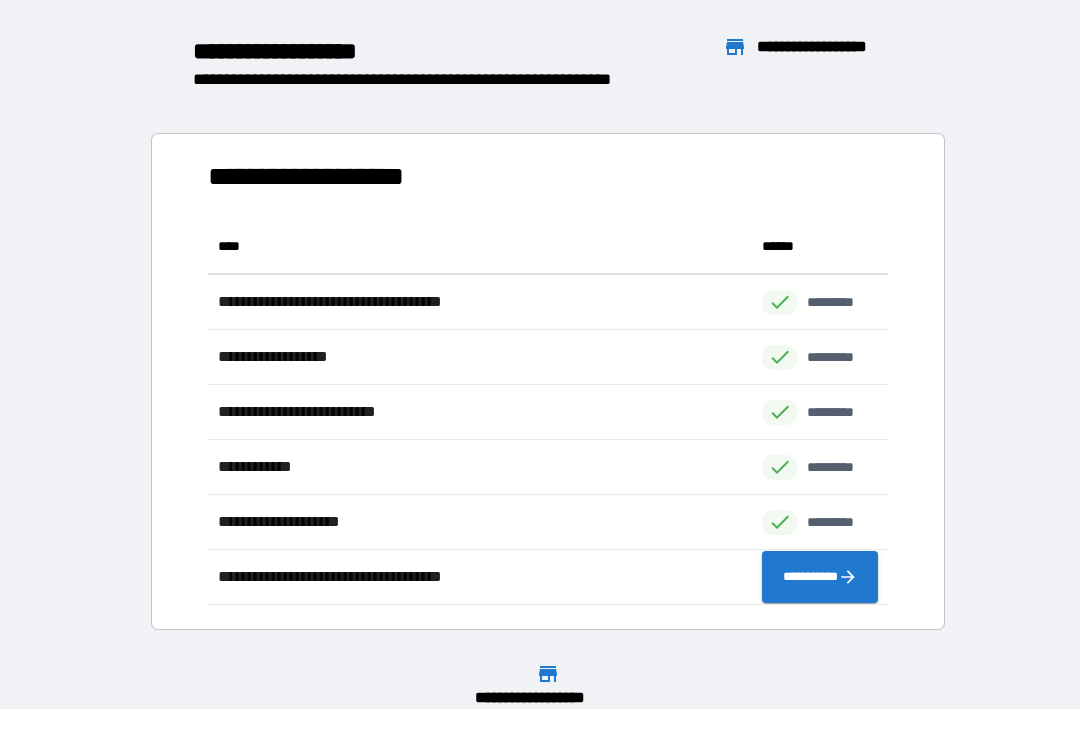 scroll, scrollTop: 1, scrollLeft: 1, axis: both 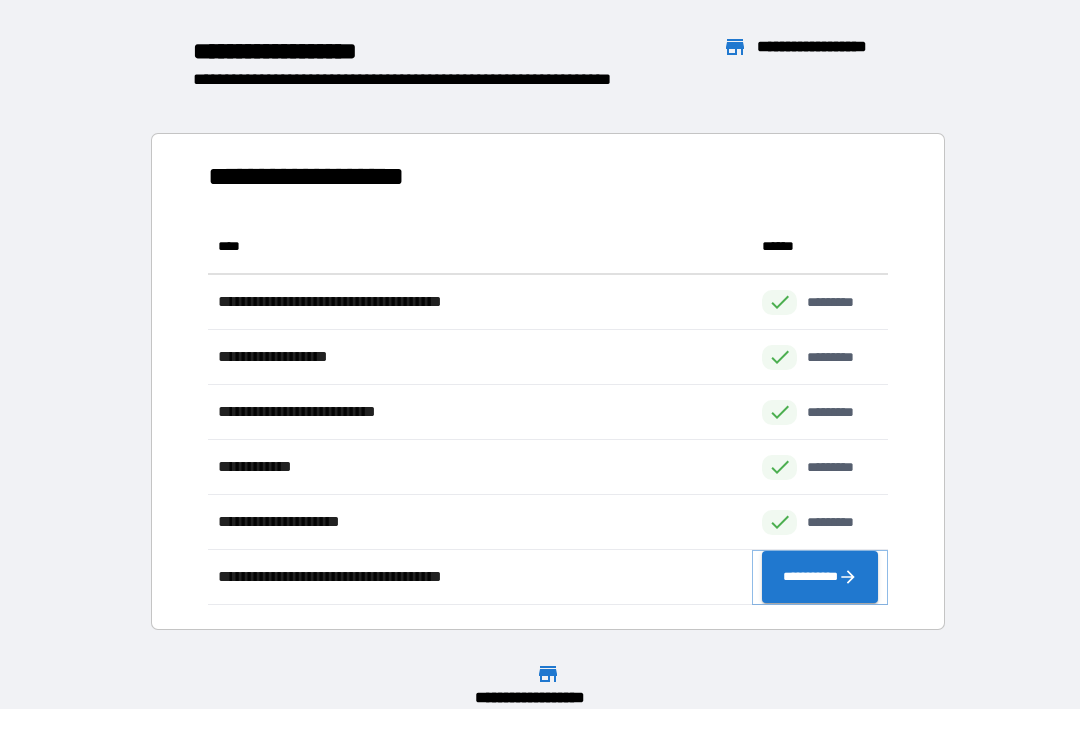 click on "**********" at bounding box center [820, 577] 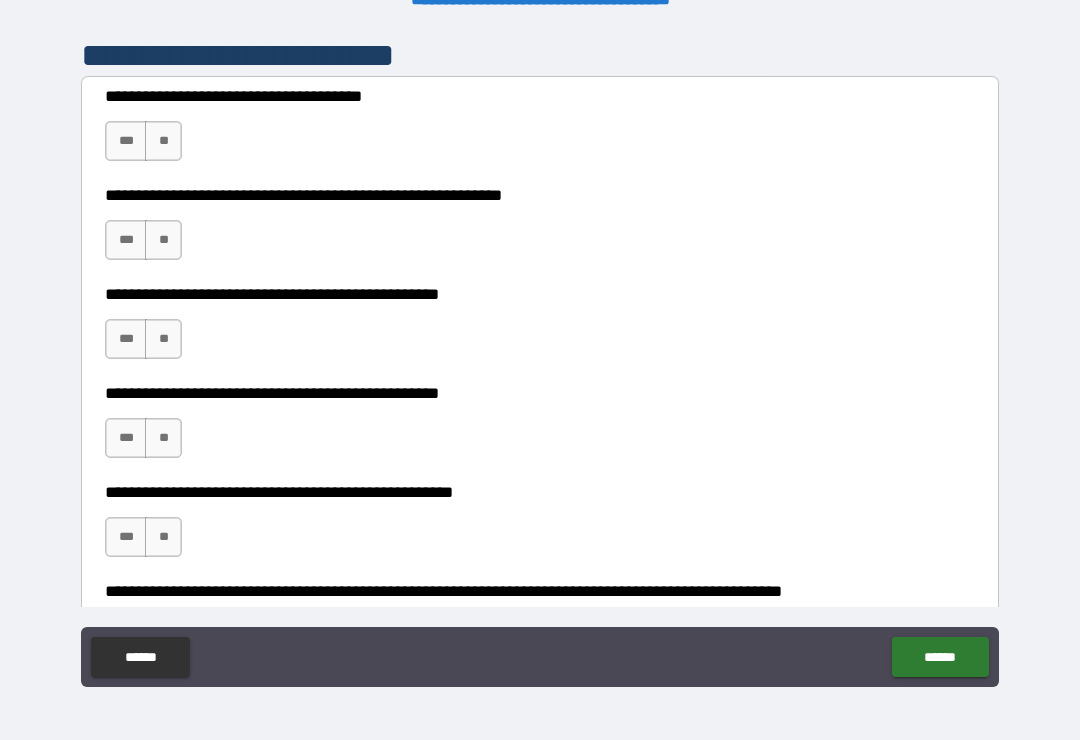 scroll, scrollTop: 417, scrollLeft: 0, axis: vertical 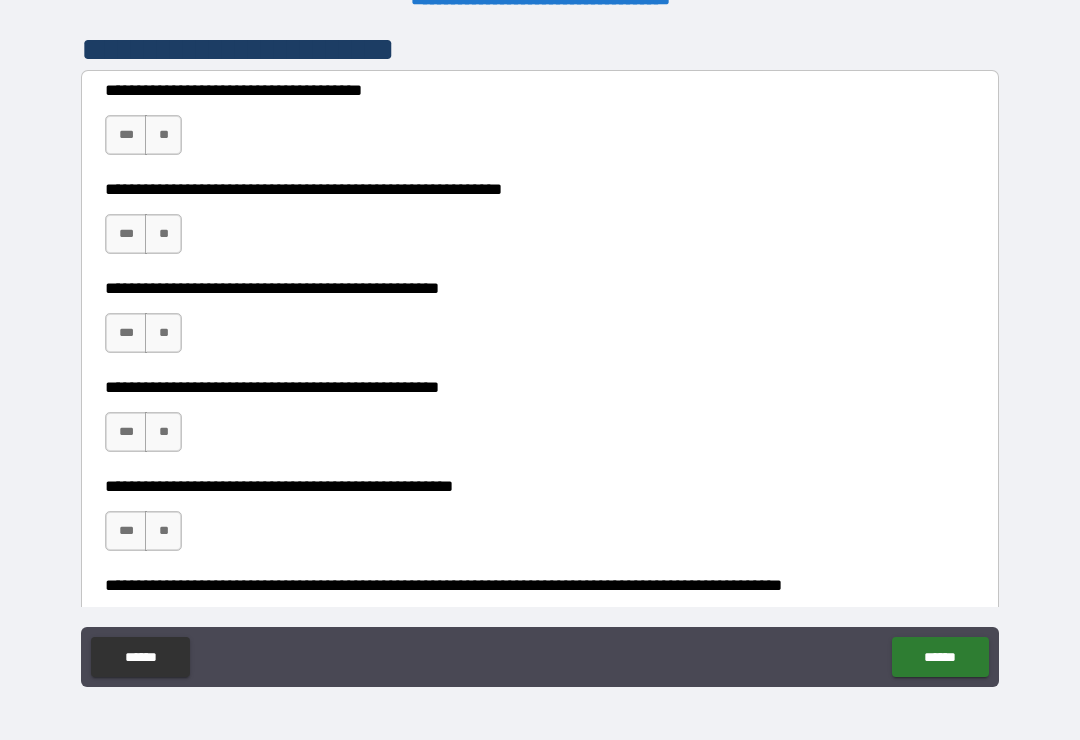 click on "**" at bounding box center [163, 135] 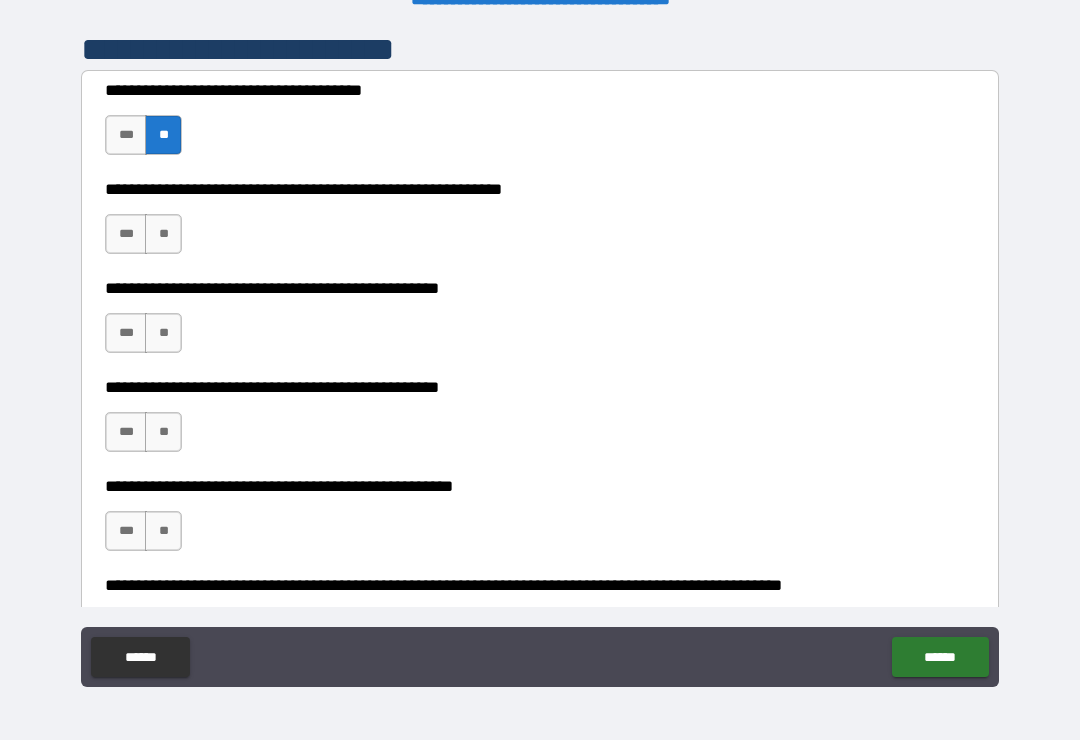 click on "**" at bounding box center [163, 234] 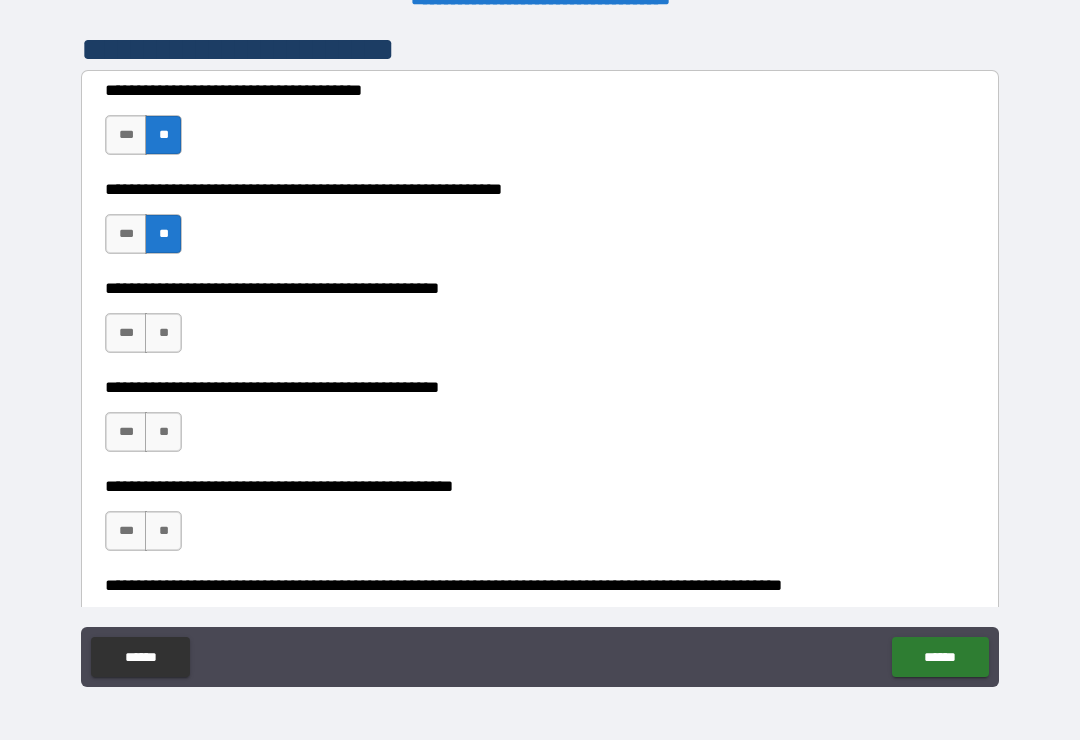 click on "**" at bounding box center [163, 333] 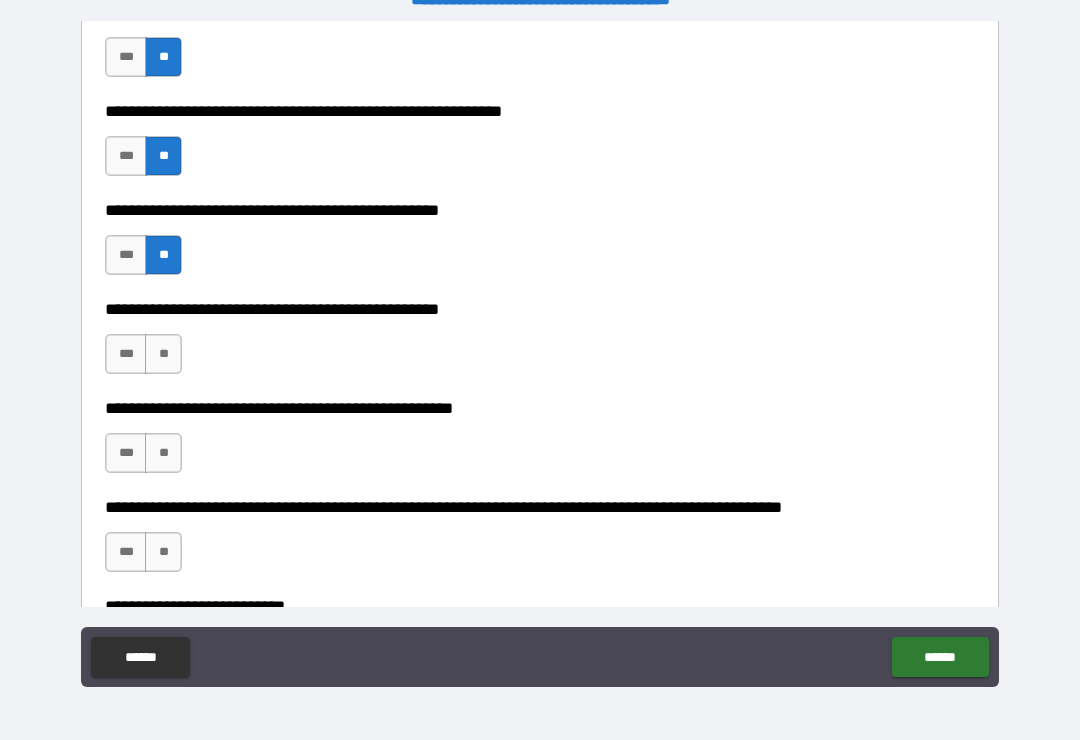 scroll, scrollTop: 515, scrollLeft: 0, axis: vertical 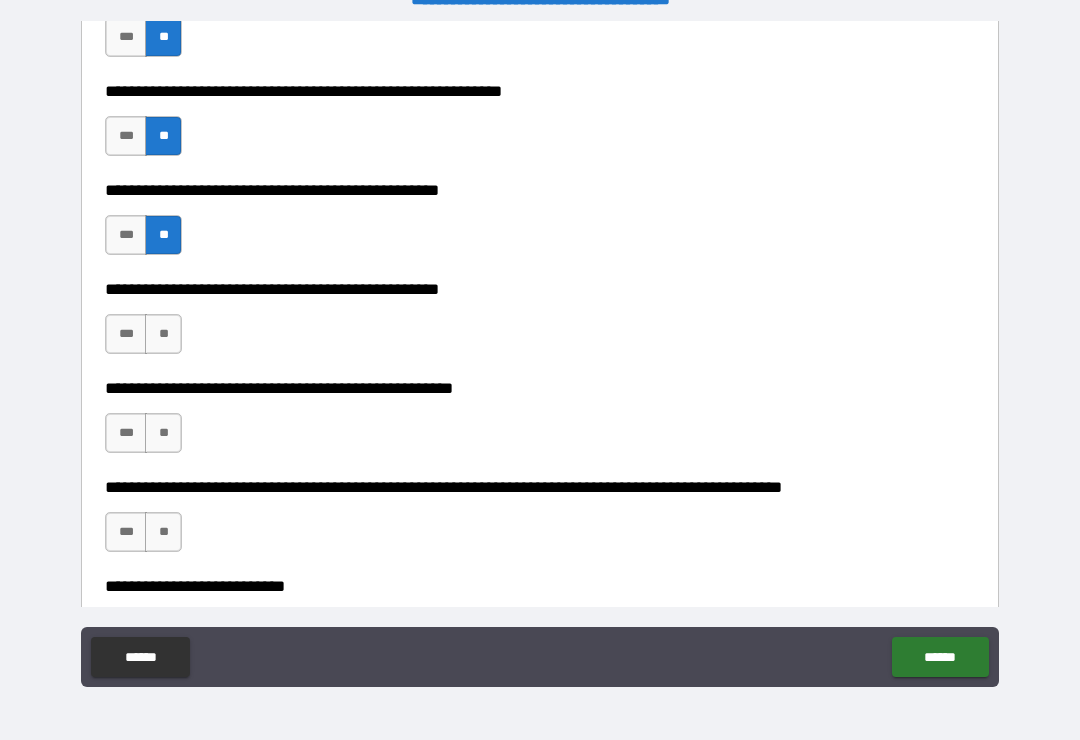 click on "**" at bounding box center (163, 334) 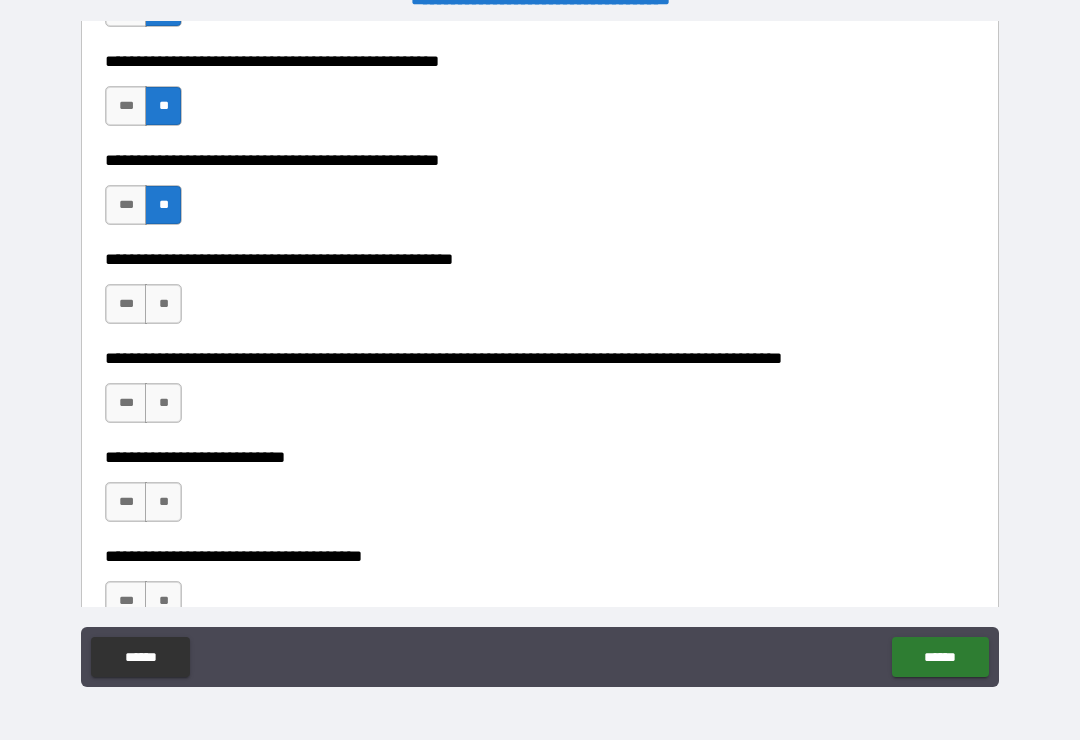 scroll, scrollTop: 656, scrollLeft: 0, axis: vertical 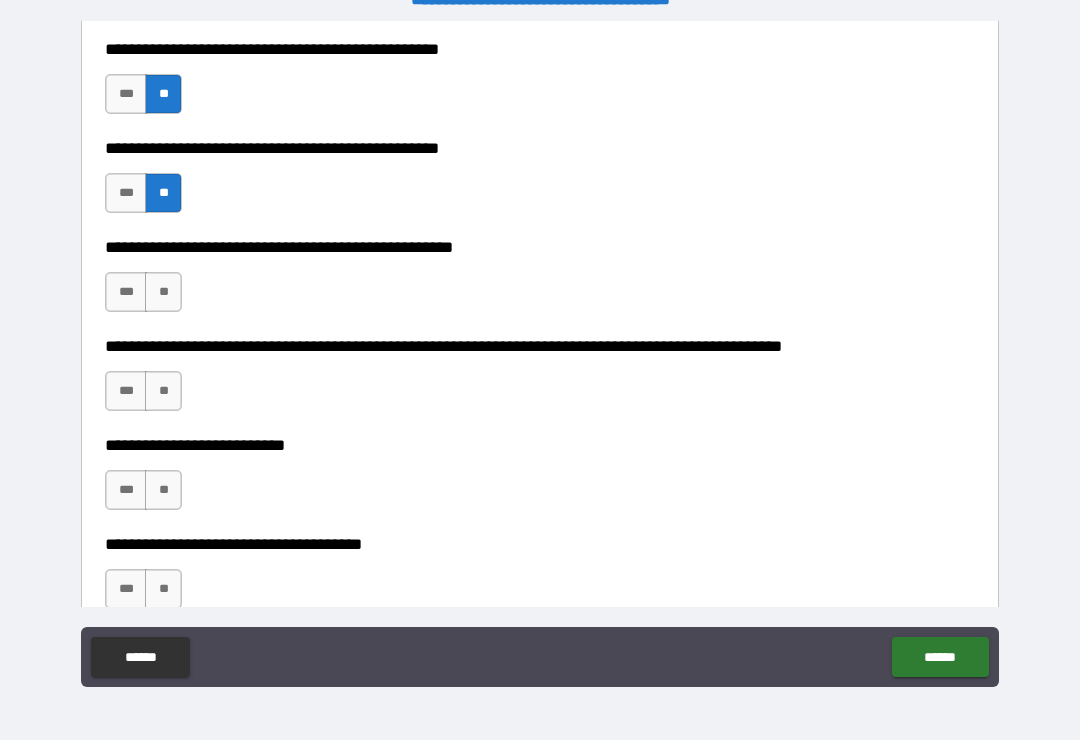 click on "**" at bounding box center (163, 292) 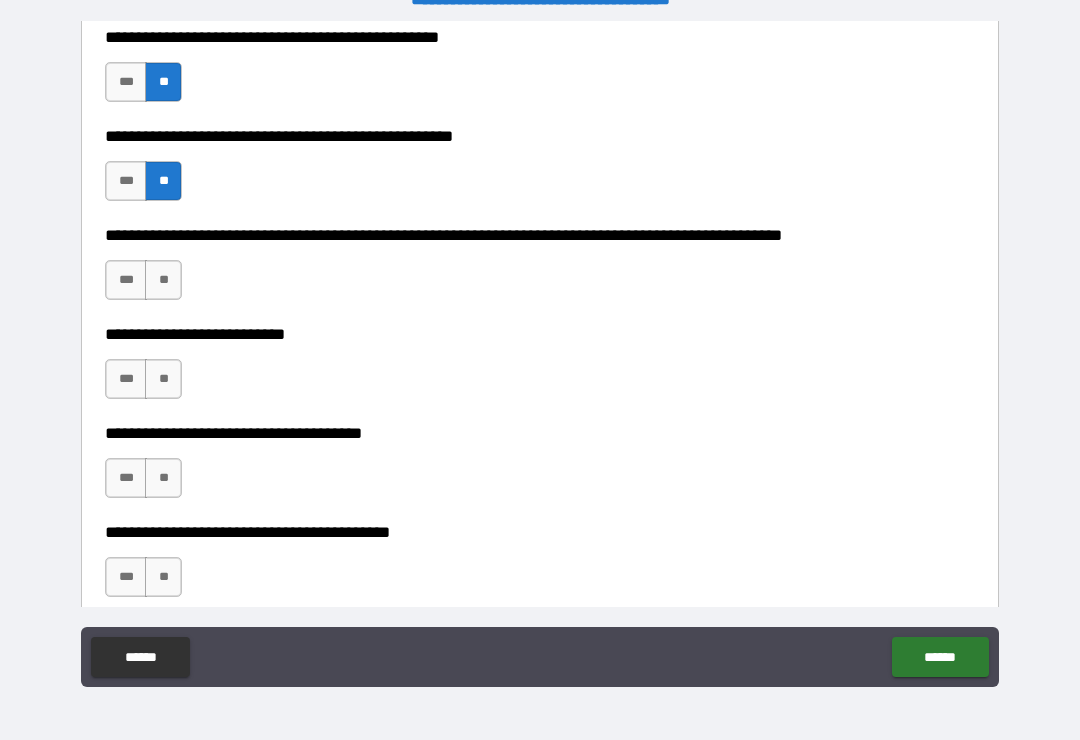 scroll, scrollTop: 773, scrollLeft: 0, axis: vertical 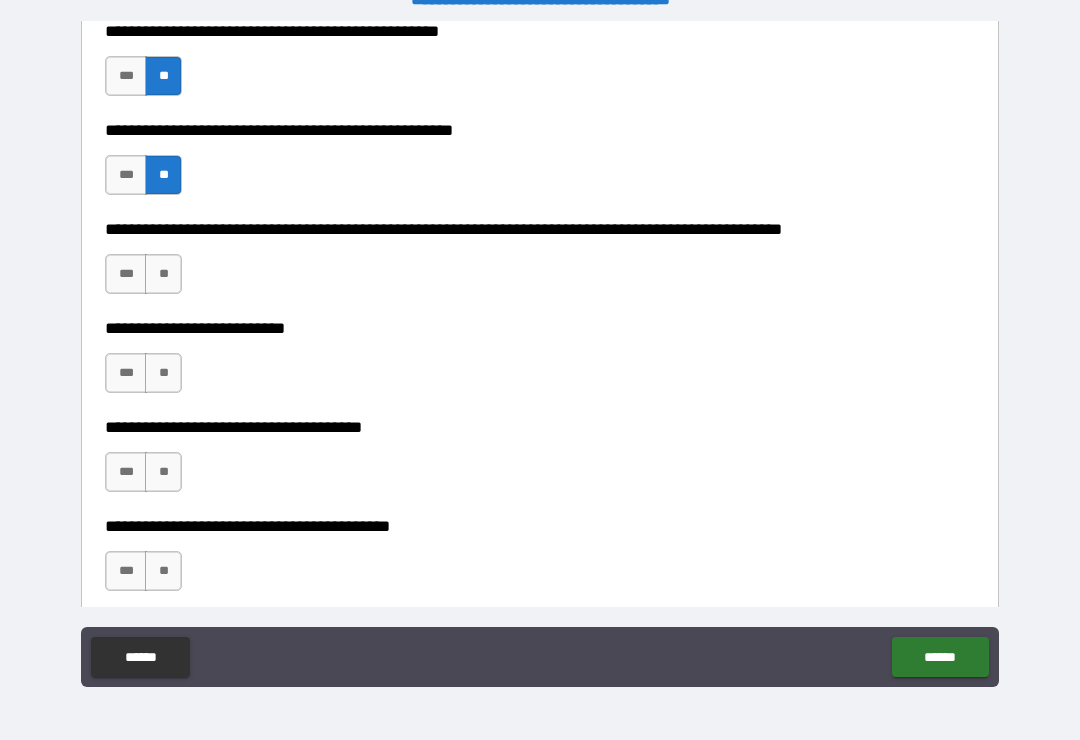 click on "**" at bounding box center (163, 274) 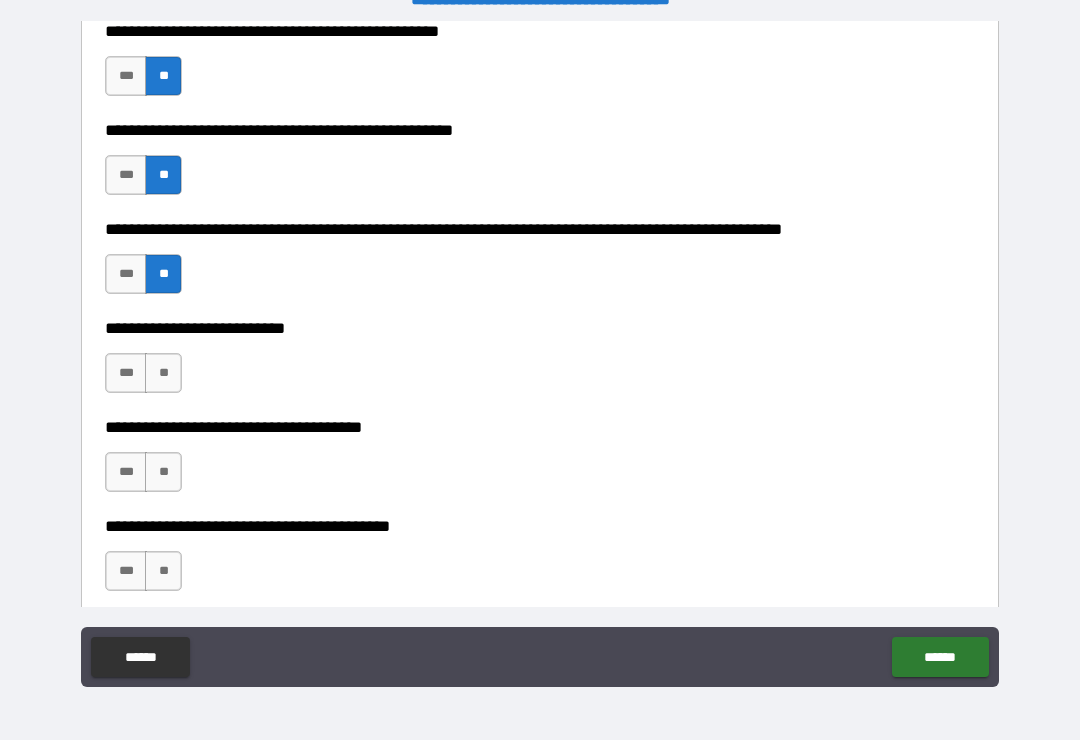 scroll, scrollTop: 816, scrollLeft: 0, axis: vertical 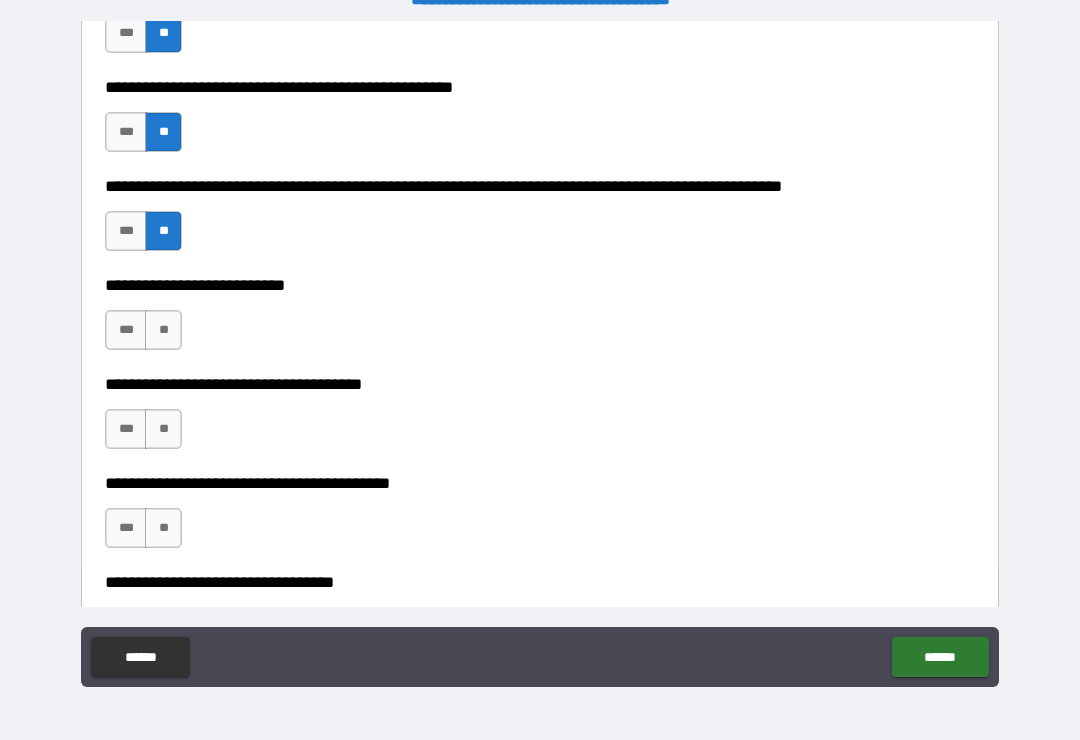 click on "**" at bounding box center (163, 330) 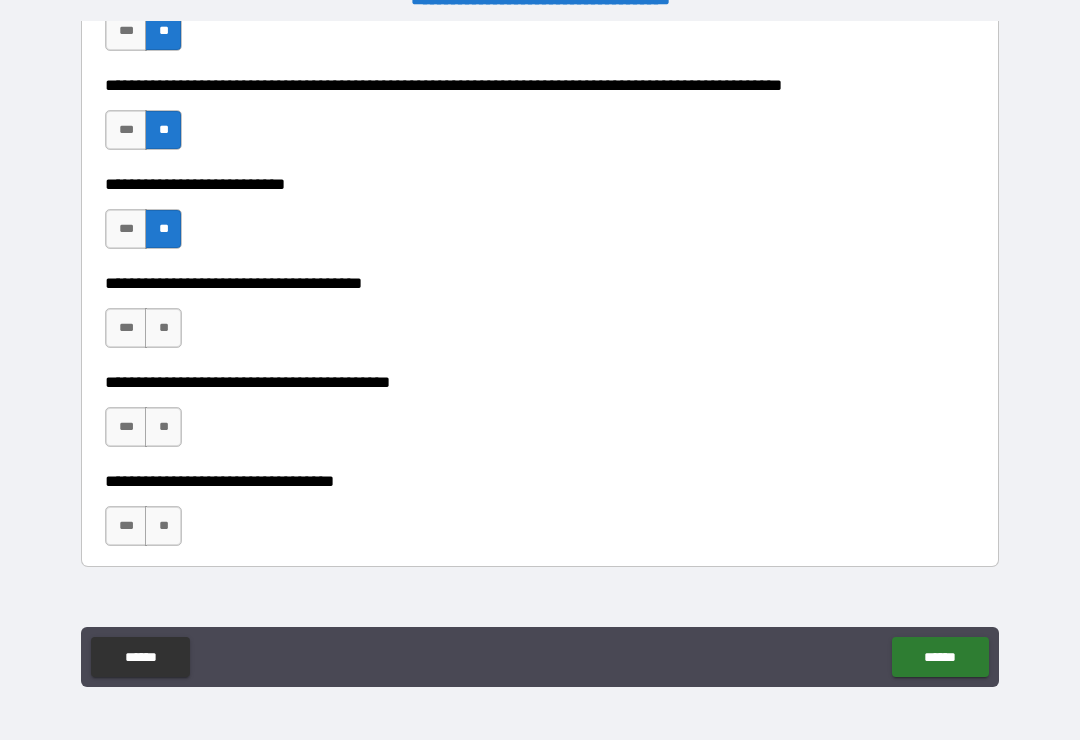 scroll, scrollTop: 918, scrollLeft: 0, axis: vertical 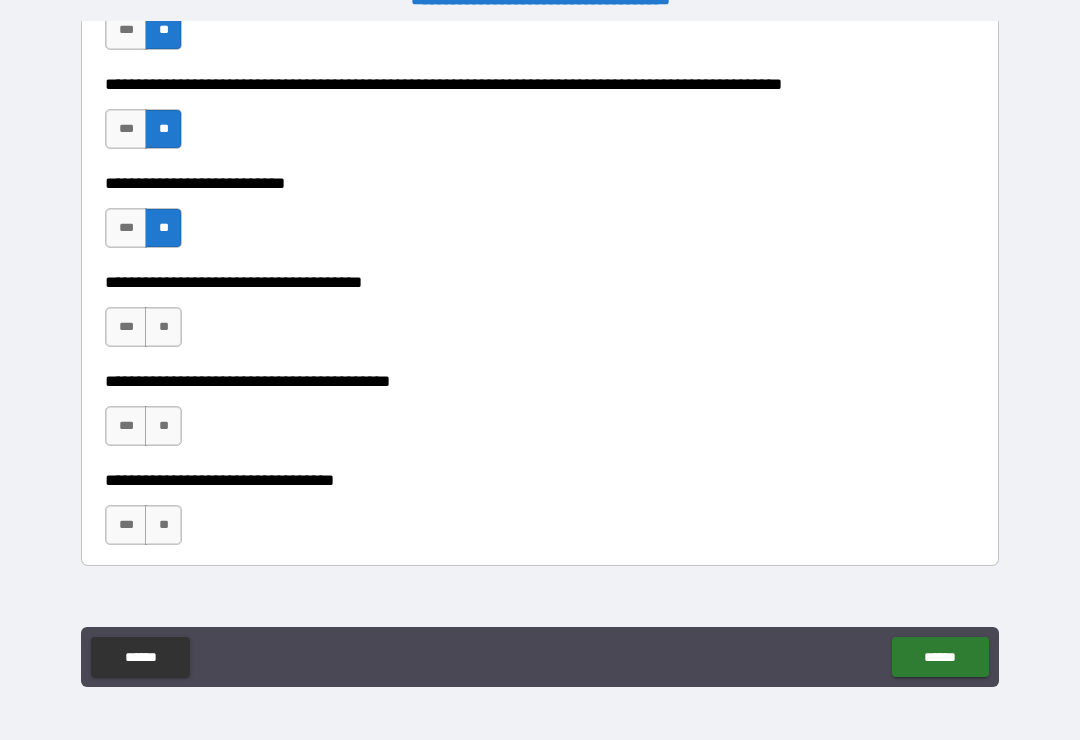 click on "**" at bounding box center (163, 327) 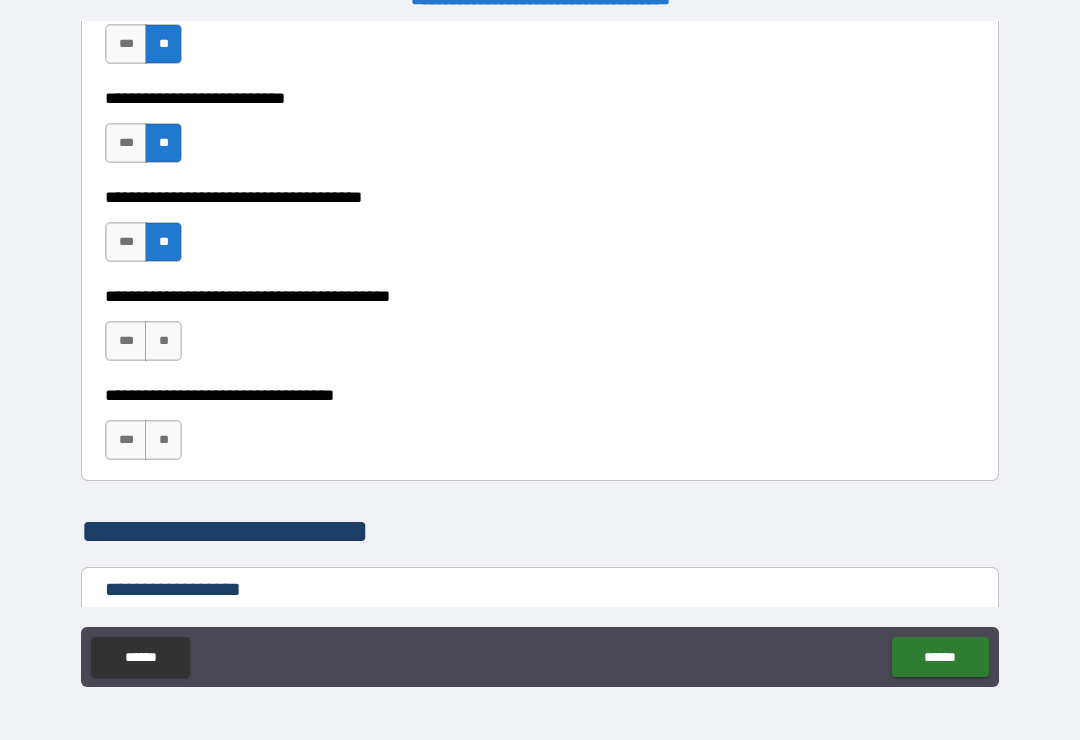 scroll, scrollTop: 1004, scrollLeft: 0, axis: vertical 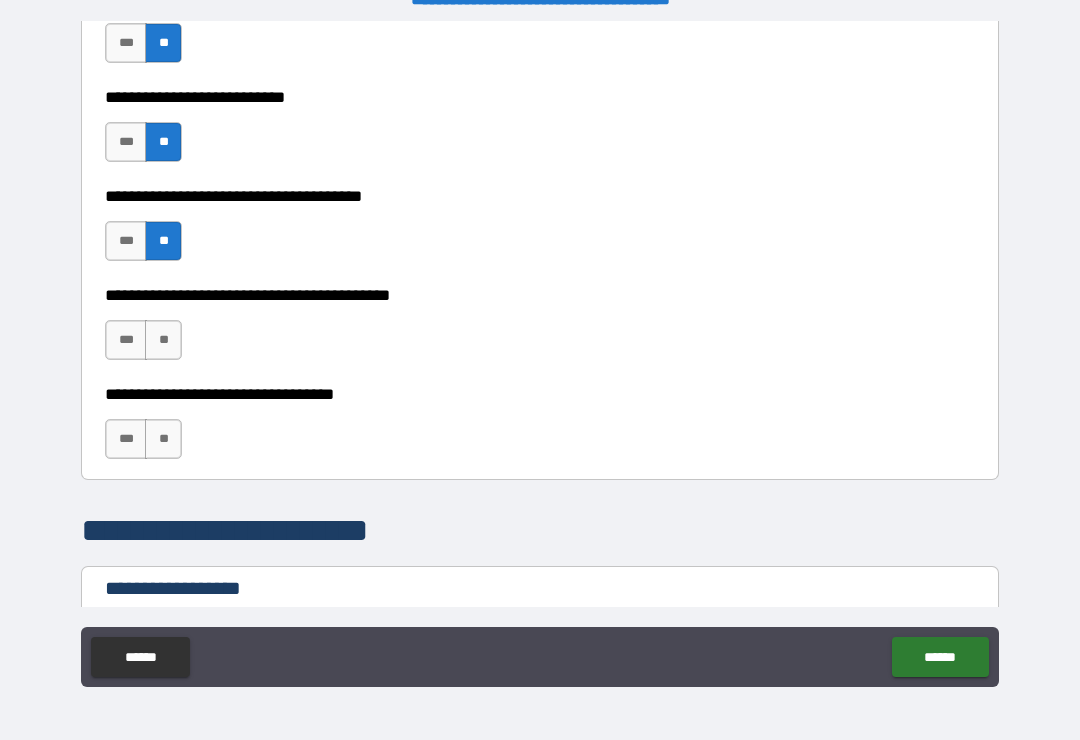 click on "***" at bounding box center [126, 340] 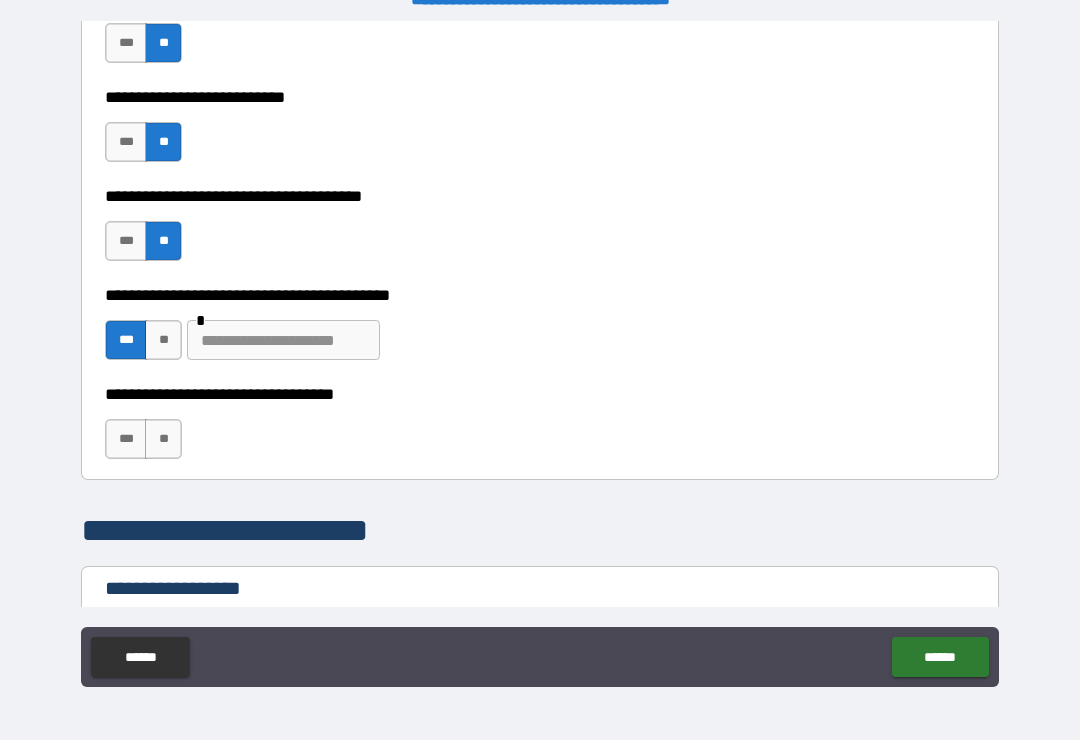 click at bounding box center [283, 340] 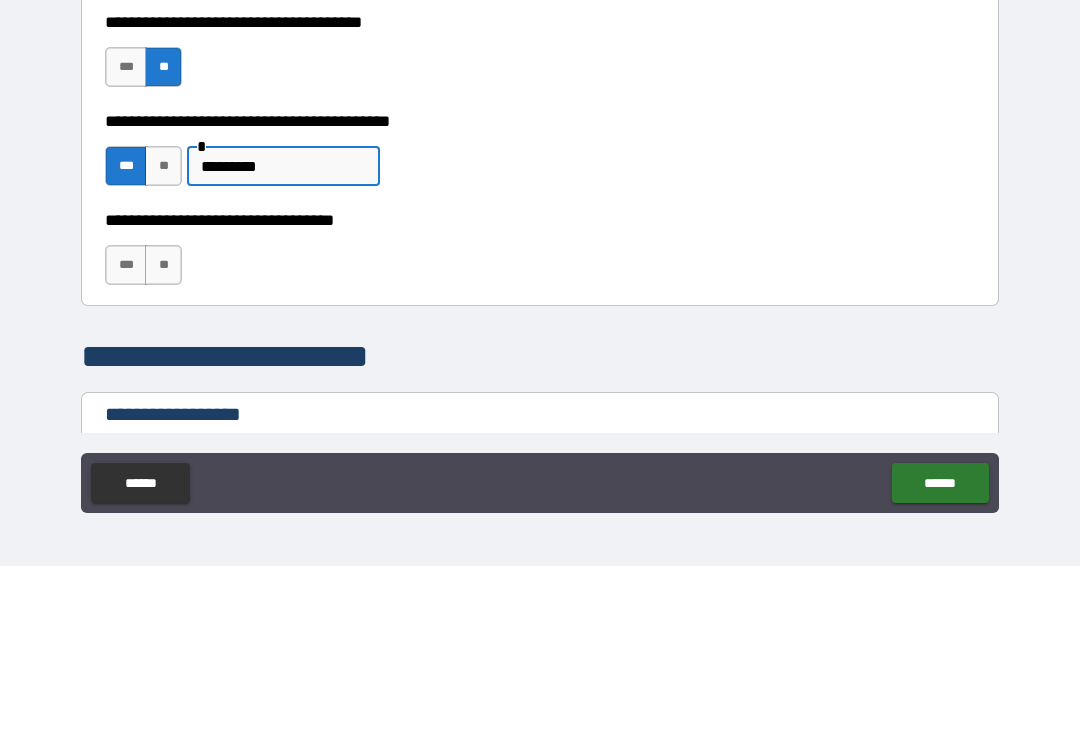 click on "**" at bounding box center [163, 439] 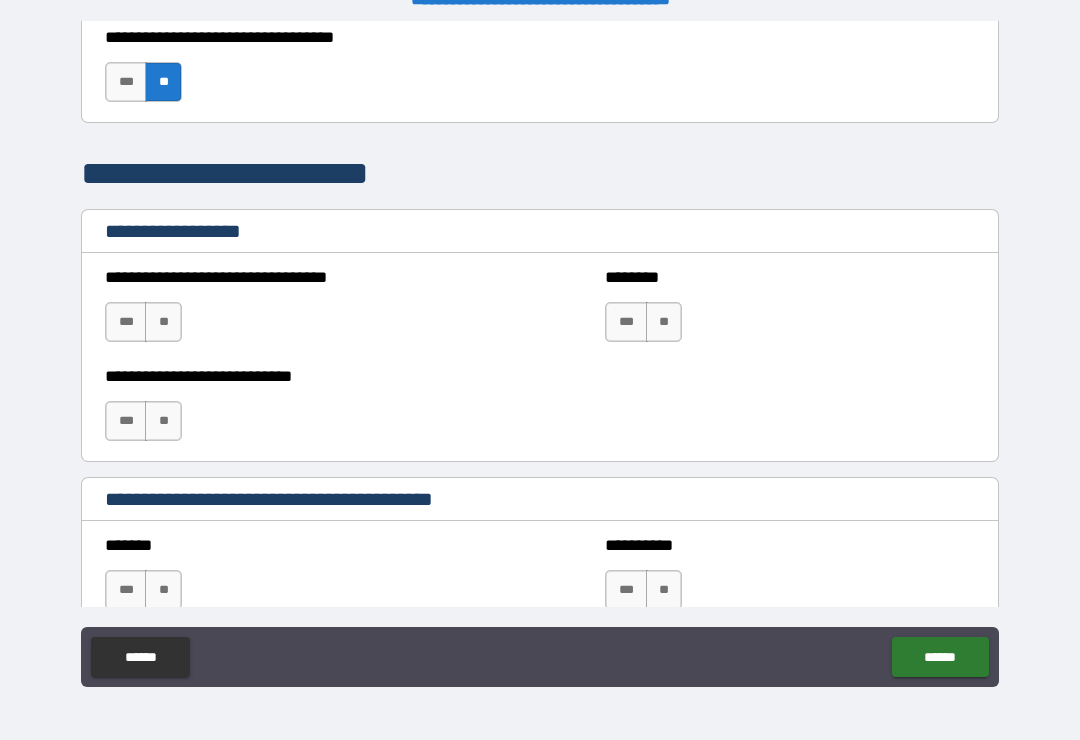 scroll, scrollTop: 1367, scrollLeft: 0, axis: vertical 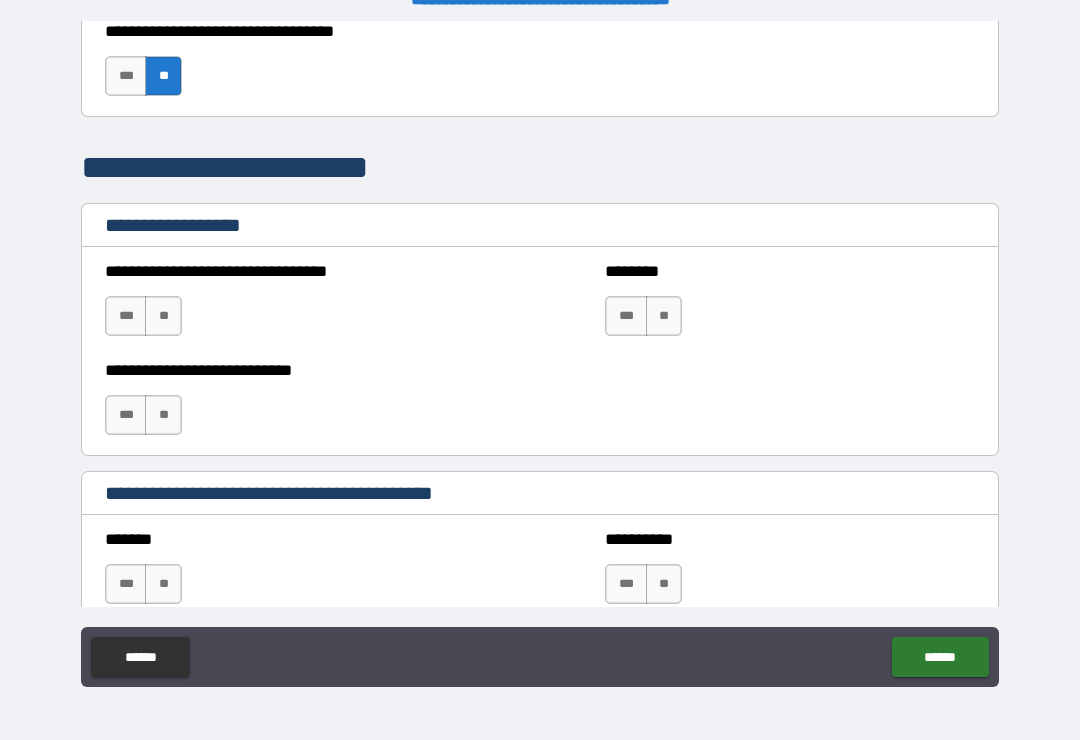 click on "**" at bounding box center [163, 316] 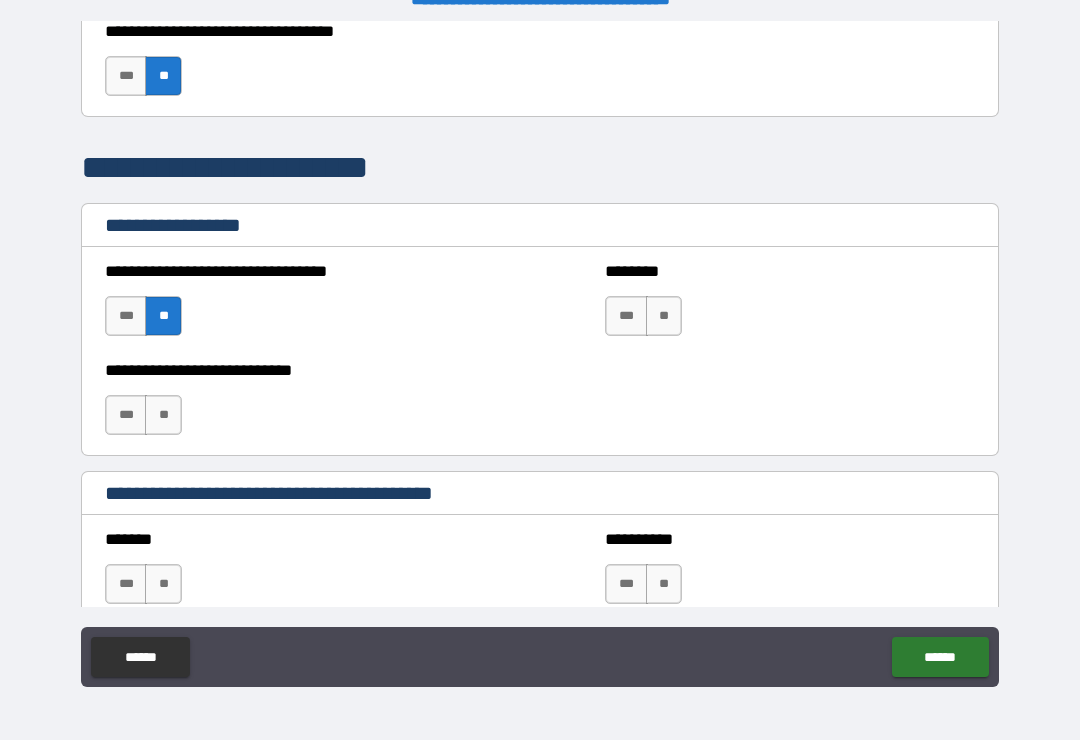 click on "**" at bounding box center [664, 316] 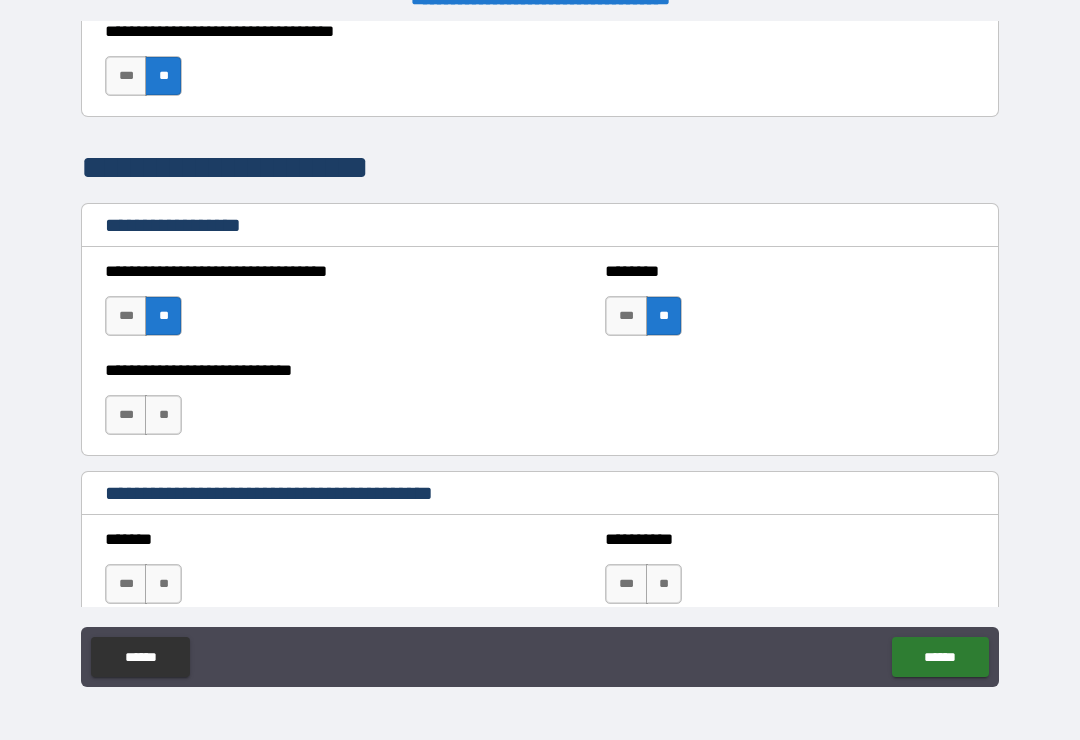 click on "**" at bounding box center (163, 415) 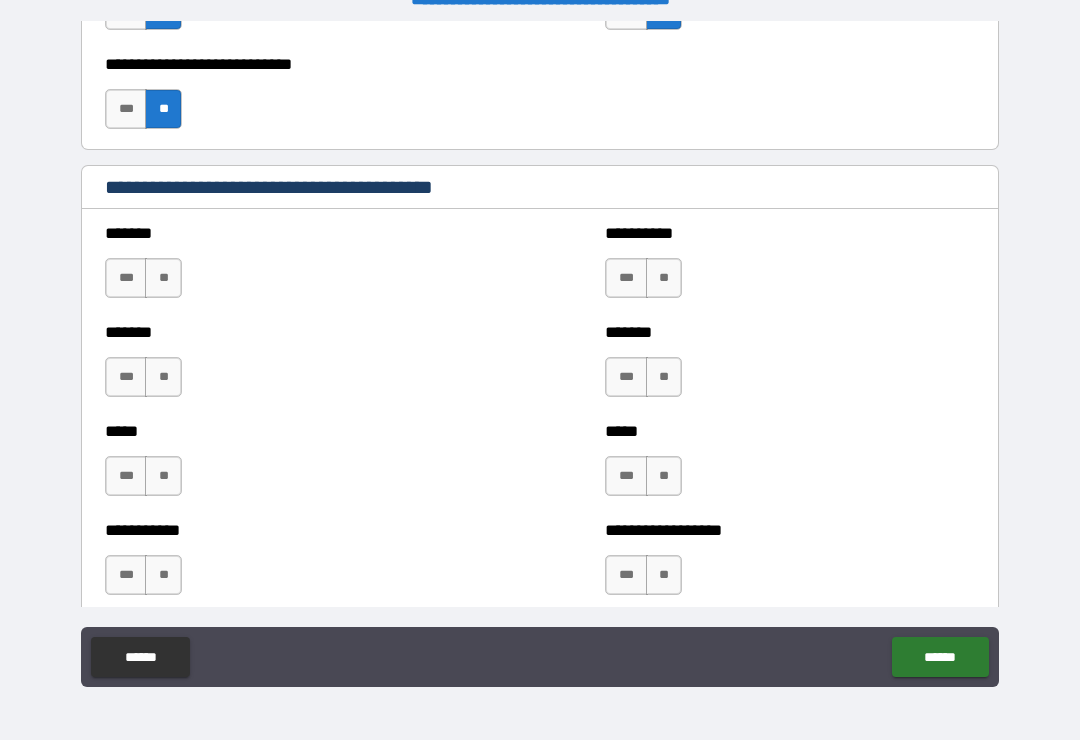 scroll, scrollTop: 1674, scrollLeft: 0, axis: vertical 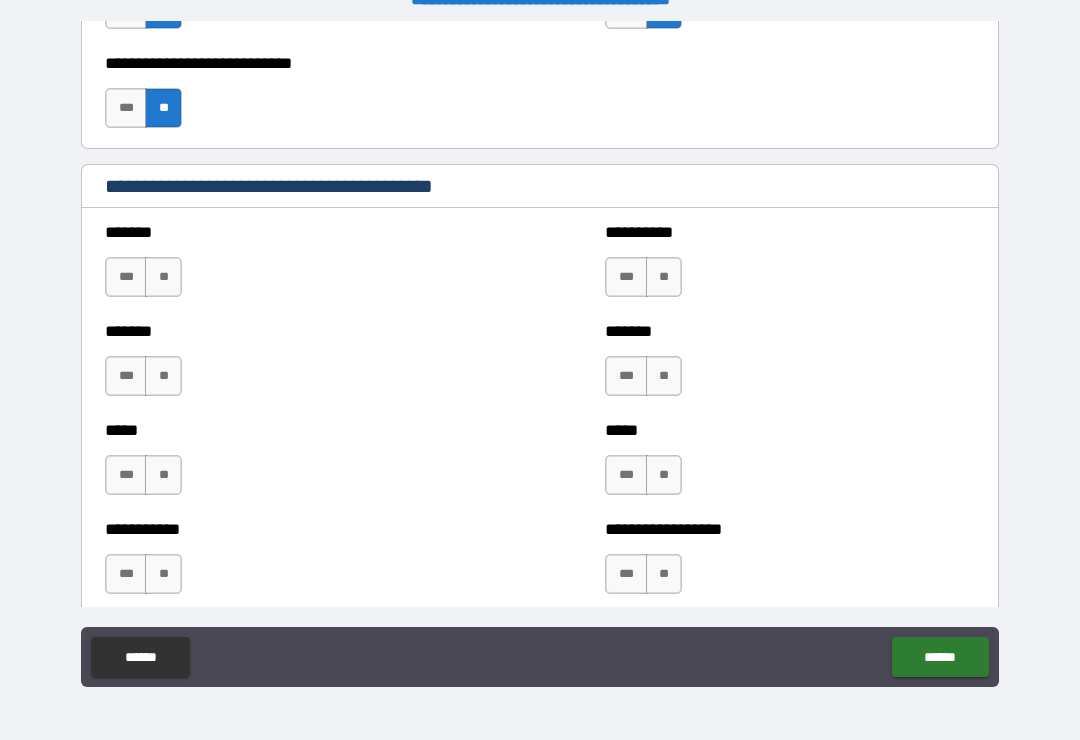 click on "**" at bounding box center [163, 277] 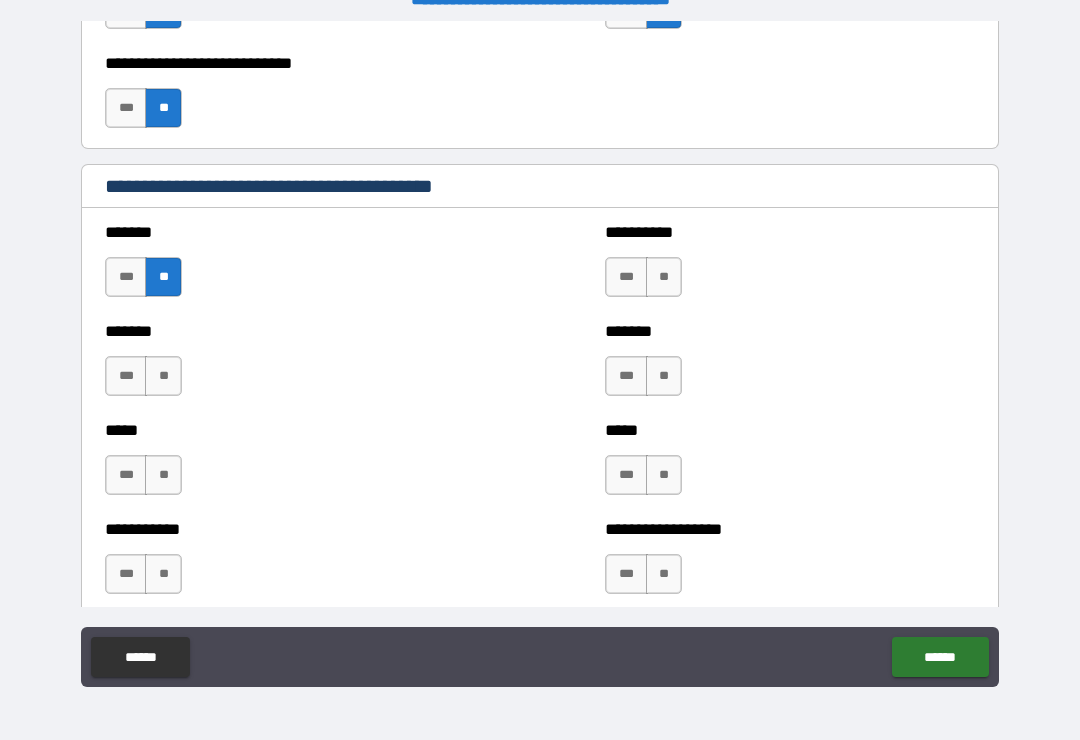 click on "**" at bounding box center (664, 277) 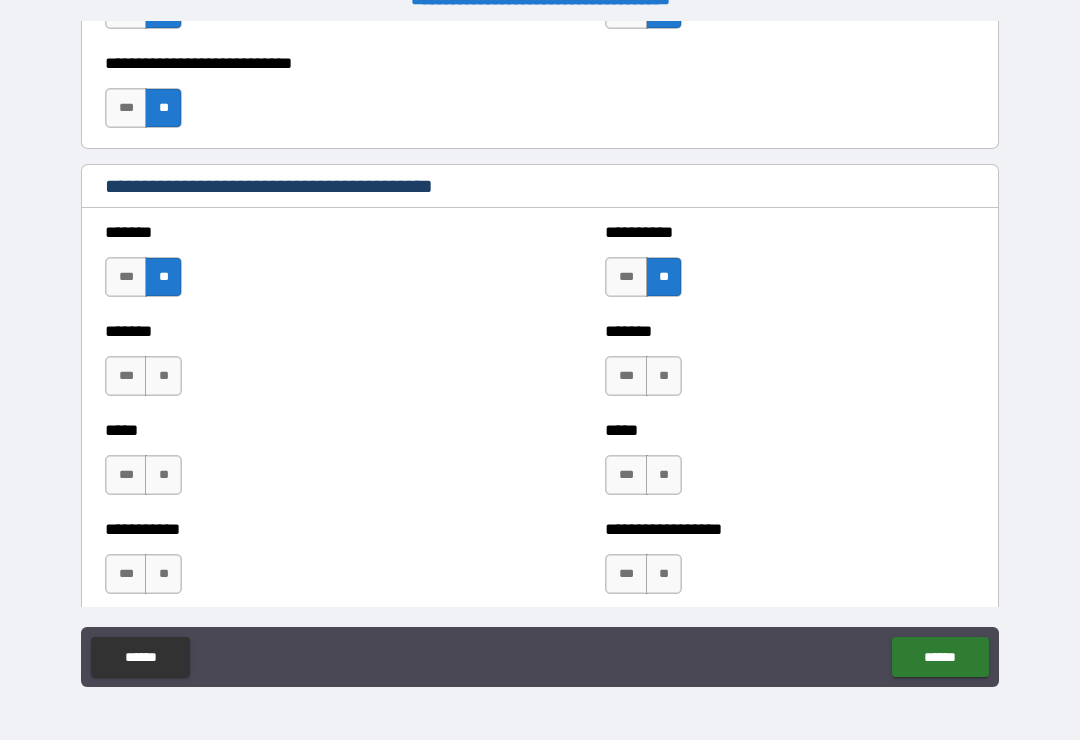 click on "**" at bounding box center (664, 376) 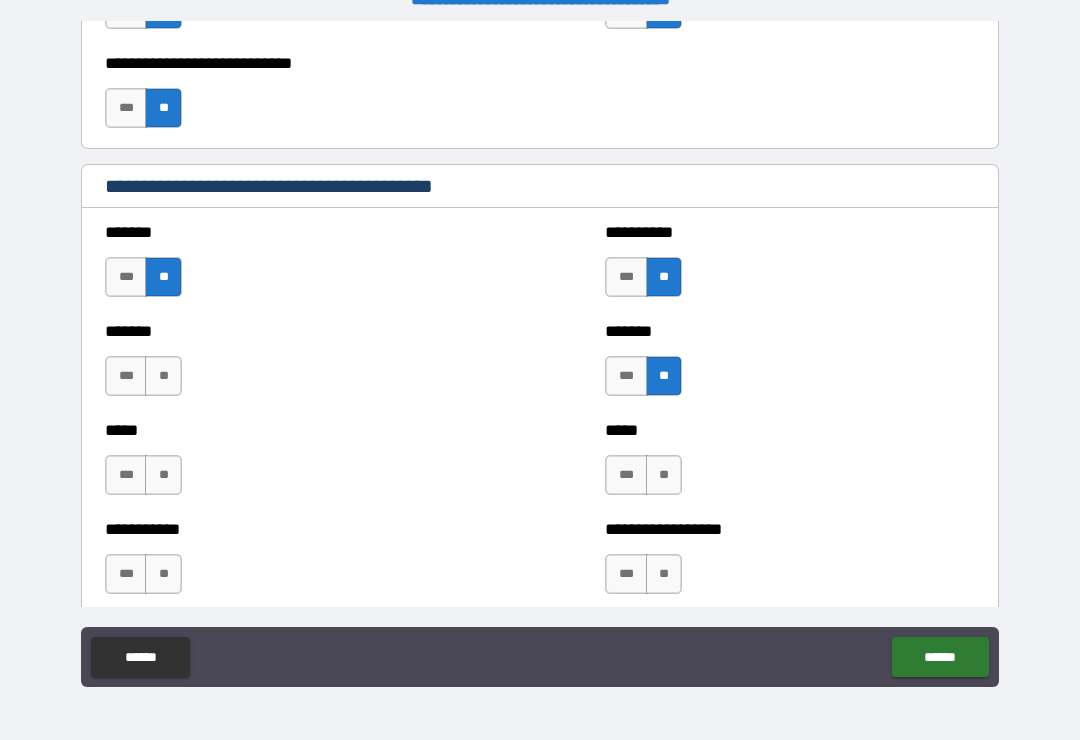 click on "**" at bounding box center [163, 376] 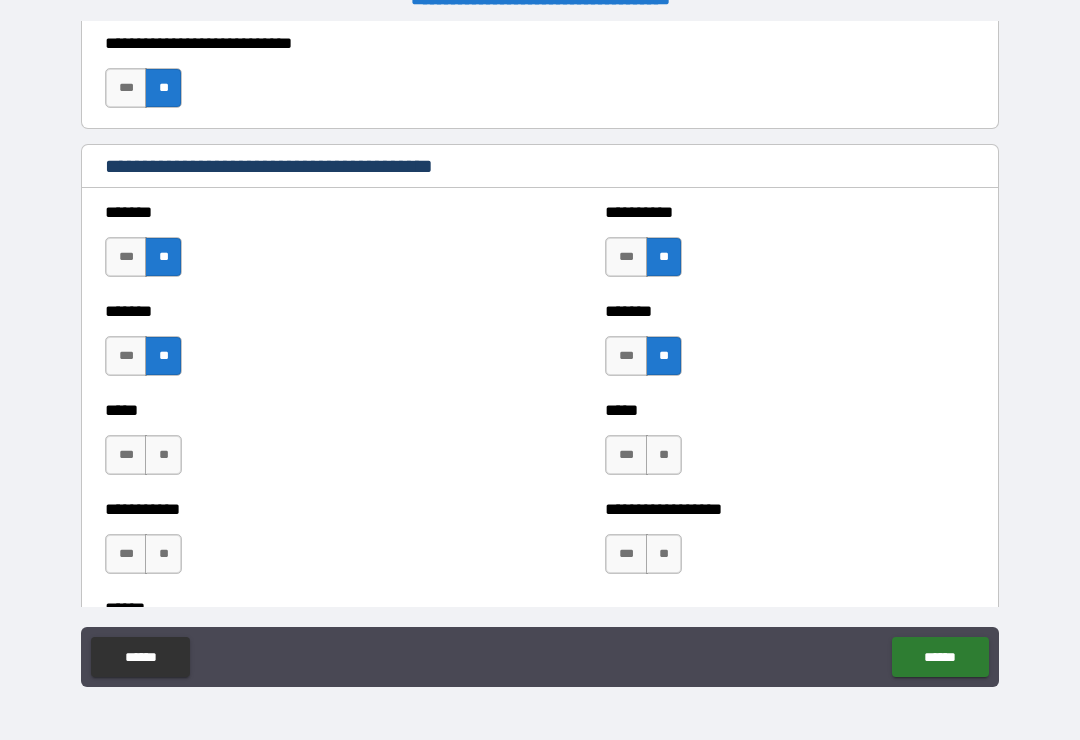 scroll, scrollTop: 1695, scrollLeft: 0, axis: vertical 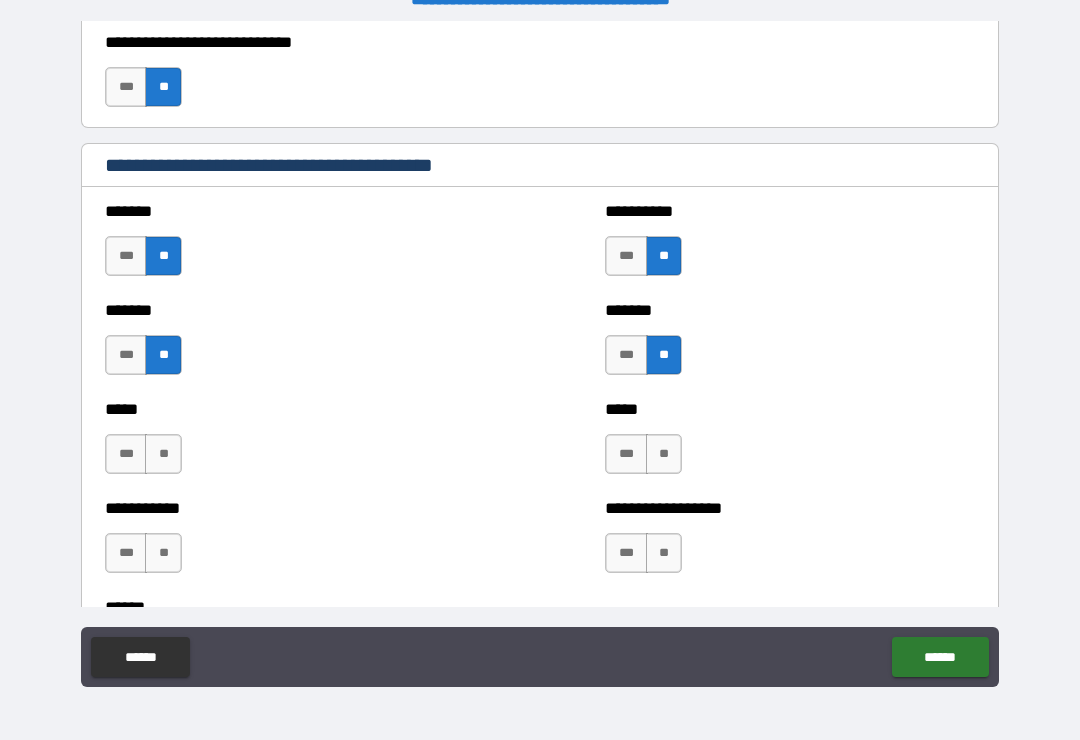 click on "**" at bounding box center (163, 454) 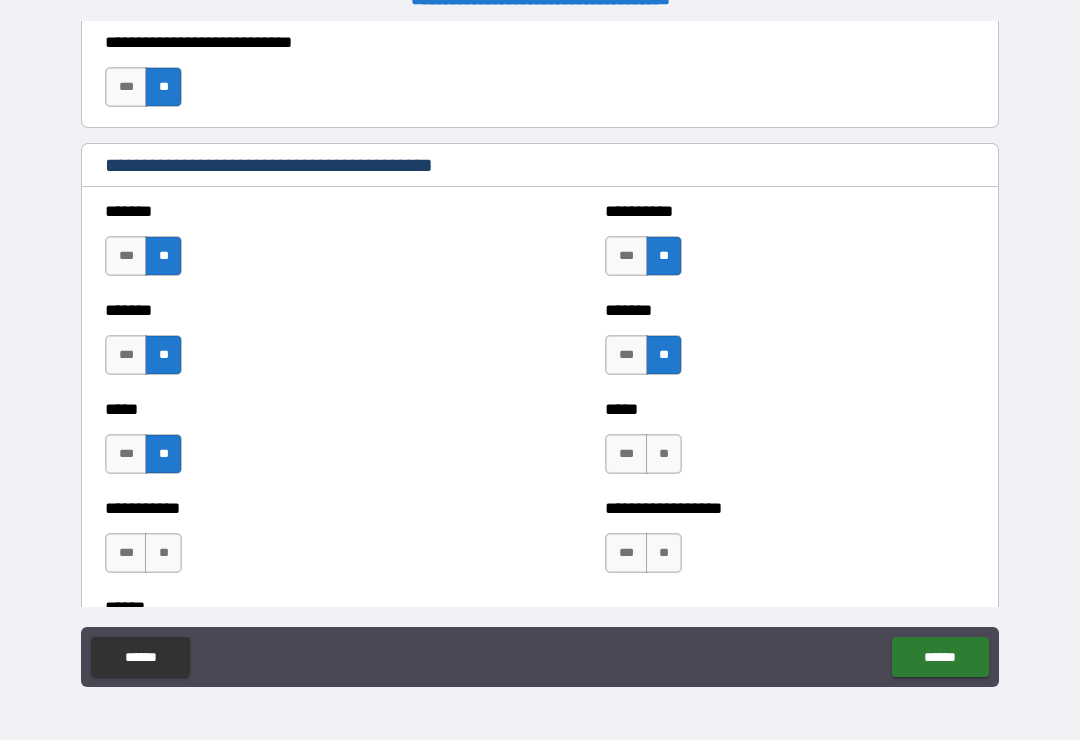 click on "**" at bounding box center [664, 454] 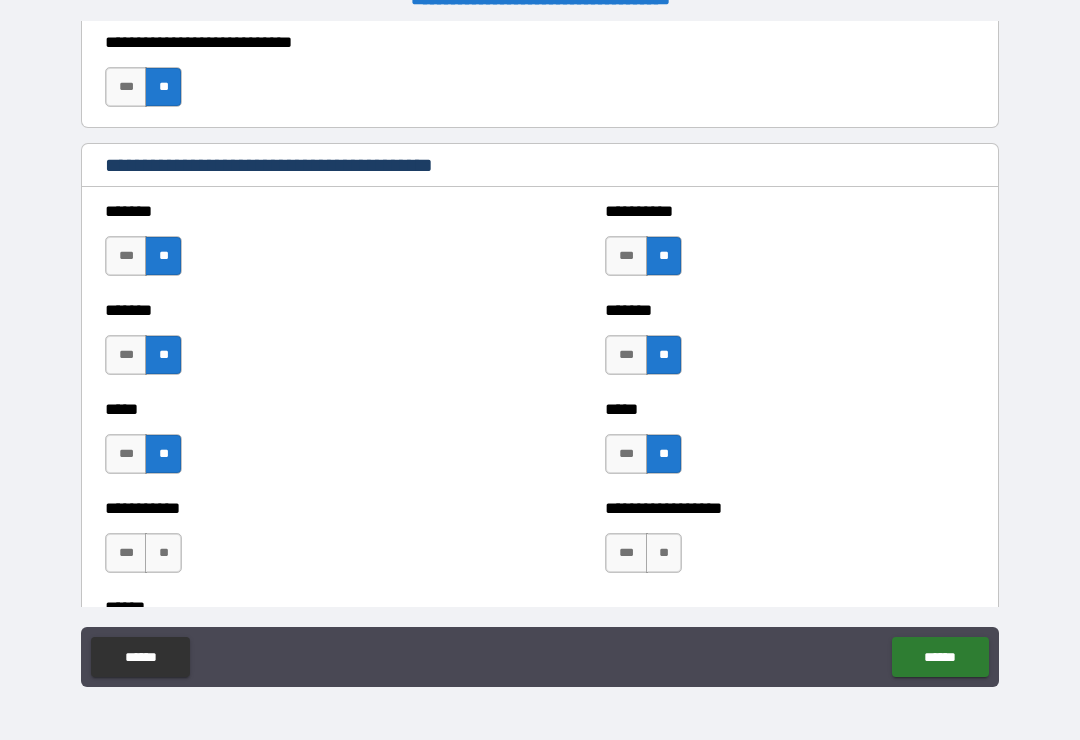 scroll, scrollTop: 1800, scrollLeft: 0, axis: vertical 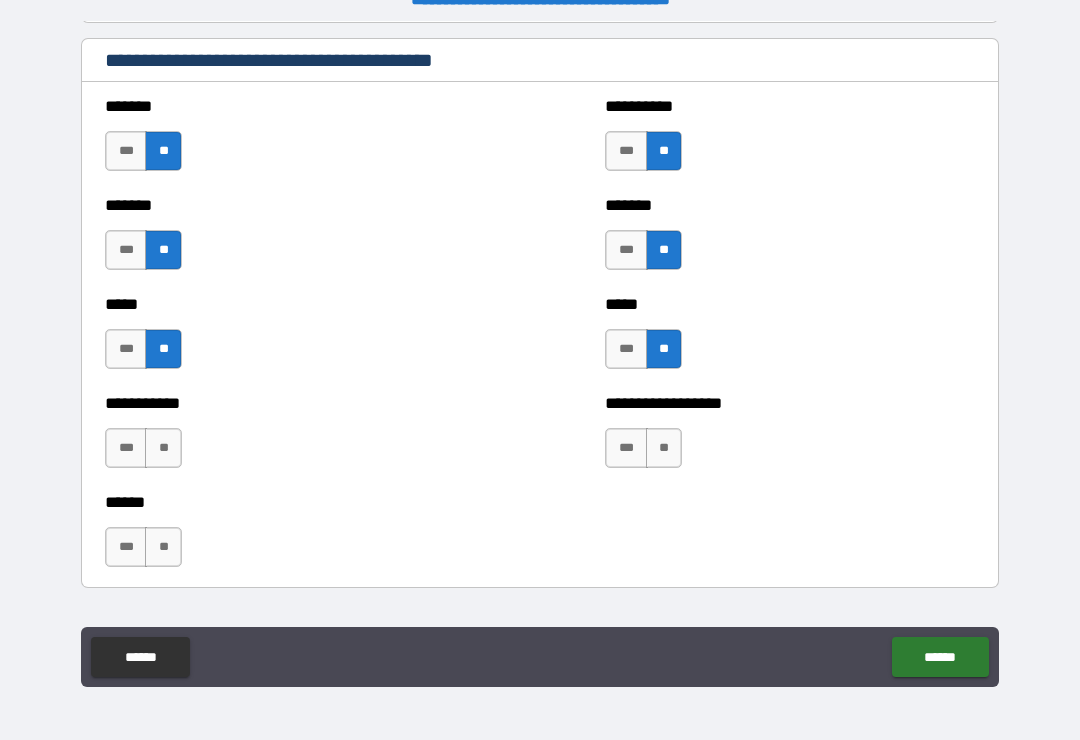 click on "**" at bounding box center [664, 448] 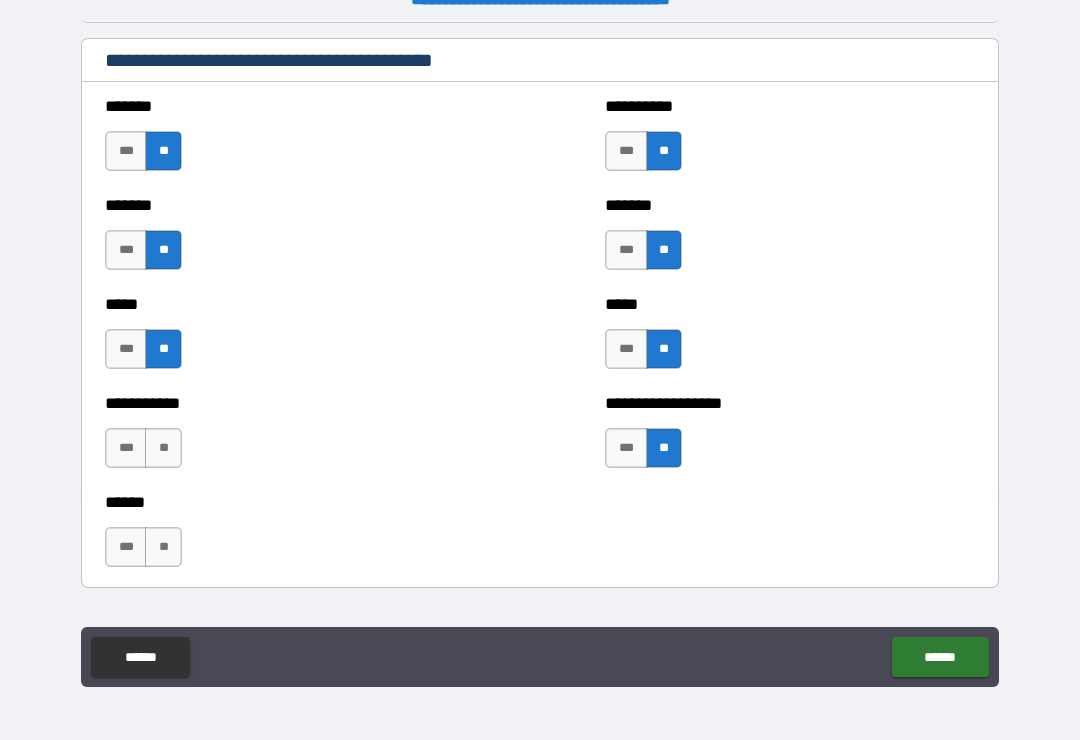 click on "**" at bounding box center [163, 448] 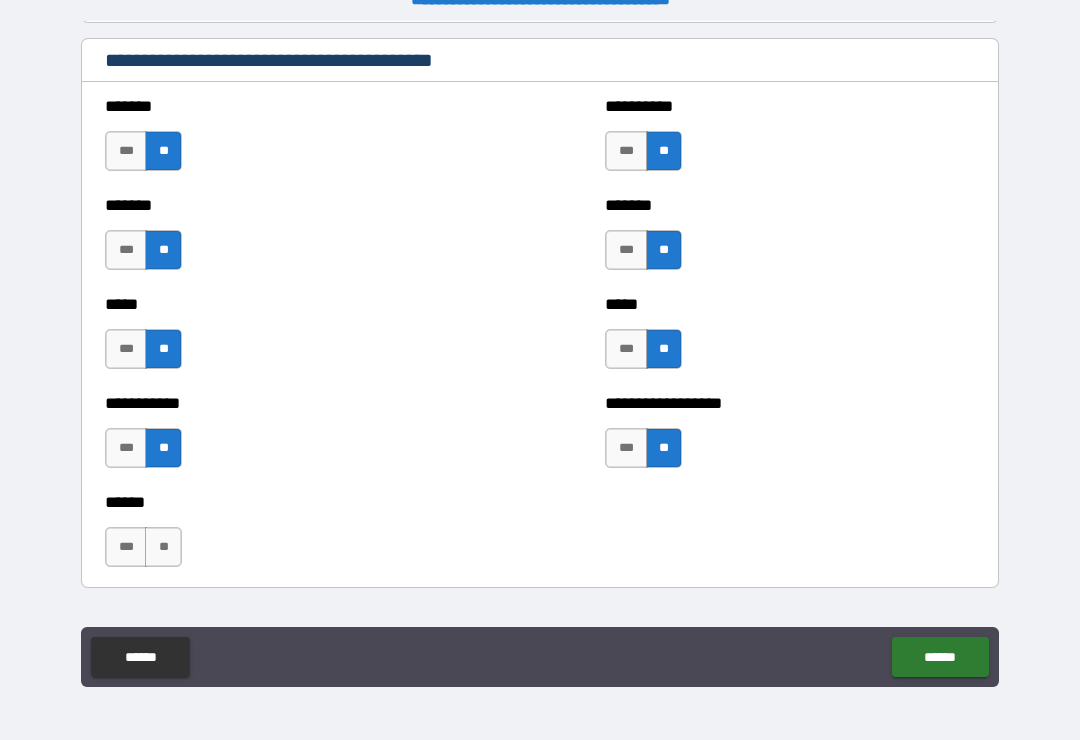 click on "**" at bounding box center [163, 547] 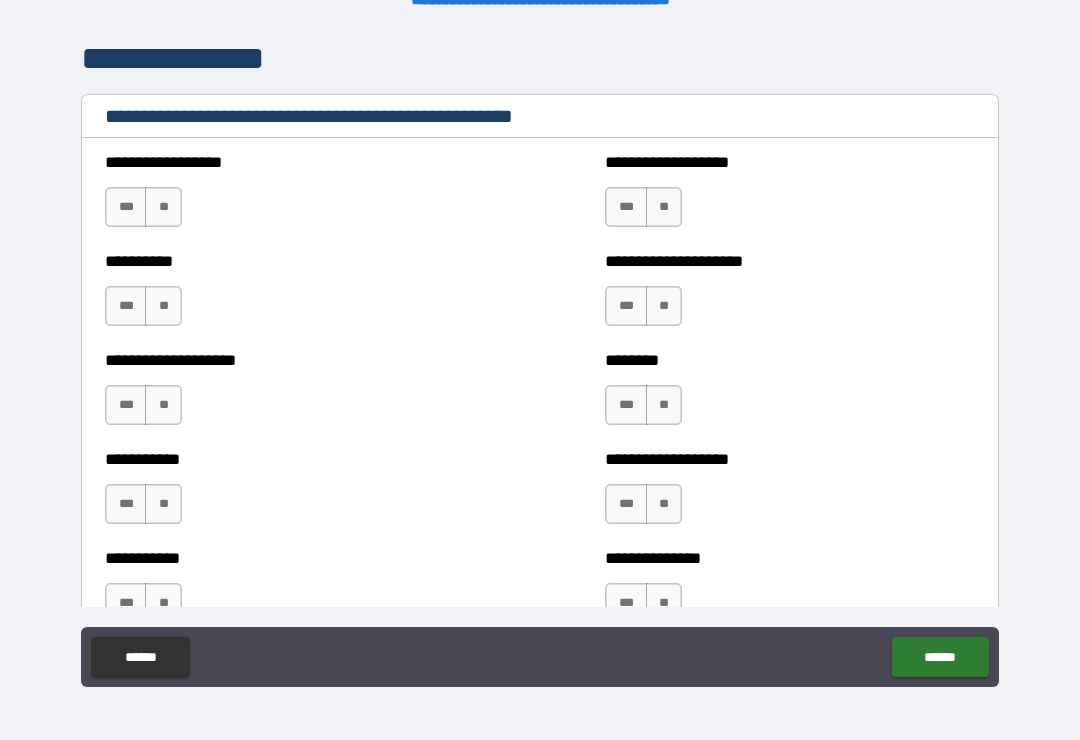 scroll, scrollTop: 2382, scrollLeft: 0, axis: vertical 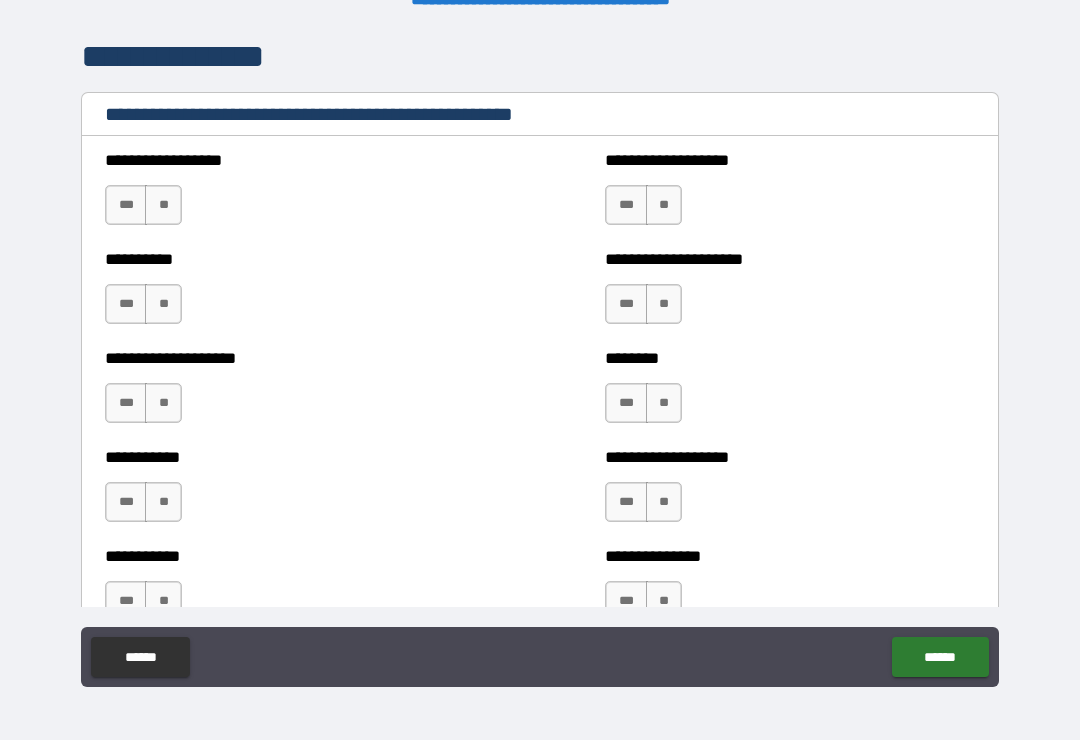 click on "**" at bounding box center (163, 205) 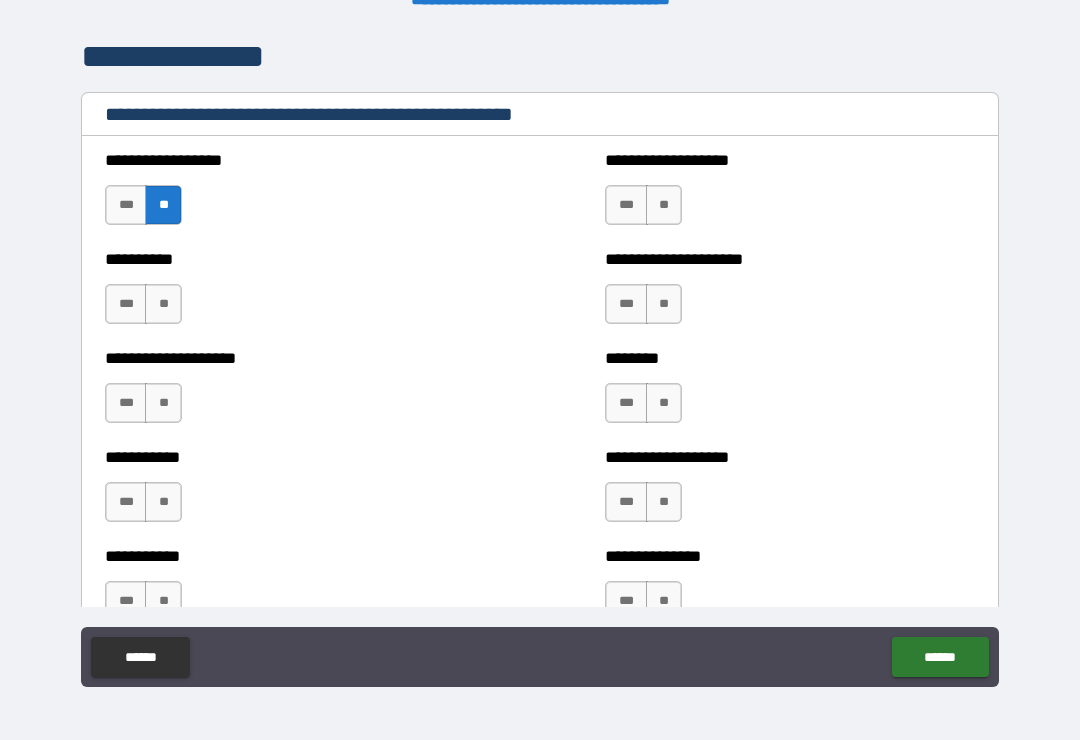 click on "**" at bounding box center (163, 304) 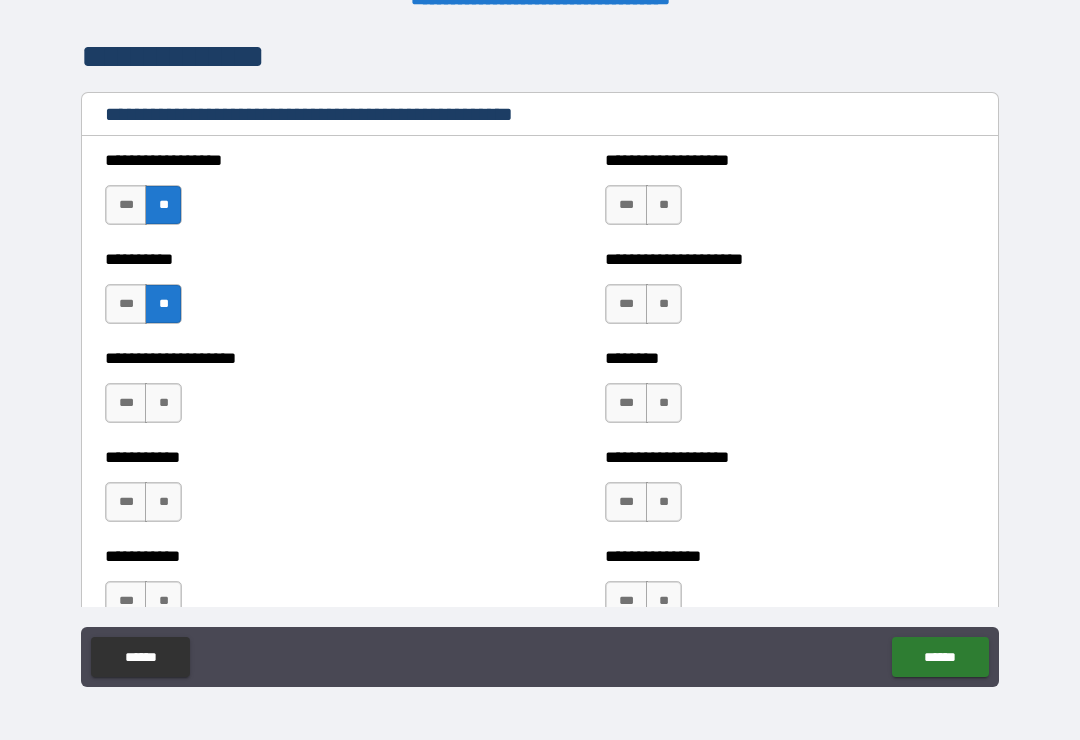 click on "**" at bounding box center (163, 403) 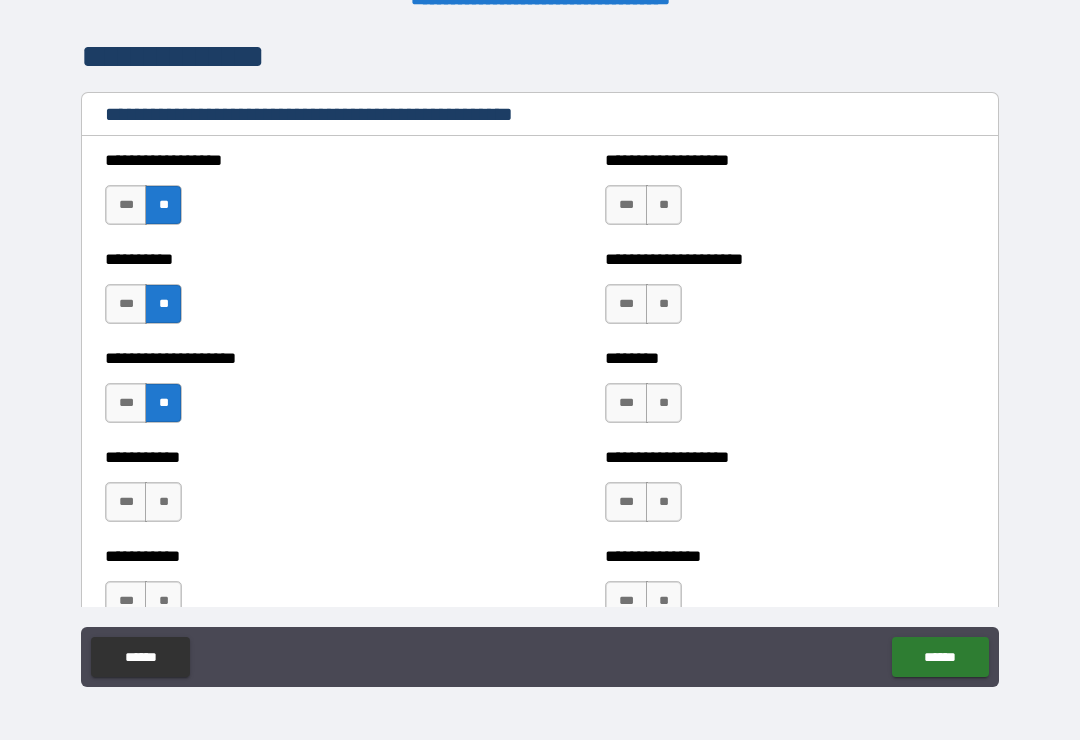 click on "**" at bounding box center [664, 205] 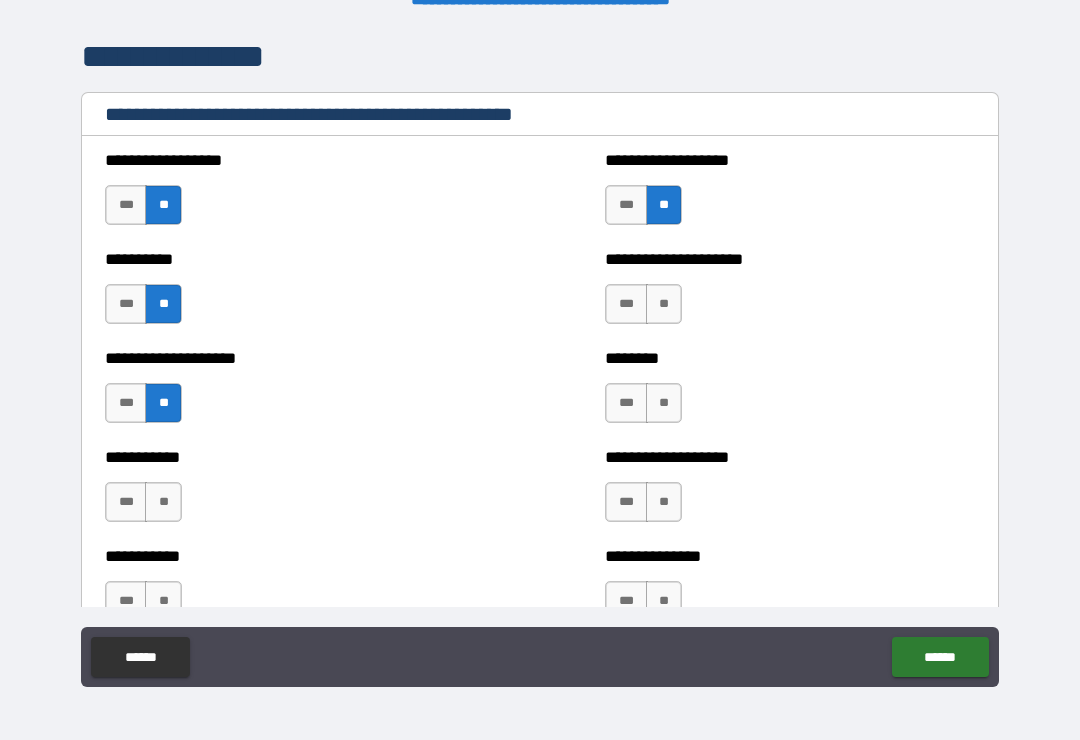 click on "**" at bounding box center (664, 304) 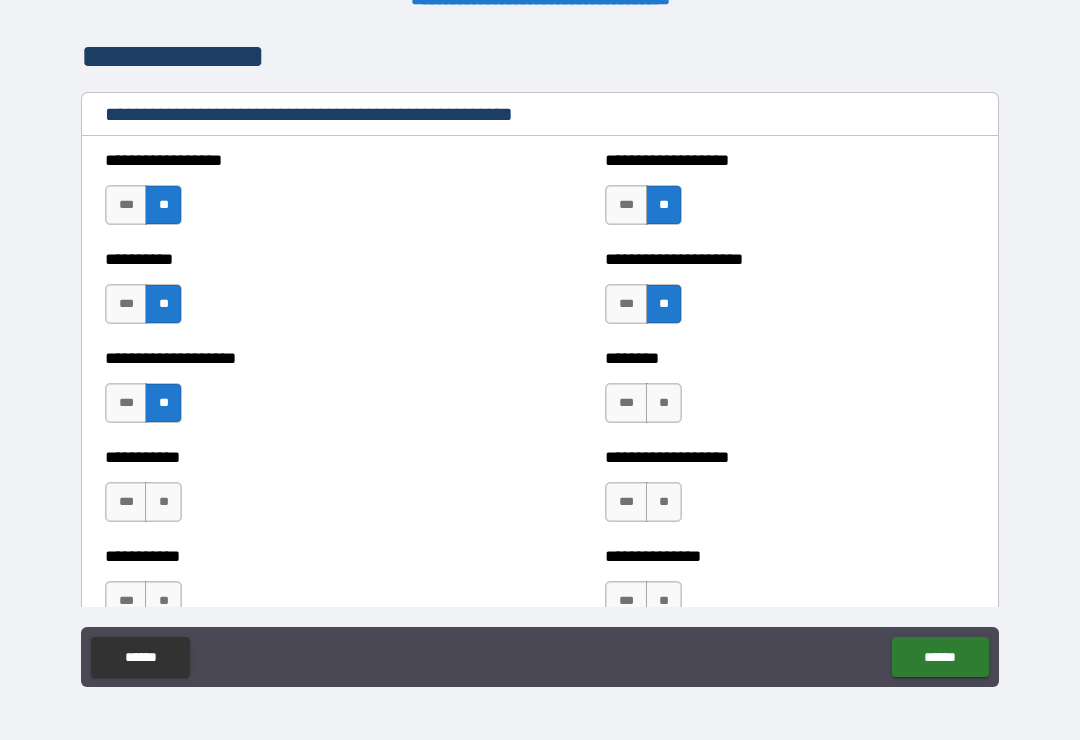 click on "**" at bounding box center [664, 403] 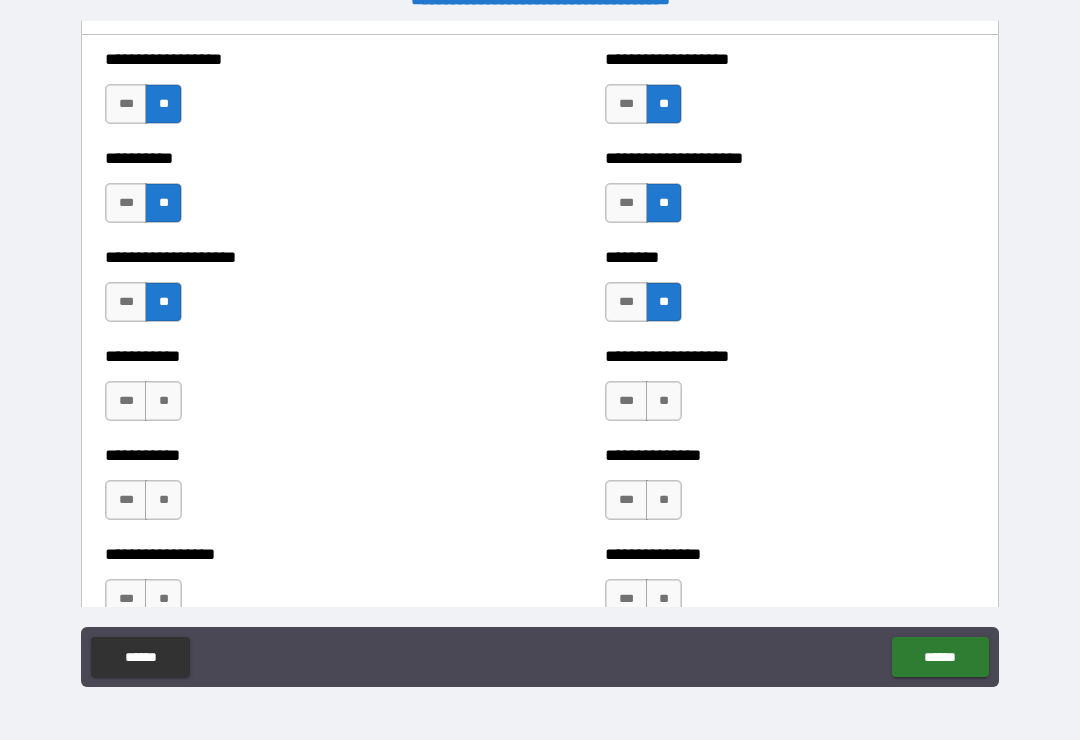 scroll, scrollTop: 2488, scrollLeft: 0, axis: vertical 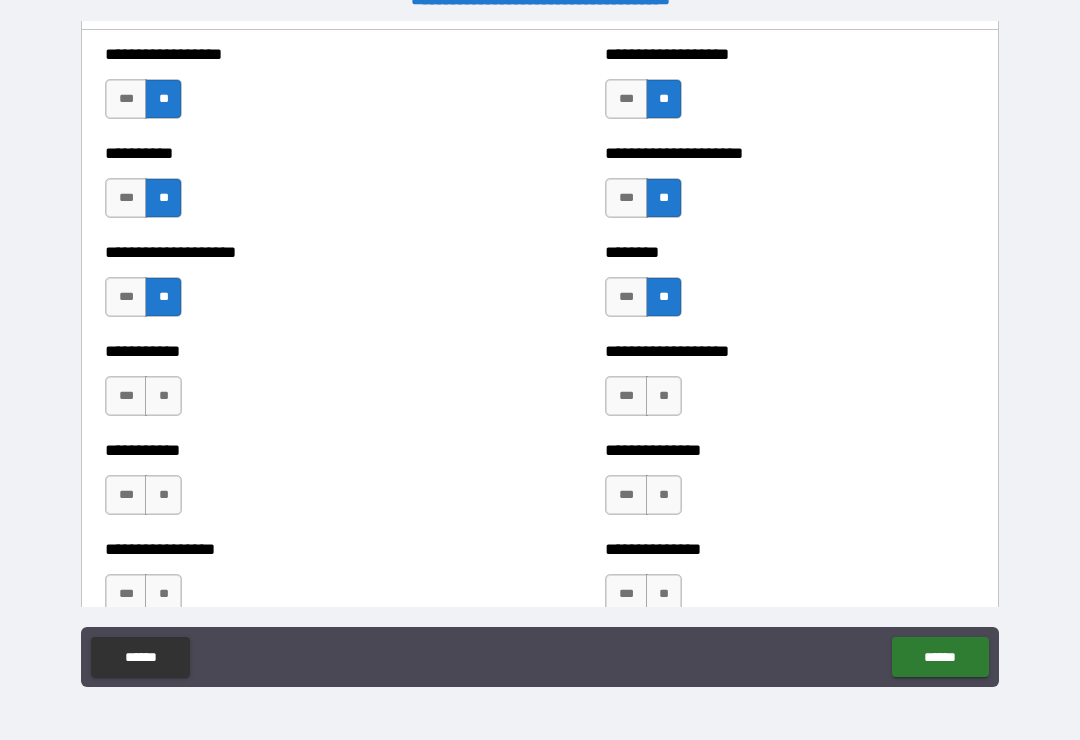 click on "**" at bounding box center [664, 396] 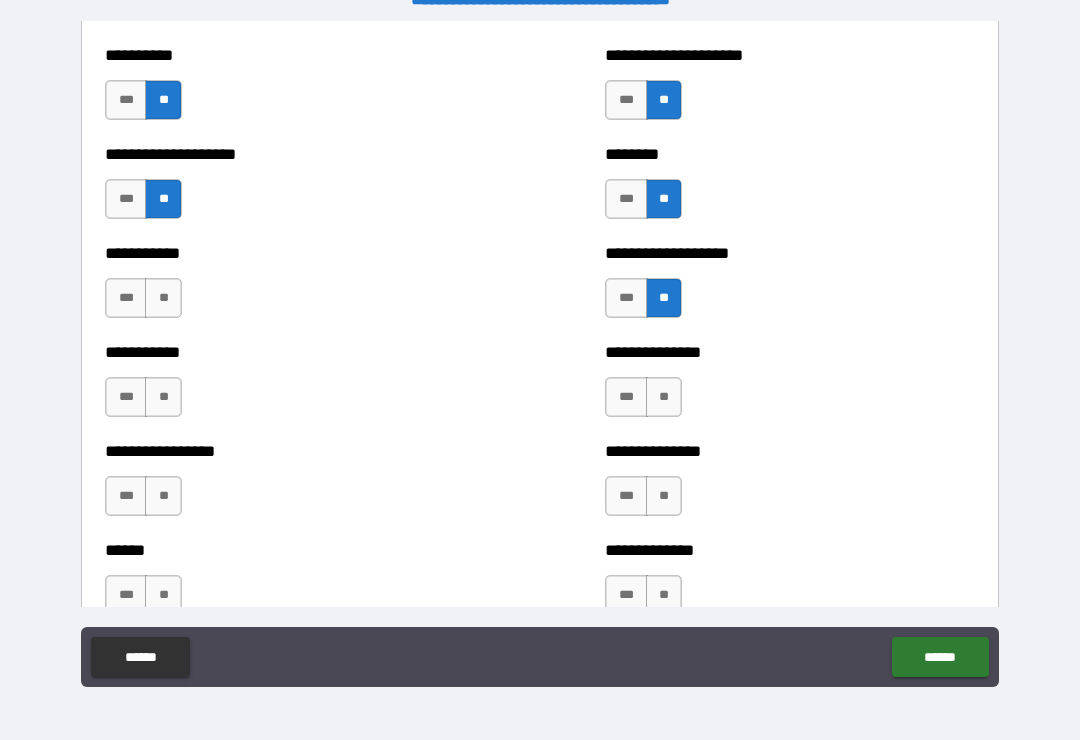 scroll, scrollTop: 2587, scrollLeft: 0, axis: vertical 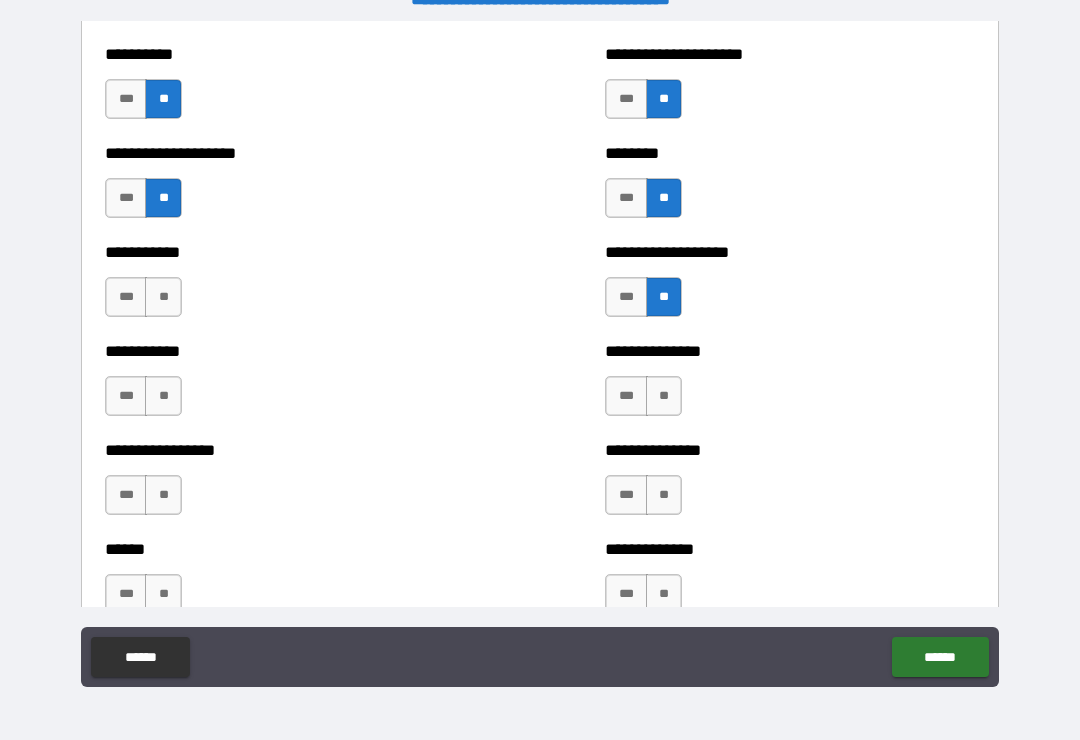 click on "**" at bounding box center (163, 297) 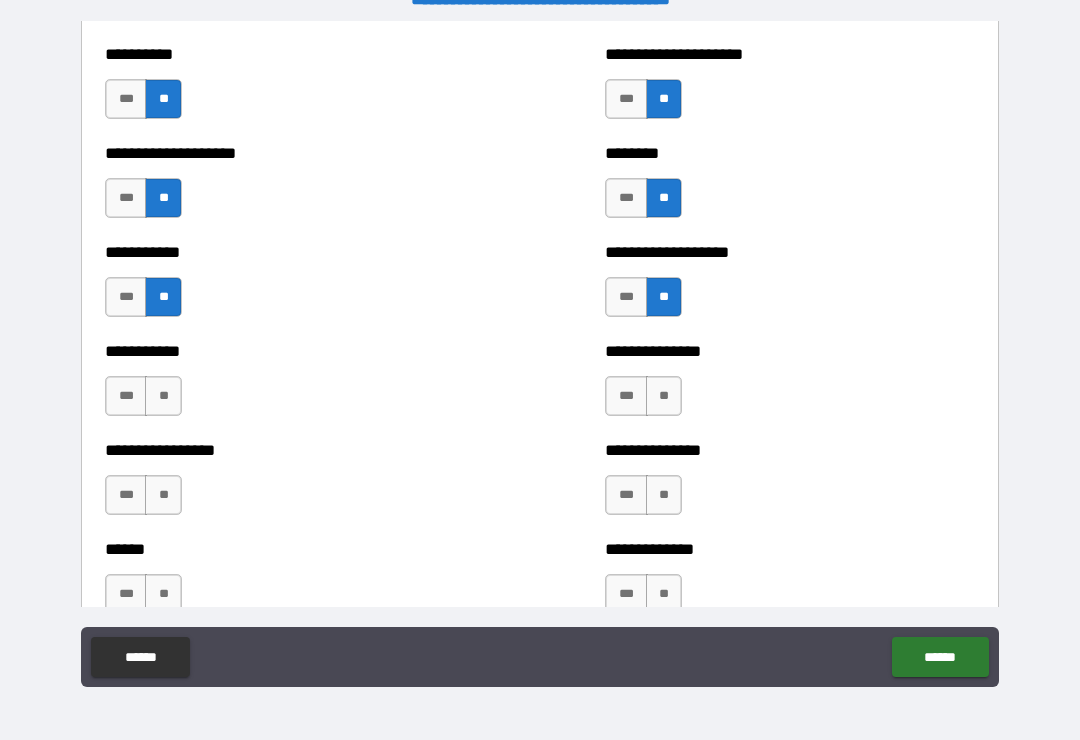 click on "**" at bounding box center [163, 396] 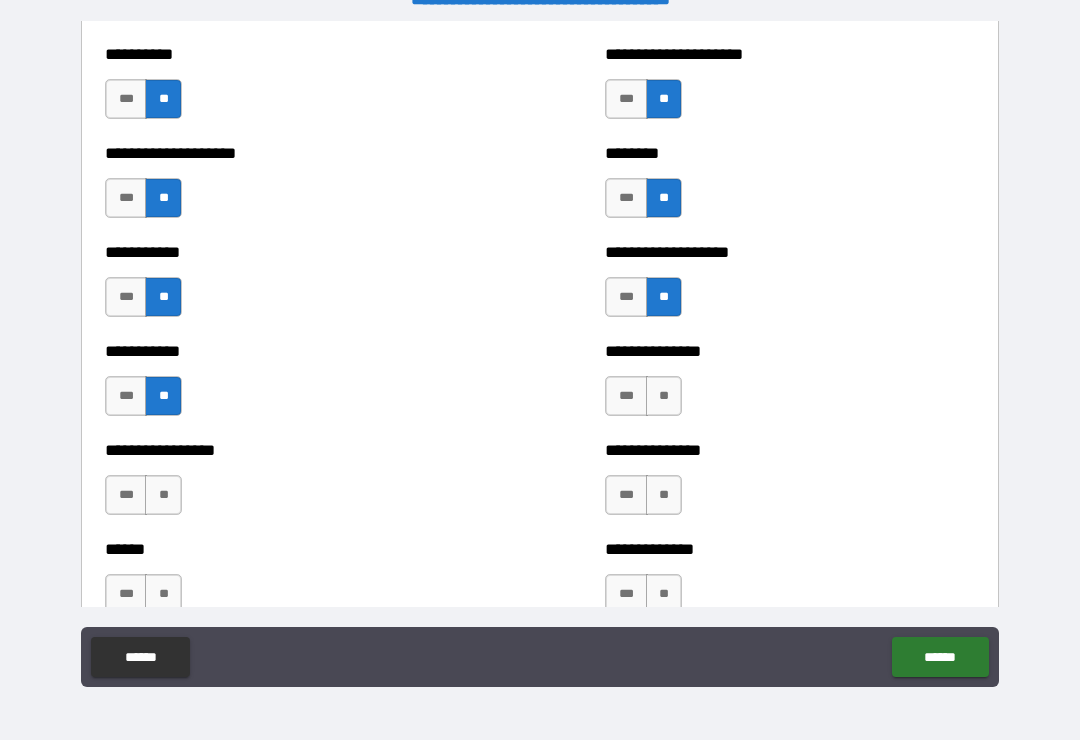 click on "**" at bounding box center [664, 396] 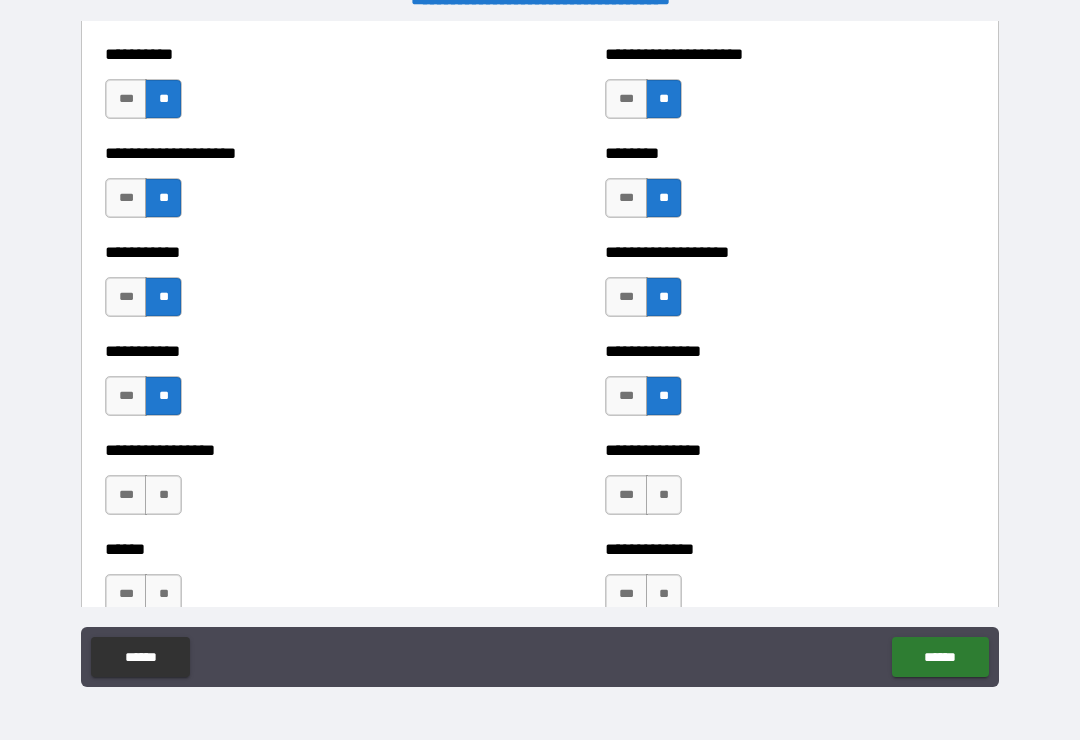 scroll, scrollTop: 2682, scrollLeft: 0, axis: vertical 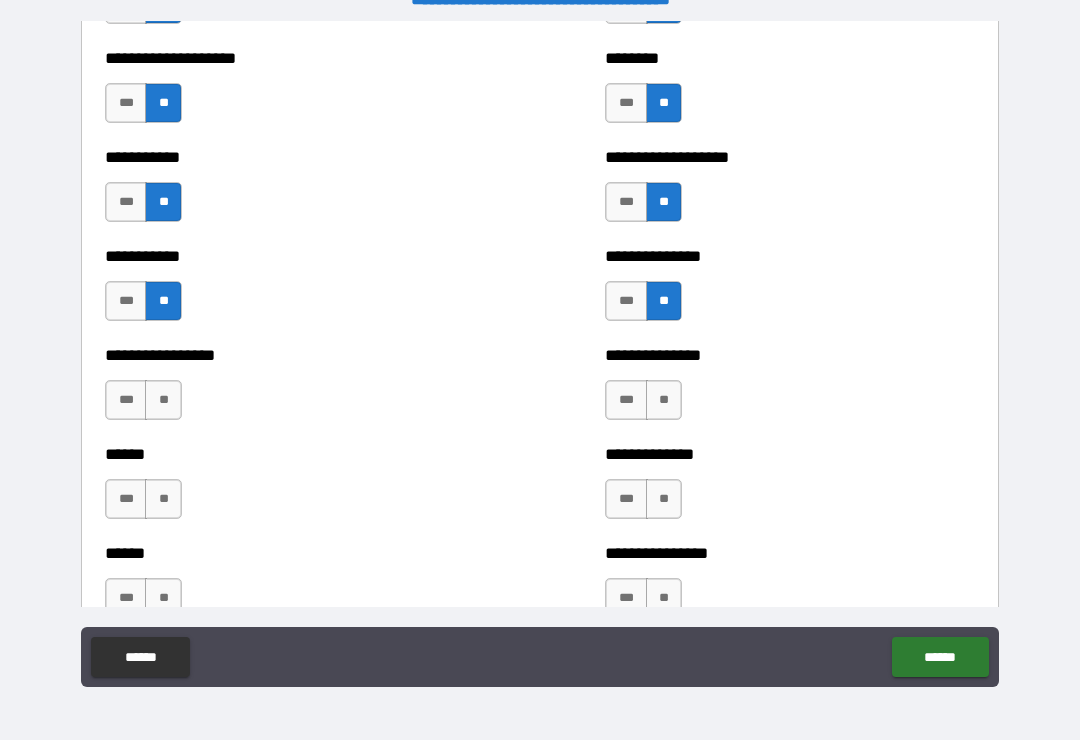 click on "**" at bounding box center (664, 400) 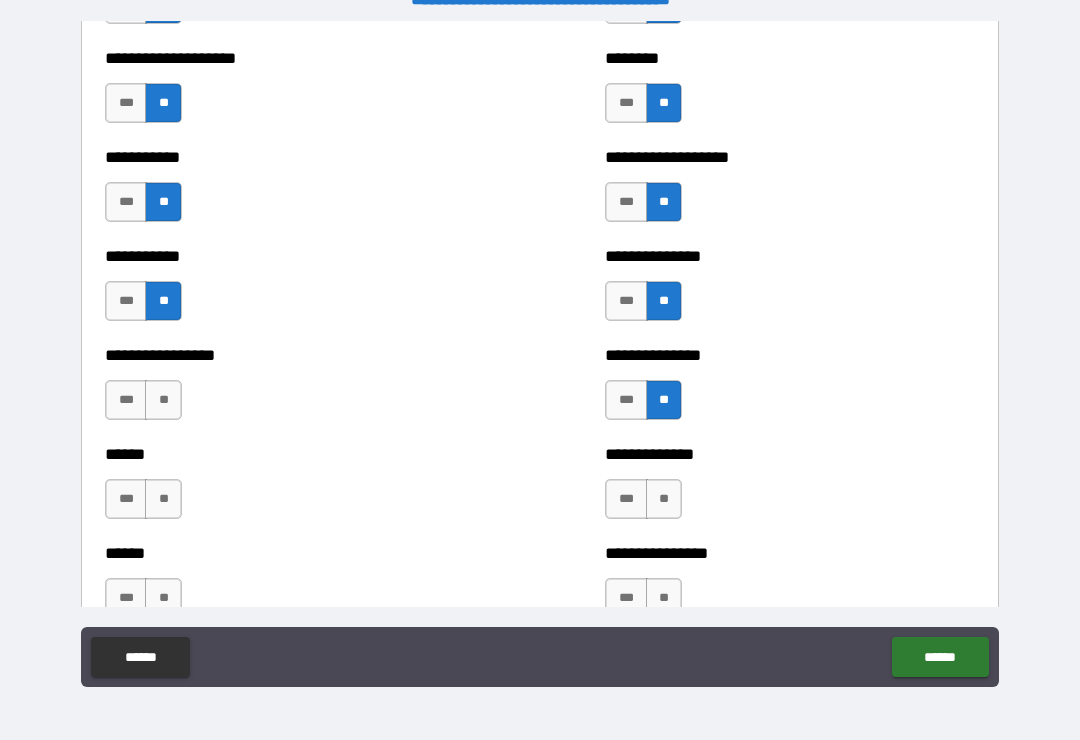 click on "**" at bounding box center [163, 400] 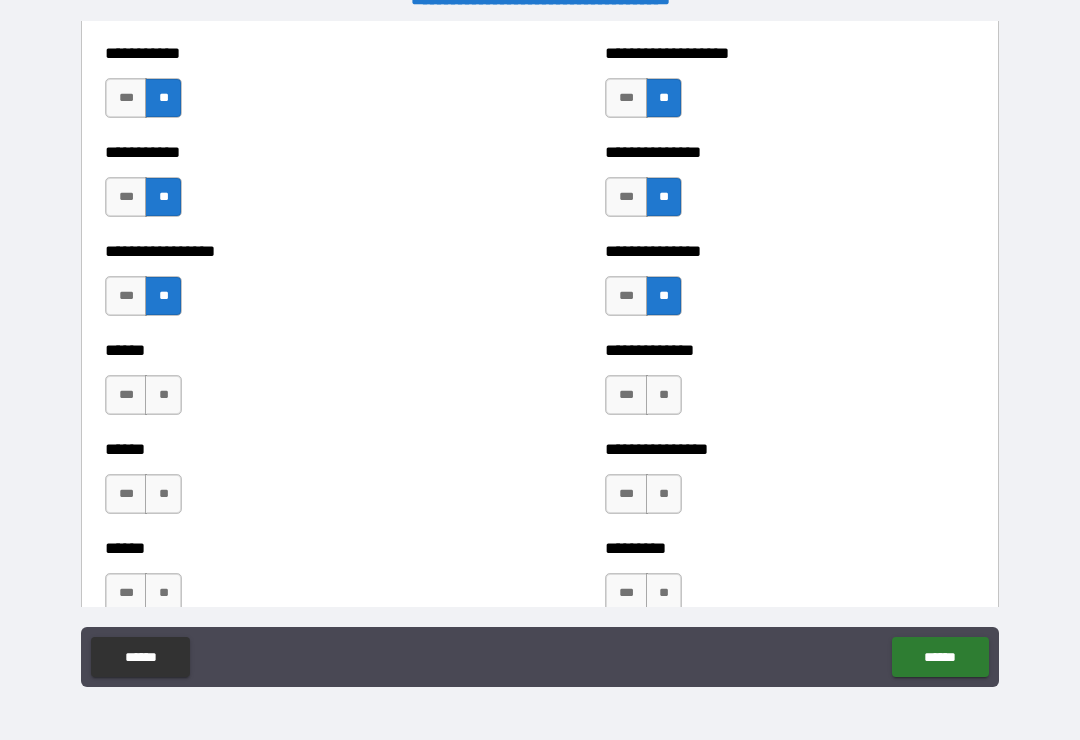 scroll, scrollTop: 2805, scrollLeft: 0, axis: vertical 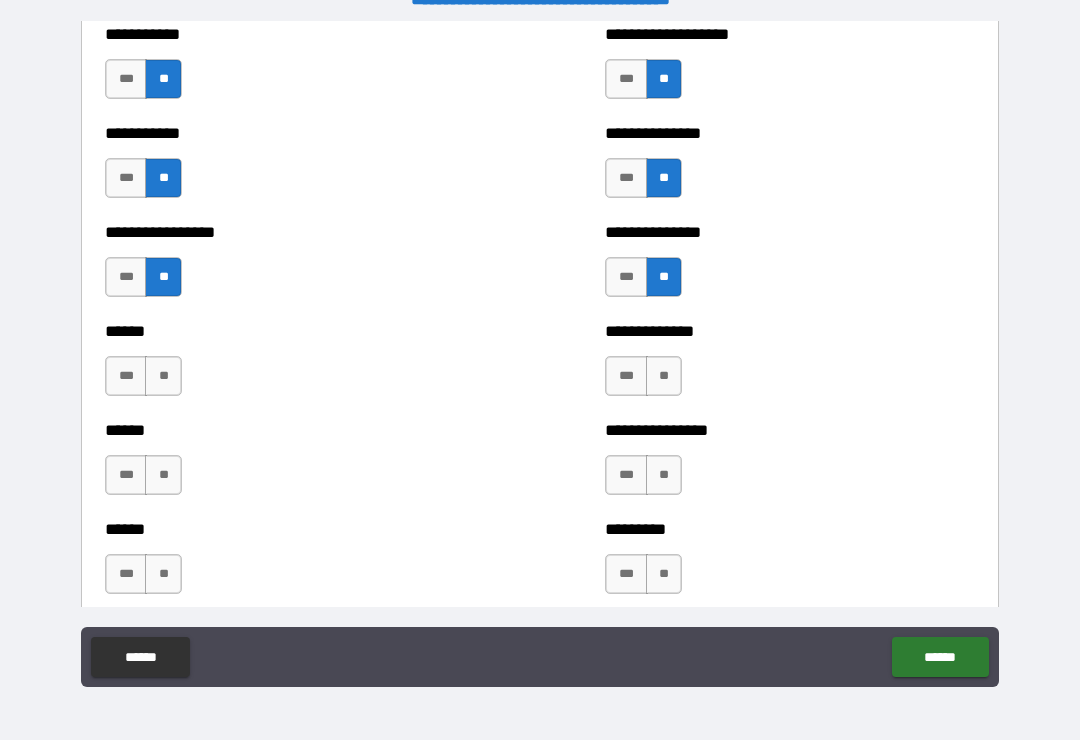 click on "**" at bounding box center (163, 376) 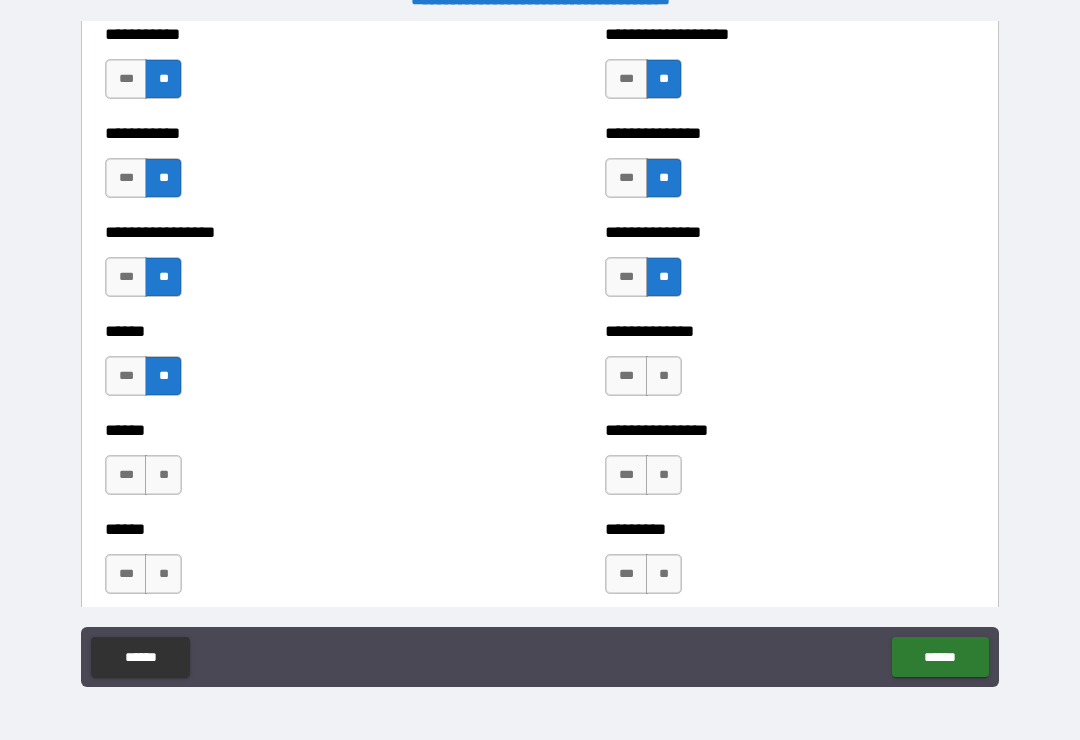 click on "**" at bounding box center (664, 376) 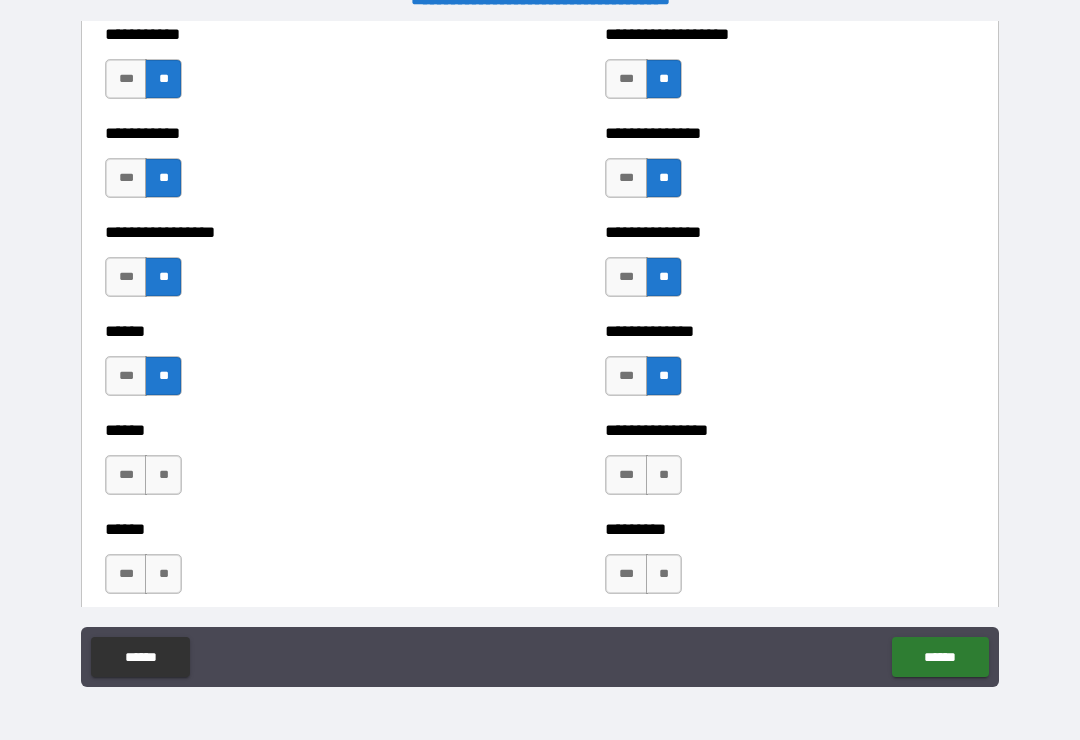 click on "**" at bounding box center (664, 475) 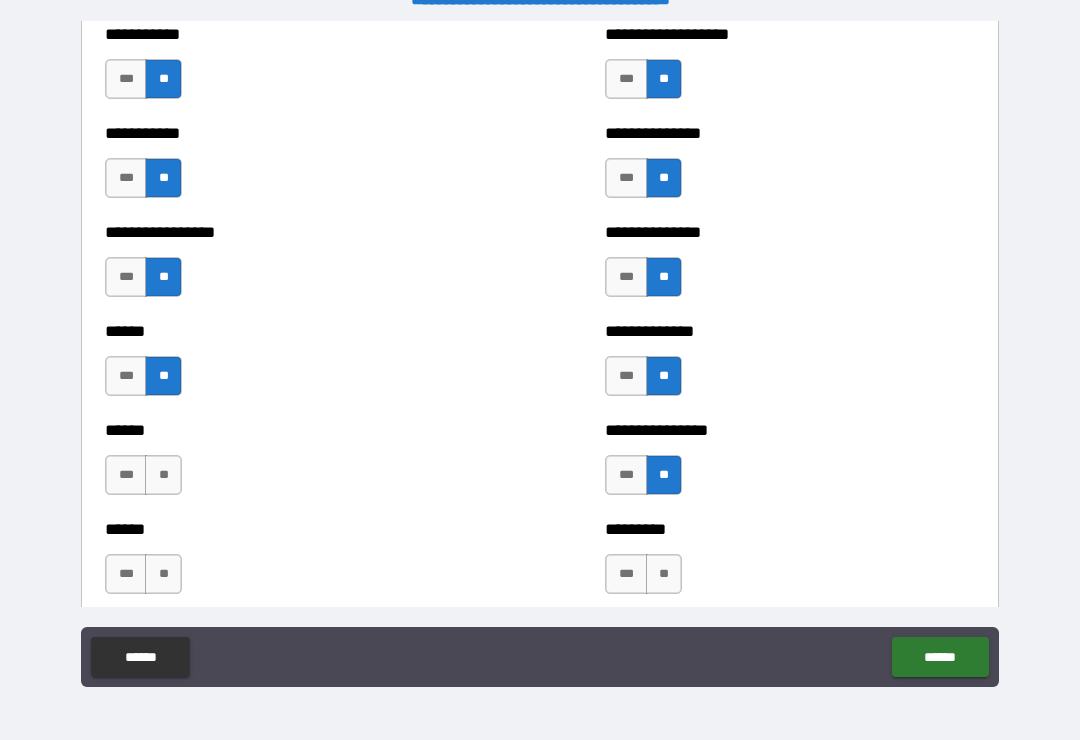 click on "**" at bounding box center (163, 475) 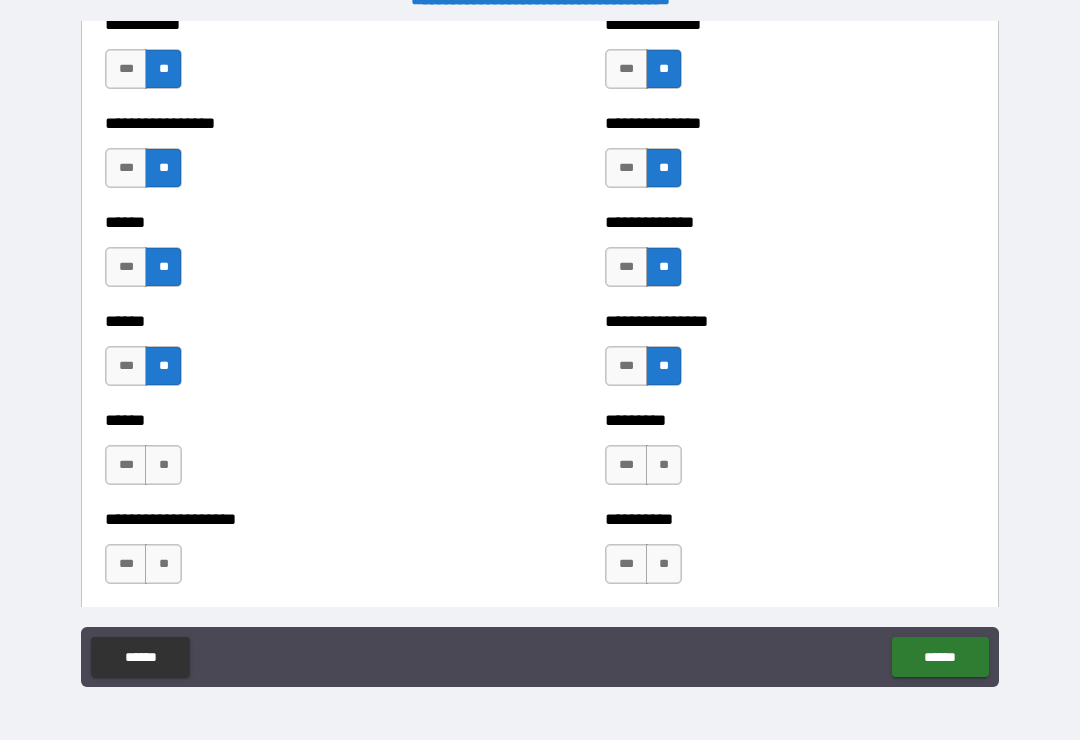 scroll, scrollTop: 2915, scrollLeft: 0, axis: vertical 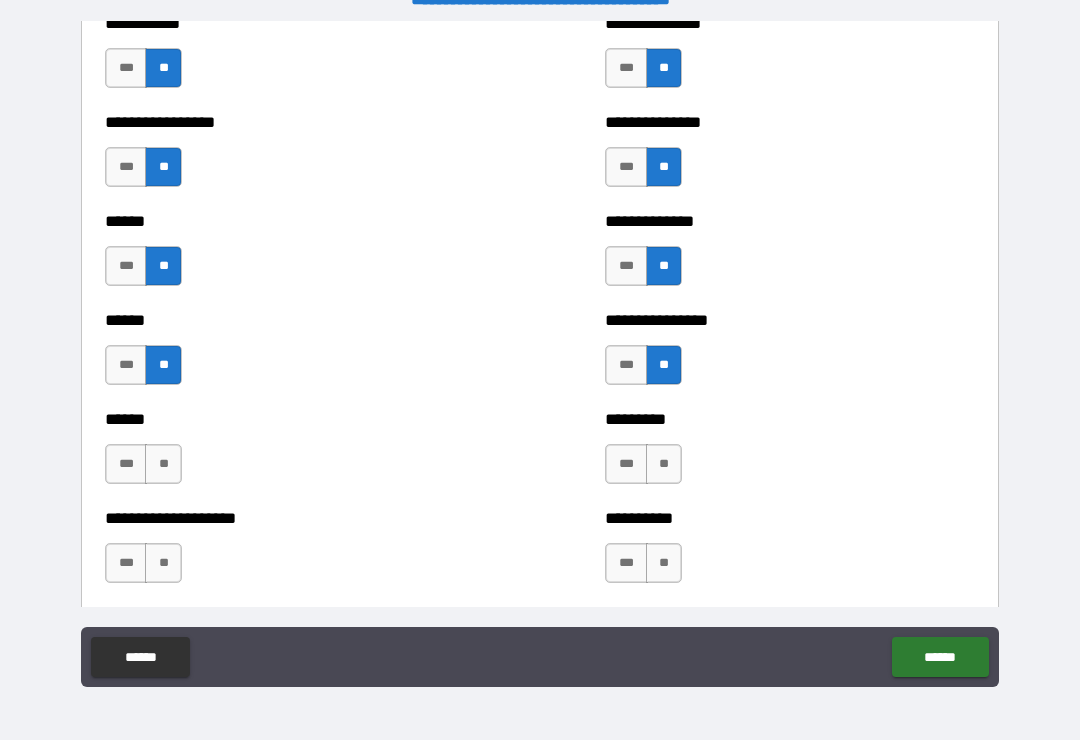 click on "**" at bounding box center [163, 464] 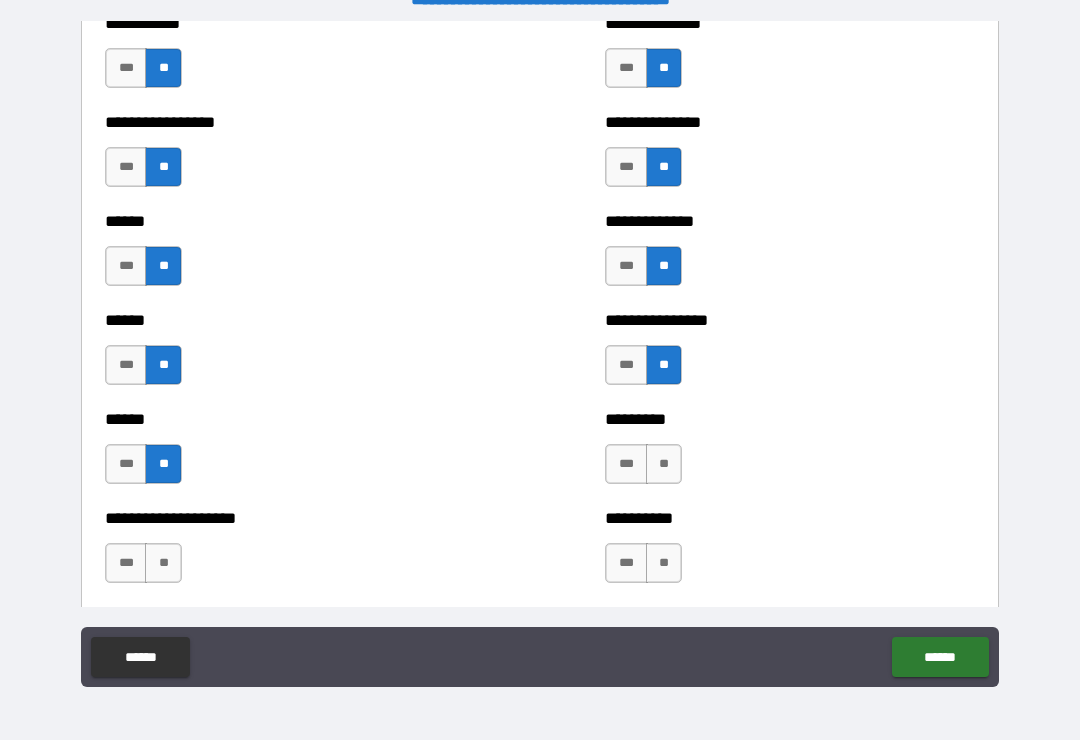 click on "********* *** **" at bounding box center (790, 454) 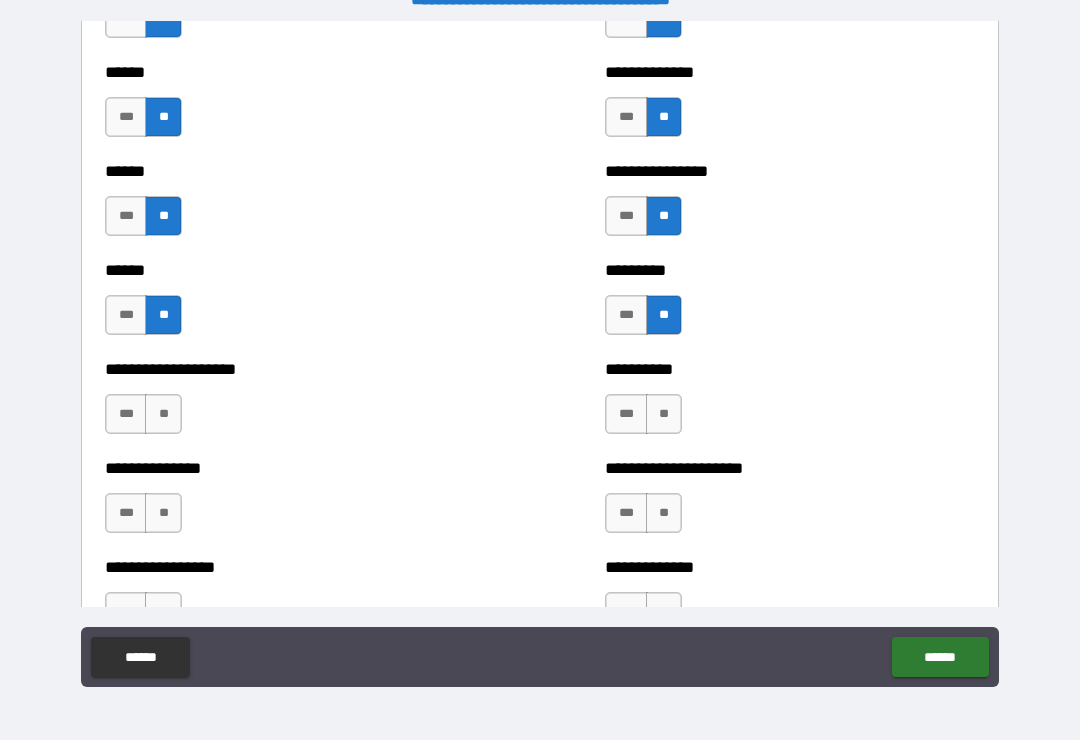 scroll, scrollTop: 3066, scrollLeft: 0, axis: vertical 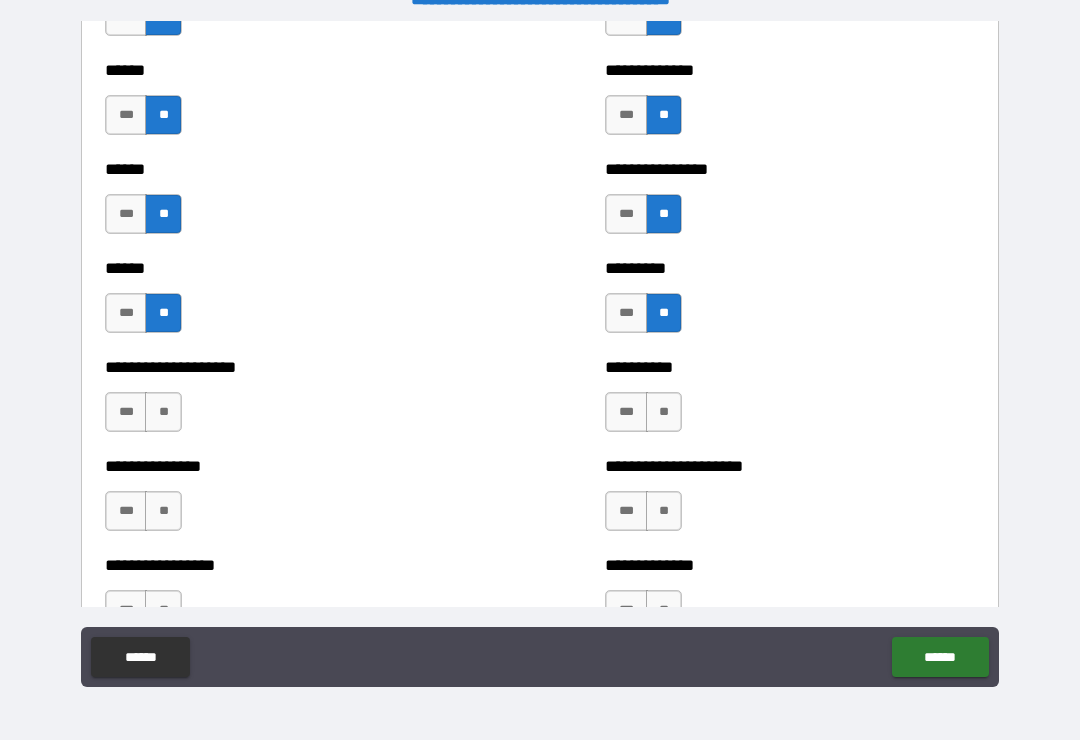 click on "**" at bounding box center (163, 412) 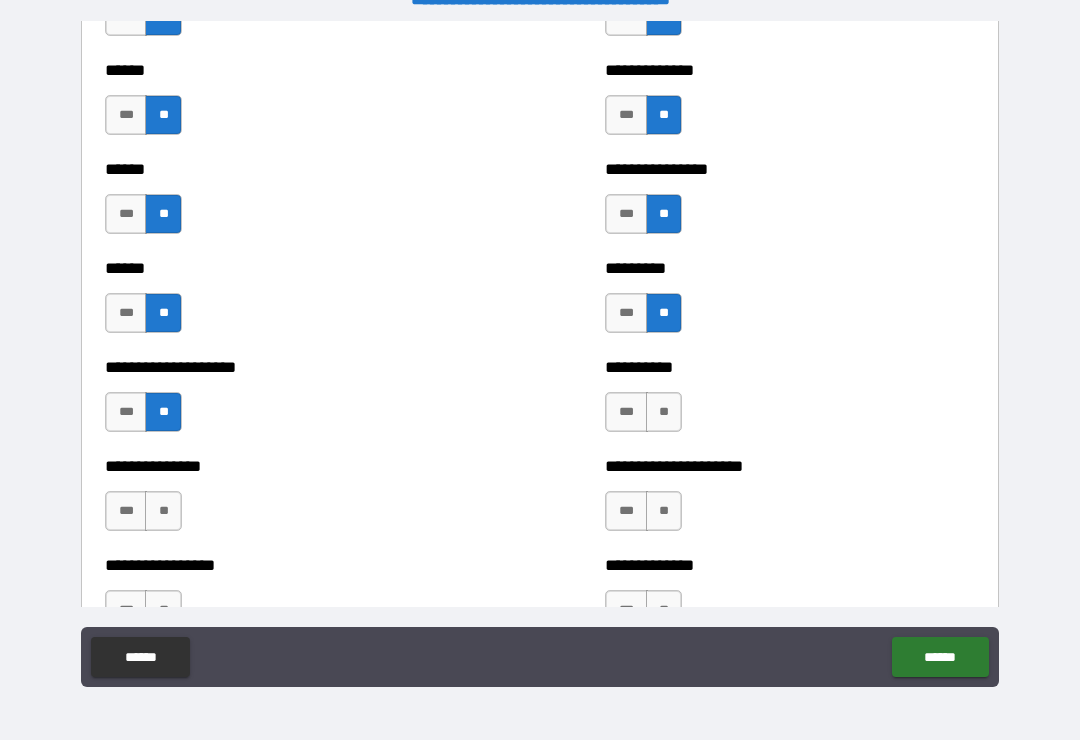 click on "**" at bounding box center [664, 412] 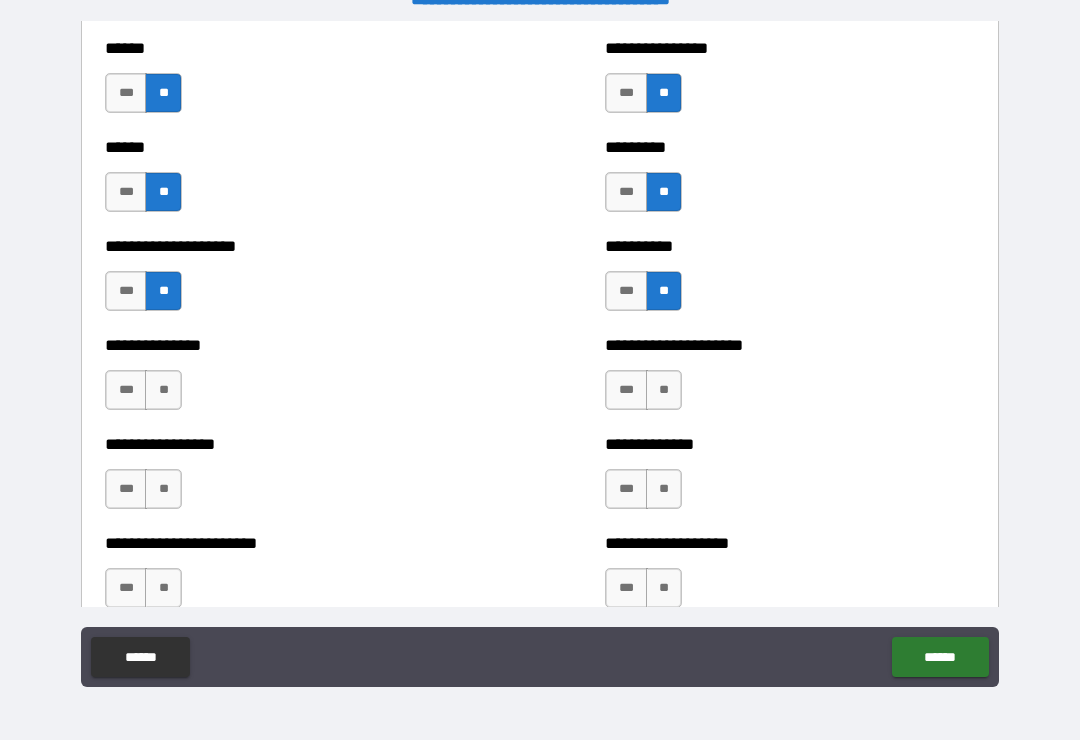 scroll, scrollTop: 3188, scrollLeft: 0, axis: vertical 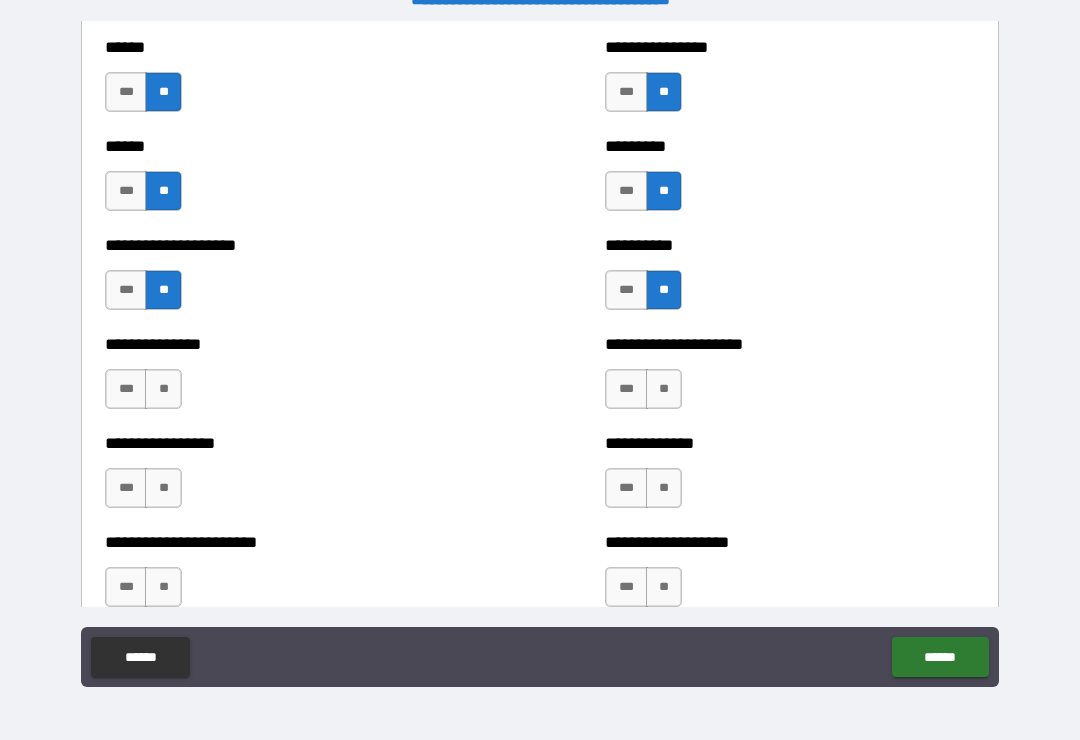click on "**" at bounding box center [163, 389] 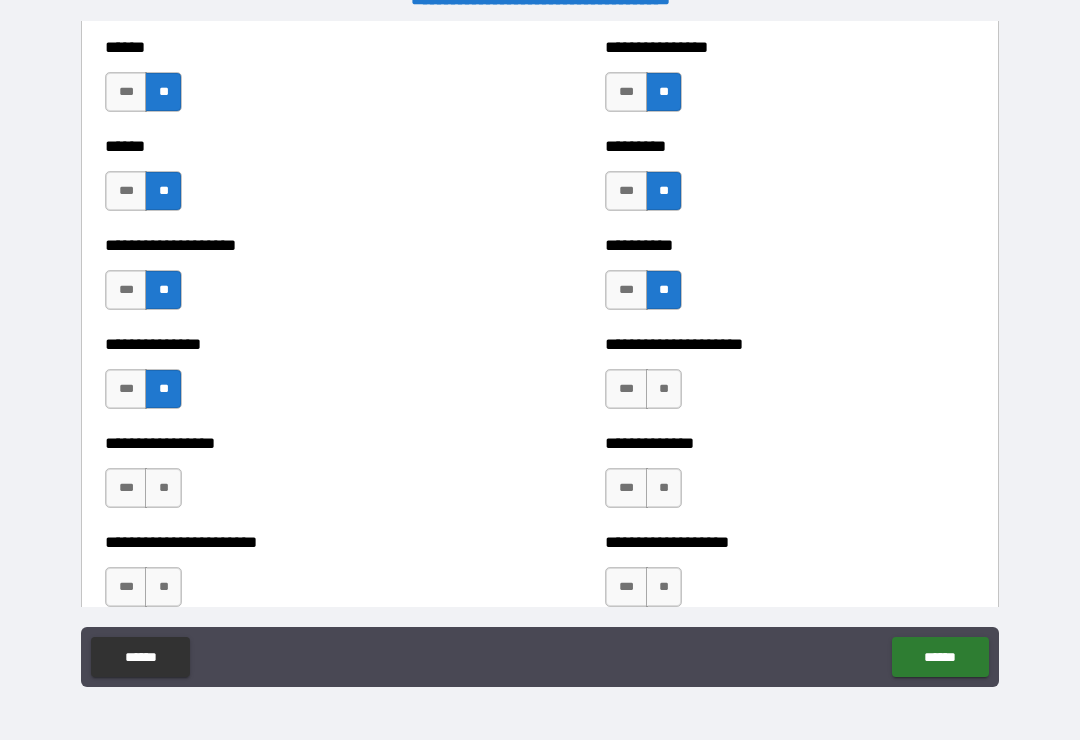 click on "**" at bounding box center [664, 389] 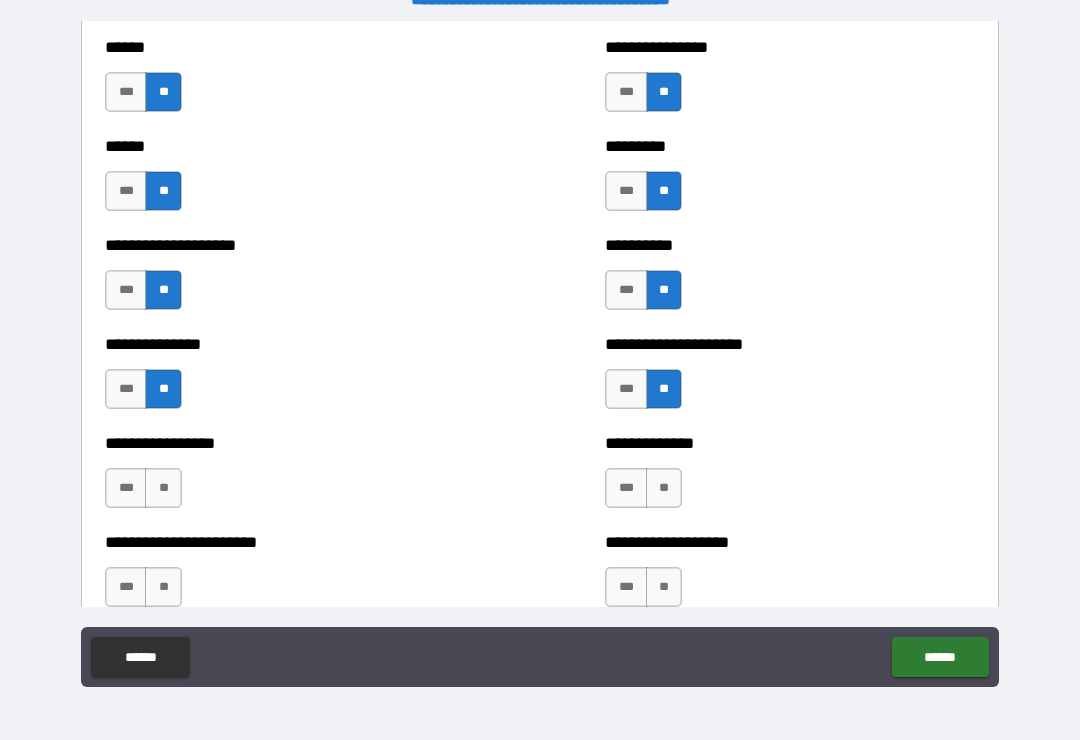 scroll, scrollTop: 3259, scrollLeft: 0, axis: vertical 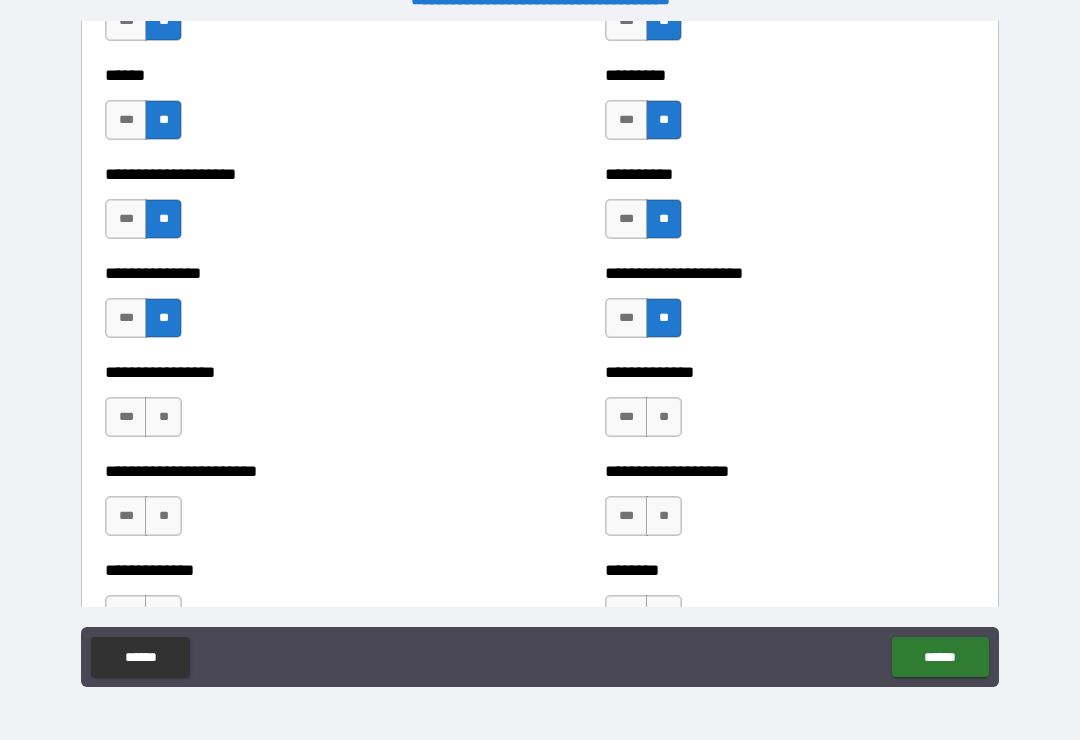 click on "**" at bounding box center (163, 417) 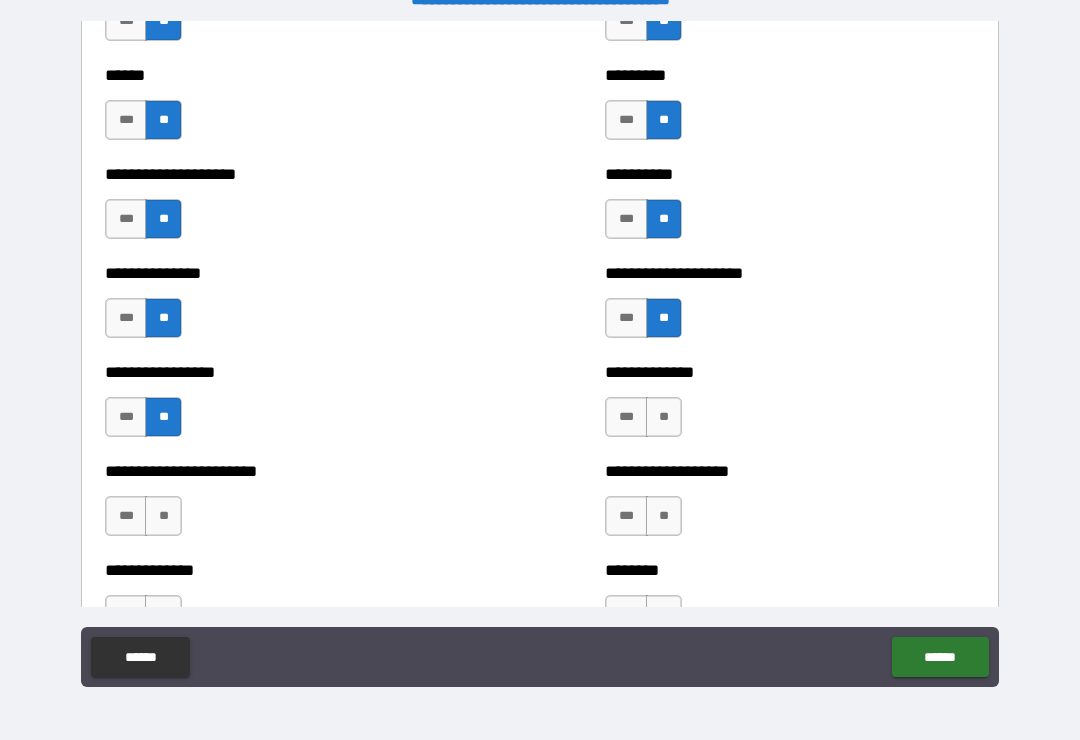 click on "**" at bounding box center (664, 417) 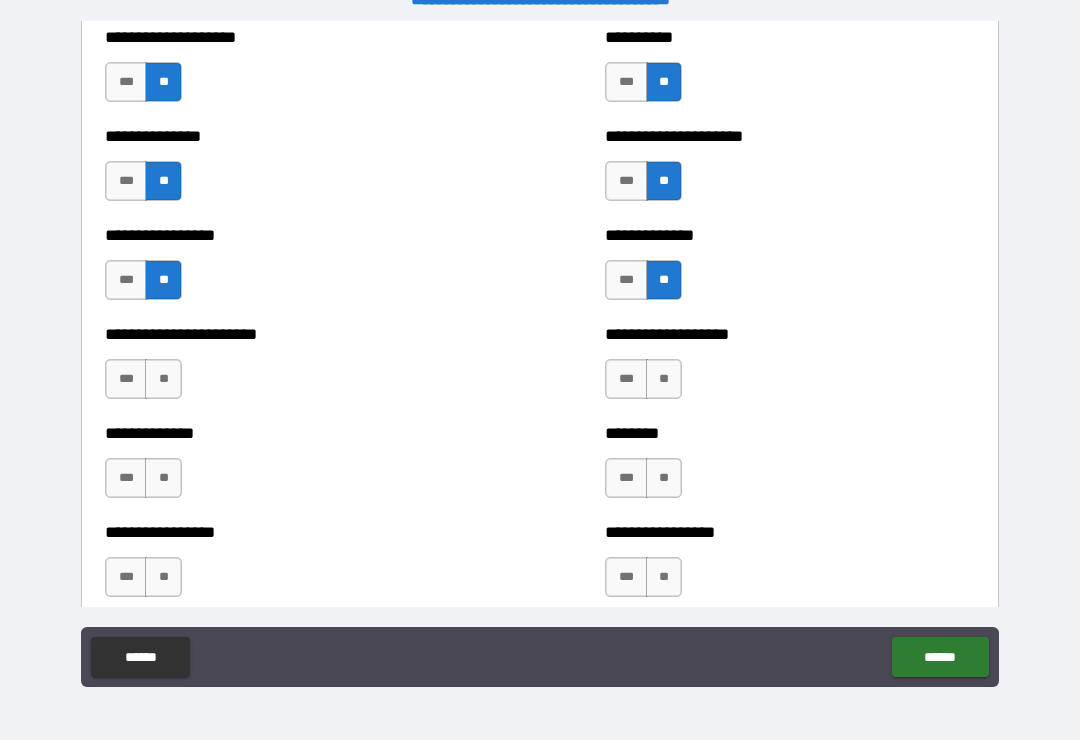 scroll, scrollTop: 3402, scrollLeft: 0, axis: vertical 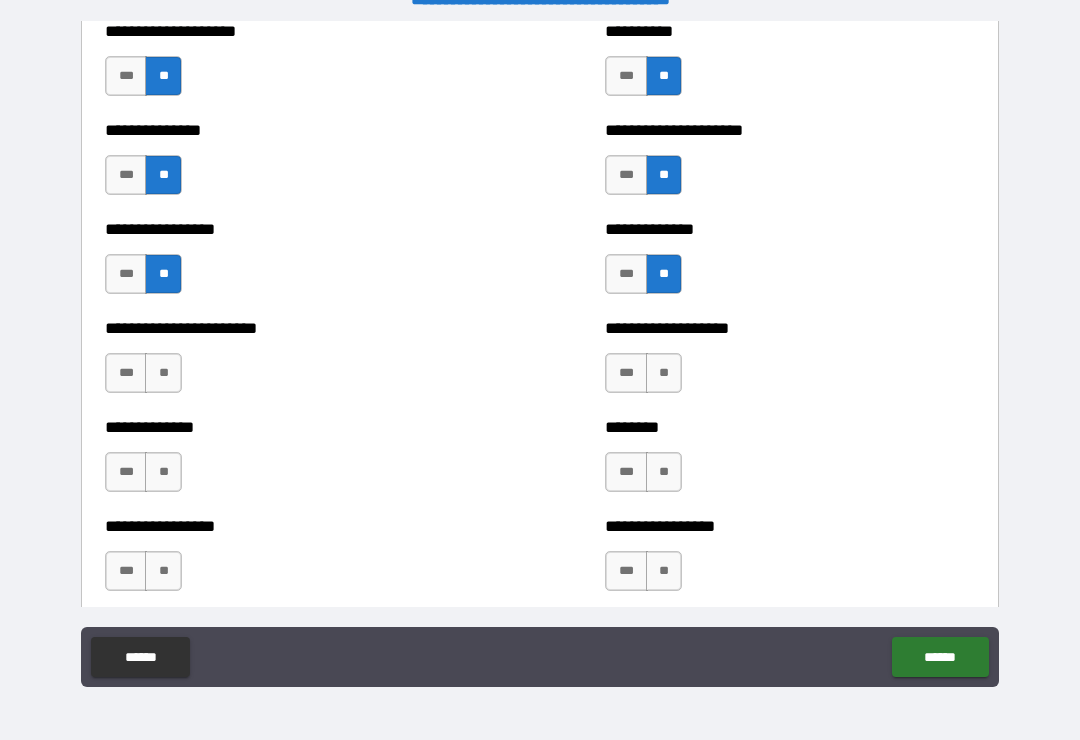 click on "**" at bounding box center (664, 373) 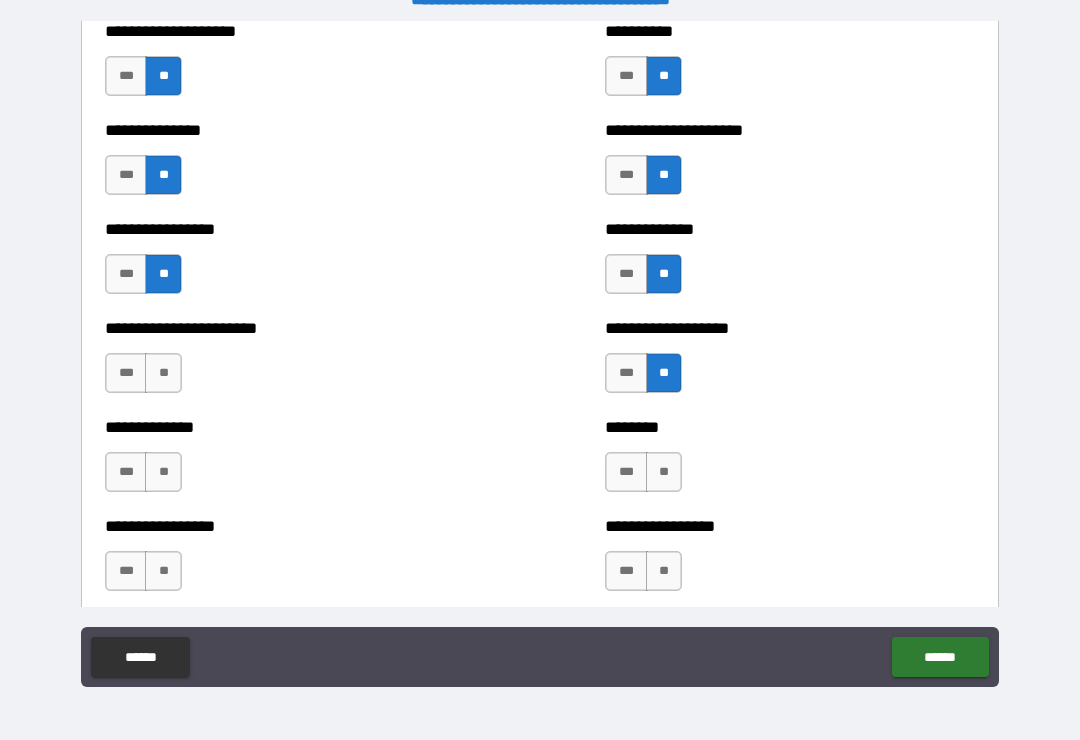 click on "**" at bounding box center (163, 373) 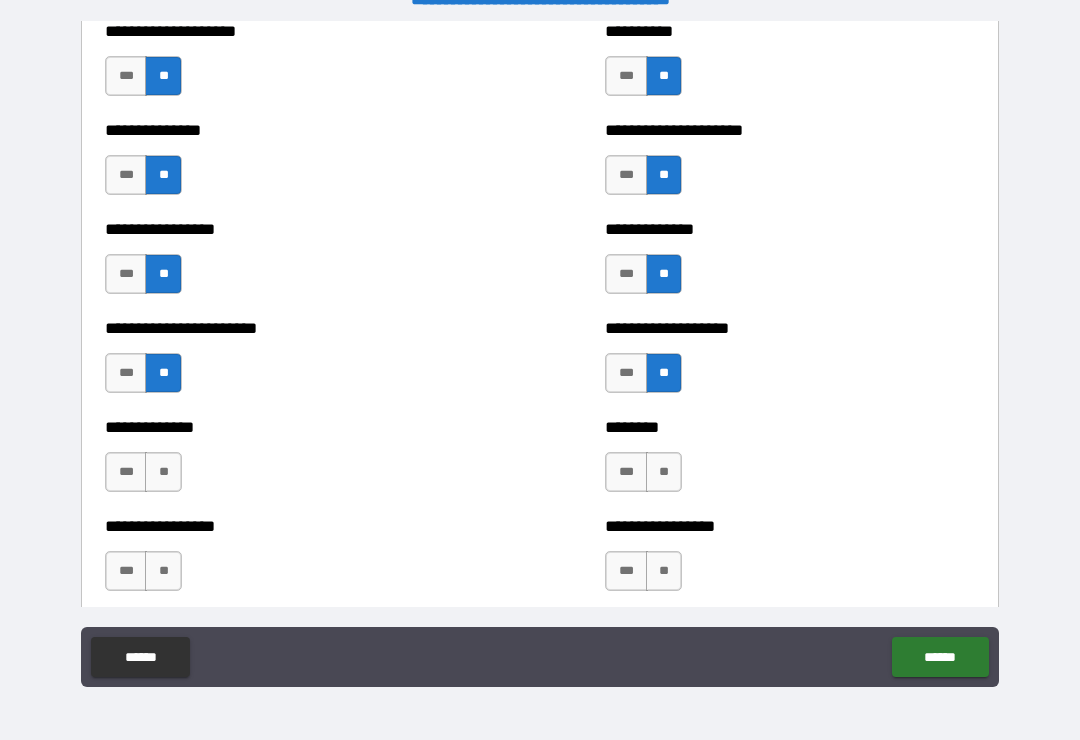 click on "**" at bounding box center (163, 472) 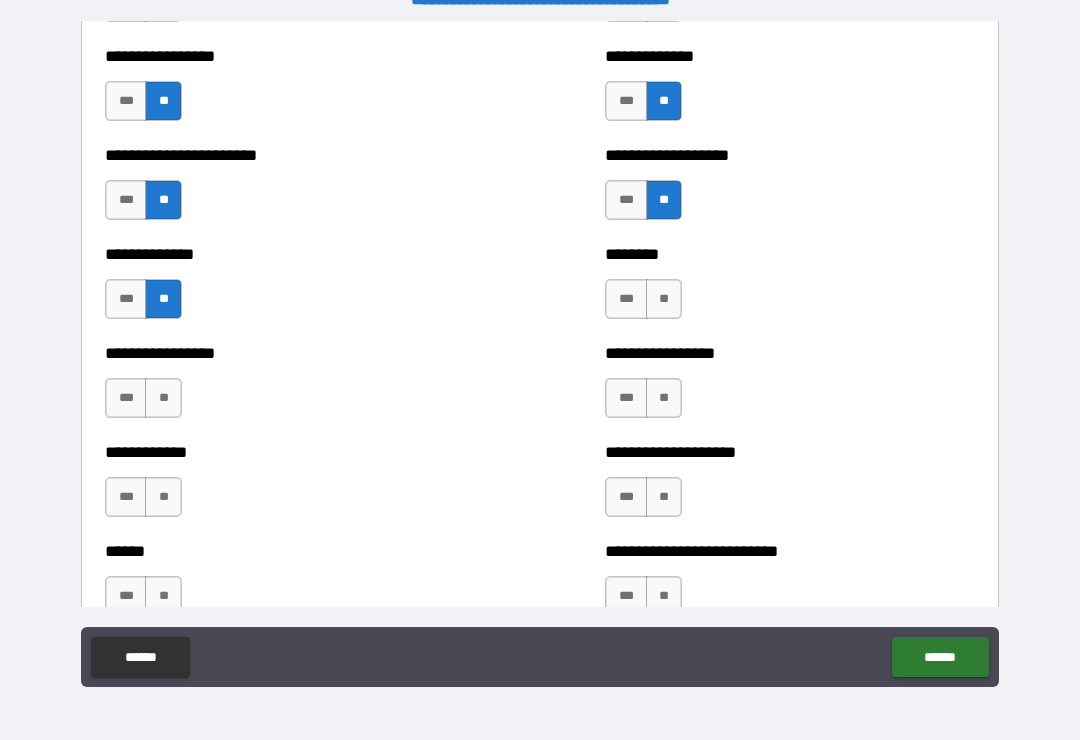 scroll, scrollTop: 3576, scrollLeft: 0, axis: vertical 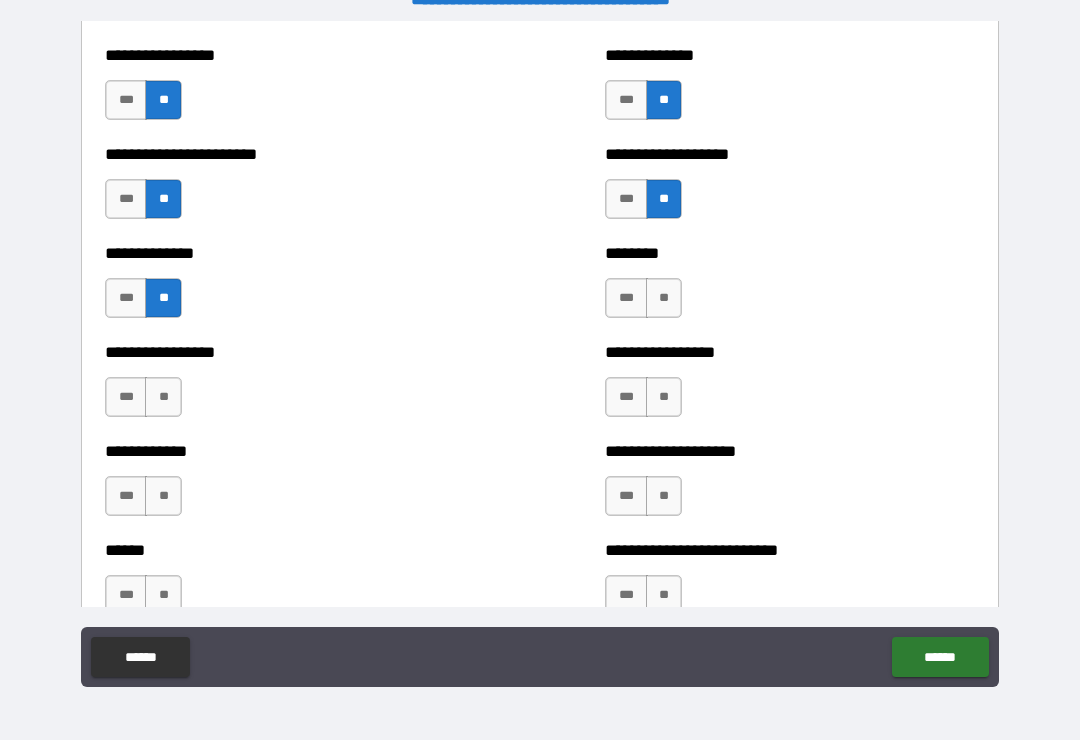 click on "**" at bounding box center [664, 298] 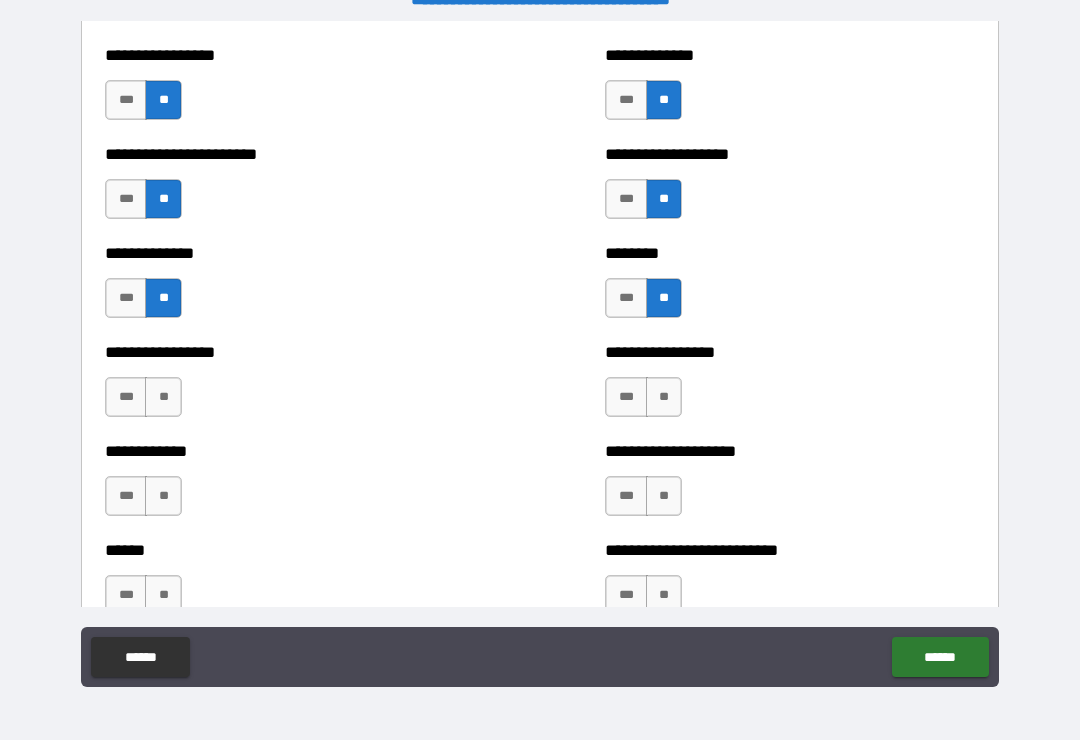 click on "**" at bounding box center (163, 397) 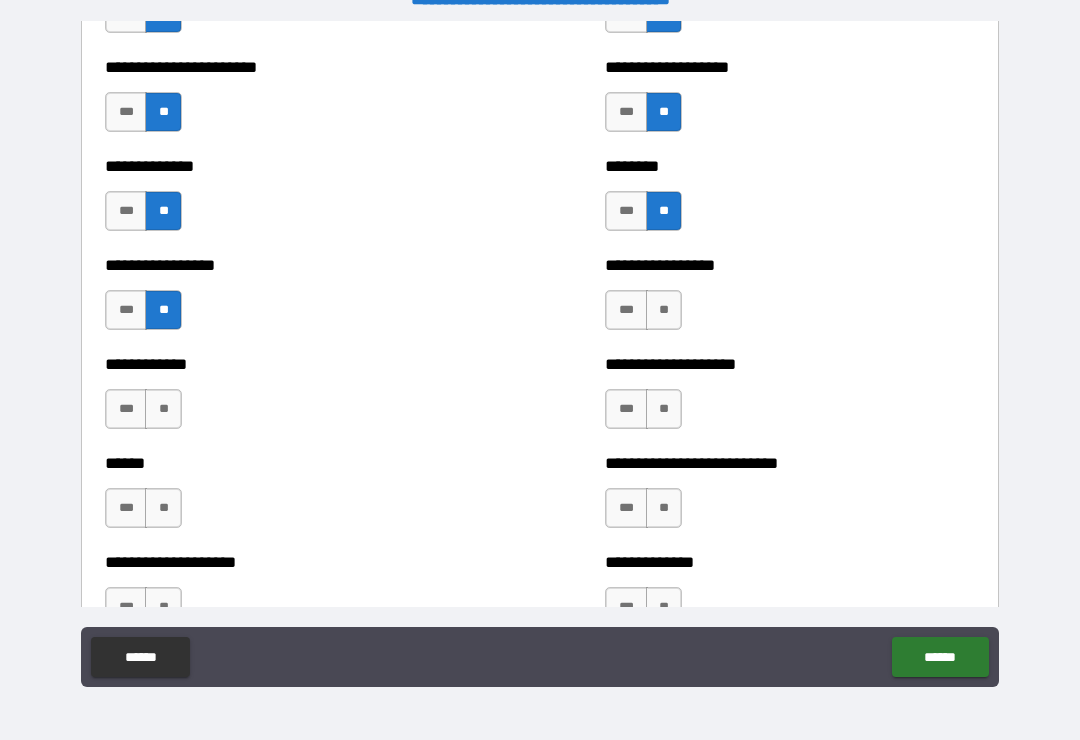 scroll, scrollTop: 3665, scrollLeft: 0, axis: vertical 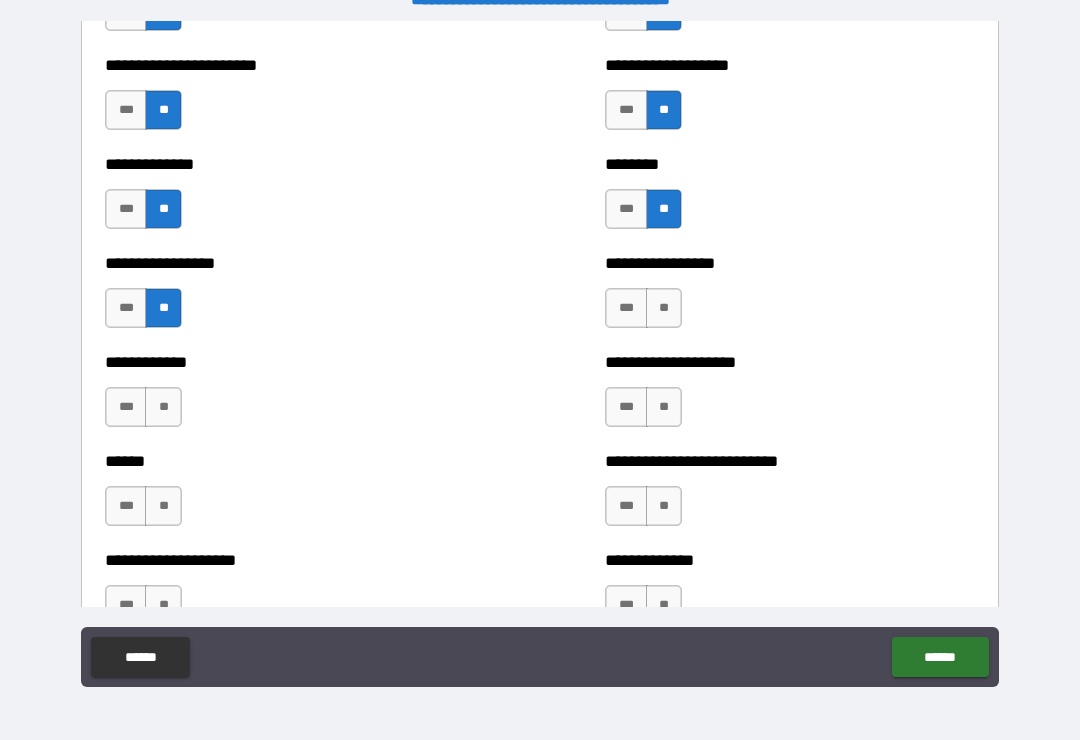 click on "**" at bounding box center (664, 308) 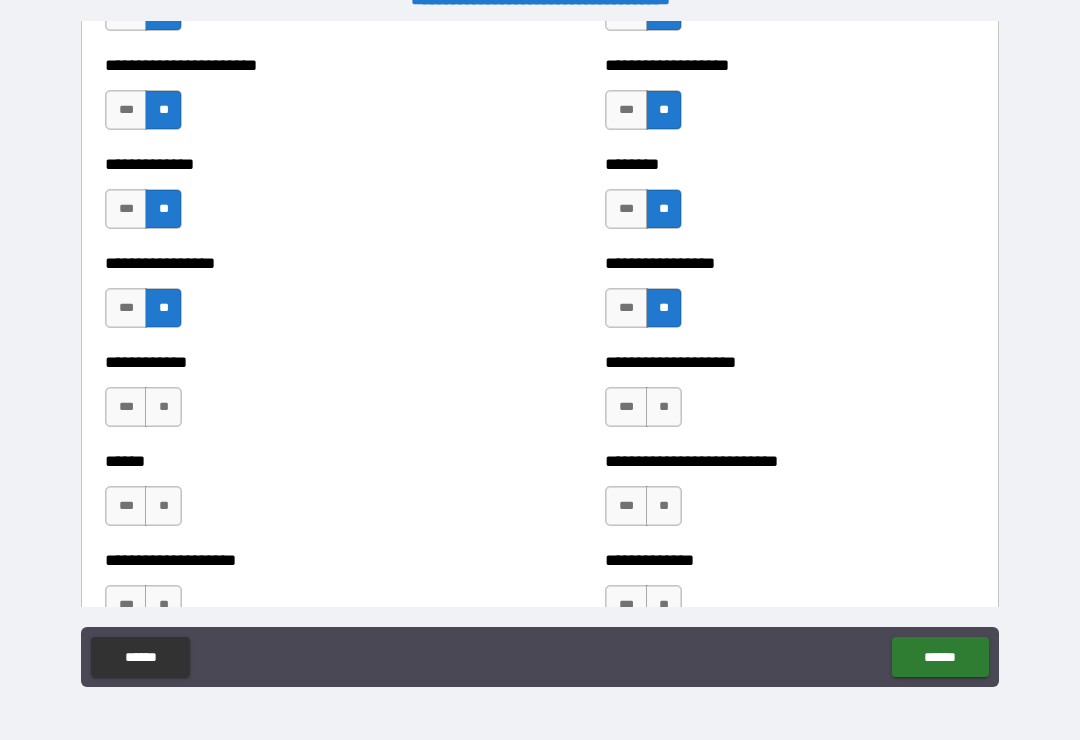click on "**" at bounding box center [664, 407] 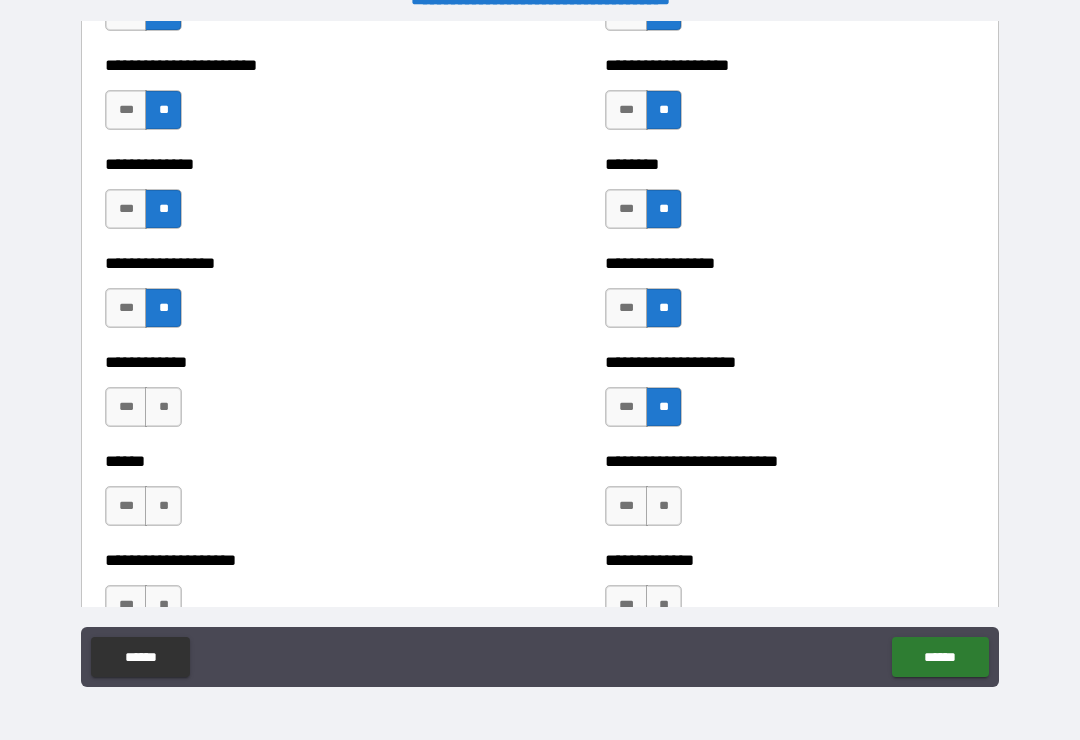 click on "**" at bounding box center [163, 407] 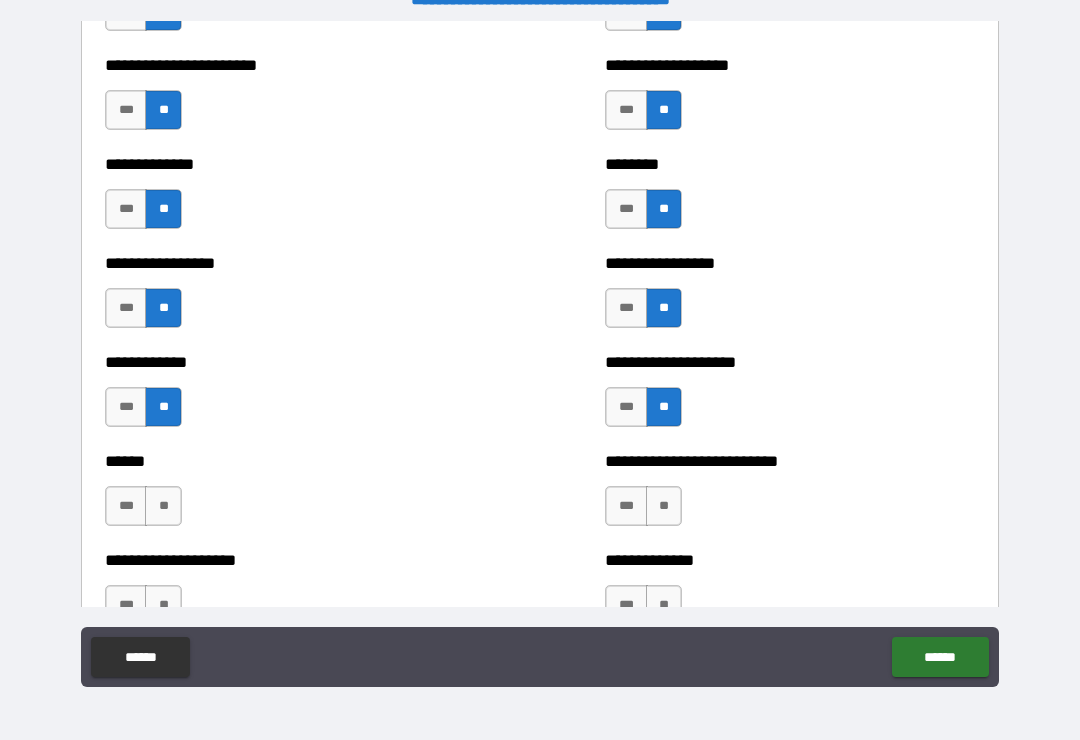 click on "**" at bounding box center (163, 506) 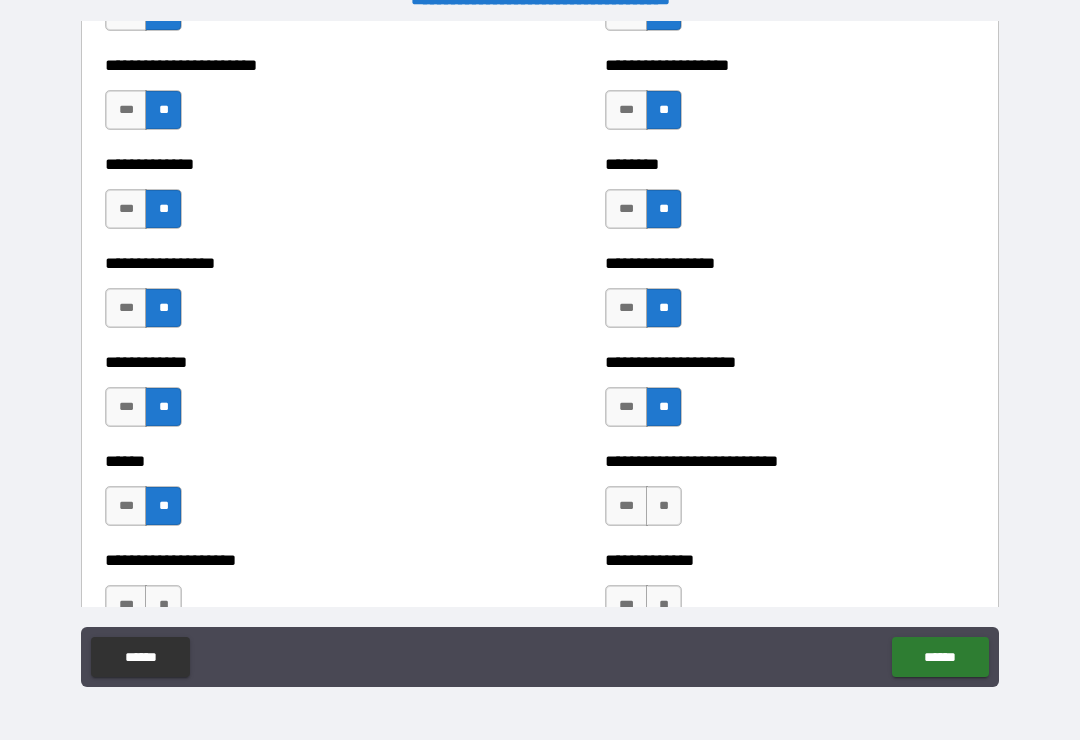 click on "**" at bounding box center (664, 506) 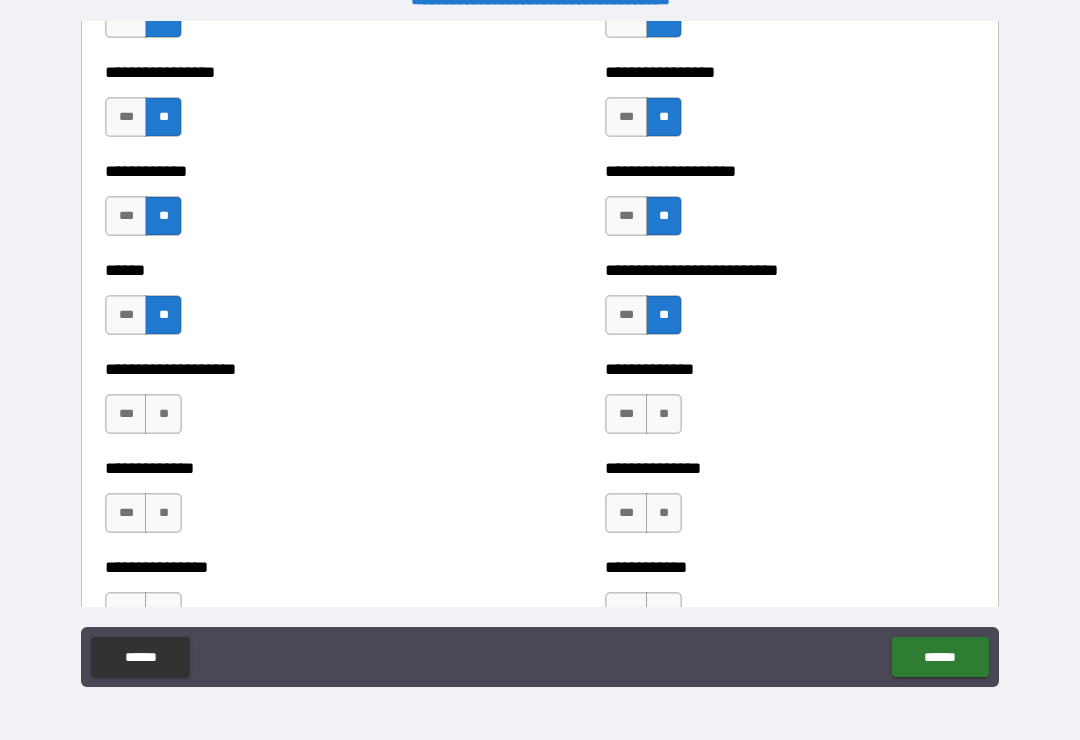 scroll, scrollTop: 3853, scrollLeft: 0, axis: vertical 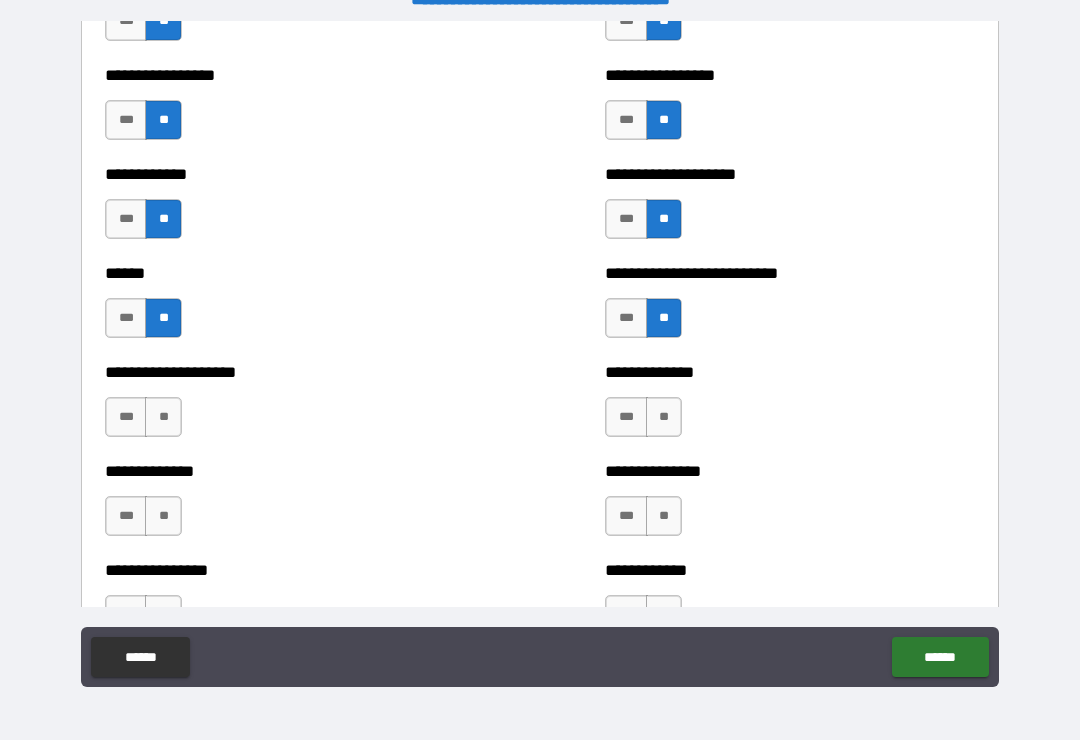 click on "**" at bounding box center [163, 417] 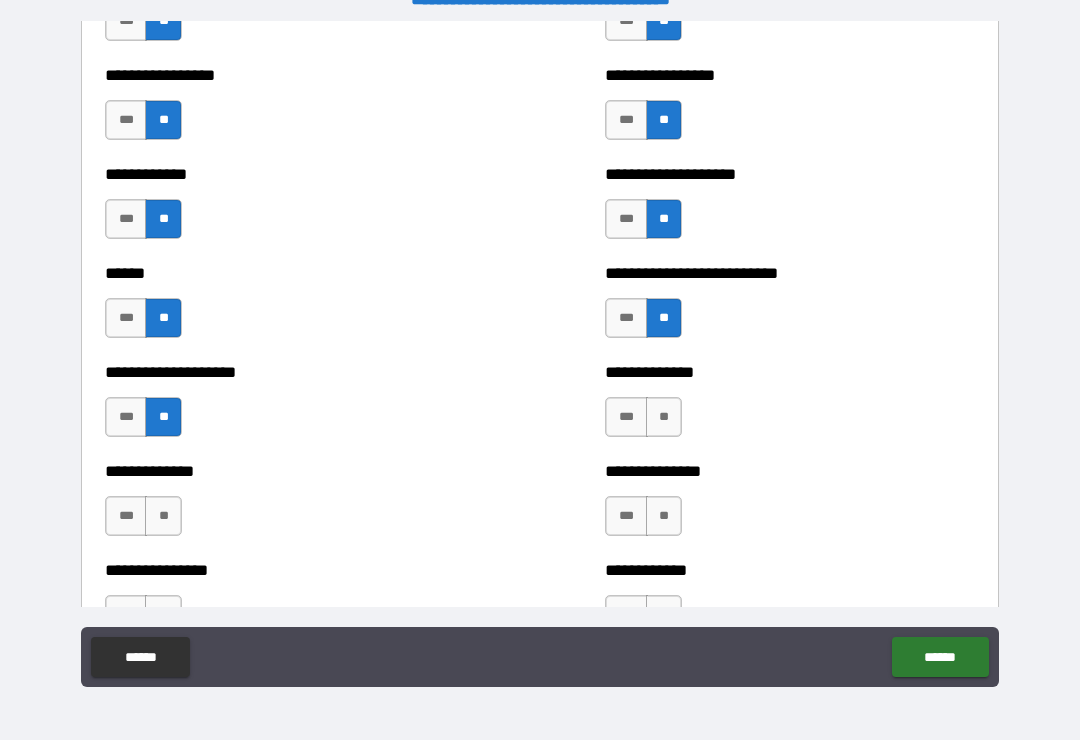 click on "**" at bounding box center (664, 417) 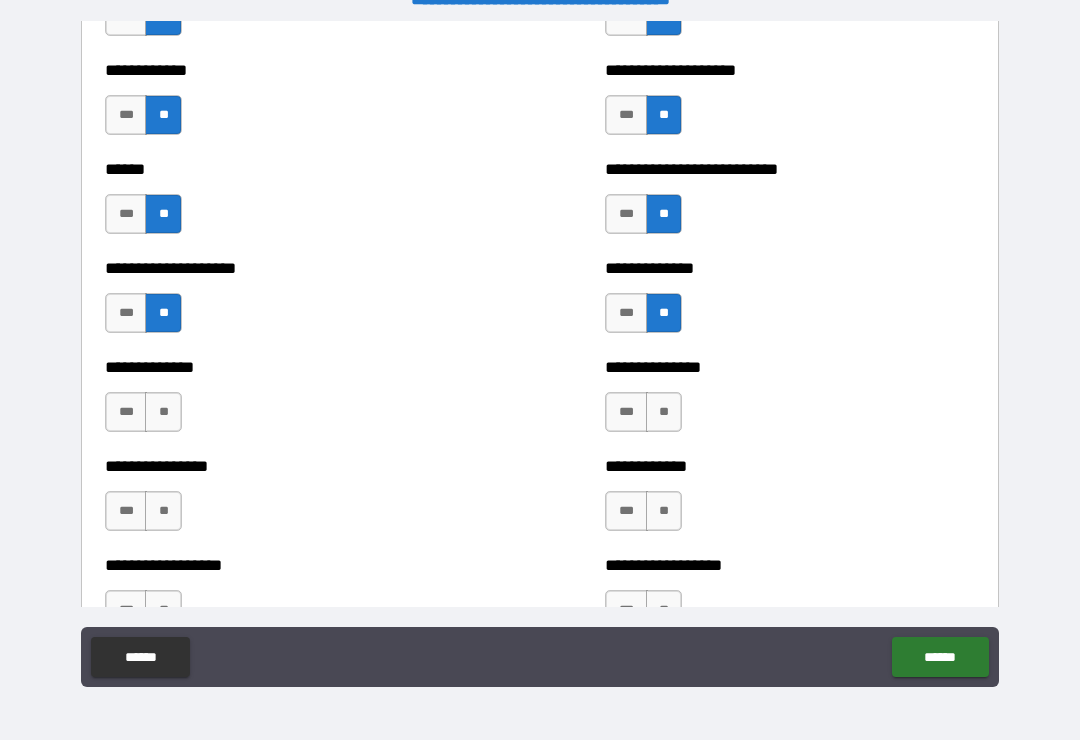 scroll, scrollTop: 3971, scrollLeft: 0, axis: vertical 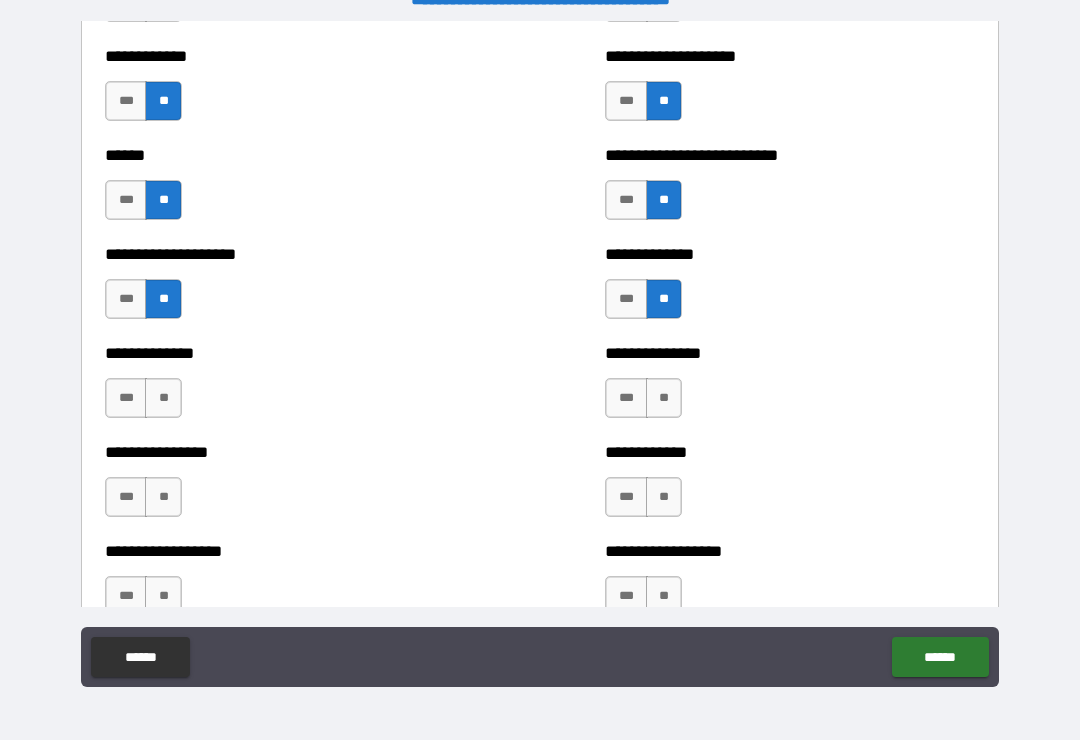click on "**" at bounding box center [163, 398] 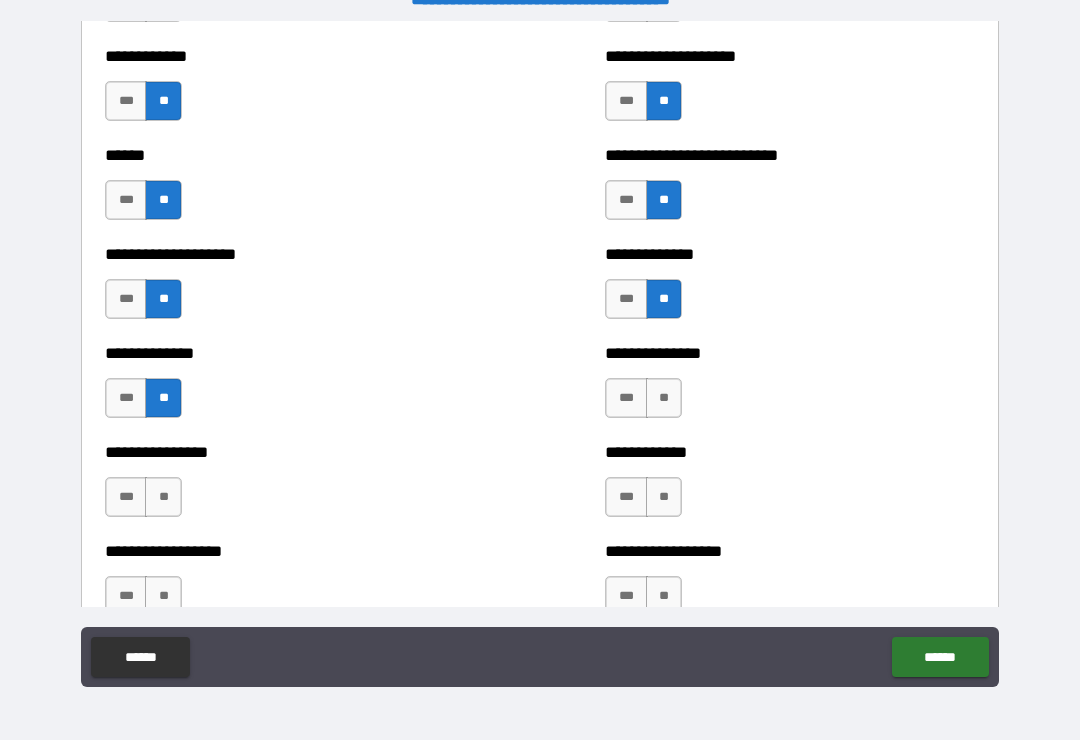 click on "**" at bounding box center [664, 398] 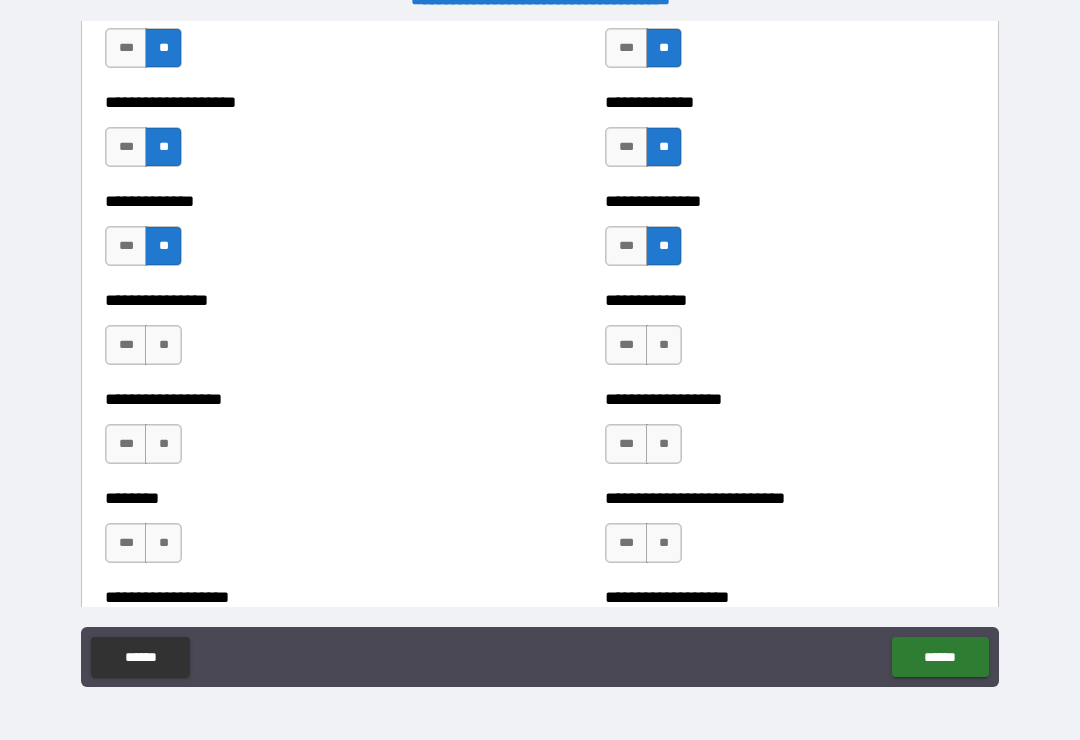 scroll, scrollTop: 4134, scrollLeft: 0, axis: vertical 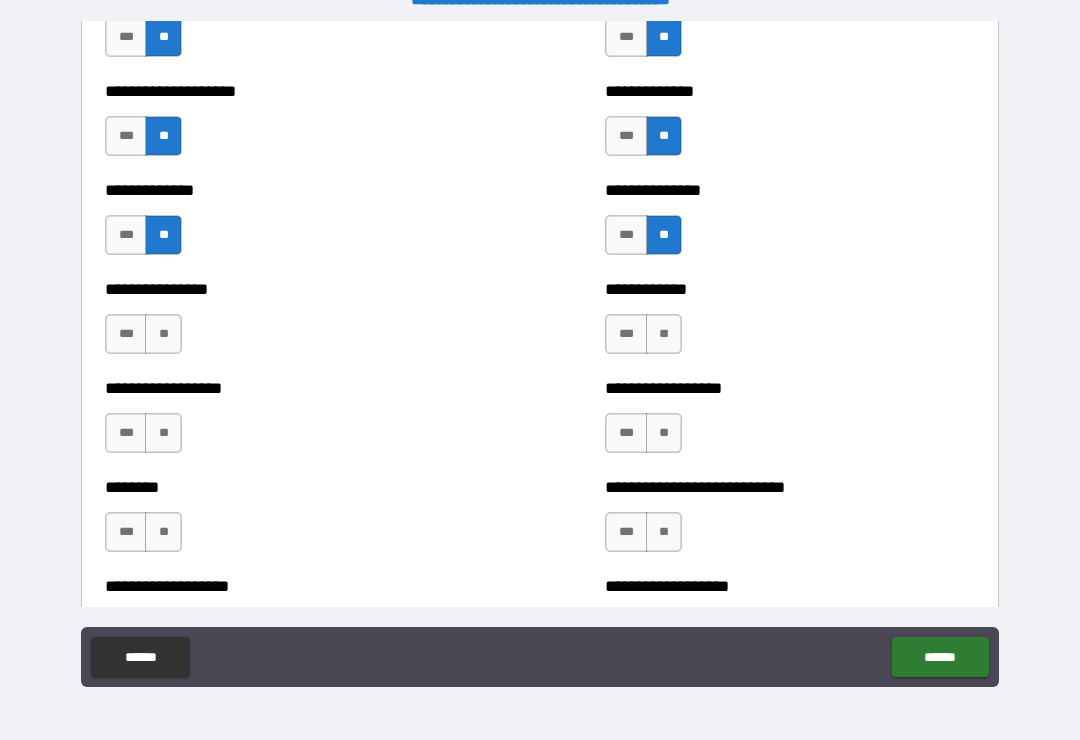 click on "**" at bounding box center (163, 334) 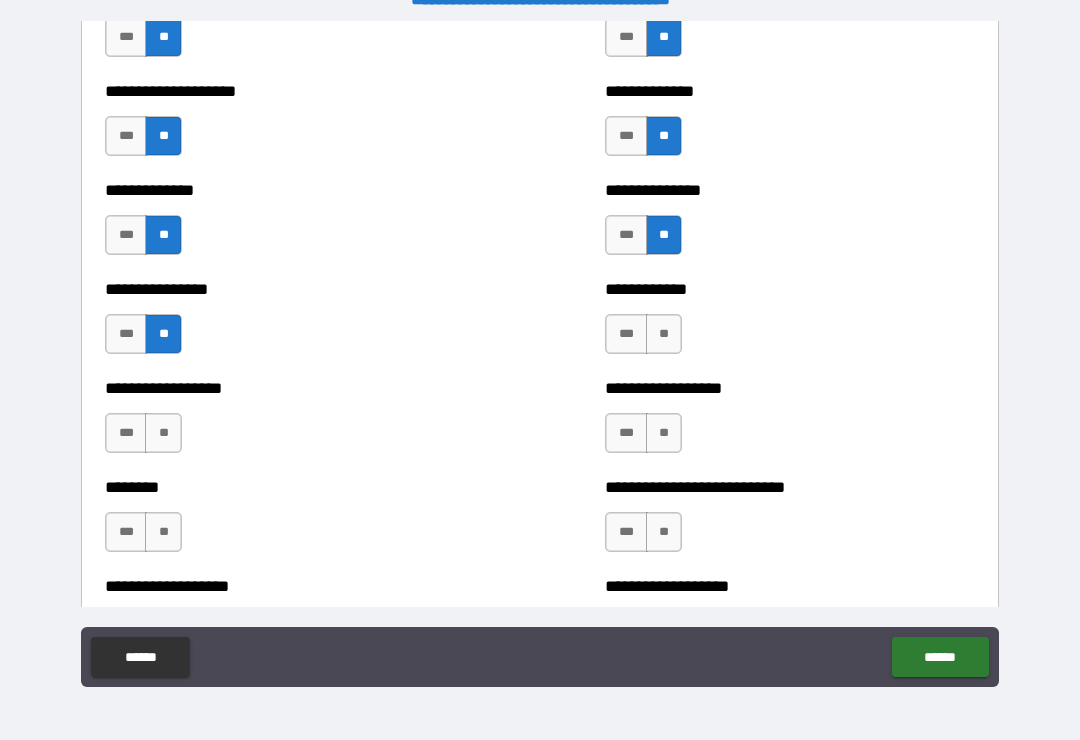 click on "**" at bounding box center (664, 334) 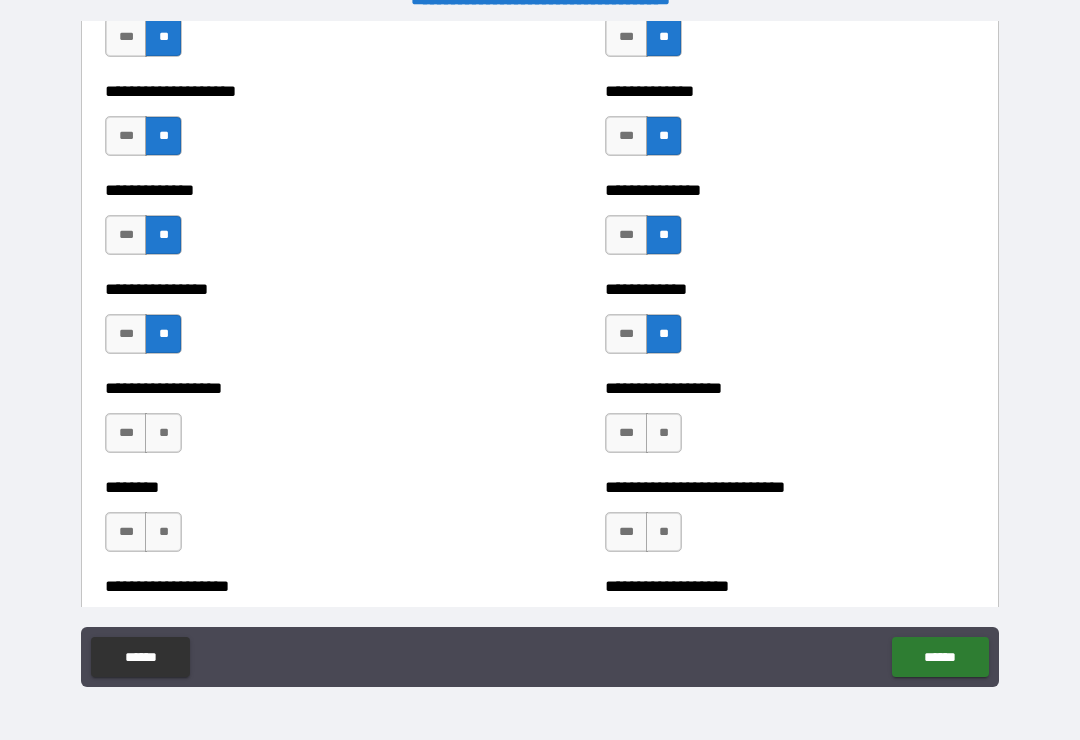 click on "**" at bounding box center (163, 433) 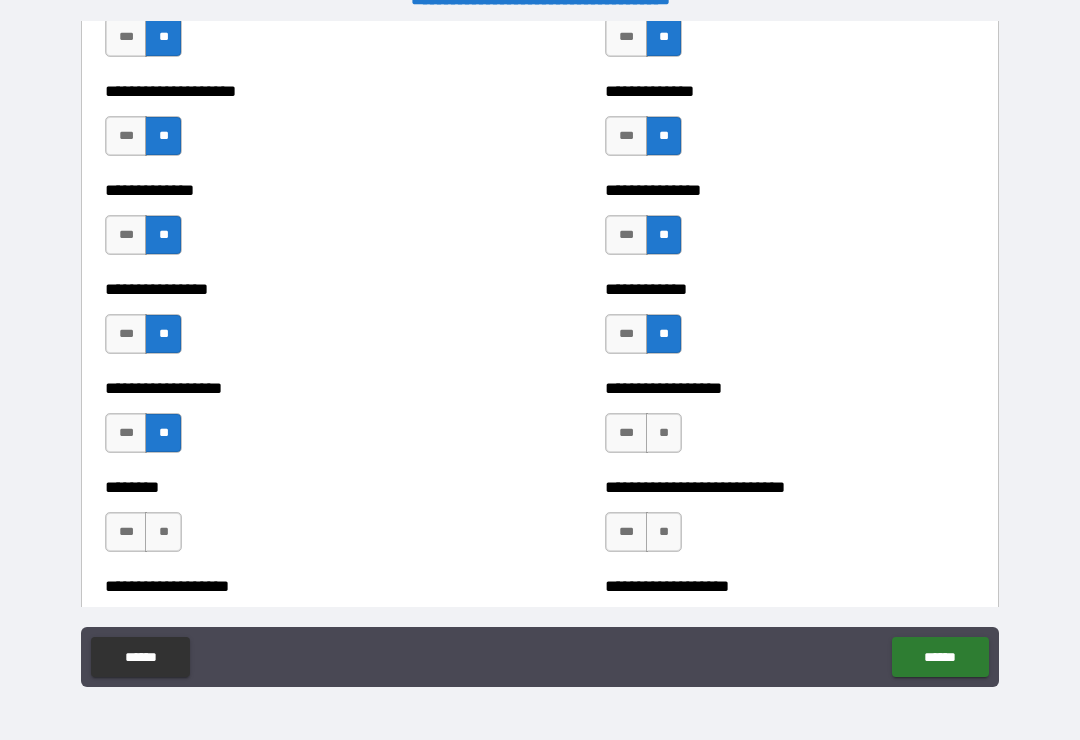 click on "**" at bounding box center [664, 433] 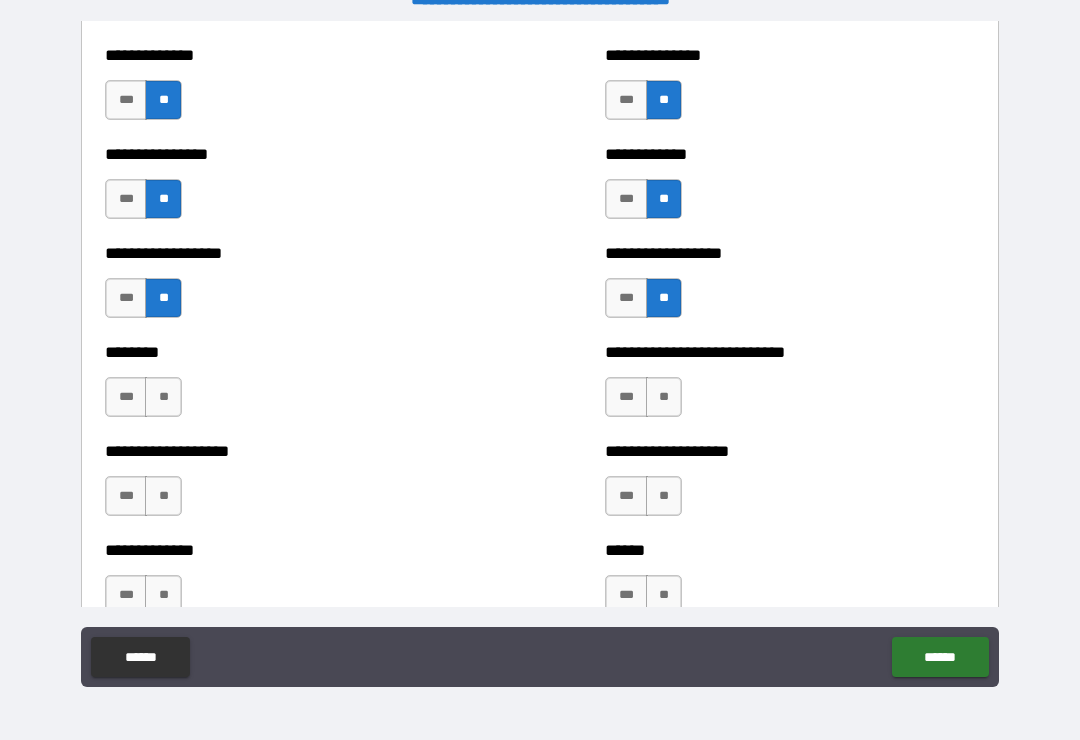 scroll, scrollTop: 4268, scrollLeft: 0, axis: vertical 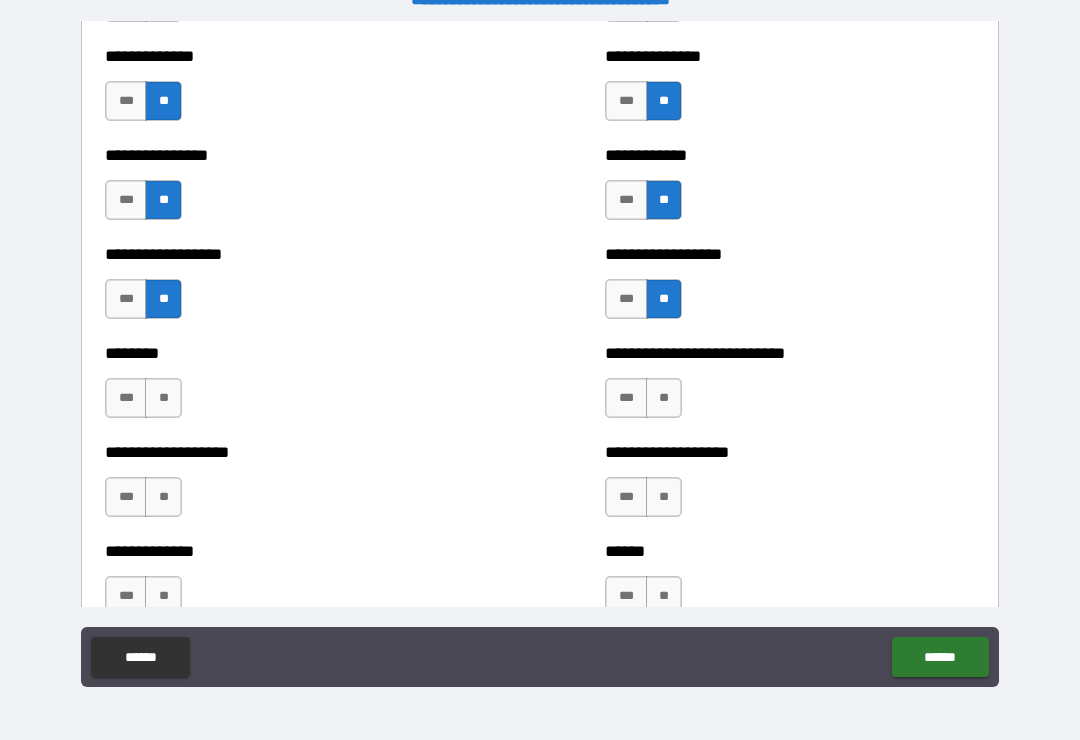 click on "**" at bounding box center [163, 398] 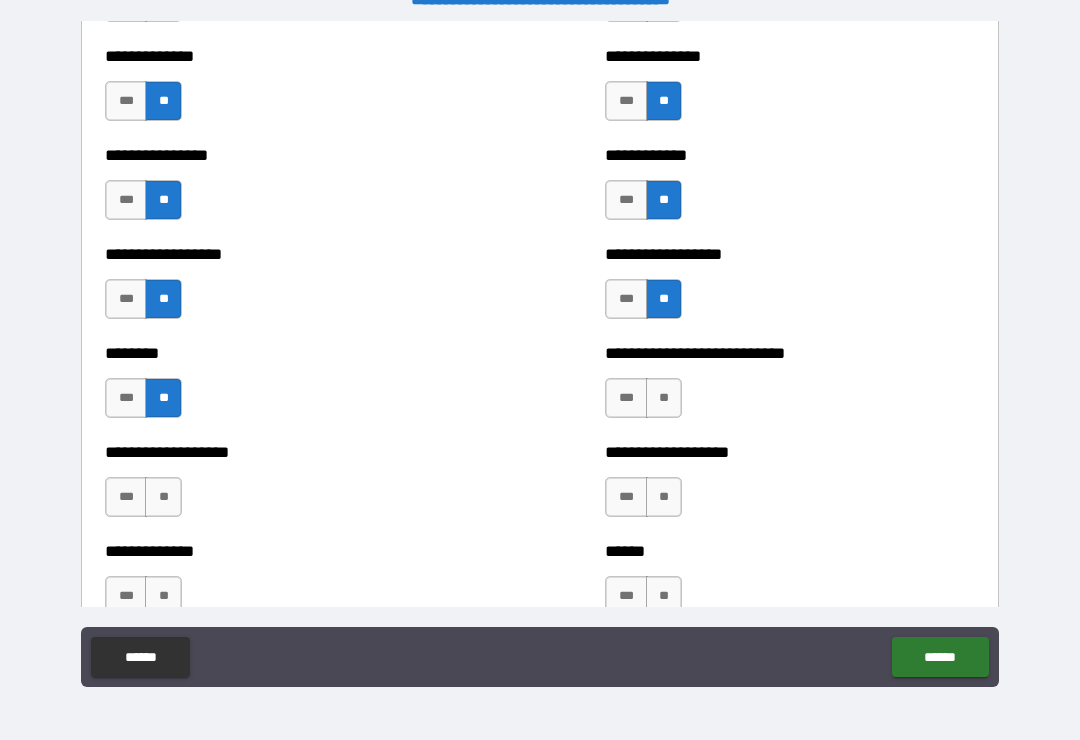 click on "**" at bounding box center (664, 398) 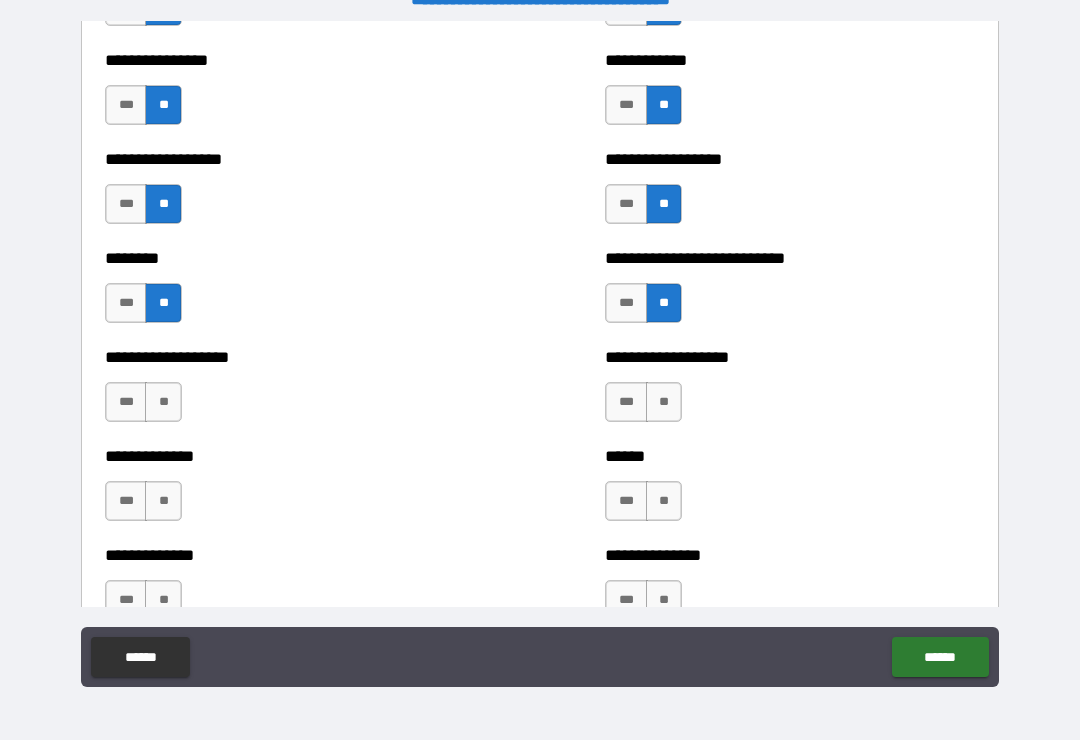 scroll, scrollTop: 4377, scrollLeft: 0, axis: vertical 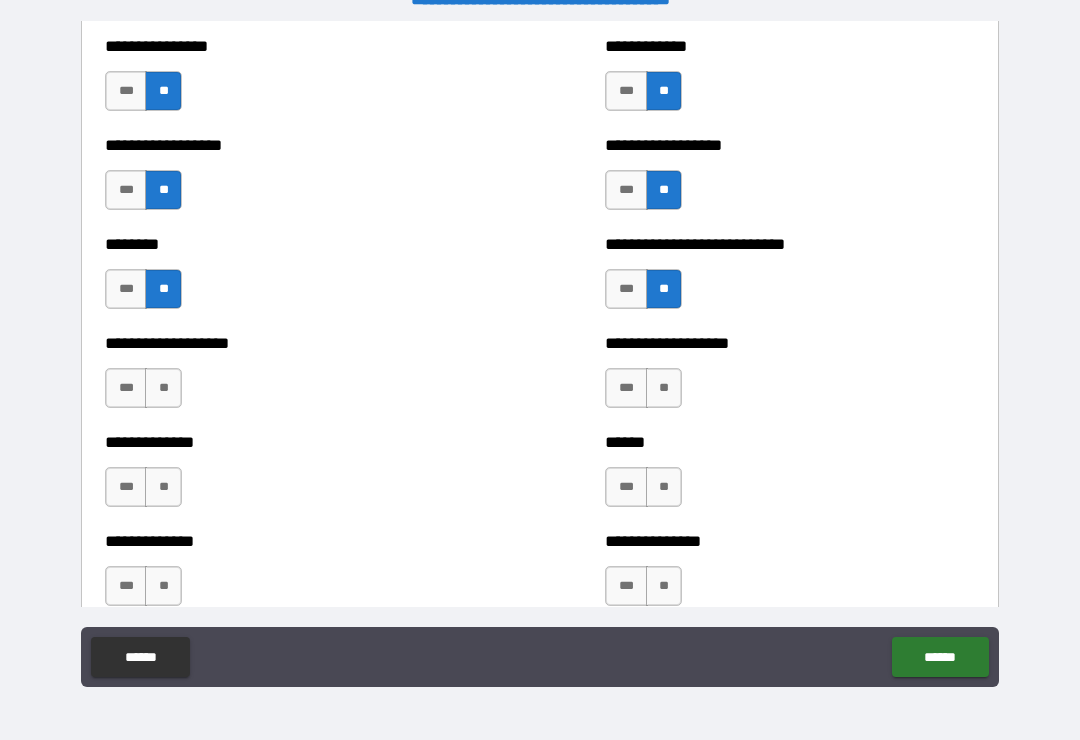 click on "**" at bounding box center (163, 388) 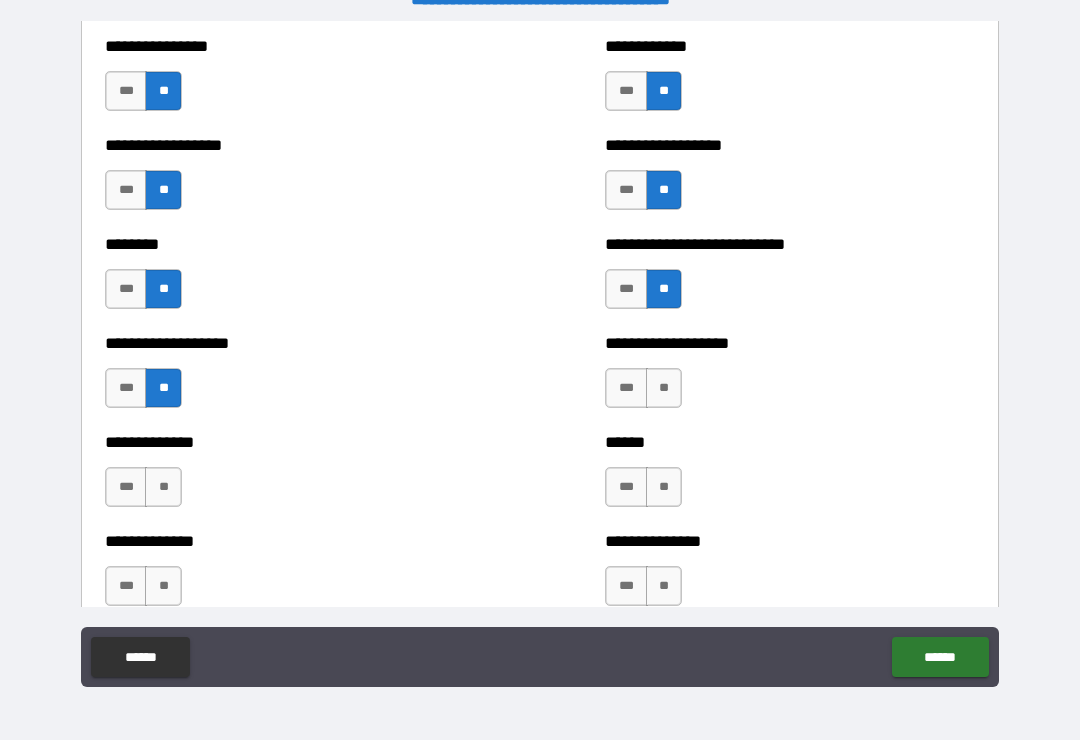 click on "**" at bounding box center (664, 388) 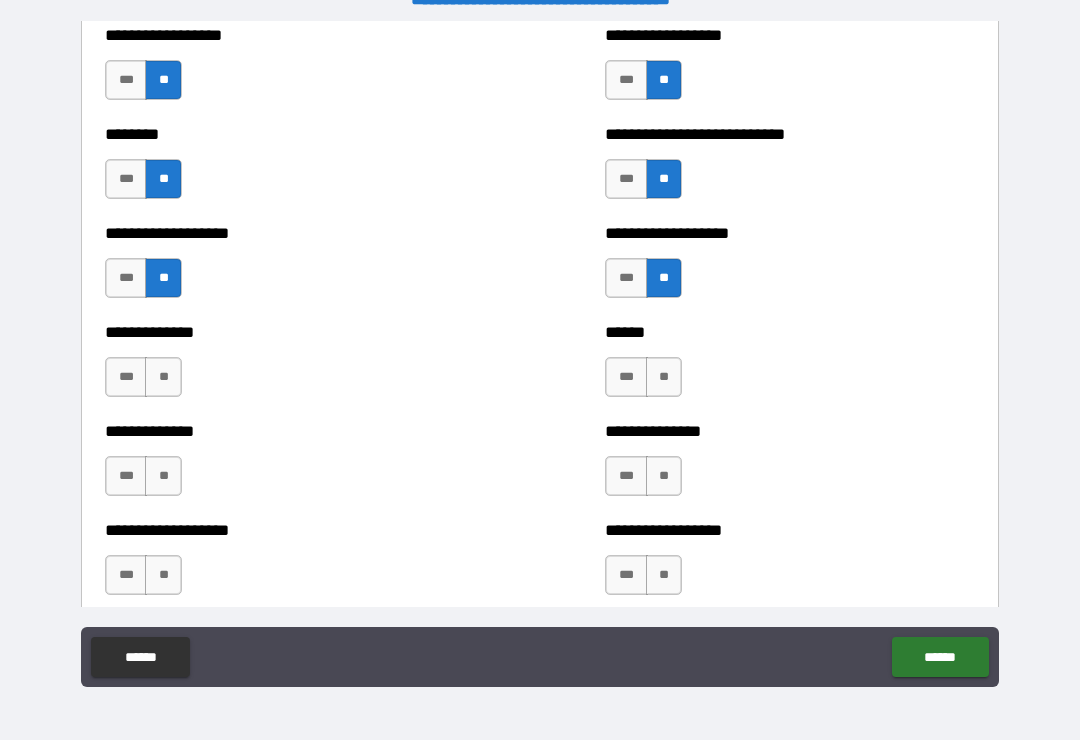 scroll, scrollTop: 4490, scrollLeft: 0, axis: vertical 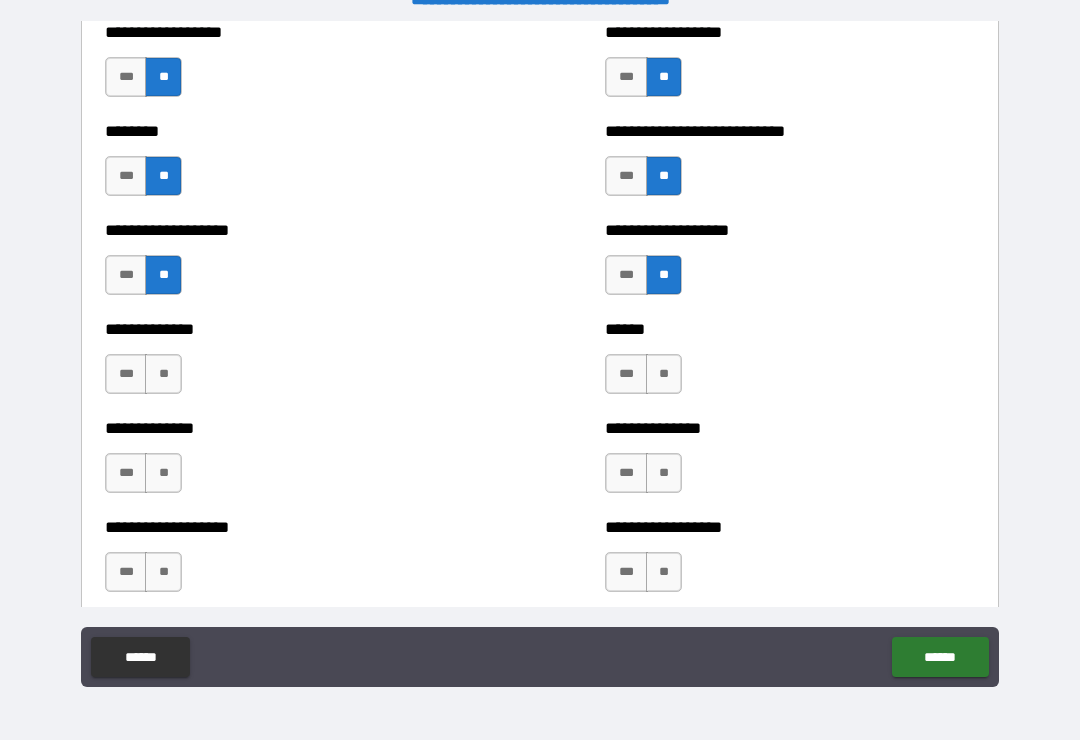 click on "**" at bounding box center [163, 374] 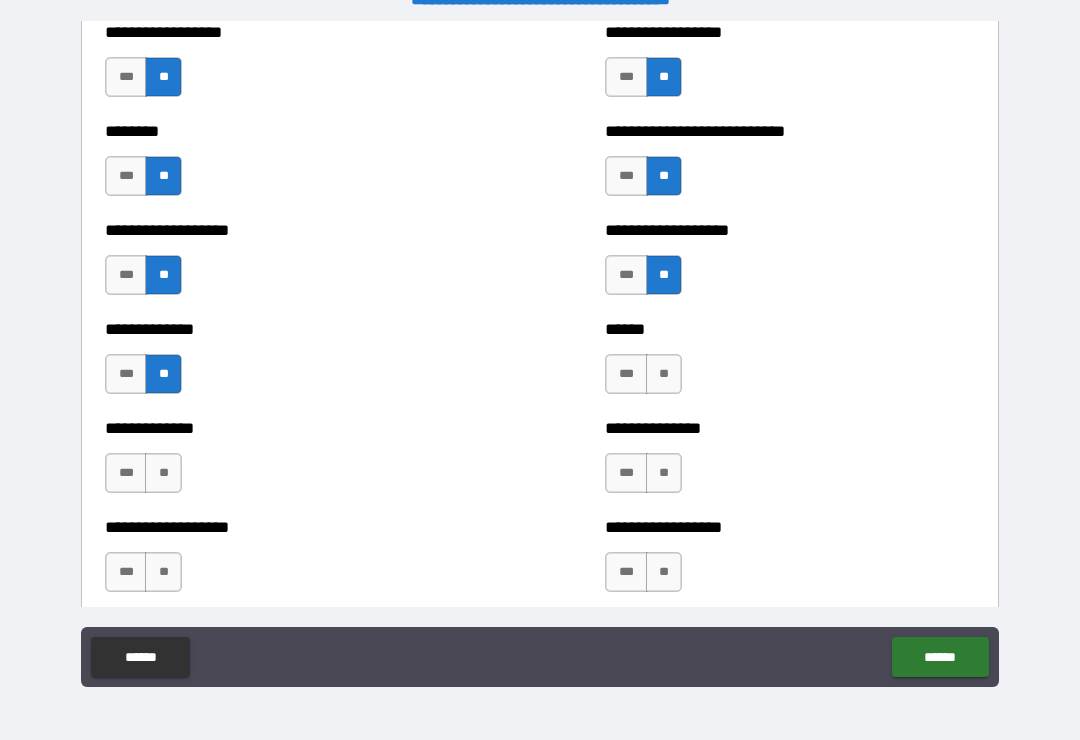 click on "**" at bounding box center (664, 374) 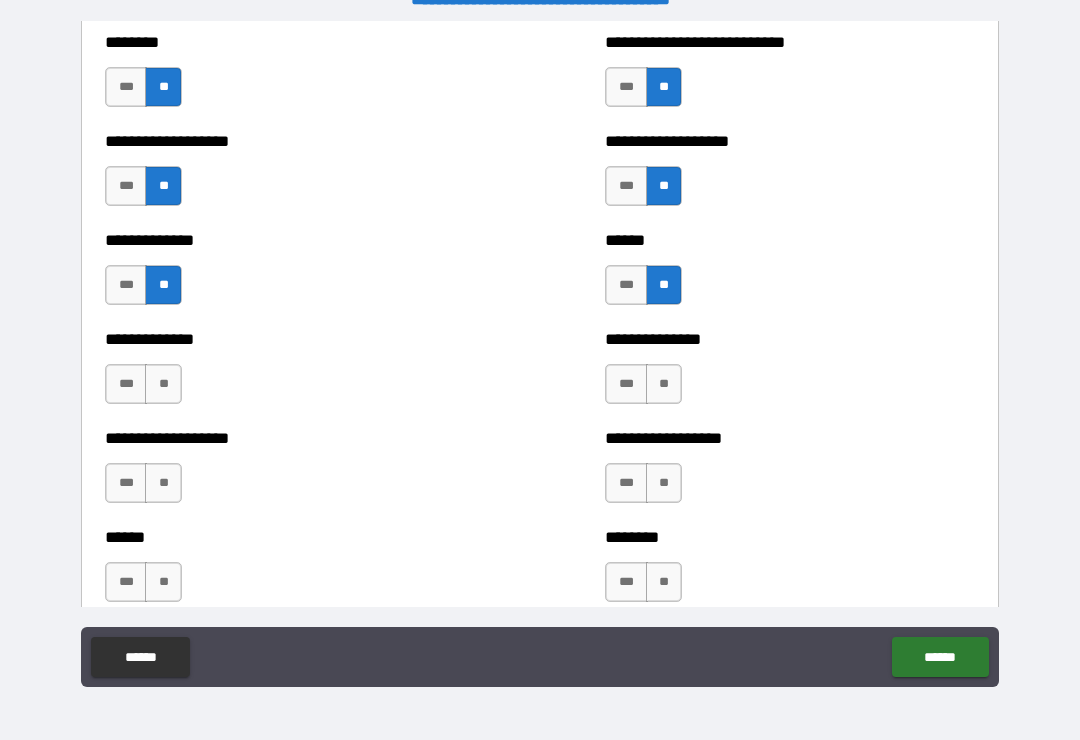 scroll, scrollTop: 4581, scrollLeft: 0, axis: vertical 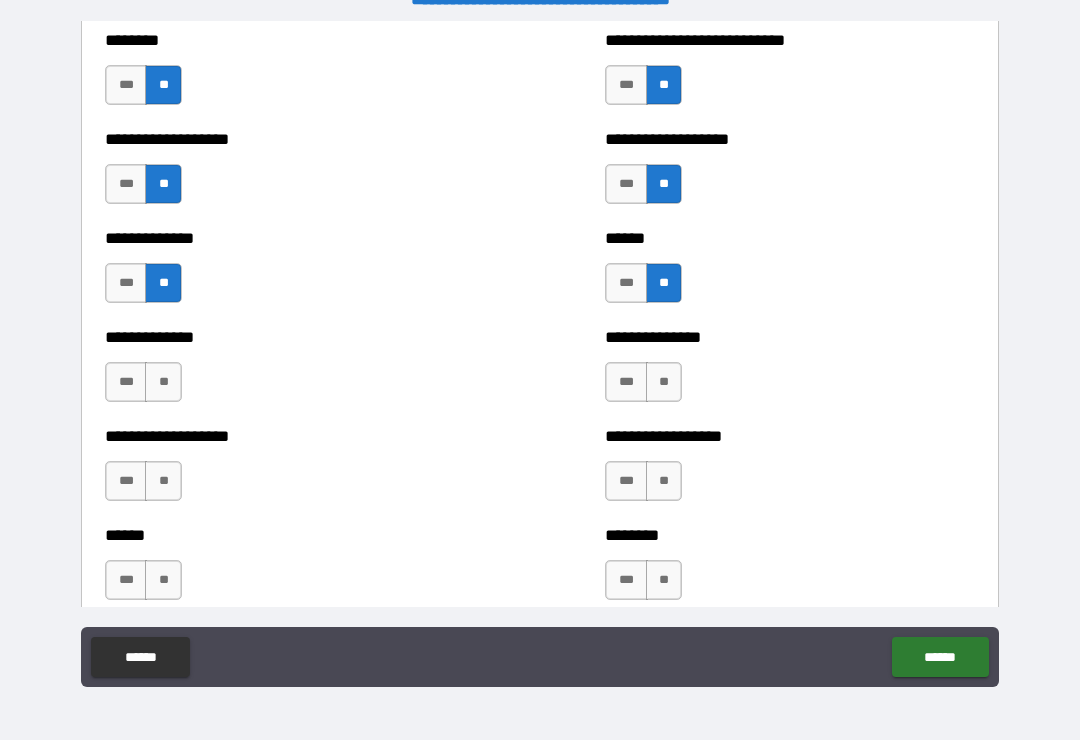 click on "**" at bounding box center [163, 382] 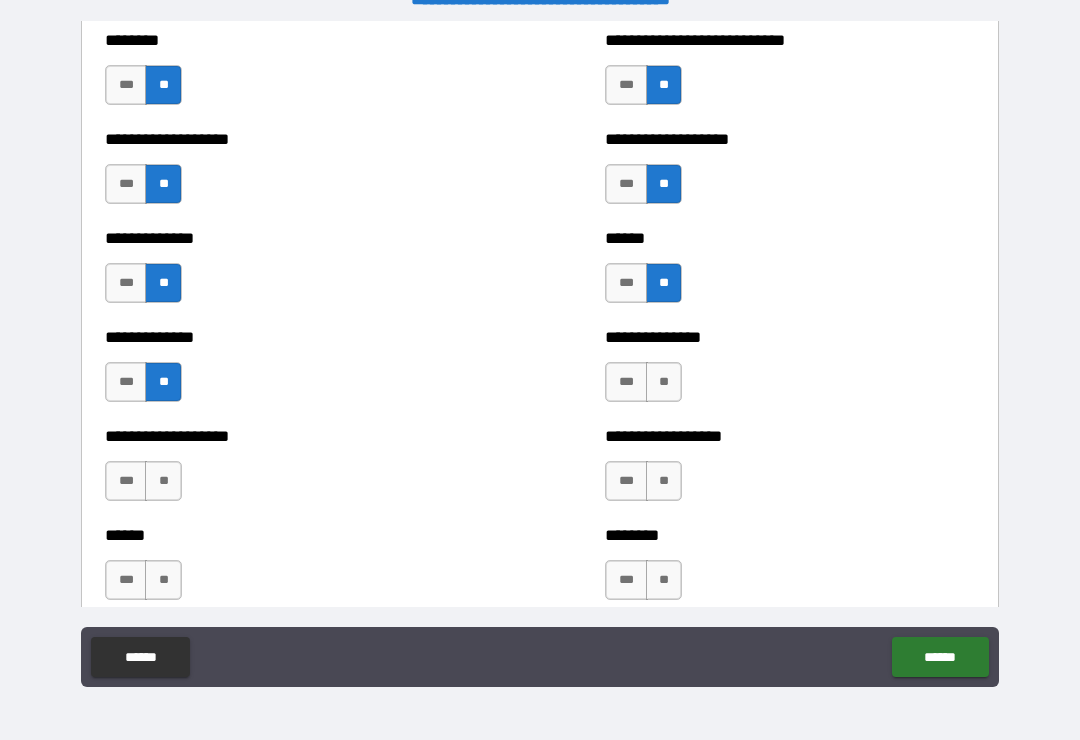 click on "**" at bounding box center [664, 382] 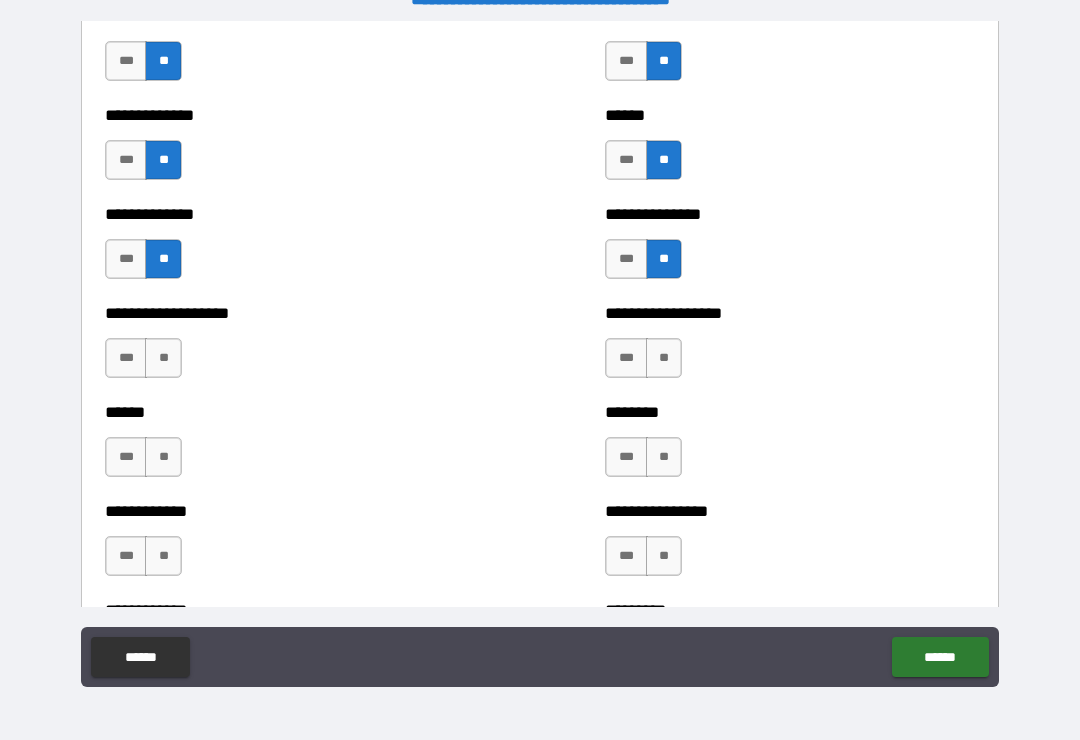 scroll, scrollTop: 4703, scrollLeft: 0, axis: vertical 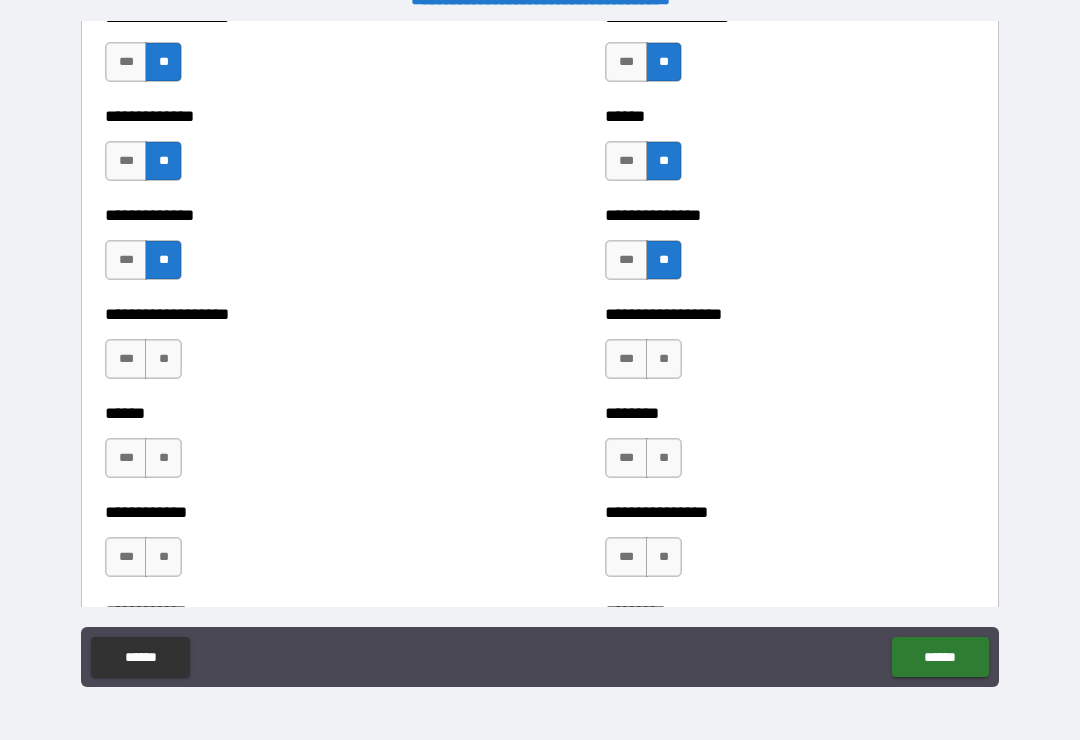 click on "**" at bounding box center [163, 359] 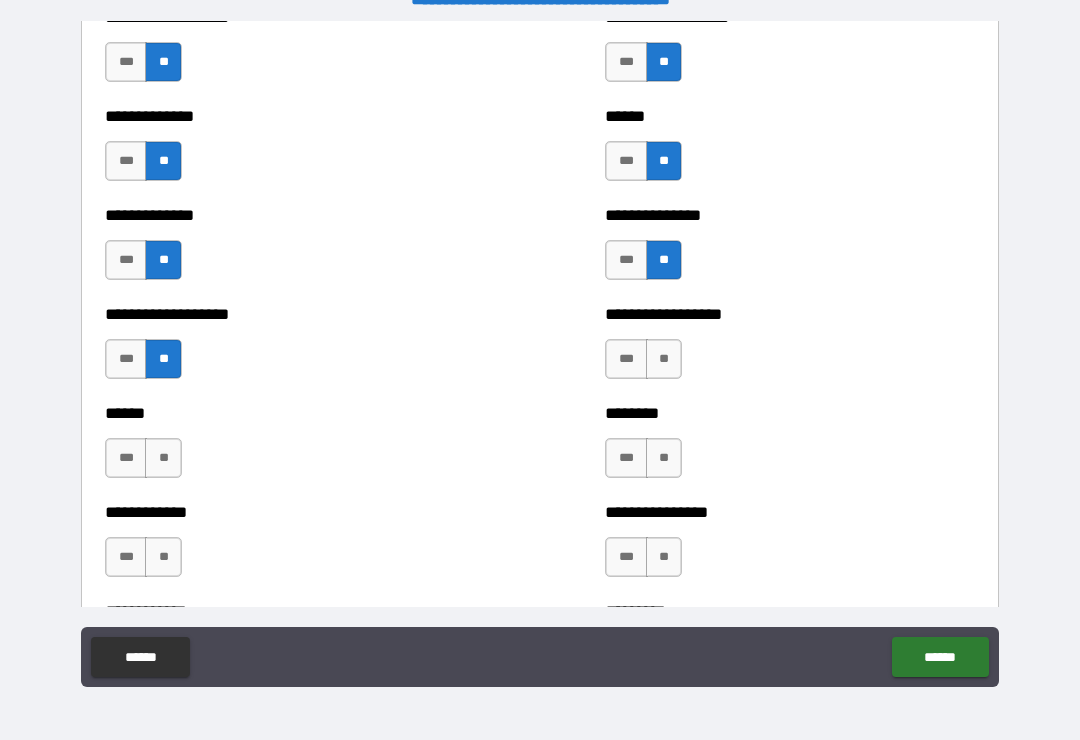 click on "**" at bounding box center [664, 359] 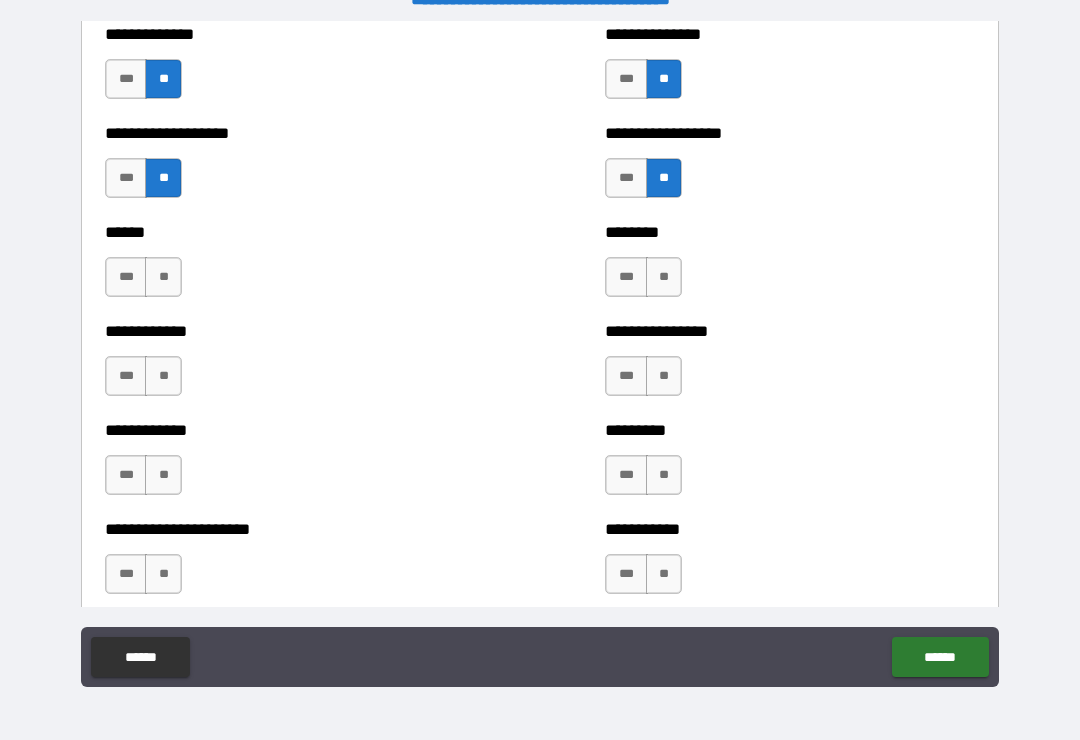 scroll, scrollTop: 4891, scrollLeft: 0, axis: vertical 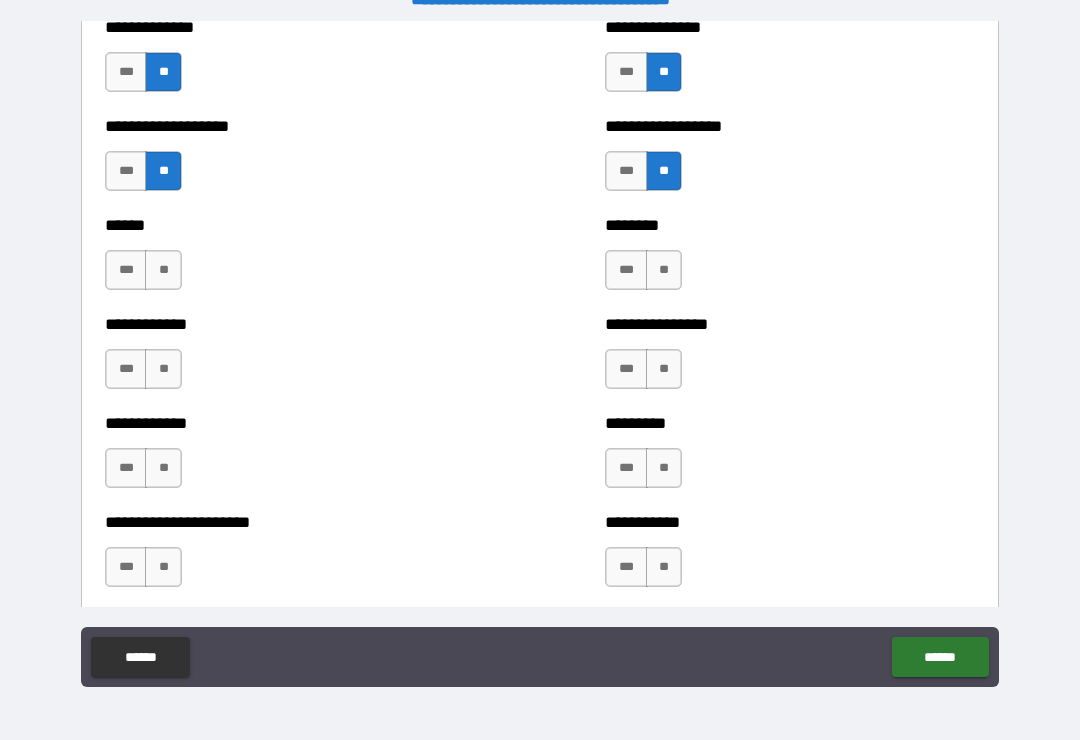 click on "**" at bounding box center [163, 270] 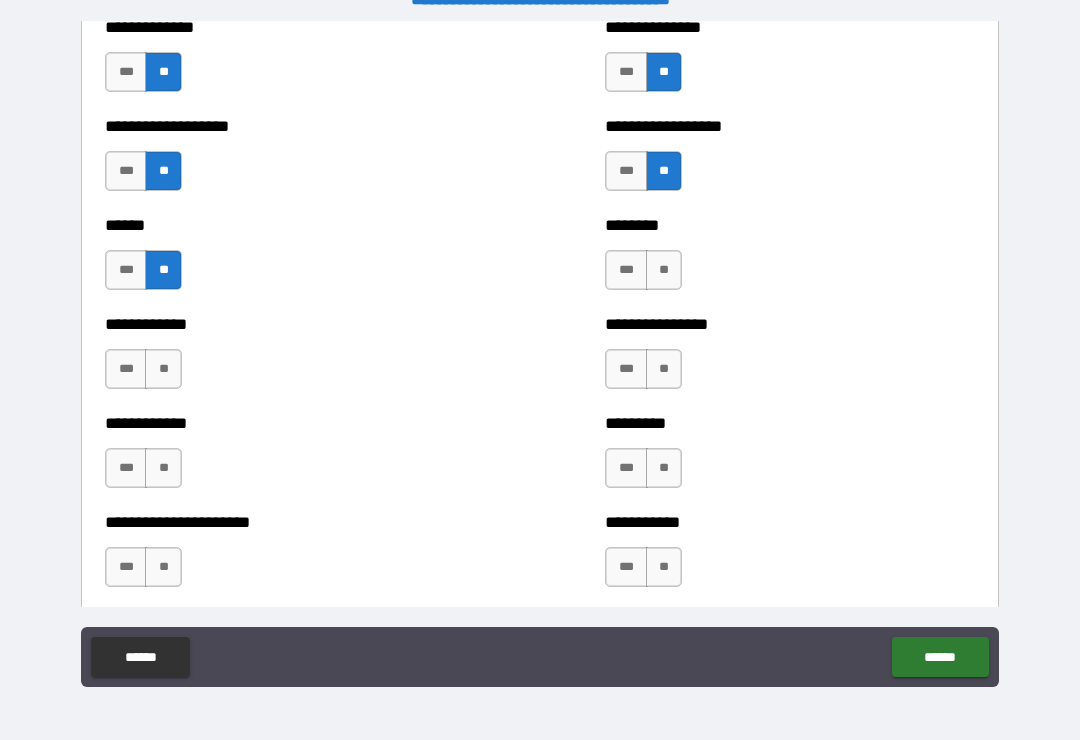 click on "******** *** **" at bounding box center [790, 260] 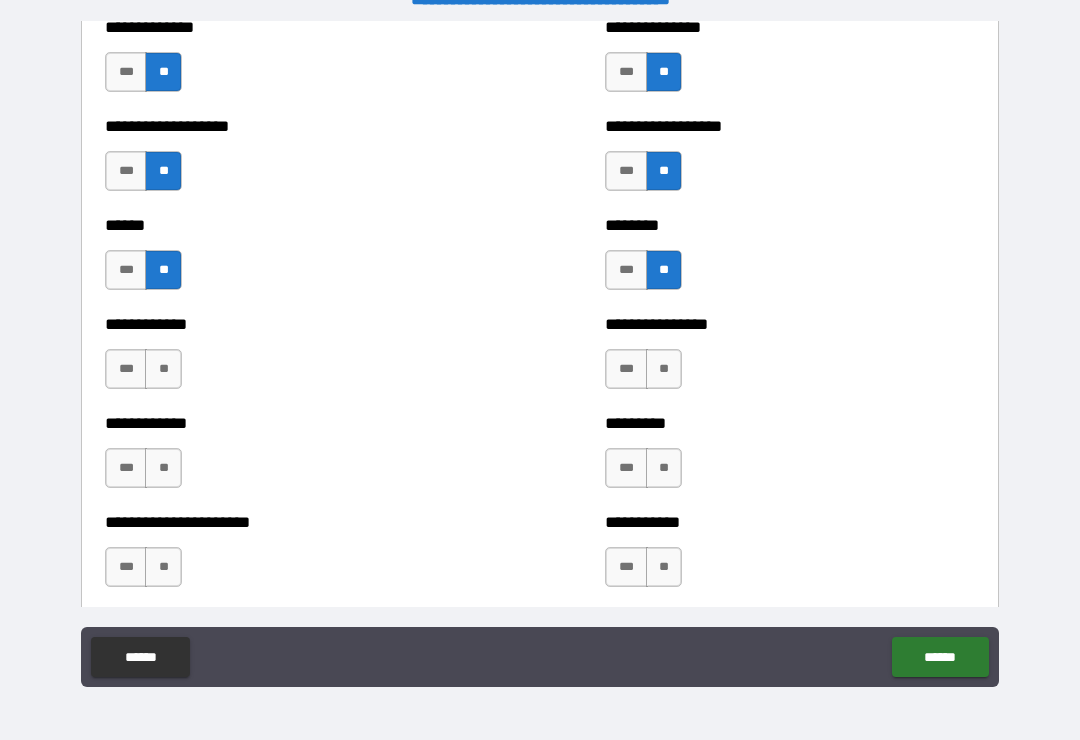 click on "**********" at bounding box center [790, 359] 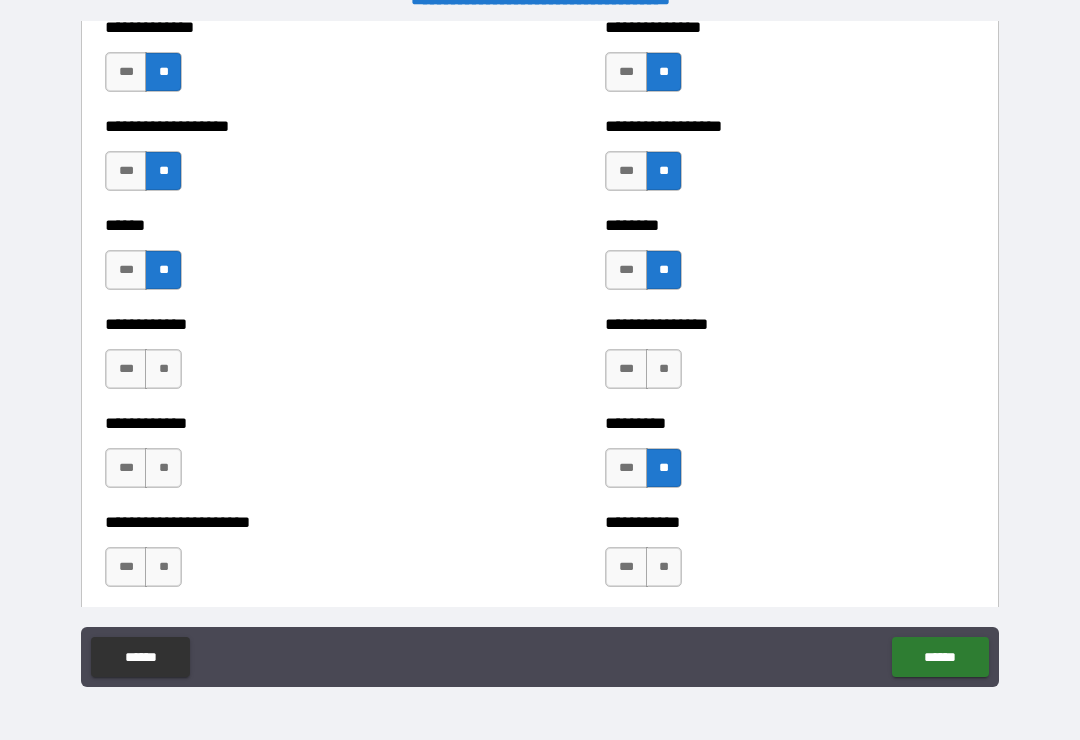 click on "**" at bounding box center [664, 567] 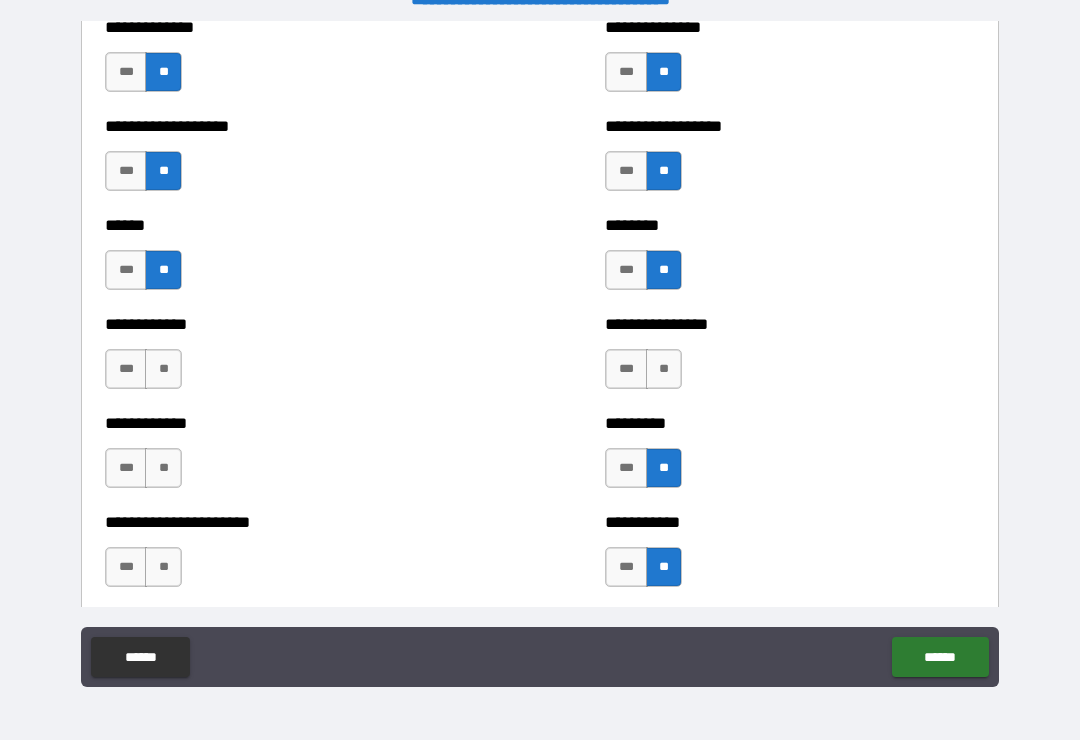 click on "**" at bounding box center (664, 369) 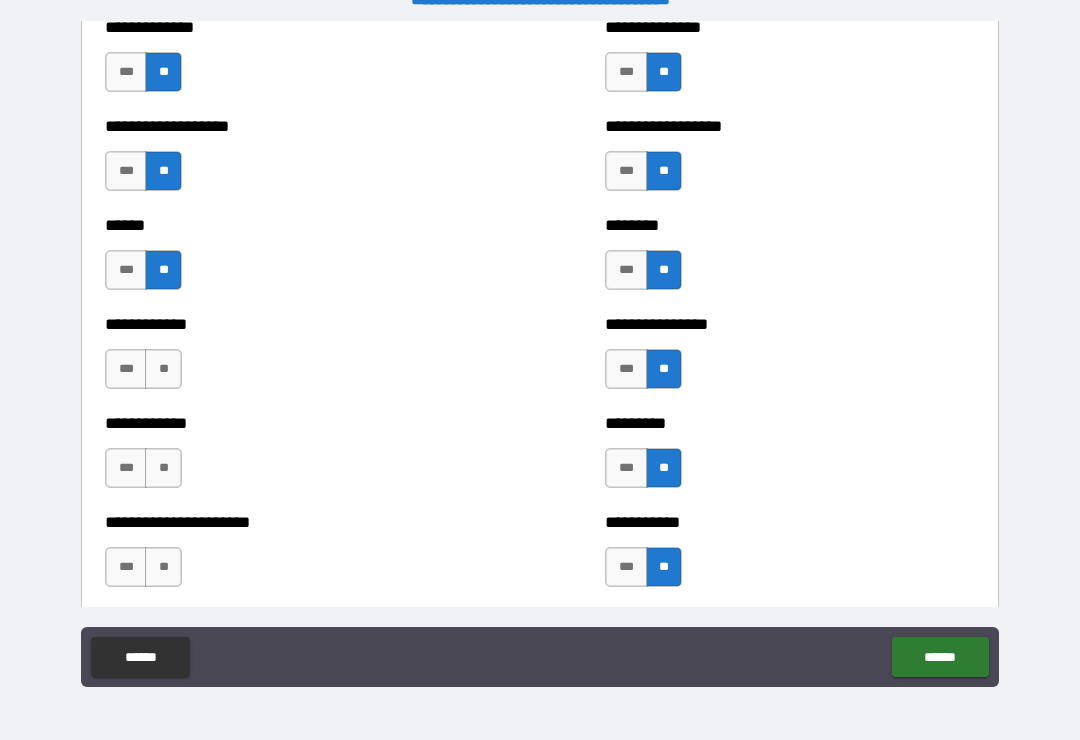 click on "**" at bounding box center (163, 369) 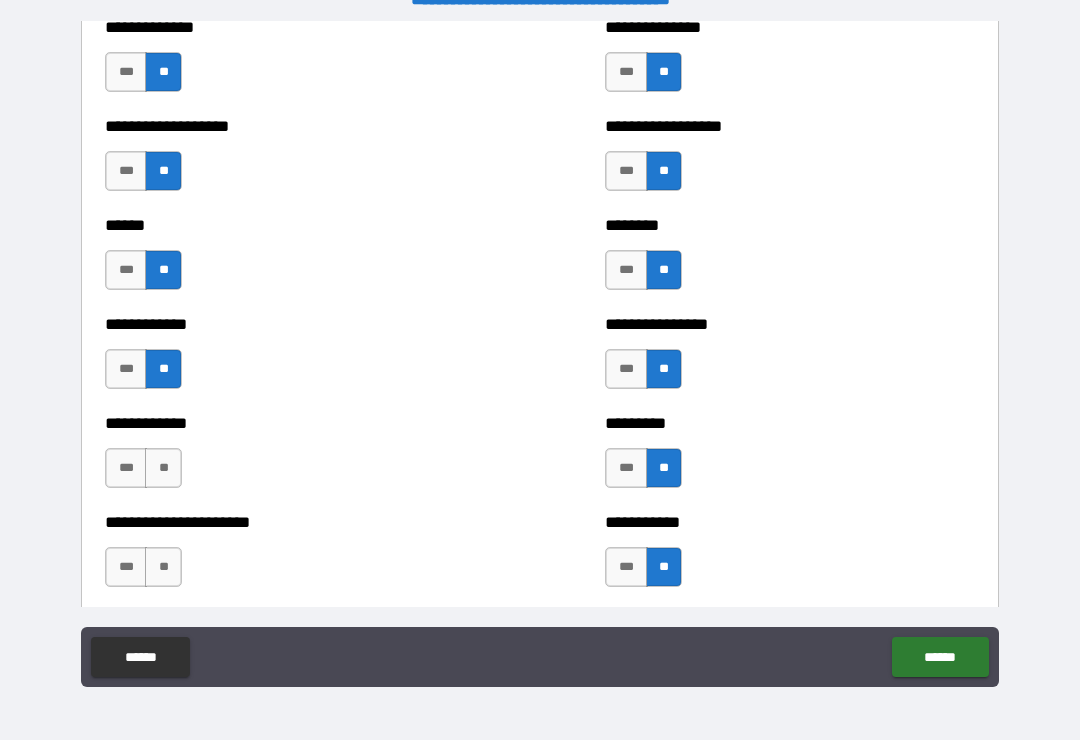 click on "**" at bounding box center (163, 468) 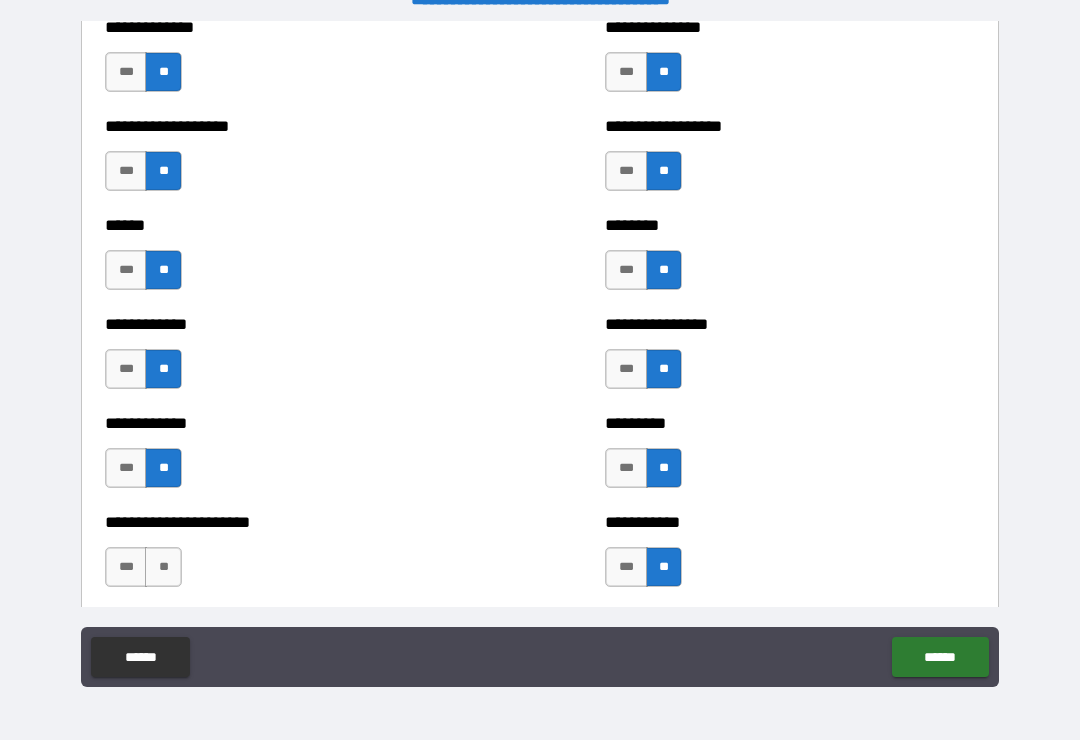 click on "**" at bounding box center [163, 567] 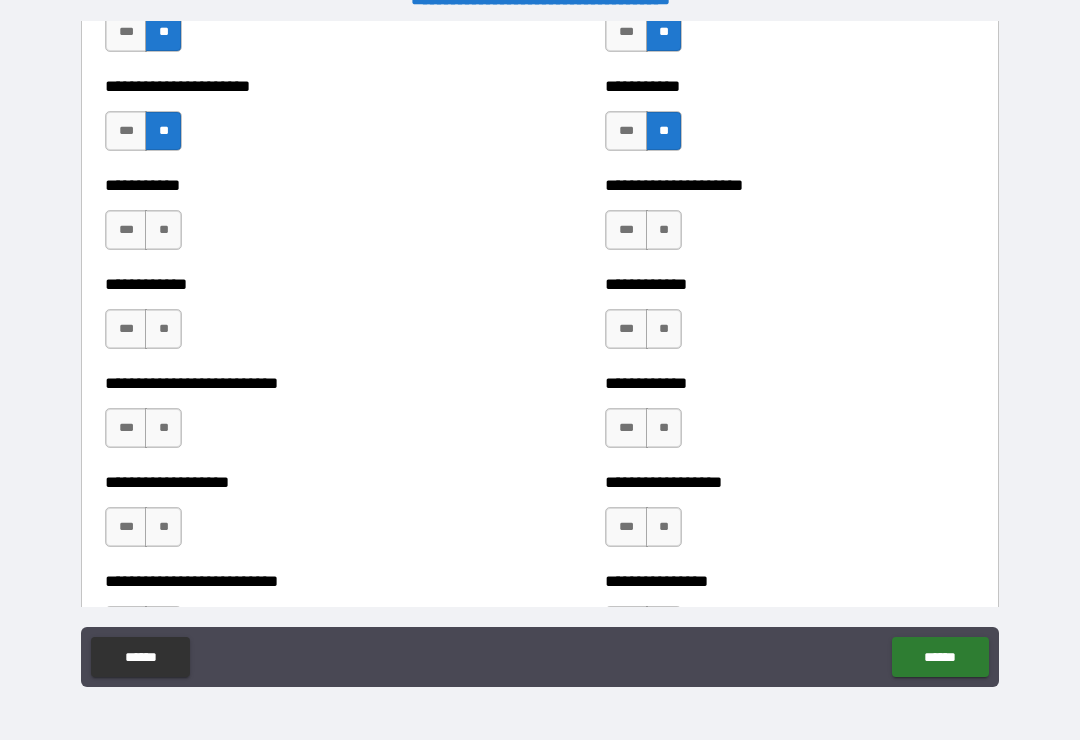 scroll, scrollTop: 5338, scrollLeft: 0, axis: vertical 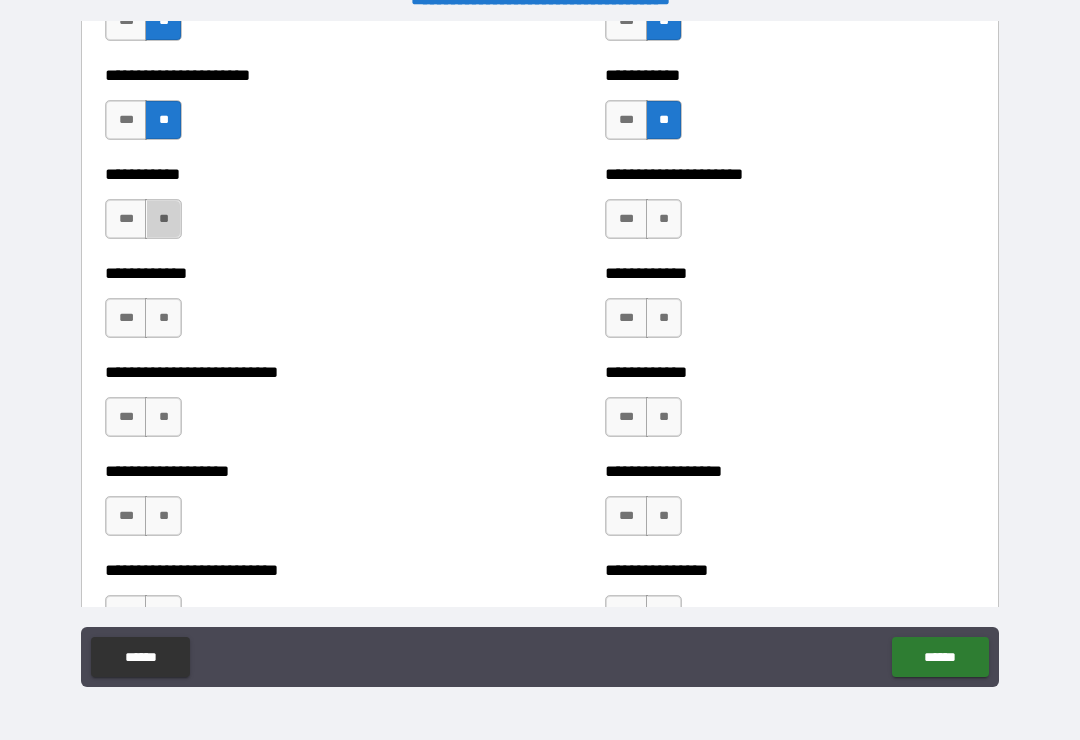 click on "**" at bounding box center [163, 219] 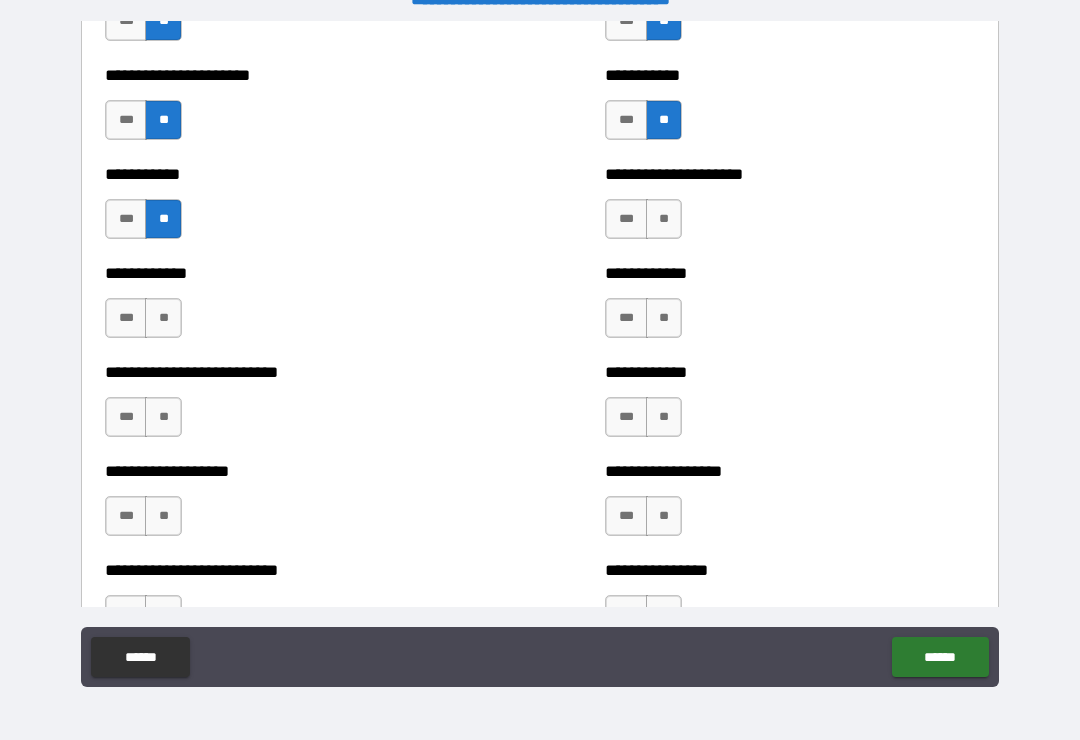 click on "**" at bounding box center (163, 318) 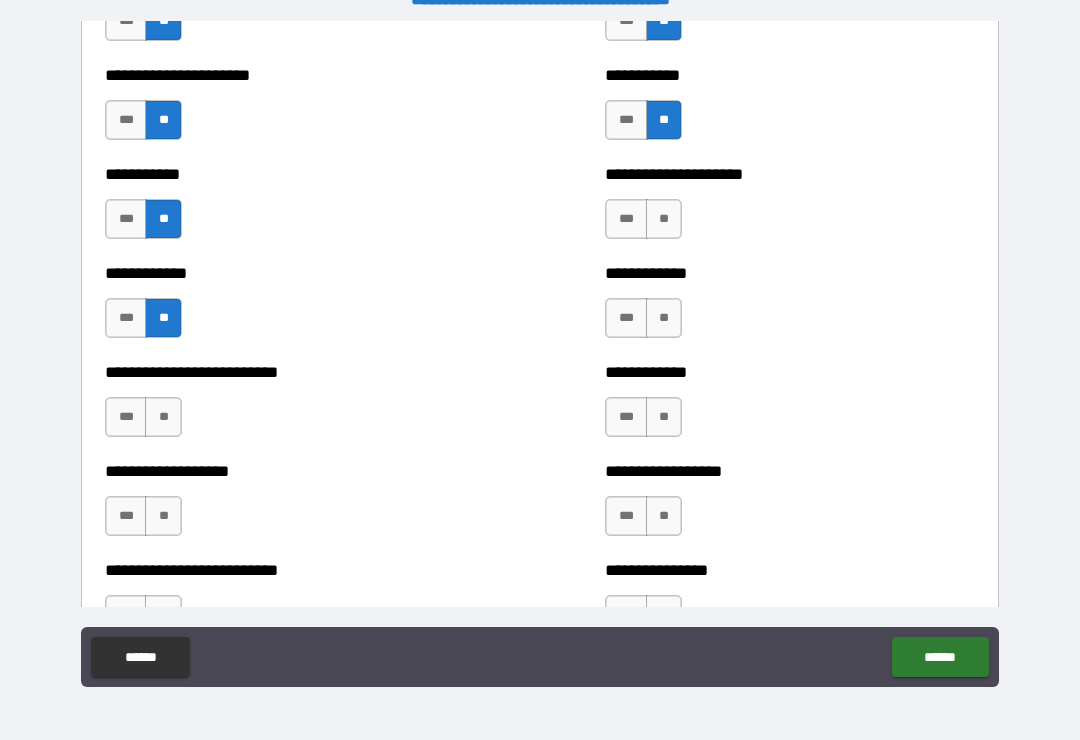 click on "**" at bounding box center [163, 417] 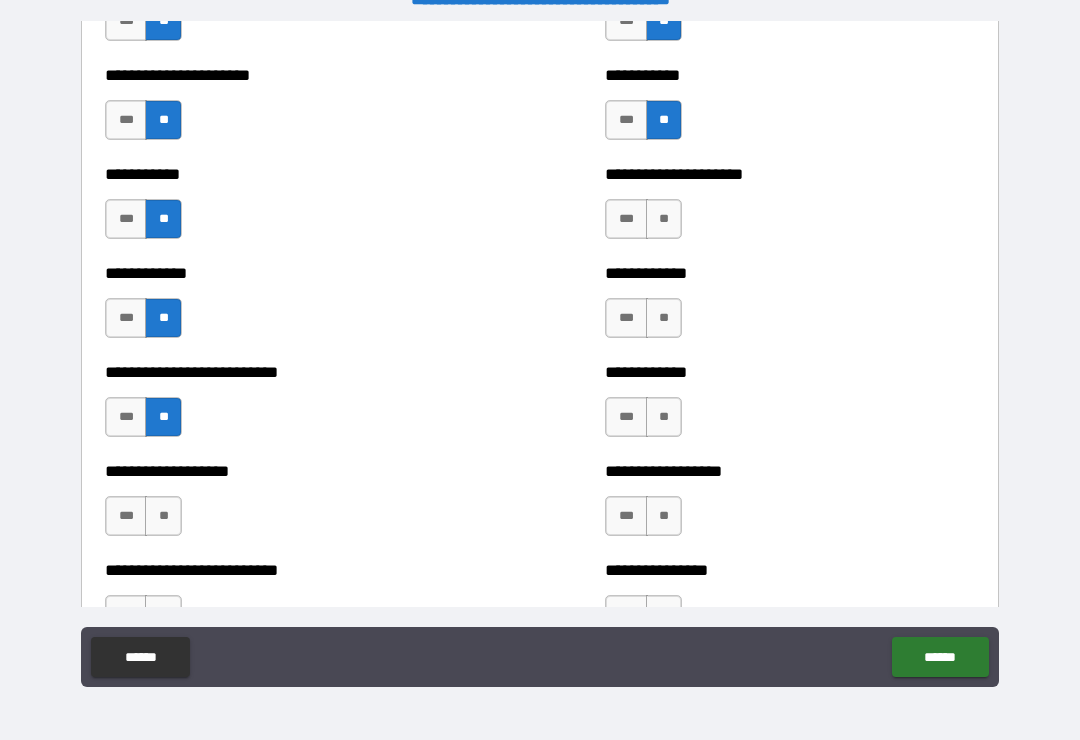 click on "**" at bounding box center (163, 516) 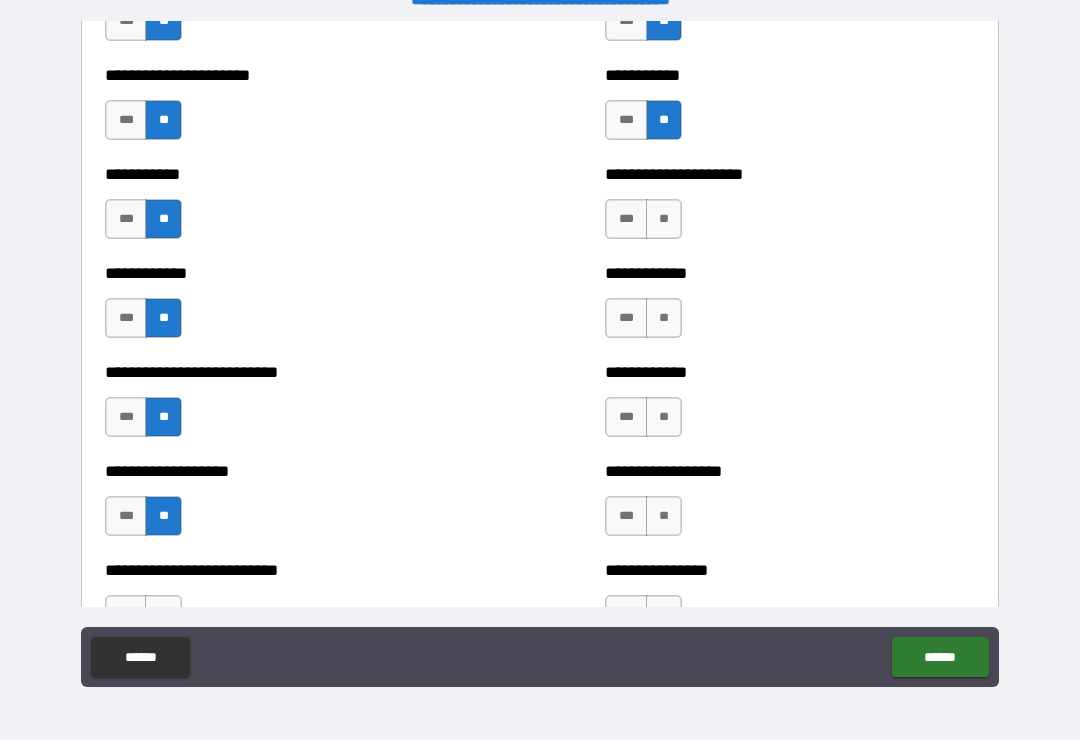 click on "**" at bounding box center [664, 219] 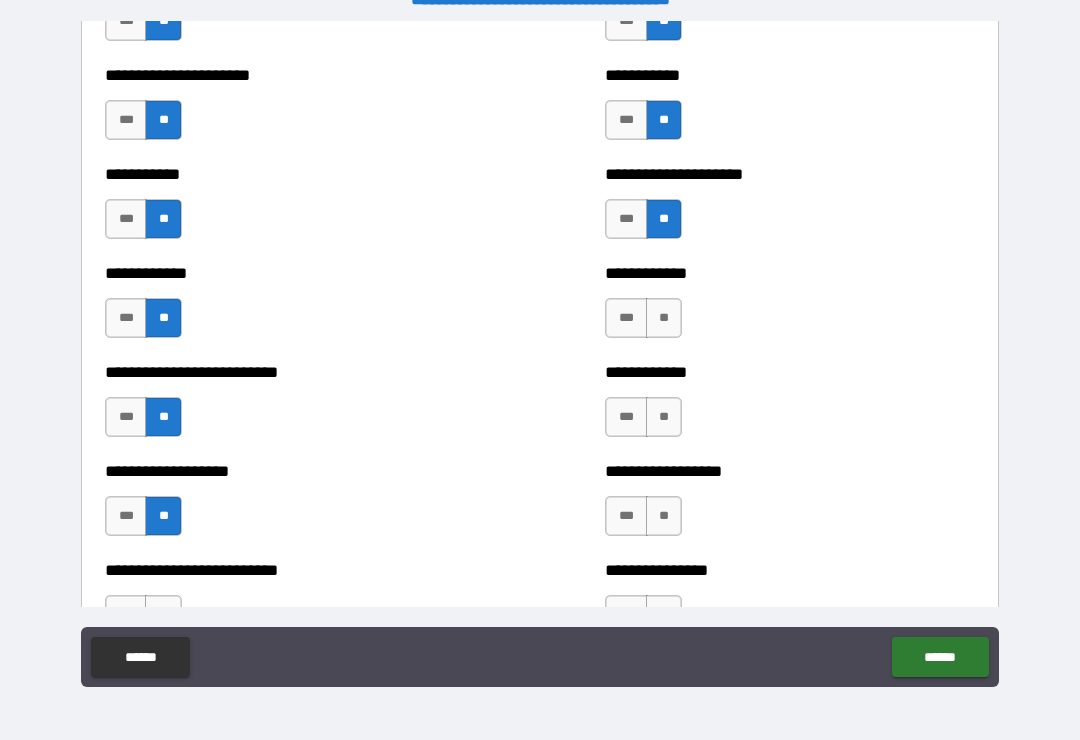click on "**" at bounding box center [664, 318] 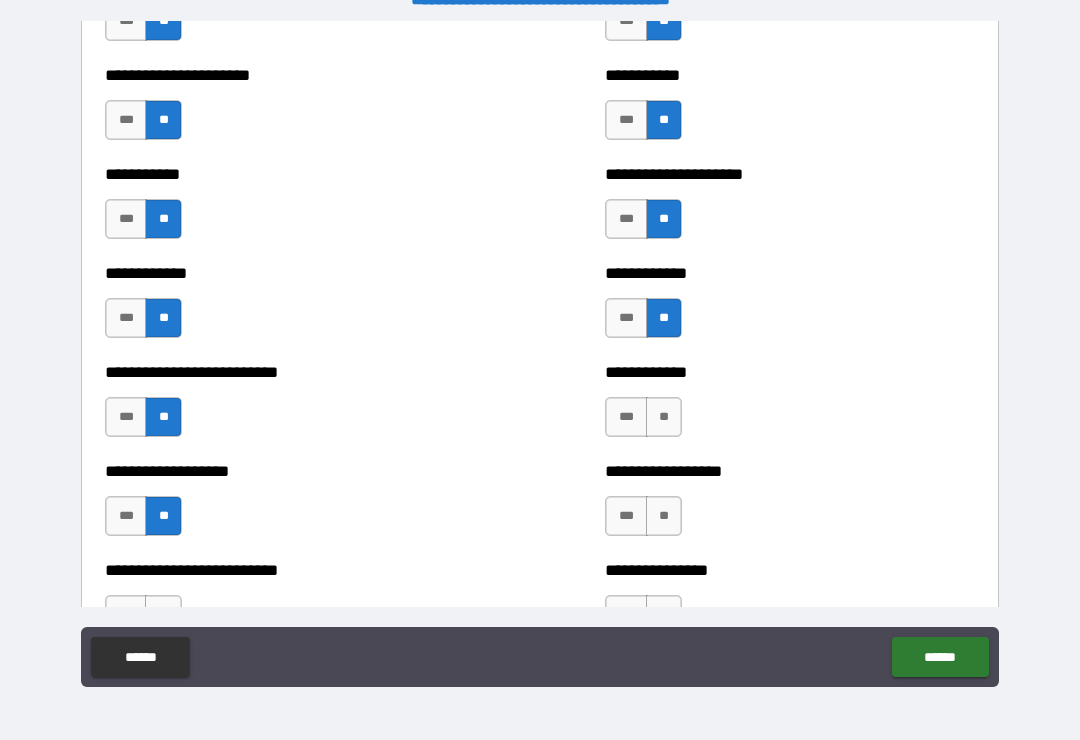 click on "**" at bounding box center [664, 417] 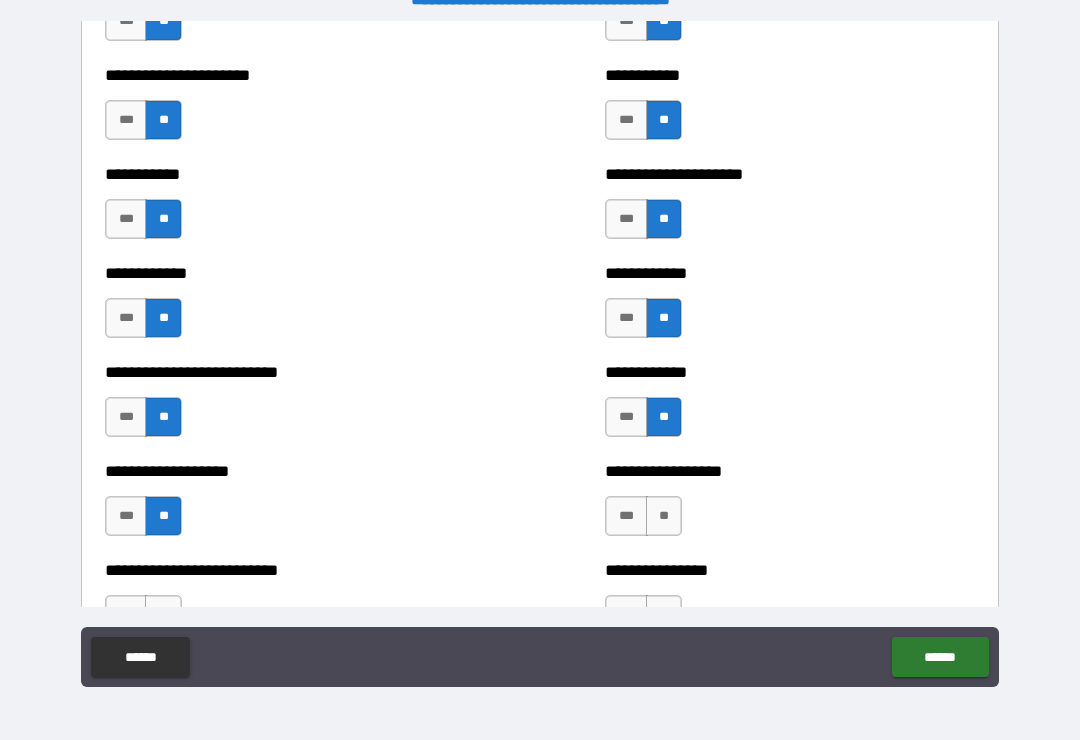click on "**" at bounding box center [664, 516] 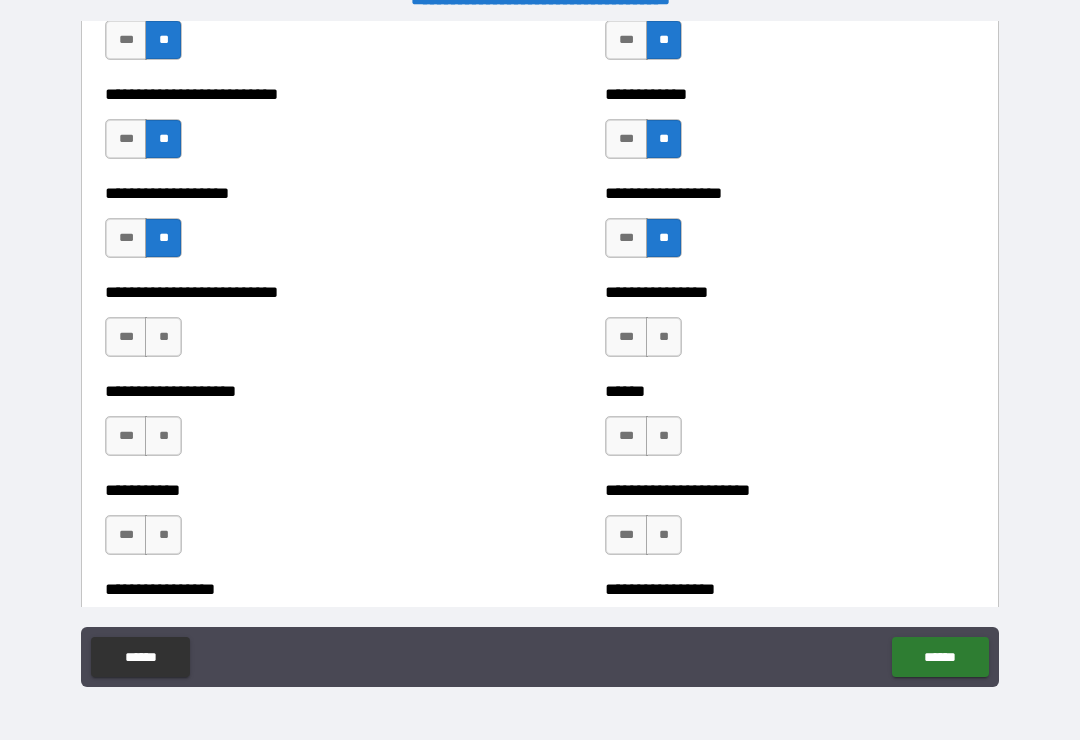 scroll, scrollTop: 5620, scrollLeft: 0, axis: vertical 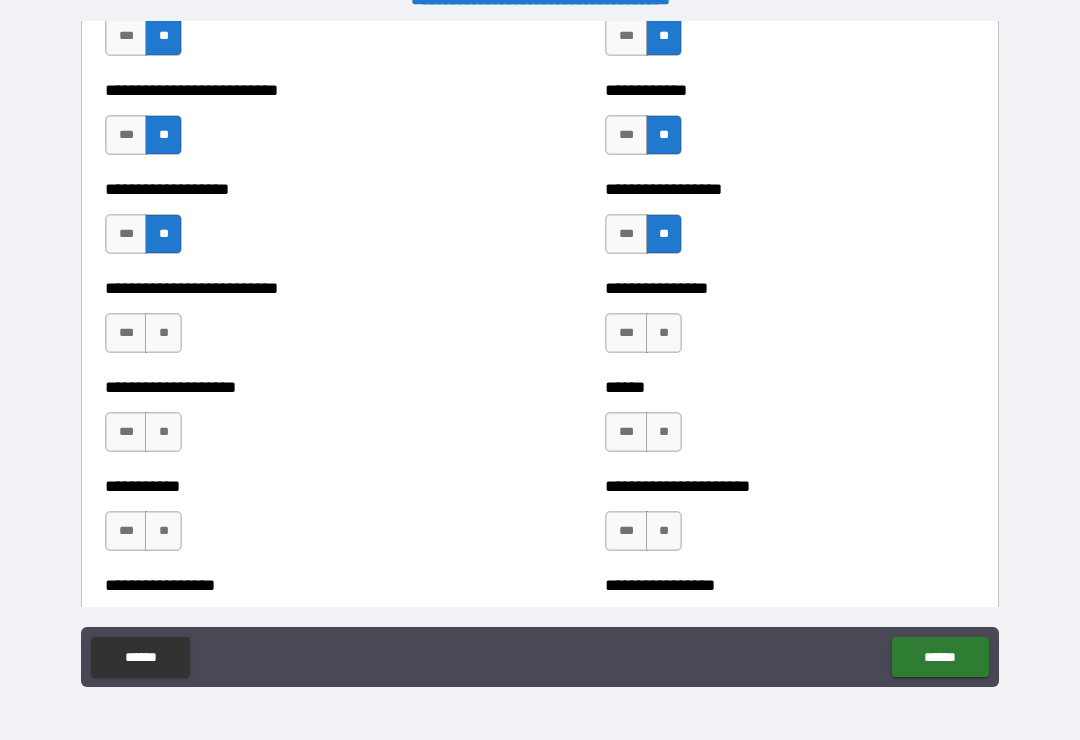 click on "**" at bounding box center (664, 333) 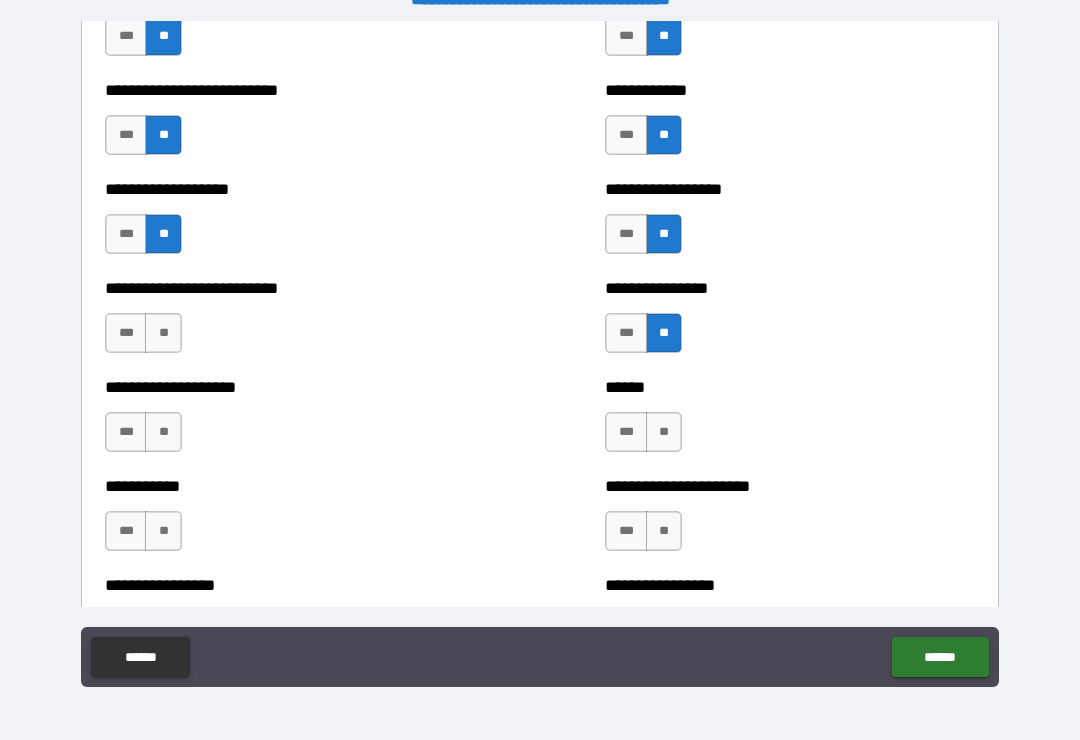 click on "****** *** **" at bounding box center (790, 422) 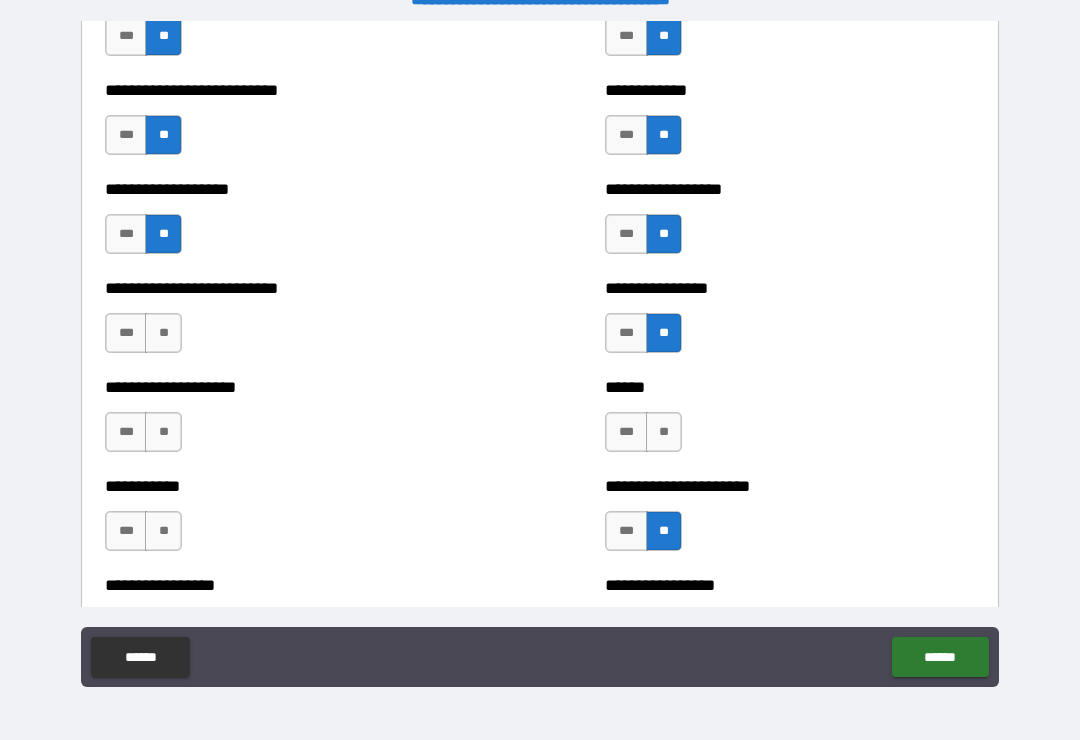 click on "**" at bounding box center (664, 432) 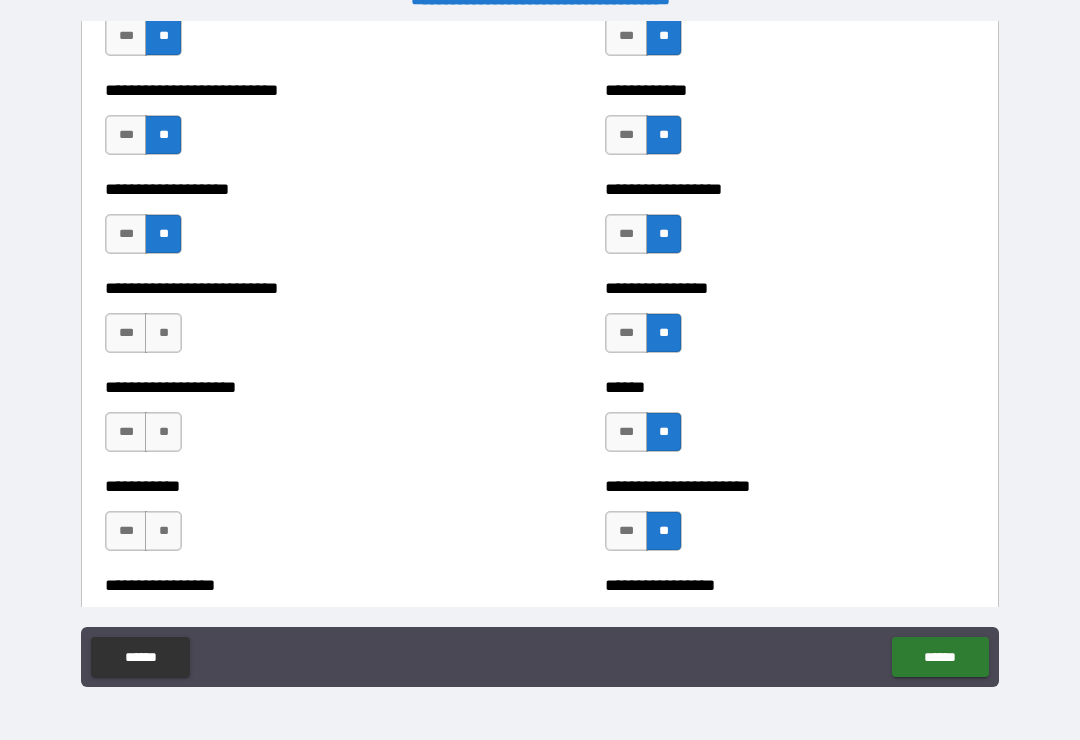 click on "**" at bounding box center [163, 333] 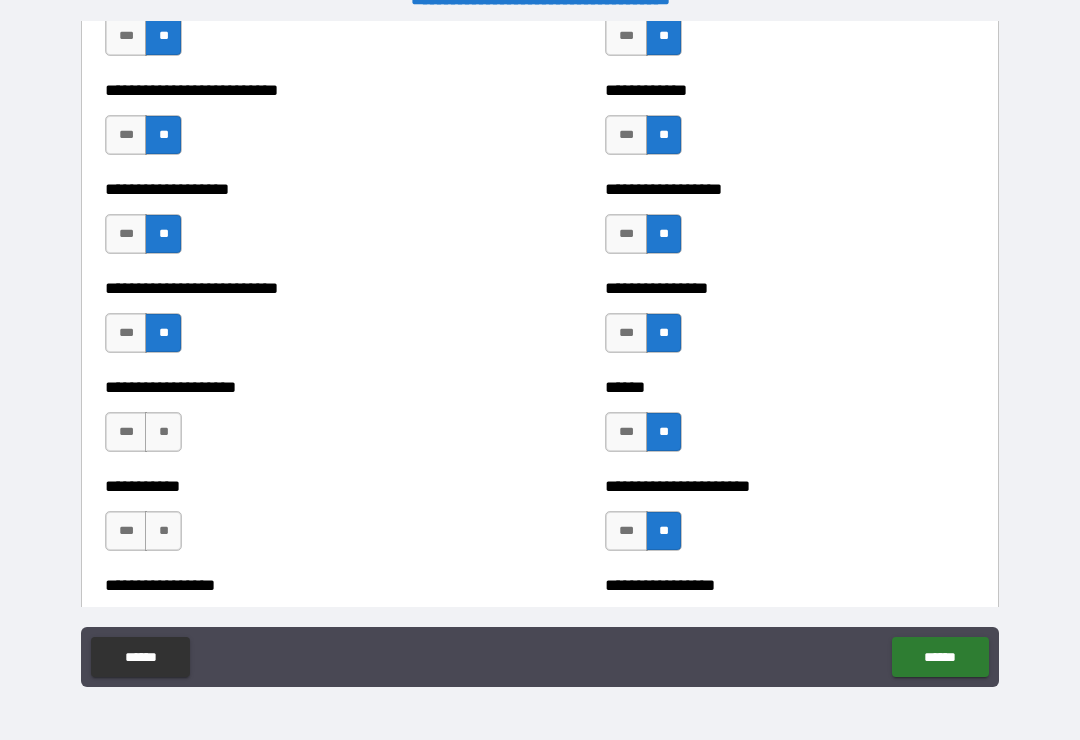 click on "**" at bounding box center (163, 432) 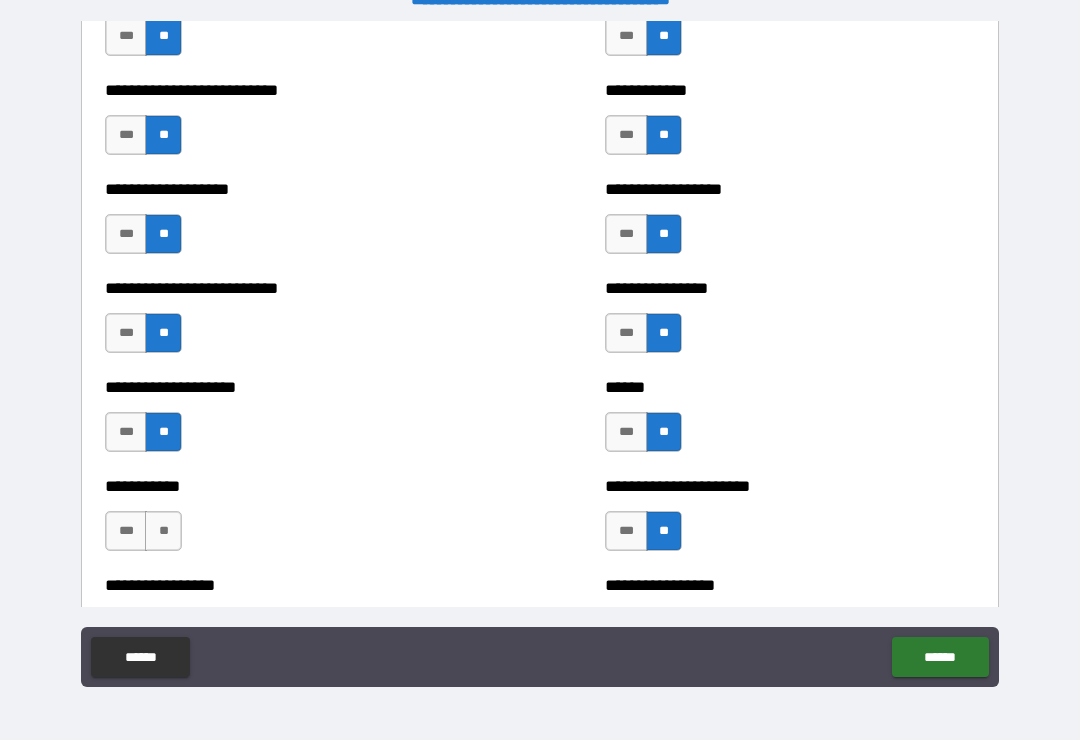 click on "**" at bounding box center (163, 531) 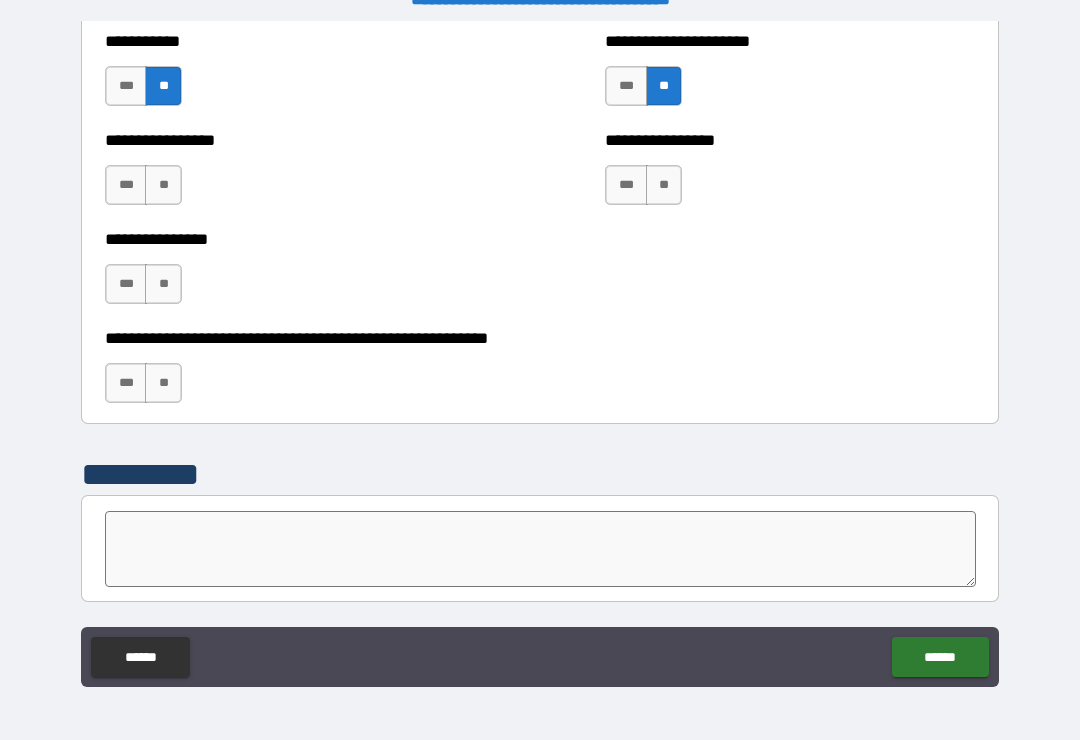 scroll, scrollTop: 6059, scrollLeft: 0, axis: vertical 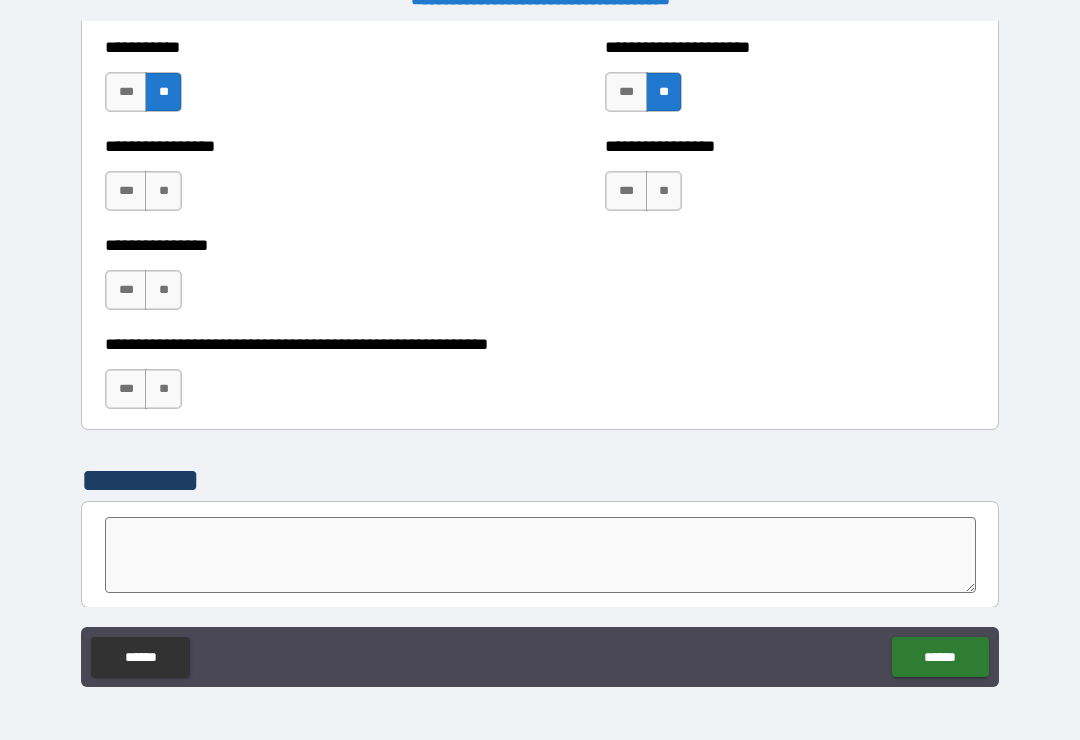 click on "**" at bounding box center [664, 191] 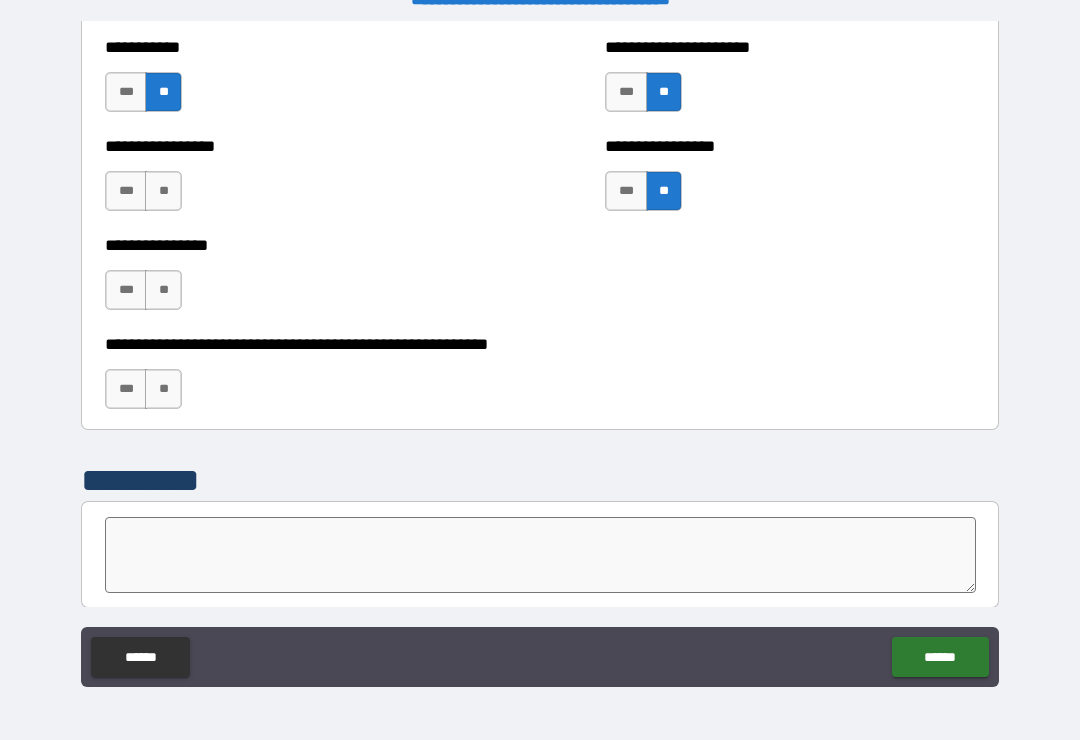 click on "**" at bounding box center (163, 191) 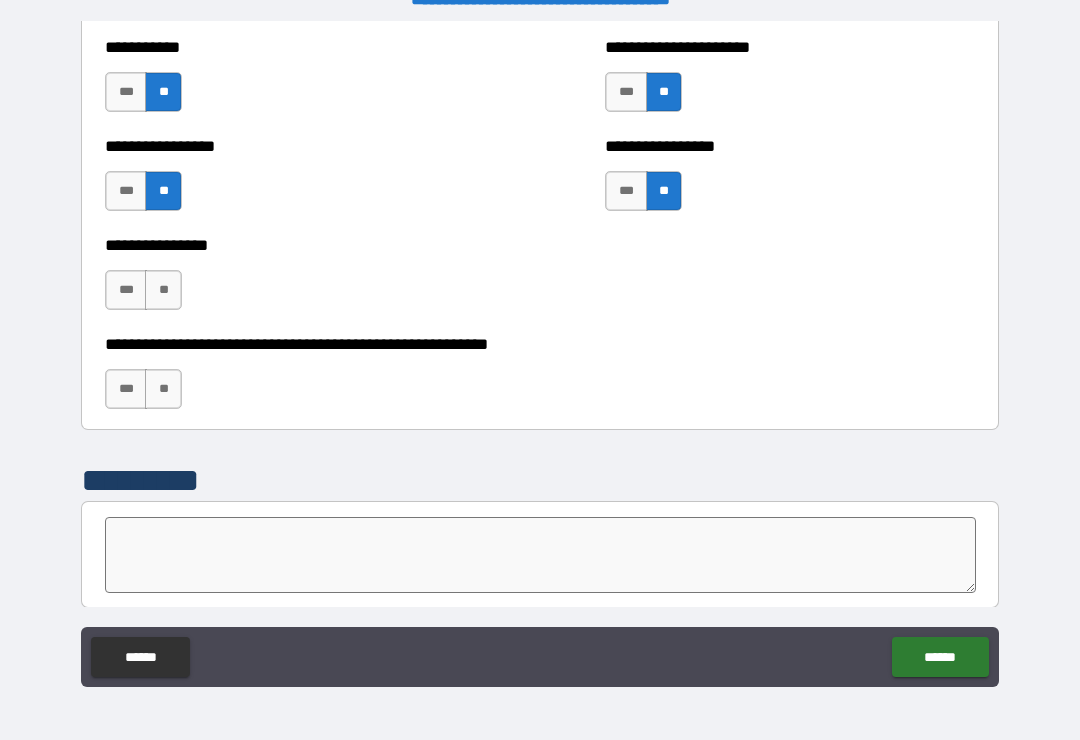 click on "**" at bounding box center [163, 290] 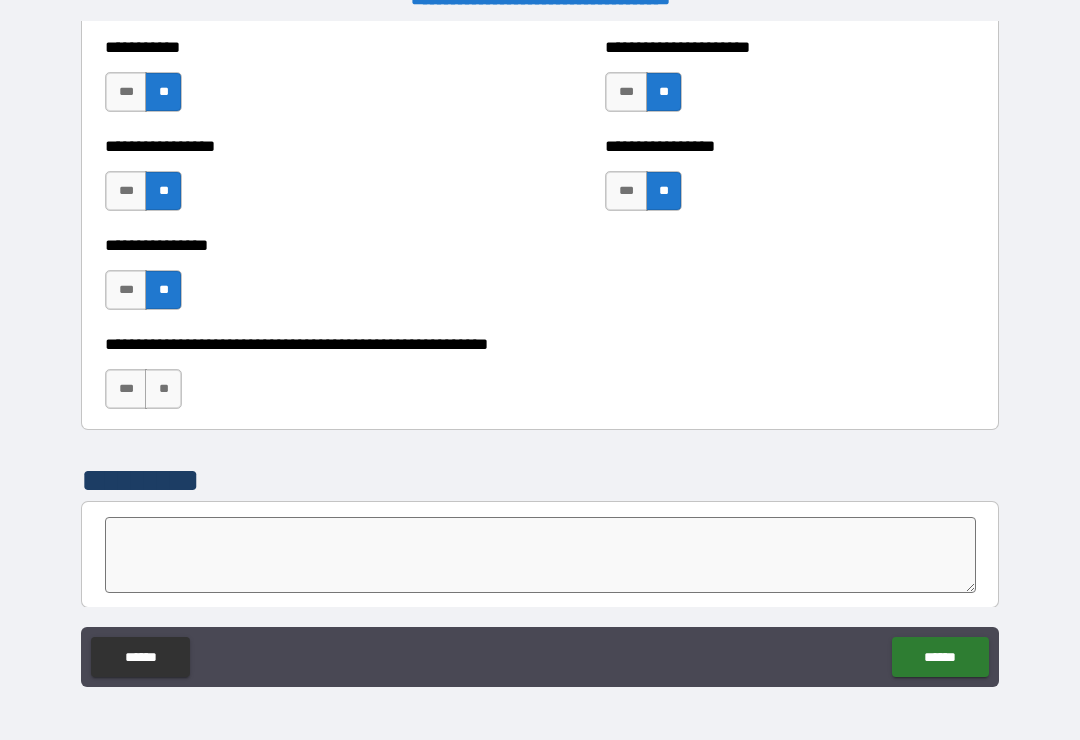 click on "**" at bounding box center [163, 389] 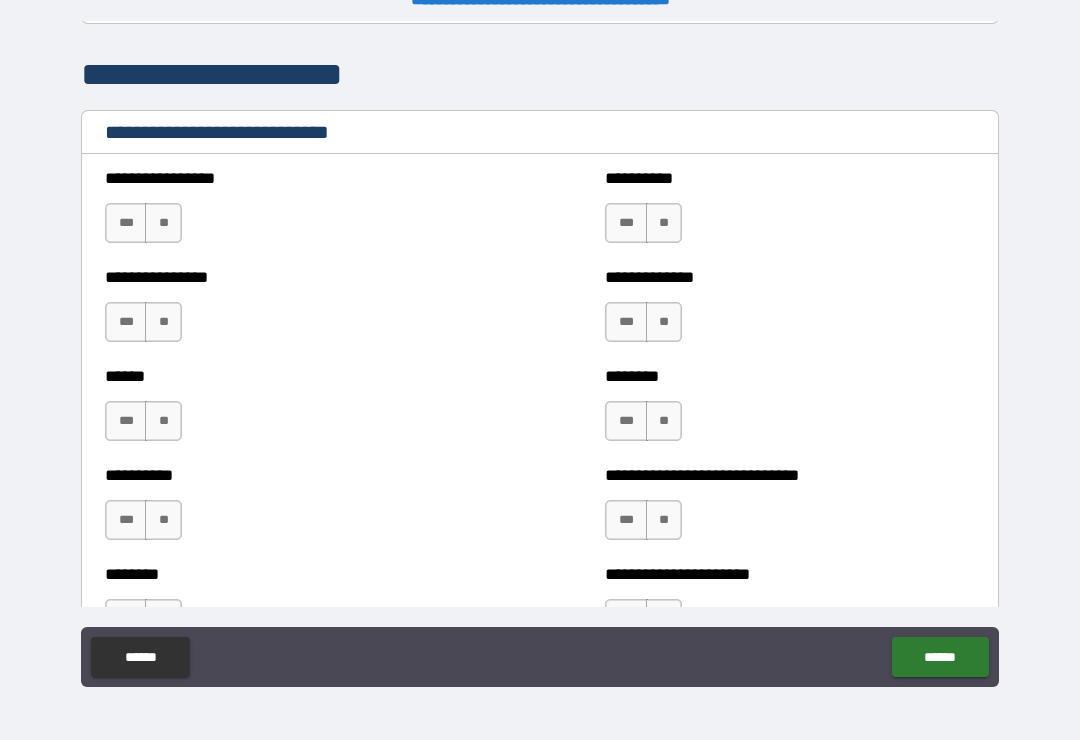 scroll, scrollTop: 6644, scrollLeft: 0, axis: vertical 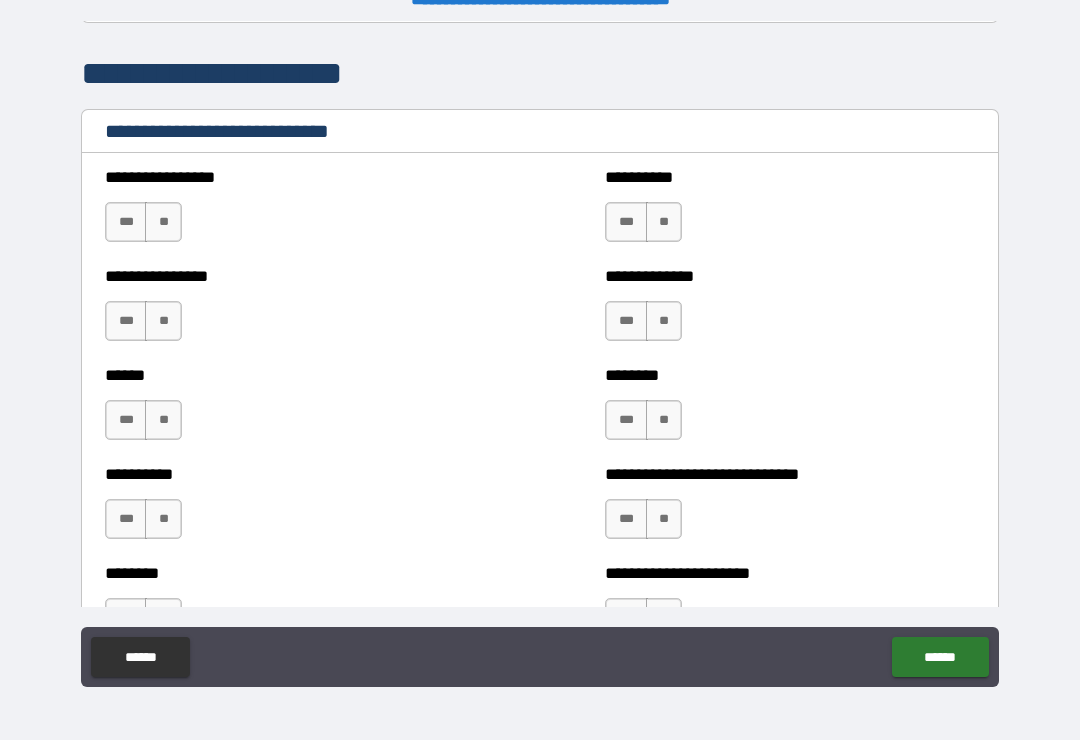 click on "***" at bounding box center (126, 222) 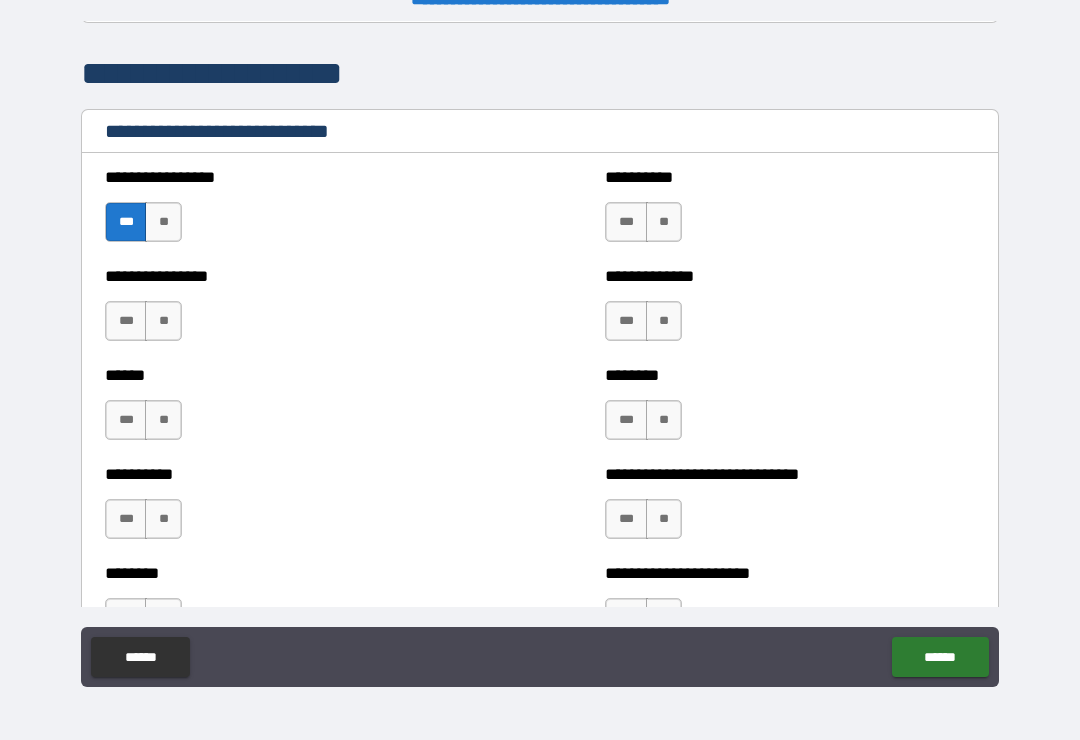 click on "***" at bounding box center (626, 222) 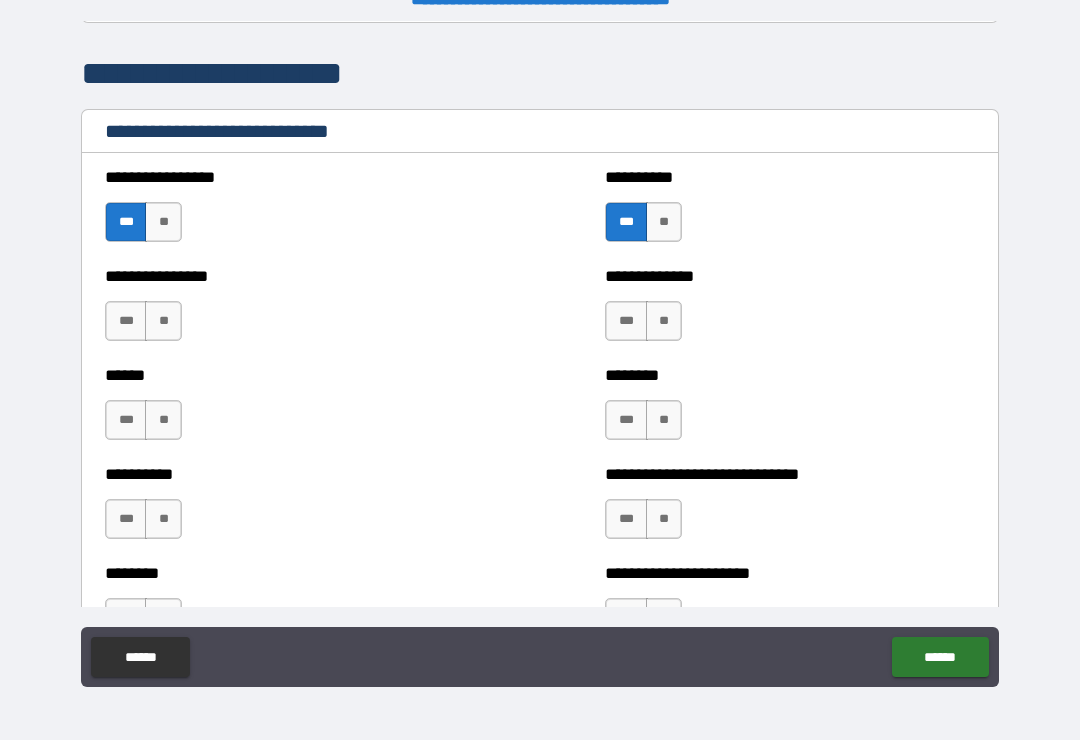 click on "***" at bounding box center [626, 222] 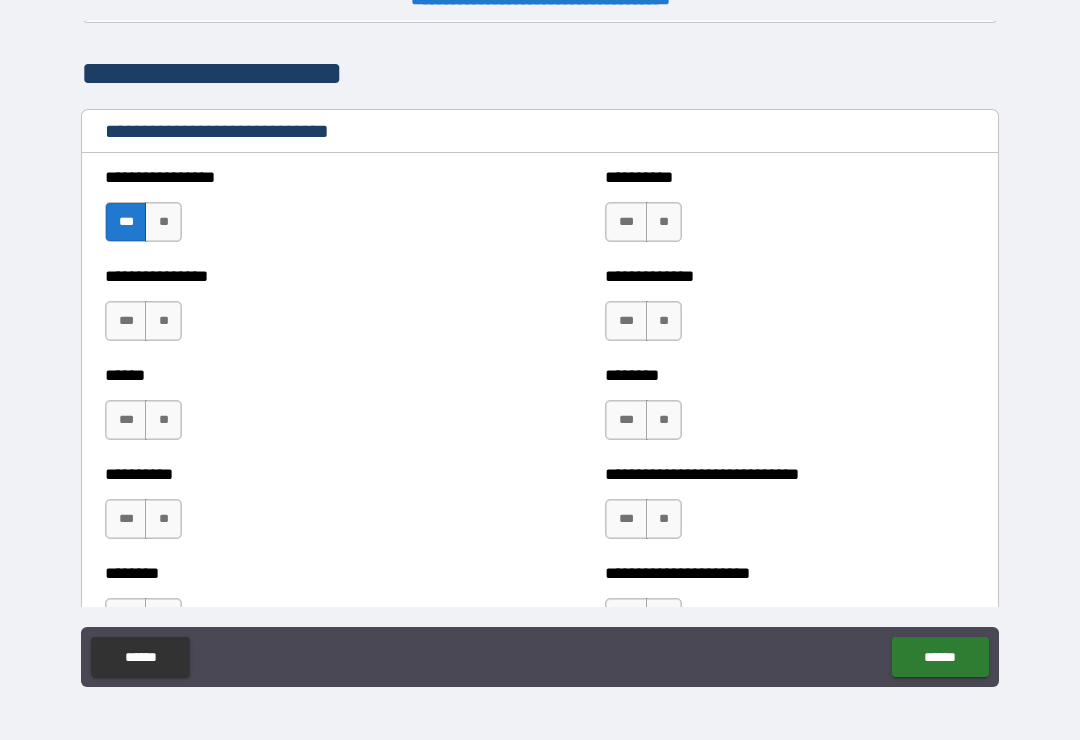 click on "***" at bounding box center (626, 222) 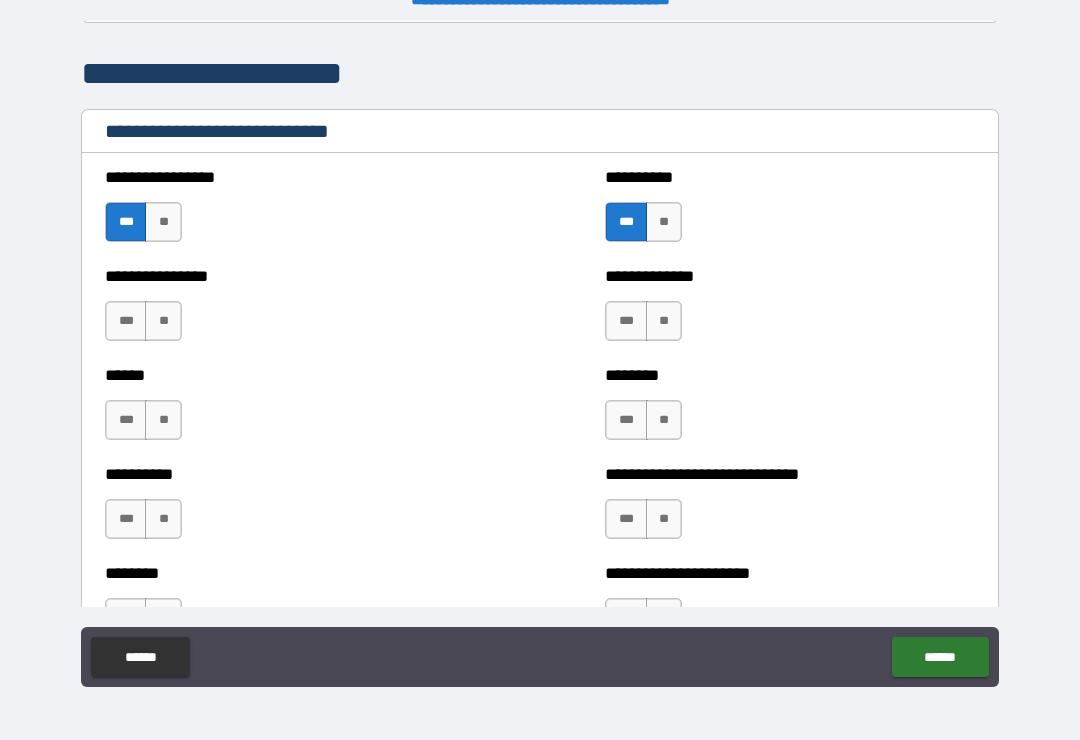 click on "***" at bounding box center (626, 321) 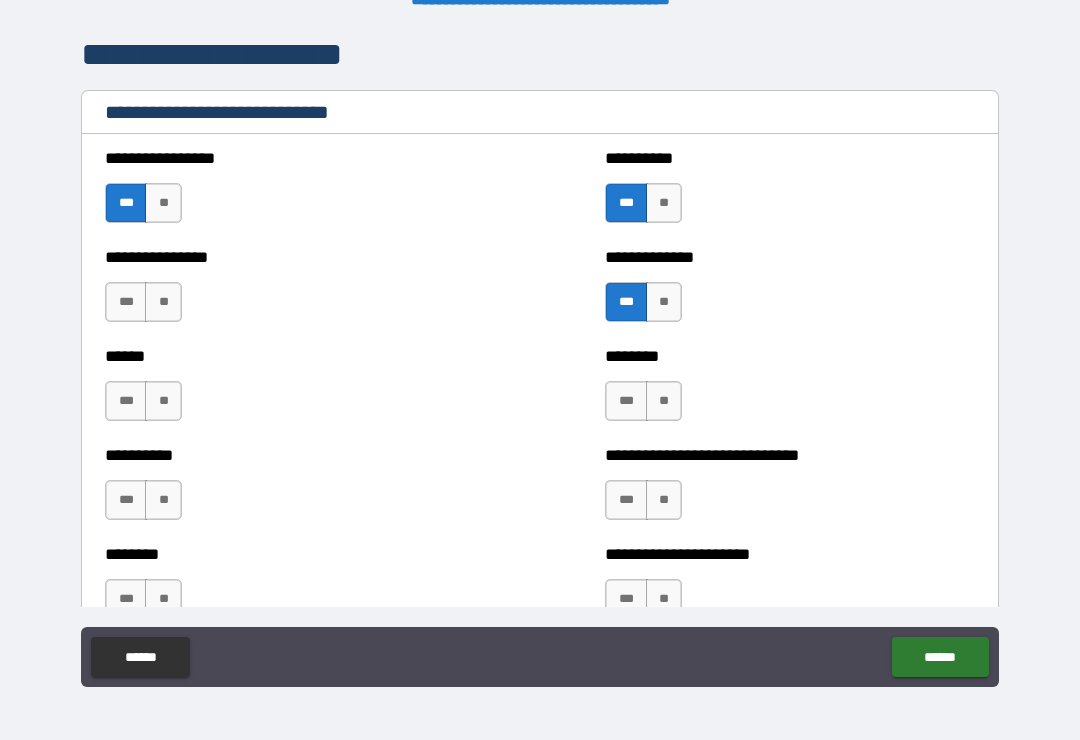 scroll, scrollTop: 6661, scrollLeft: 0, axis: vertical 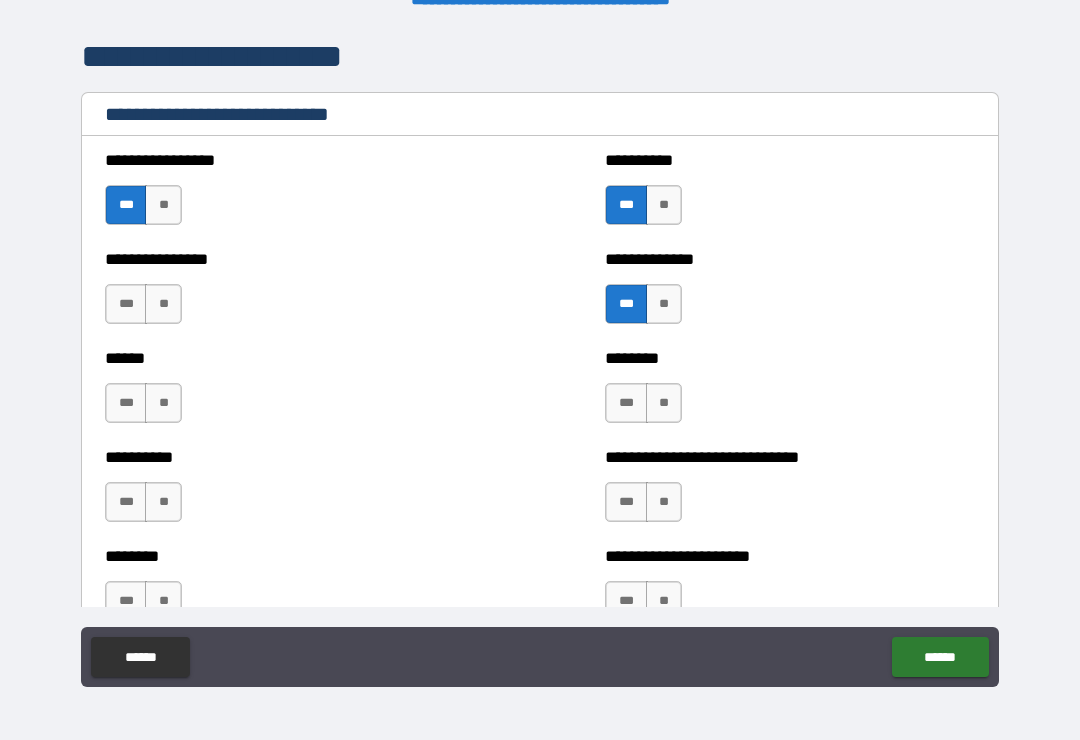 click on "**" at bounding box center (163, 304) 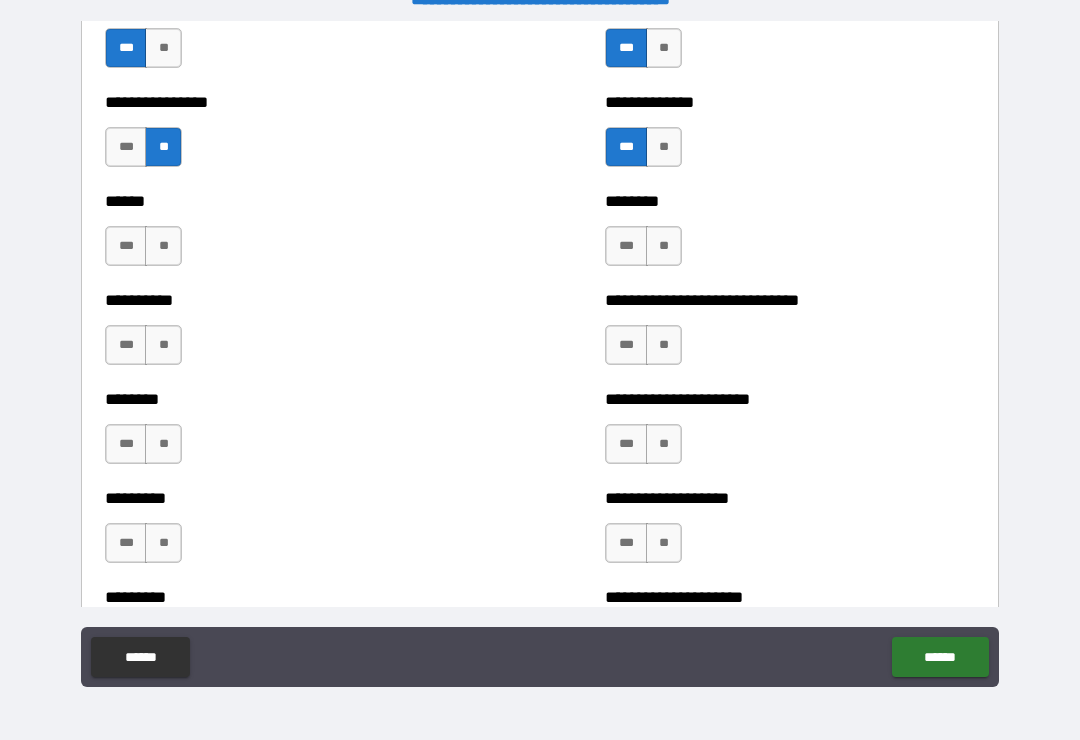 scroll, scrollTop: 6819, scrollLeft: 0, axis: vertical 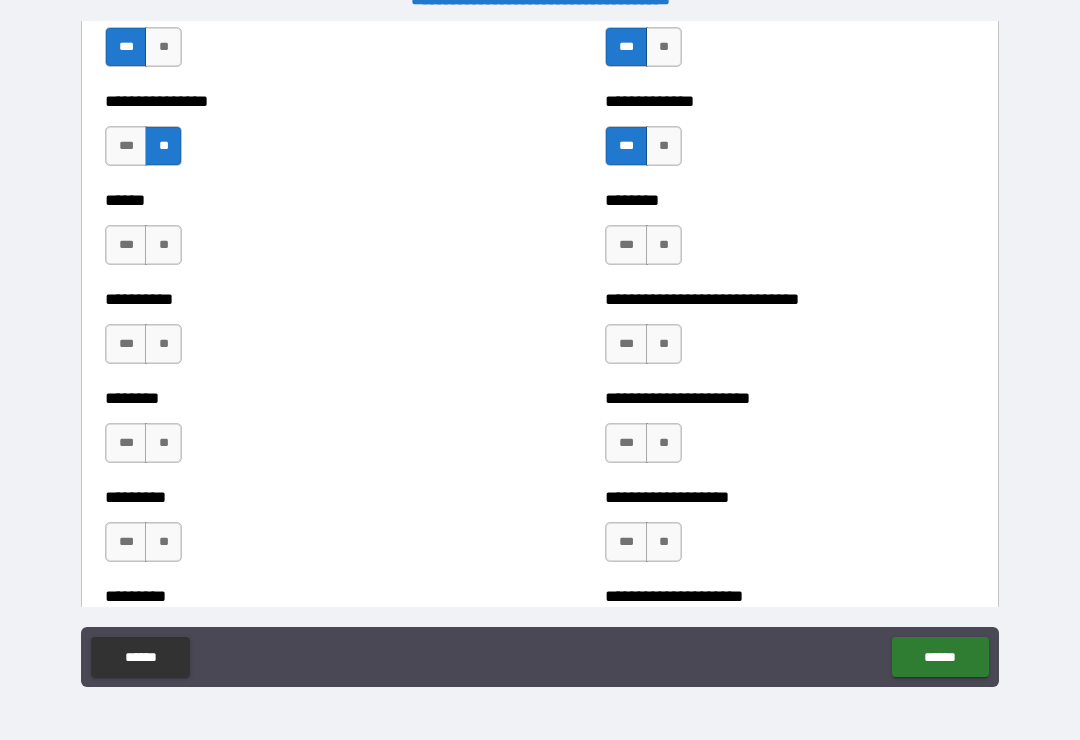click on "**" at bounding box center [163, 245] 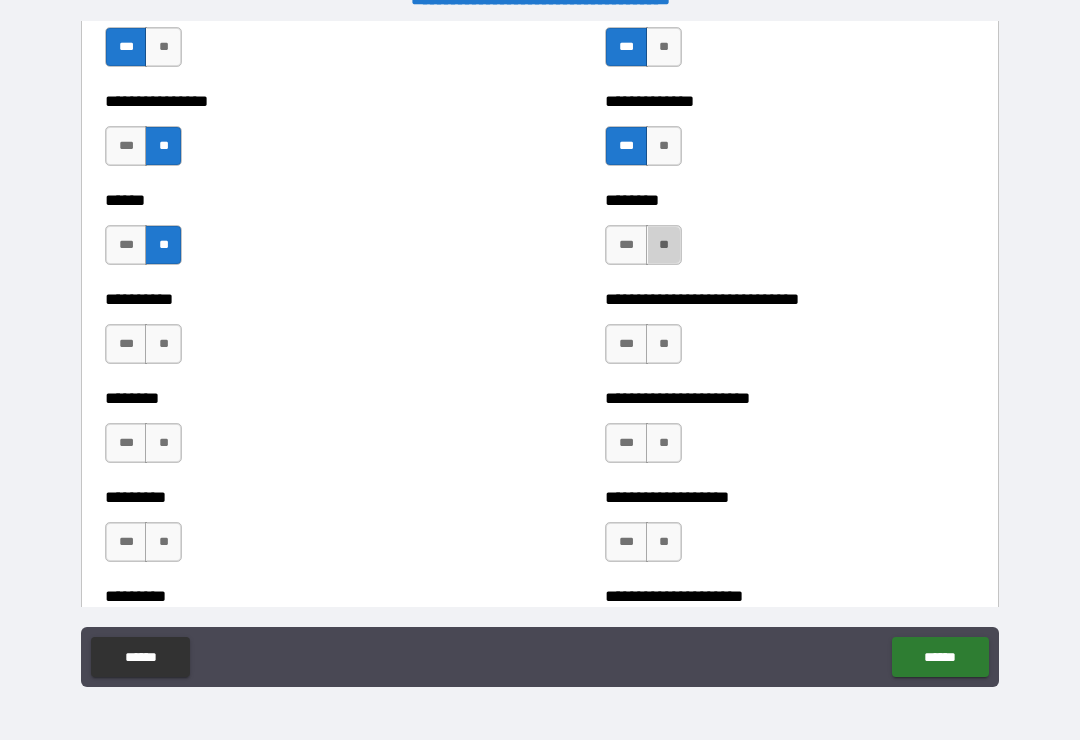 click on "**" at bounding box center [664, 245] 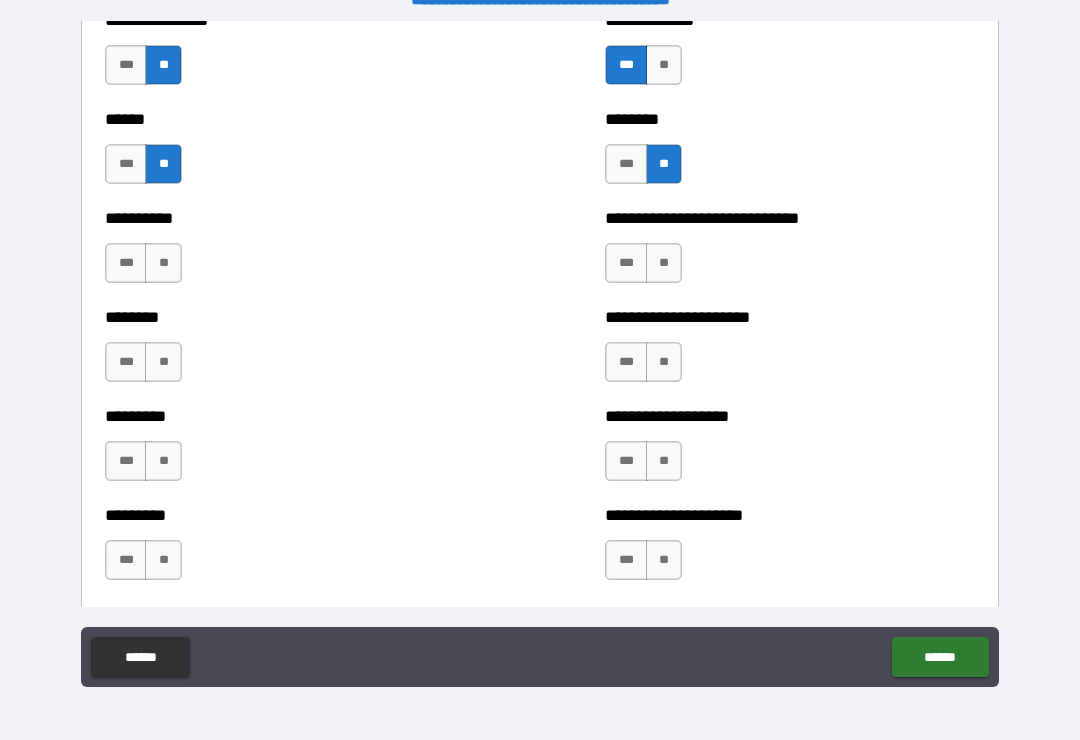 scroll, scrollTop: 6902, scrollLeft: 0, axis: vertical 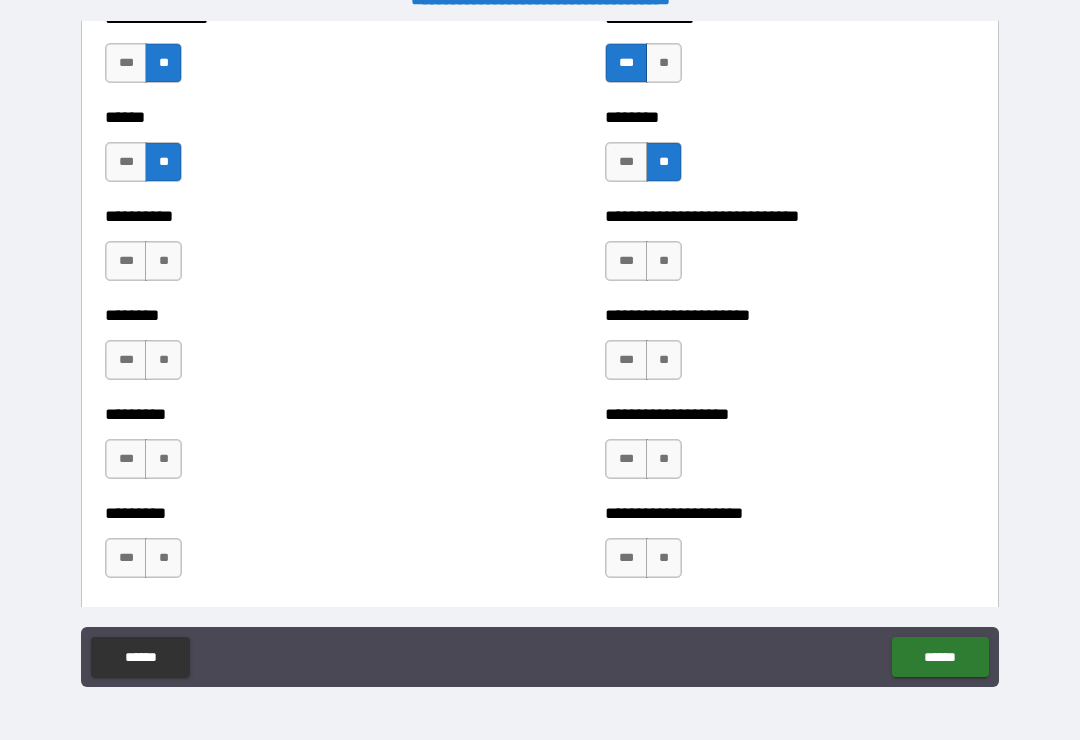 click on "**" at bounding box center (163, 261) 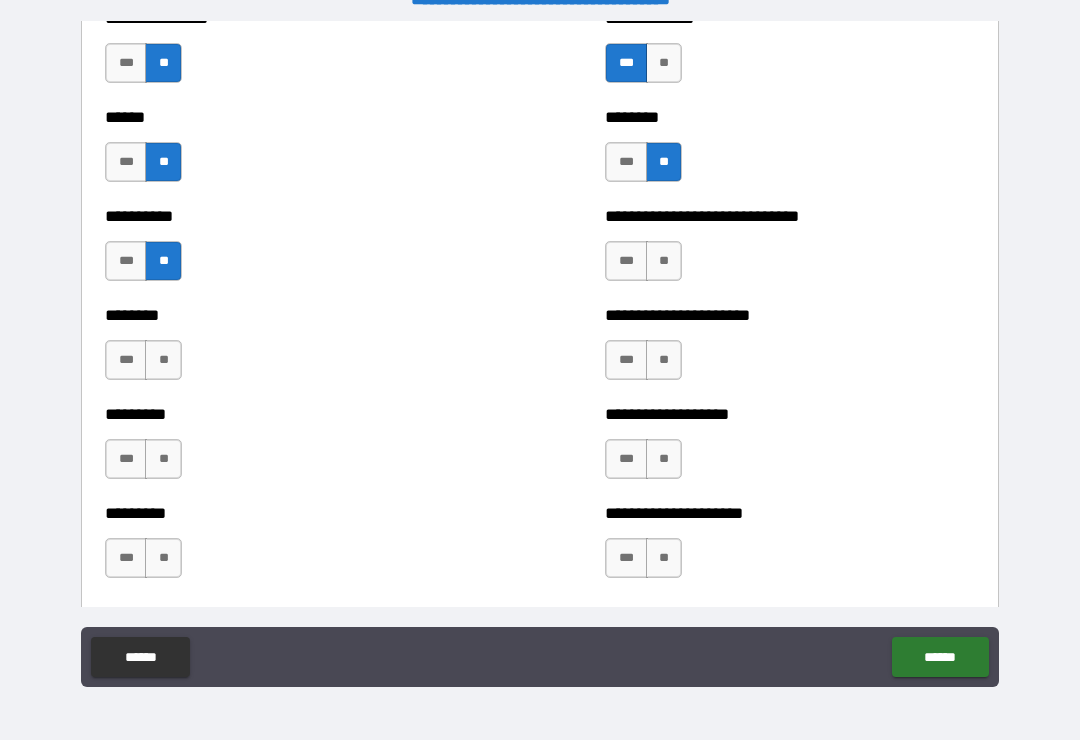 click on "***" at bounding box center (626, 261) 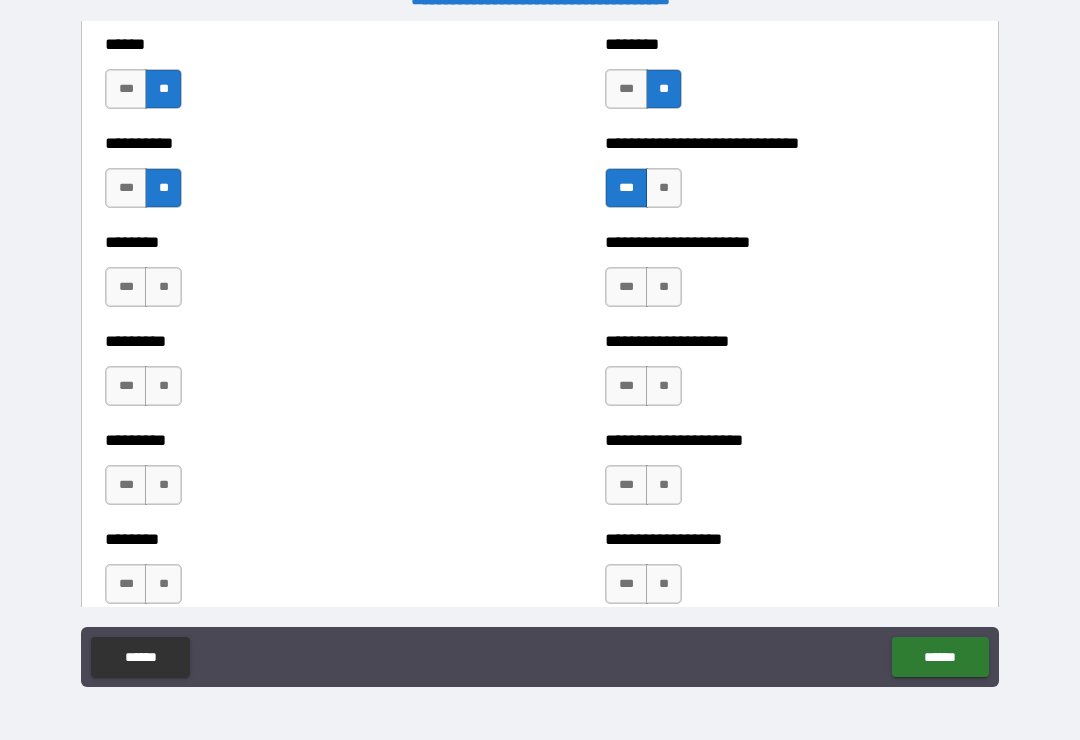 scroll, scrollTop: 6976, scrollLeft: 0, axis: vertical 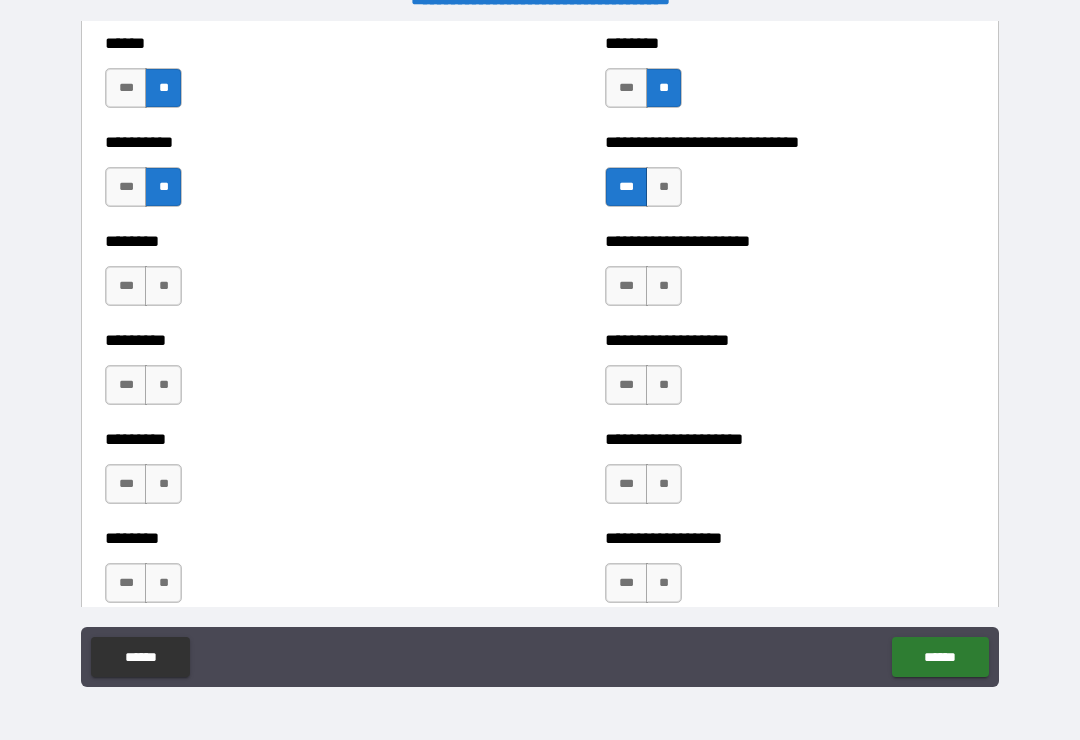 click on "***" at bounding box center [626, 286] 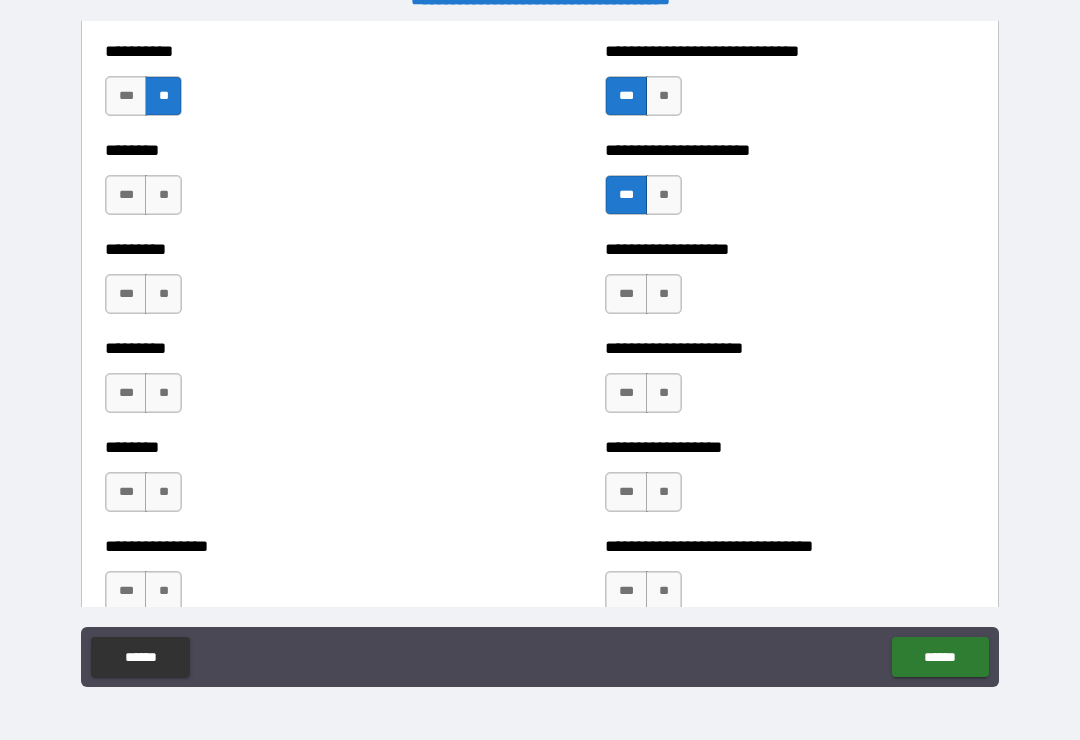 scroll, scrollTop: 7071, scrollLeft: 0, axis: vertical 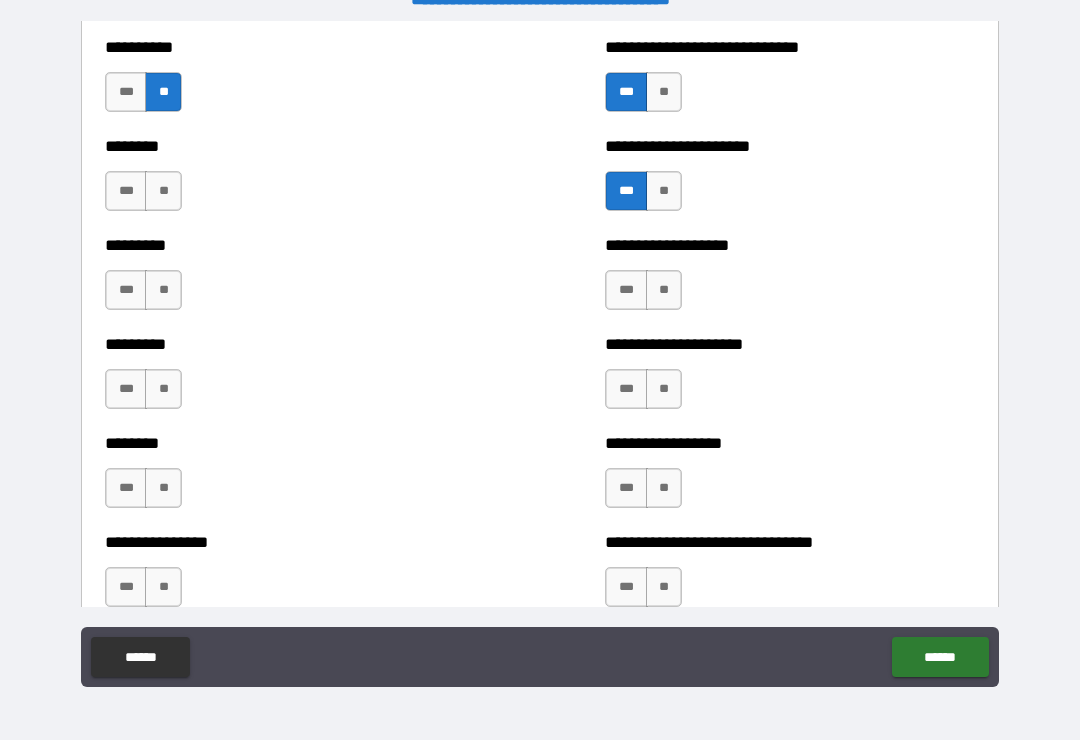 click on "**" at bounding box center [664, 290] 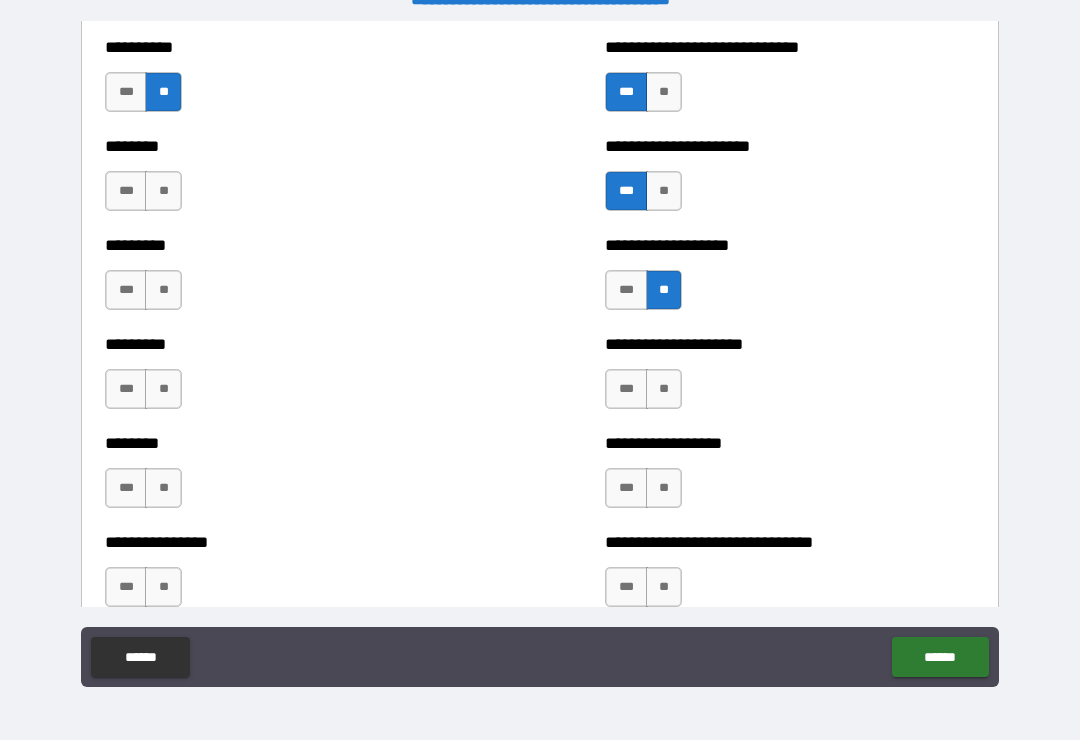 click on "**" at bounding box center [664, 389] 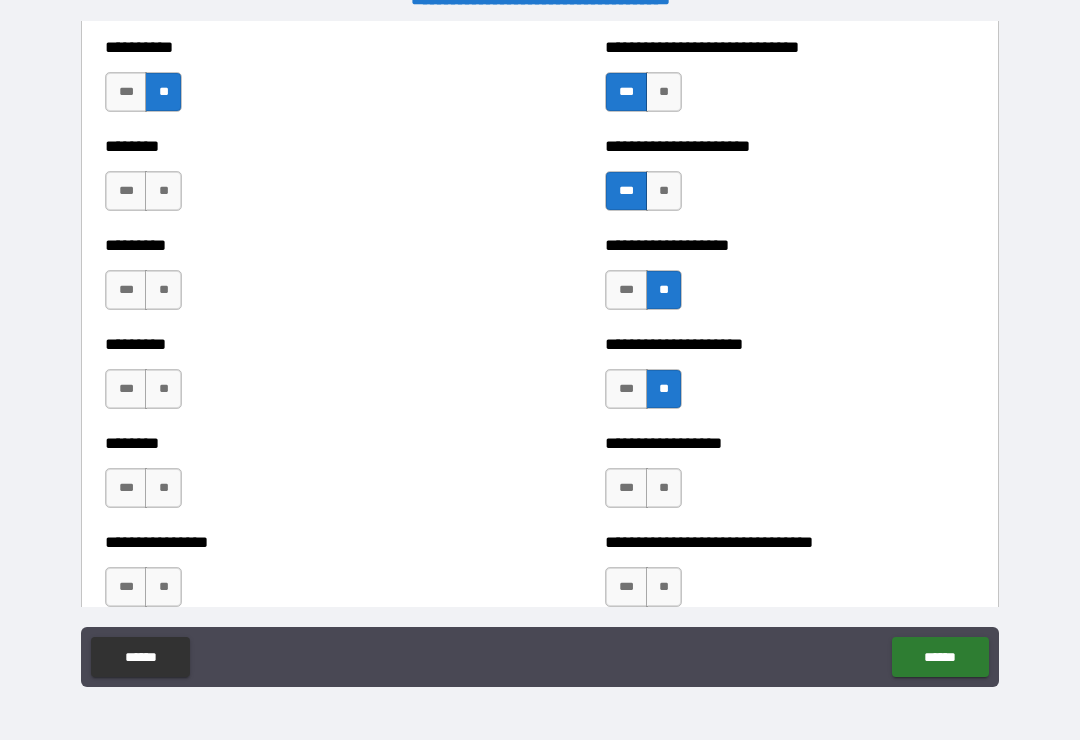 scroll, scrollTop: 7116, scrollLeft: 0, axis: vertical 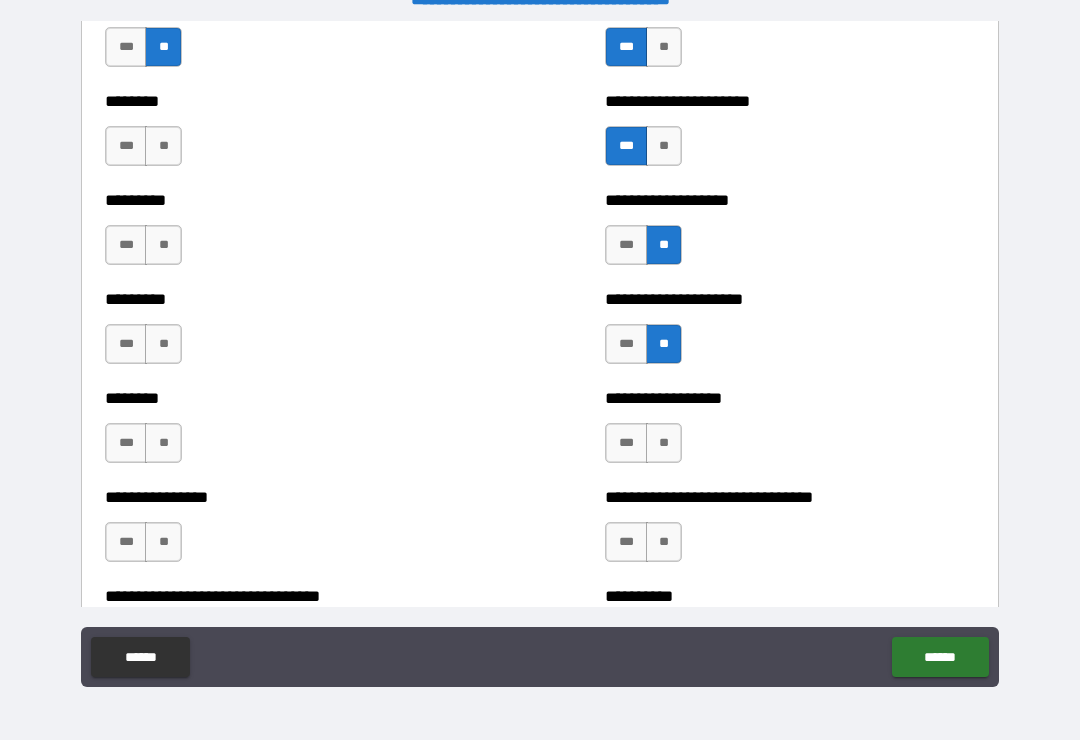 click on "**" at bounding box center [664, 443] 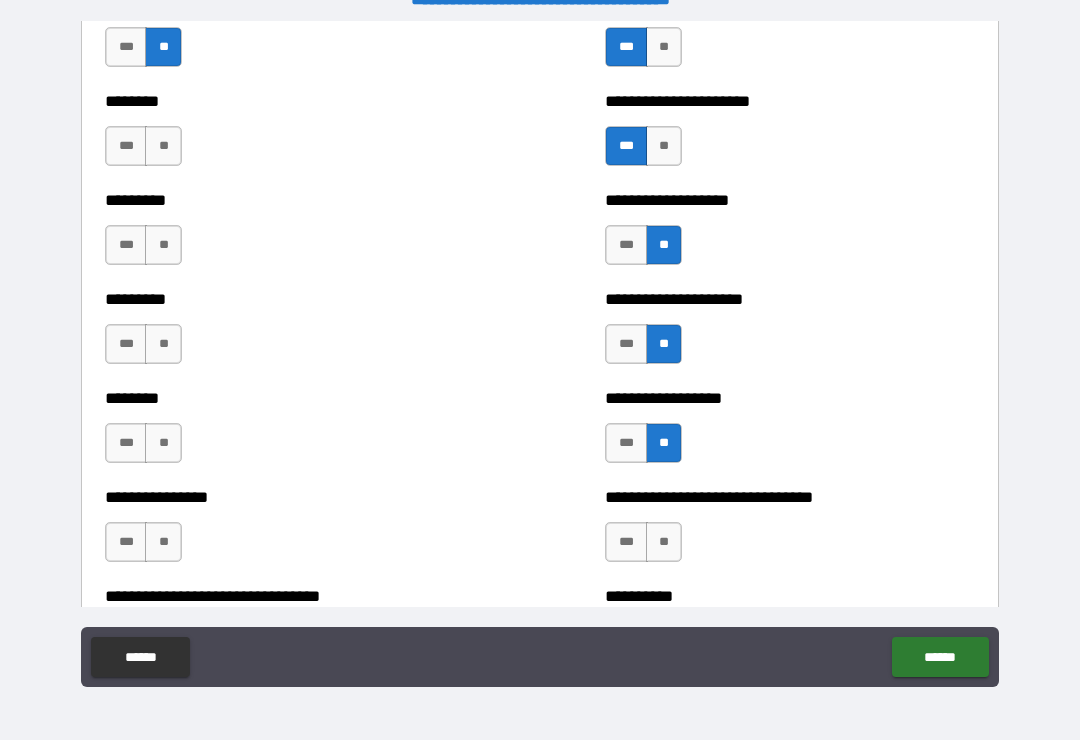 click on "**" at bounding box center [664, 542] 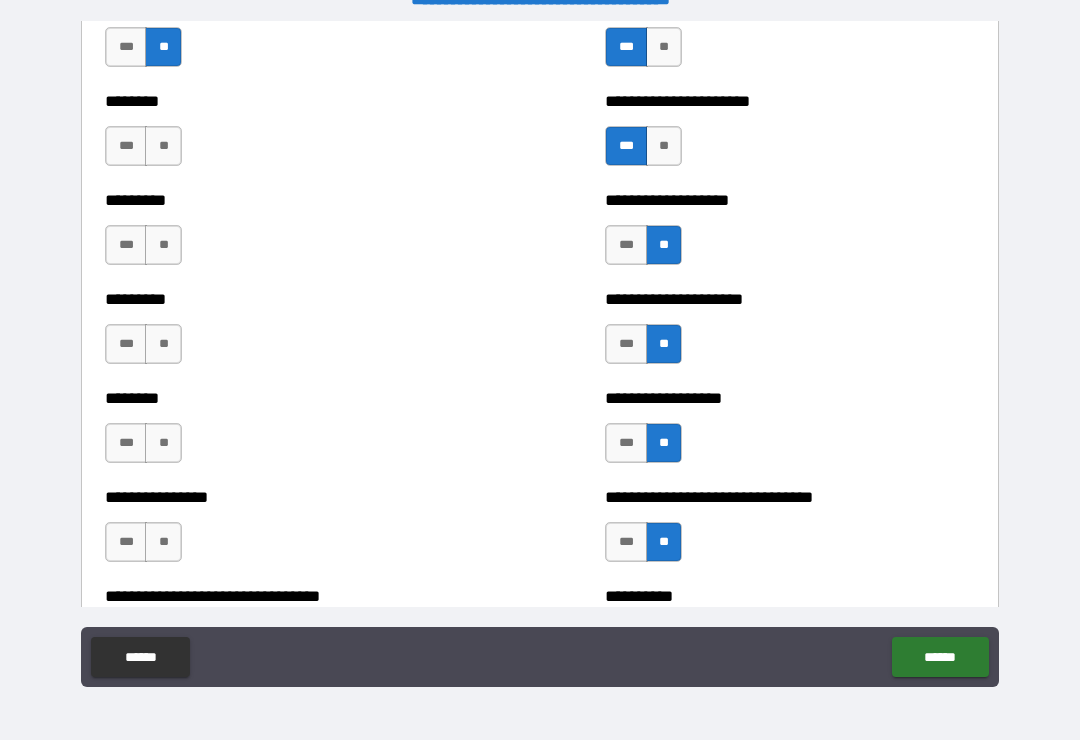 click on "**" at bounding box center (163, 146) 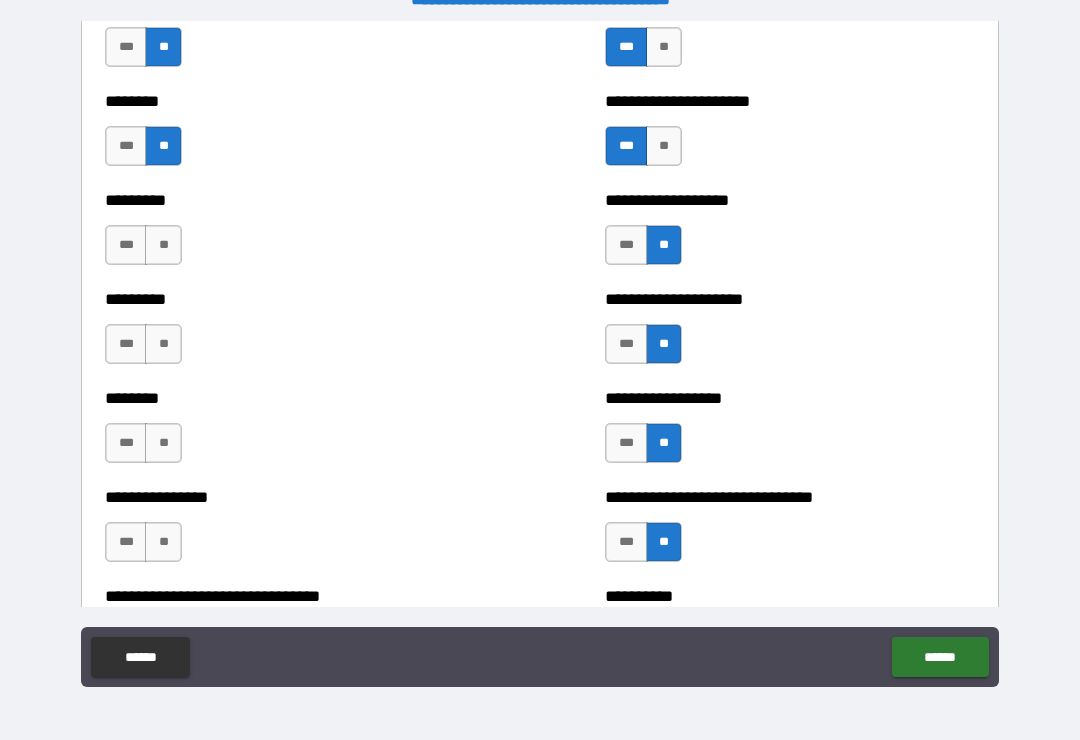 click on "**" at bounding box center [163, 245] 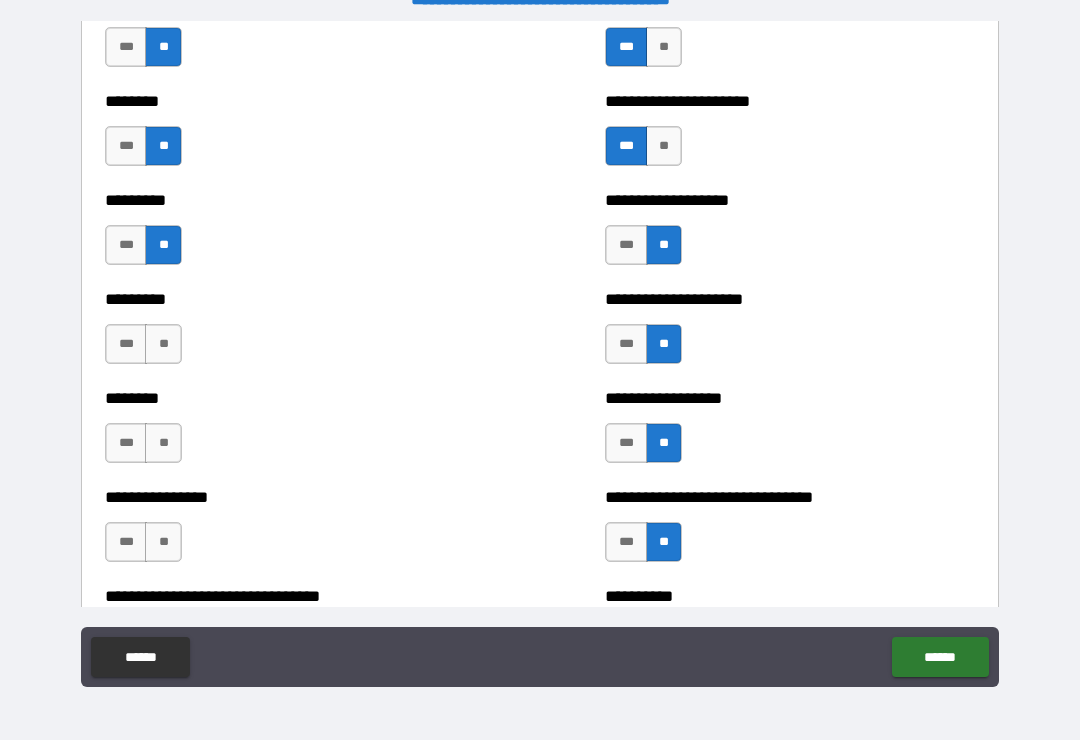 click on "**" at bounding box center (163, 344) 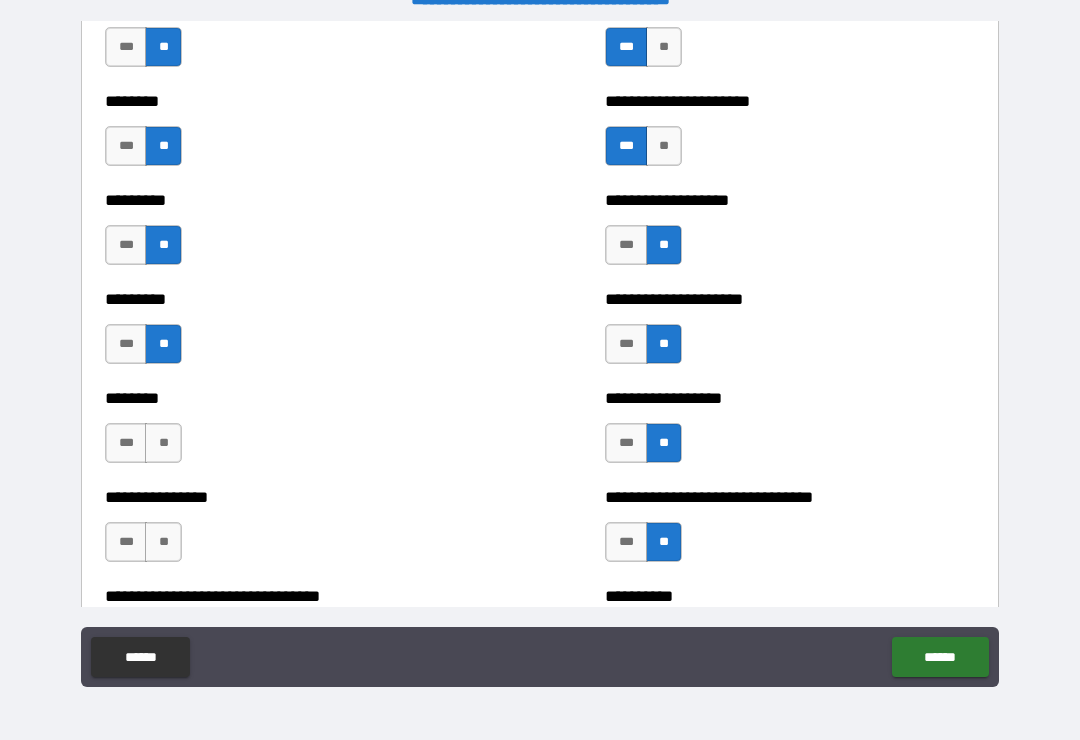 click on "**" at bounding box center [163, 443] 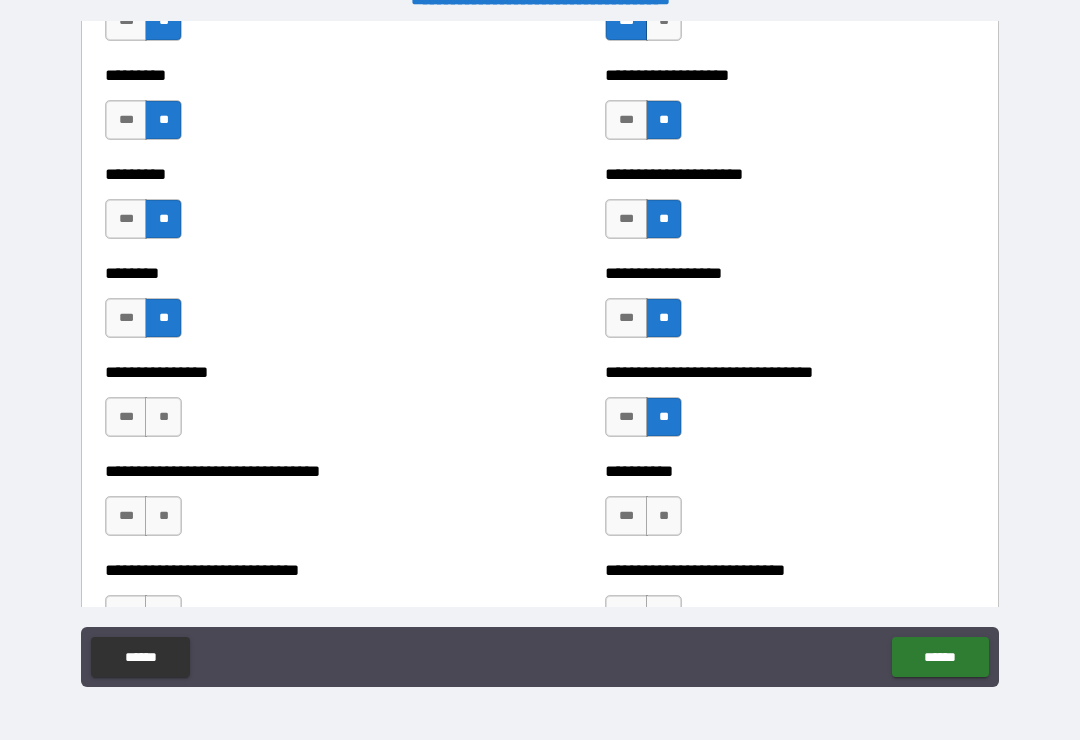 scroll, scrollTop: 7245, scrollLeft: 0, axis: vertical 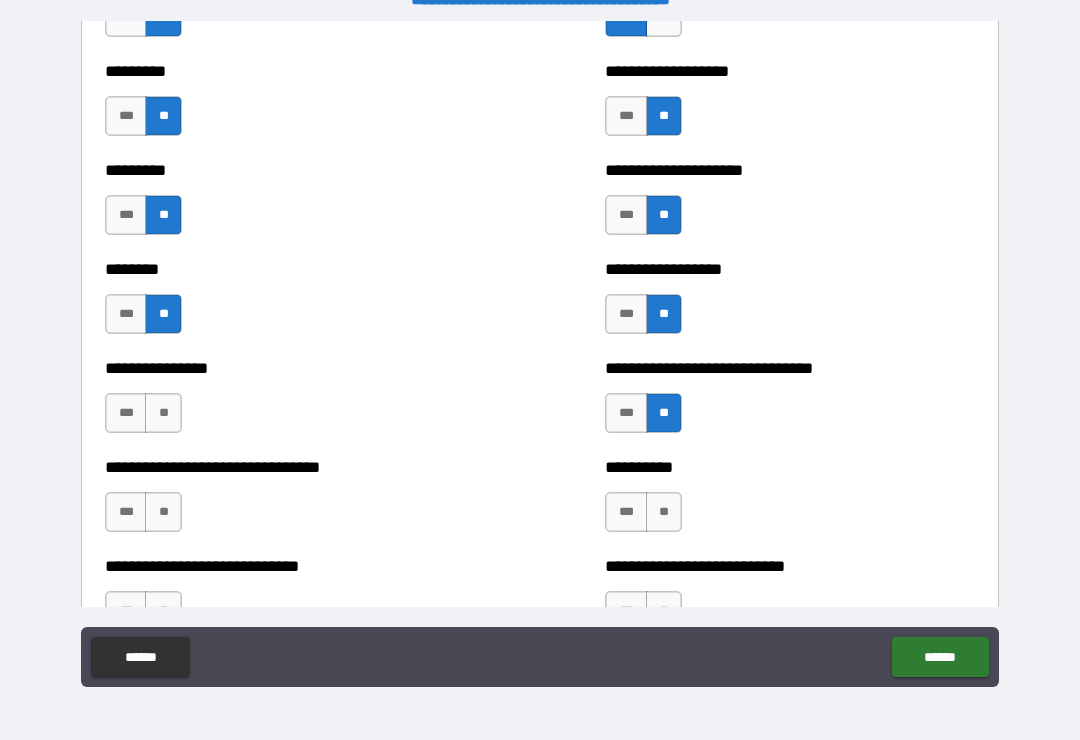 click on "**" at bounding box center (163, 413) 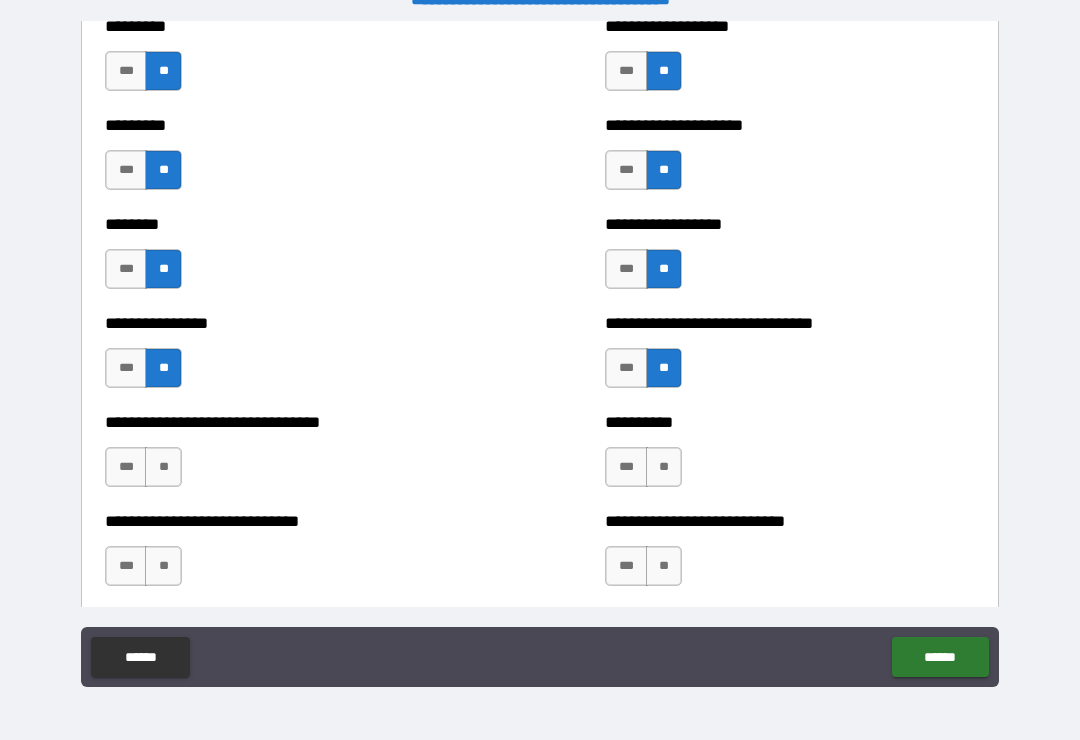 scroll, scrollTop: 7362, scrollLeft: 0, axis: vertical 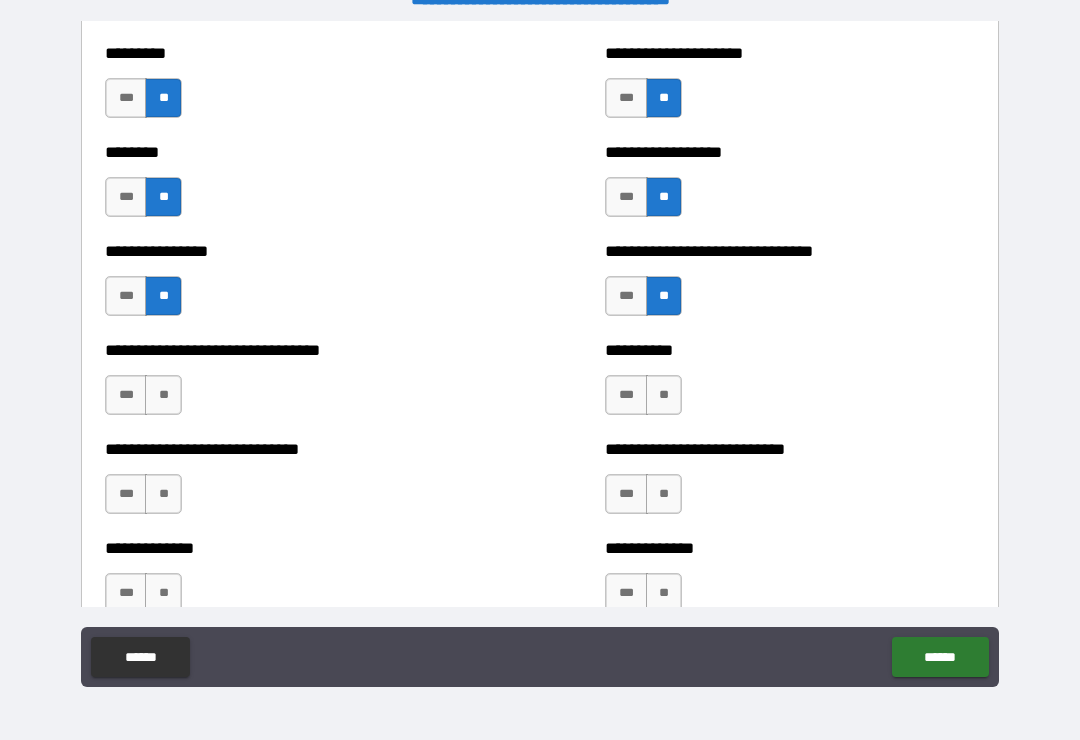 click on "**" at bounding box center (163, 395) 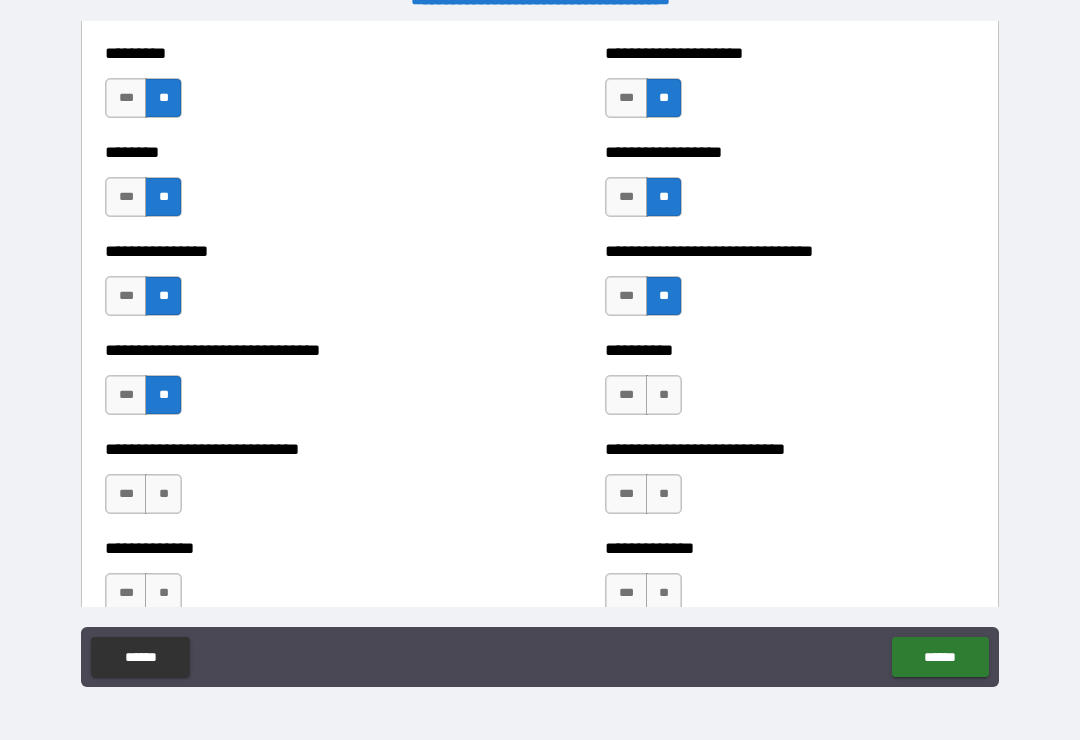 scroll, scrollTop: 7397, scrollLeft: 0, axis: vertical 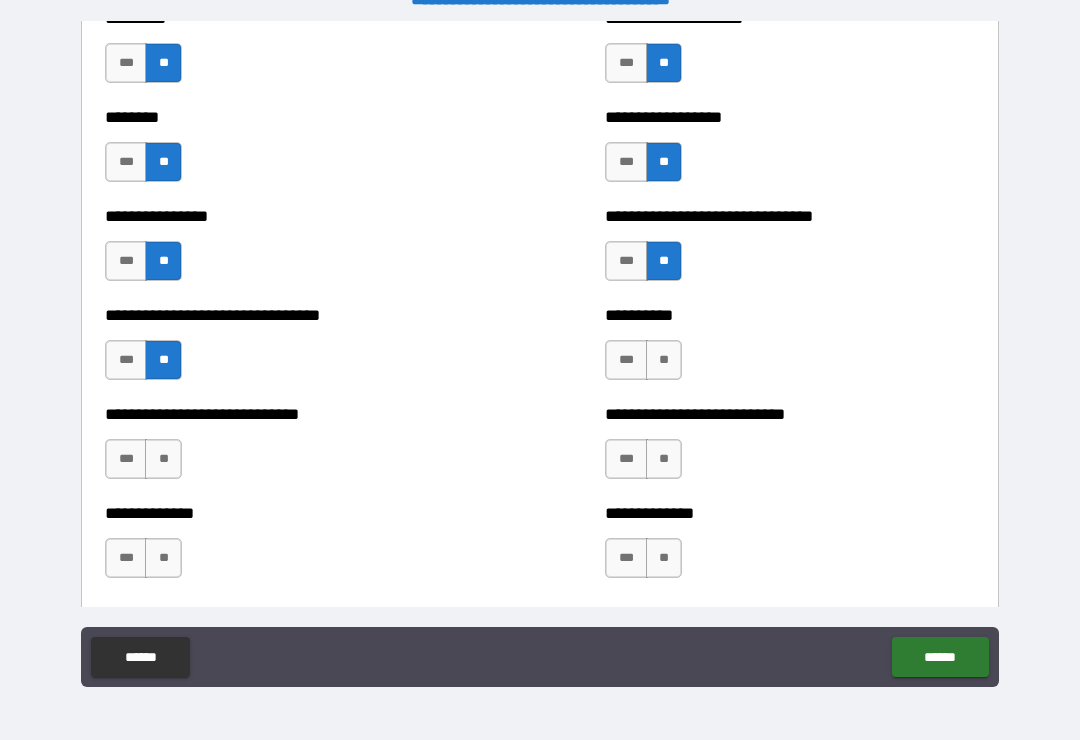 click on "**" at bounding box center [664, 360] 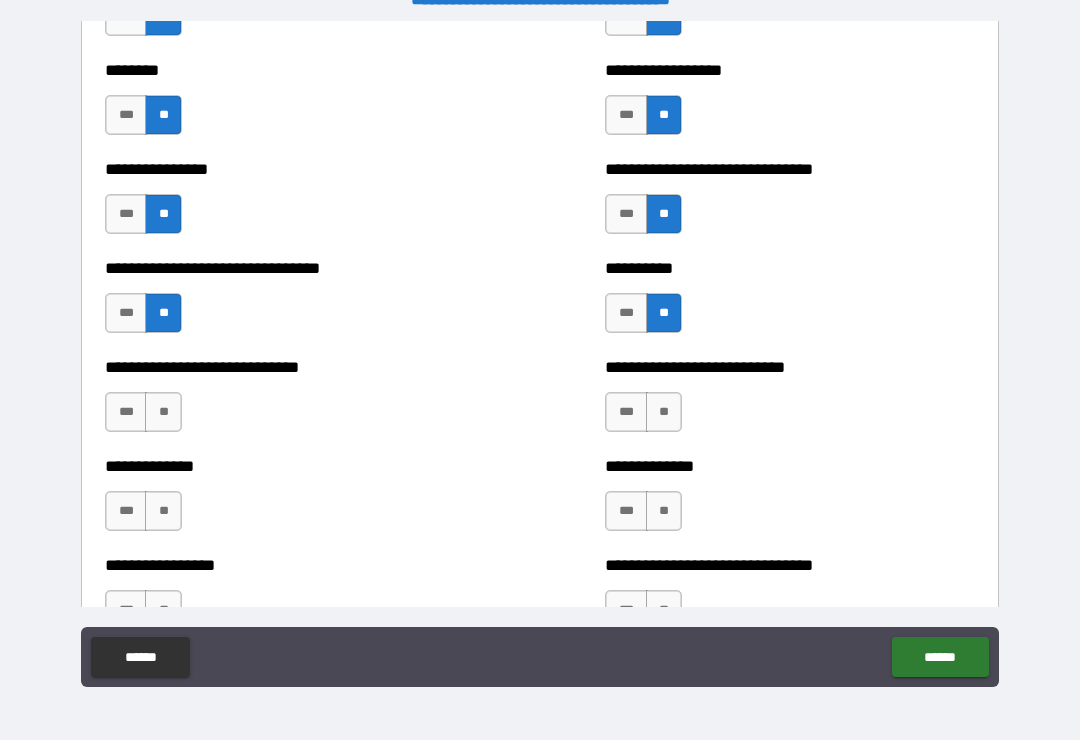 scroll, scrollTop: 7472, scrollLeft: 0, axis: vertical 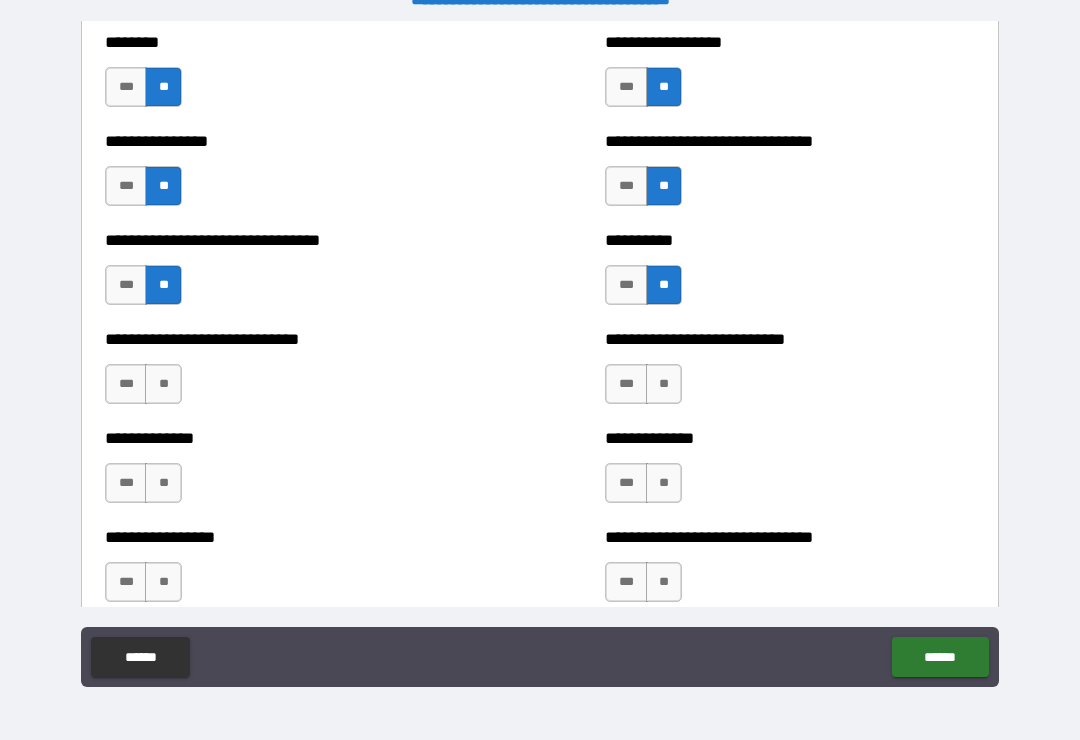click on "**" at bounding box center (664, 384) 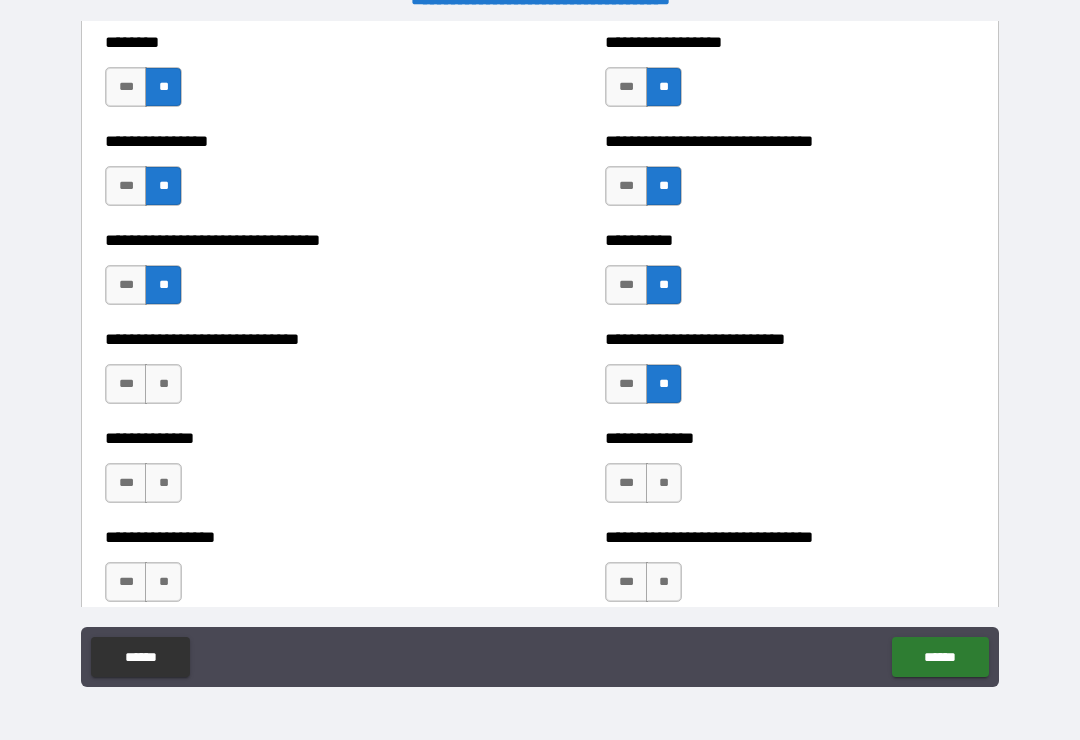 click on "**" at bounding box center (664, 483) 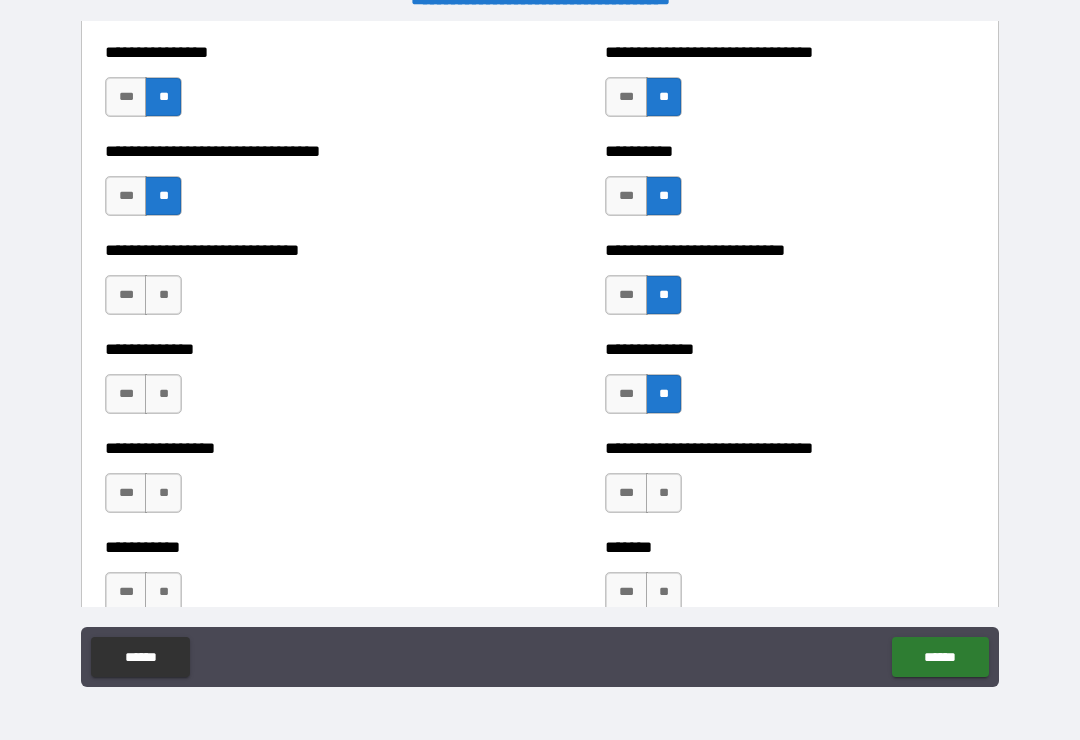 scroll, scrollTop: 7587, scrollLeft: 0, axis: vertical 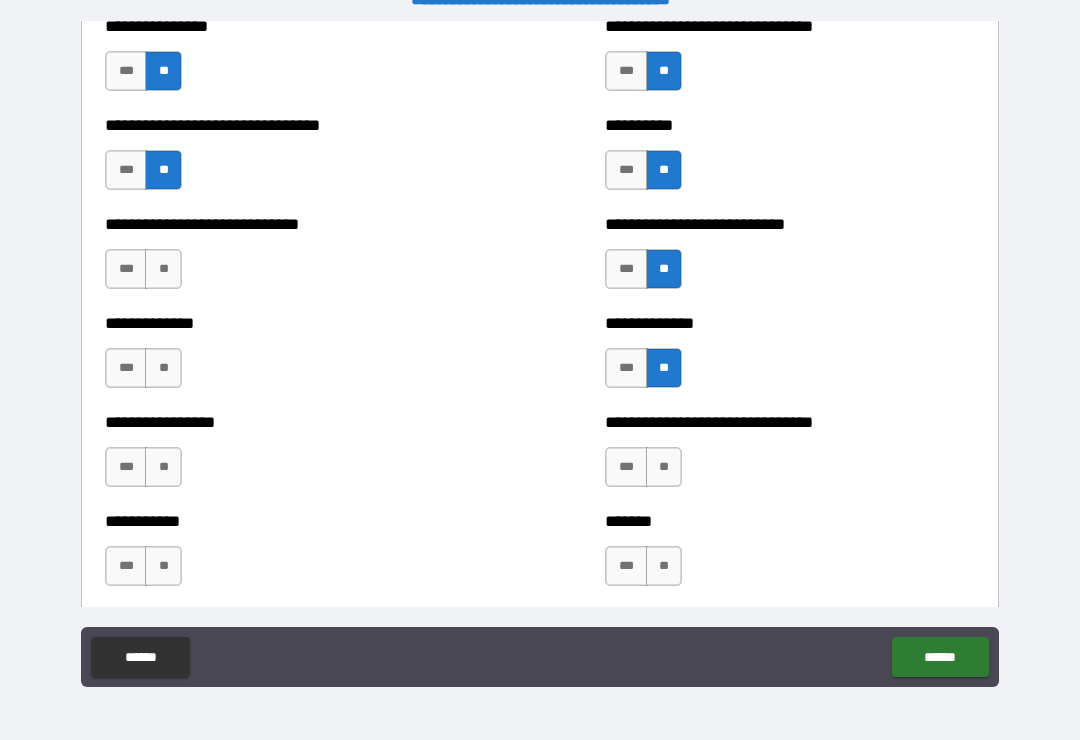 click on "**" at bounding box center (664, 467) 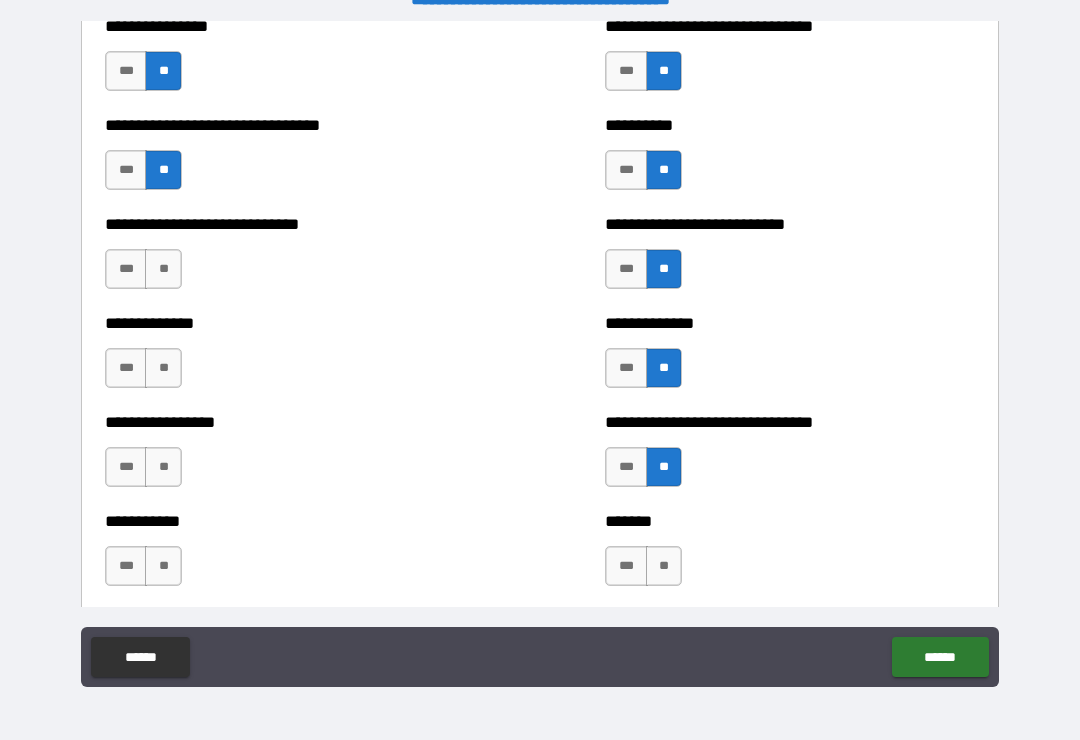 click on "**" at bounding box center (163, 368) 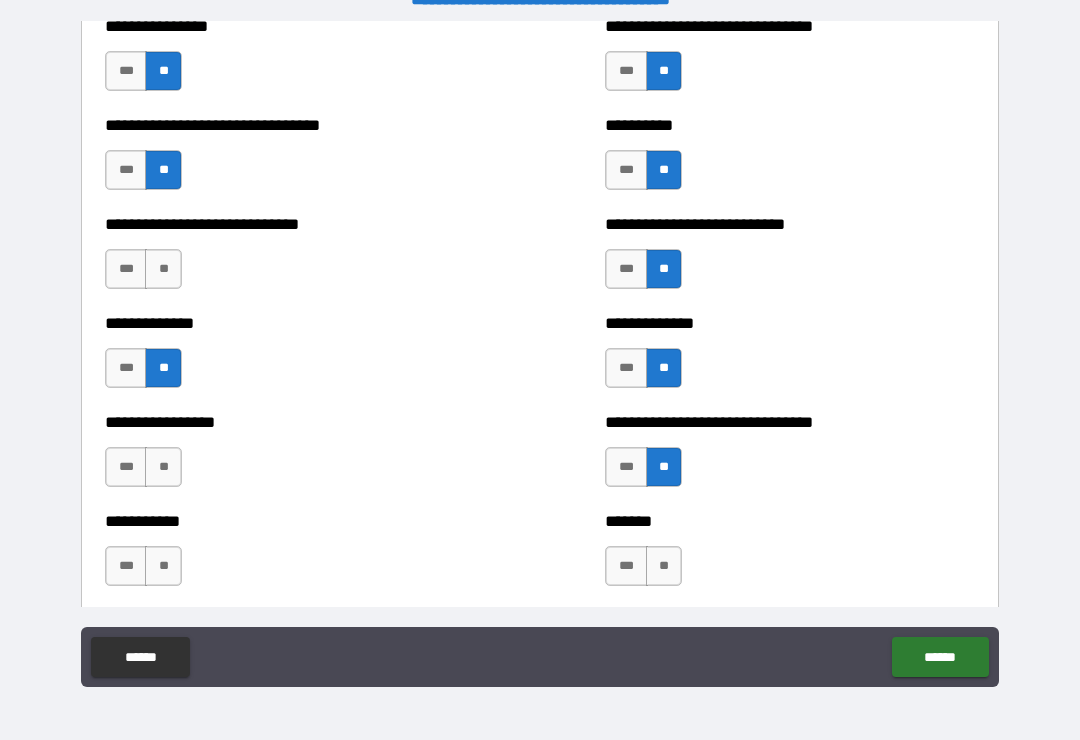 click on "**" at bounding box center [163, 269] 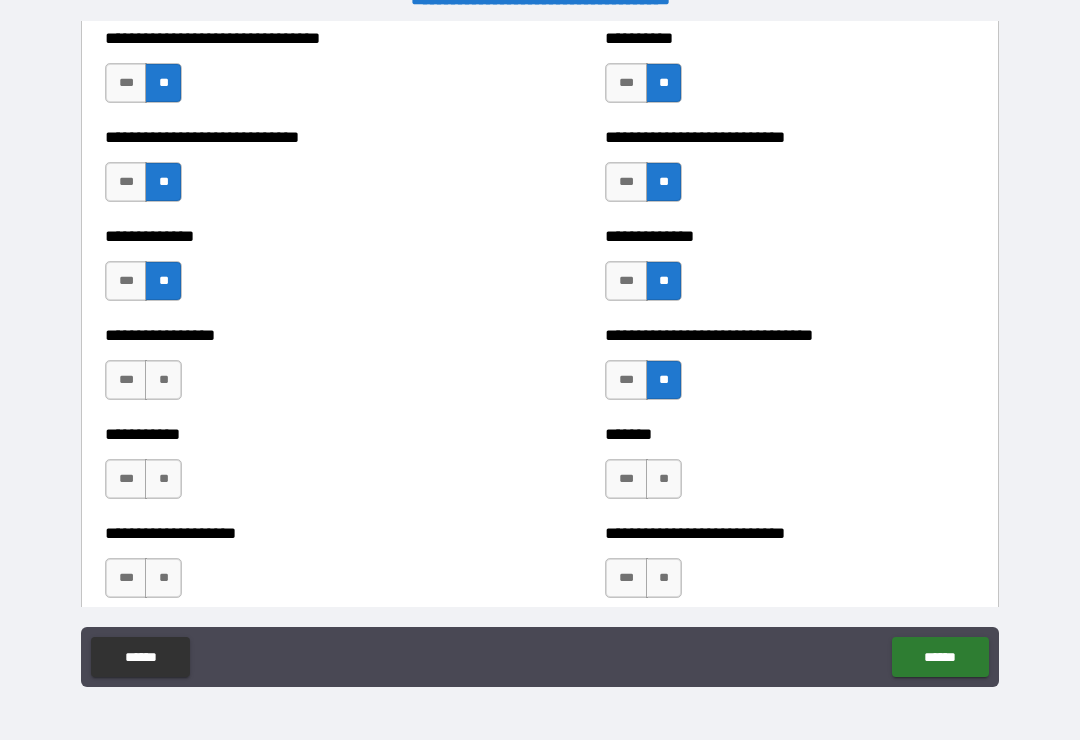 scroll, scrollTop: 7678, scrollLeft: 0, axis: vertical 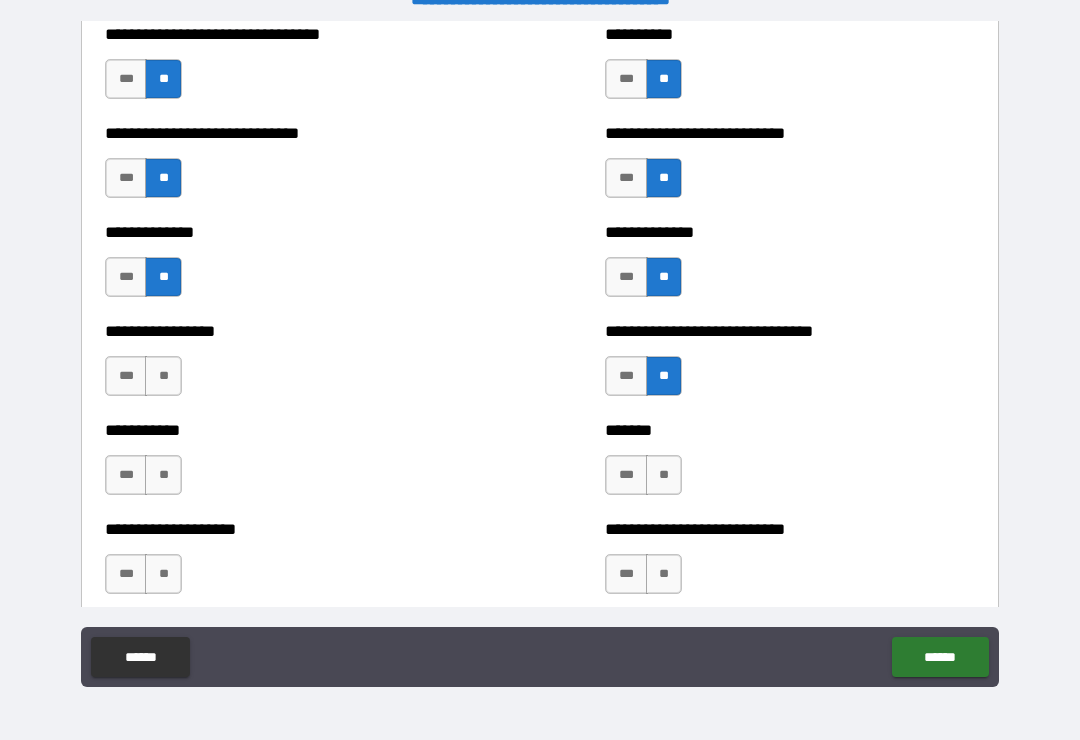 click on "**" at bounding box center [163, 376] 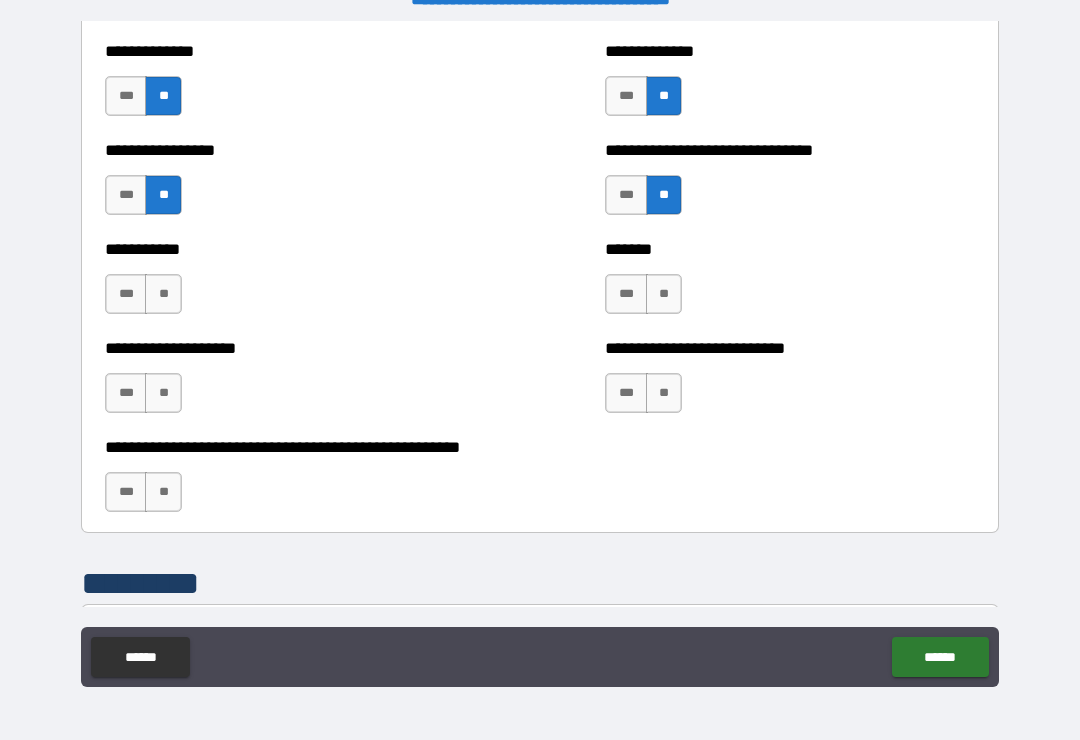 scroll, scrollTop: 7861, scrollLeft: 0, axis: vertical 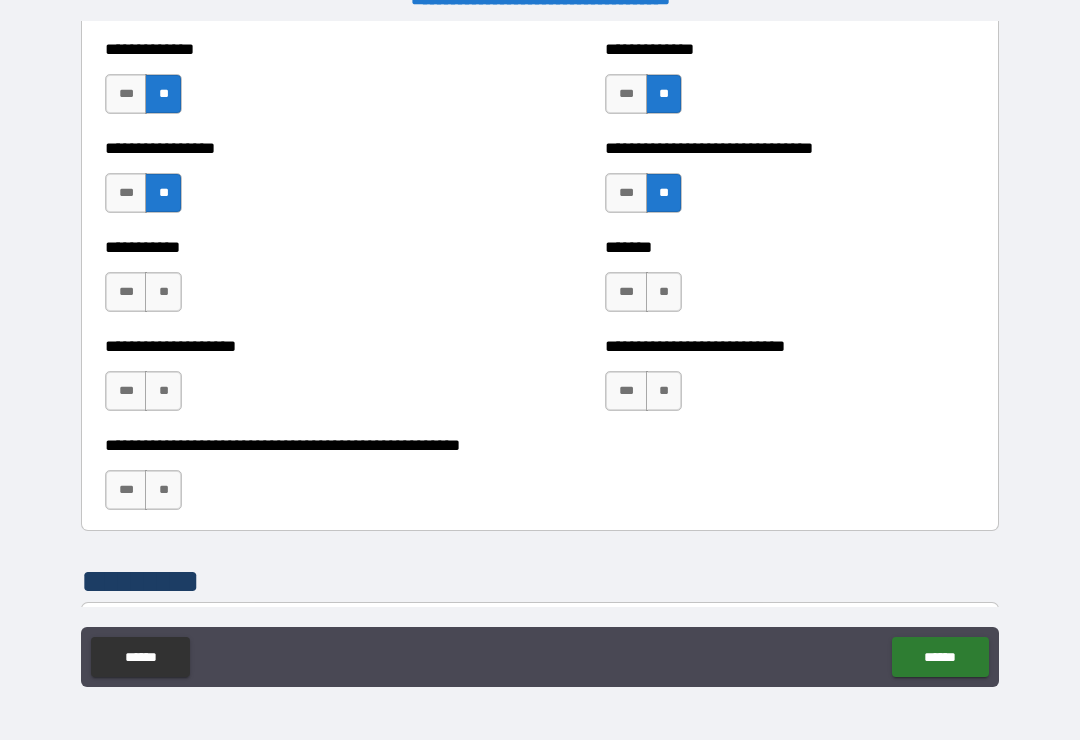click on "**" at bounding box center [163, 292] 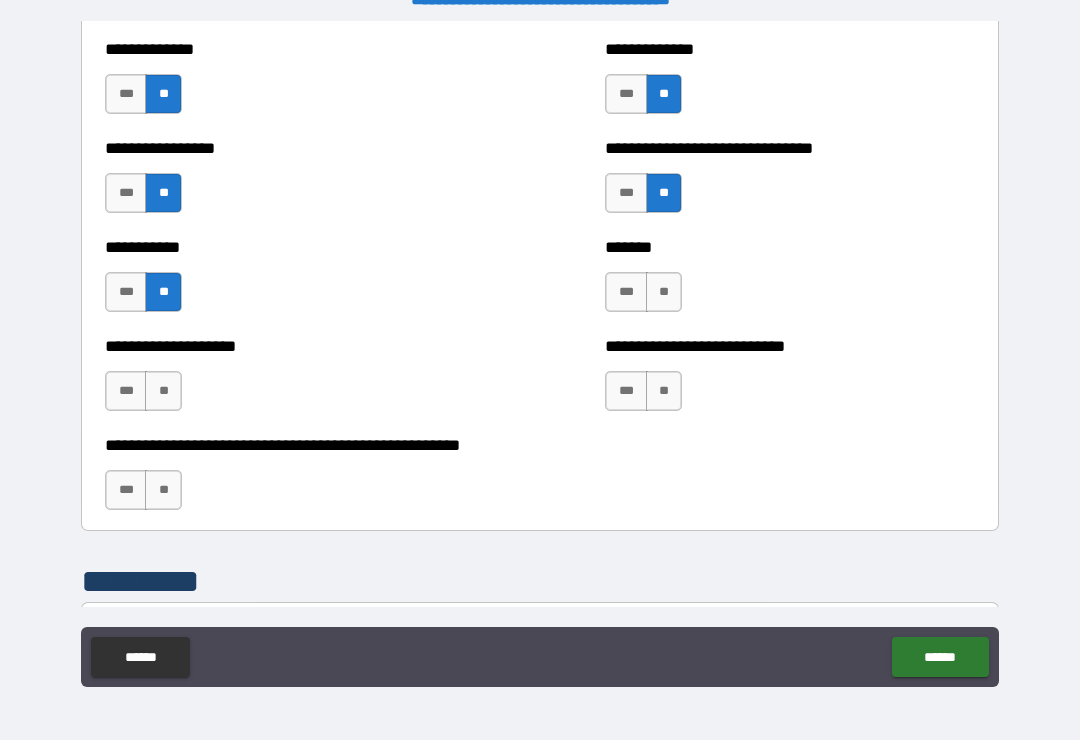 click on "**" at bounding box center (664, 292) 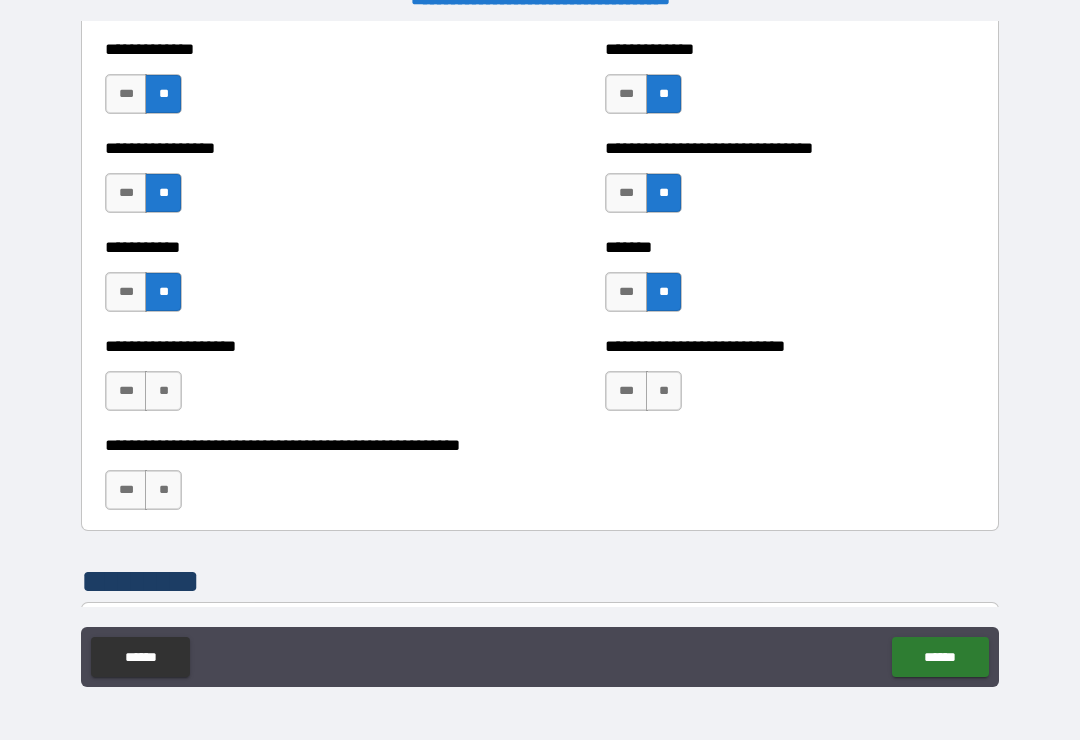 click on "**" at bounding box center (163, 391) 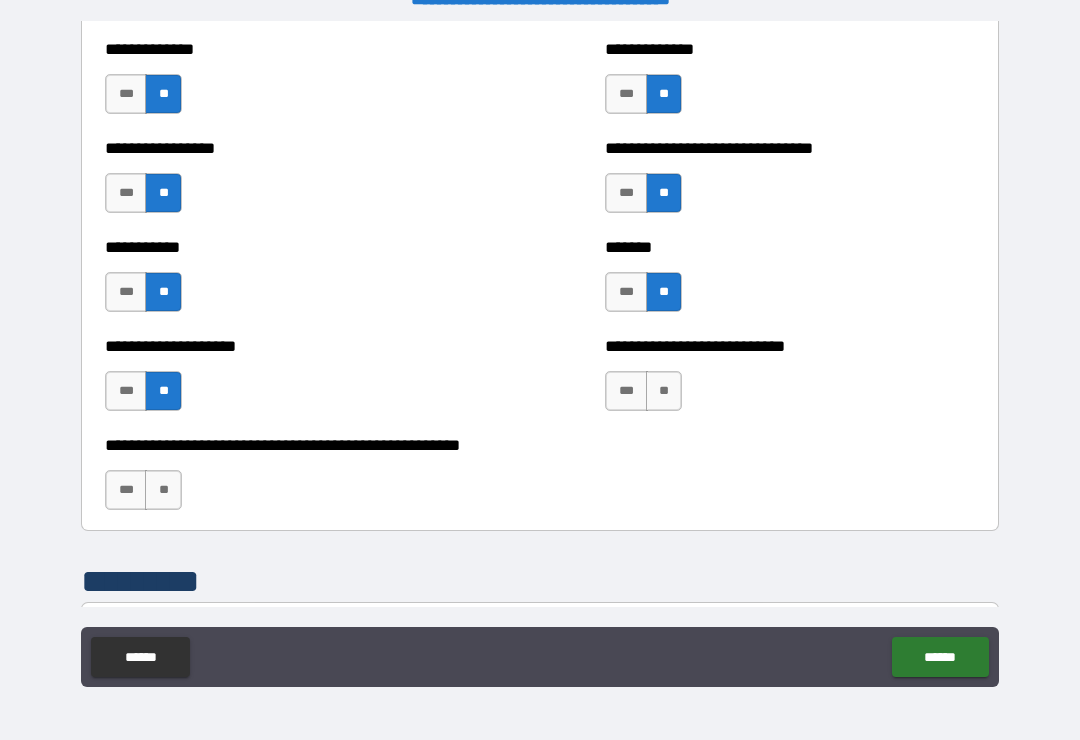 click on "**" at bounding box center (664, 391) 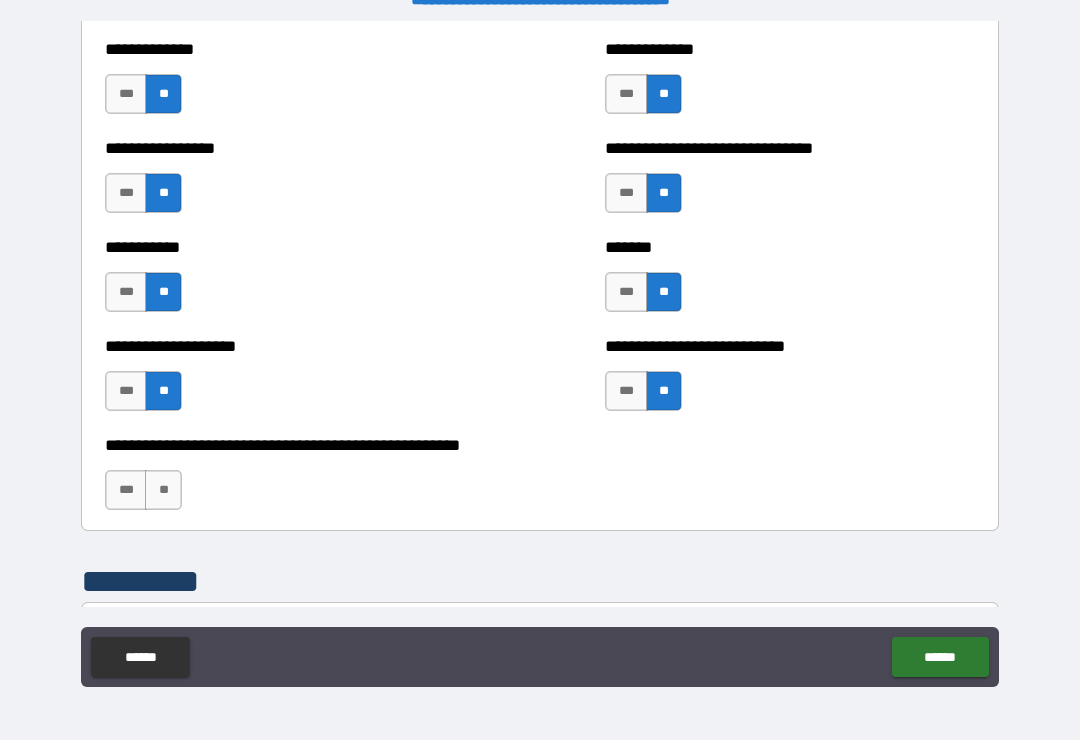 click on "**" at bounding box center [163, 490] 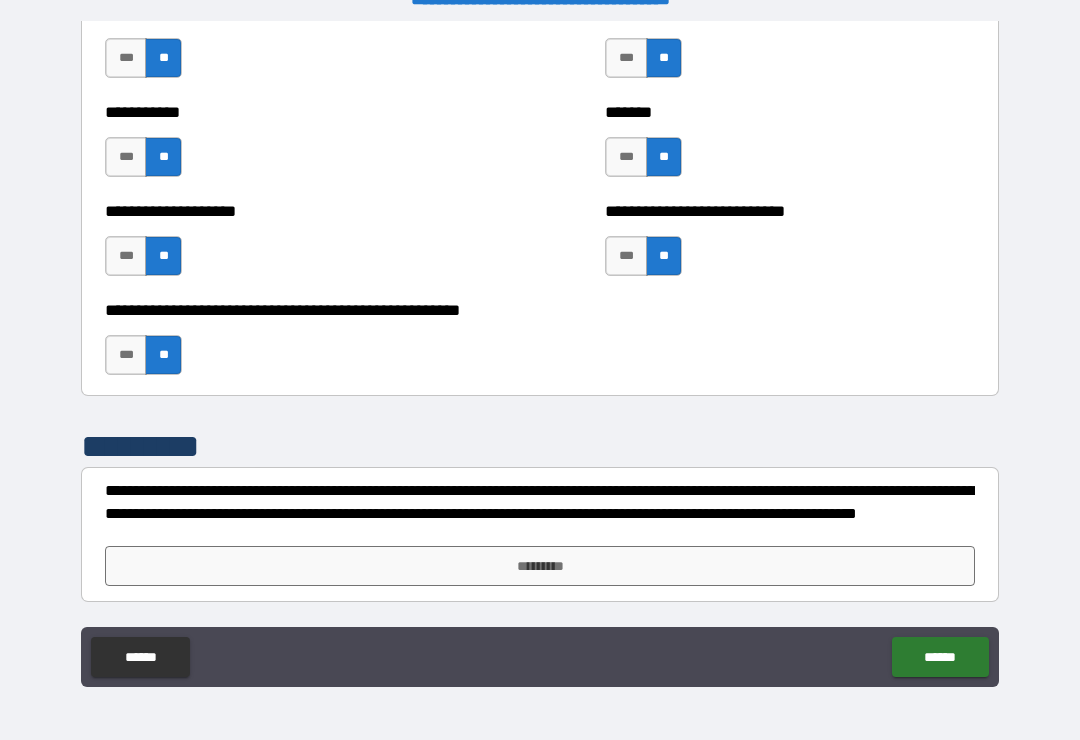 scroll, scrollTop: 7996, scrollLeft: 0, axis: vertical 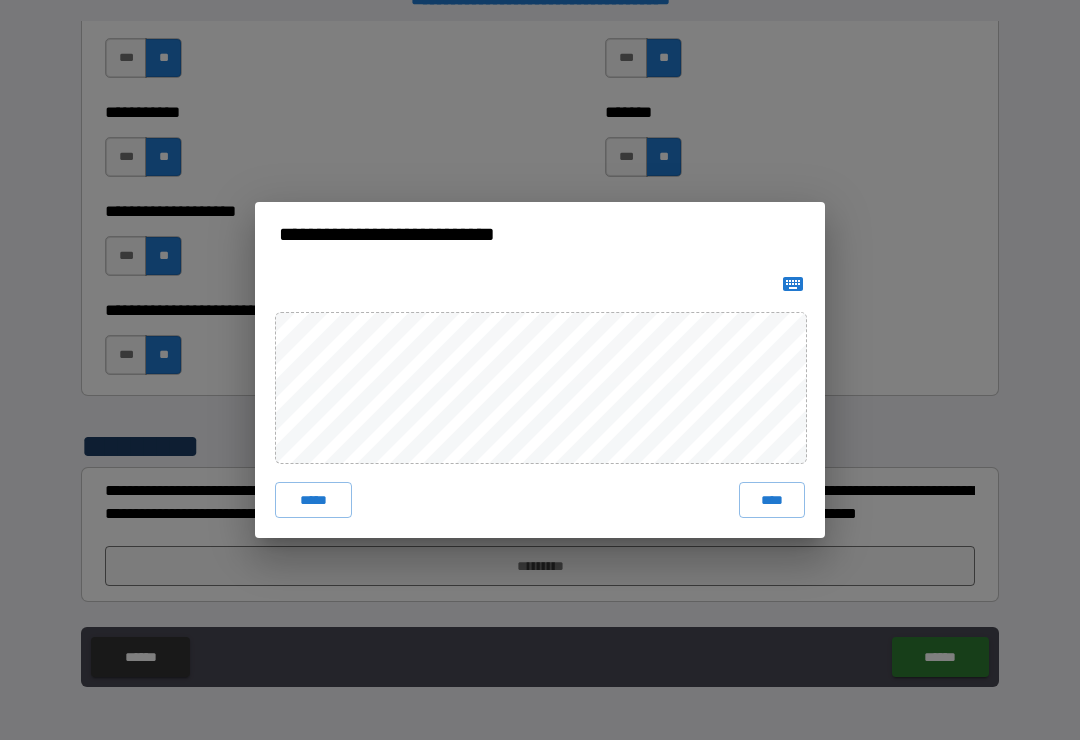 click on "****" at bounding box center (772, 500) 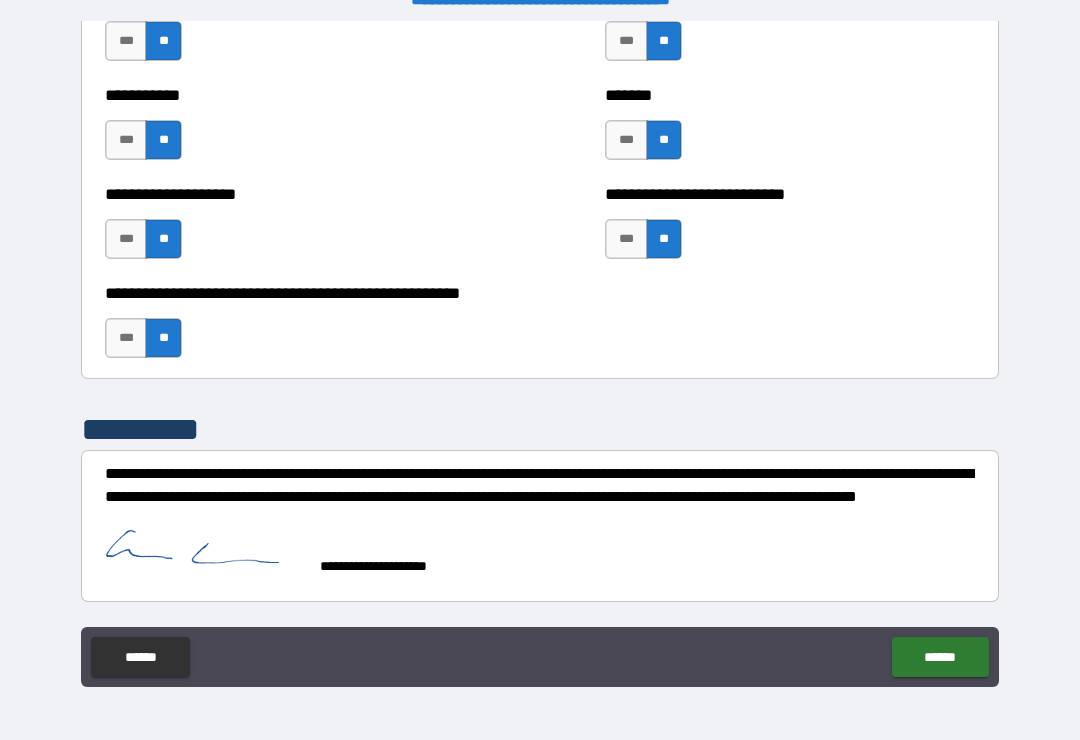 scroll, scrollTop: 8013, scrollLeft: 0, axis: vertical 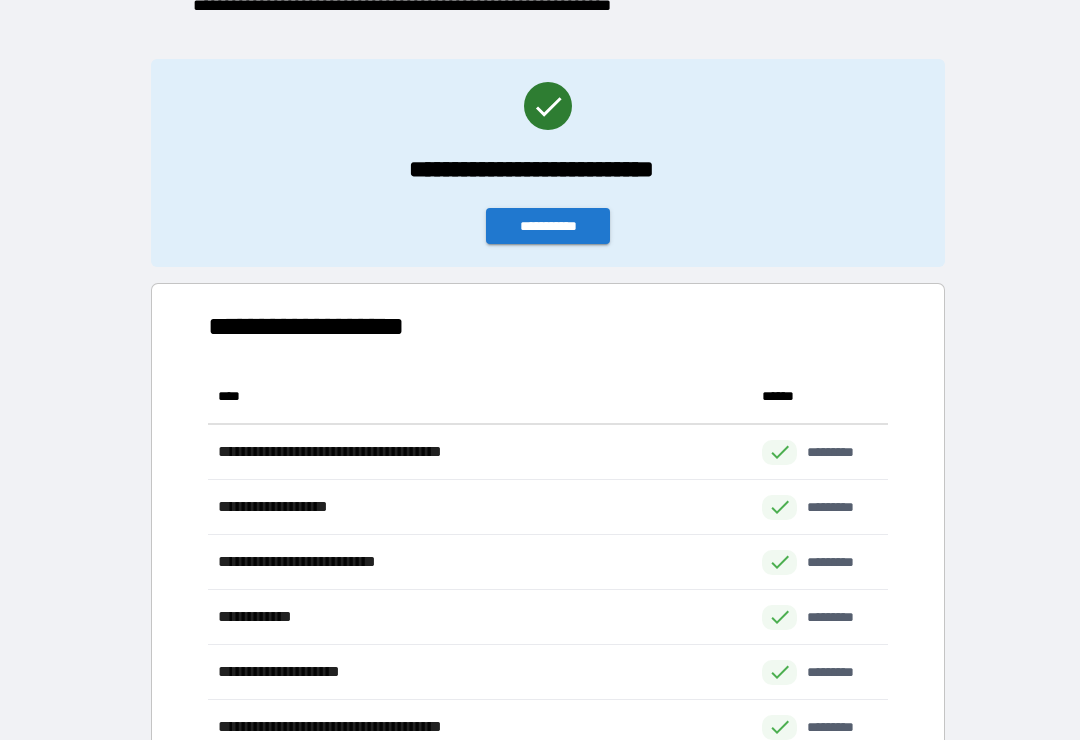 click on "**********" at bounding box center (548, 226) 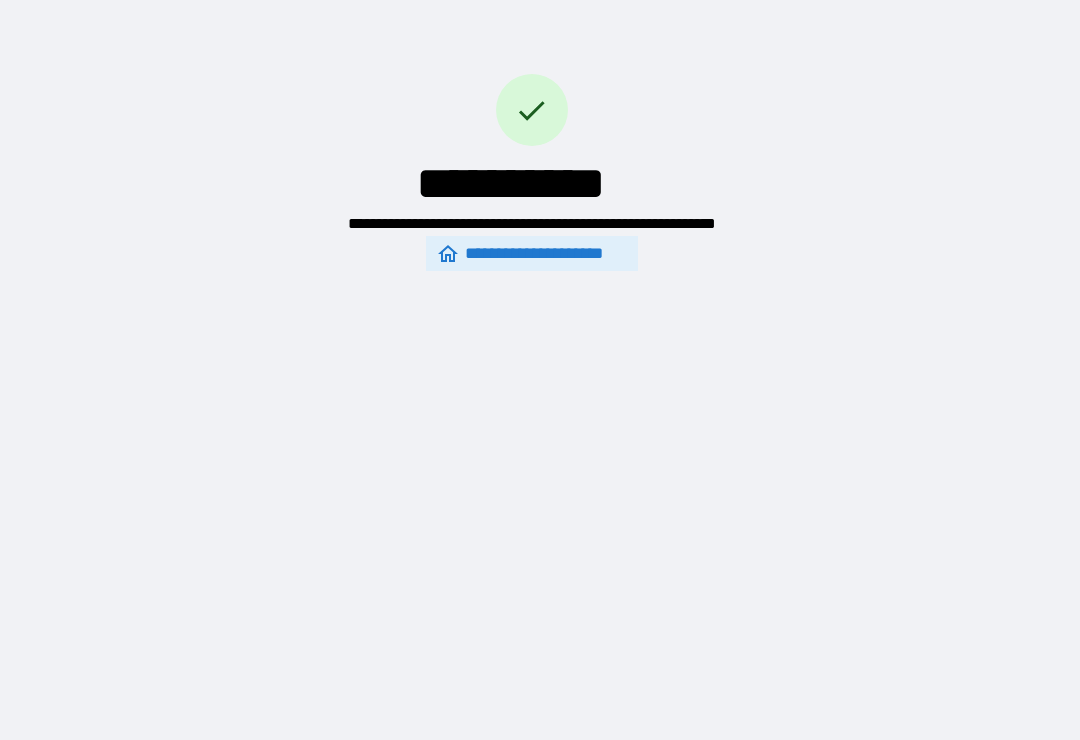 scroll, scrollTop: 0, scrollLeft: 0, axis: both 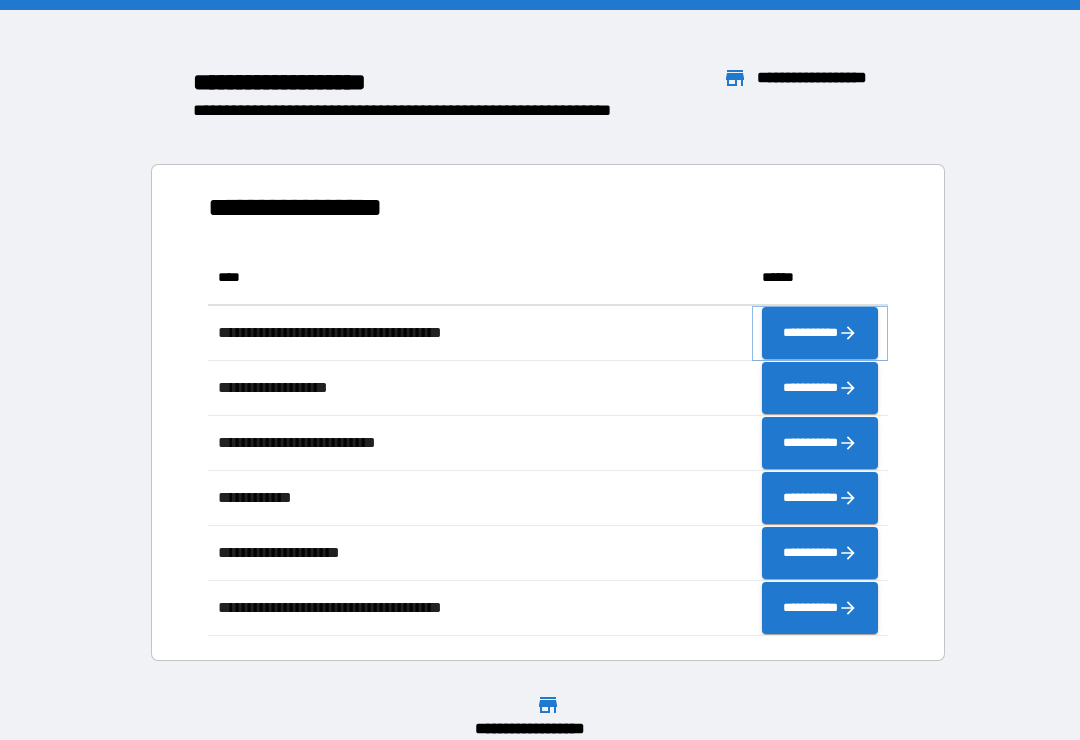 click 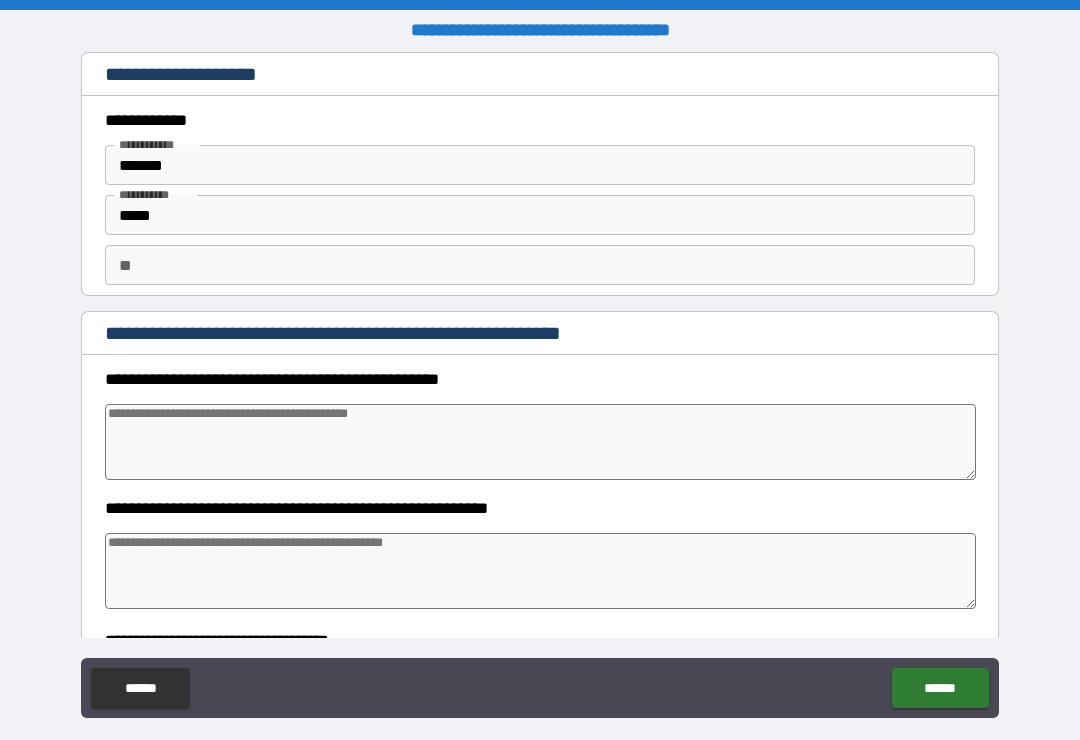 type on "*" 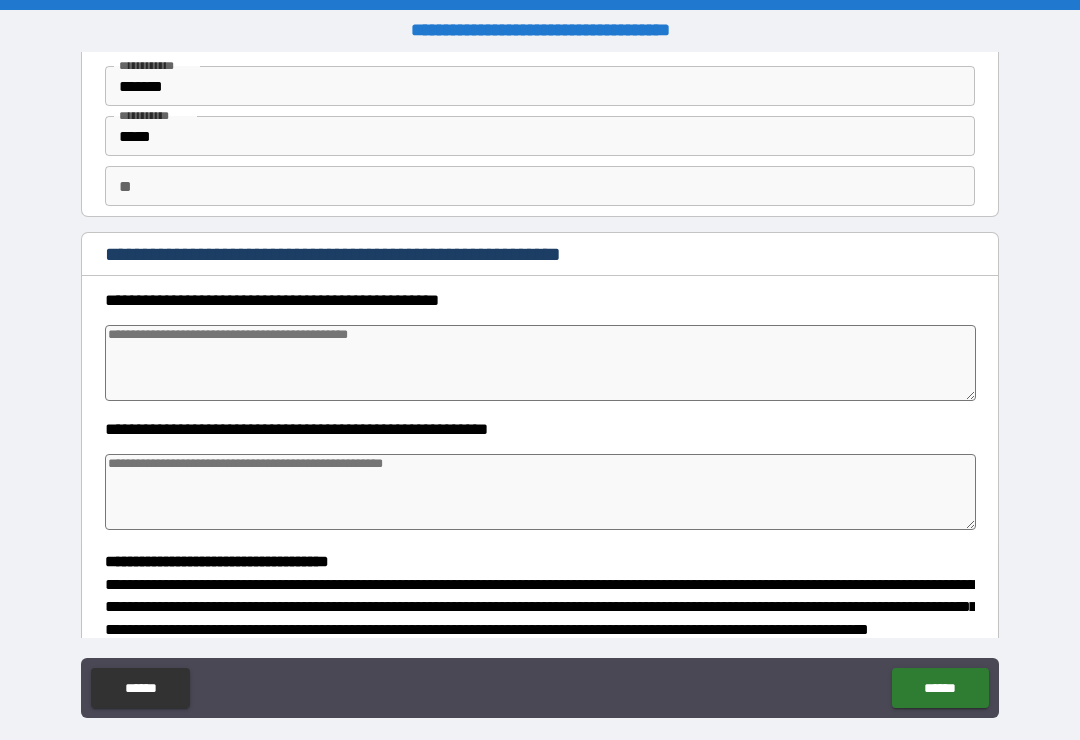 scroll, scrollTop: 108, scrollLeft: 0, axis: vertical 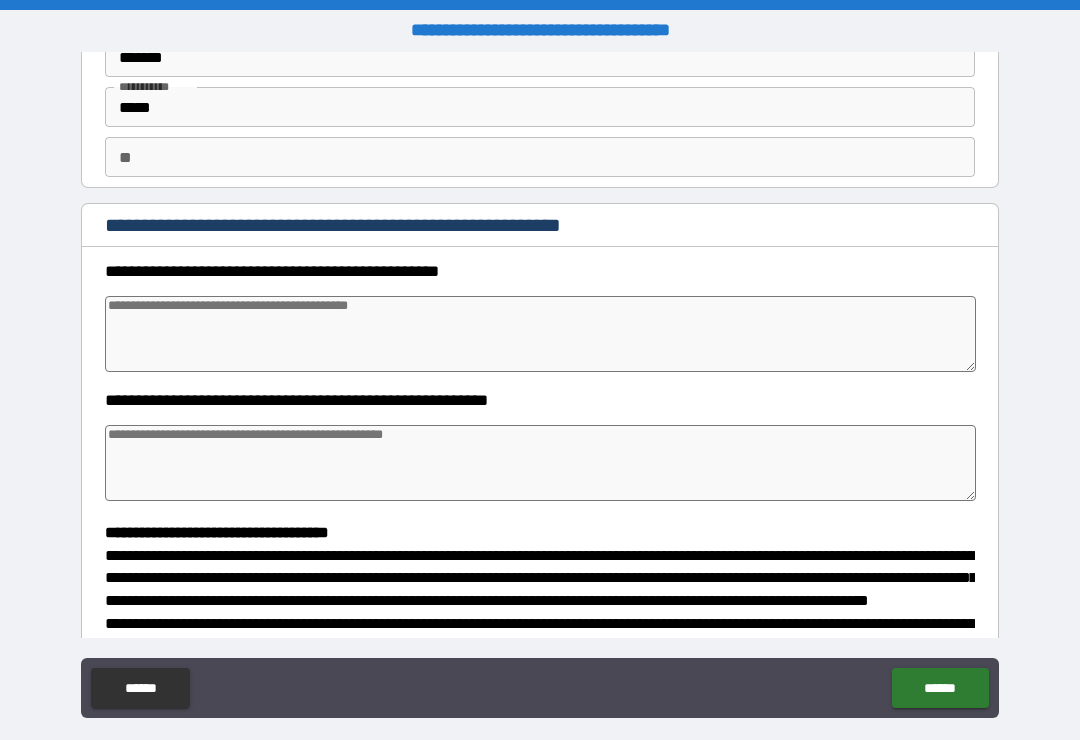 click at bounding box center (540, 334) 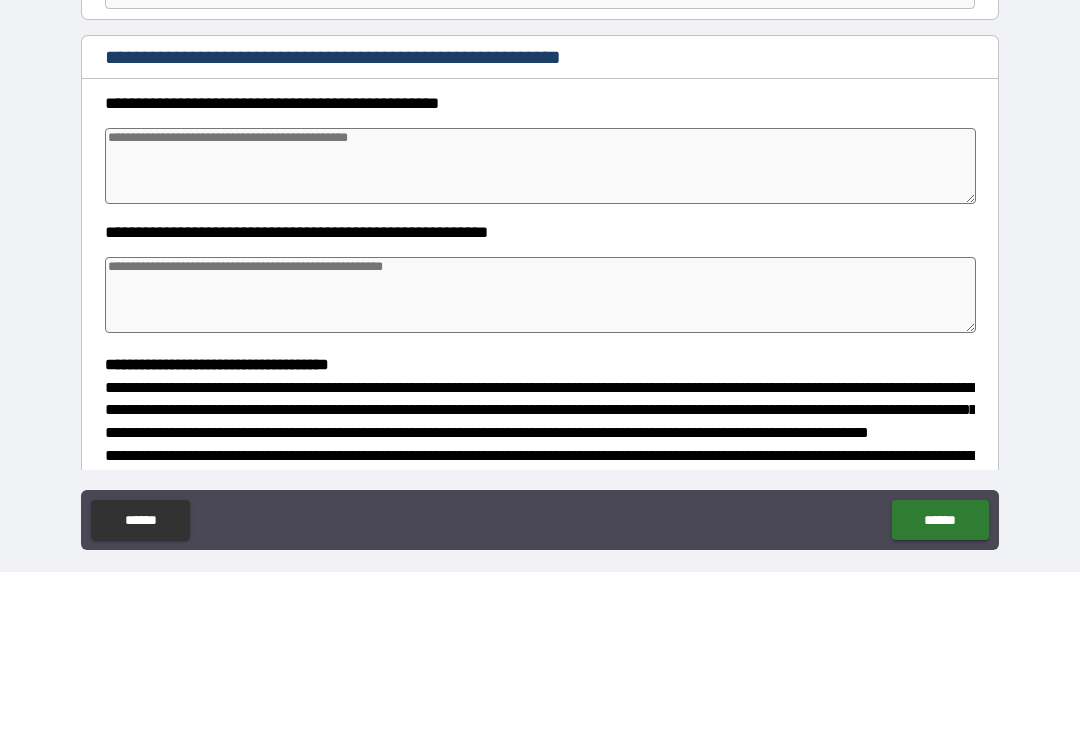 type on "*" 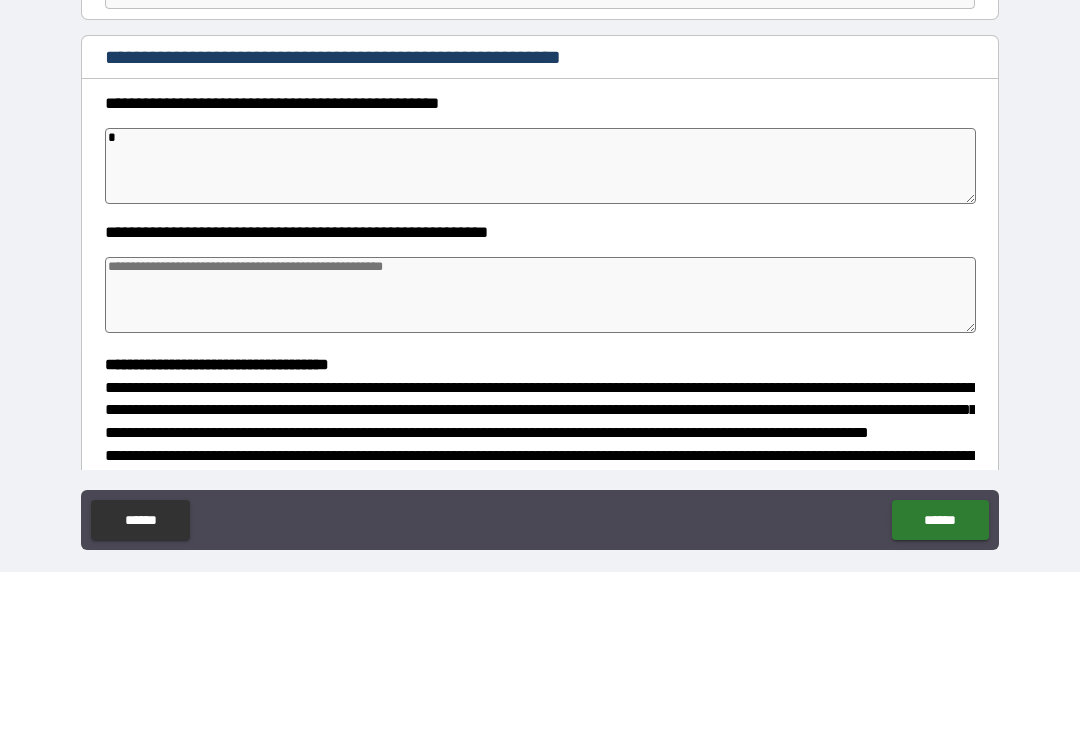 type on "**" 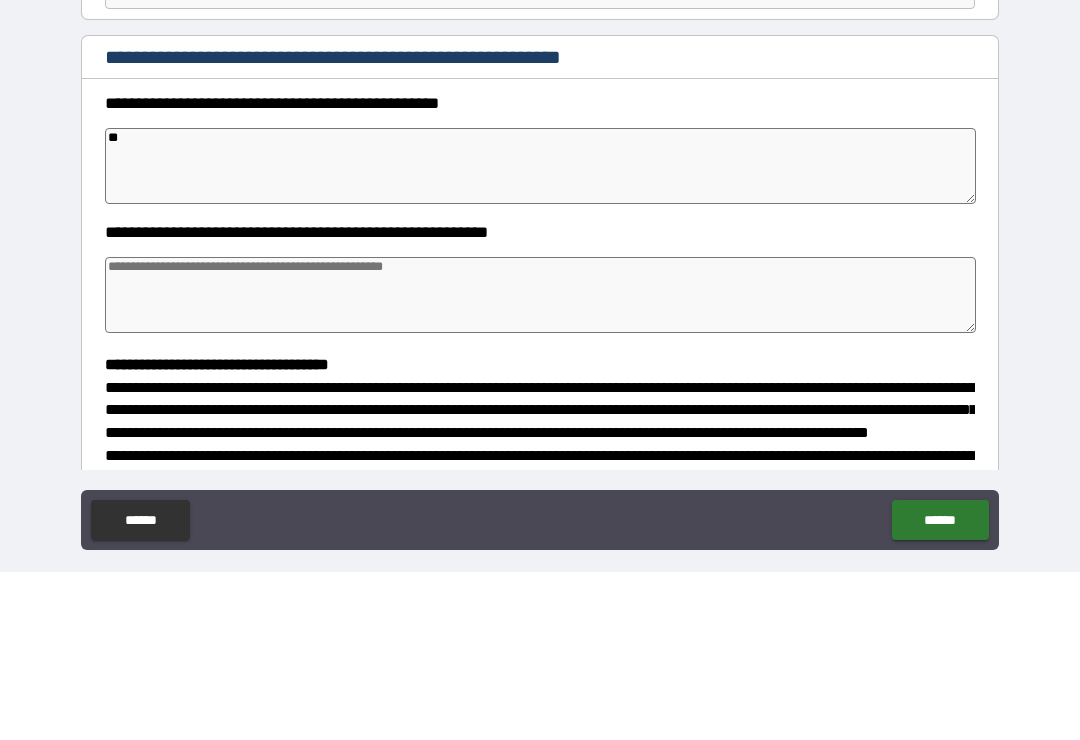 type on "*" 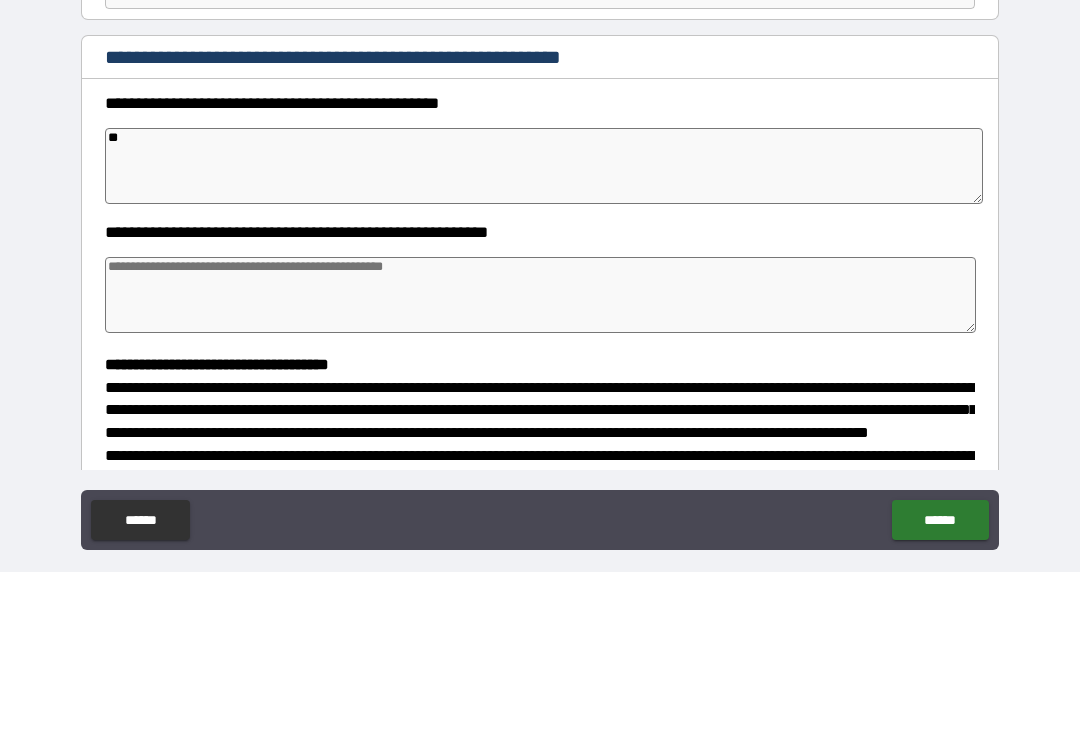 type on "*" 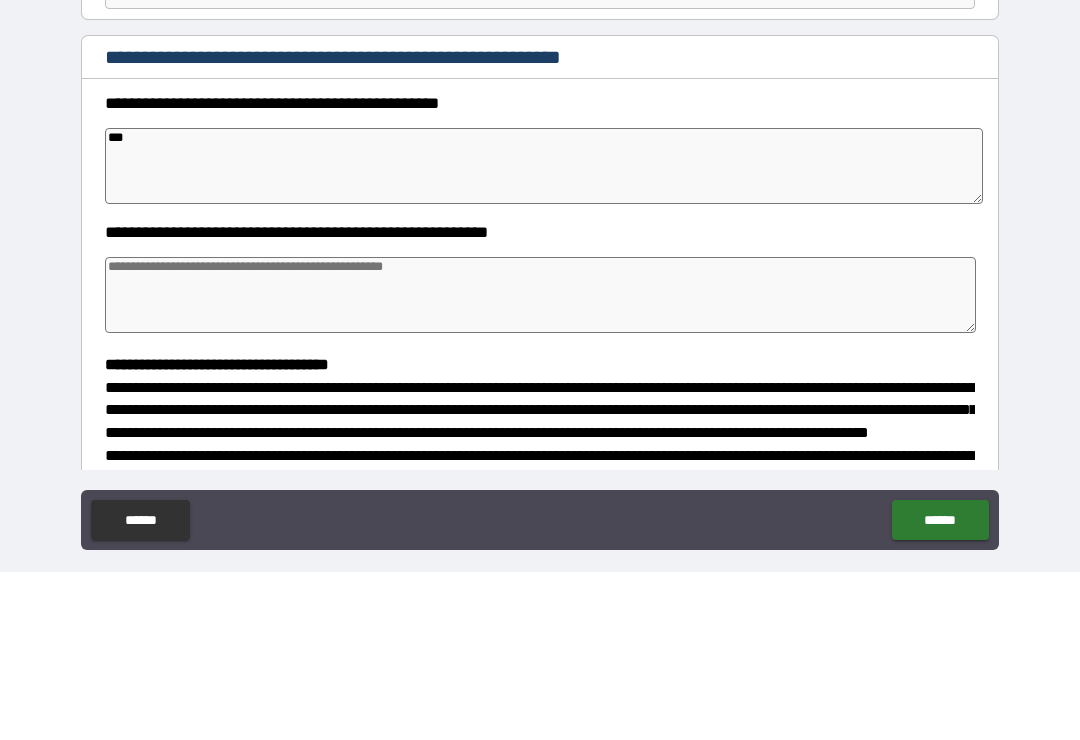 type on "*" 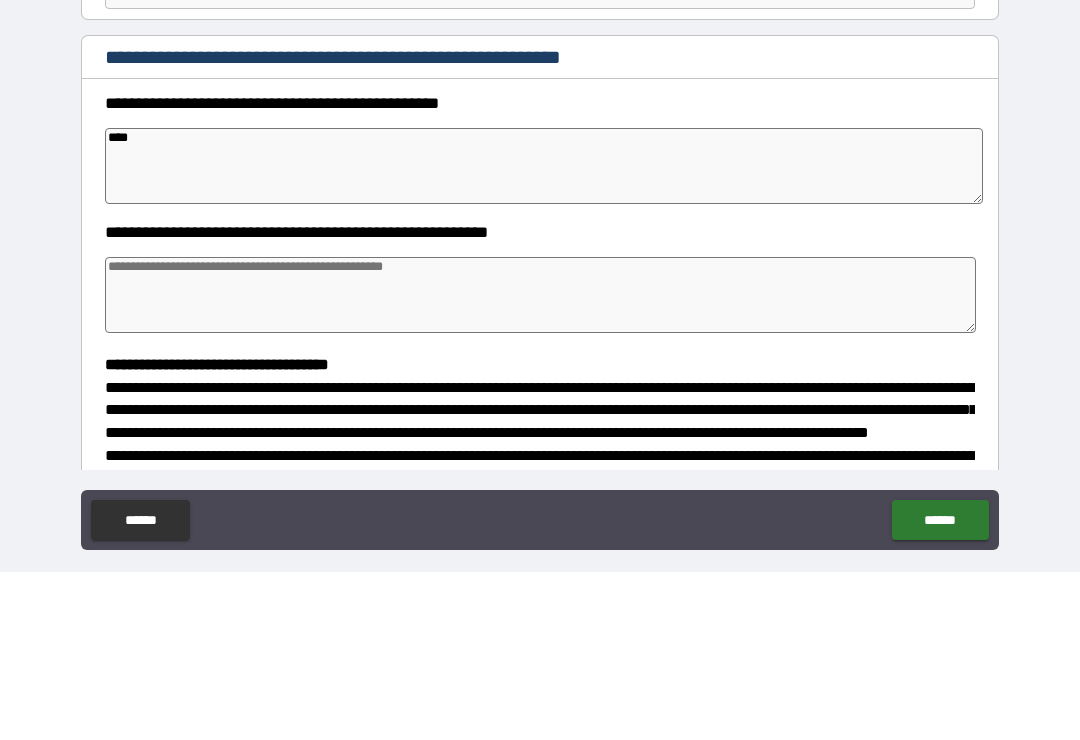 type on "*****" 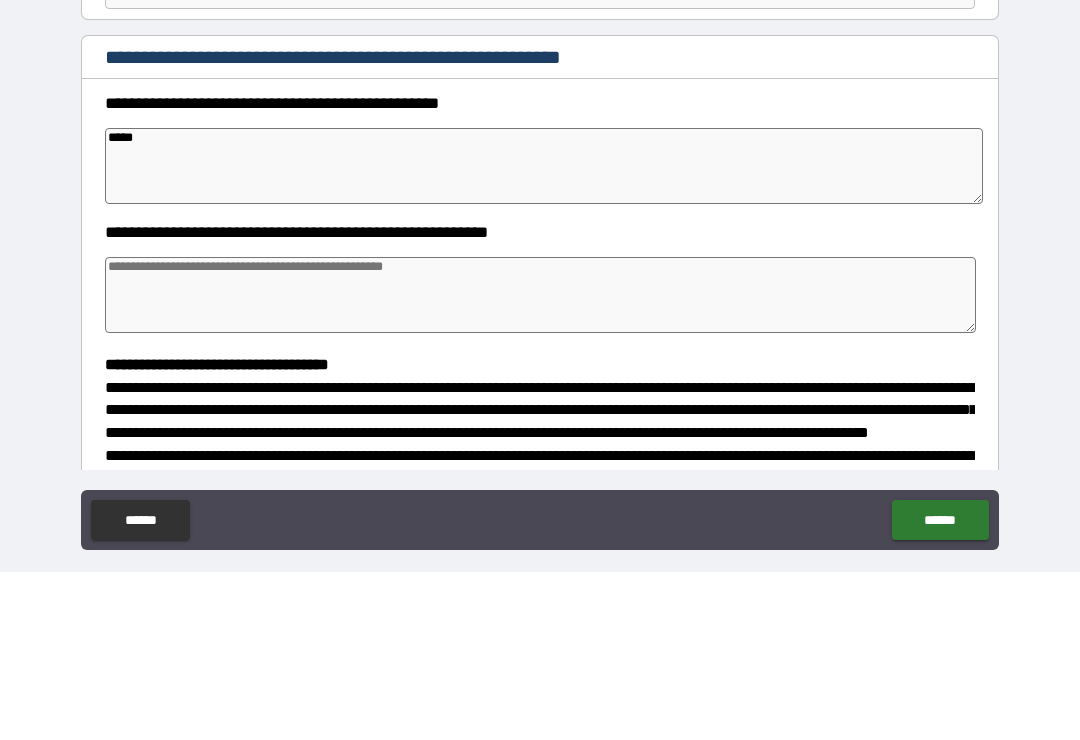 type on "*" 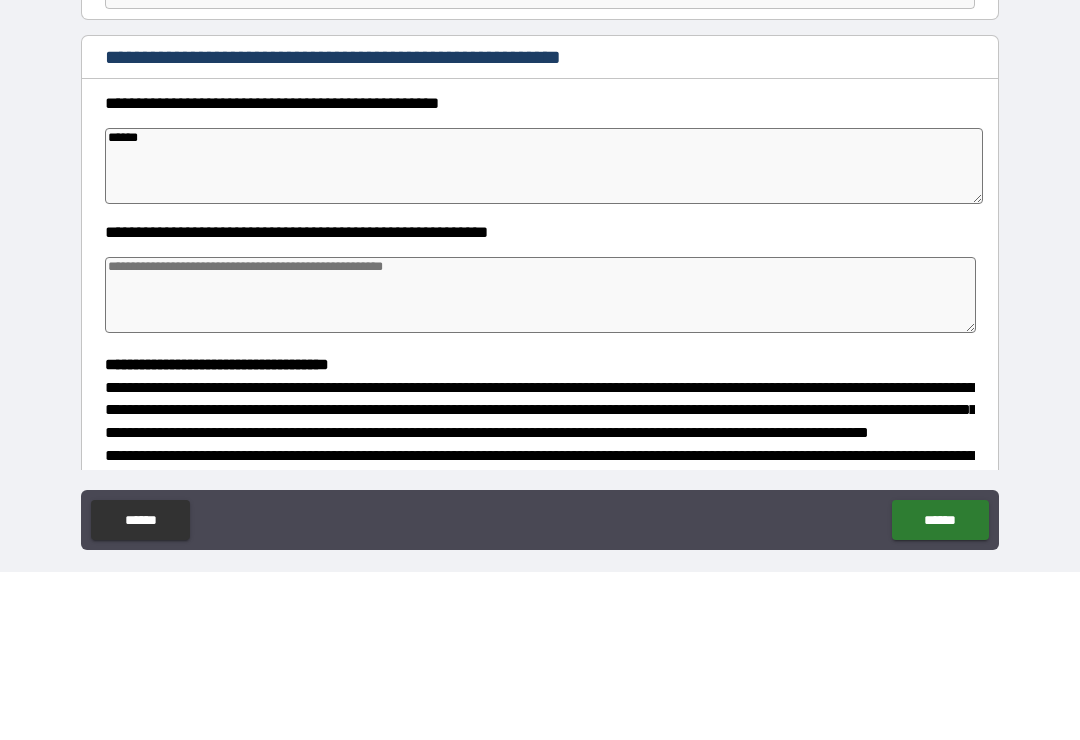 type on "*******" 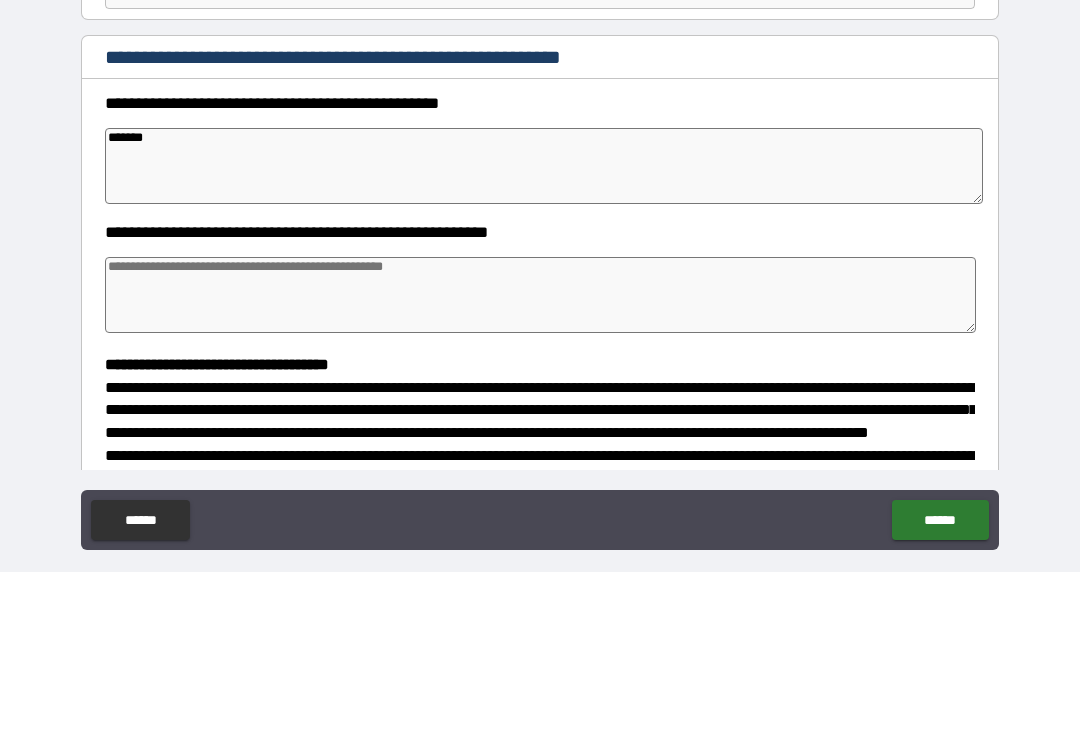 type on "*" 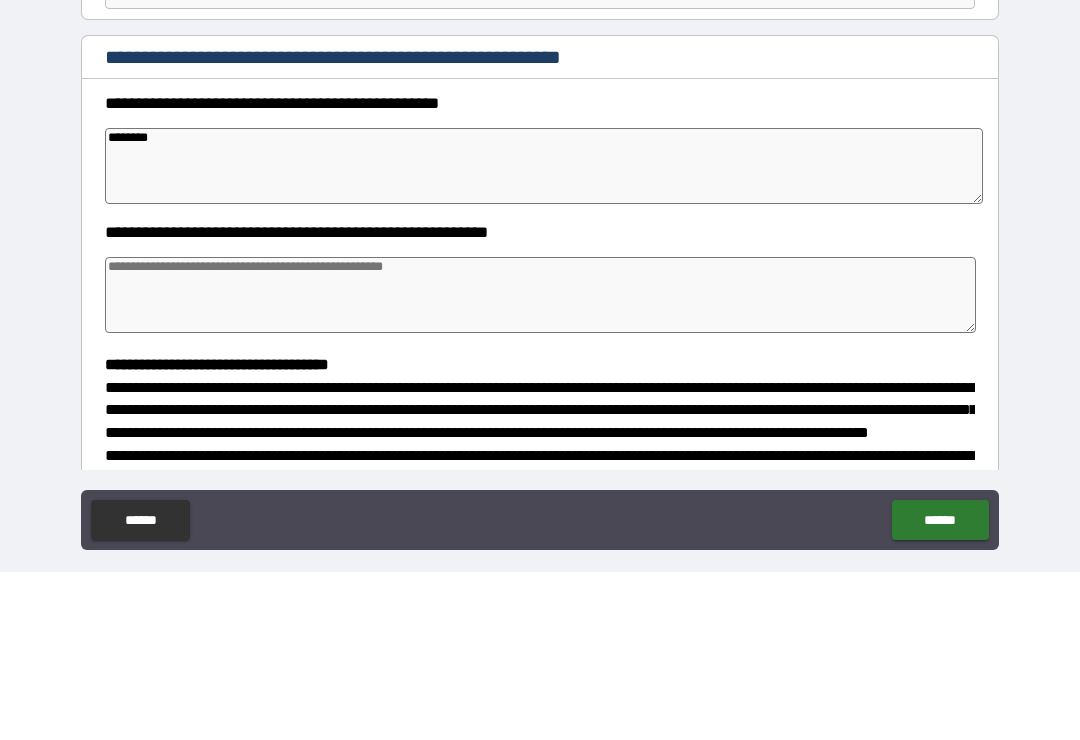 type on "*" 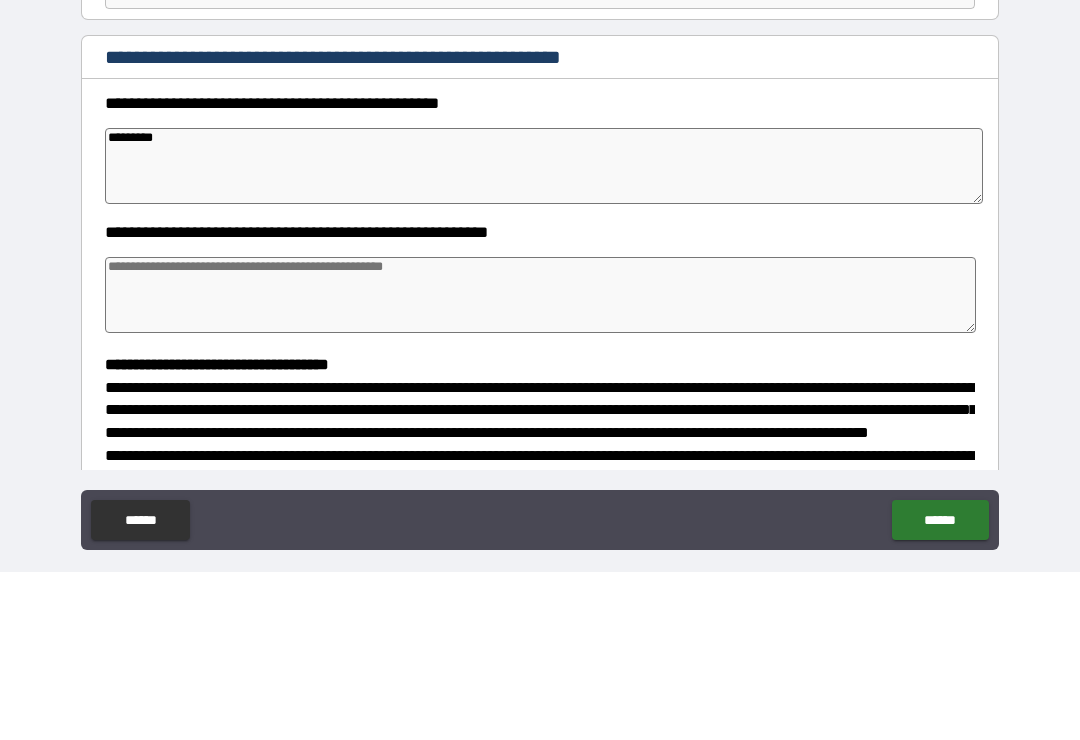 type on "*" 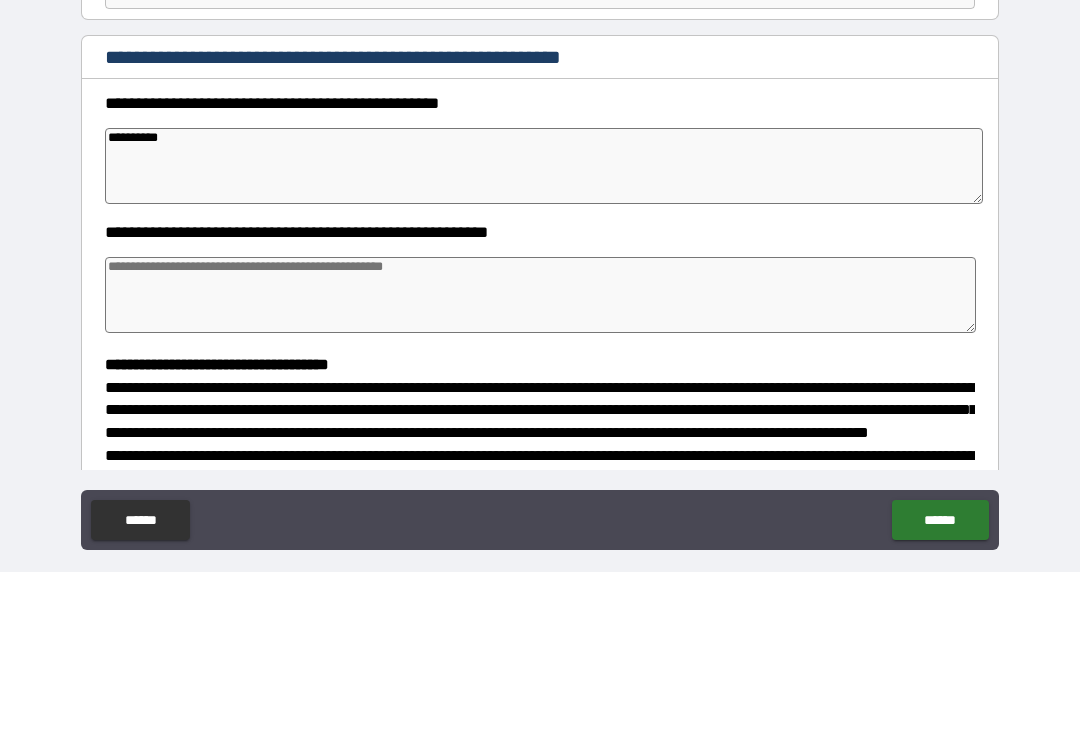 type on "*" 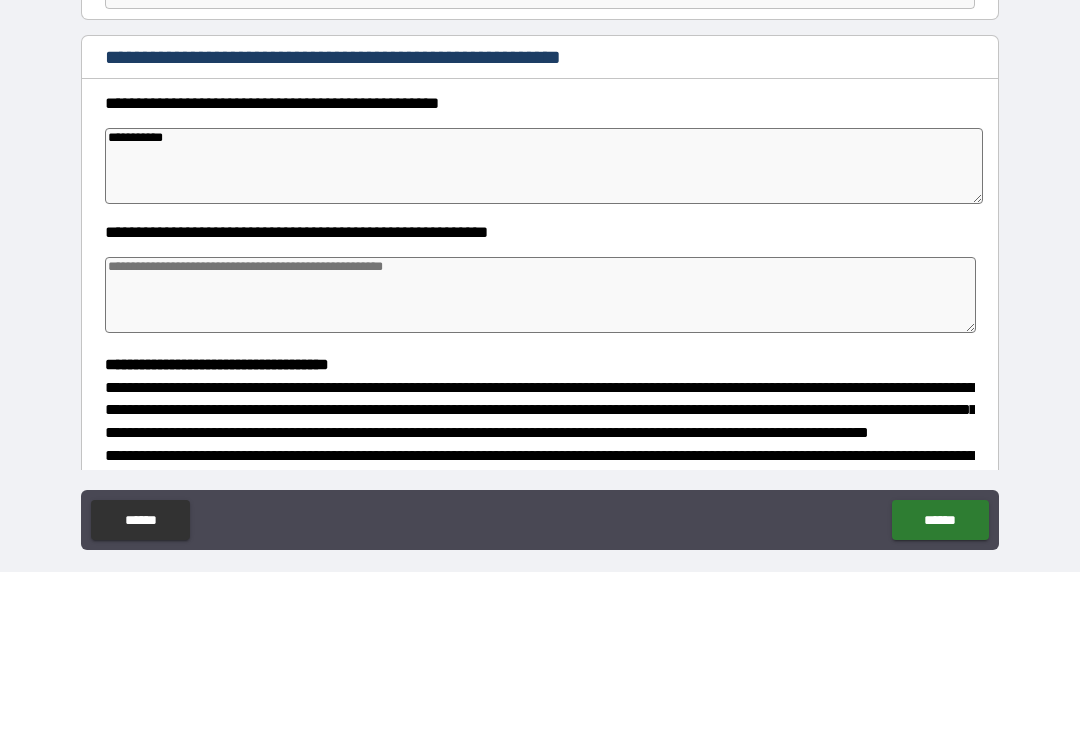 type on "*" 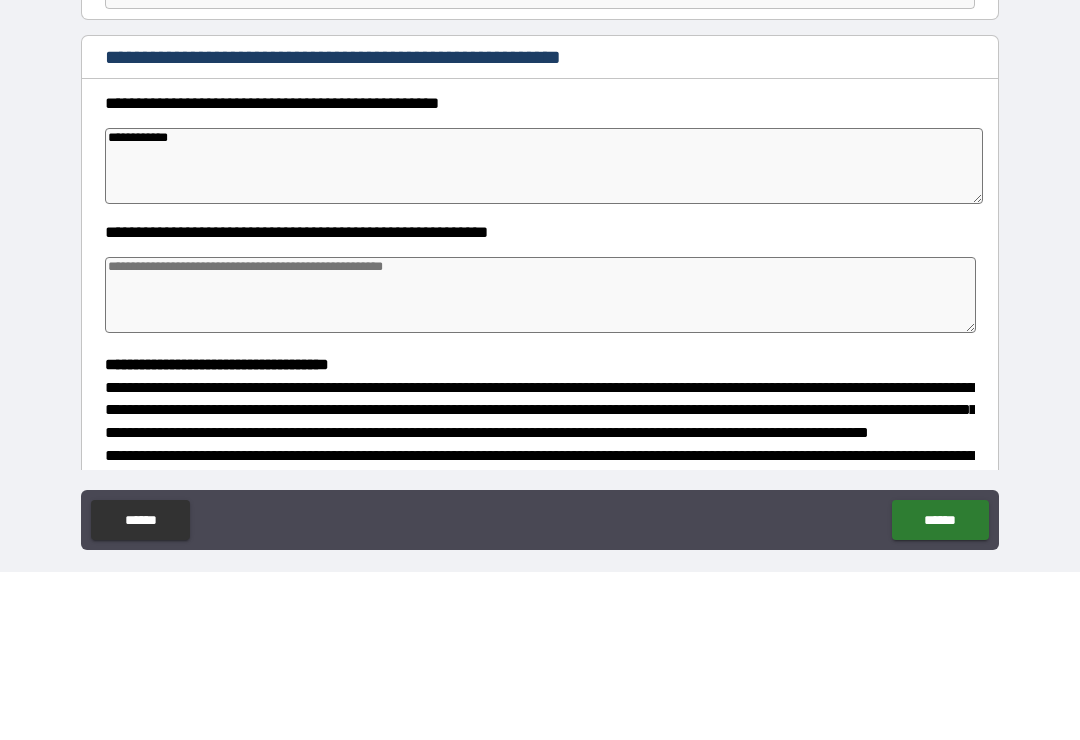 type on "*" 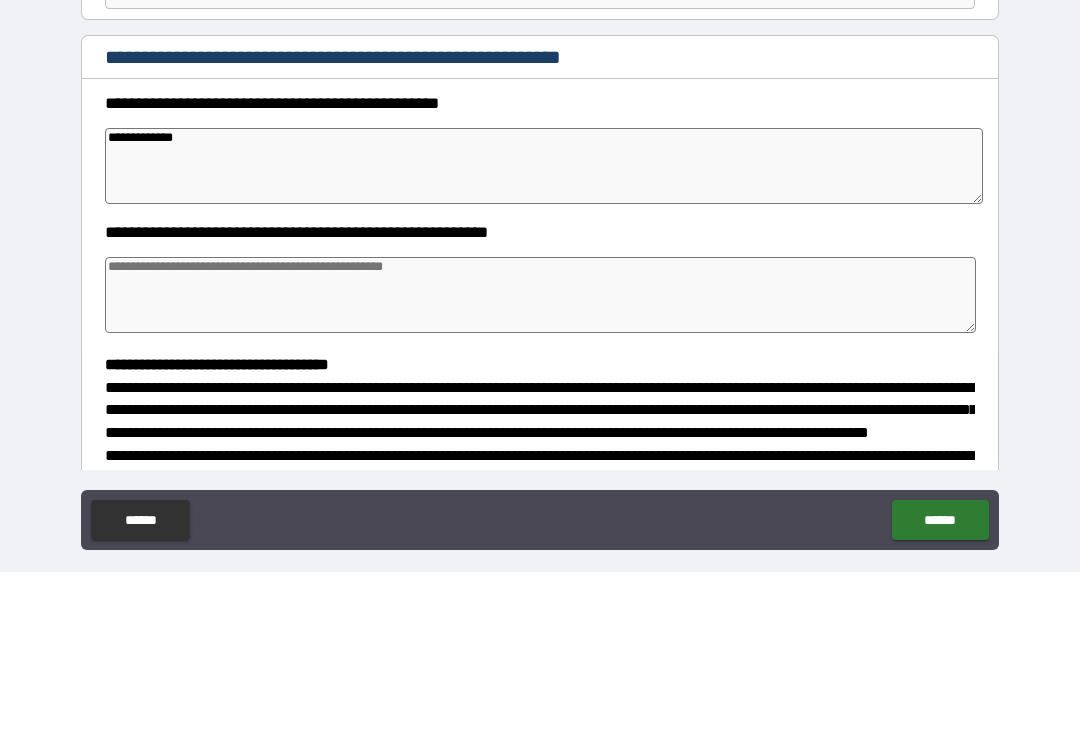 type on "*" 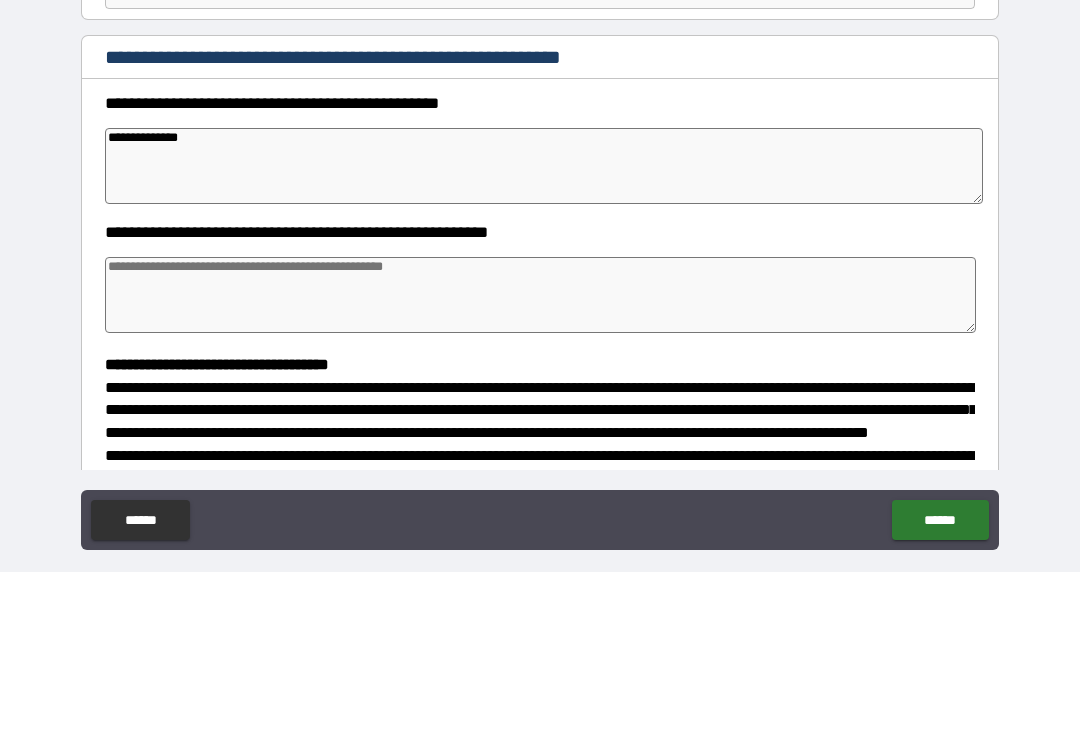 type on "*" 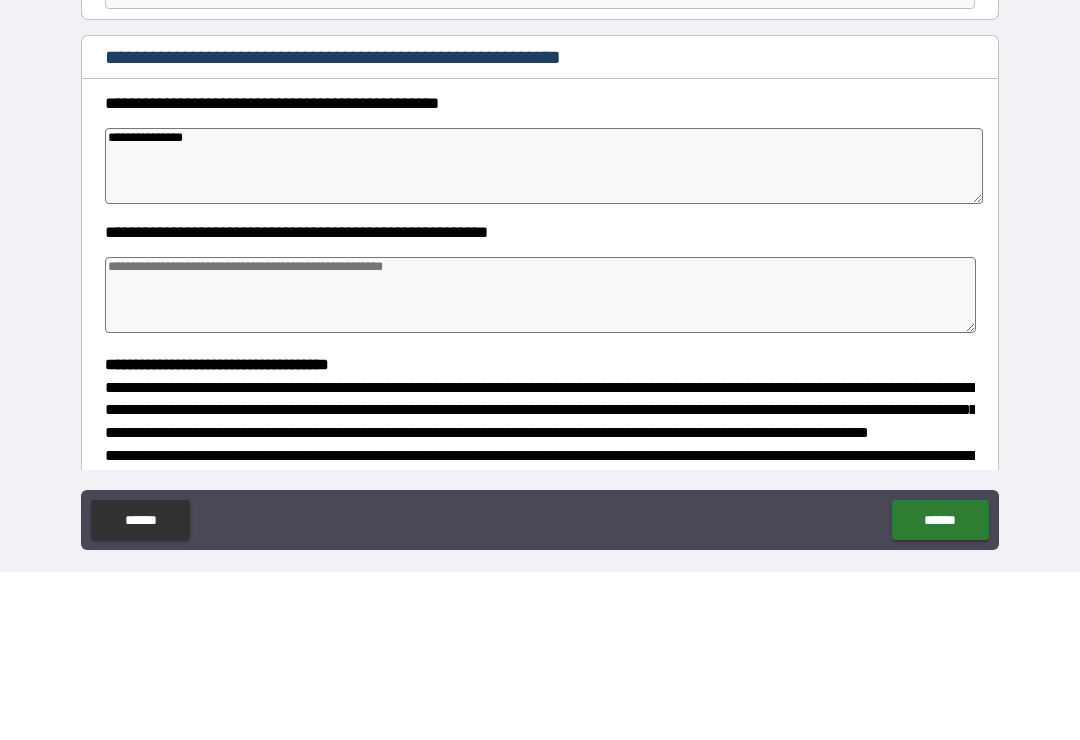 type on "*" 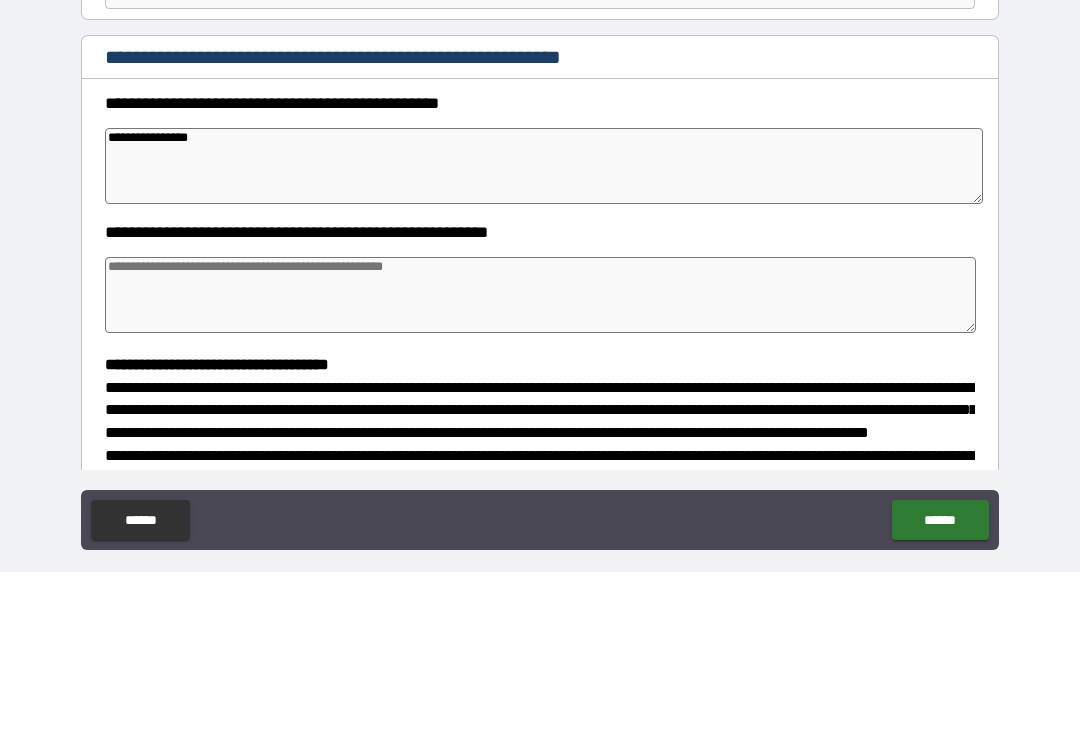 type on "*" 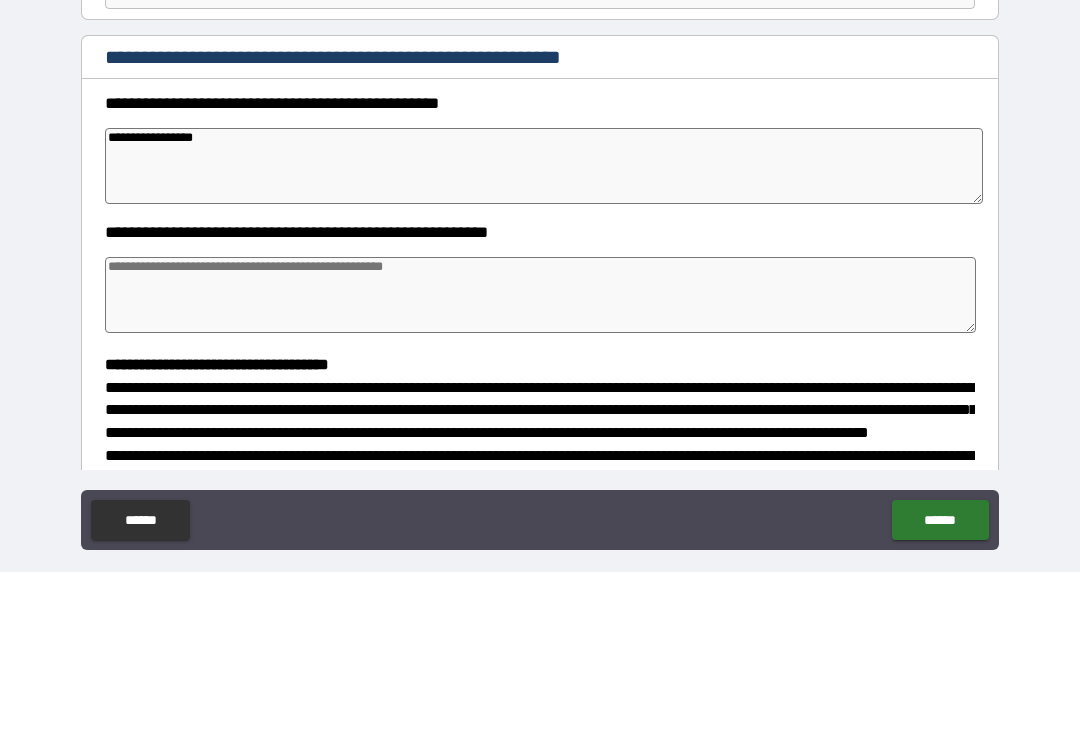 type on "*" 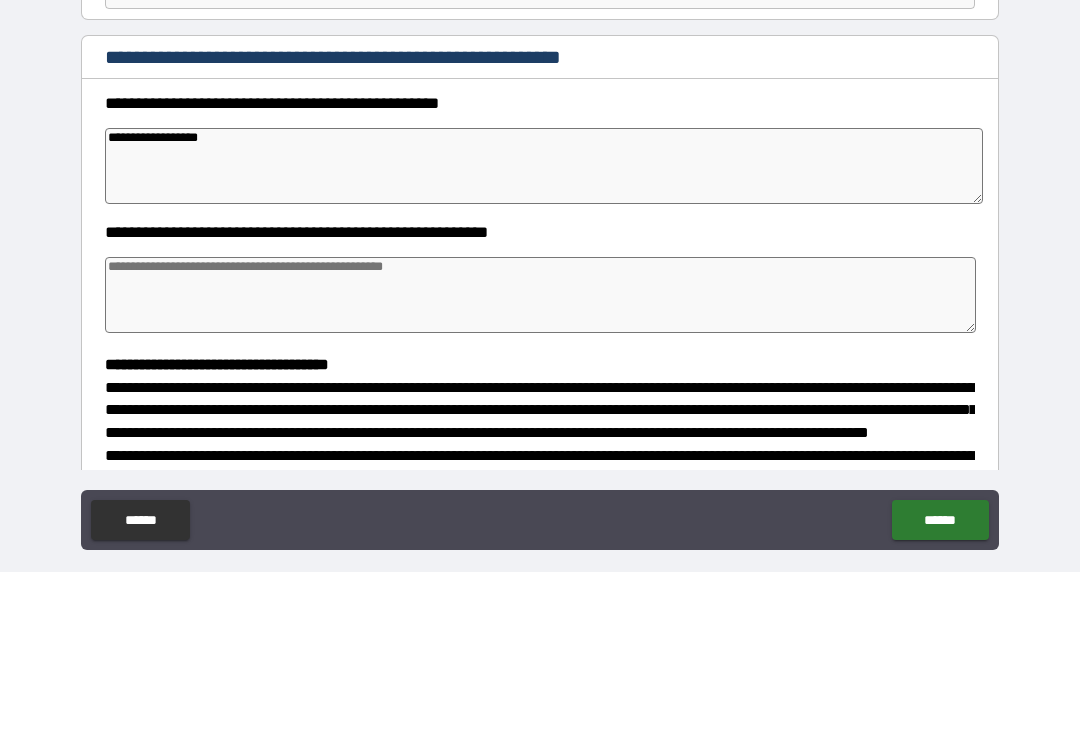 type on "*" 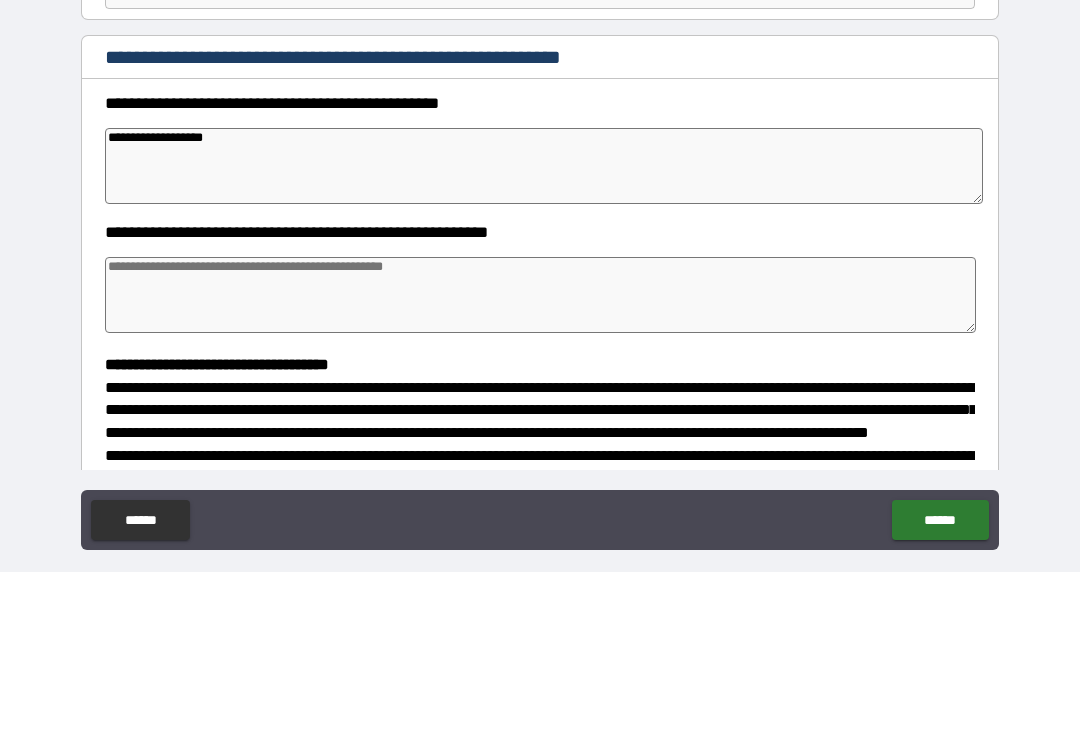type on "*" 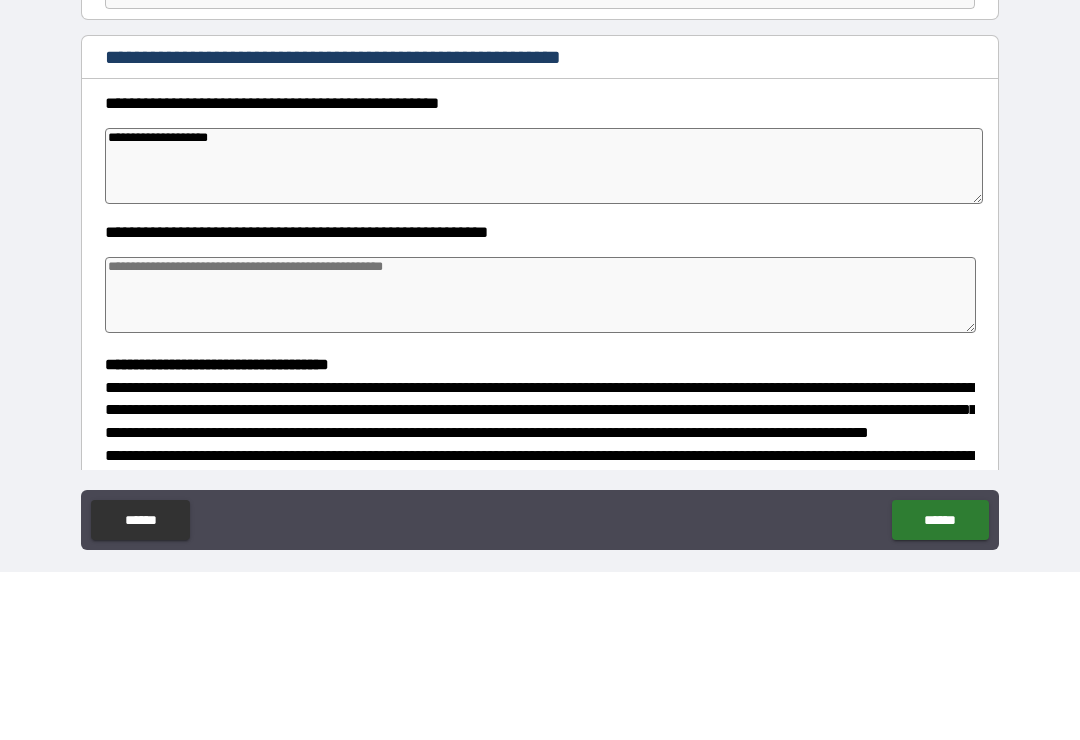 type on "*" 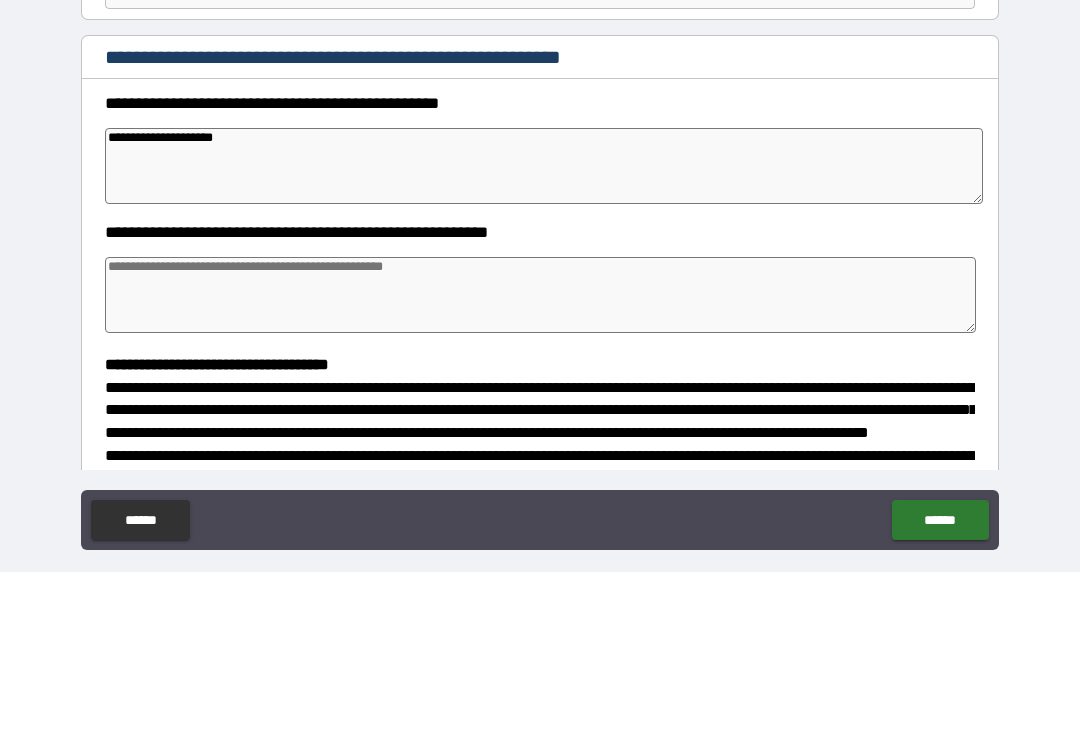 type on "*" 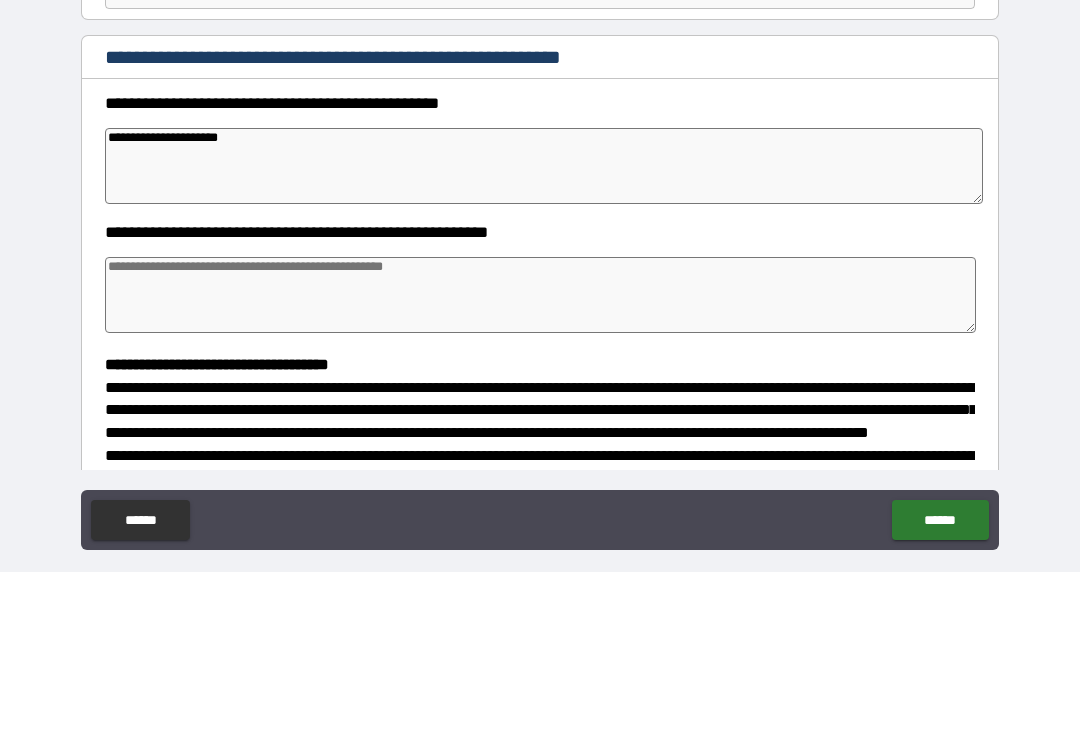type on "*" 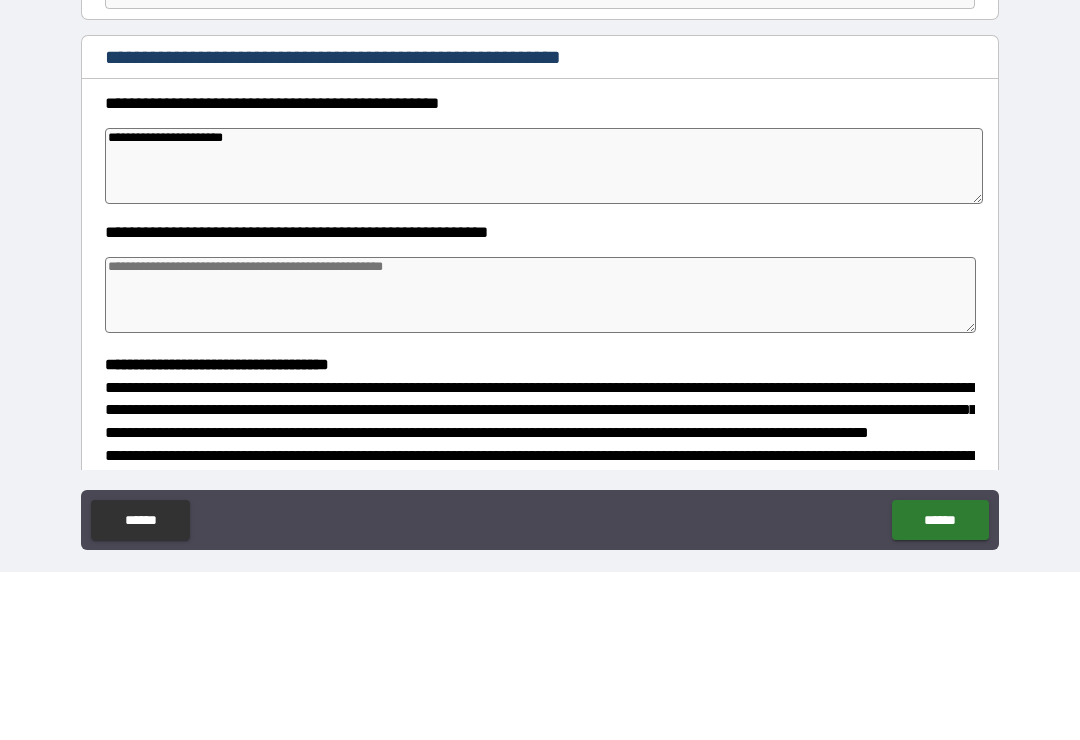 type on "*" 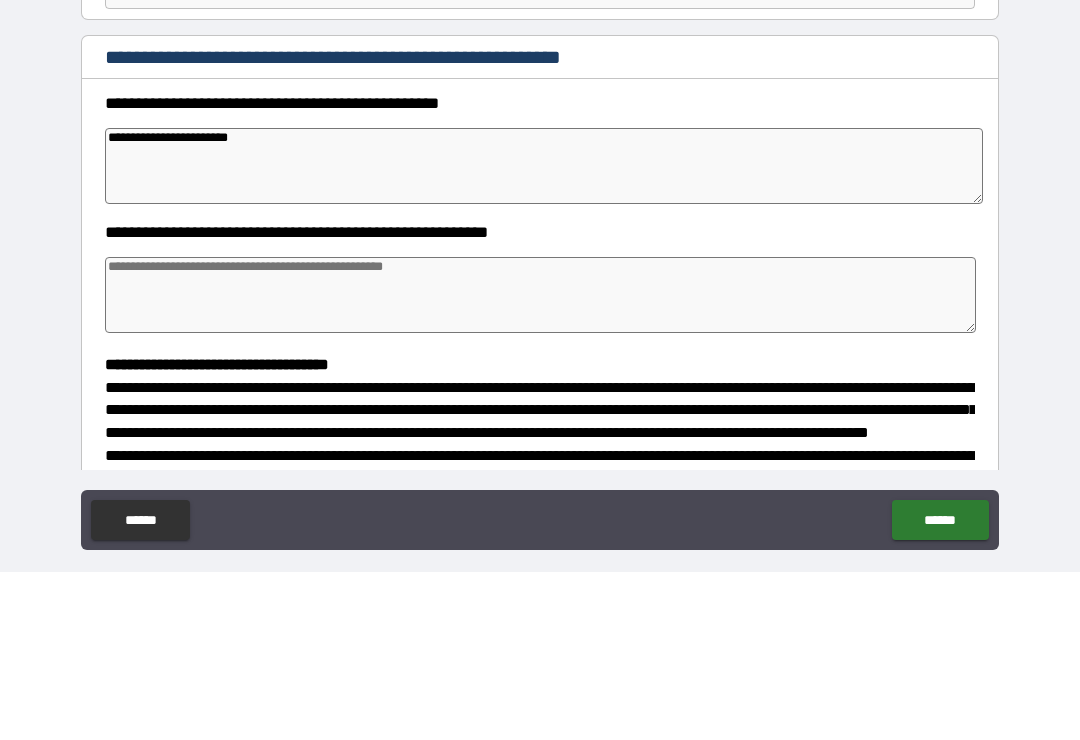type on "*" 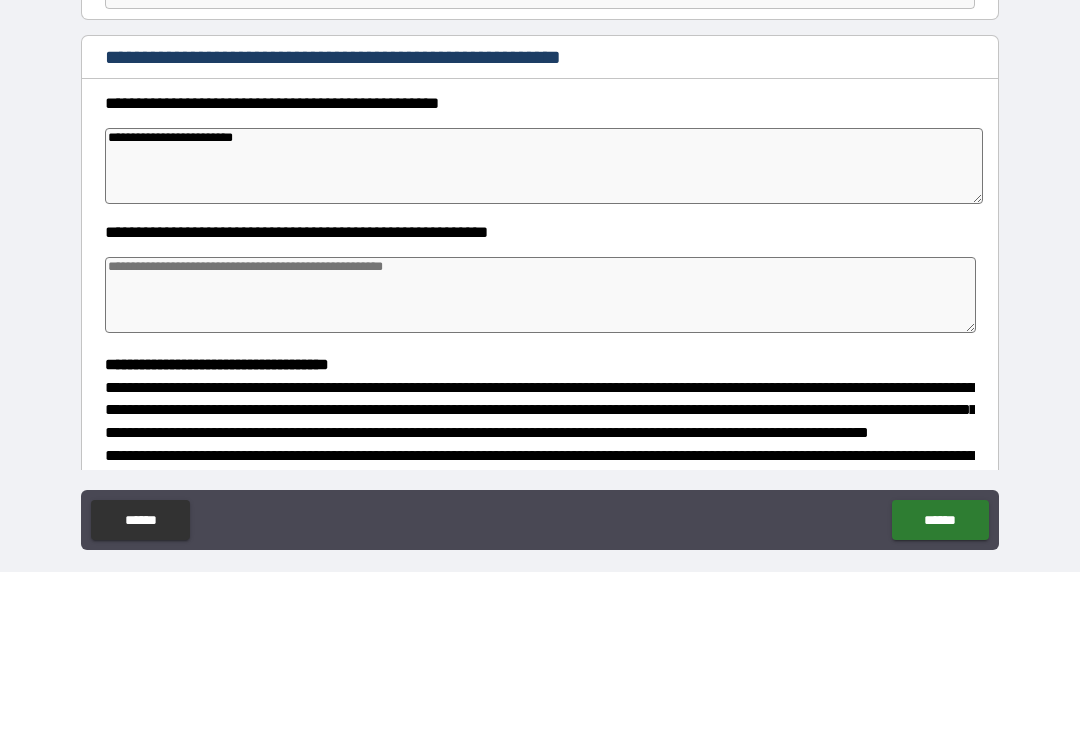 type on "*" 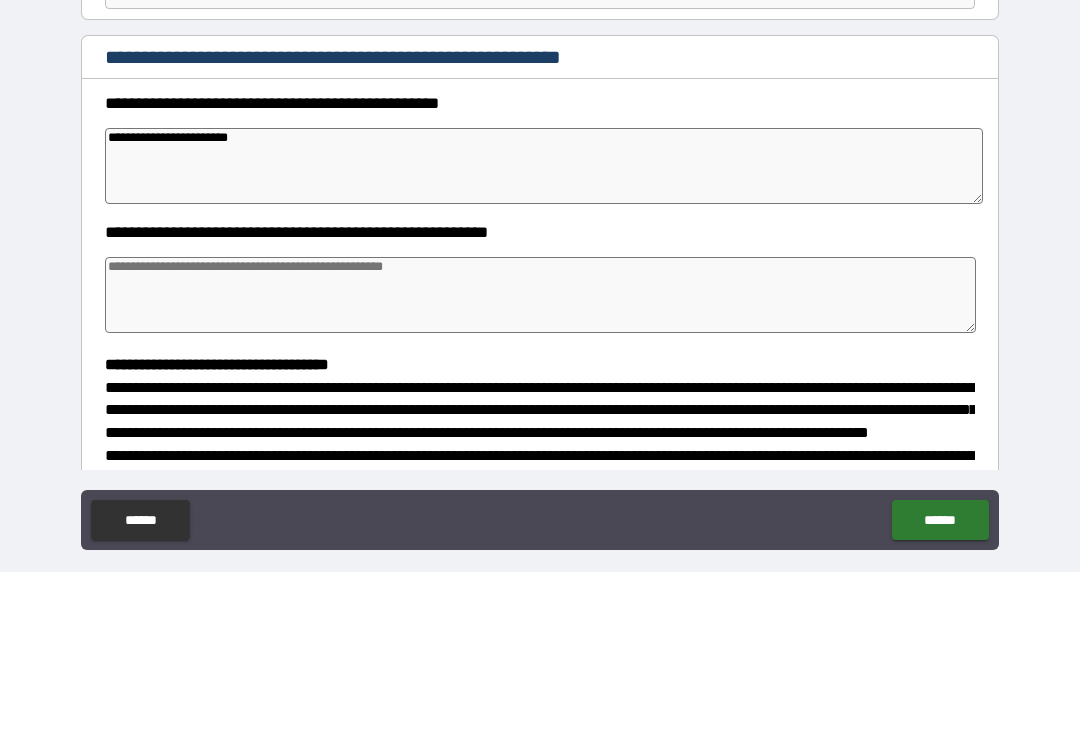 type on "*" 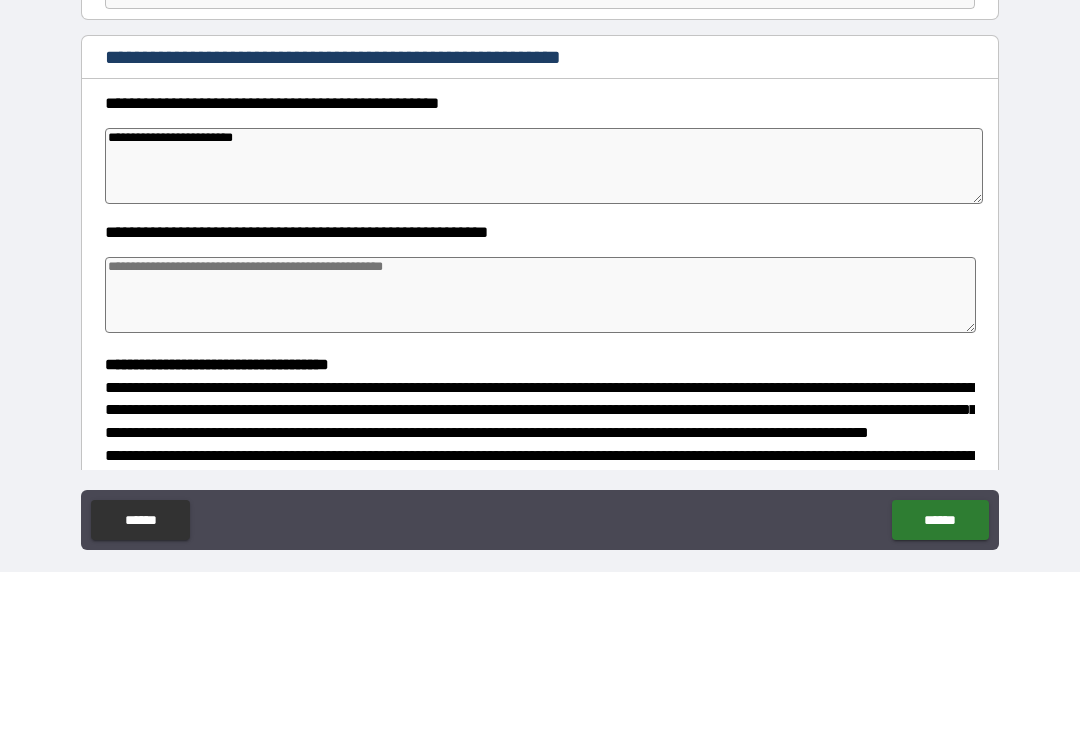 type on "*" 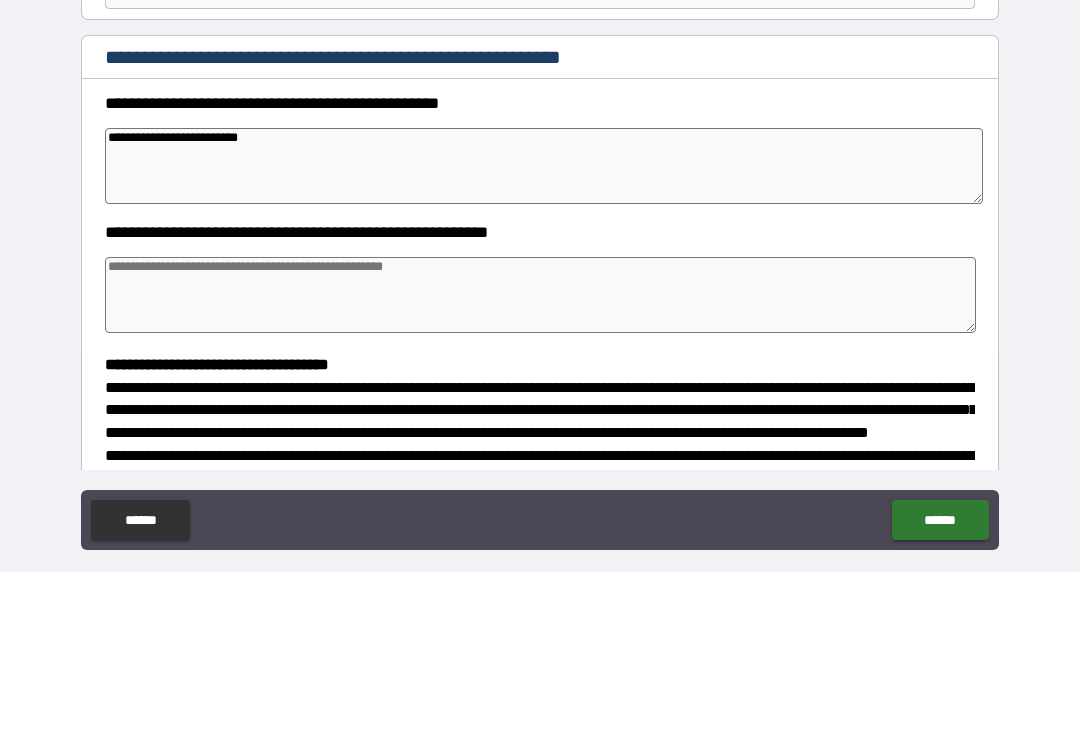 type on "*" 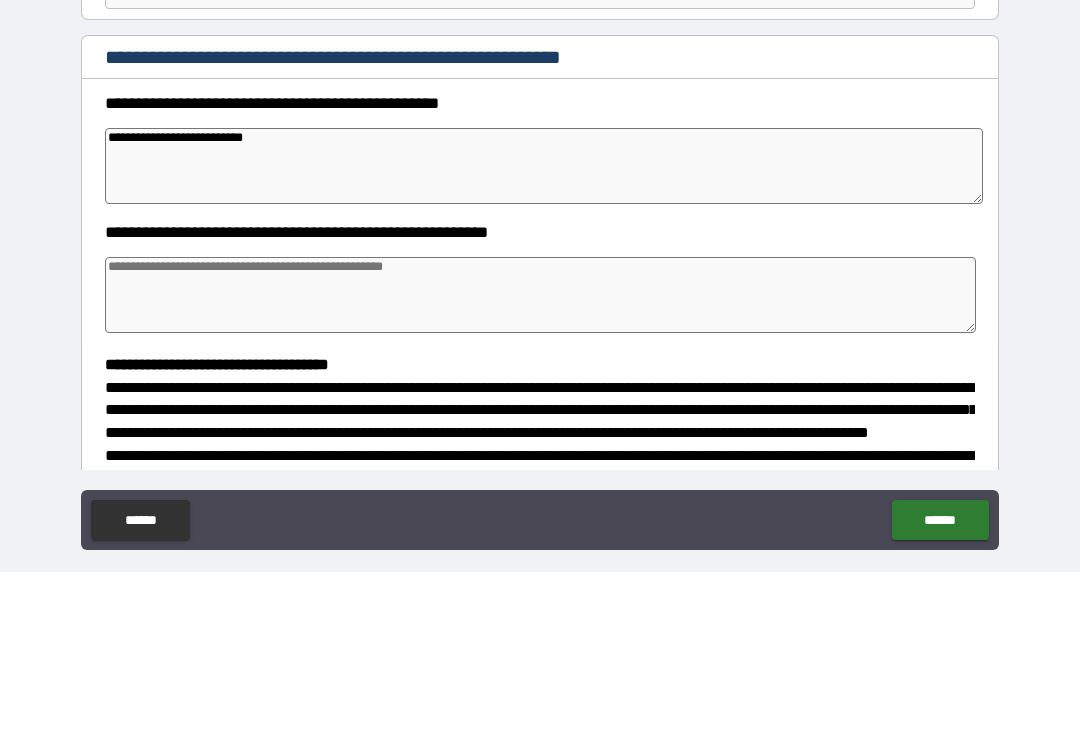 type on "*" 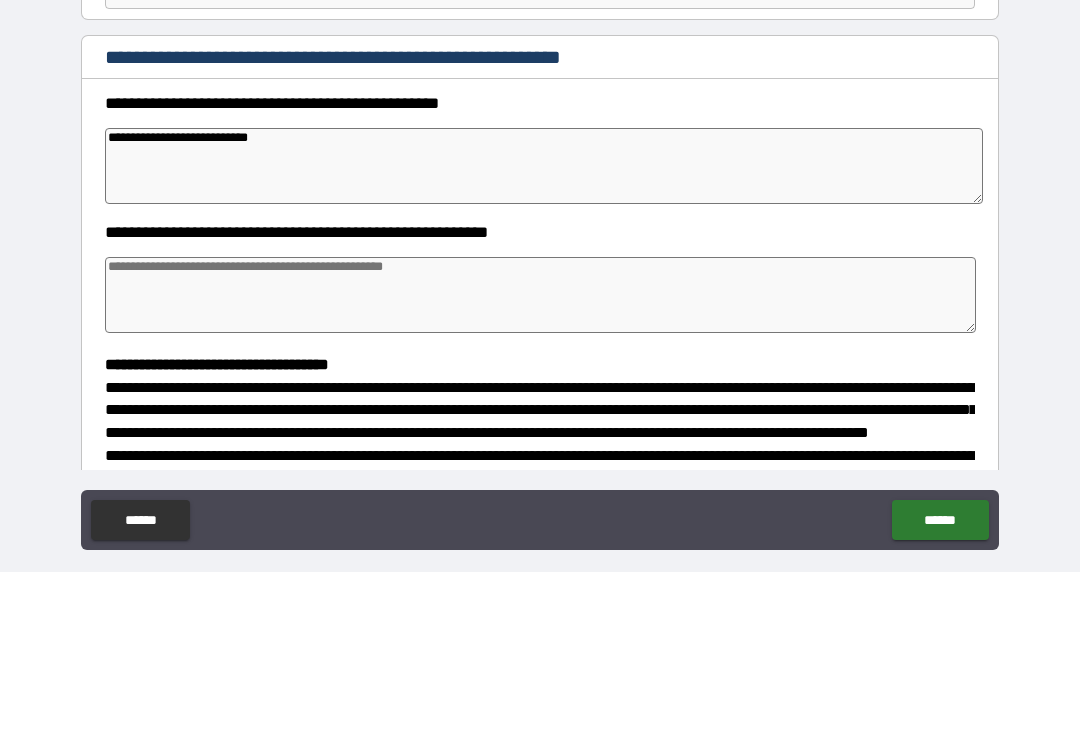 type on "*" 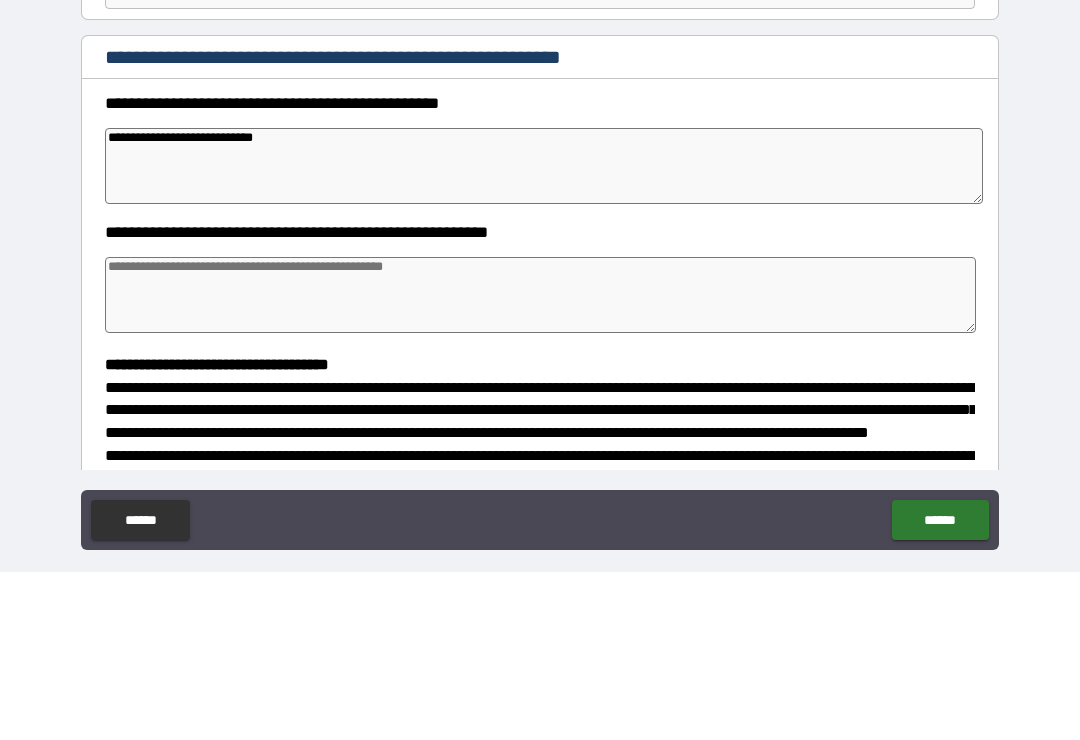 type on "*" 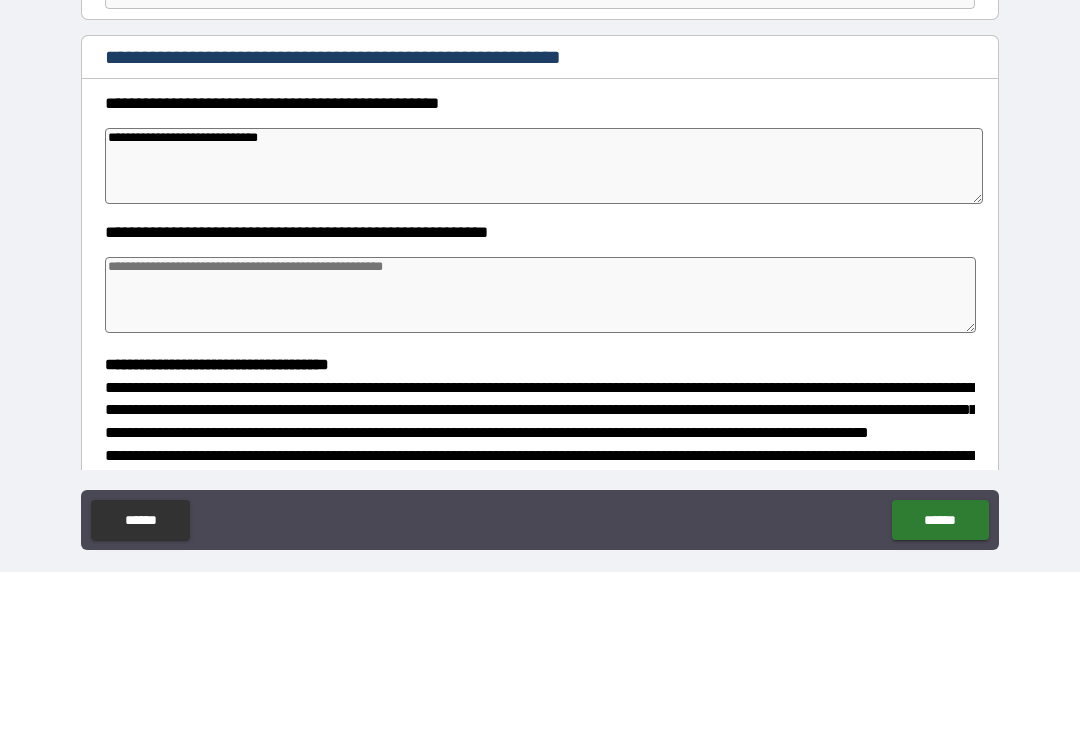 type on "*" 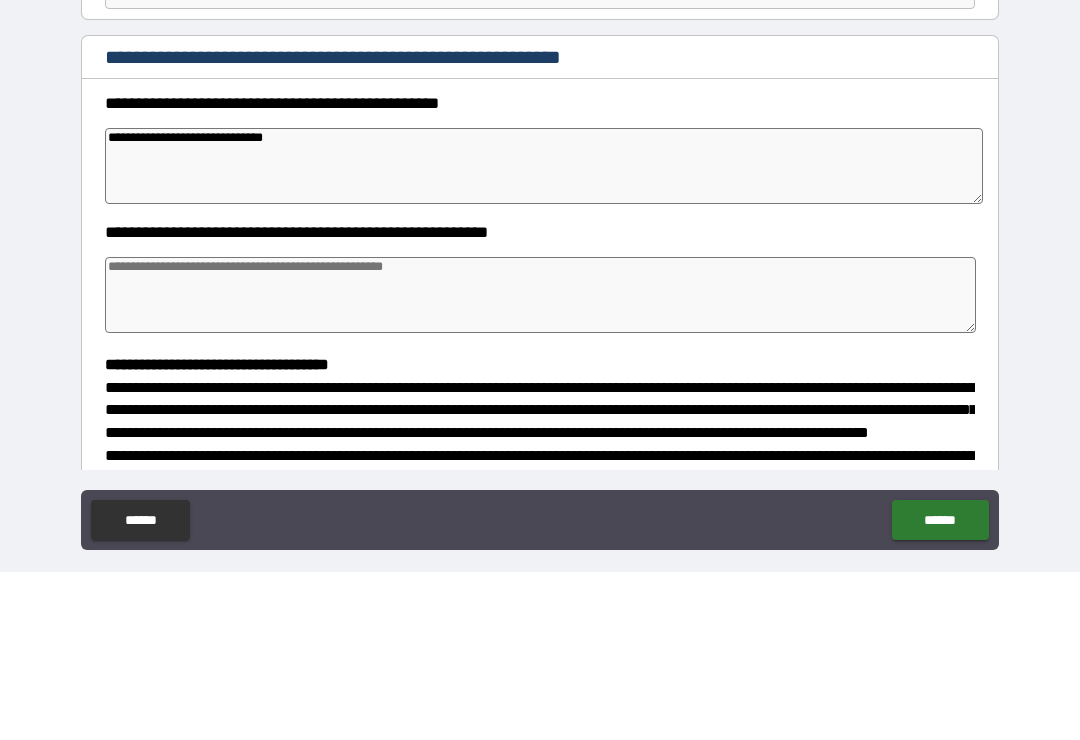 type on "*" 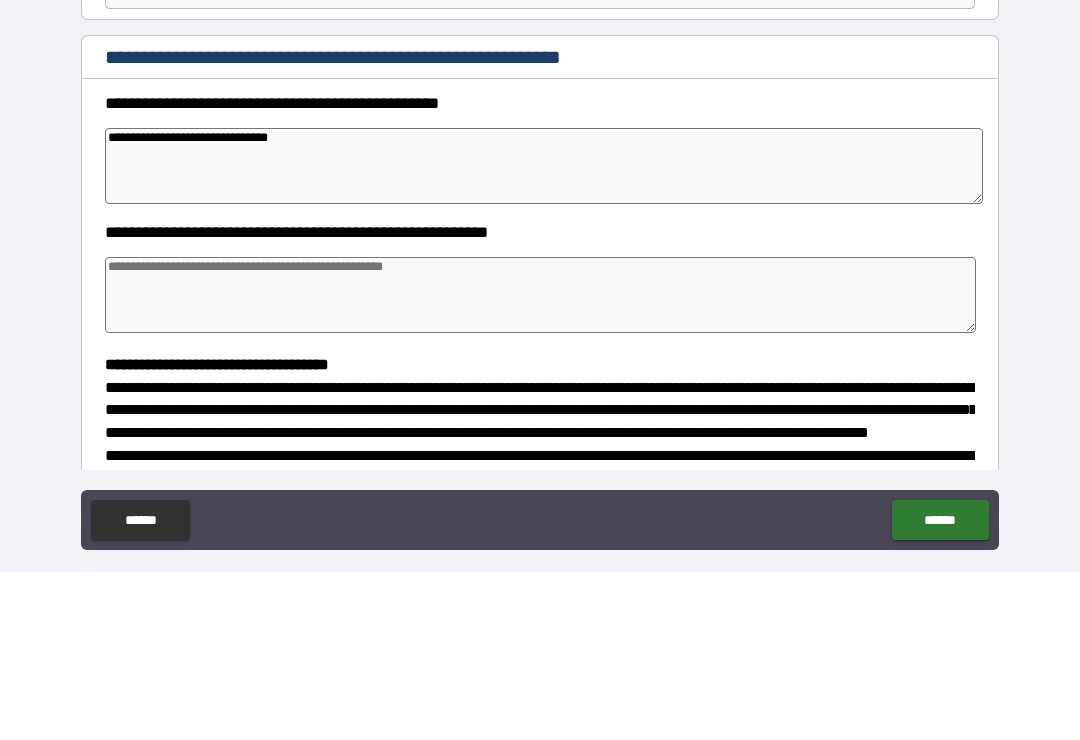 type on "*" 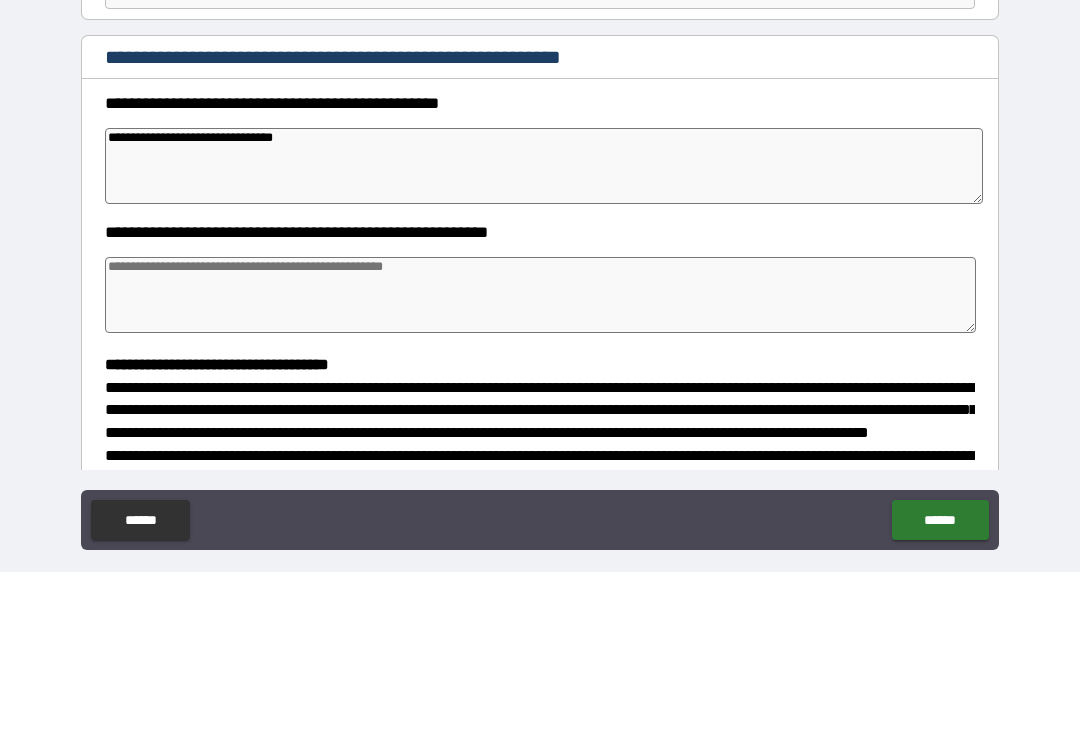 type on "*" 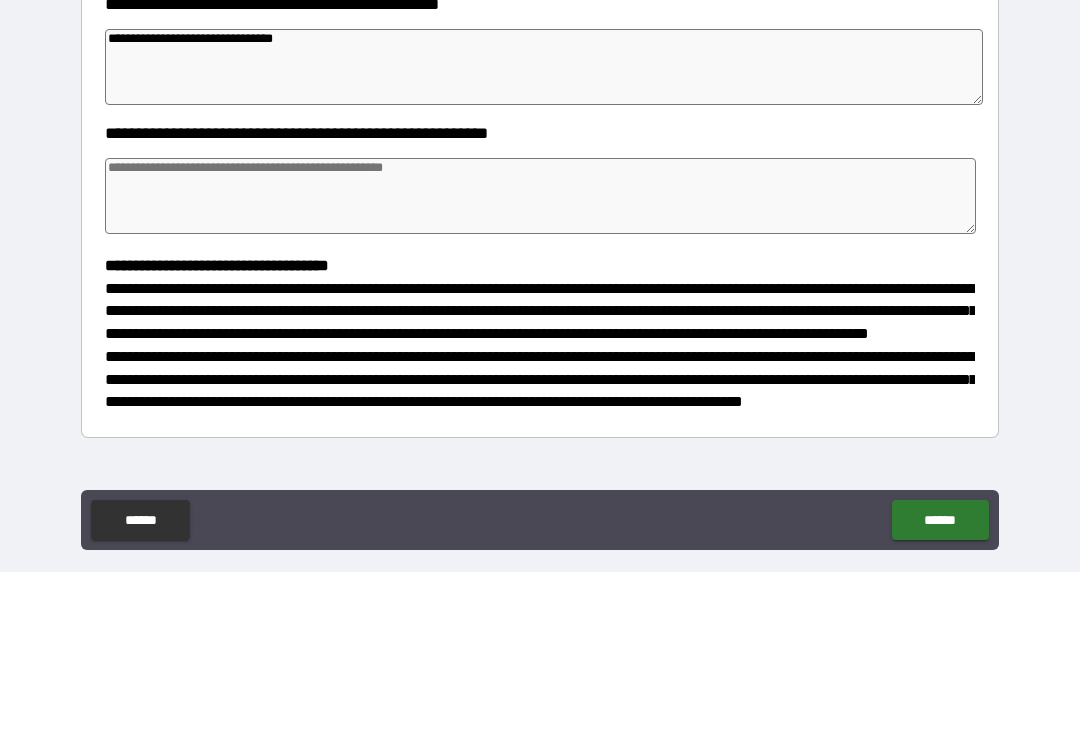 scroll, scrollTop: 206, scrollLeft: 0, axis: vertical 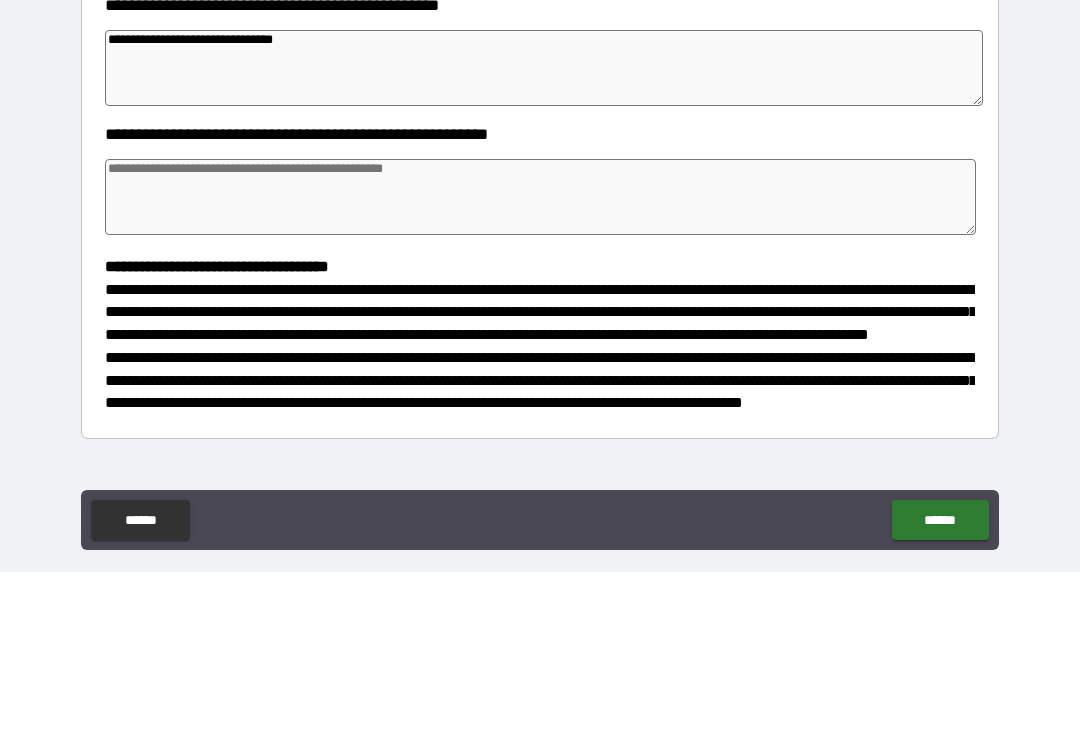 type on "**********" 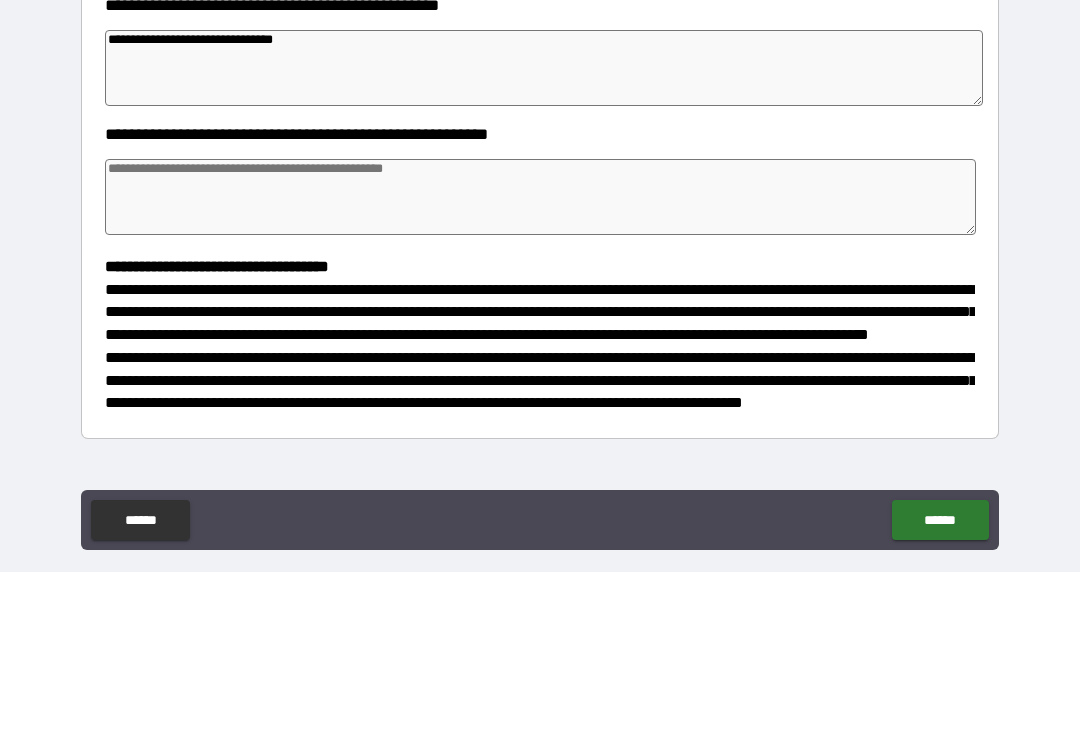 type on "*" 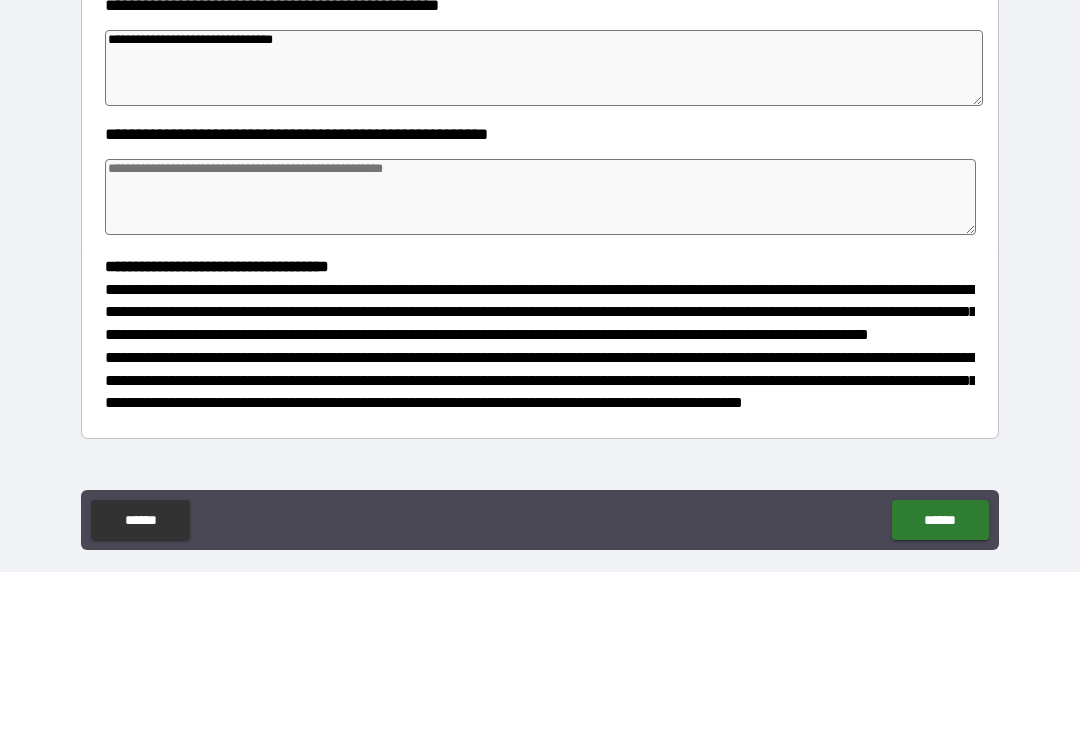 type on "*" 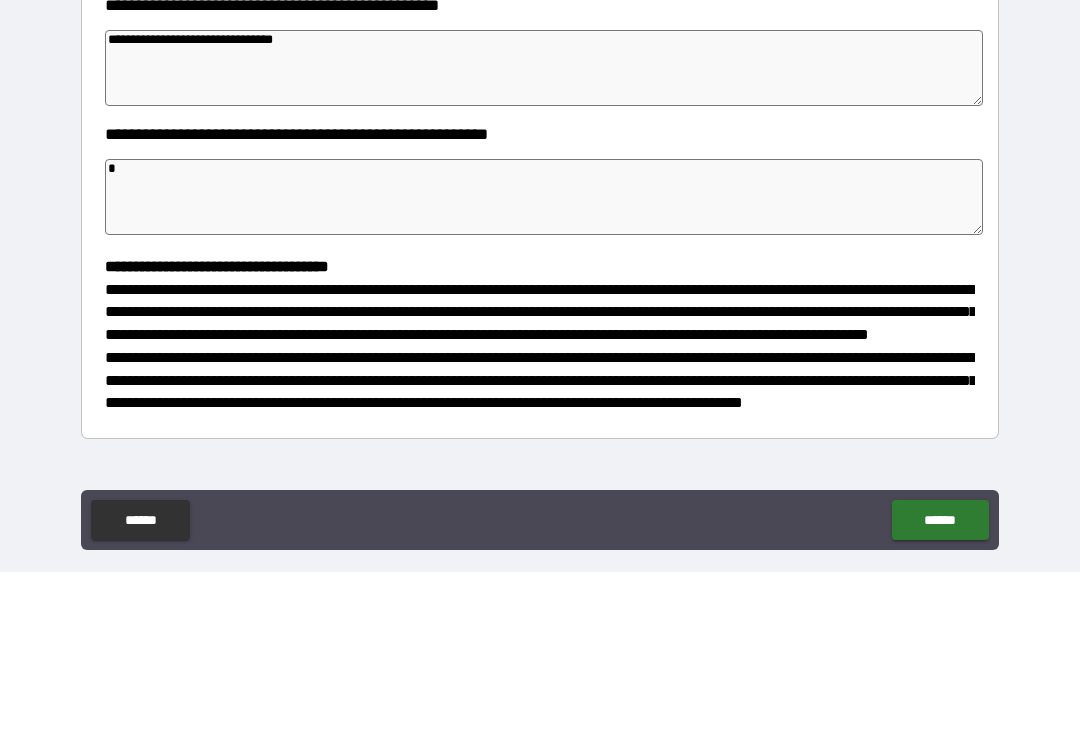 type on "*" 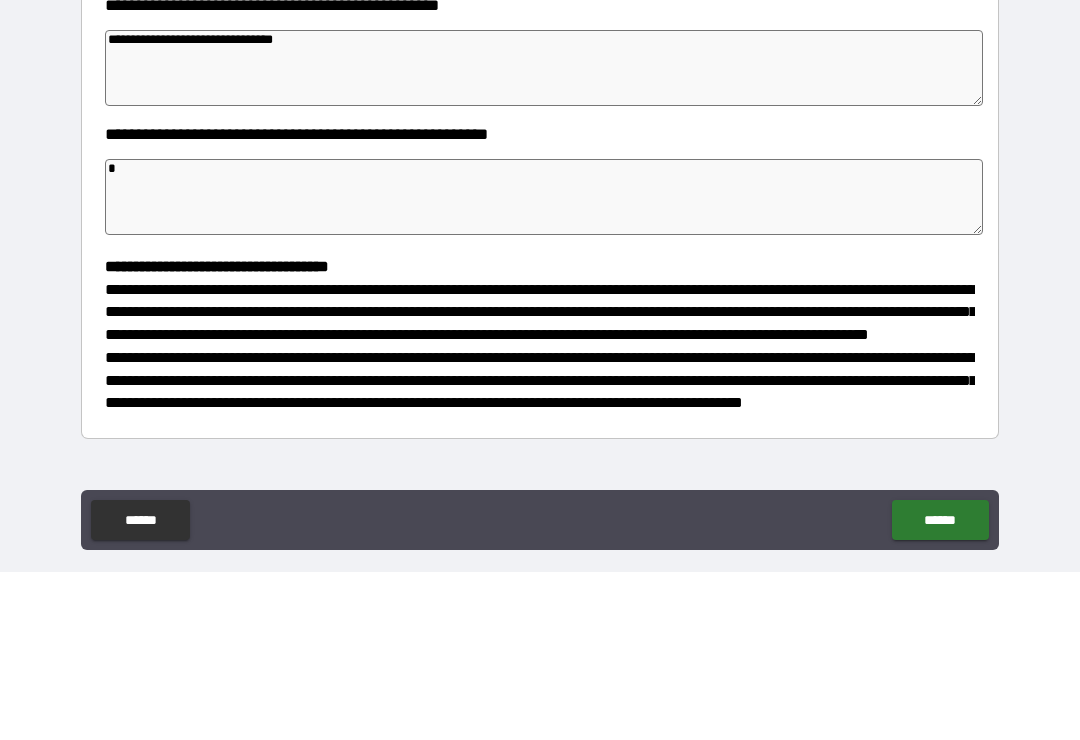 type on "**" 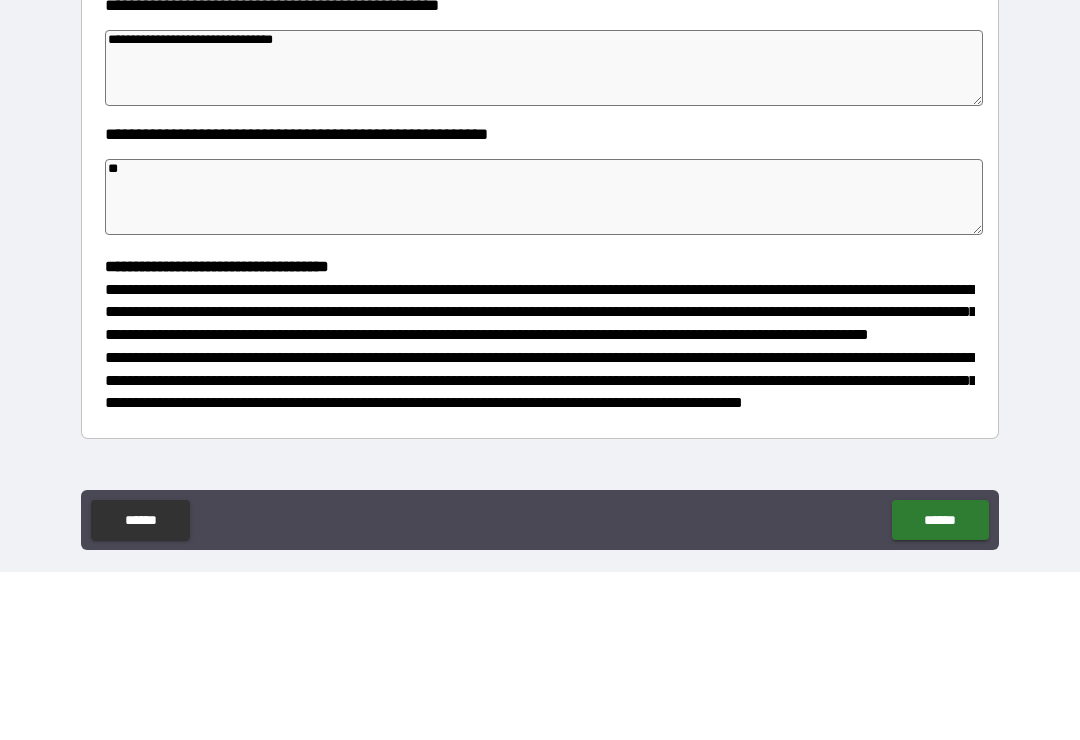 type on "*" 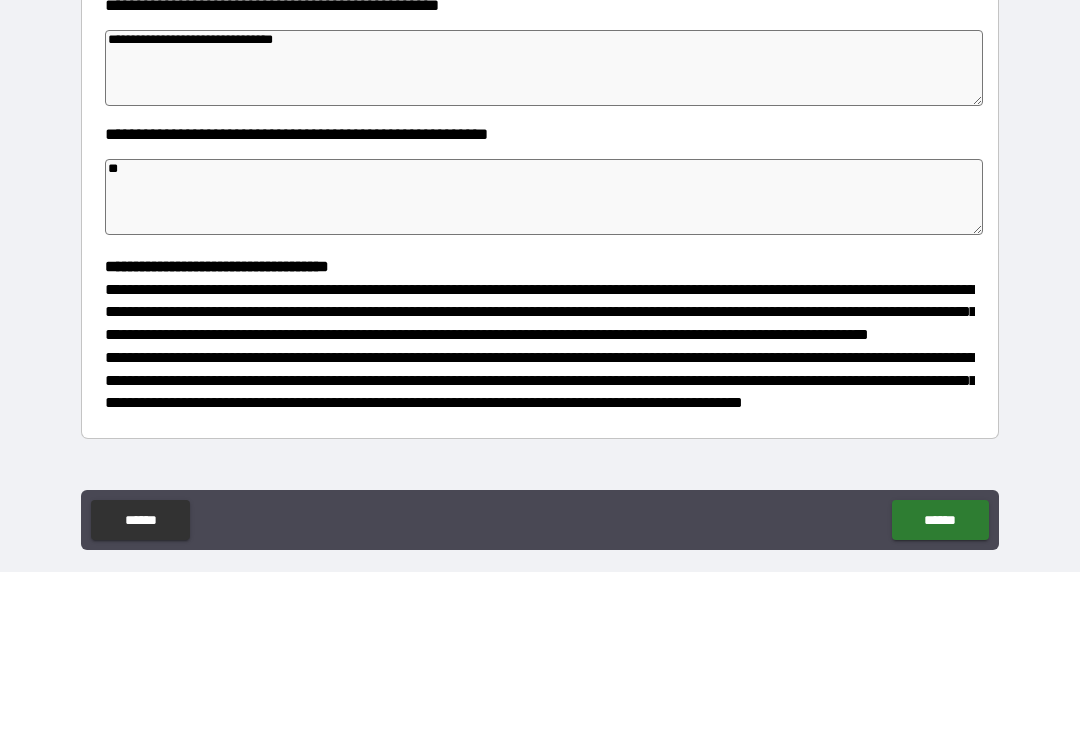 type on "*" 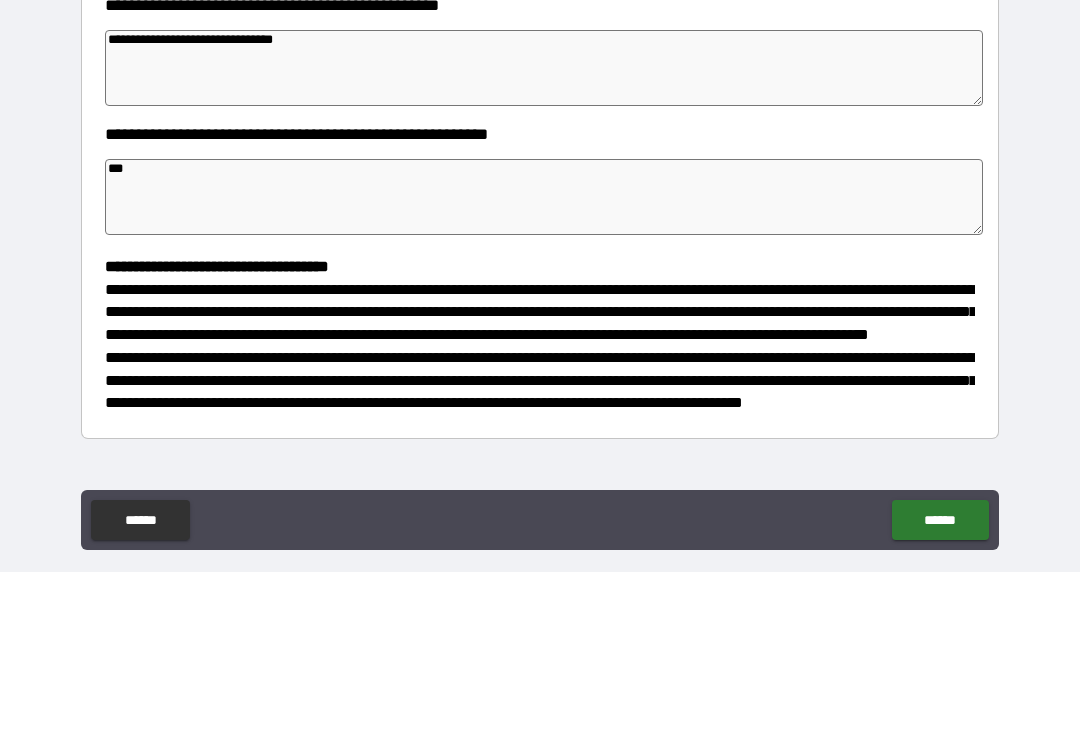 type on "*" 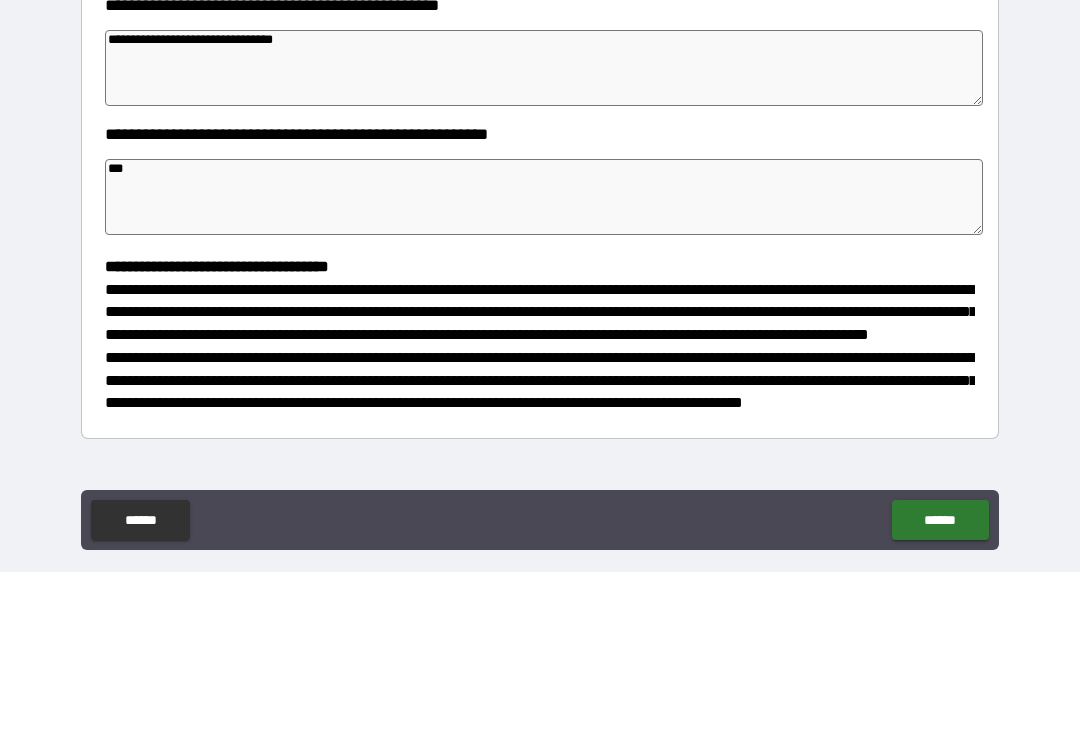 type on "*" 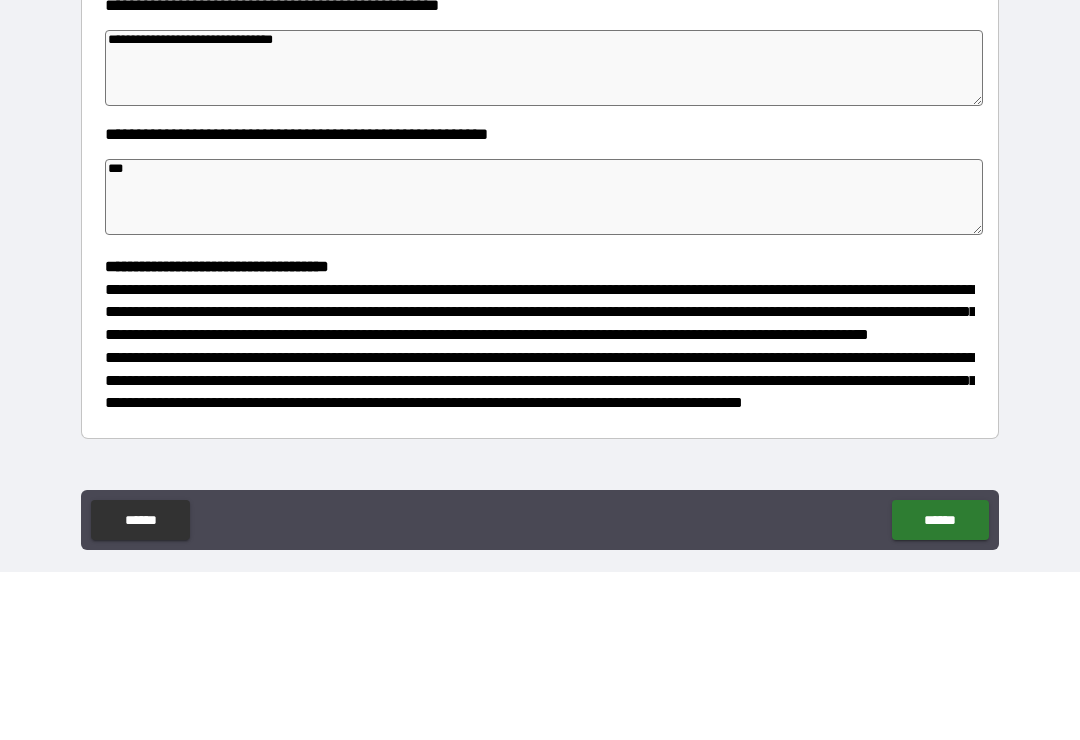 type on "*" 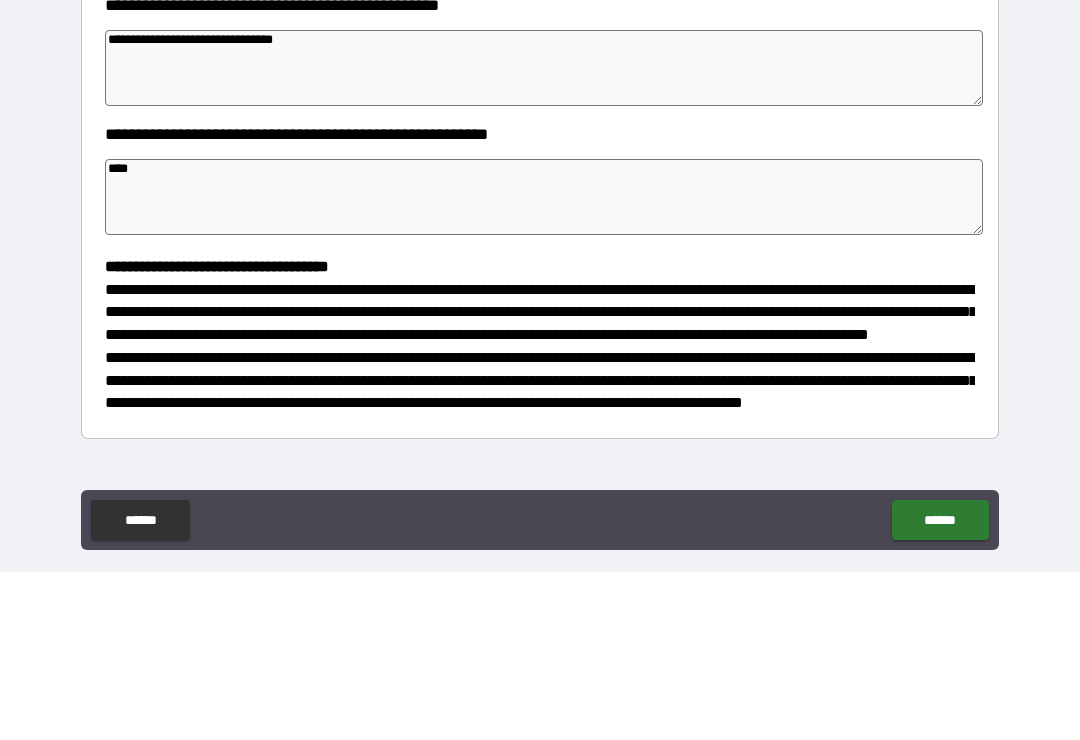 type on "*" 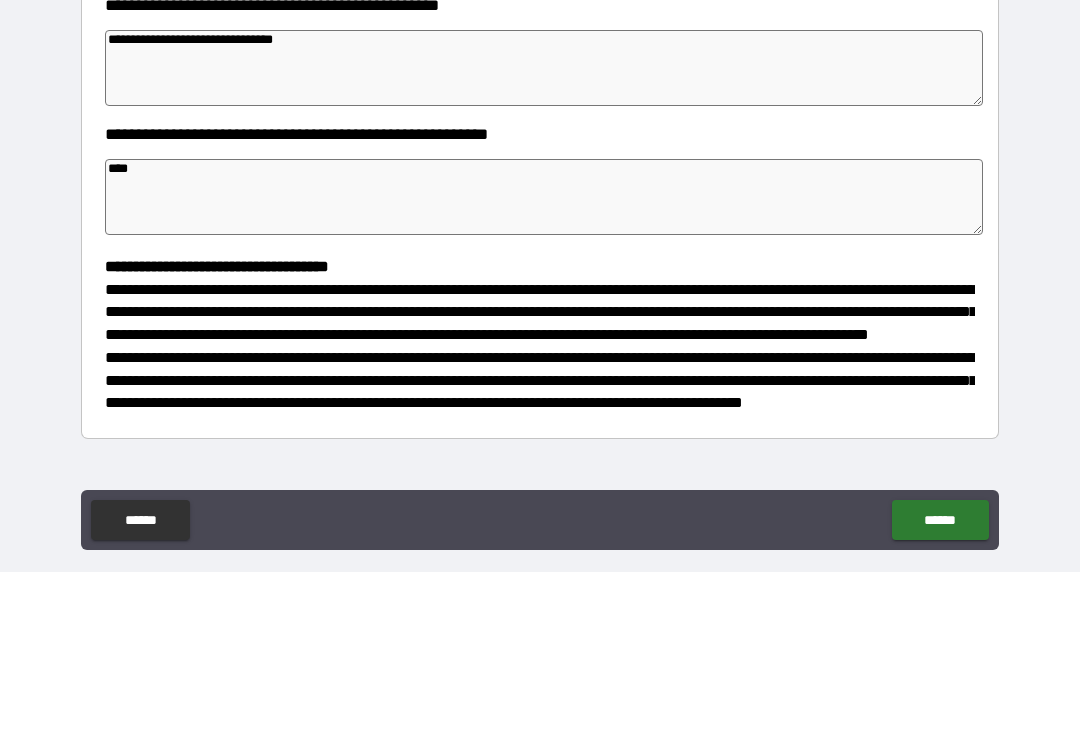 type on "*" 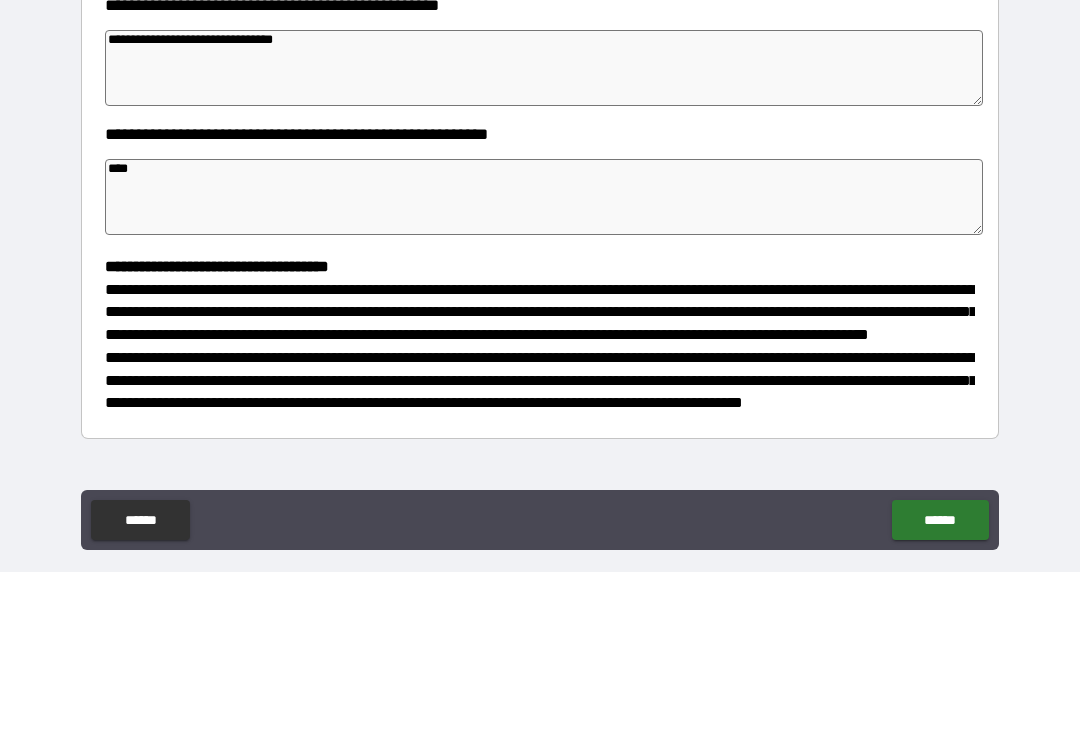 type on "*" 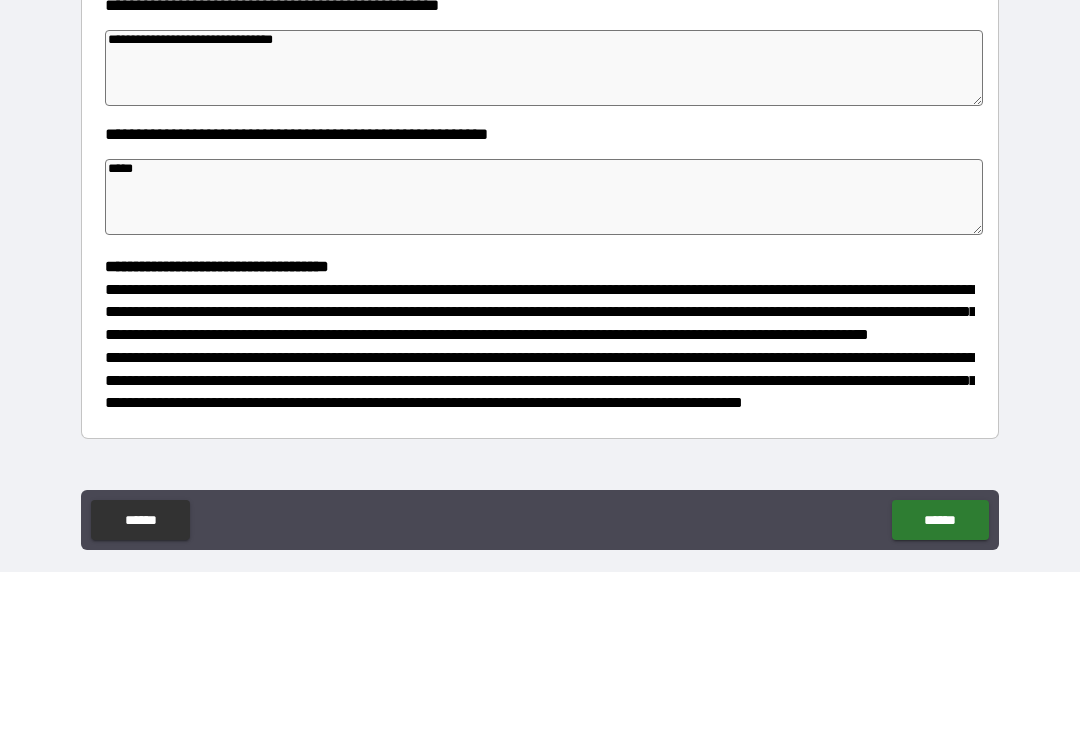 type on "*" 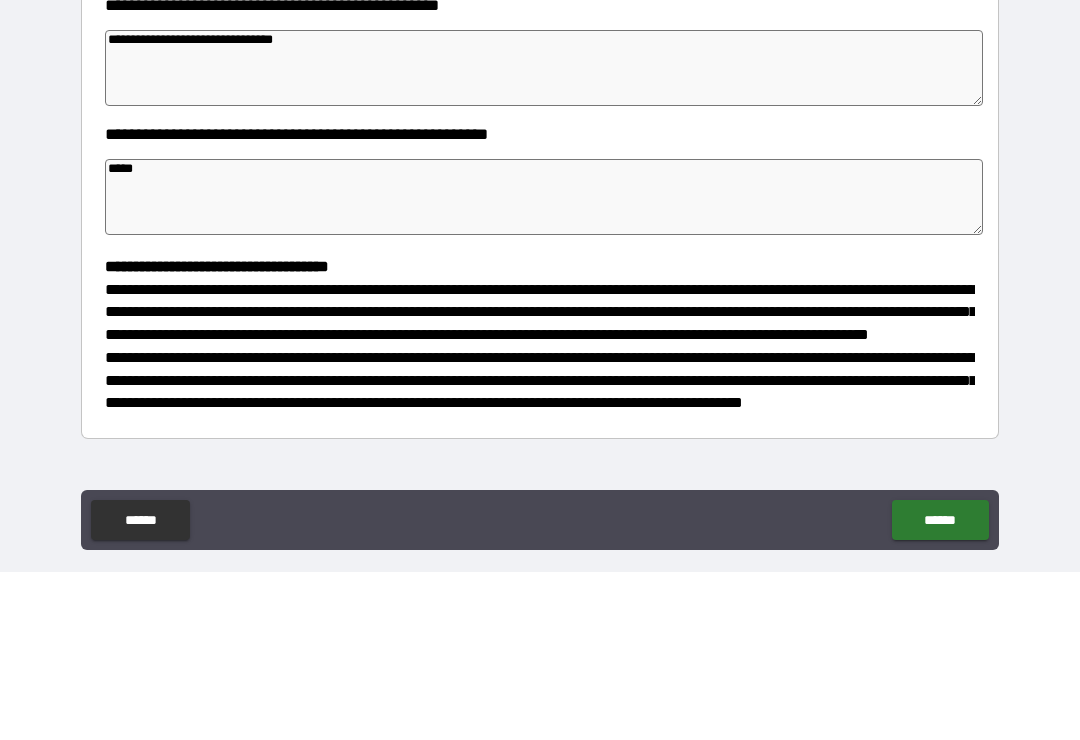 type on "*" 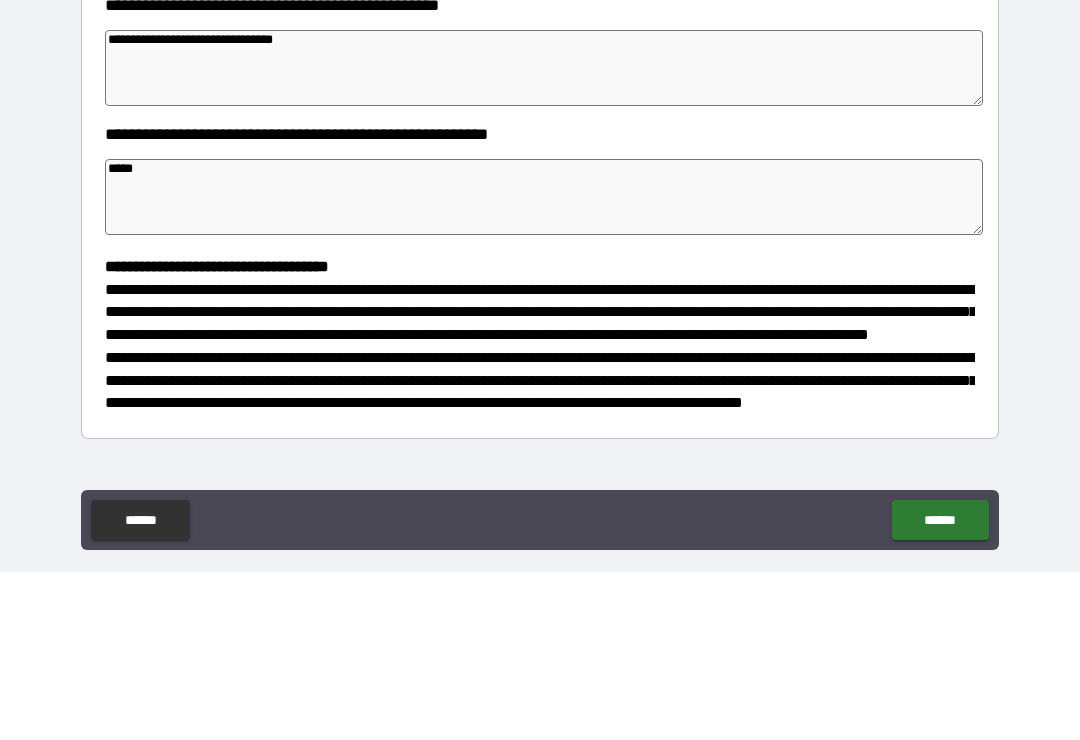 type on "*" 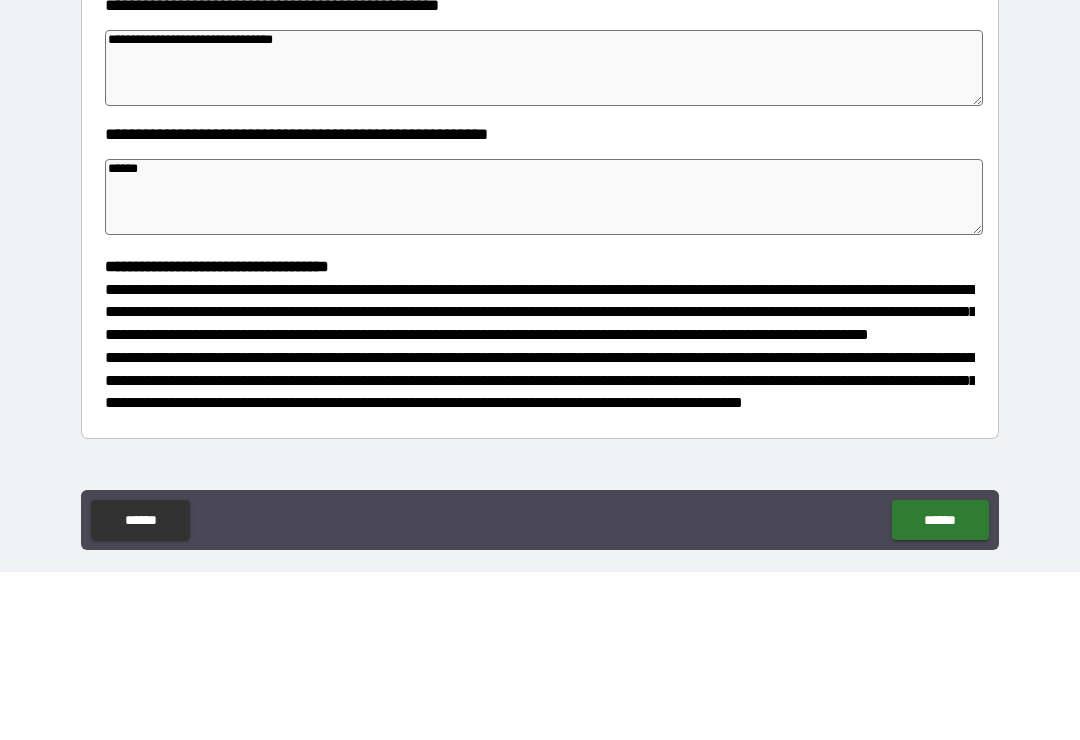type on "*" 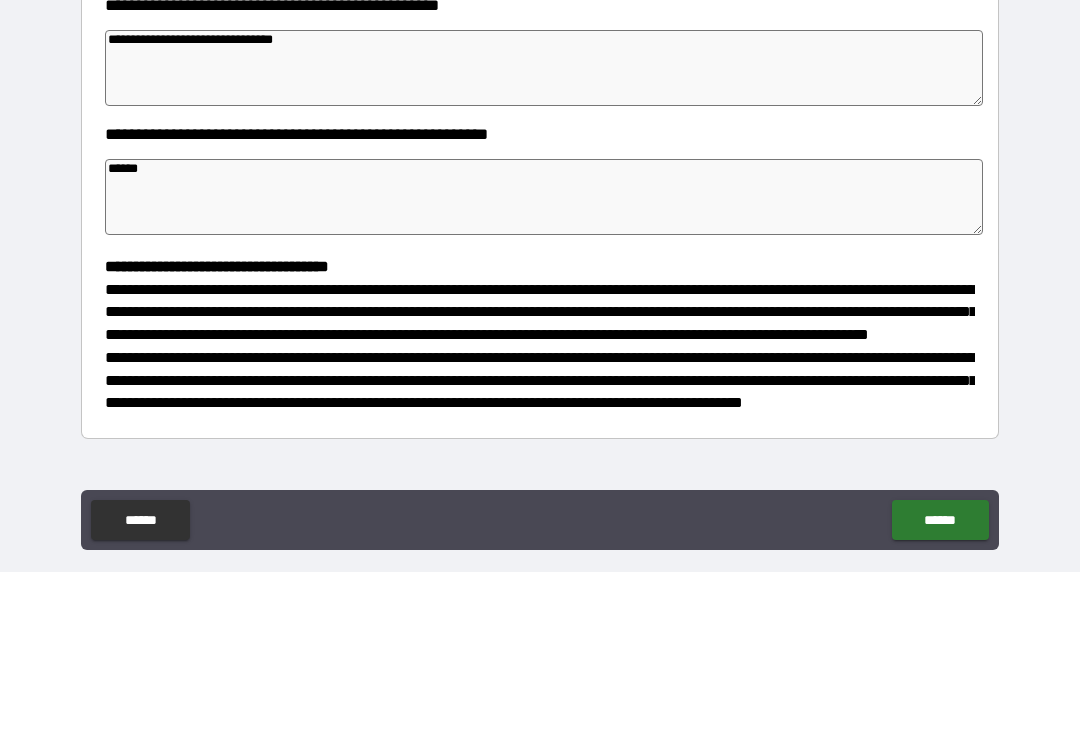 type on "*******" 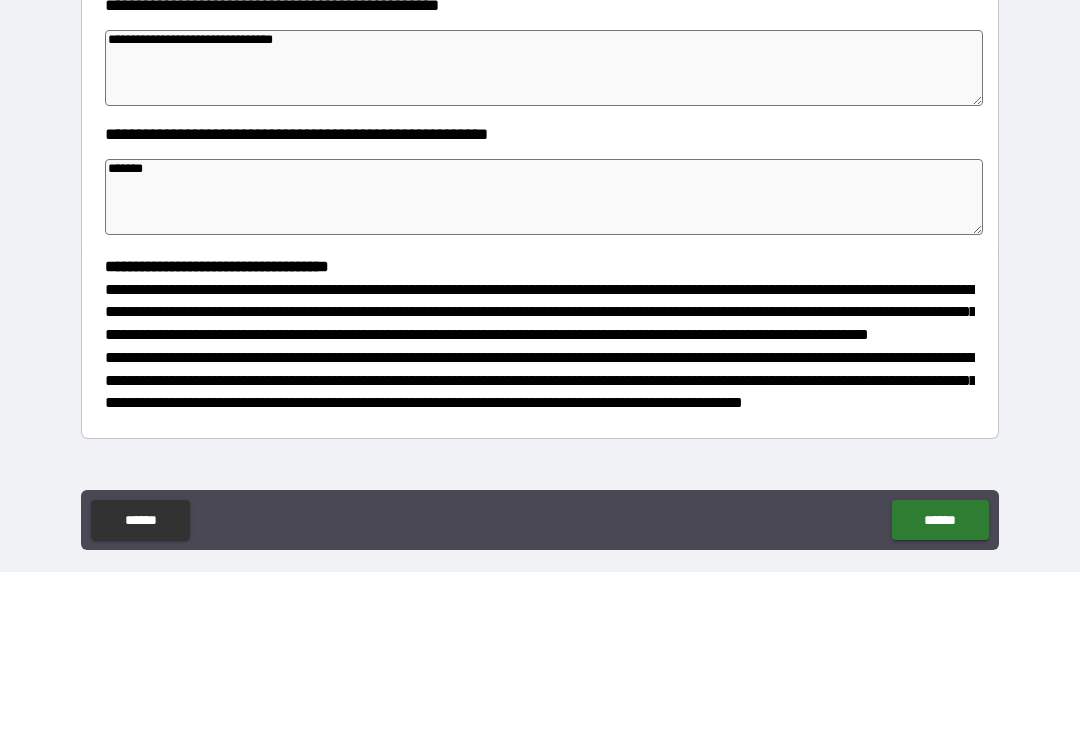 type on "*" 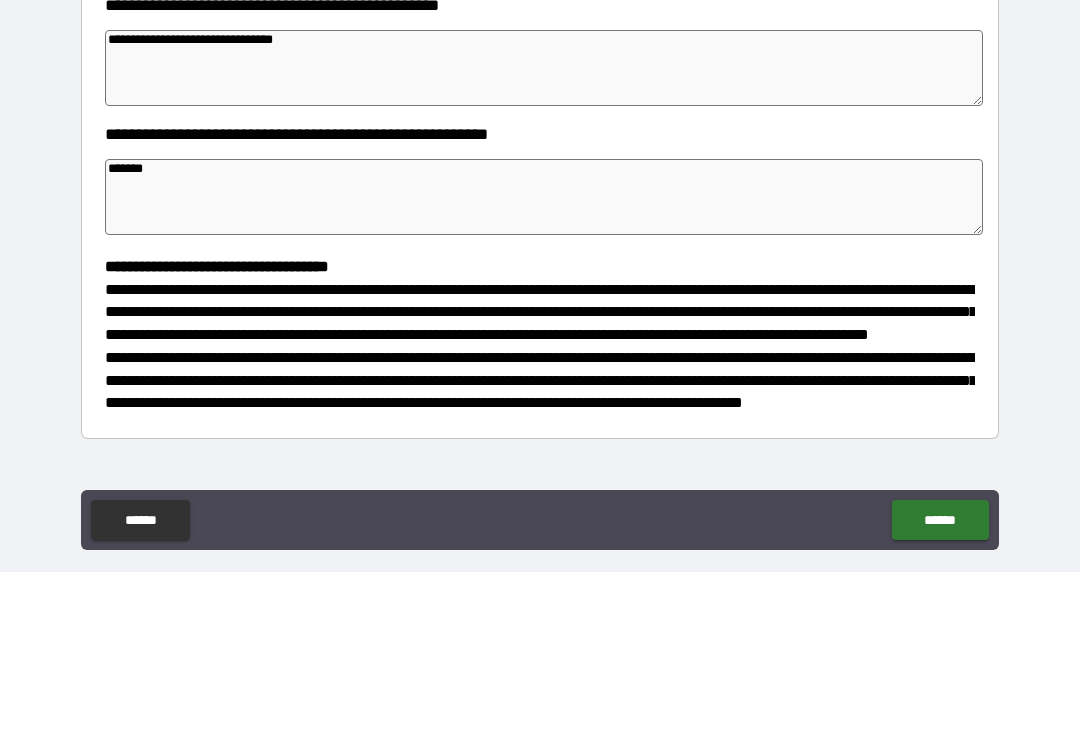 type on "*" 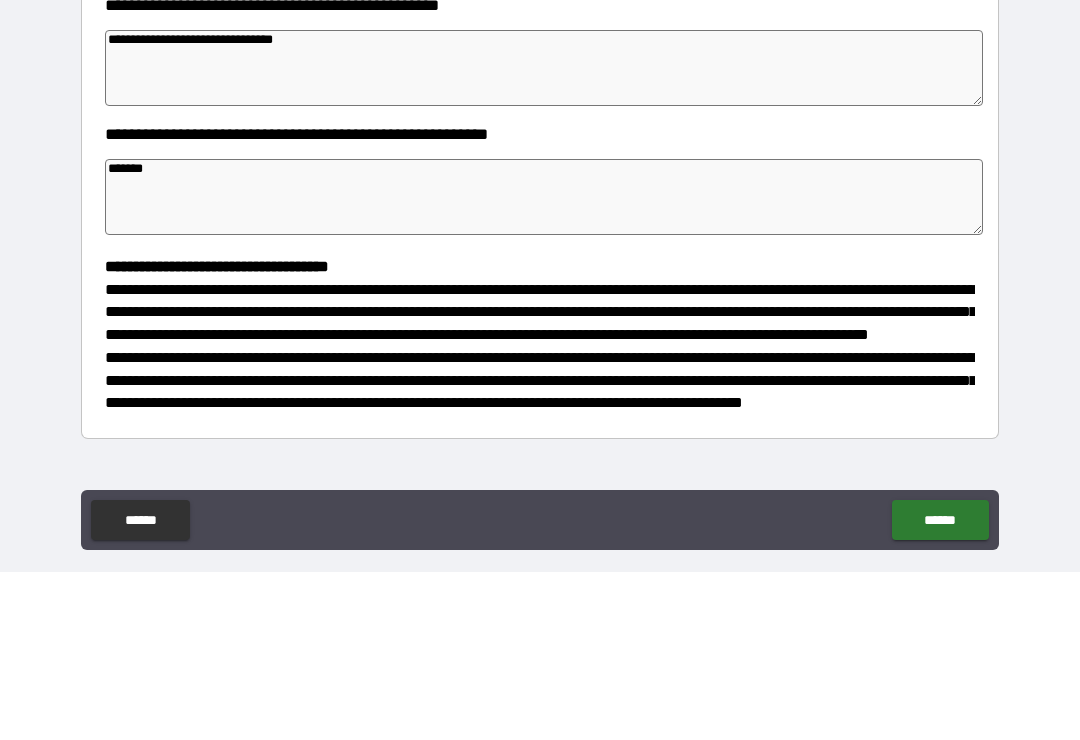 type on "*" 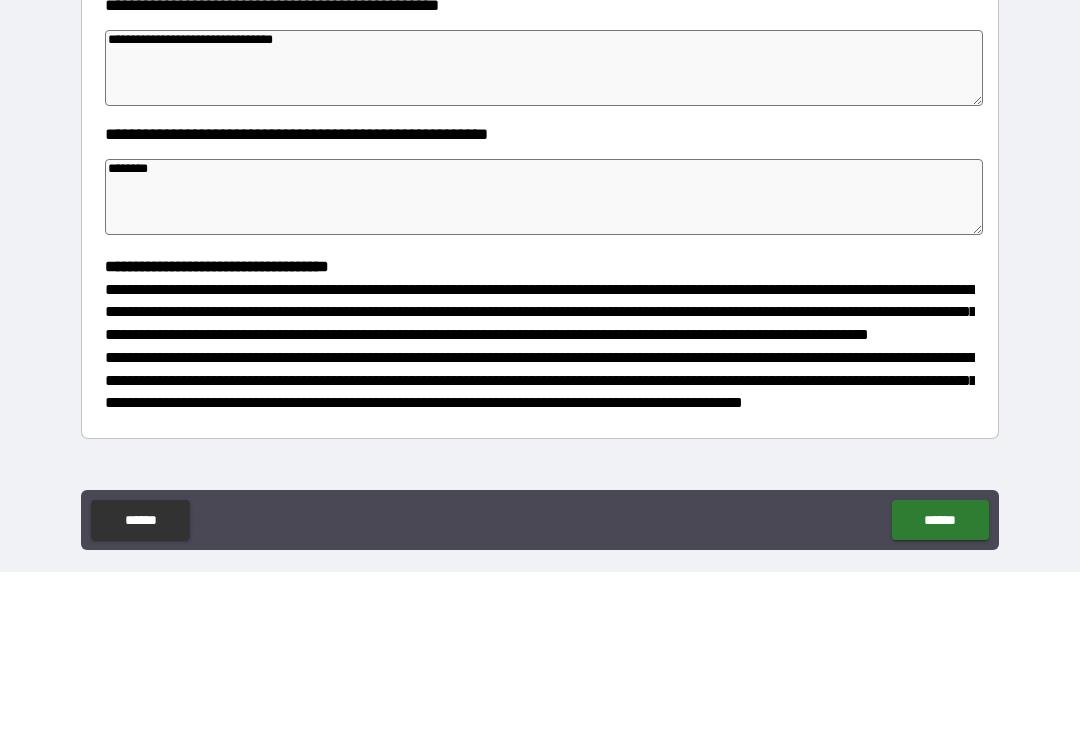 type on "*" 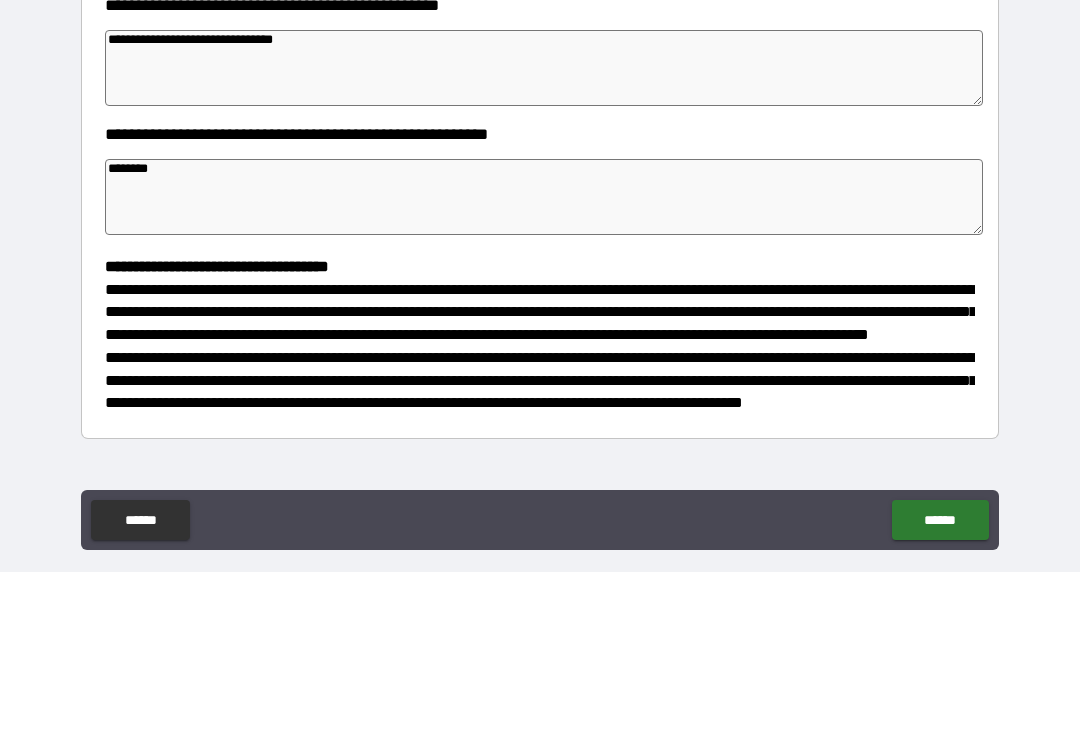 type 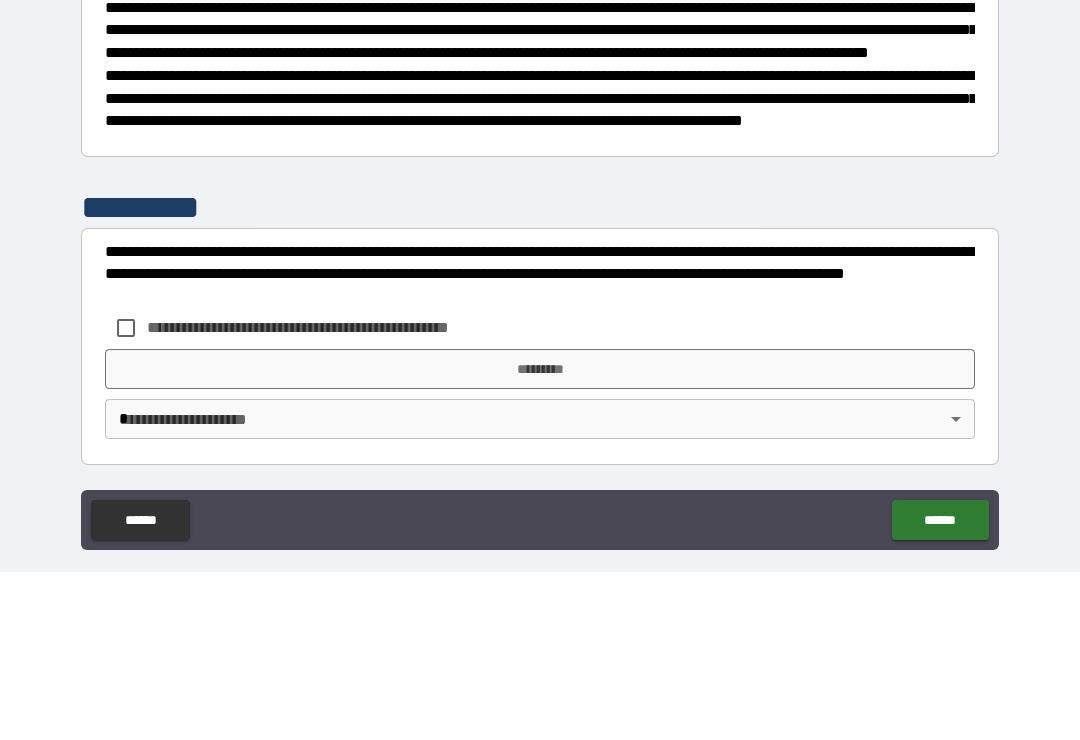 scroll, scrollTop: 526, scrollLeft: 0, axis: vertical 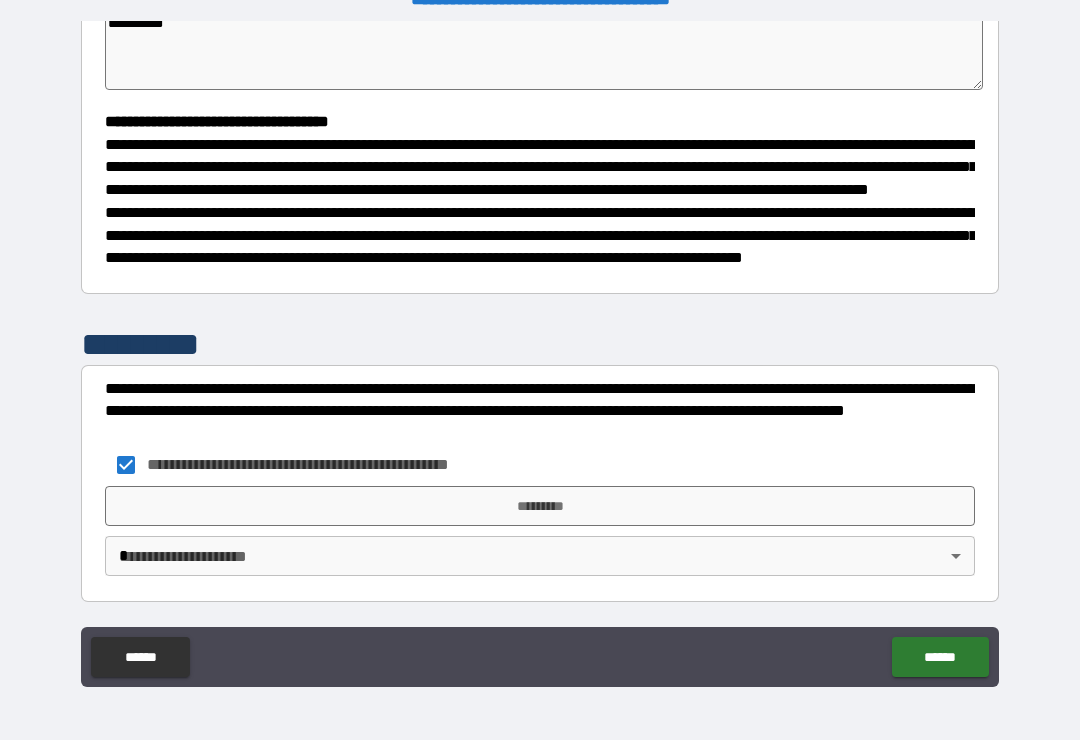 click on "*********" at bounding box center [540, 506] 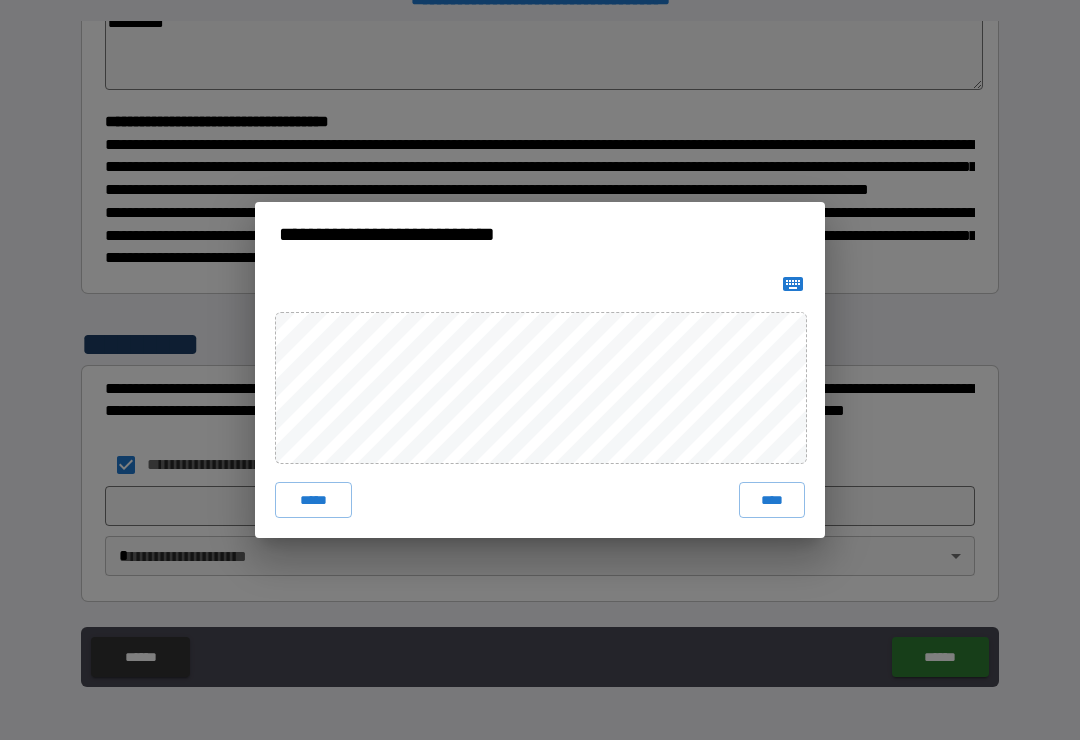 click on "****" at bounding box center (772, 500) 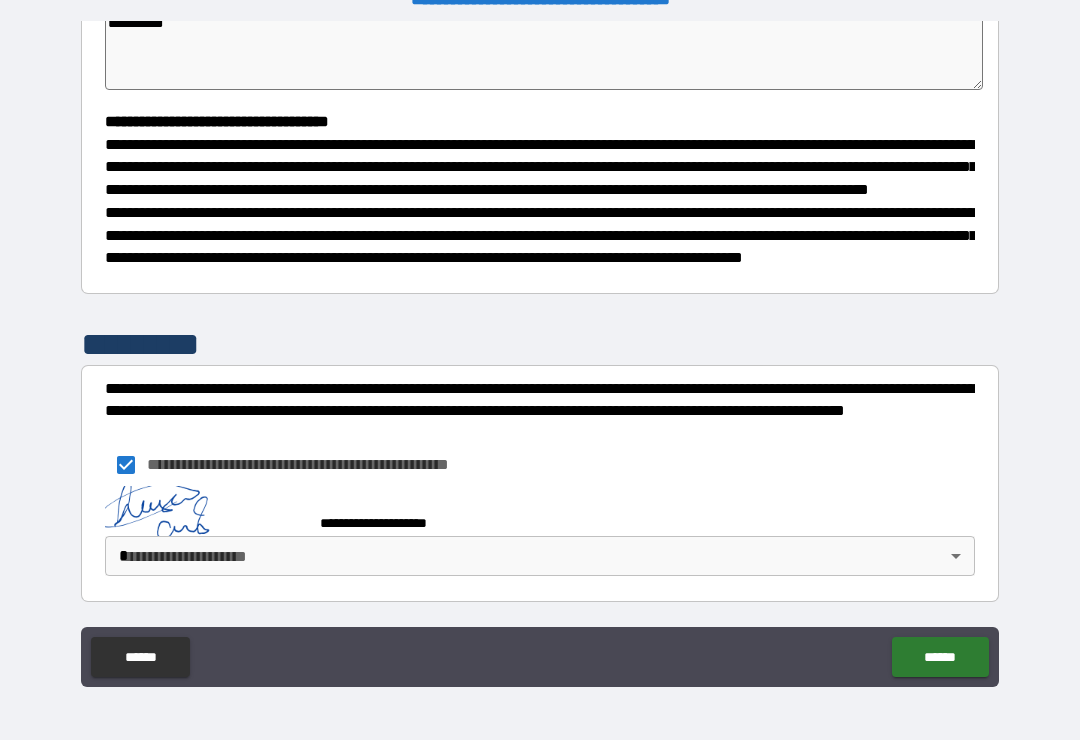 scroll, scrollTop: 516, scrollLeft: 0, axis: vertical 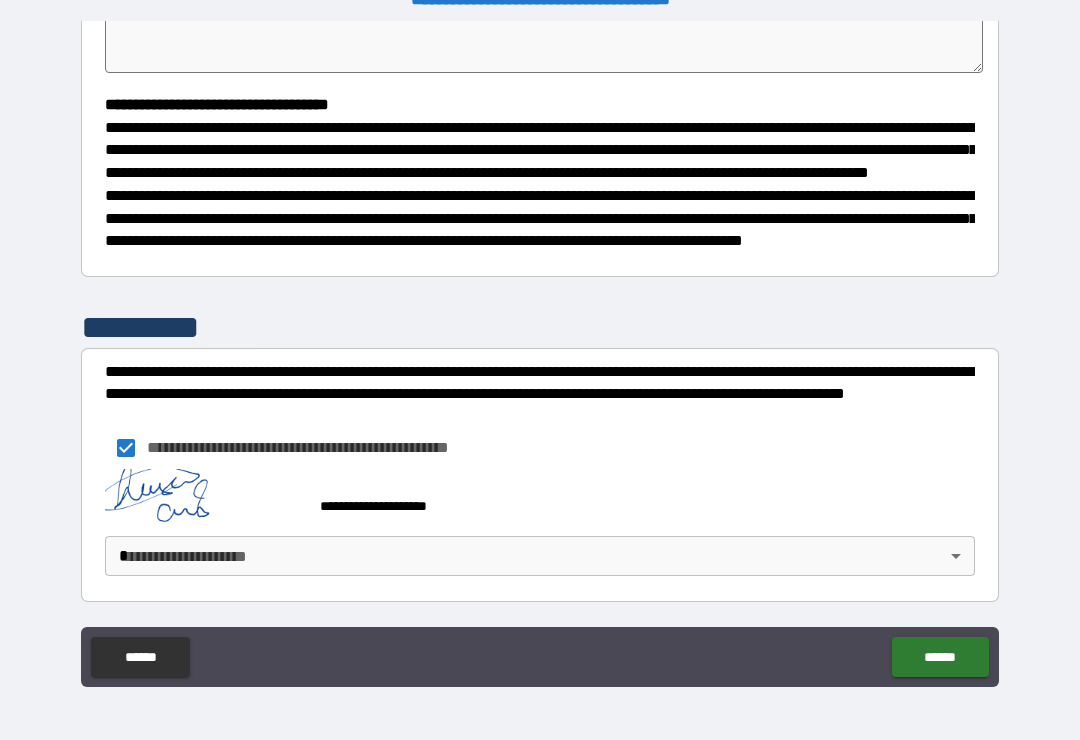 click on "**********" at bounding box center [540, 354] 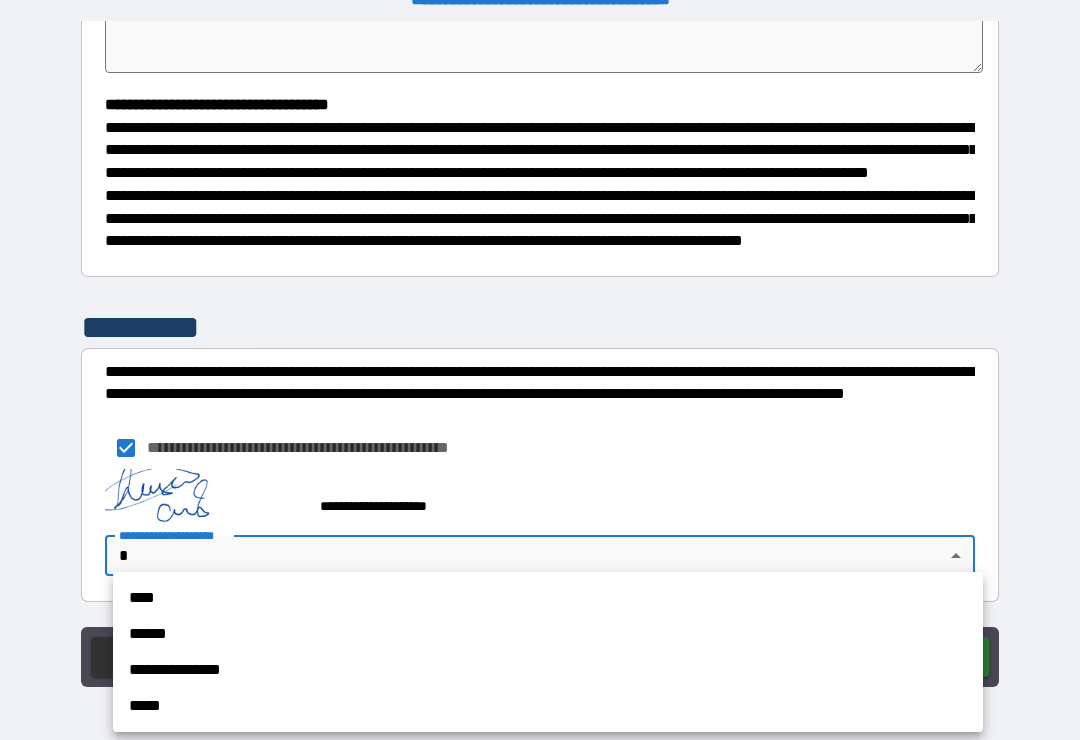 click on "**********" at bounding box center [548, 670] 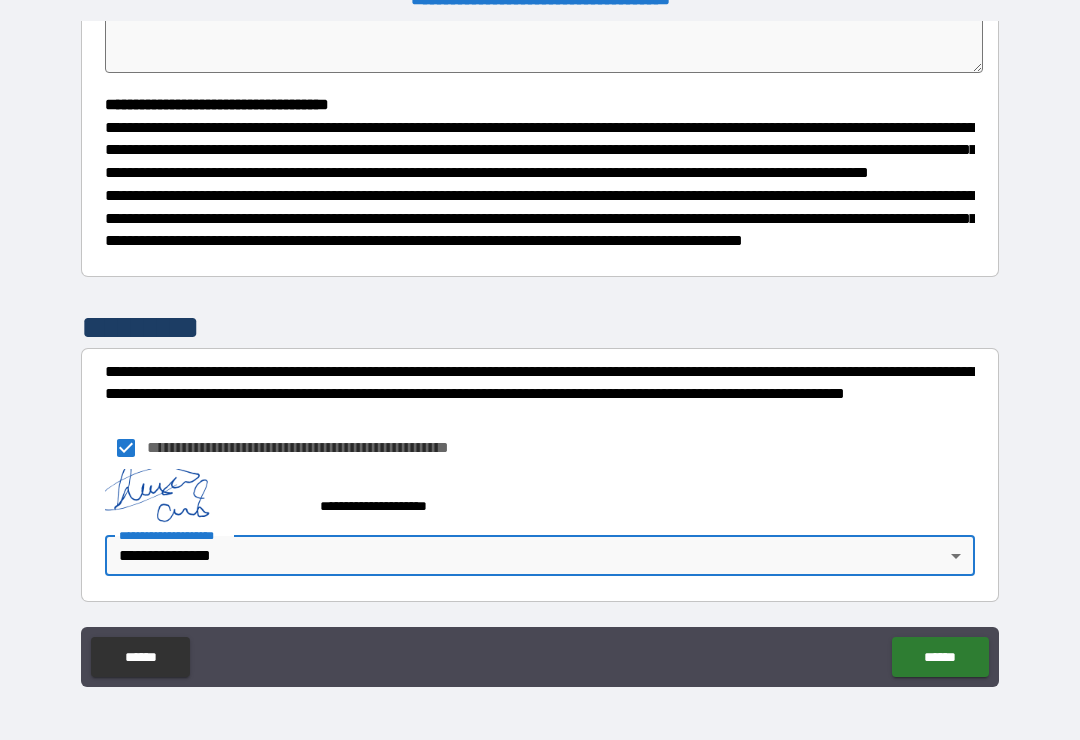 scroll, scrollTop: 545, scrollLeft: 0, axis: vertical 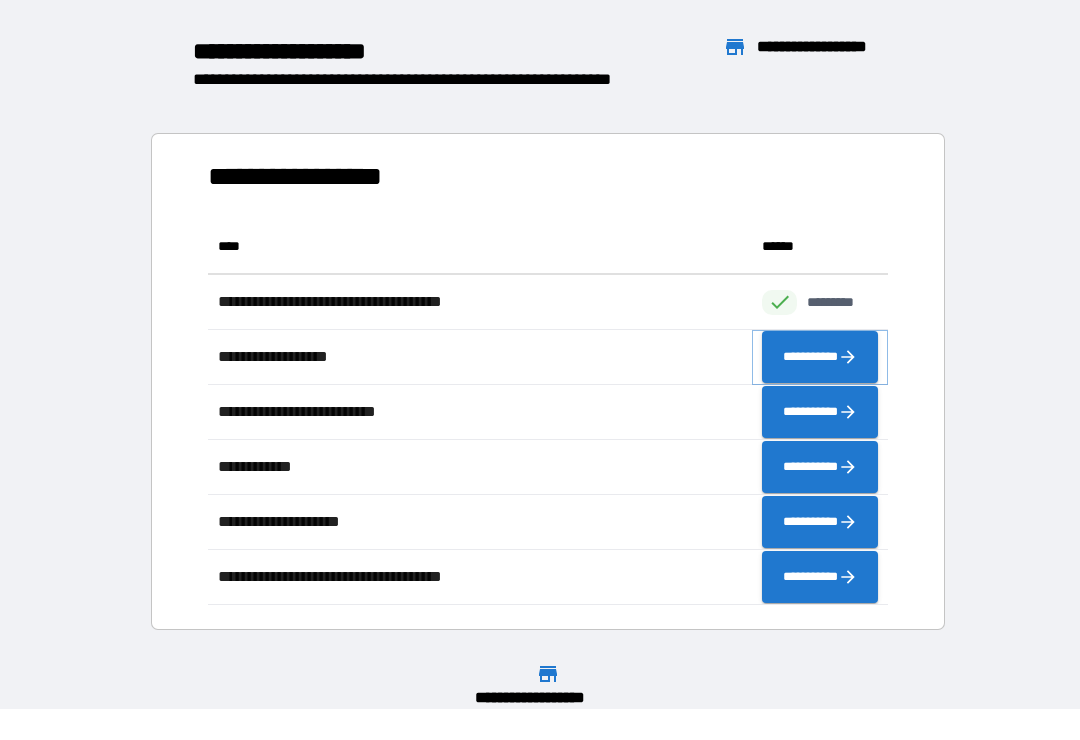 click 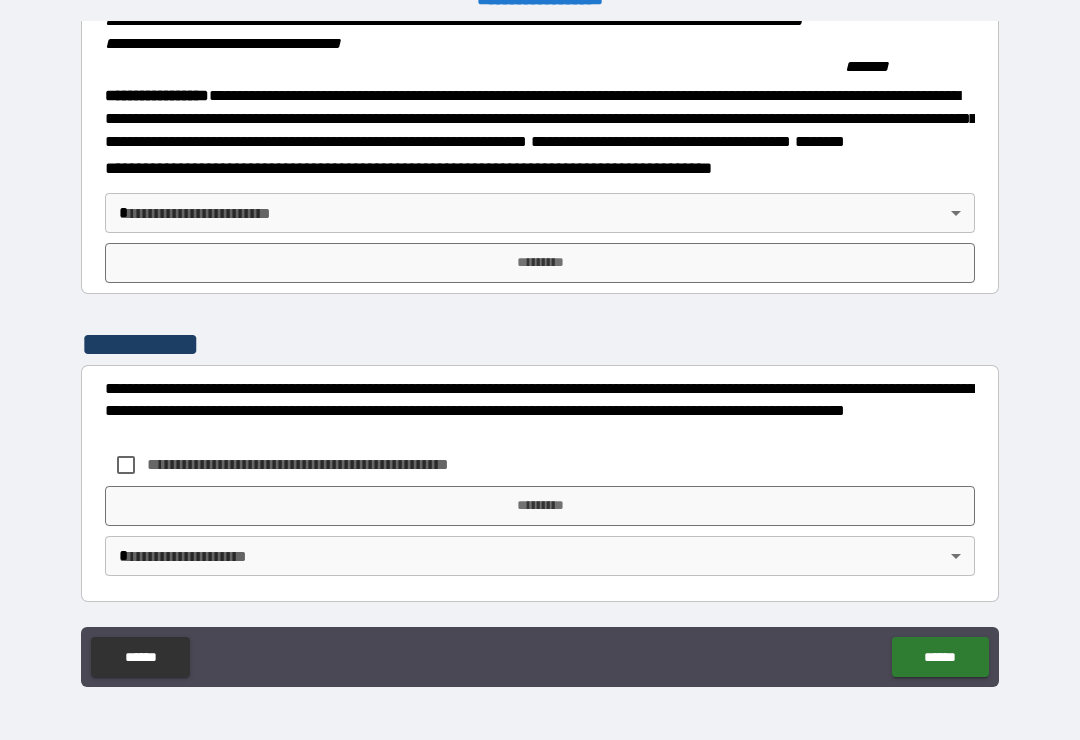 scroll, scrollTop: 2215, scrollLeft: 0, axis: vertical 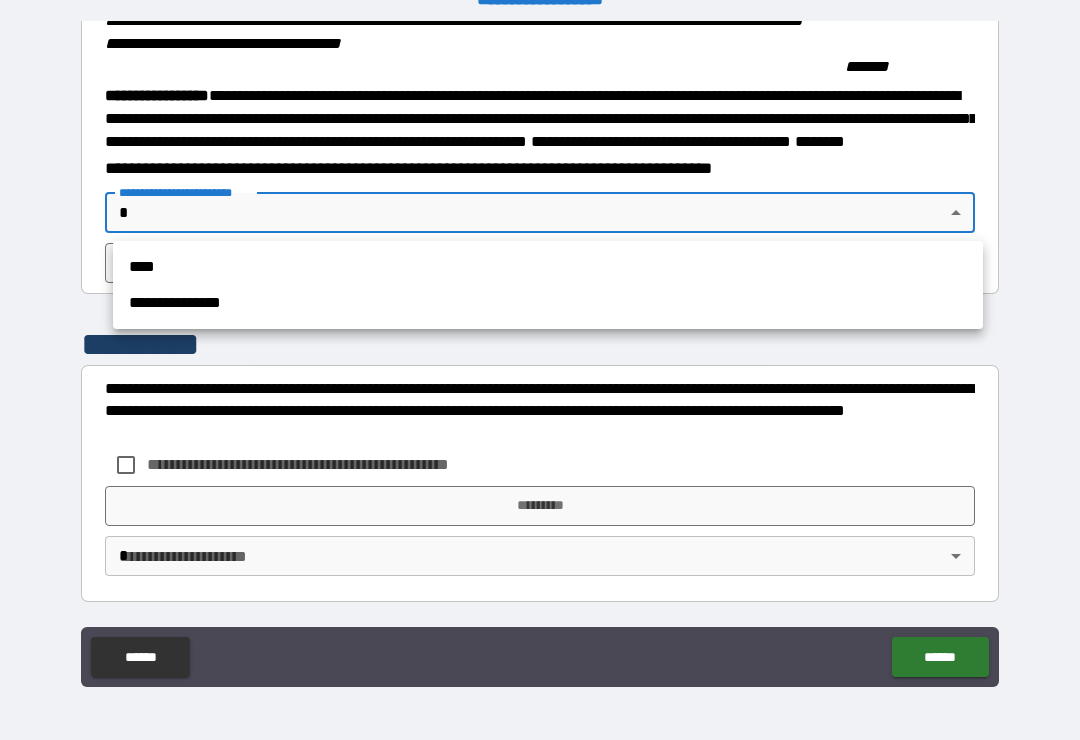 click on "****" at bounding box center [548, 267] 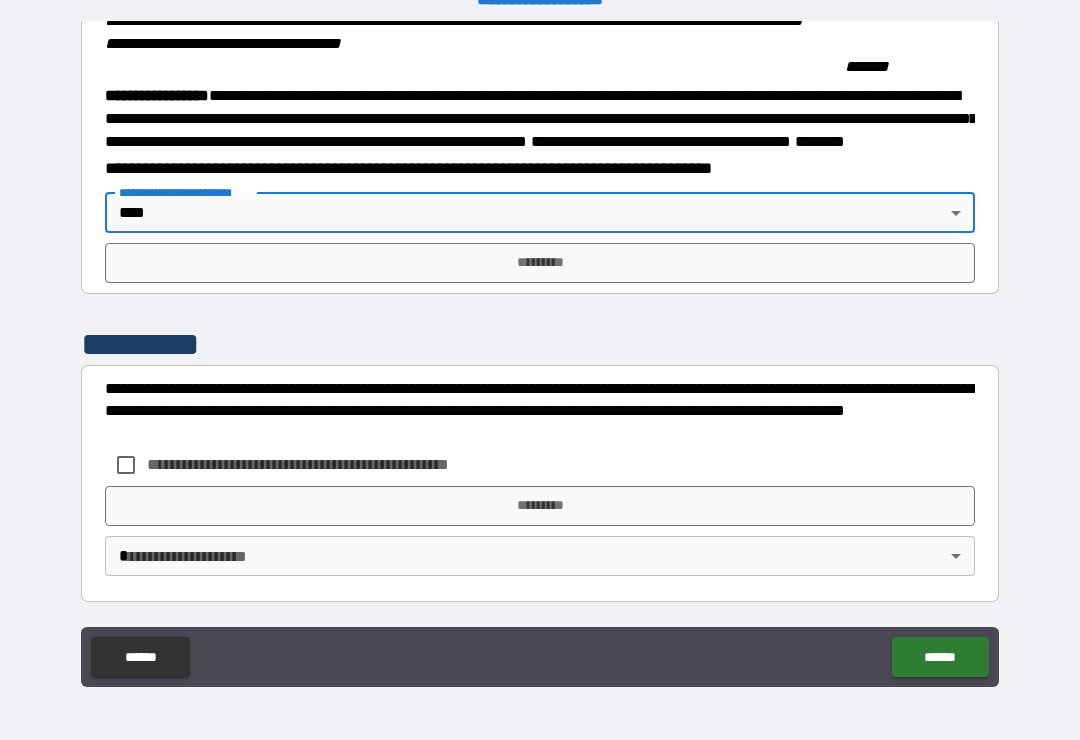 click on "**********" at bounding box center (540, 354) 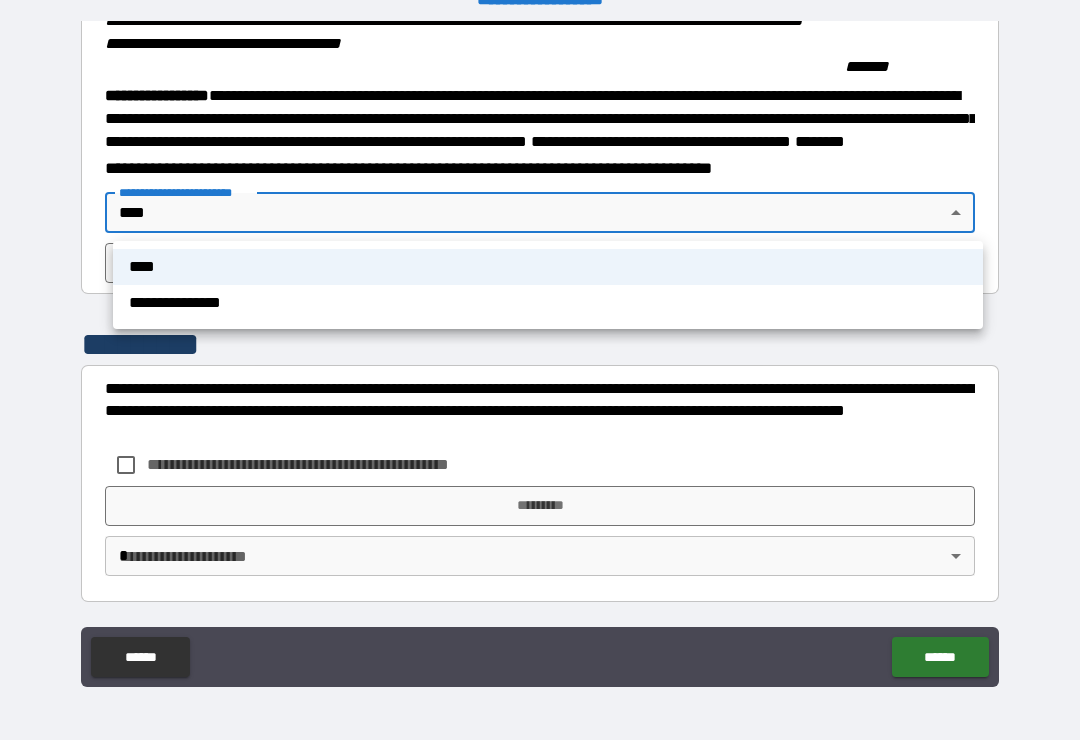 click on "**********" at bounding box center (548, 303) 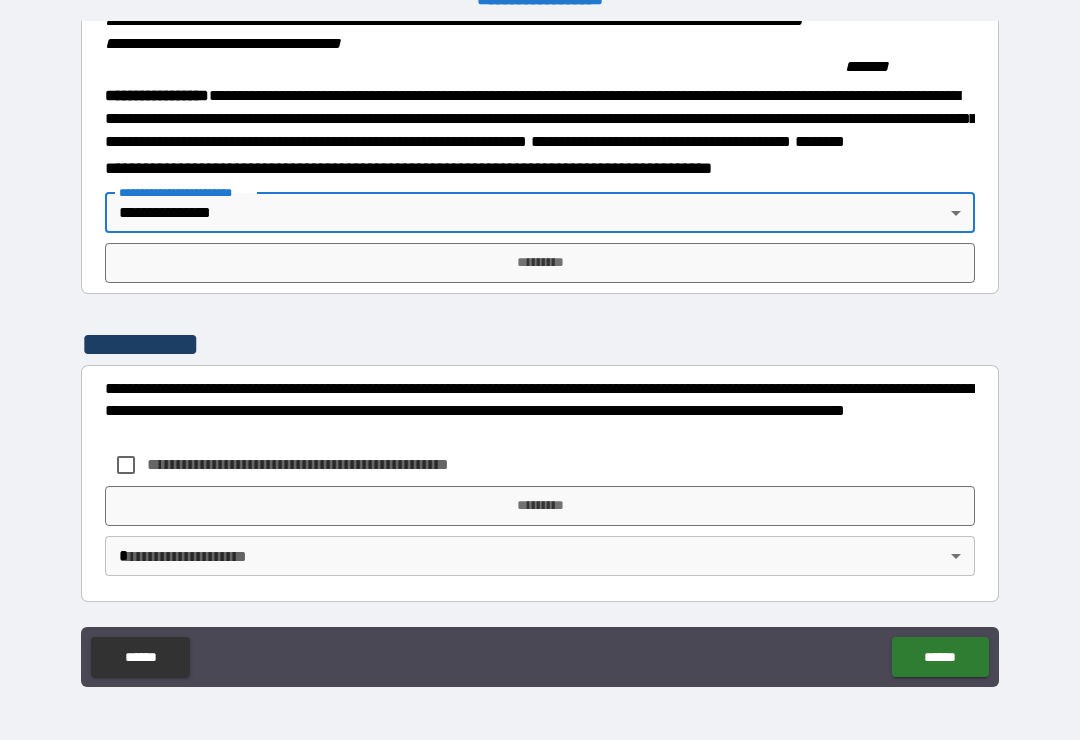 click on "*********" at bounding box center (540, 263) 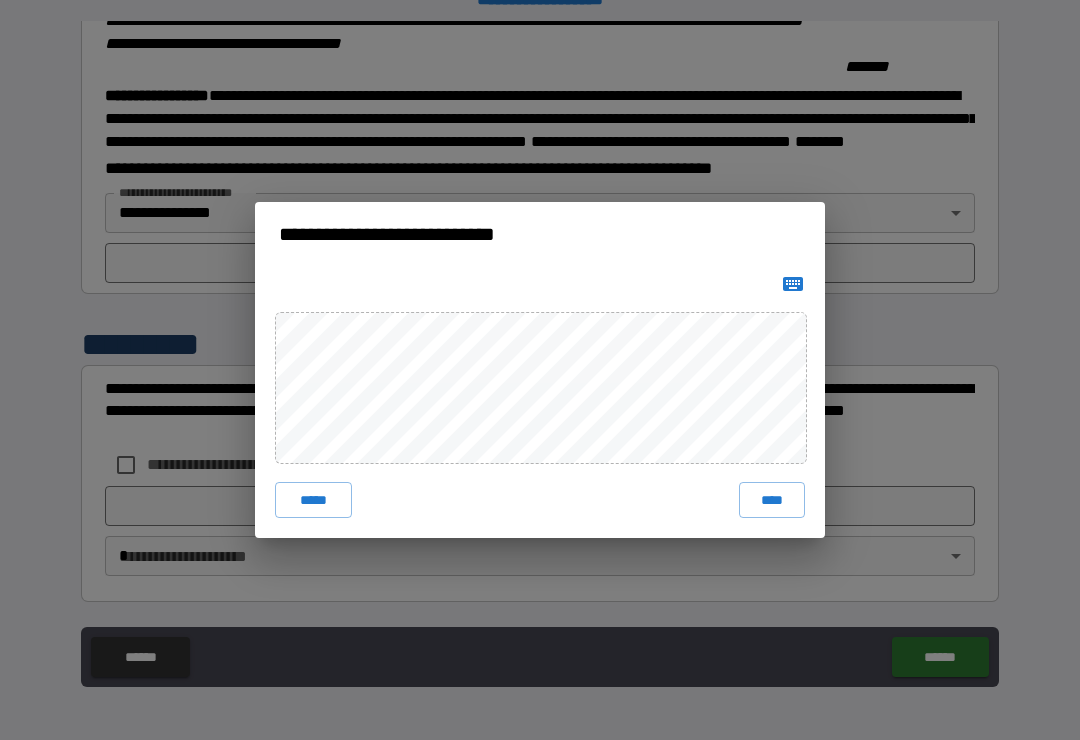 click on "****" at bounding box center [772, 500] 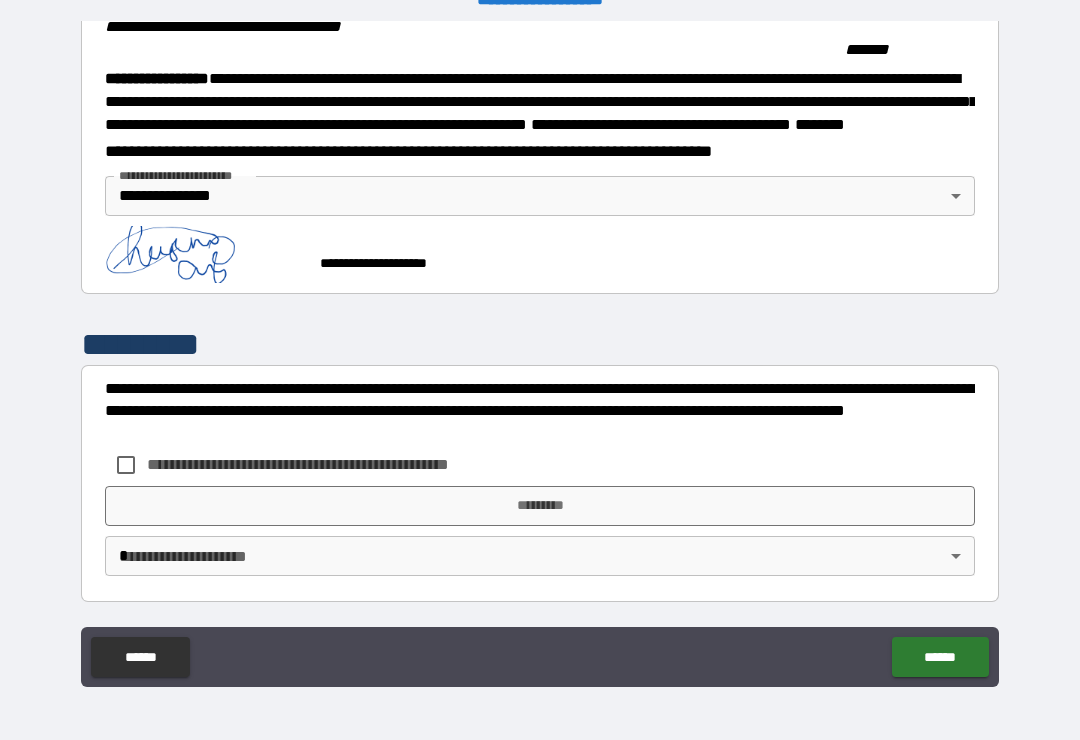 scroll, scrollTop: 2205, scrollLeft: 0, axis: vertical 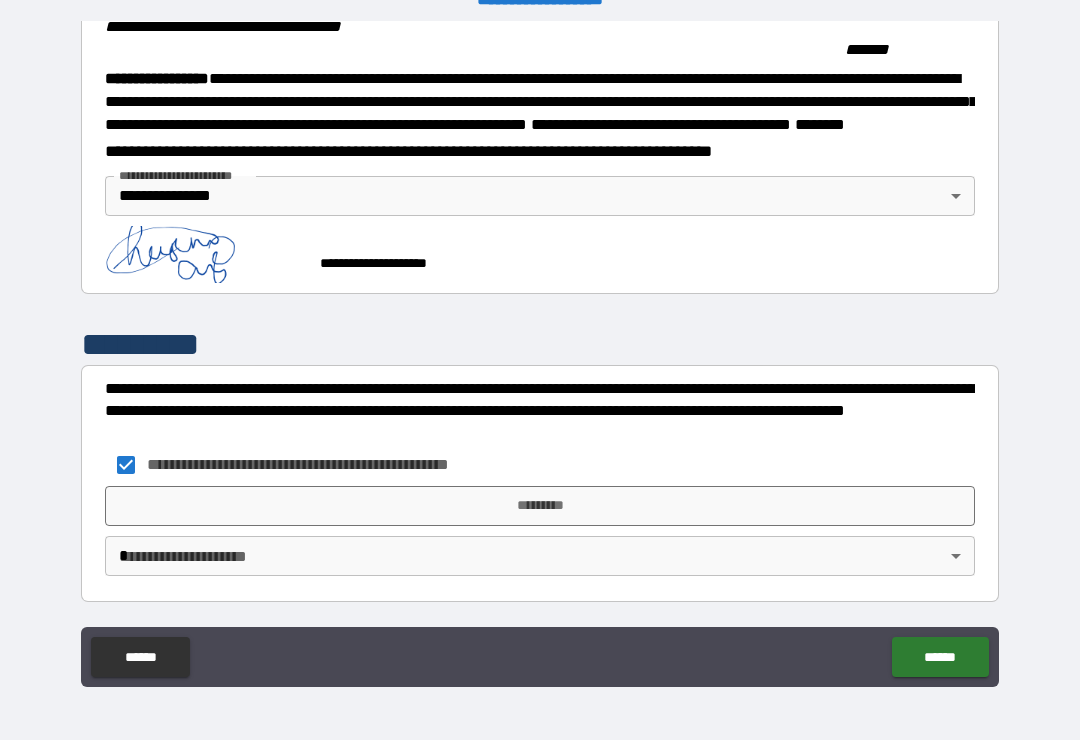 click on "*********" at bounding box center (540, 506) 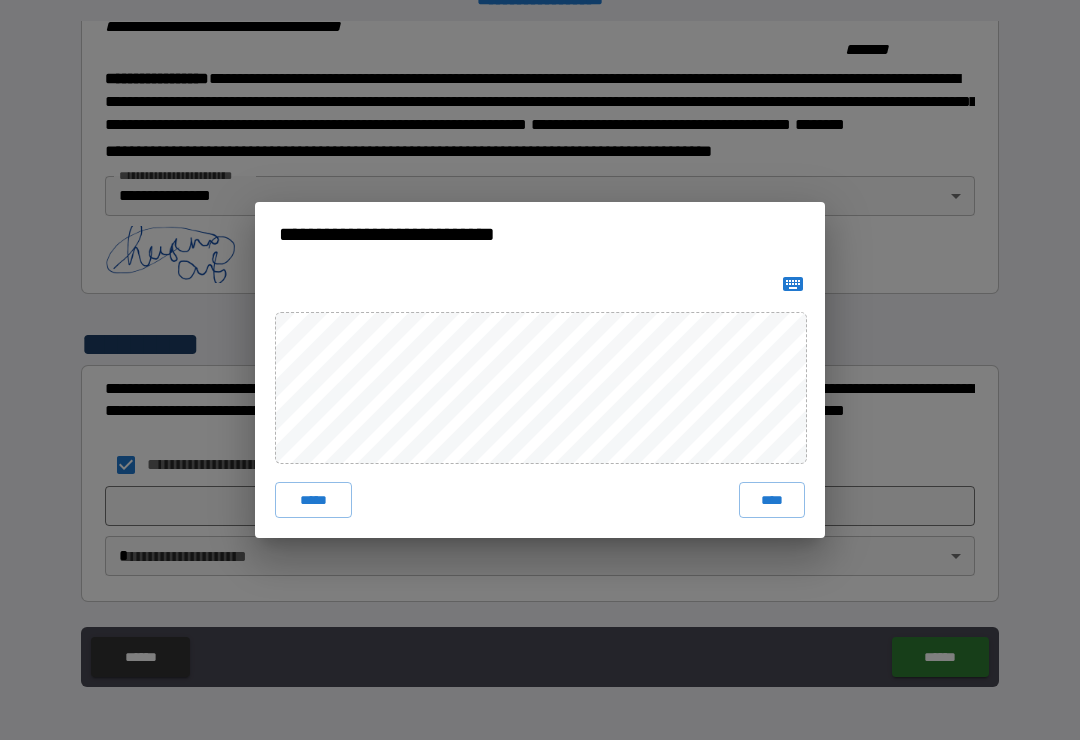 click on "****" at bounding box center (772, 500) 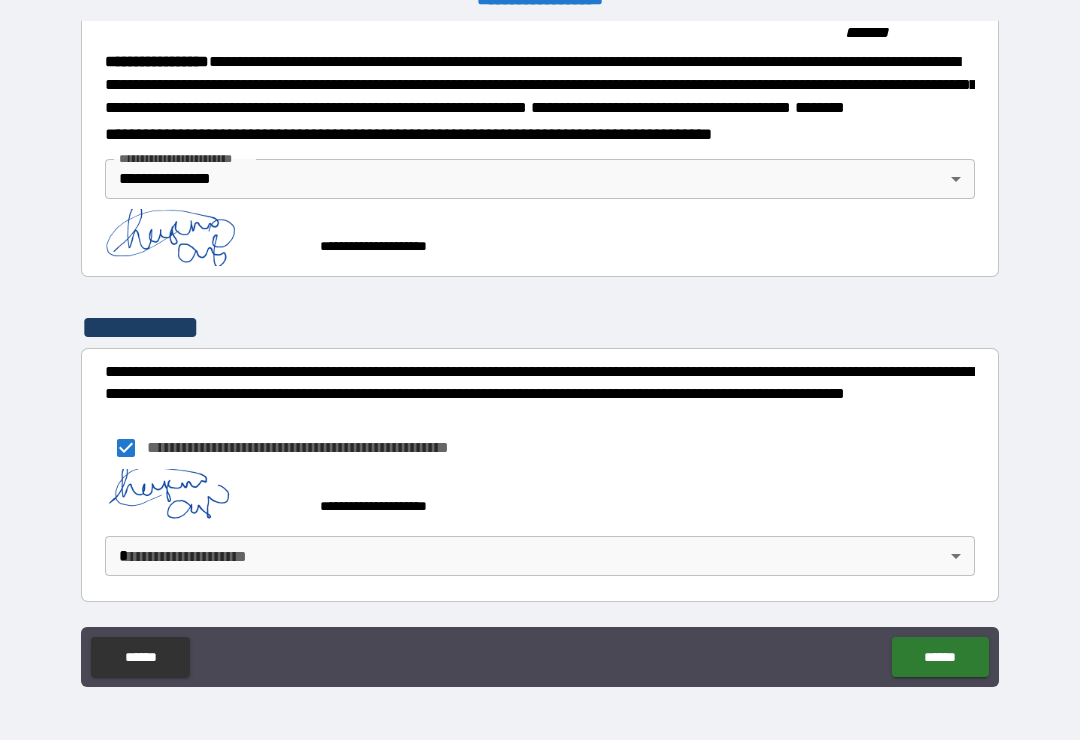 click on "**********" at bounding box center [540, 354] 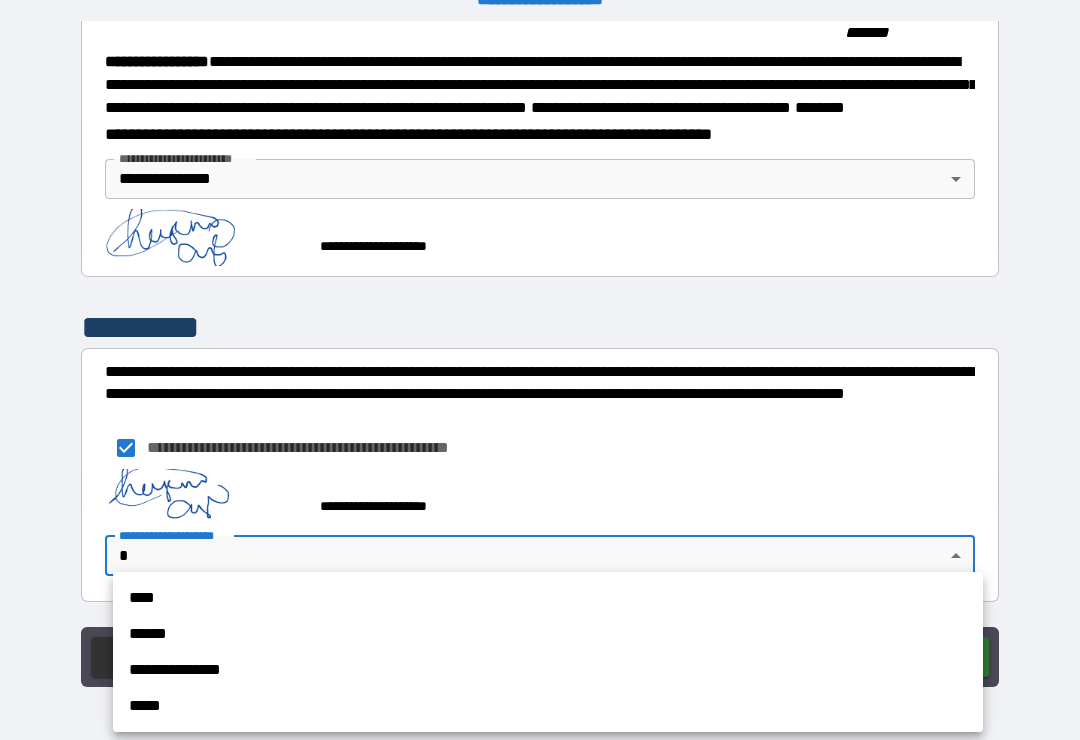click on "**********" at bounding box center [548, 670] 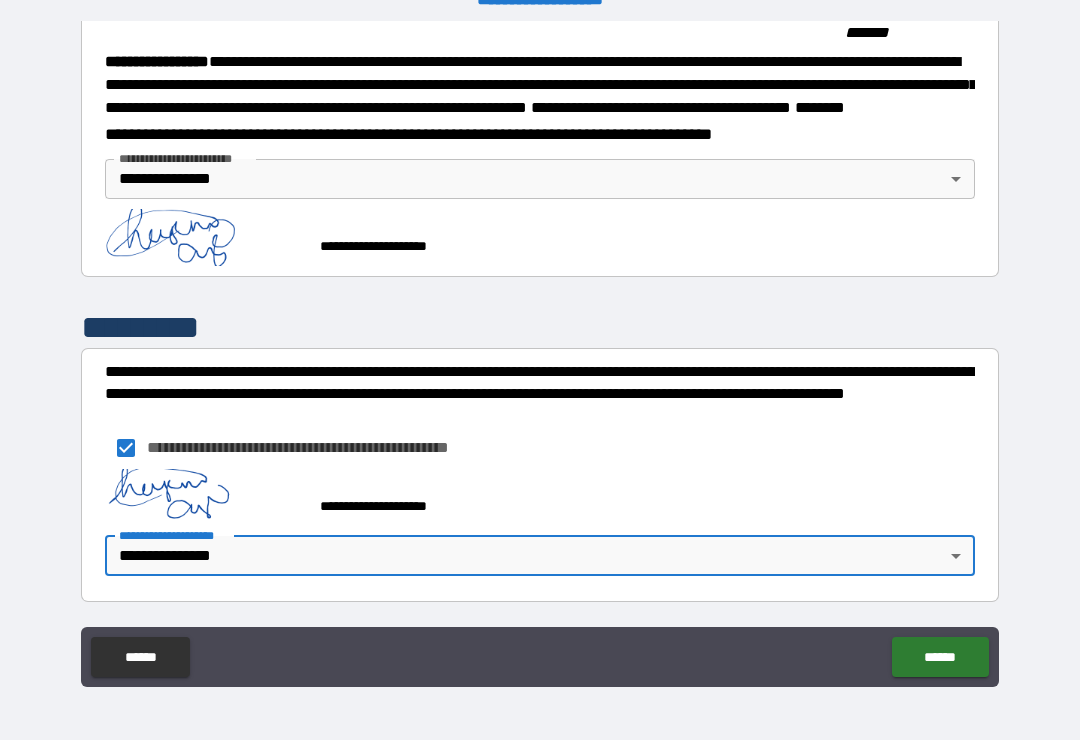 scroll, scrollTop: 2250, scrollLeft: 0, axis: vertical 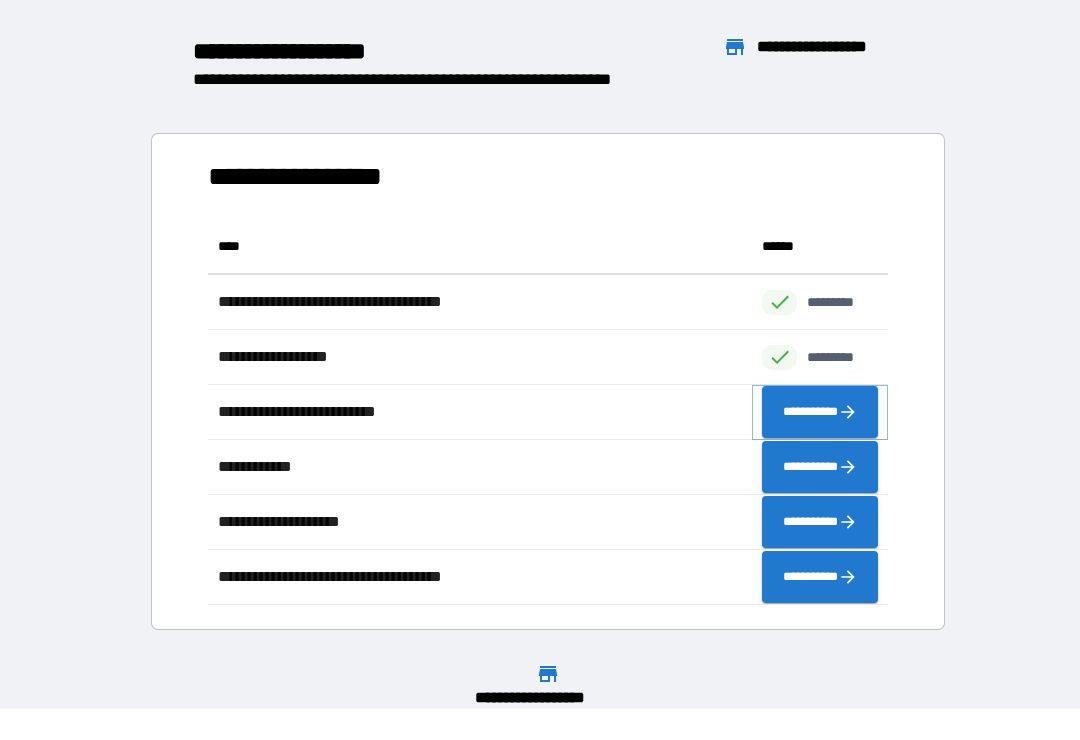 click on "**********" at bounding box center [820, 412] 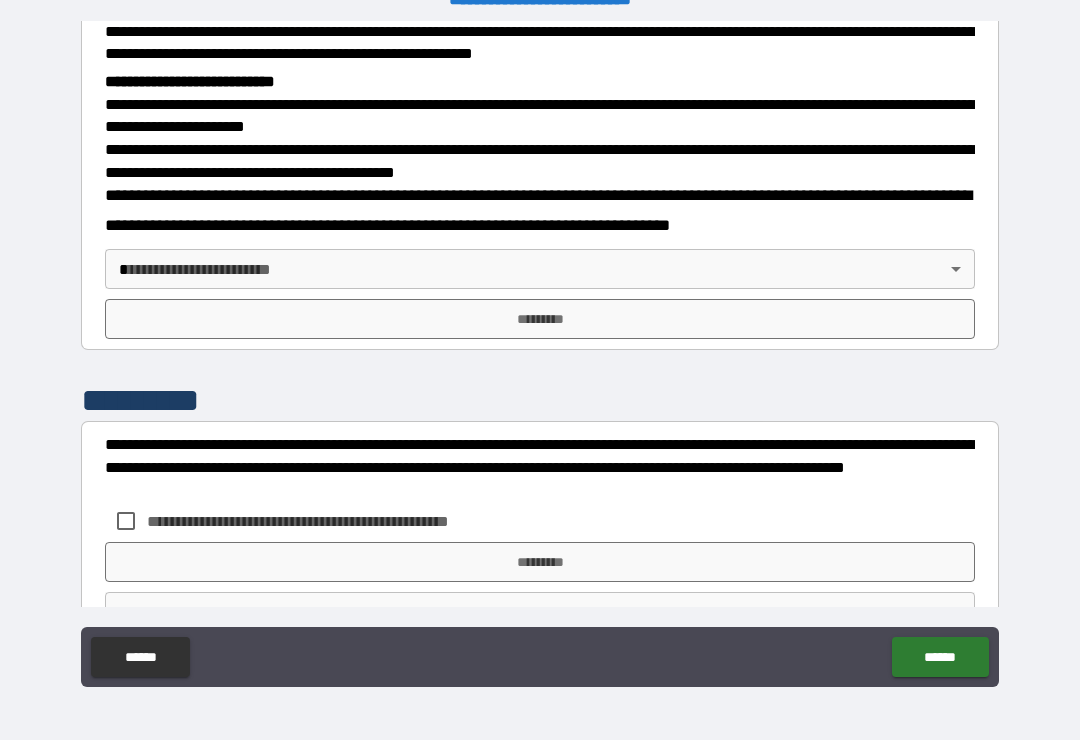 scroll, scrollTop: 669, scrollLeft: 0, axis: vertical 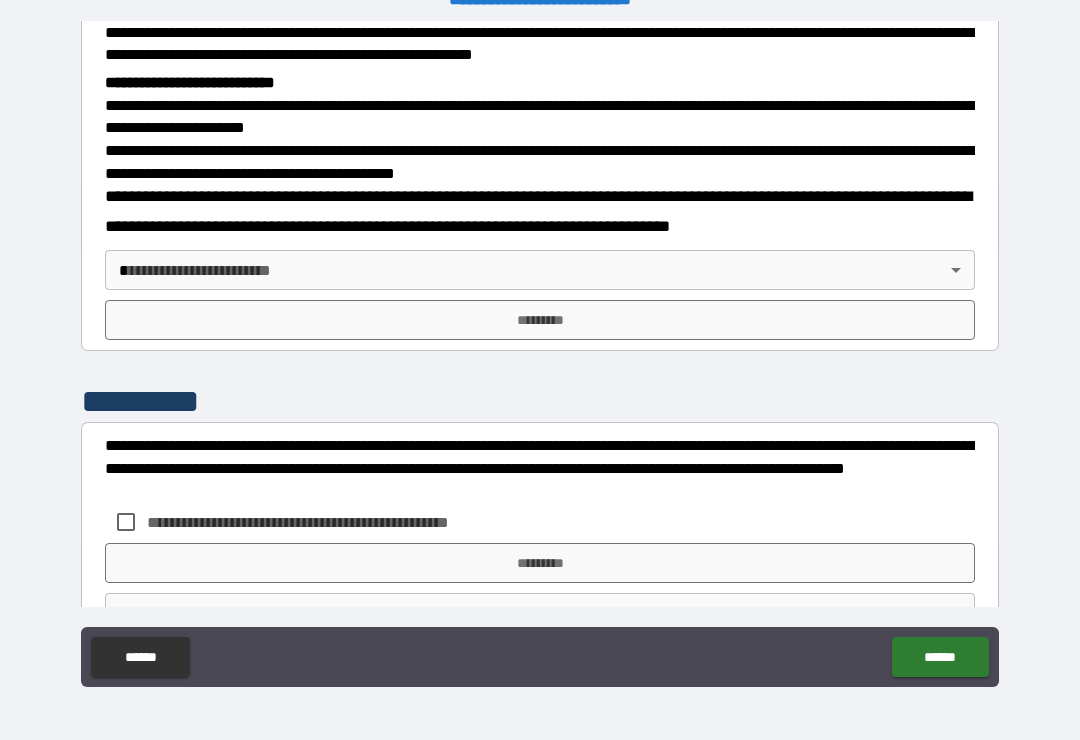 click on "**********" at bounding box center (540, 354) 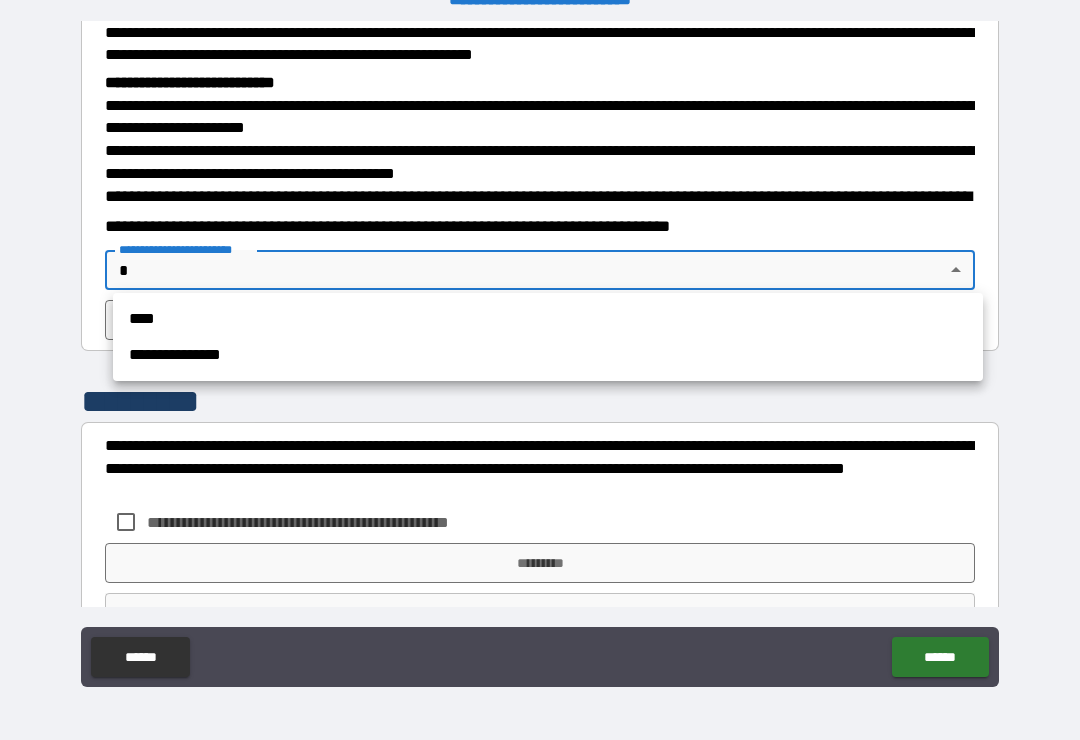 click on "**********" at bounding box center (548, 355) 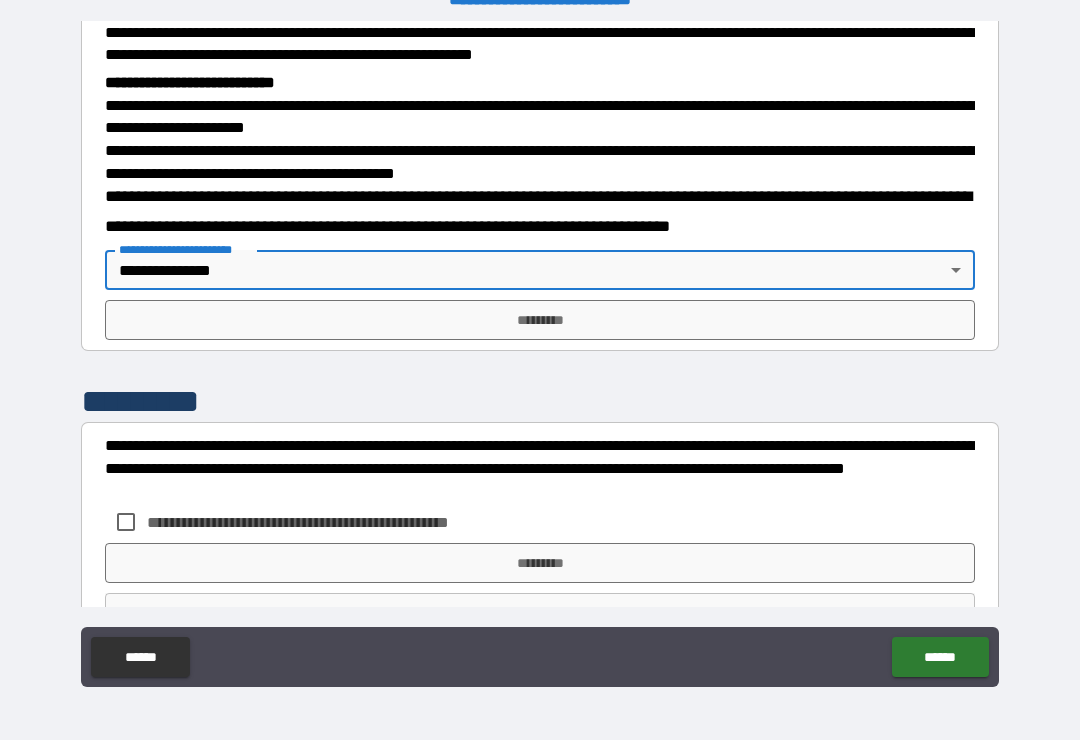 click on "*********" at bounding box center [540, 320] 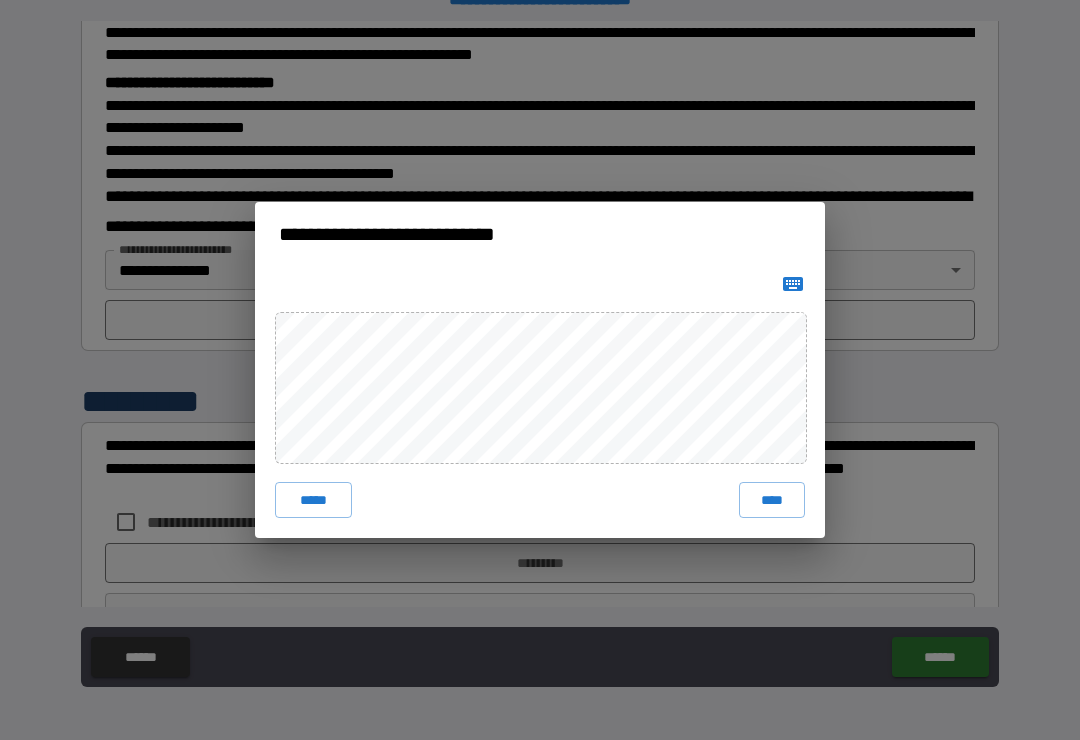 click on "****" at bounding box center (772, 500) 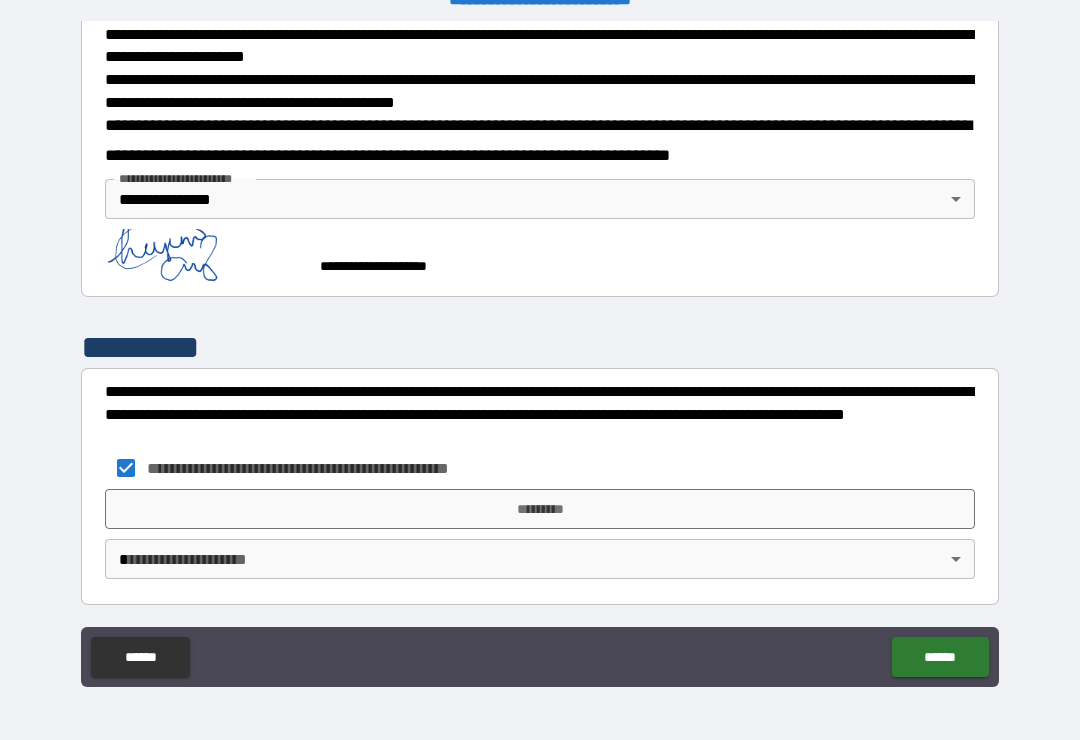 scroll, scrollTop: 738, scrollLeft: 0, axis: vertical 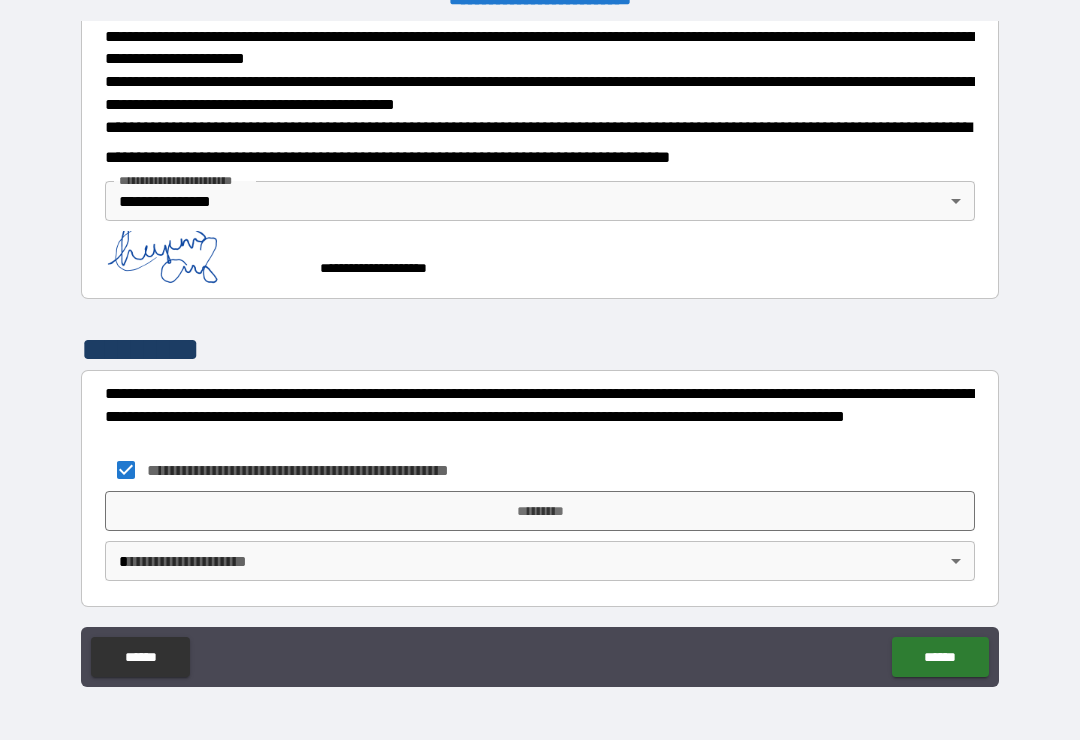 click on "**********" at bounding box center (540, 354) 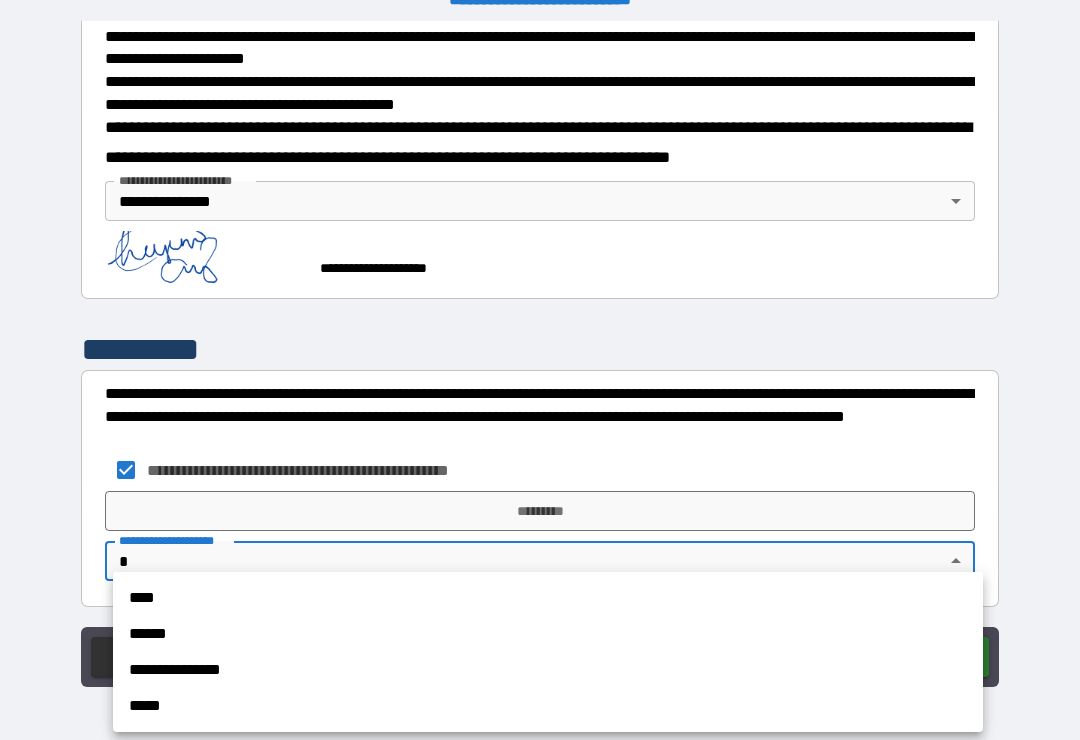 click on "**********" at bounding box center (548, 670) 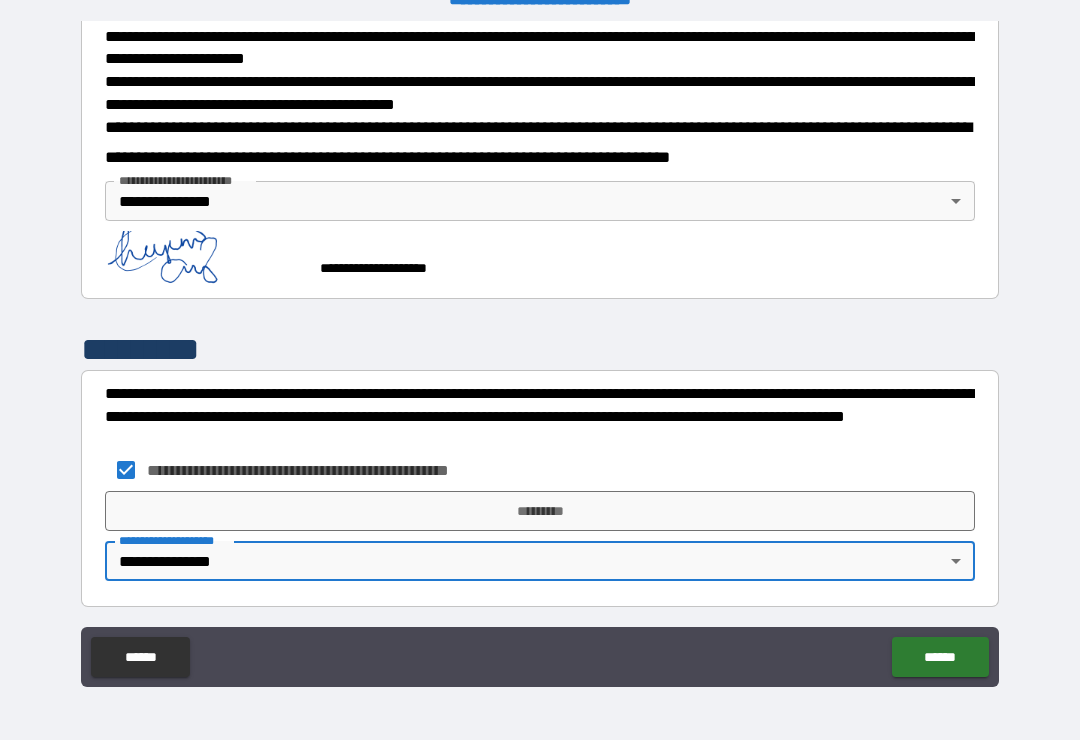 click on "*********" at bounding box center [540, 511] 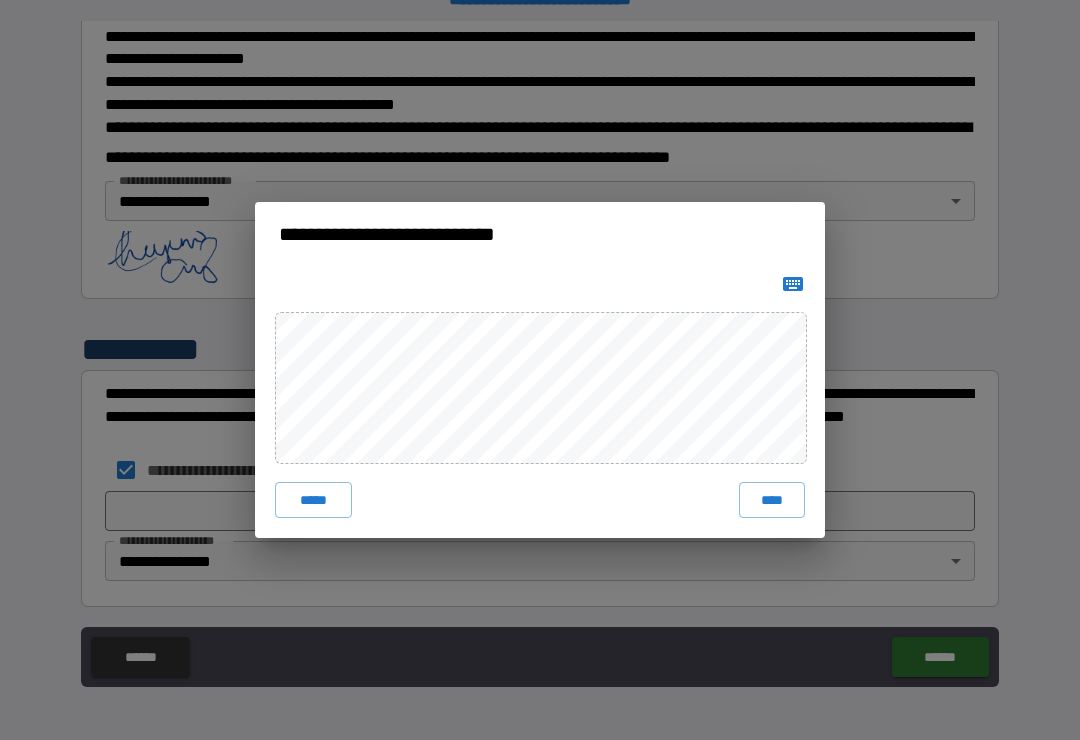 click on "****" at bounding box center [772, 500] 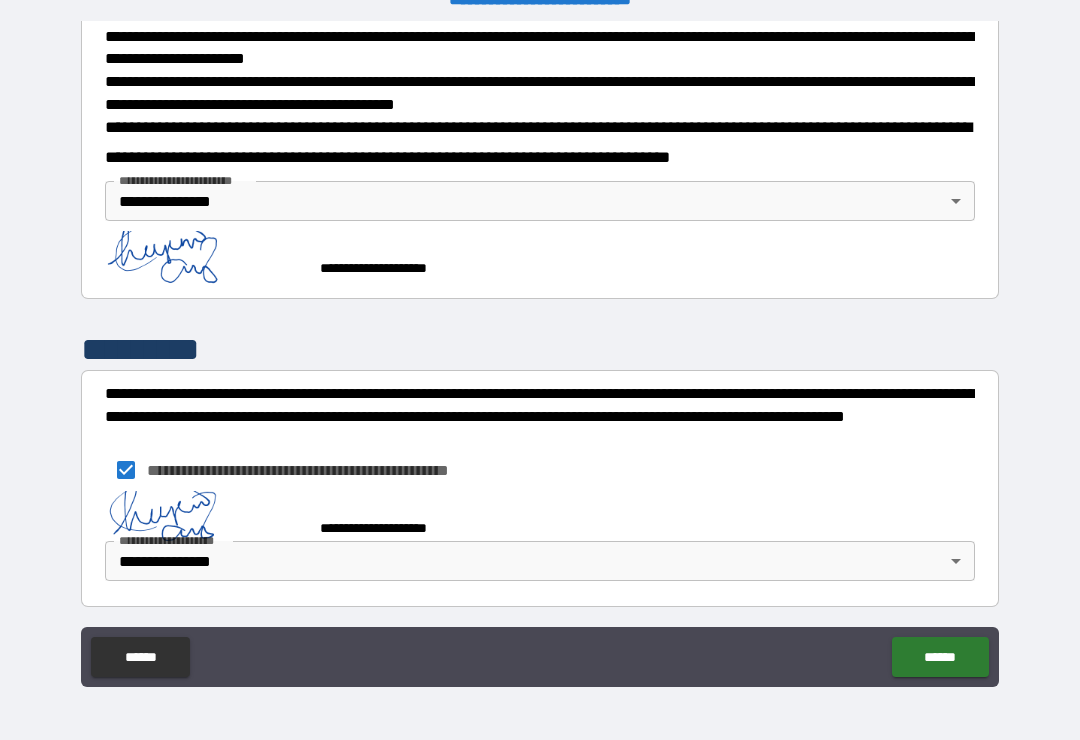 scroll, scrollTop: 728, scrollLeft: 0, axis: vertical 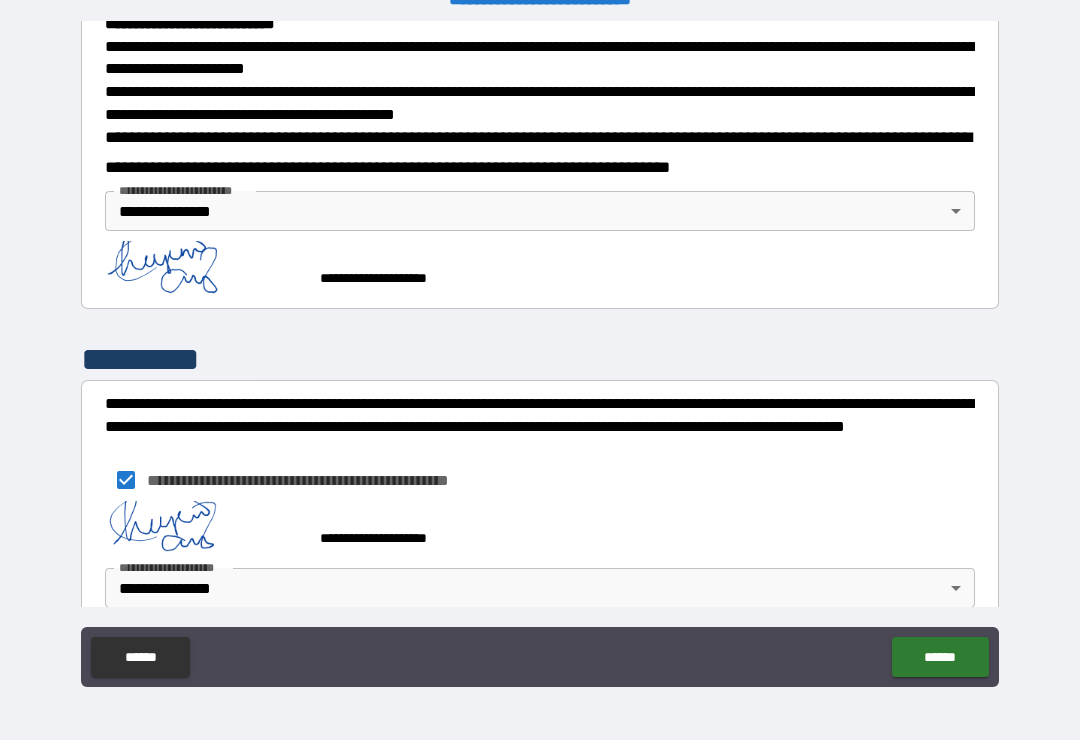 click on "******" at bounding box center [940, 657] 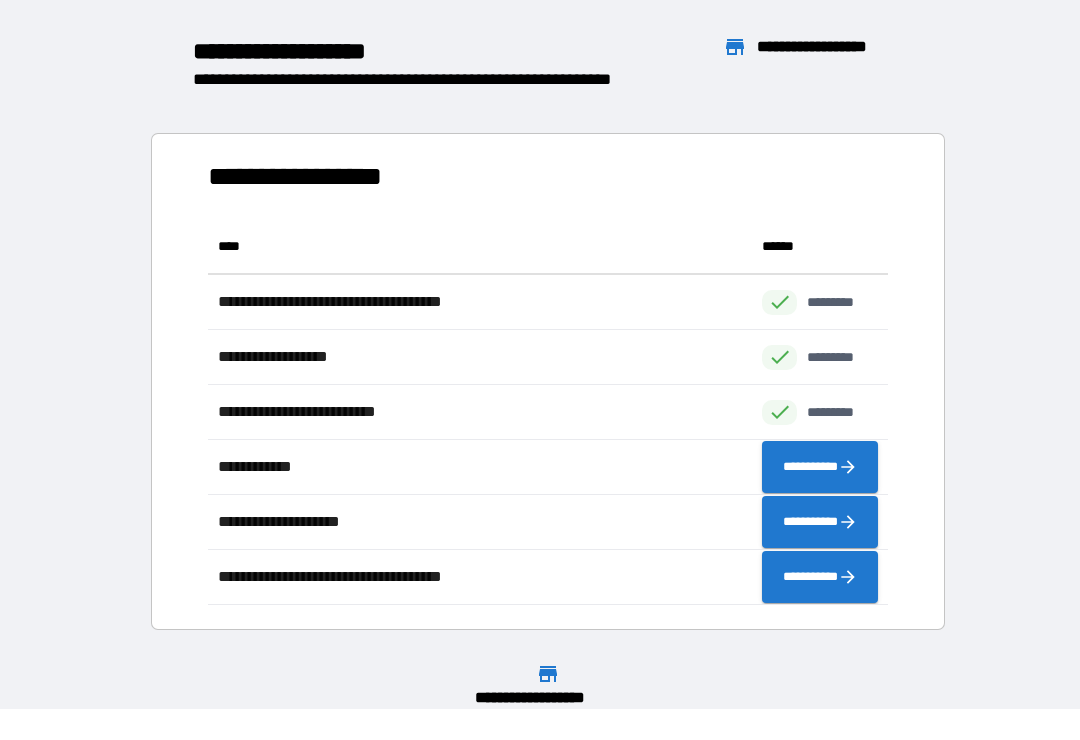 scroll, scrollTop: 386, scrollLeft: 680, axis: both 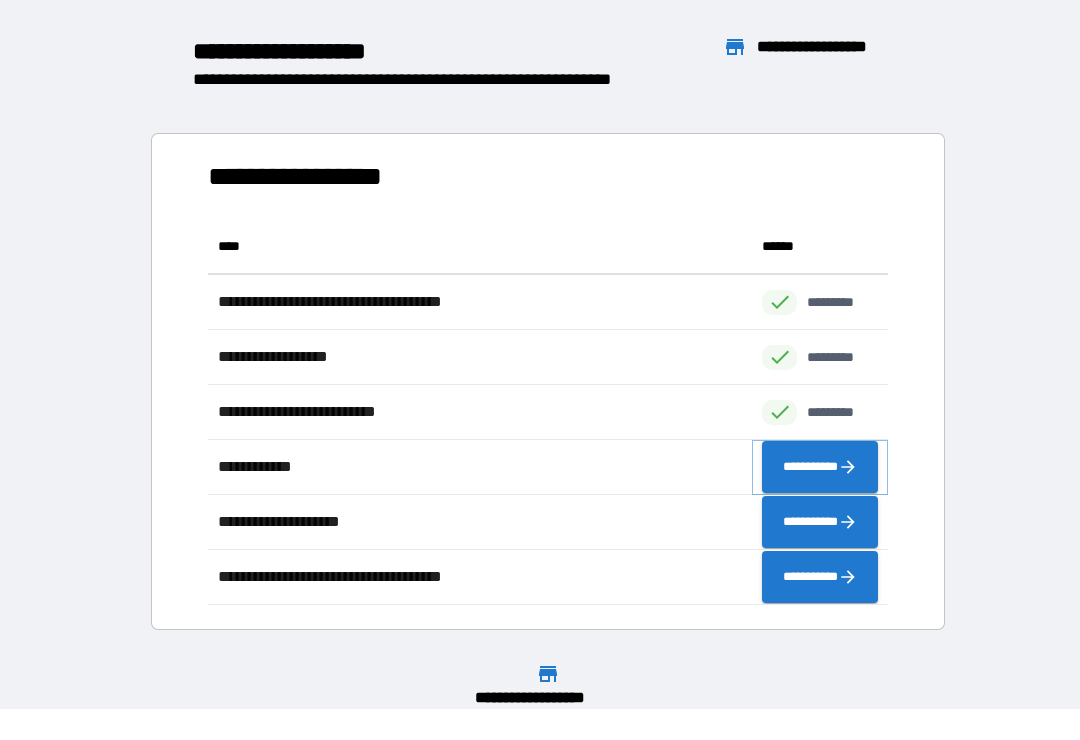 click on "**********" at bounding box center (820, 467) 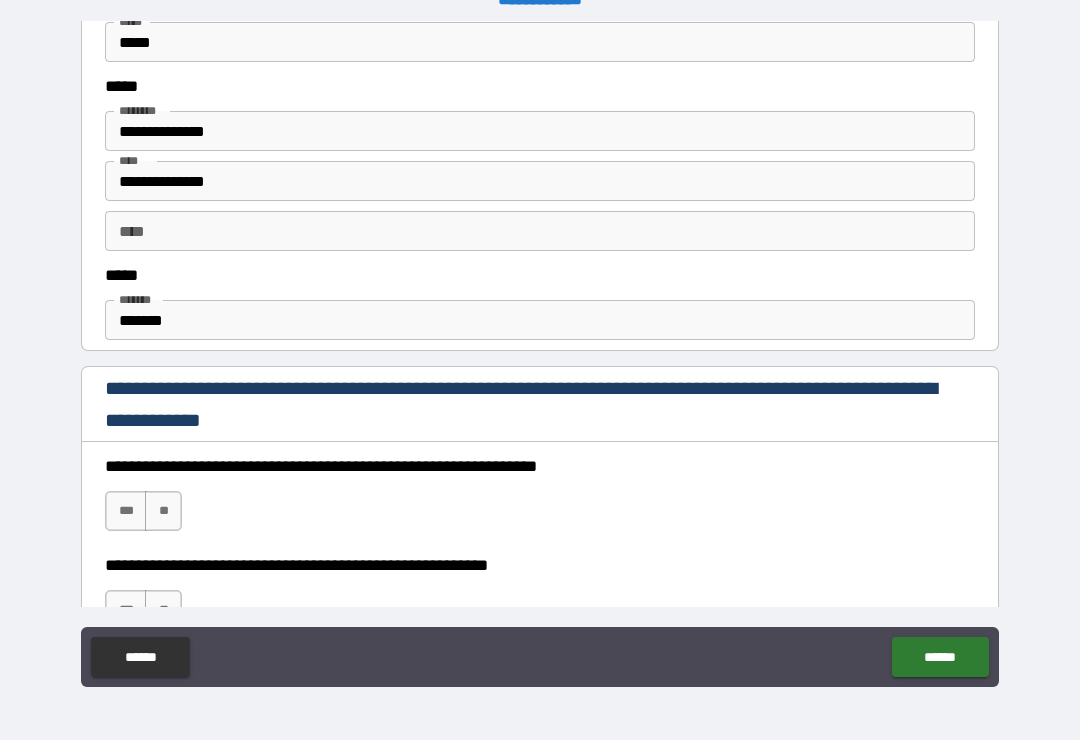 scroll, scrollTop: 1044, scrollLeft: 0, axis: vertical 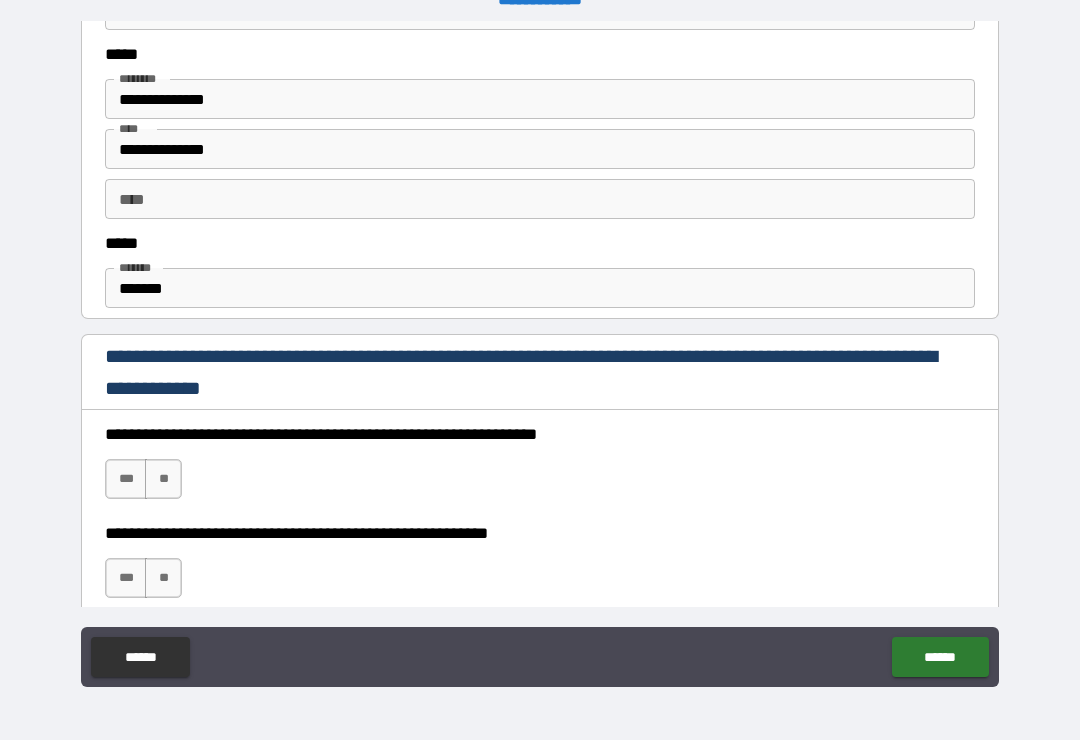 click on "*******" at bounding box center [540, 288] 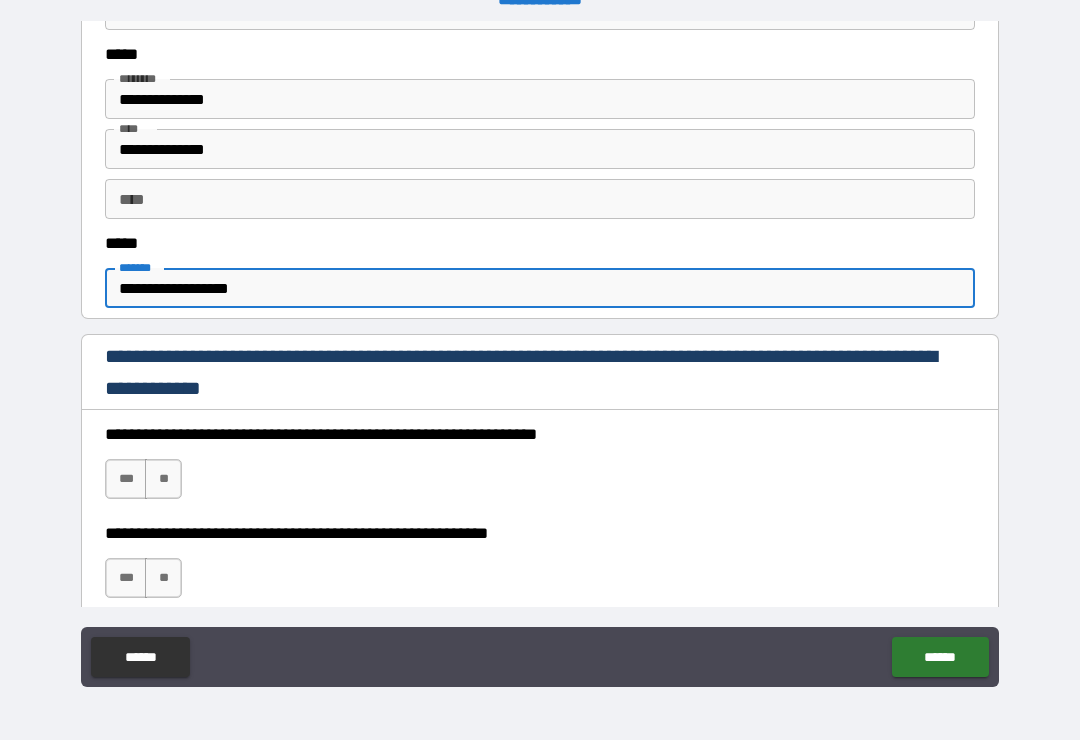 click on "***" at bounding box center [126, 479] 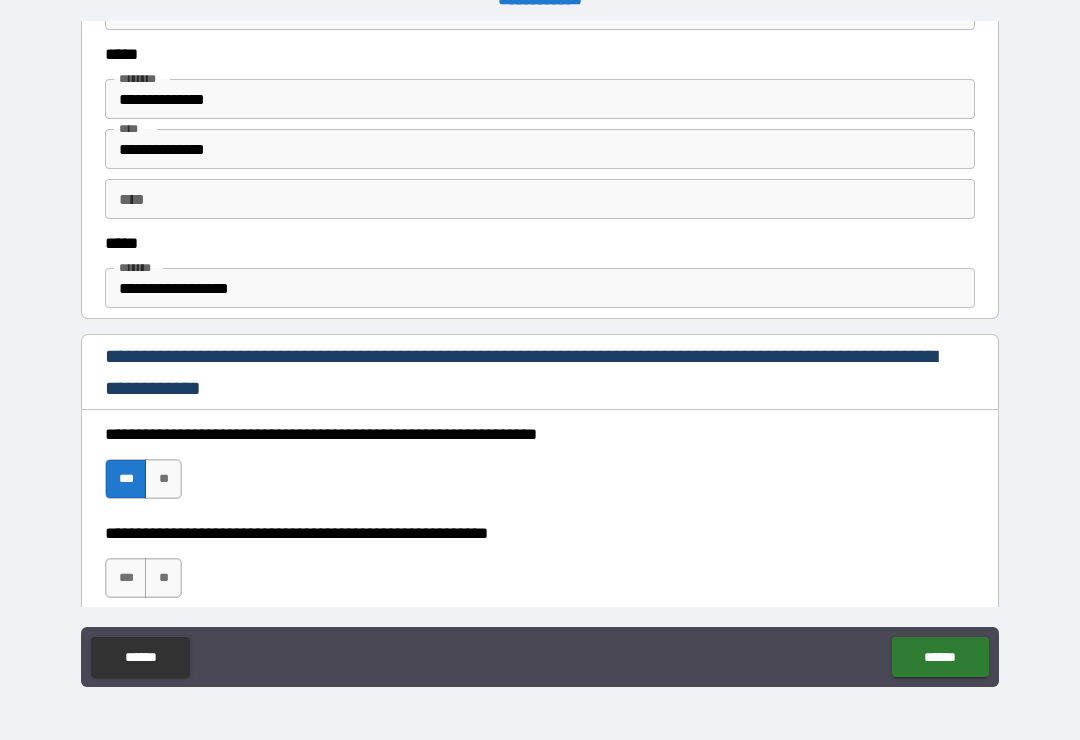 click on "***" at bounding box center [126, 578] 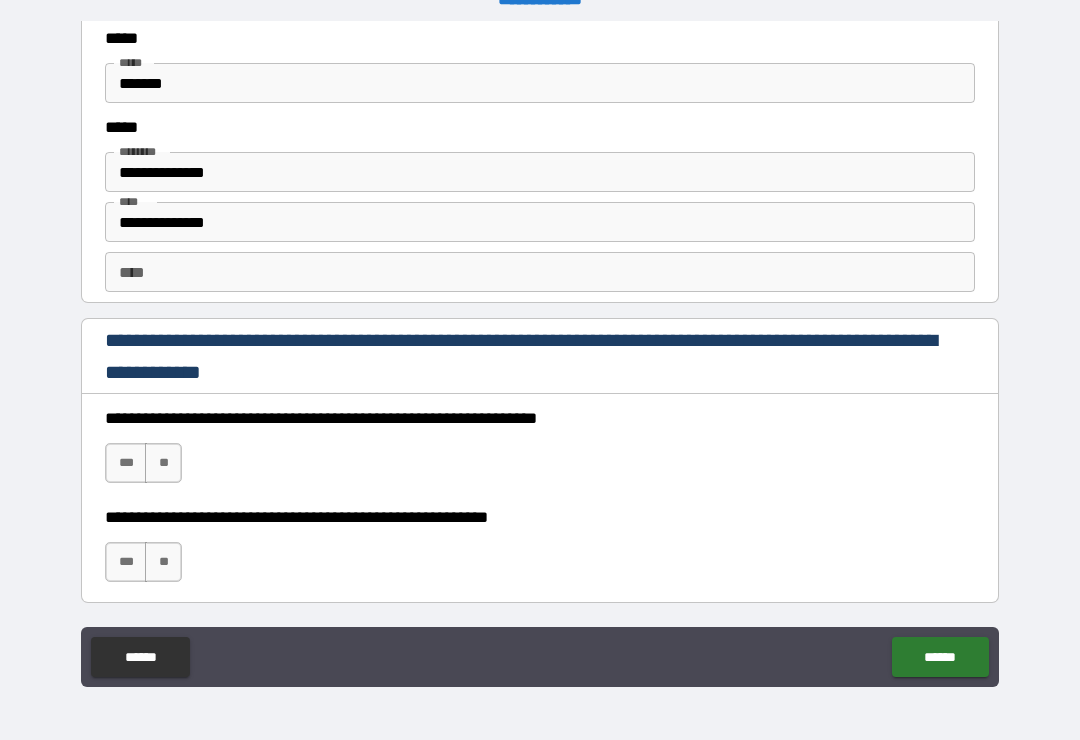 scroll, scrollTop: 2699, scrollLeft: 0, axis: vertical 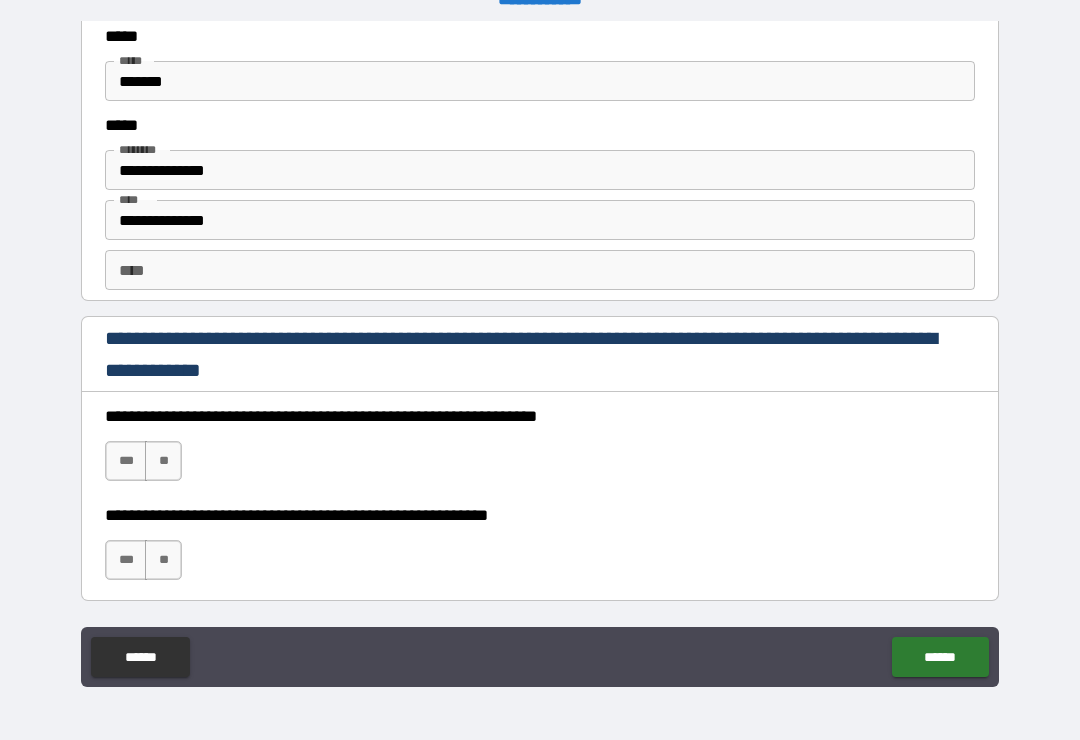 click on "***" at bounding box center [126, 461] 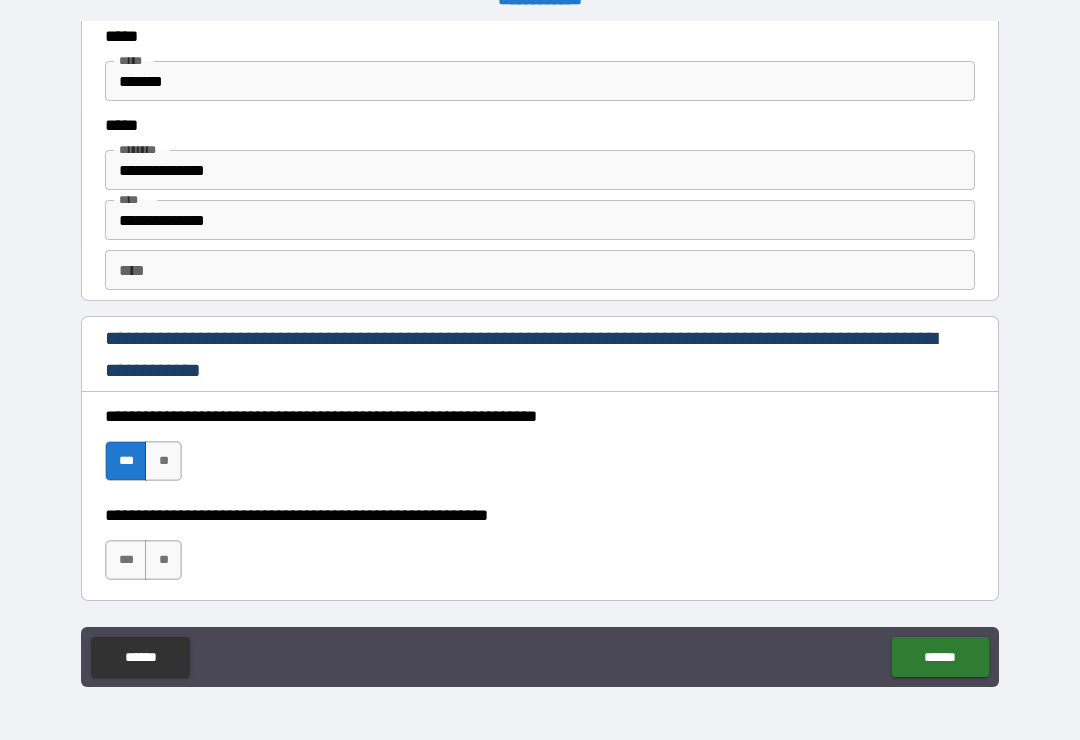 click on "***" at bounding box center (126, 560) 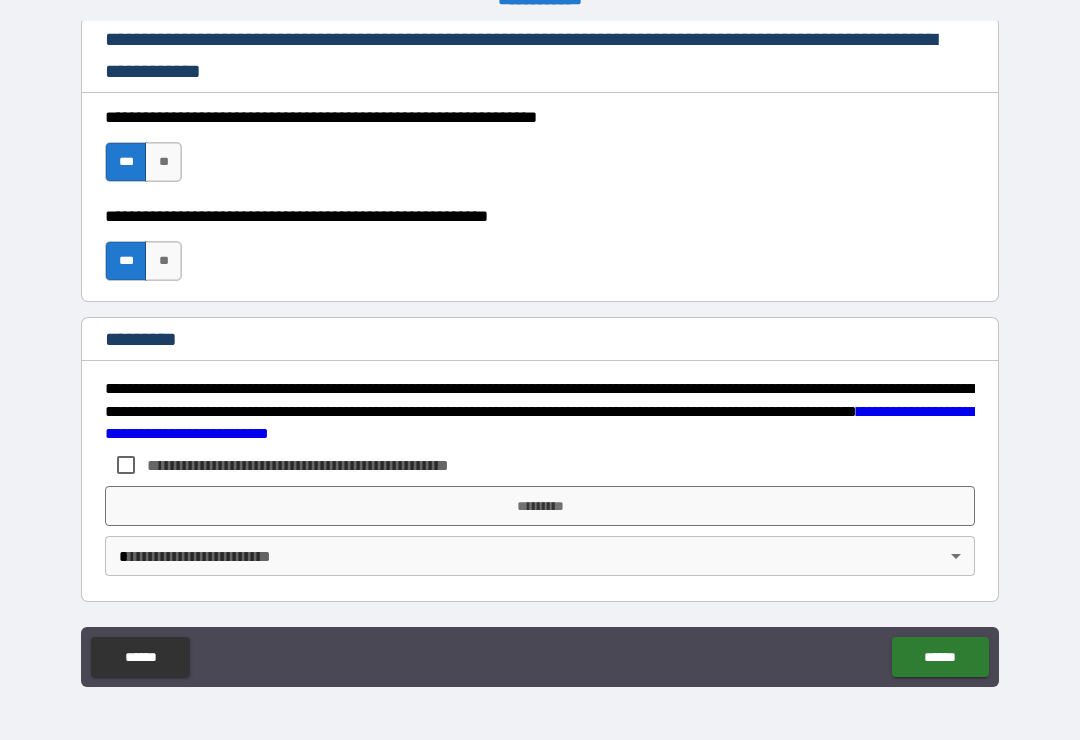 scroll, scrollTop: 2998, scrollLeft: 0, axis: vertical 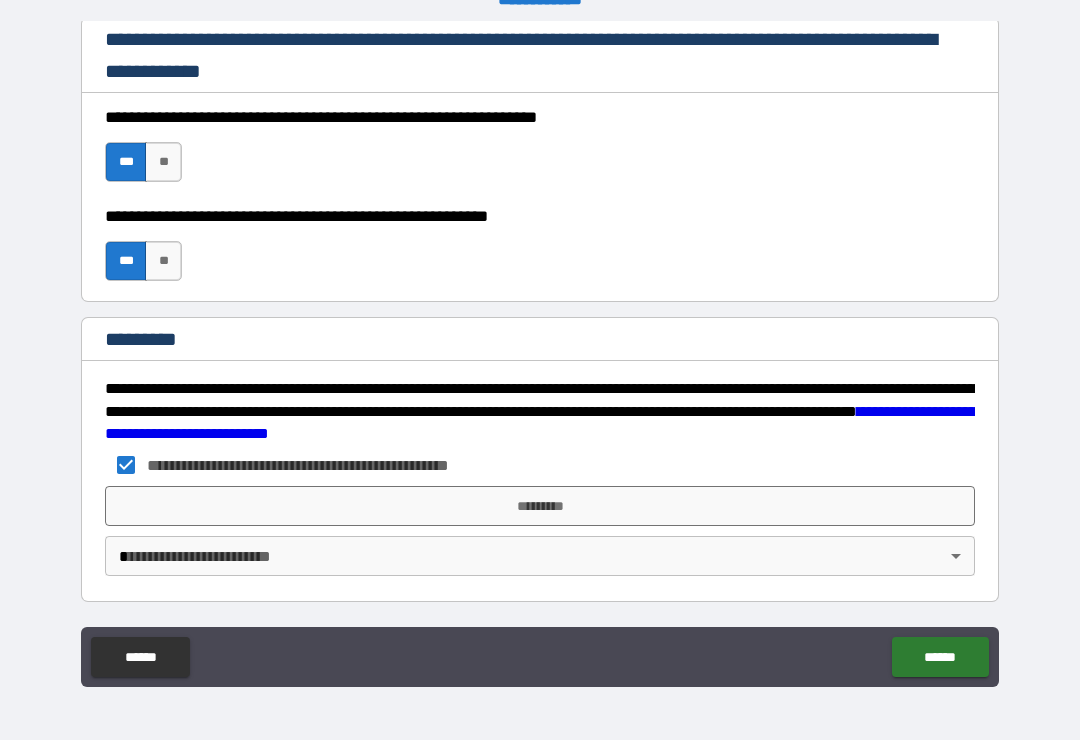 click on "*********" at bounding box center [540, 506] 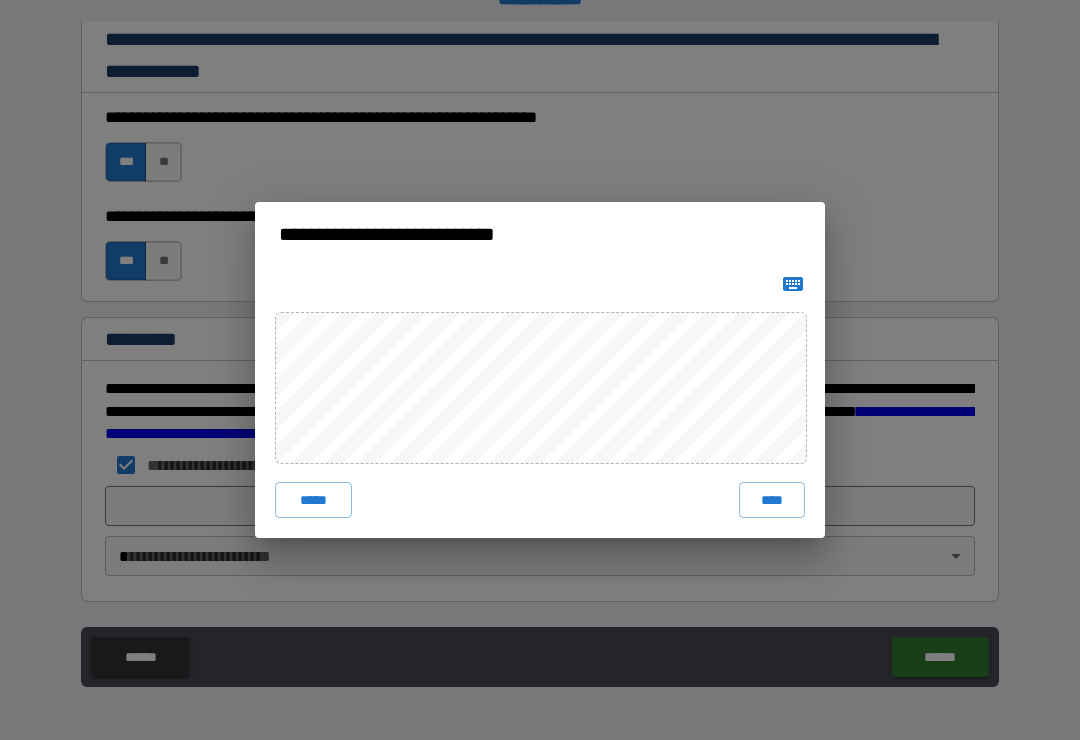 click on "****" at bounding box center [772, 500] 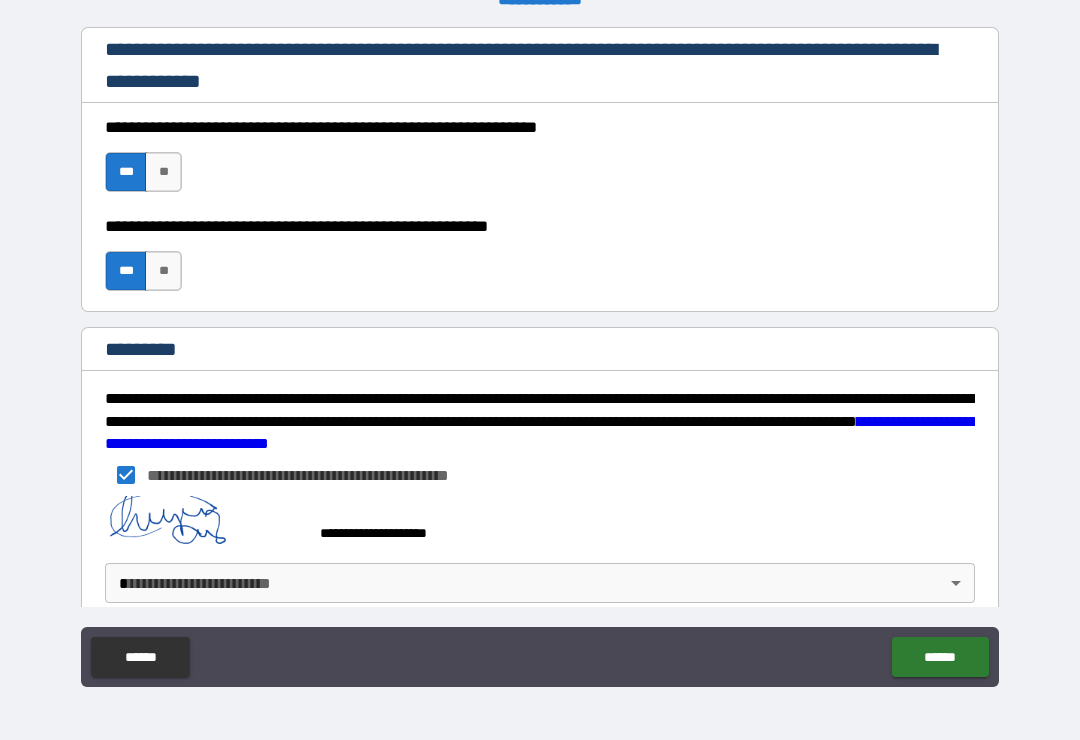 click on "**********" at bounding box center [540, 354] 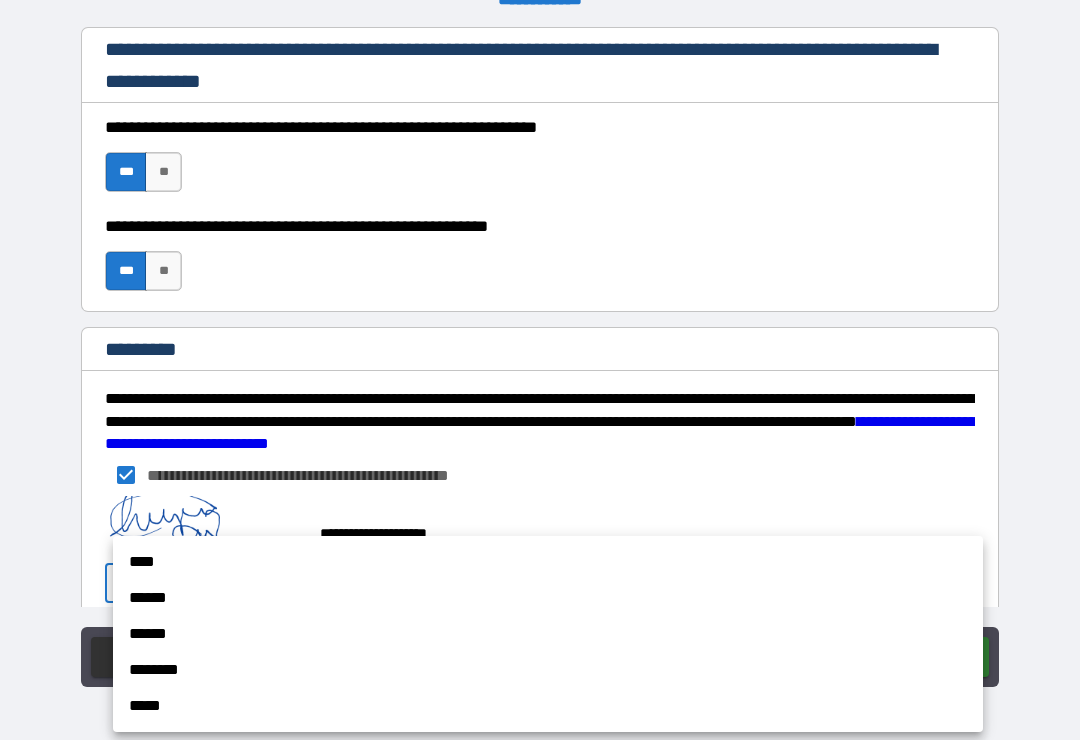 click on "******" at bounding box center [548, 598] 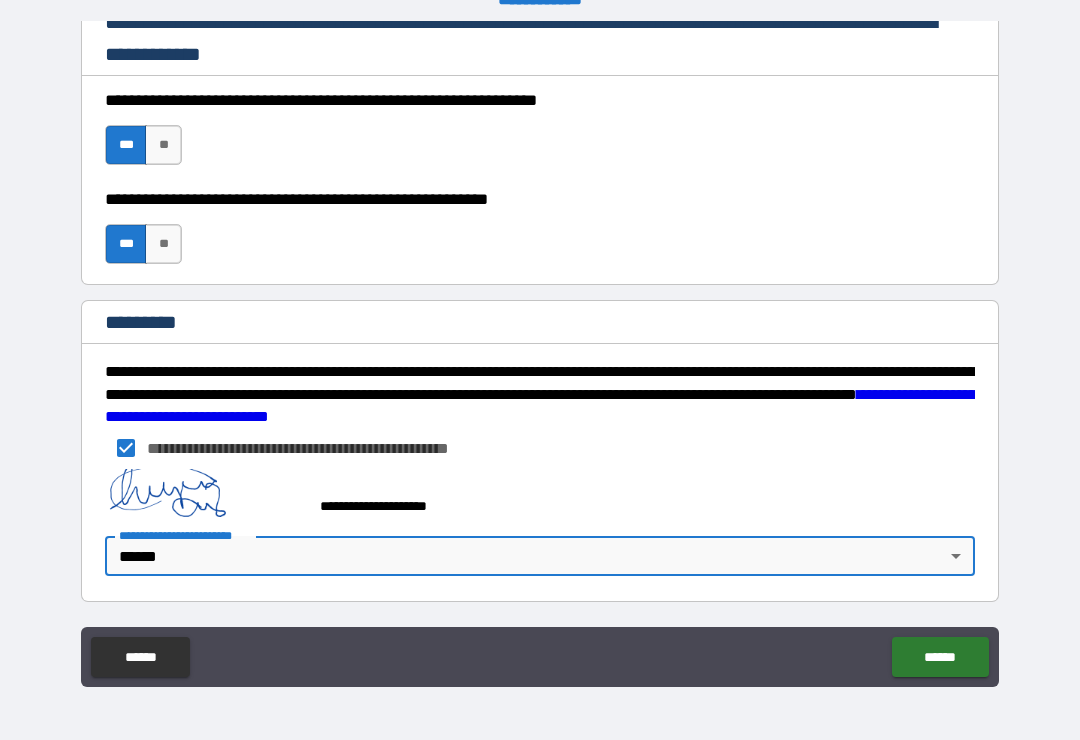 scroll, scrollTop: 3015, scrollLeft: 0, axis: vertical 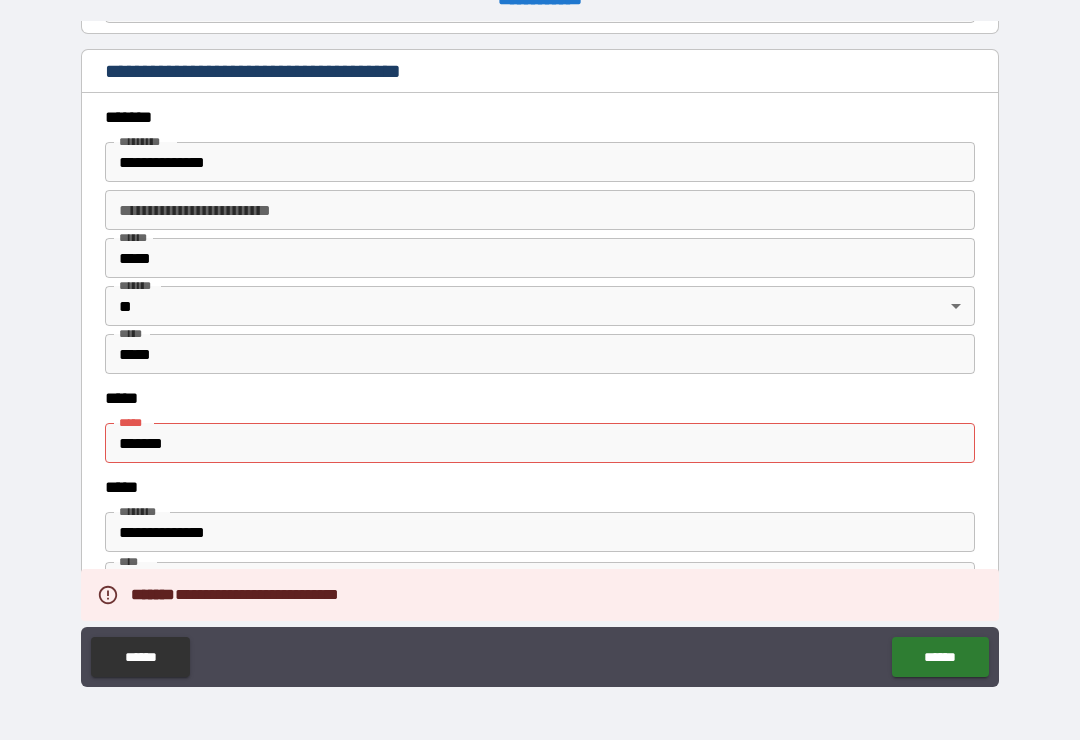 click on "*******" at bounding box center [540, 443] 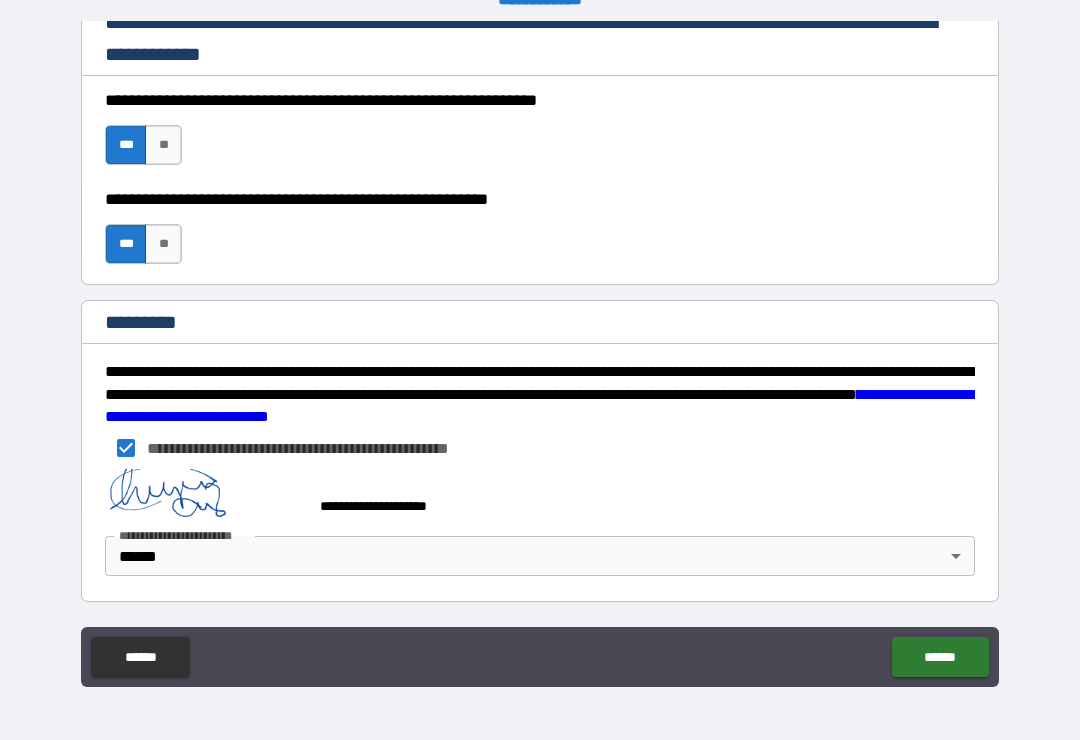 scroll, scrollTop: 3030, scrollLeft: 0, axis: vertical 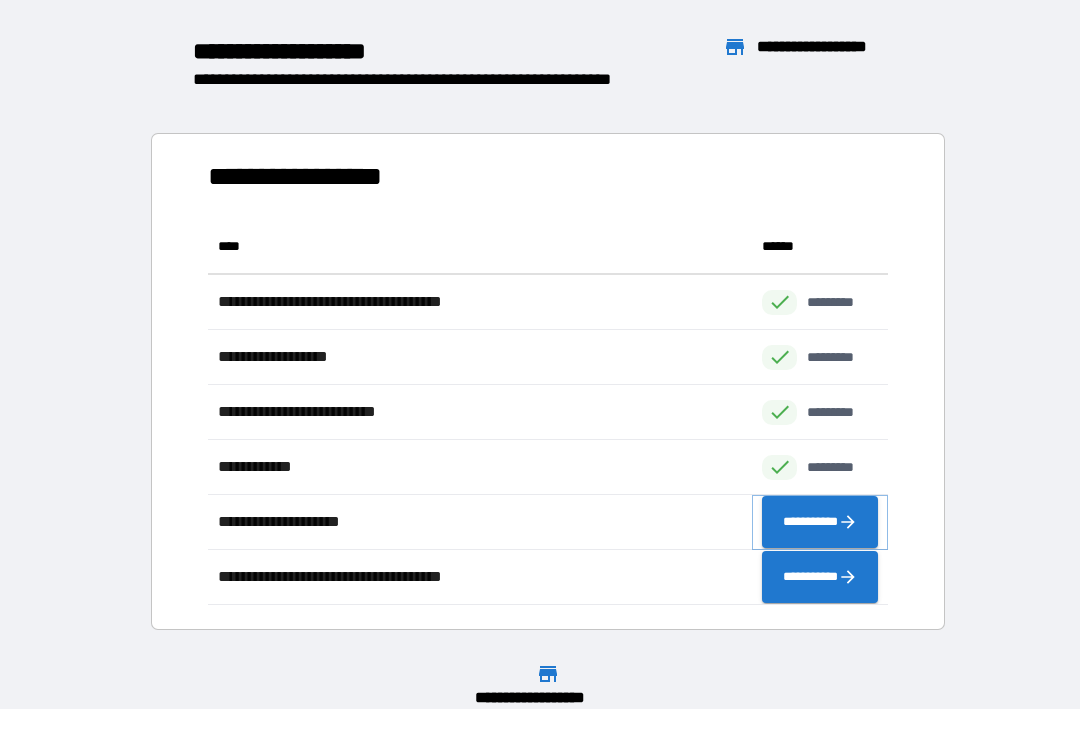 click 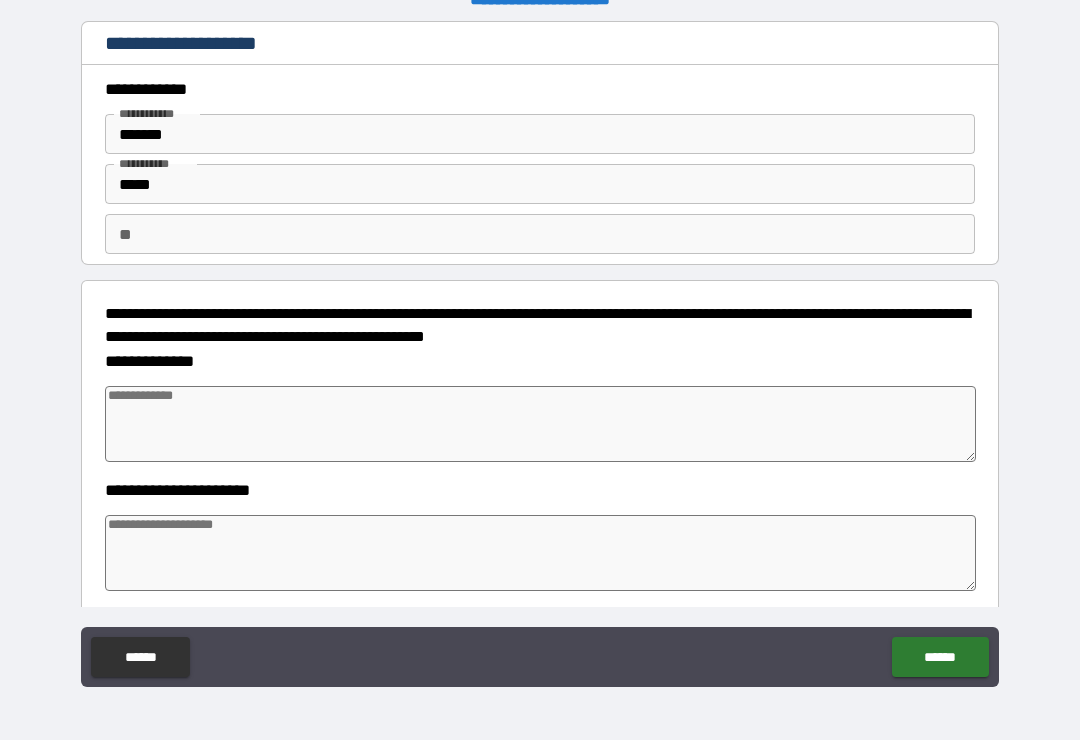 click at bounding box center (540, 424) 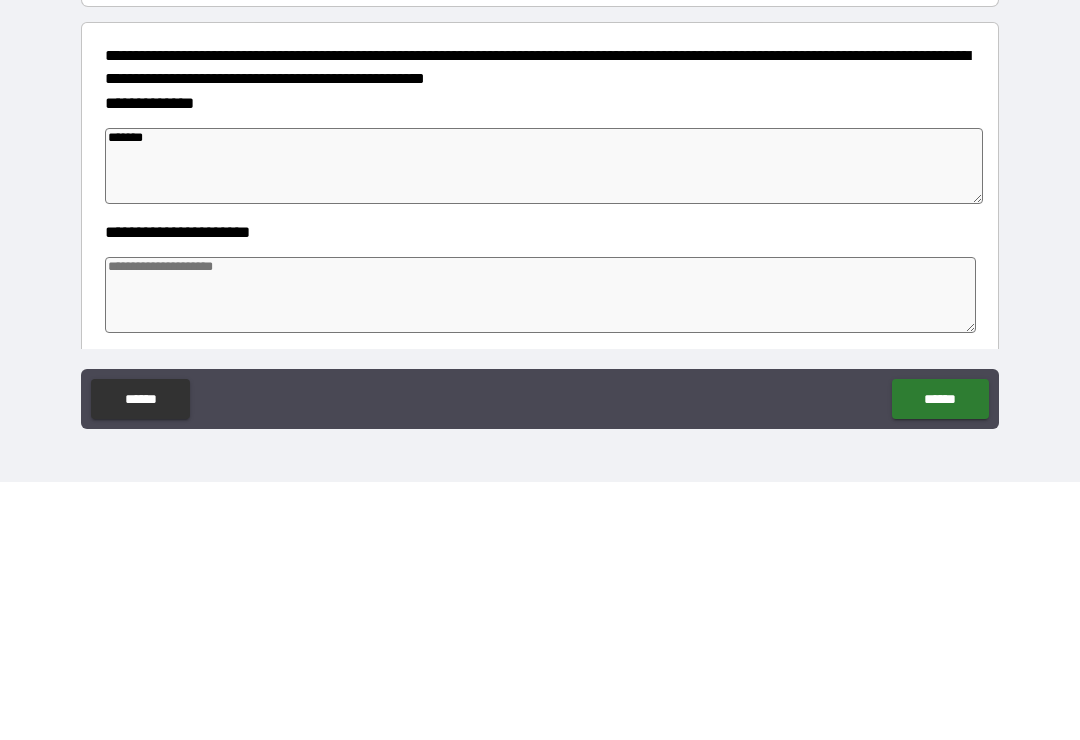 click at bounding box center (540, 553) 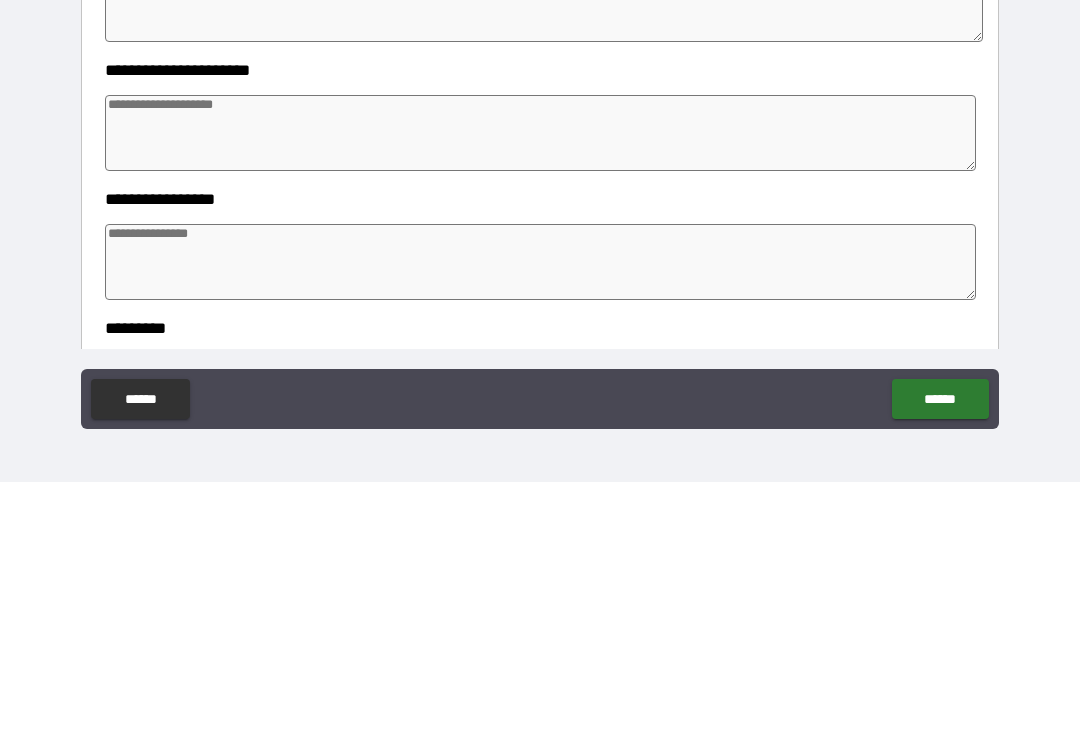 scroll, scrollTop: 162, scrollLeft: 0, axis: vertical 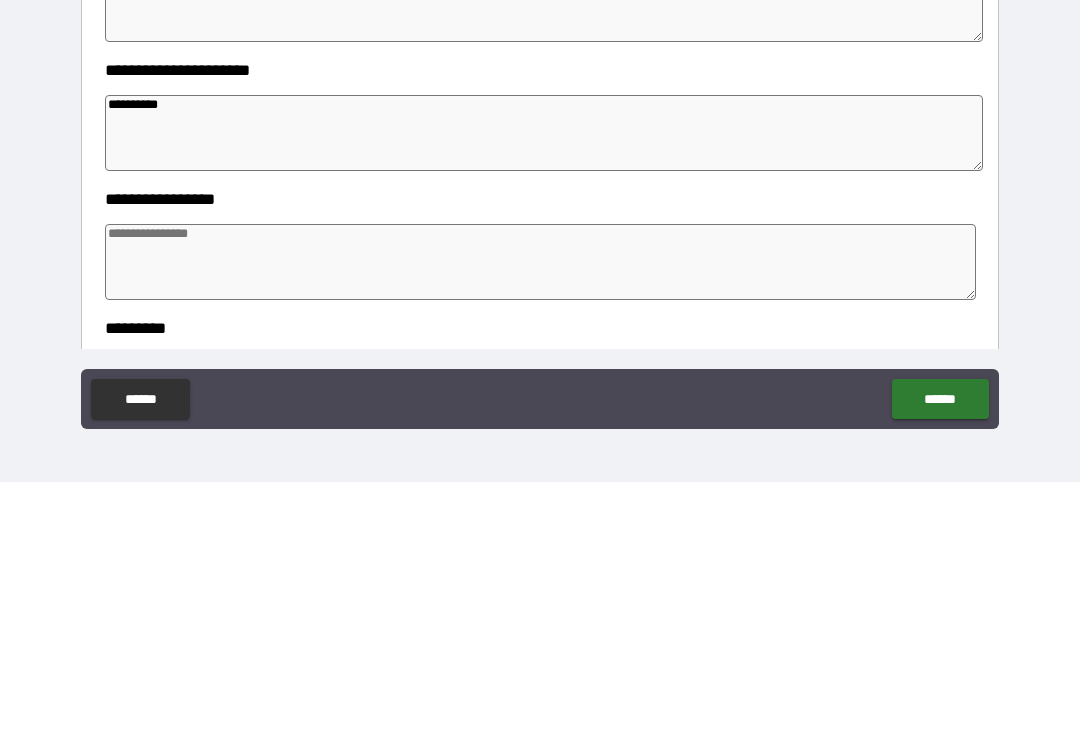 click at bounding box center (540, 520) 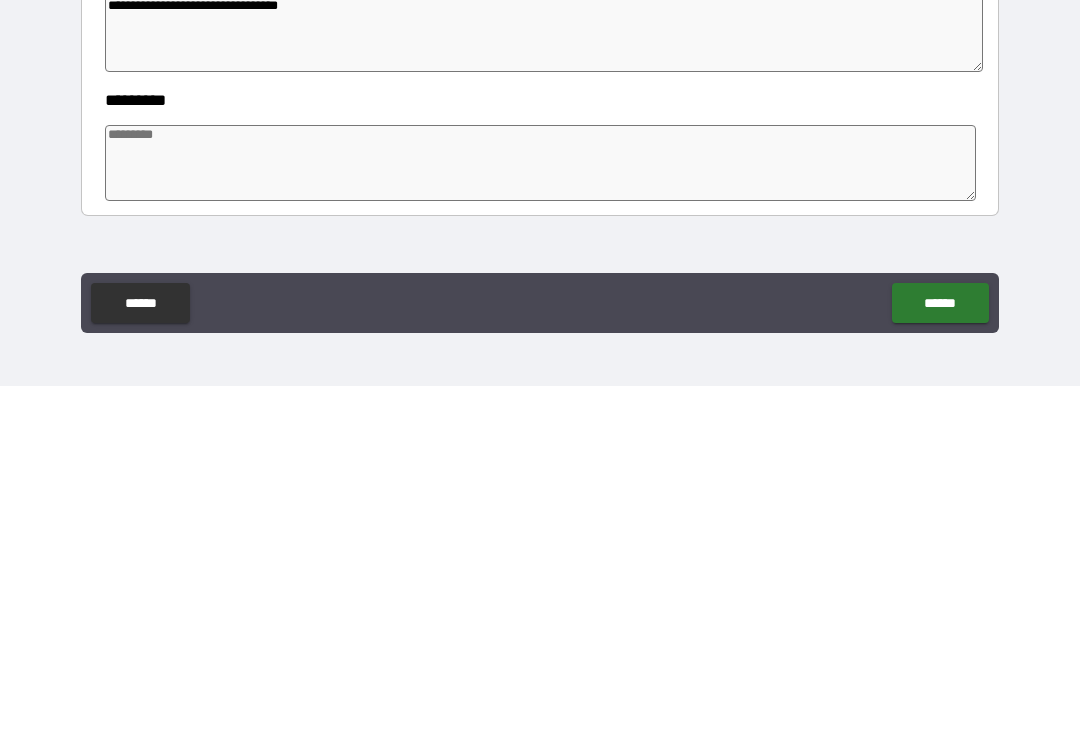 scroll, scrollTop: 293, scrollLeft: 0, axis: vertical 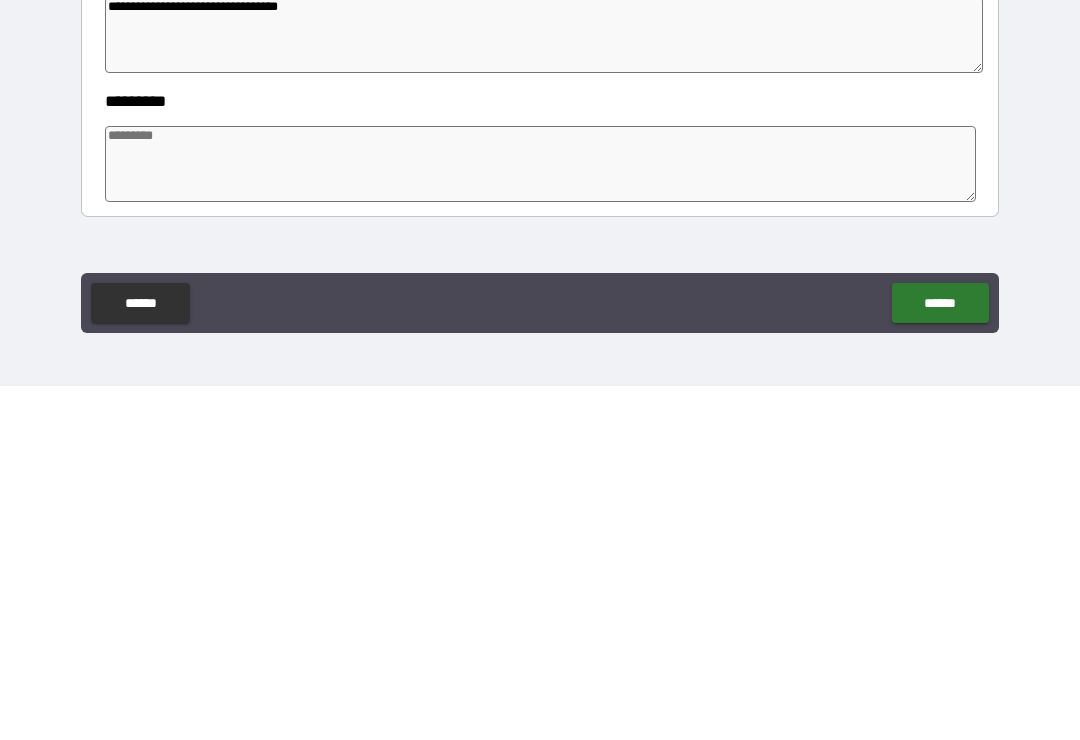 click at bounding box center (540, 518) 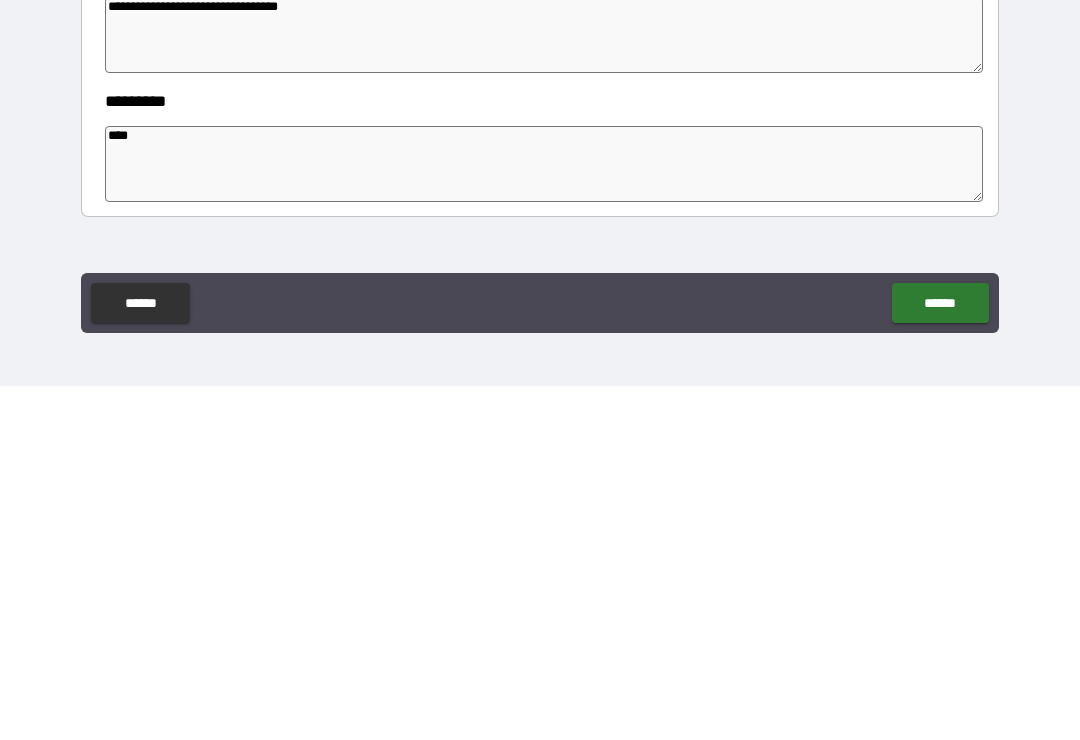 click on "******" at bounding box center [940, 657] 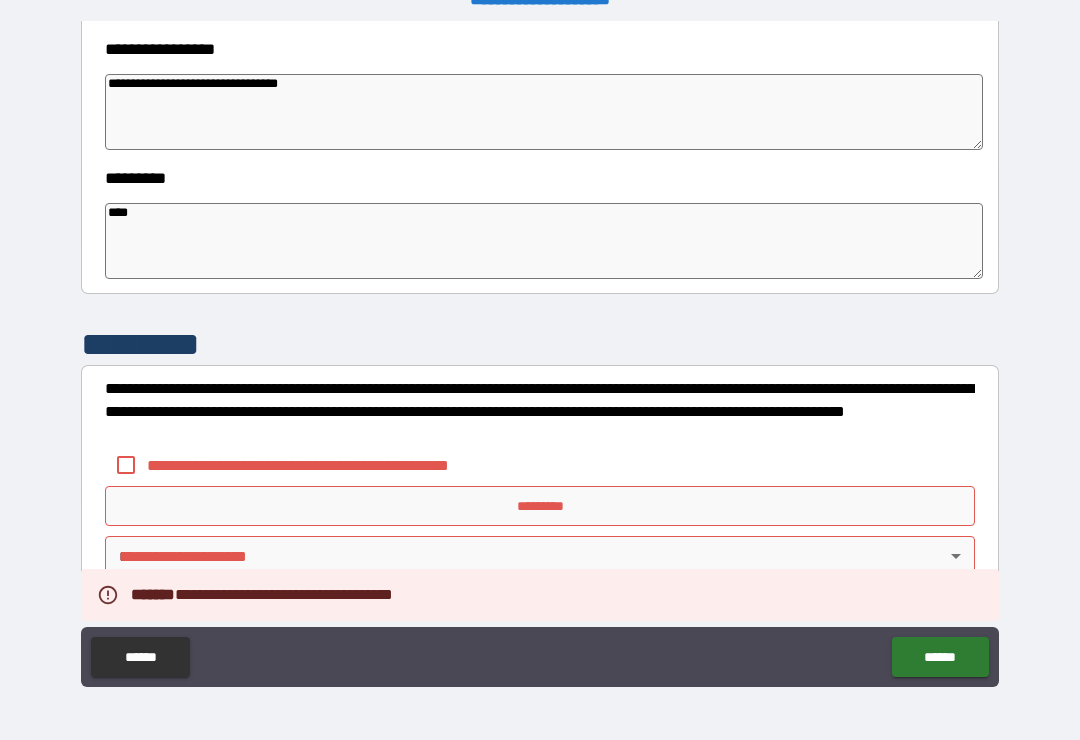 scroll, scrollTop: 570, scrollLeft: 0, axis: vertical 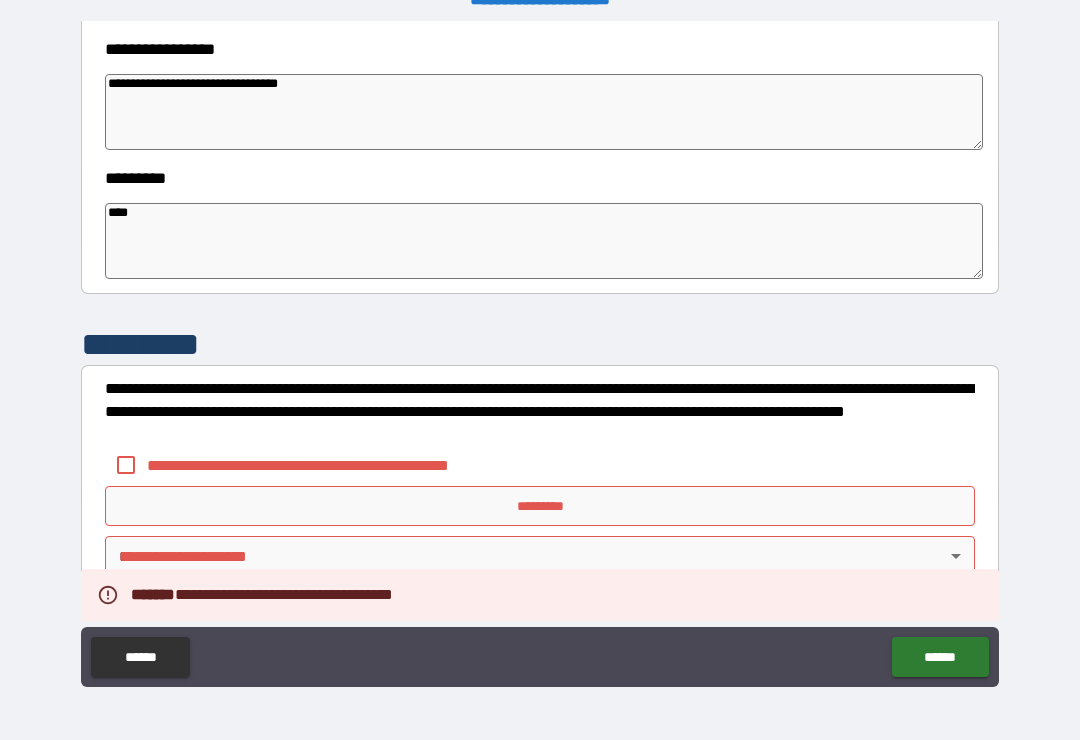 click on "**********" at bounding box center (331, 465) 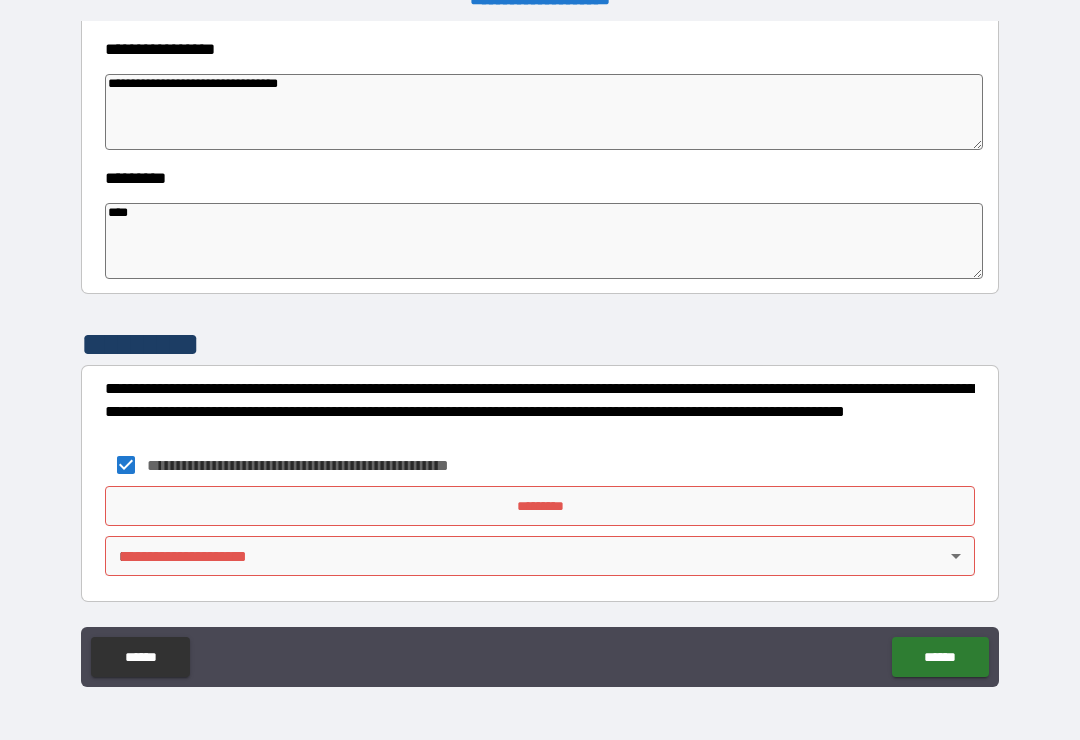 click on "**********" at bounding box center (540, 354) 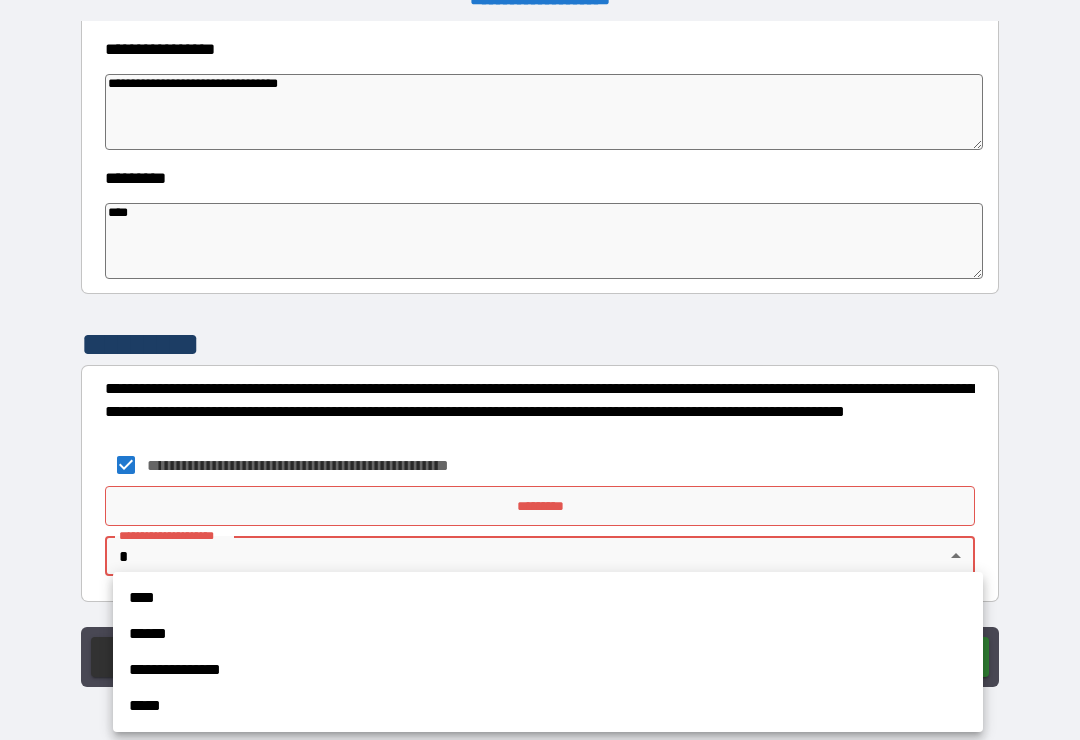 click on "**********" at bounding box center (548, 670) 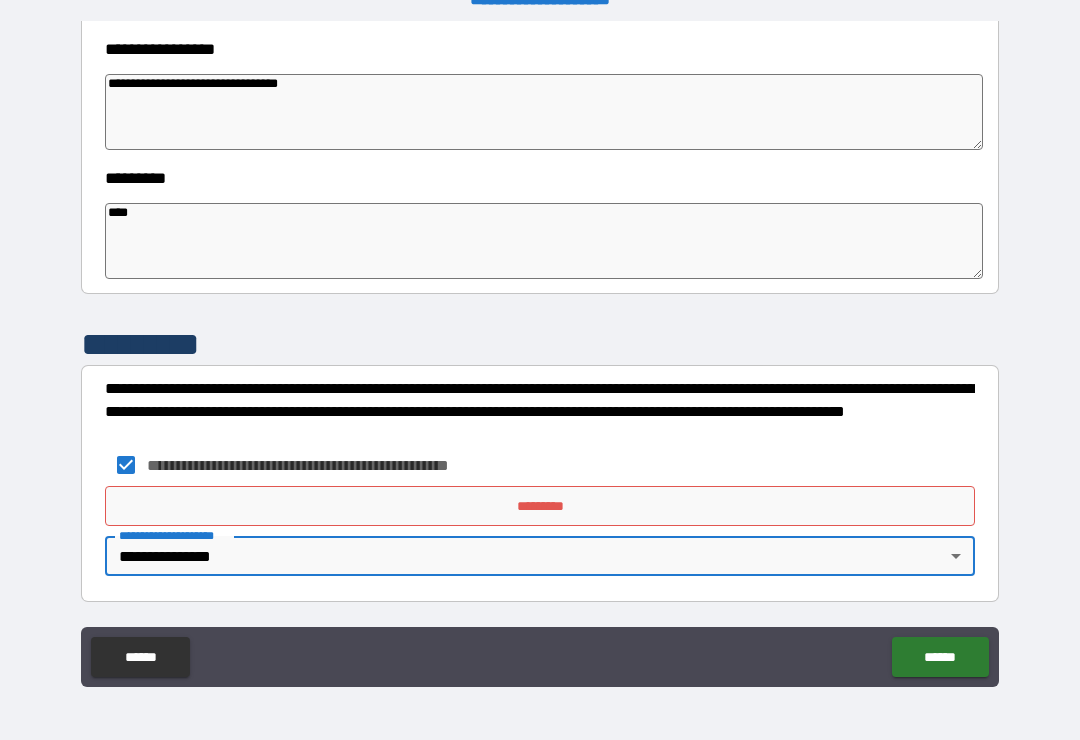 click on "*********" at bounding box center (540, 506) 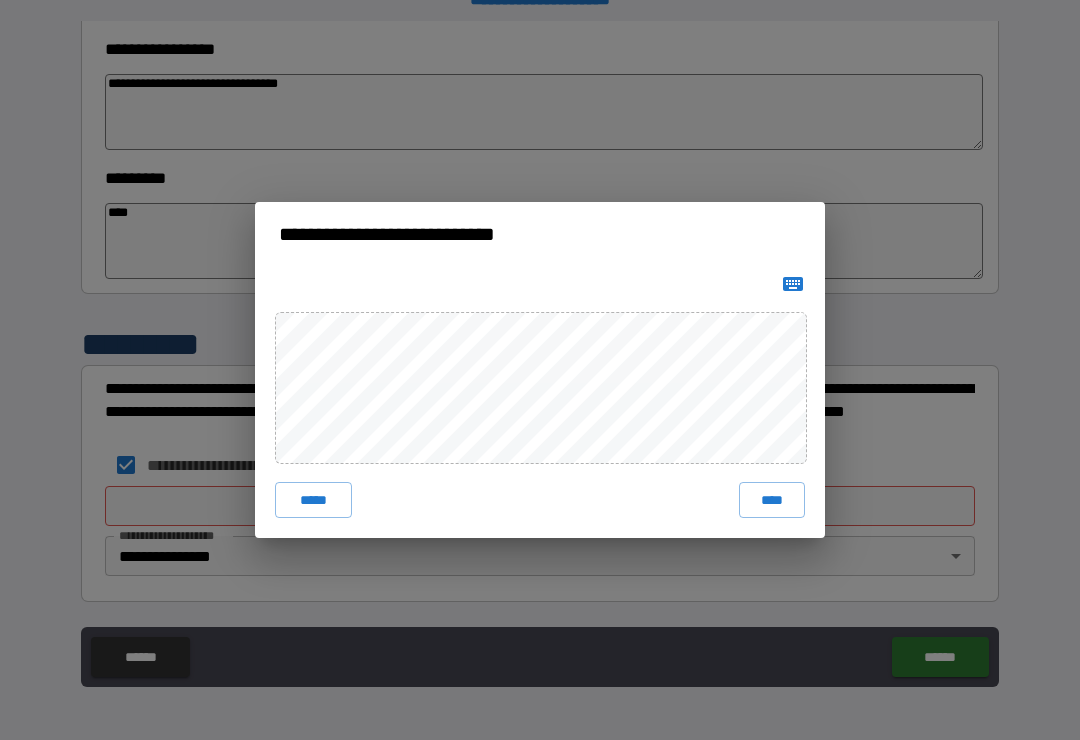 click on "****" at bounding box center [772, 500] 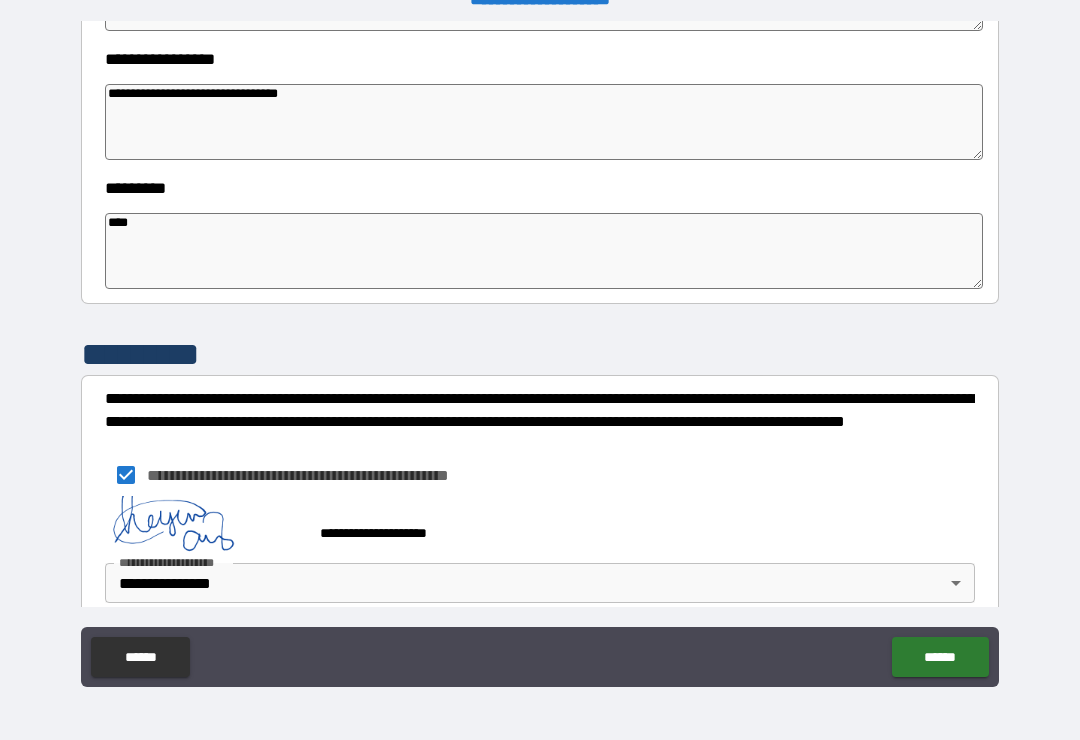 click on "******" at bounding box center [940, 657] 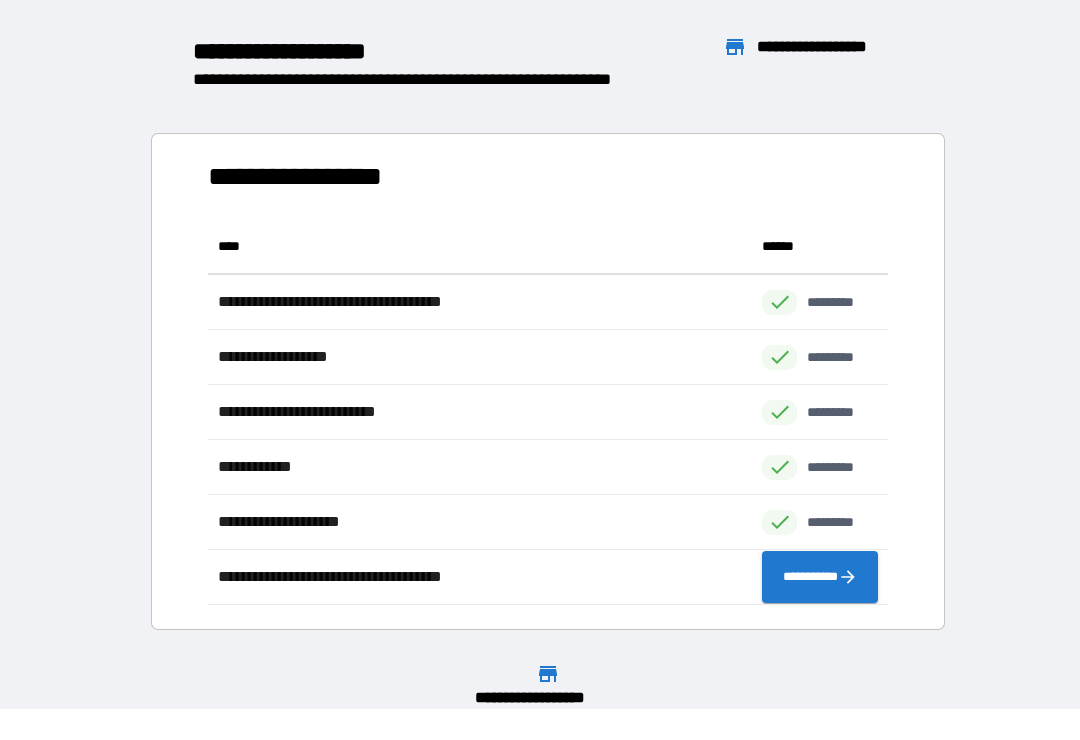 scroll, scrollTop: 1, scrollLeft: 1, axis: both 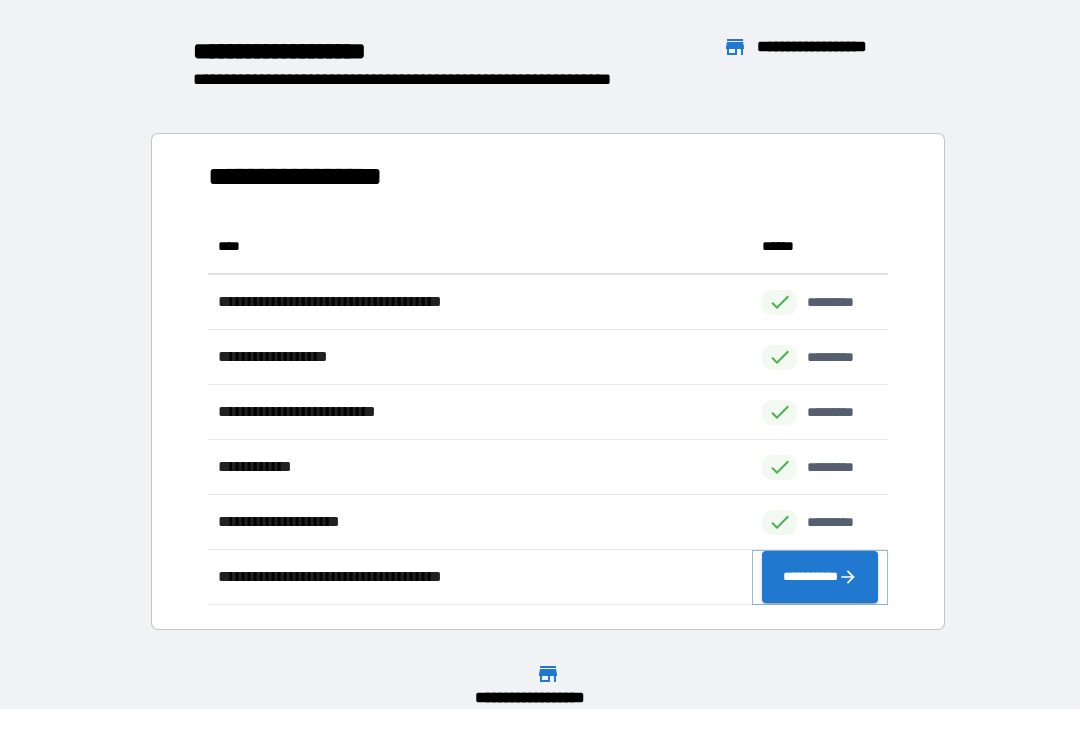 click on "**********" at bounding box center (820, 577) 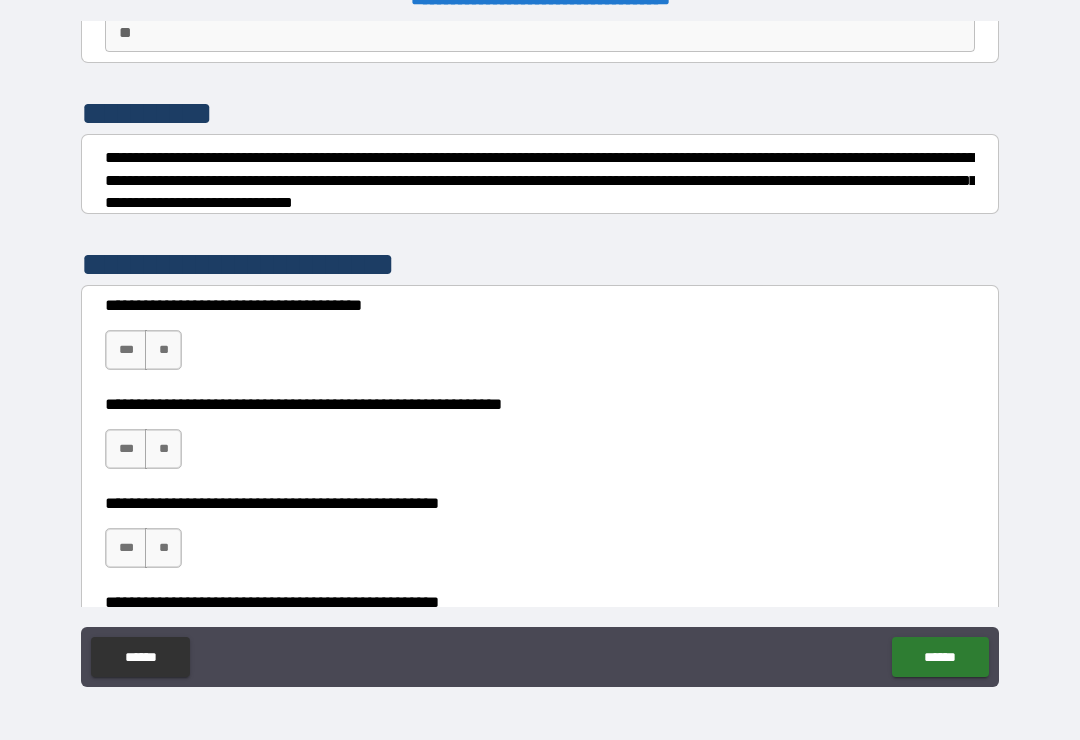 scroll, scrollTop: 214, scrollLeft: 0, axis: vertical 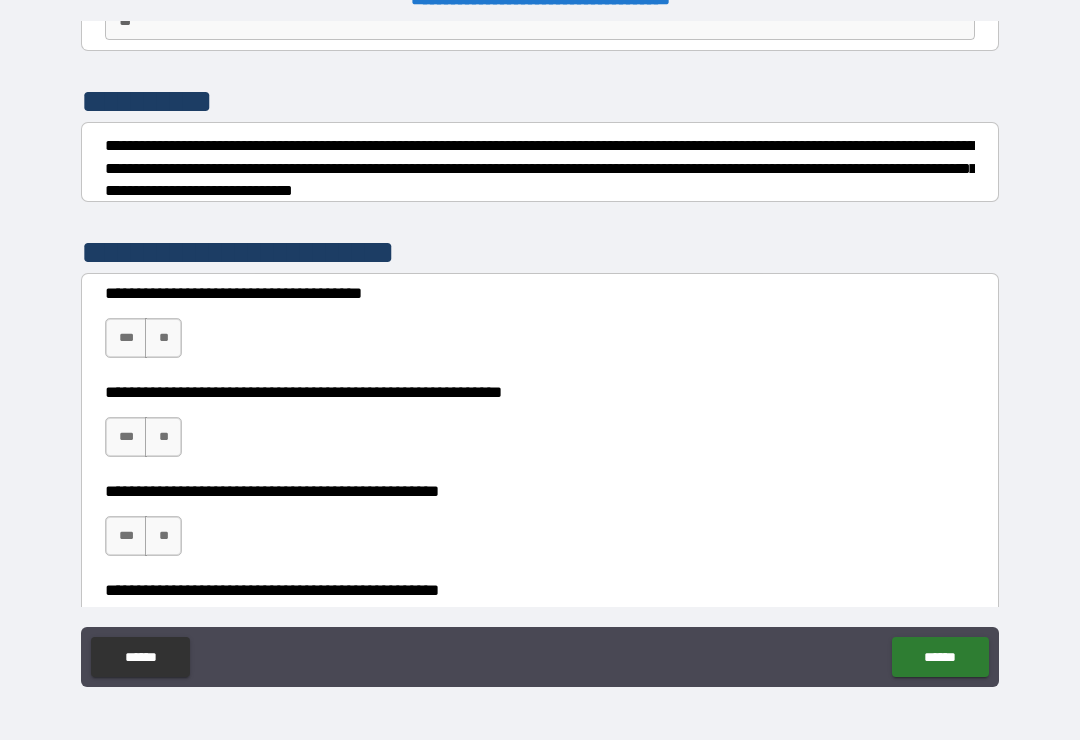 click on "**" at bounding box center [163, 338] 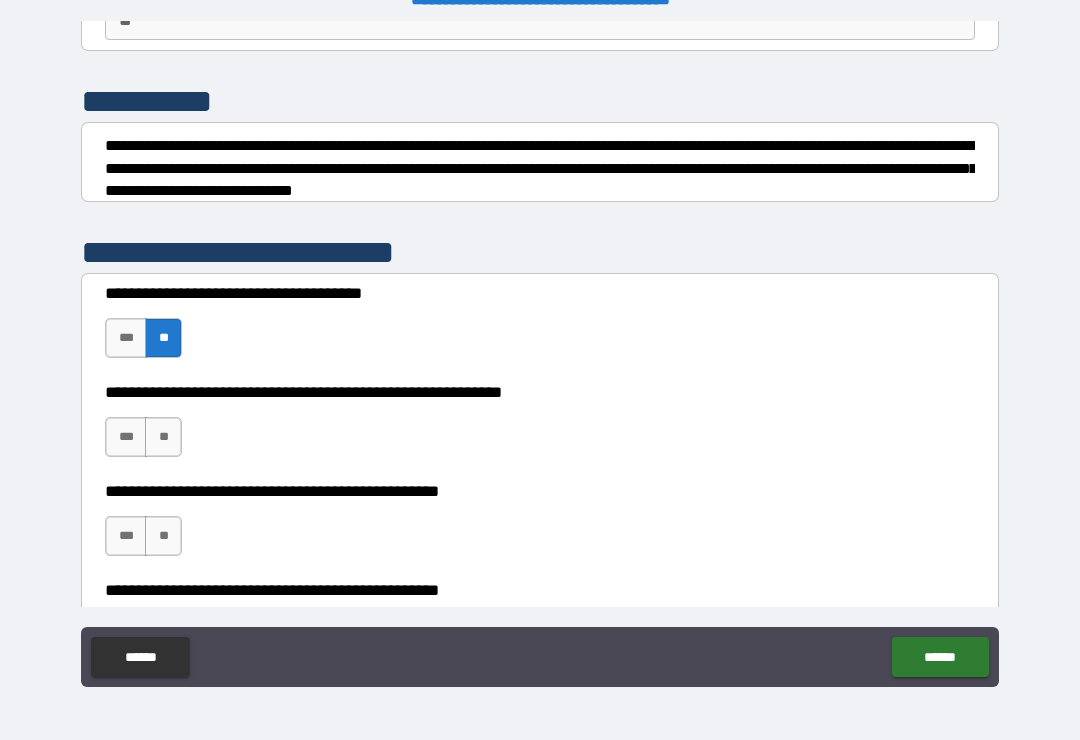 click on "**" at bounding box center (163, 437) 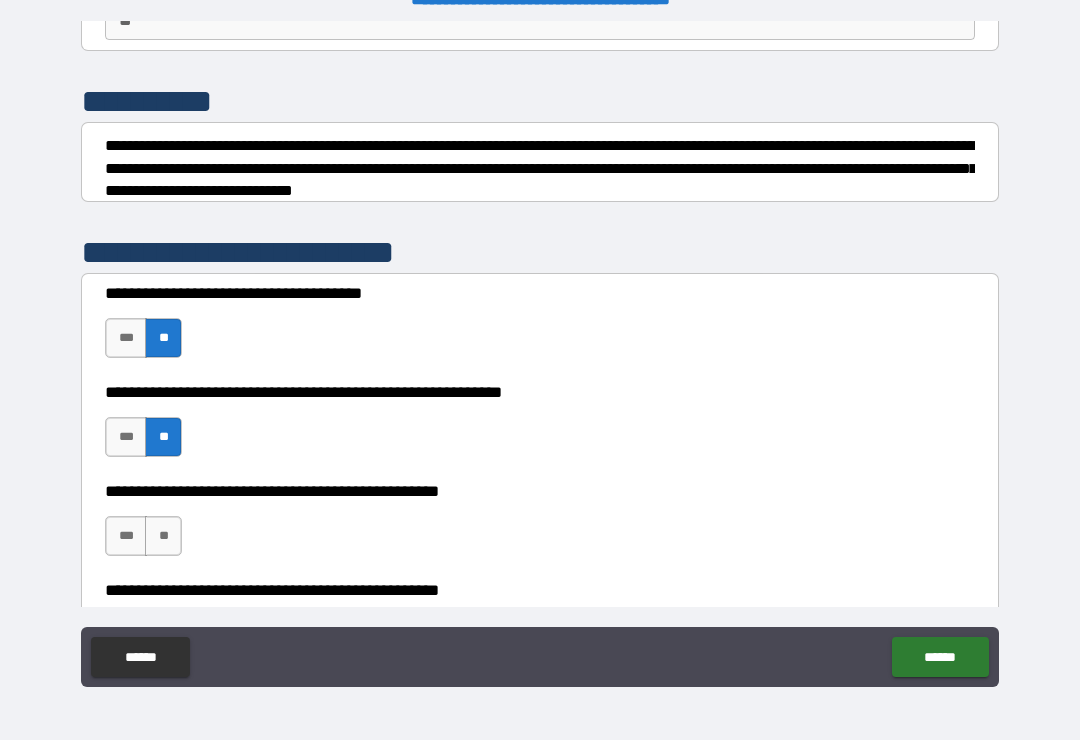 click on "**" at bounding box center (163, 536) 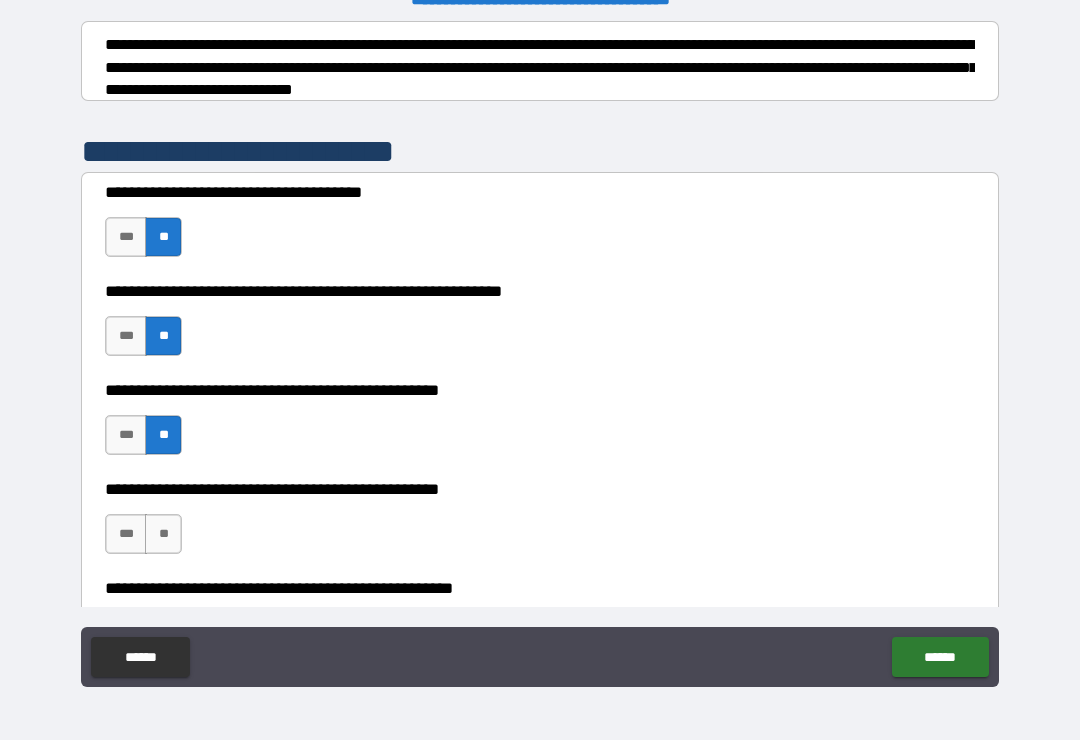scroll, scrollTop: 426, scrollLeft: 0, axis: vertical 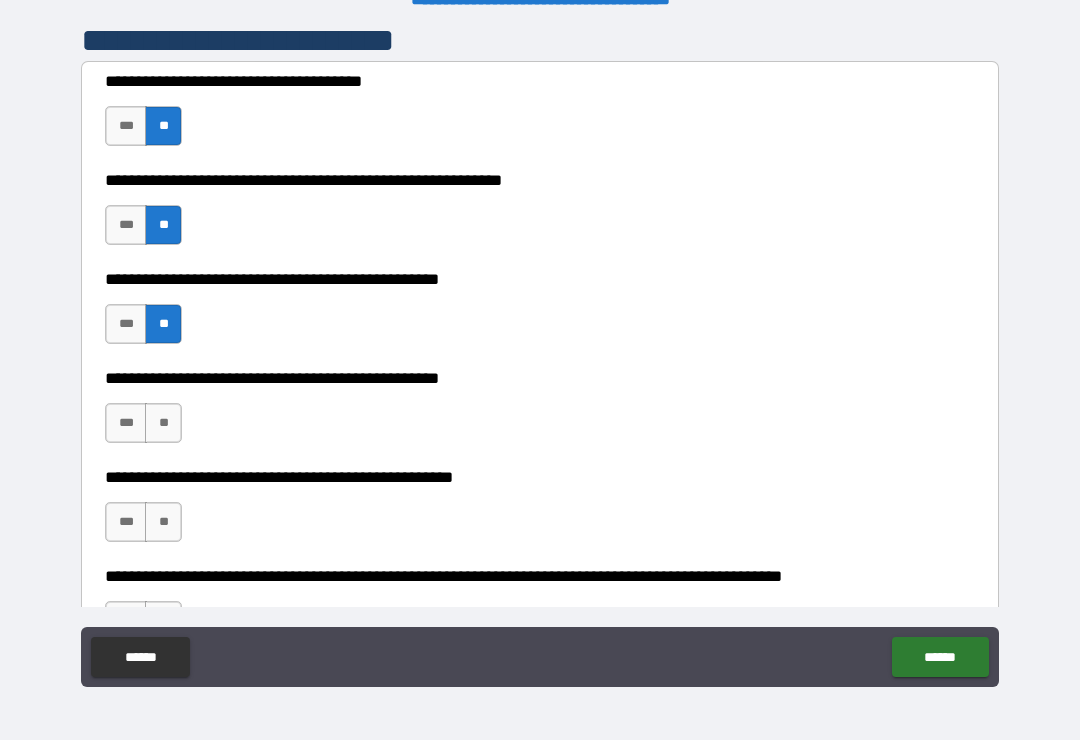 click on "**" at bounding box center (163, 423) 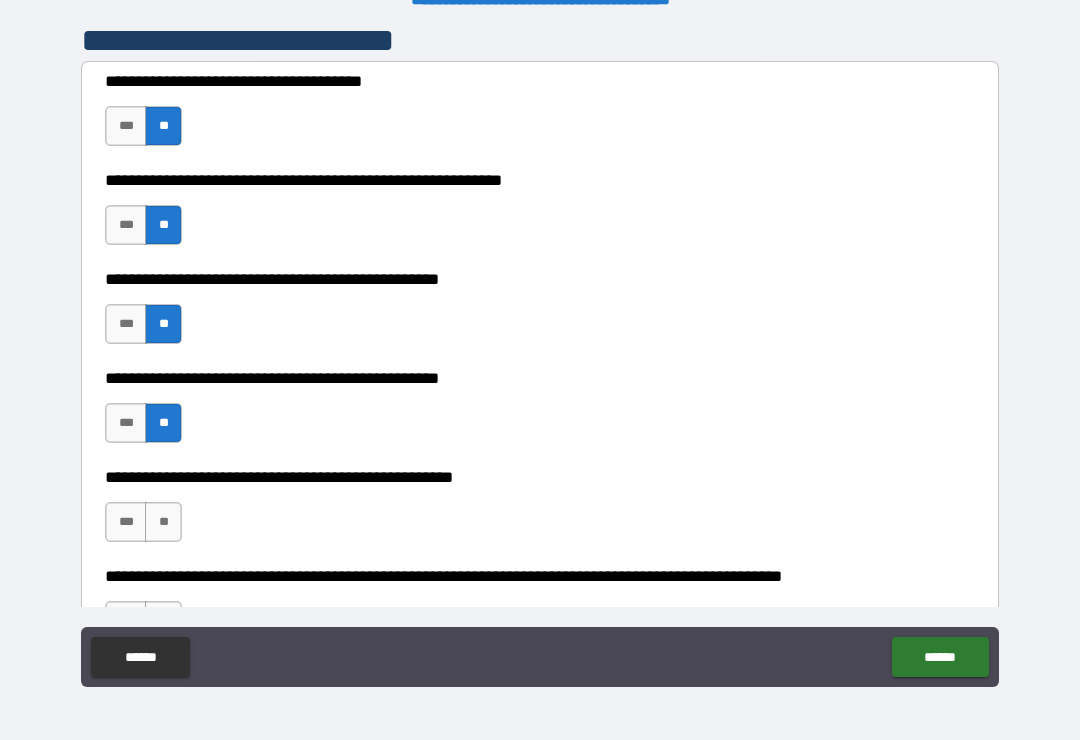 click on "**" at bounding box center (163, 522) 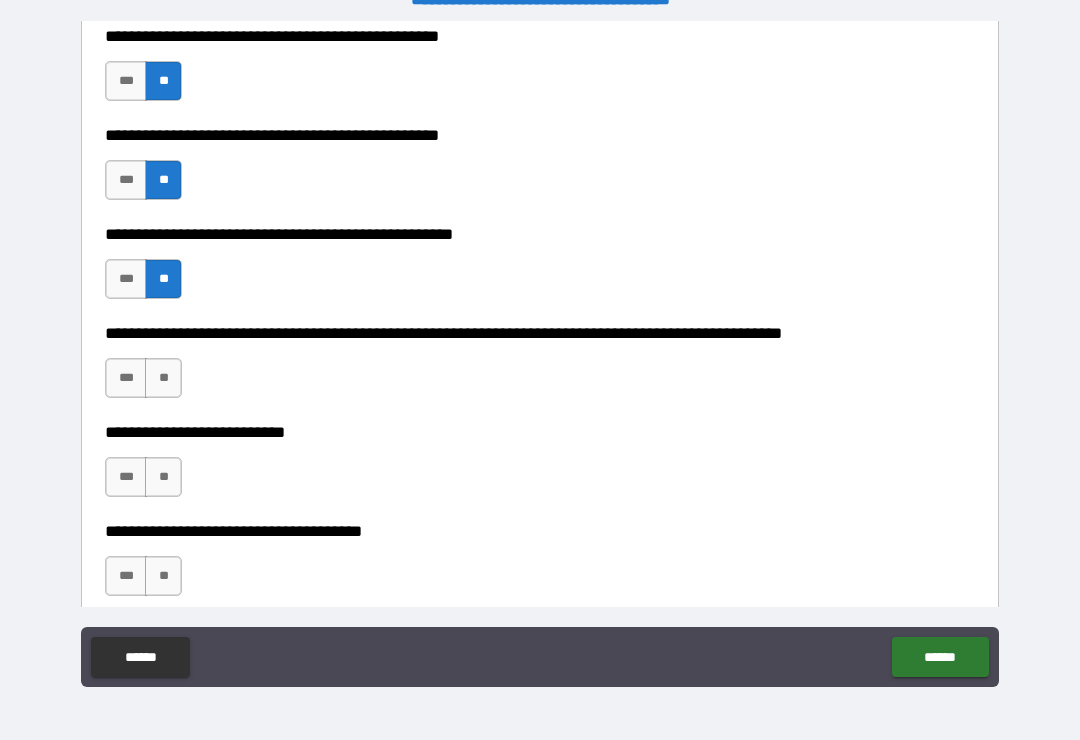 scroll, scrollTop: 670, scrollLeft: 0, axis: vertical 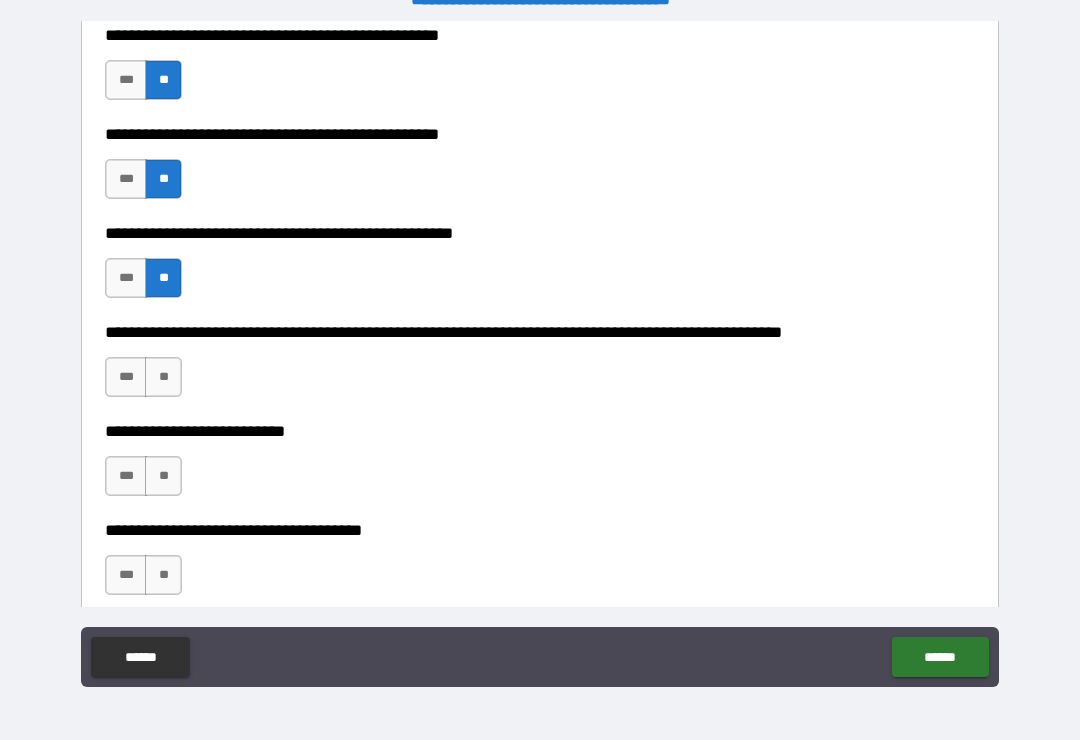 click on "**" at bounding box center (163, 377) 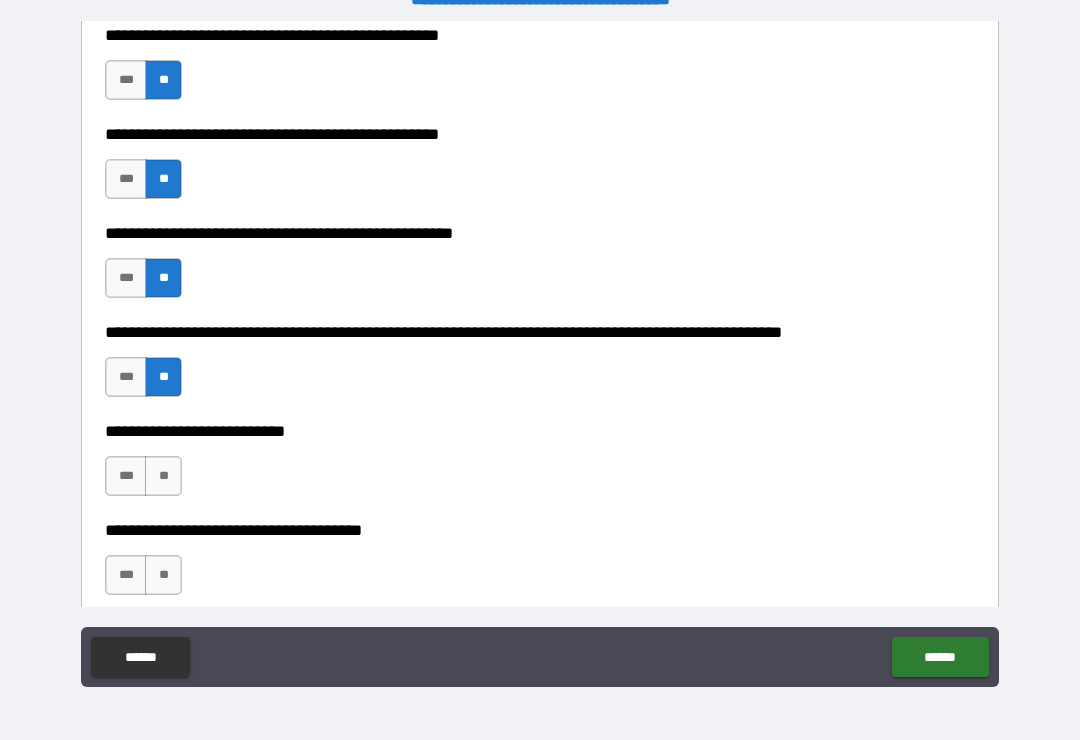 click on "**" at bounding box center (163, 476) 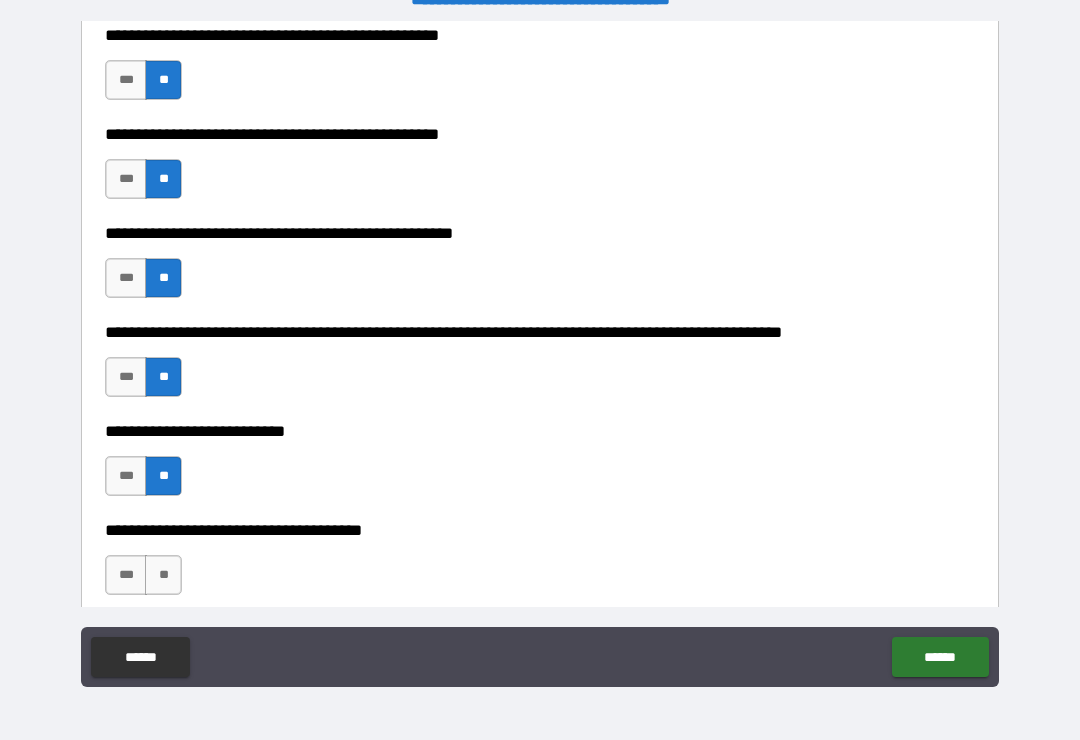 click on "**" at bounding box center [163, 575] 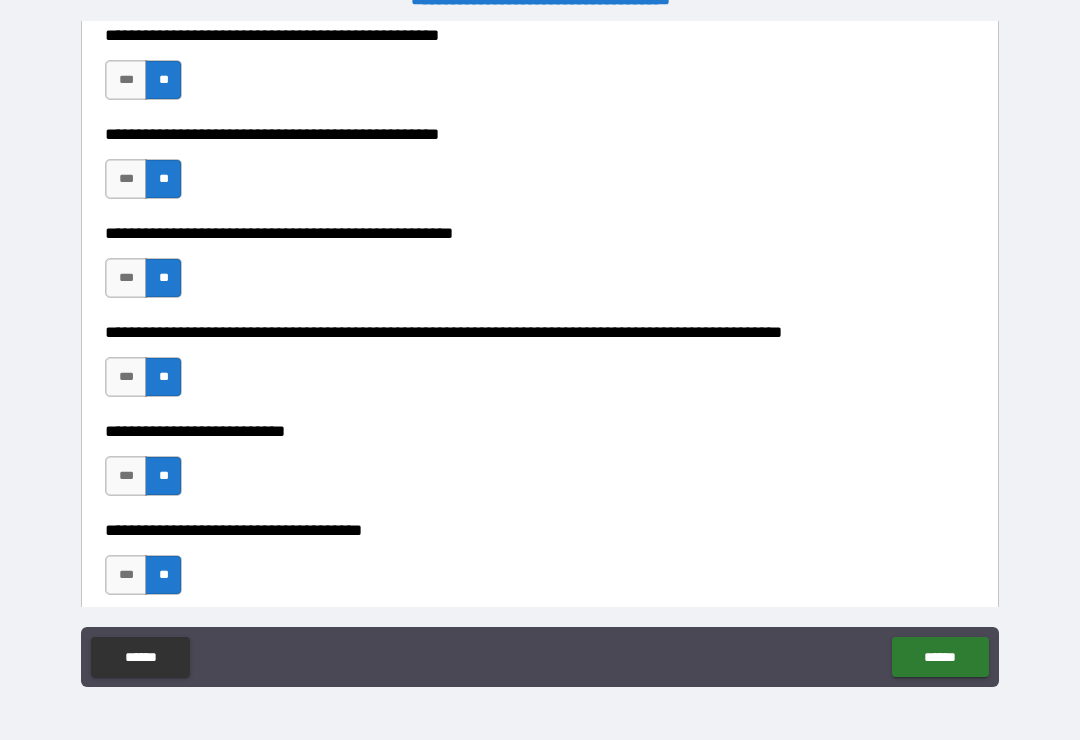 scroll, scrollTop: 884, scrollLeft: 0, axis: vertical 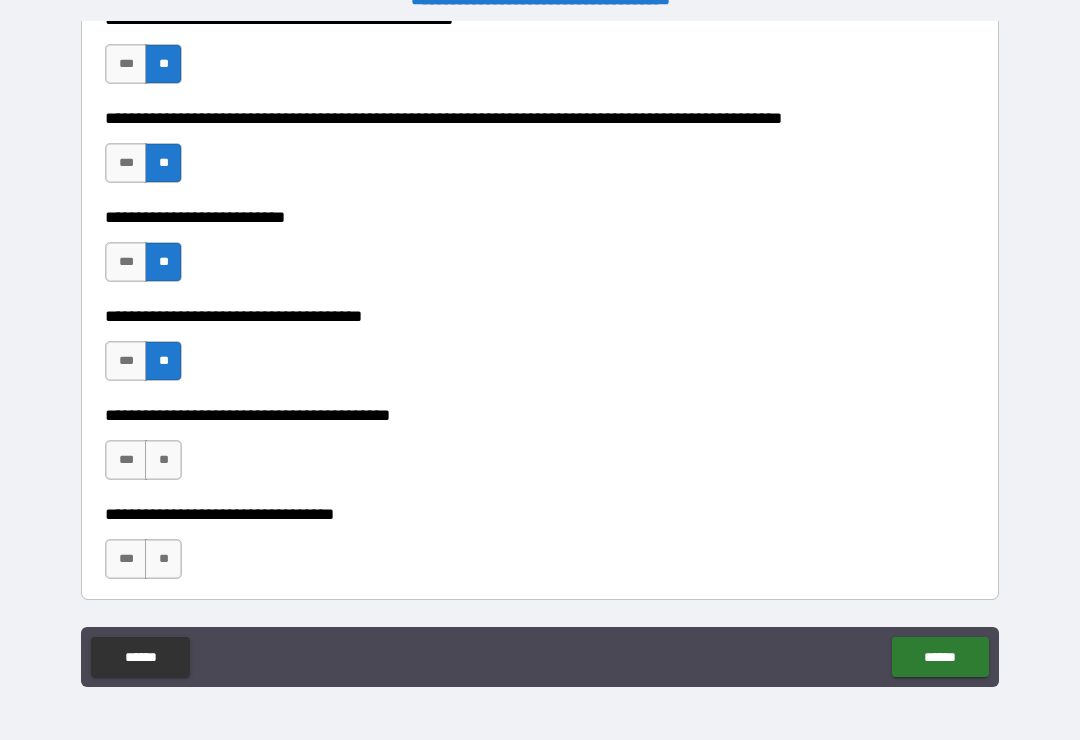 click on "**" at bounding box center (163, 460) 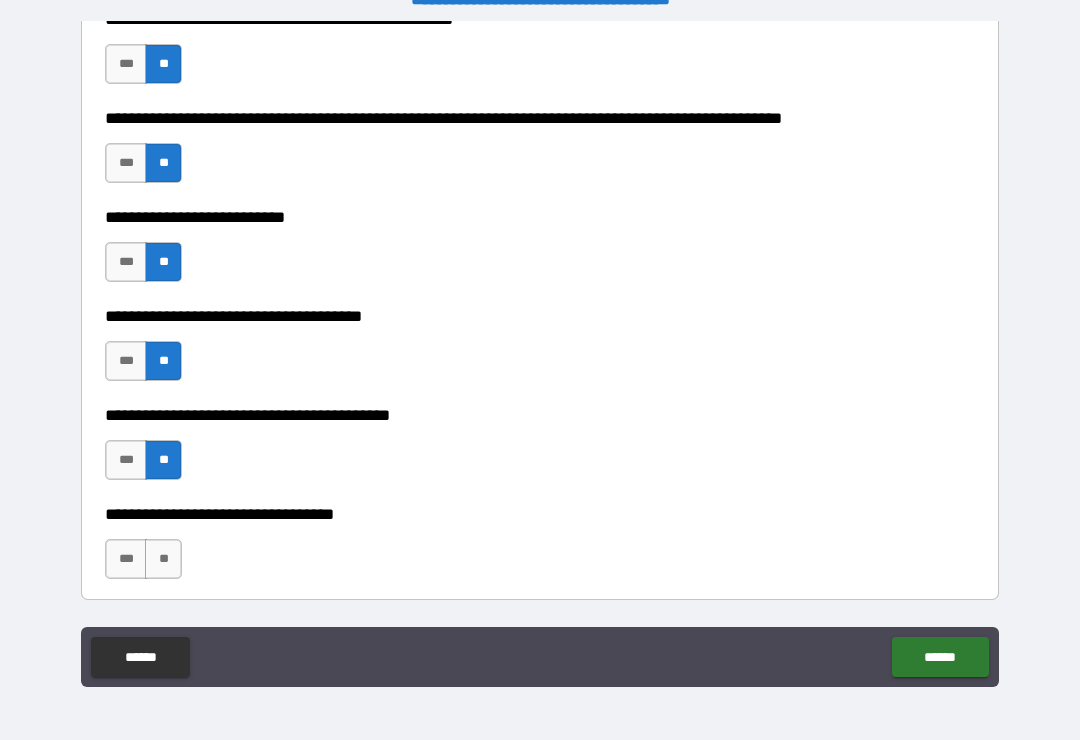 click on "**" at bounding box center [163, 559] 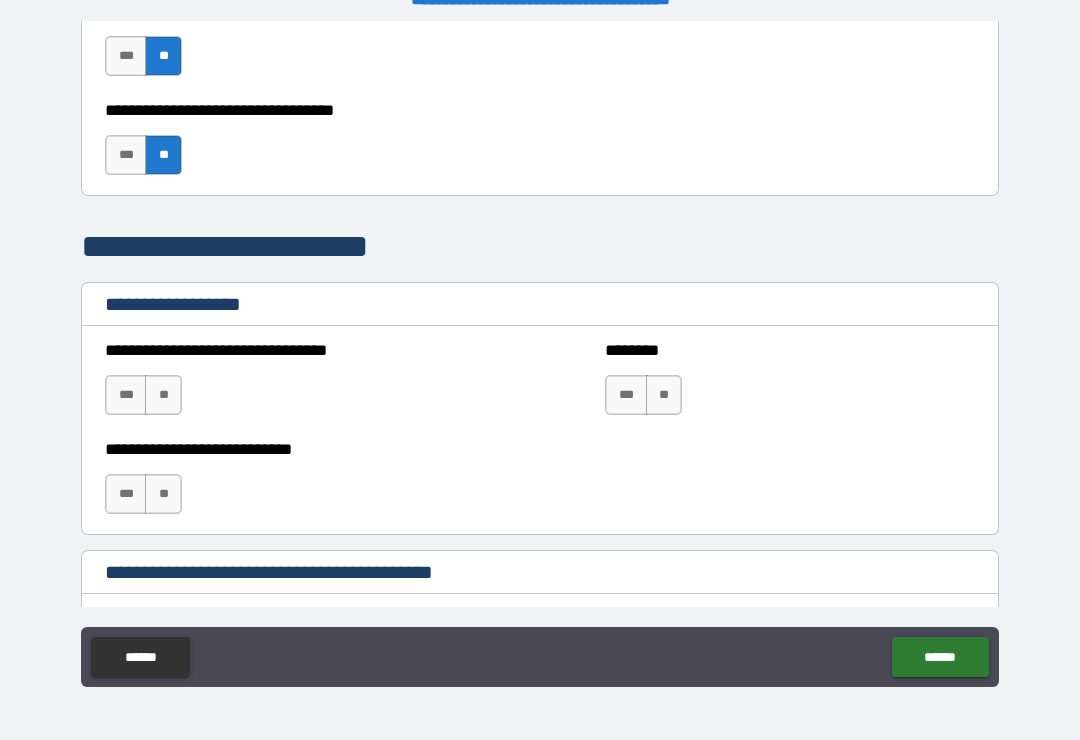 scroll, scrollTop: 1290, scrollLeft: 0, axis: vertical 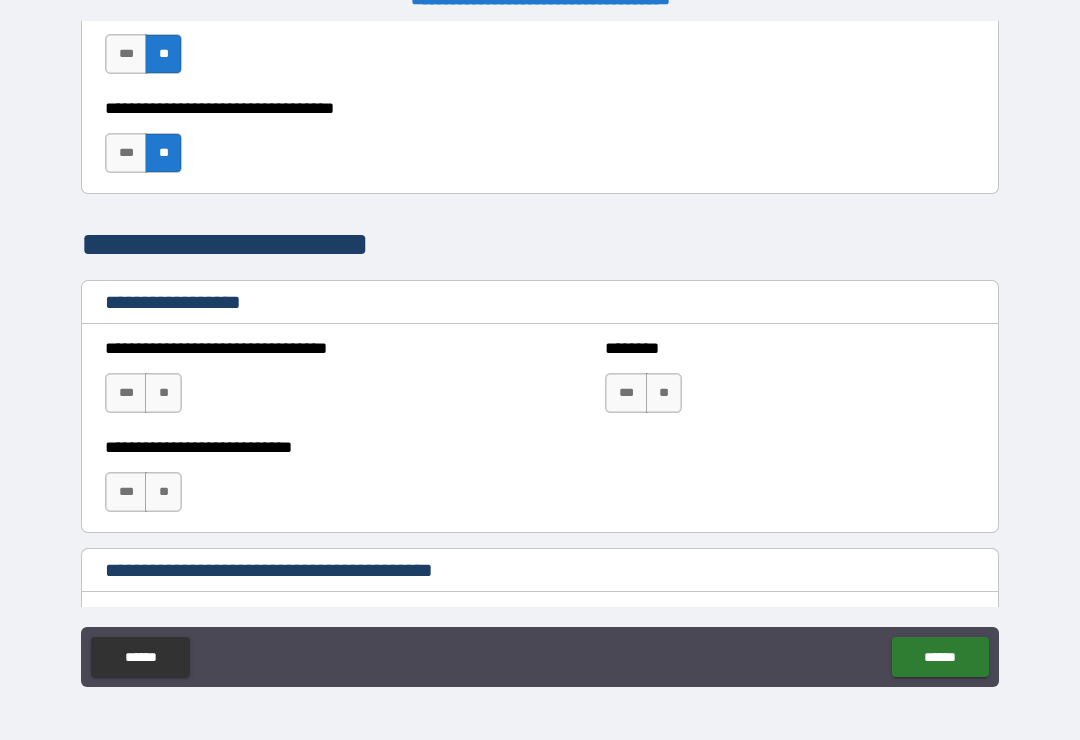 click on "**" at bounding box center [163, 393] 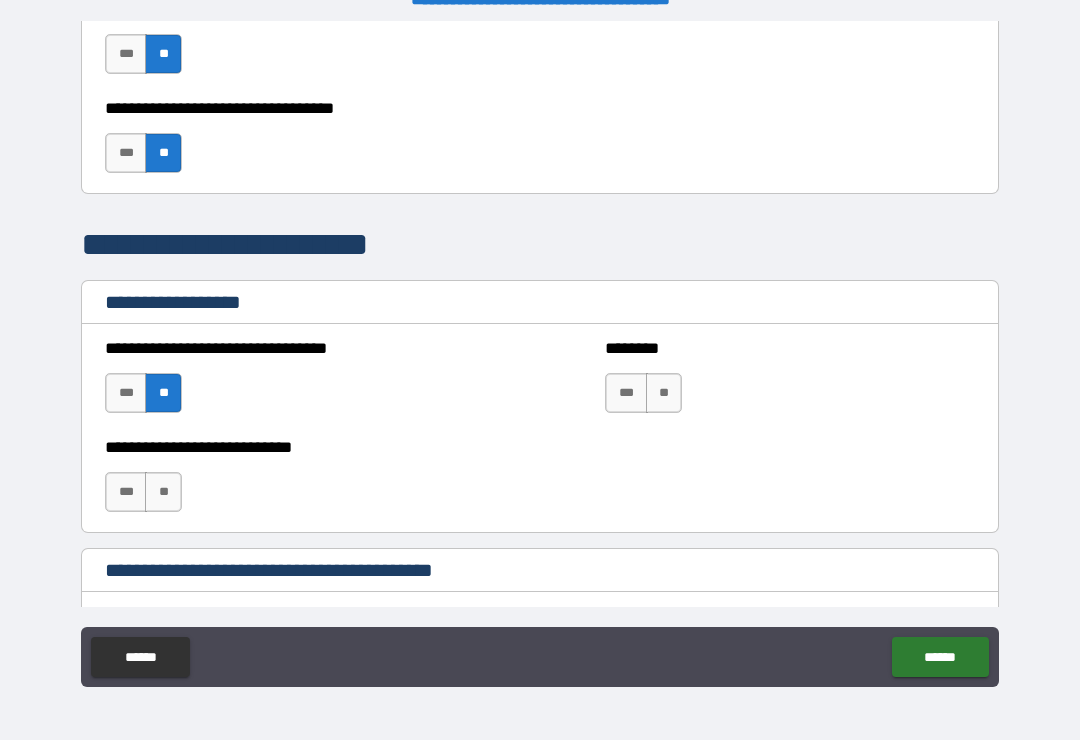 click on "**" at bounding box center (163, 492) 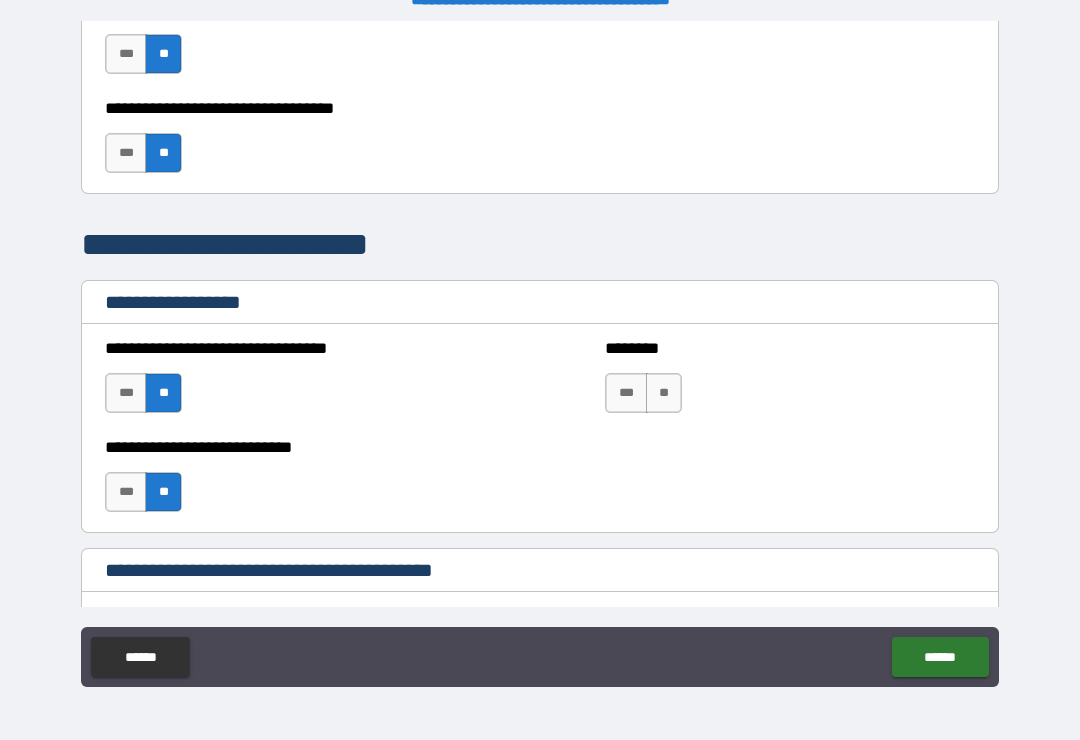click on "**" at bounding box center (664, 393) 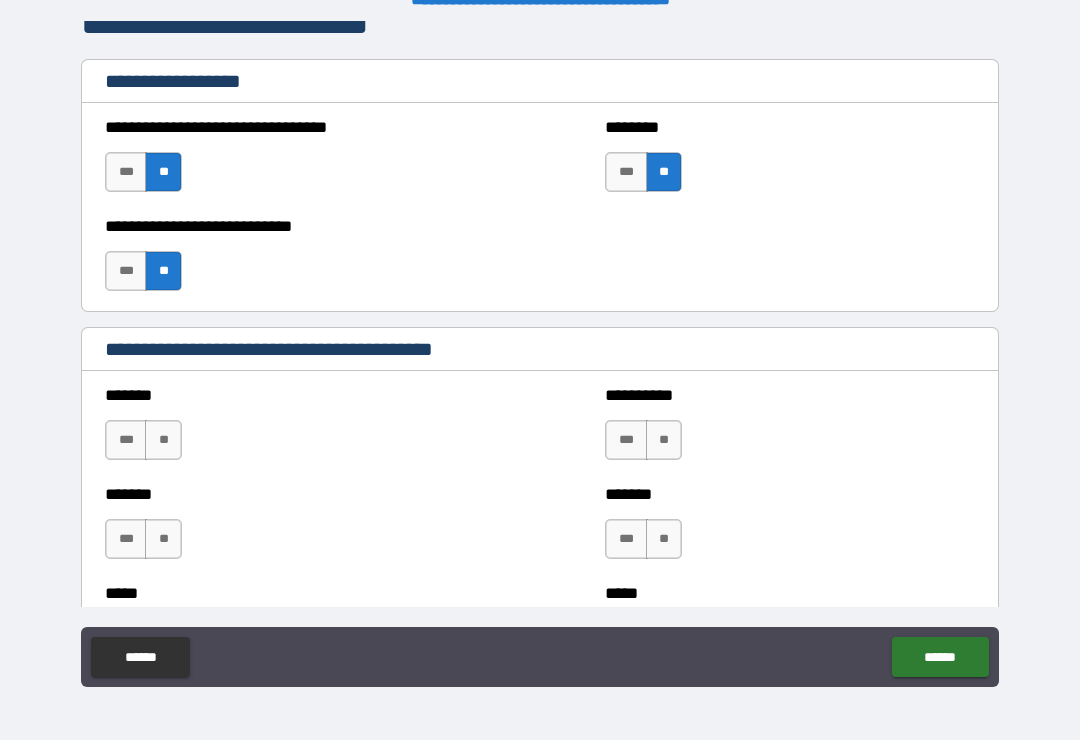 scroll, scrollTop: 1538, scrollLeft: 0, axis: vertical 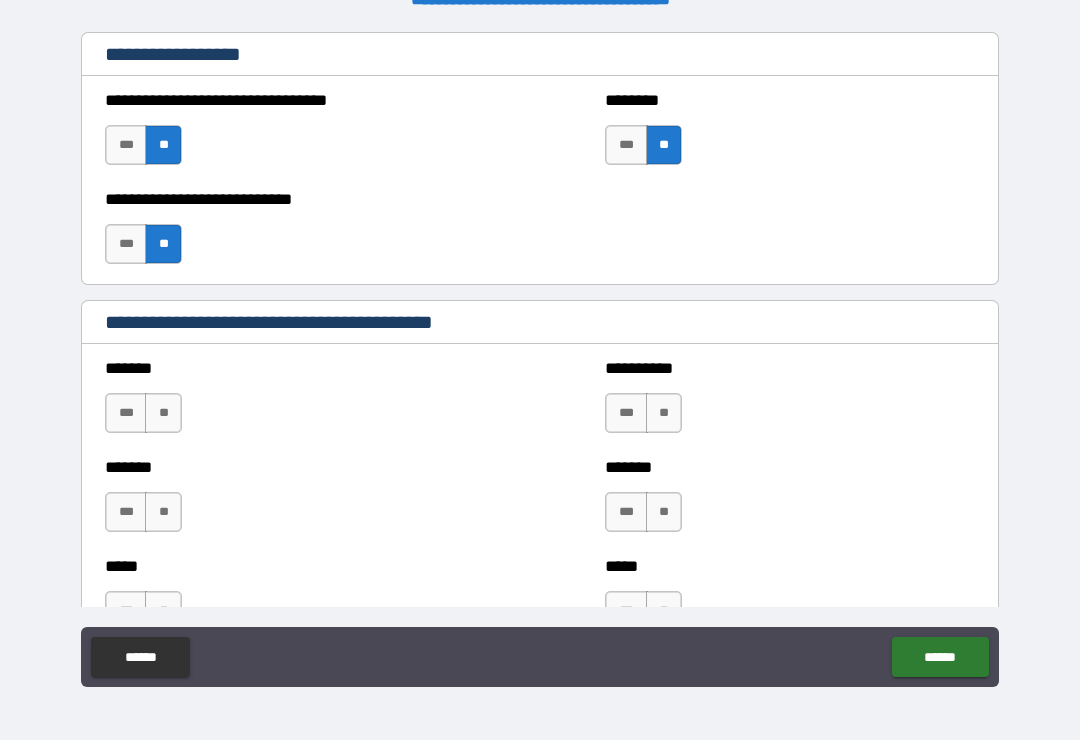 click on "**" at bounding box center (163, 413) 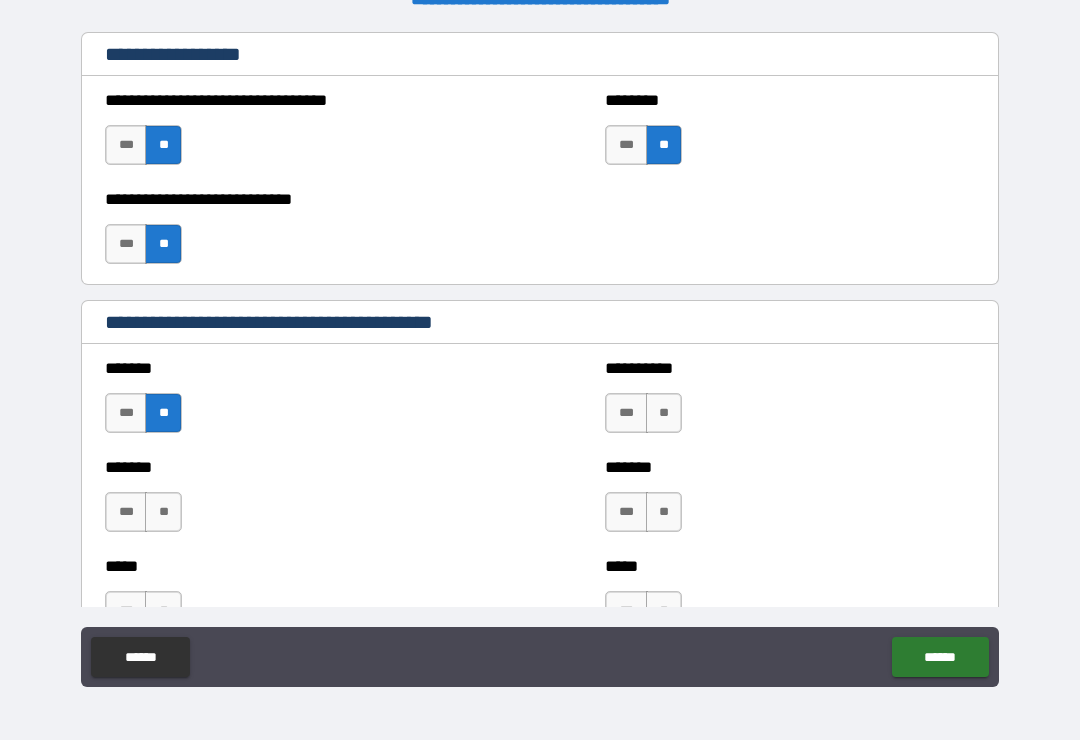 click on "**" at bounding box center (664, 413) 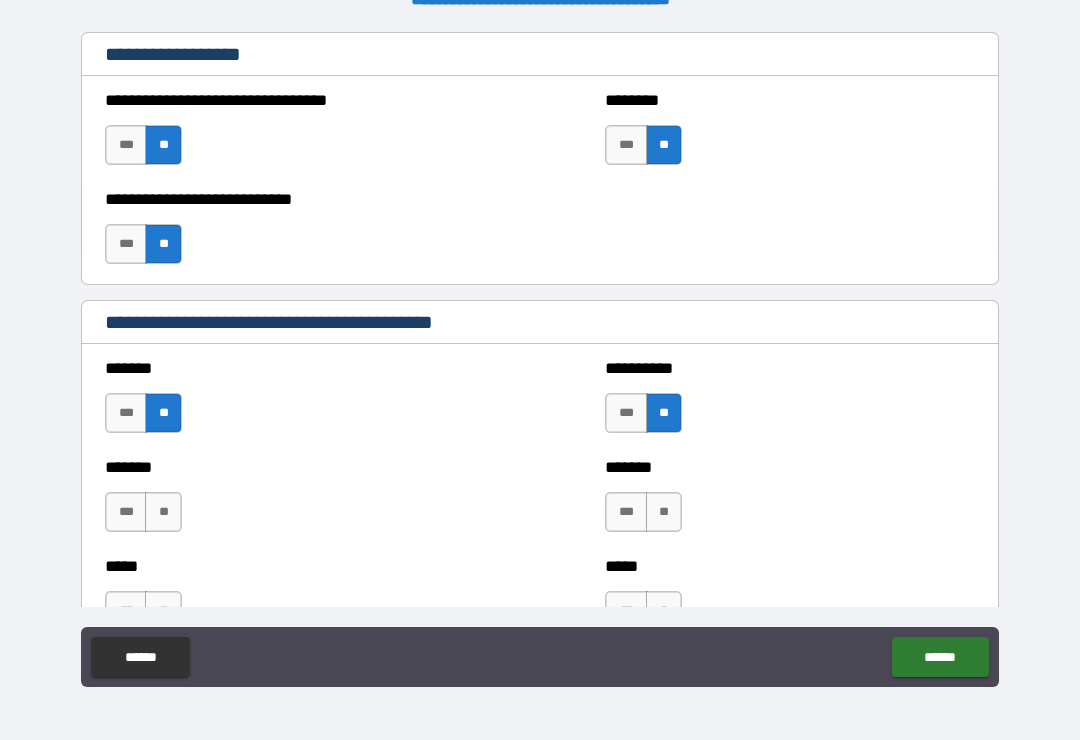 click on "**" at bounding box center [163, 512] 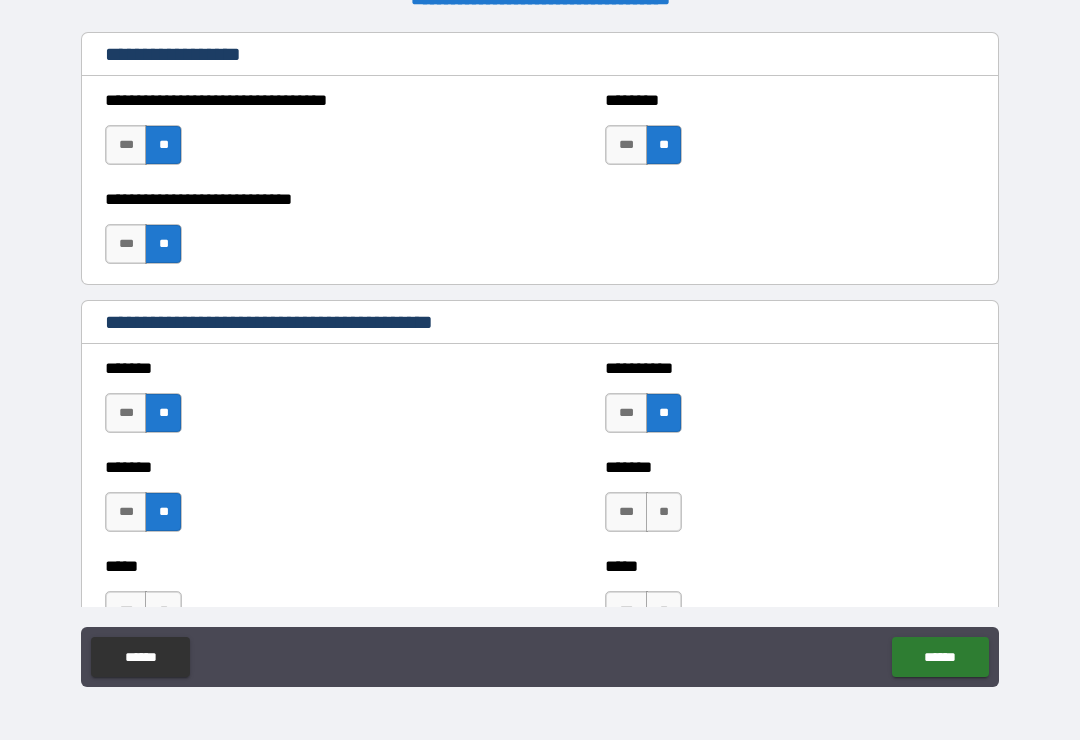click on "**" at bounding box center (664, 512) 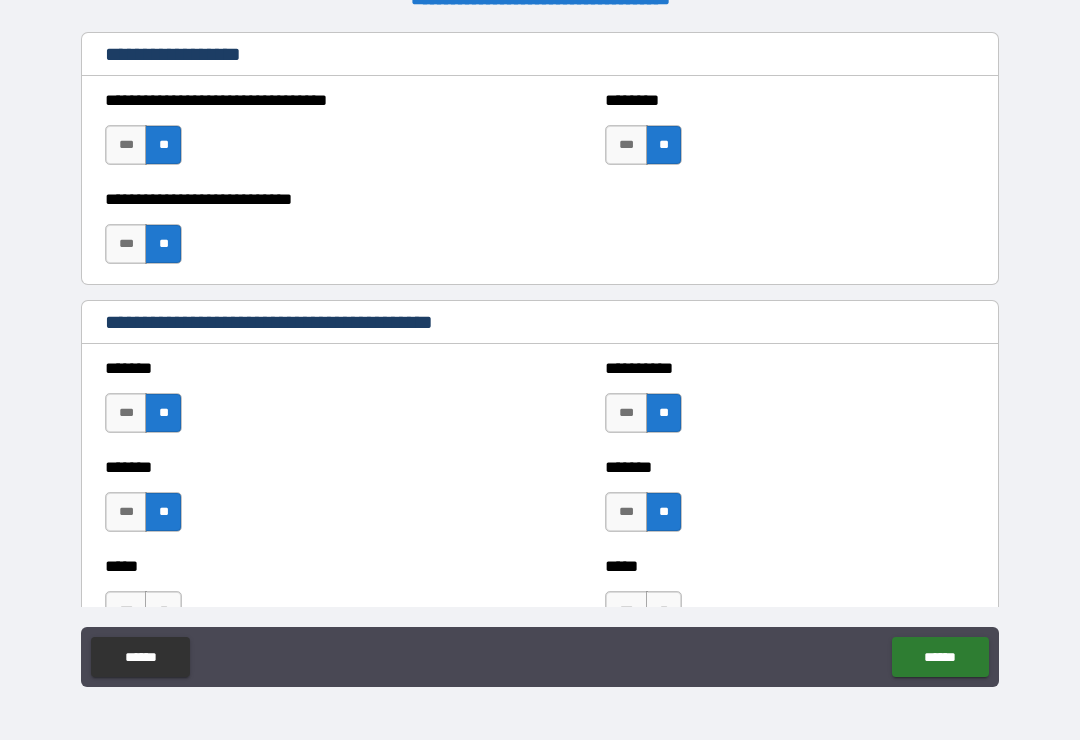 scroll, scrollTop: 1790, scrollLeft: 0, axis: vertical 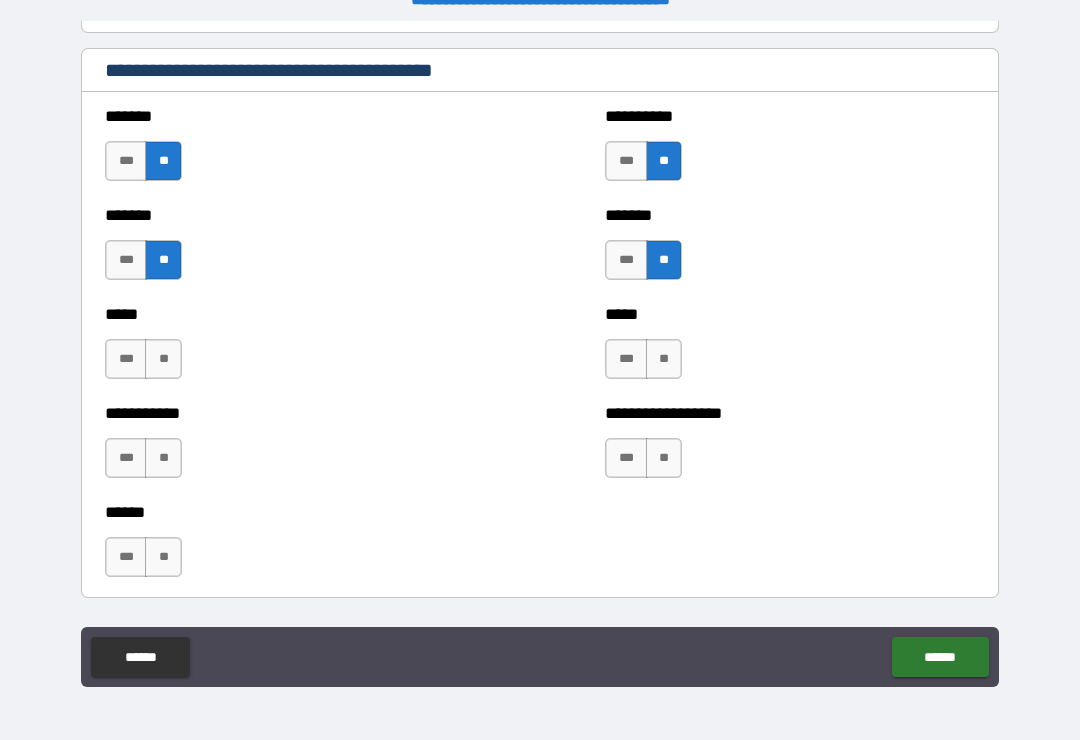 click on "**" at bounding box center [163, 359] 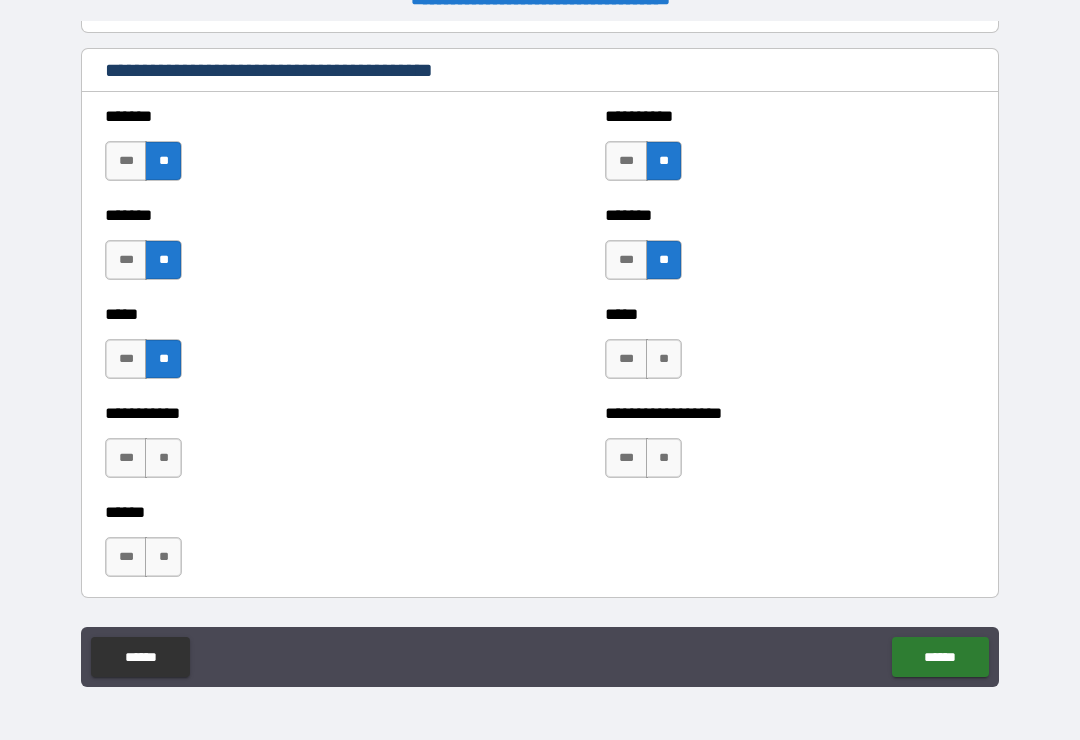 click on "**" at bounding box center [664, 359] 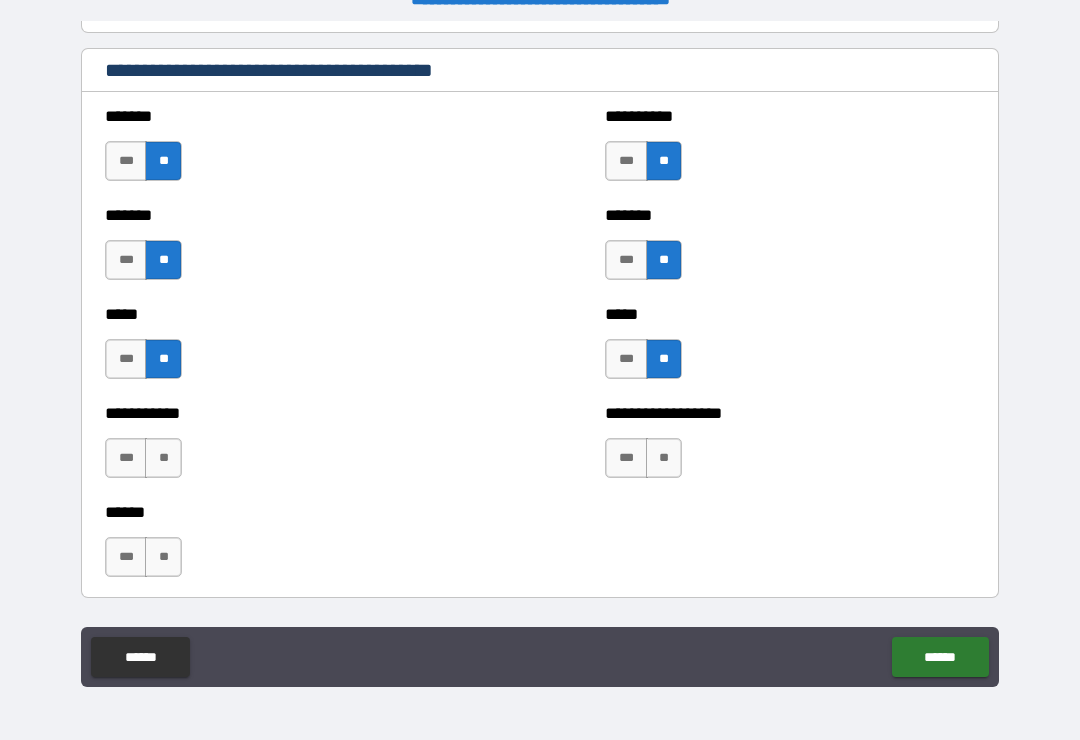 click on "**" at bounding box center [664, 458] 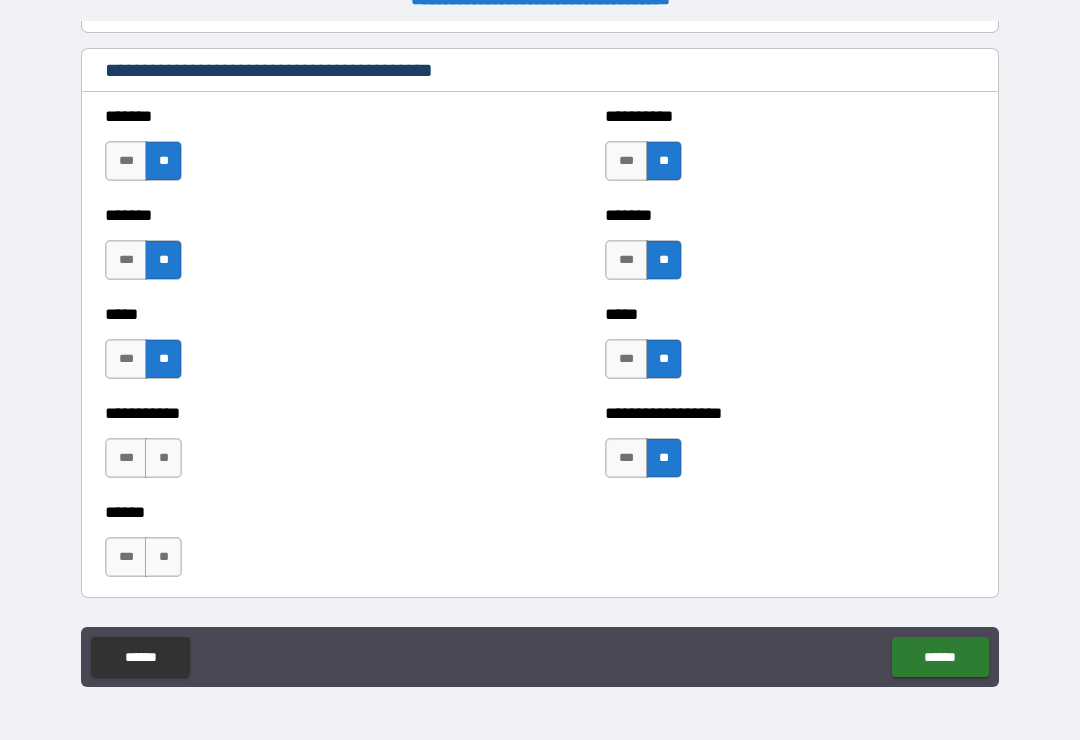 click on "**" at bounding box center [163, 458] 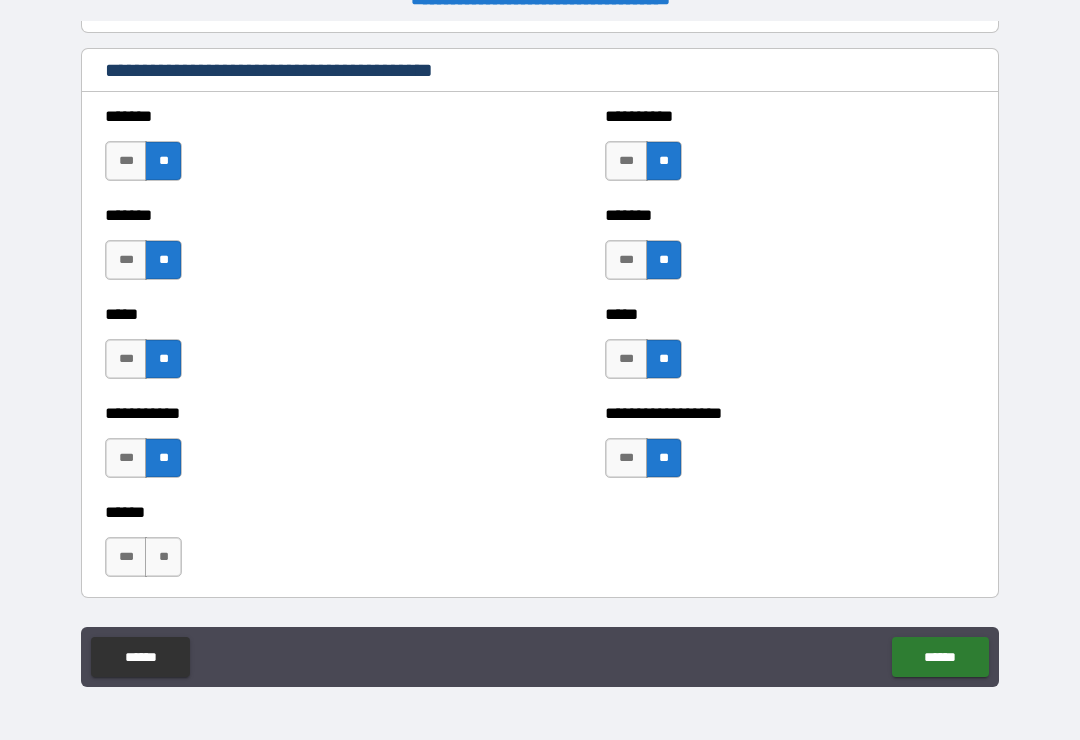 click on "**" at bounding box center (163, 557) 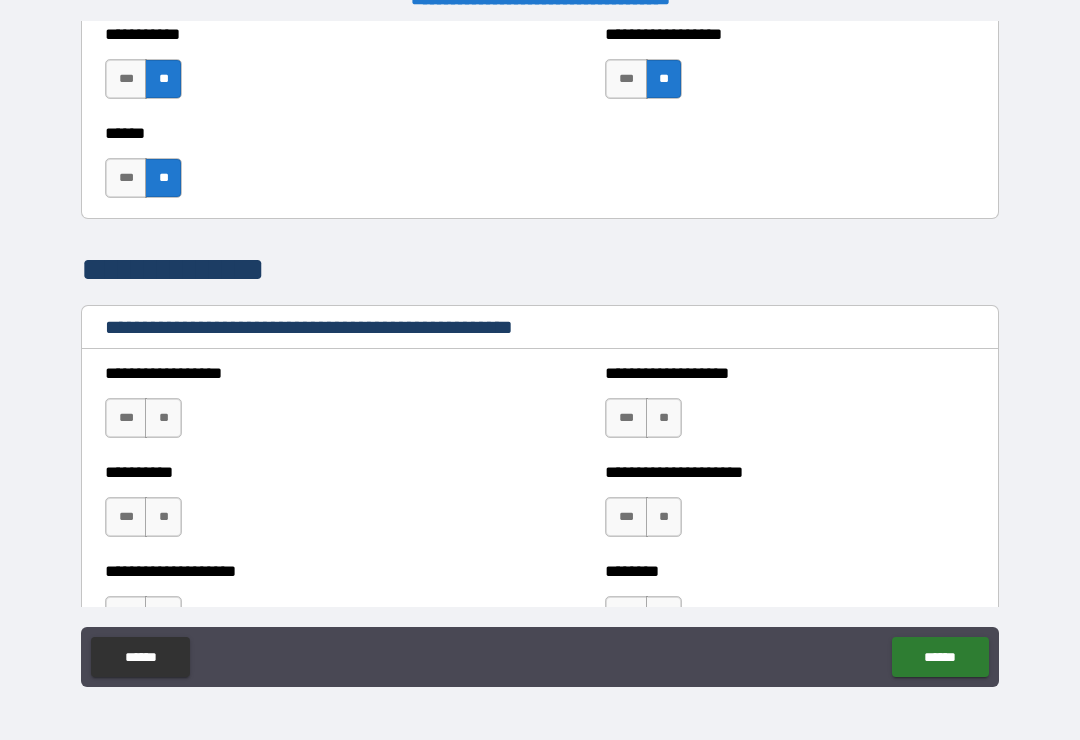 scroll, scrollTop: 2172, scrollLeft: 0, axis: vertical 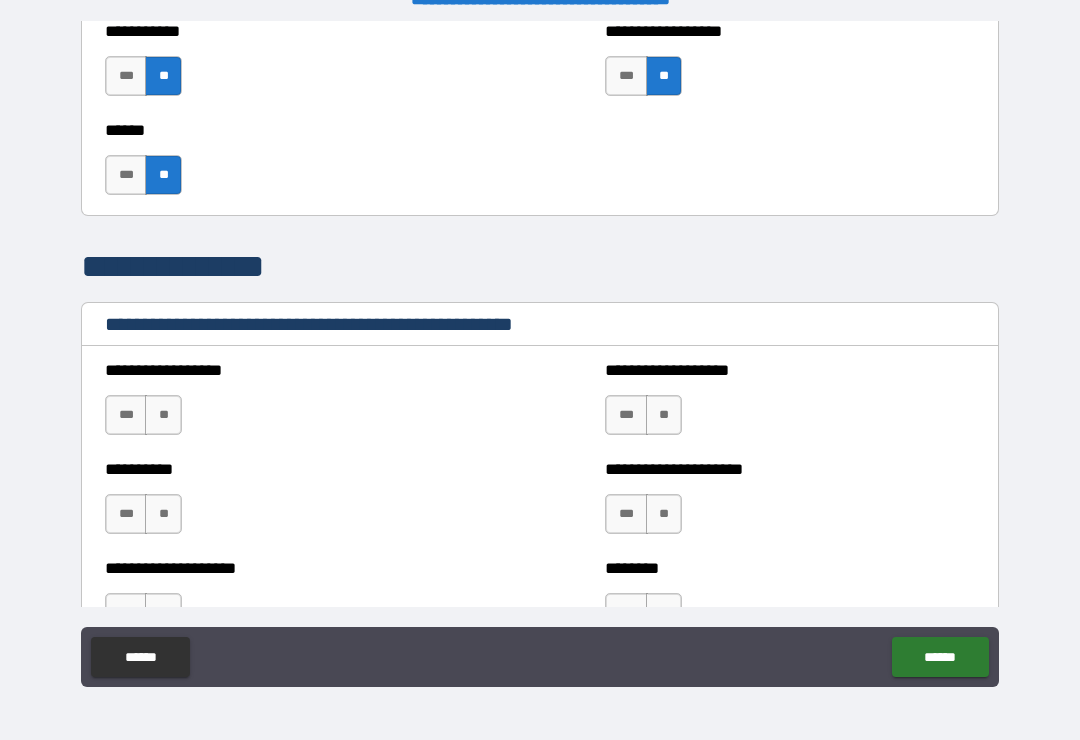 click on "**" at bounding box center (163, 415) 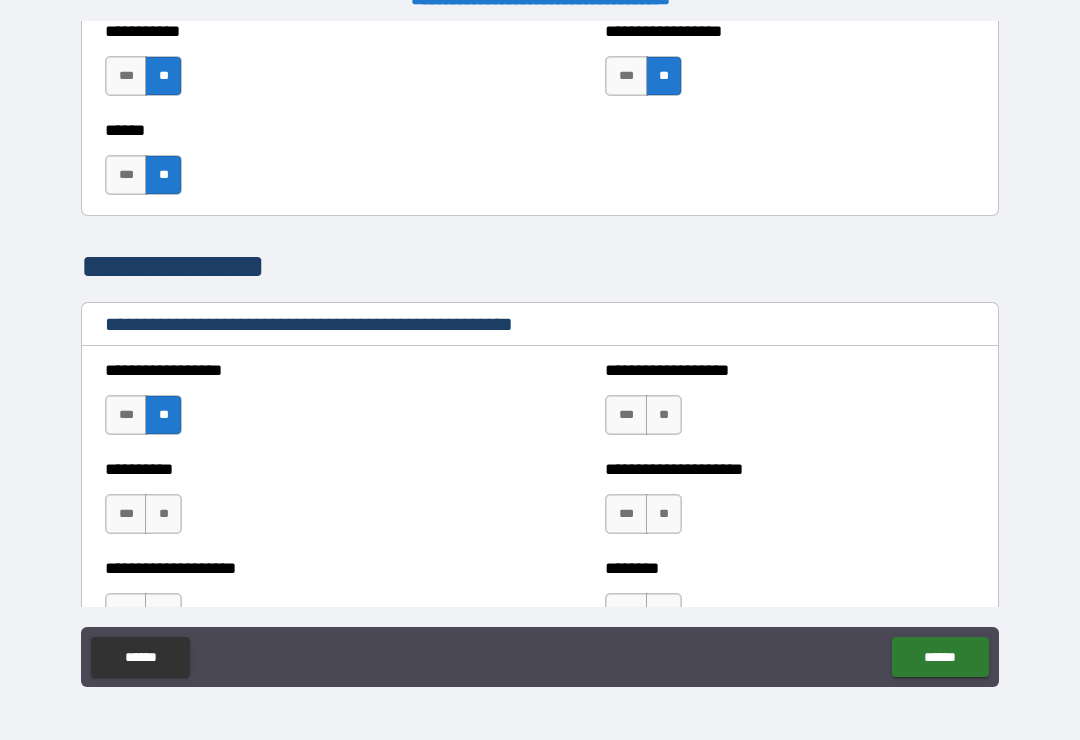 click on "**" at bounding box center [664, 415] 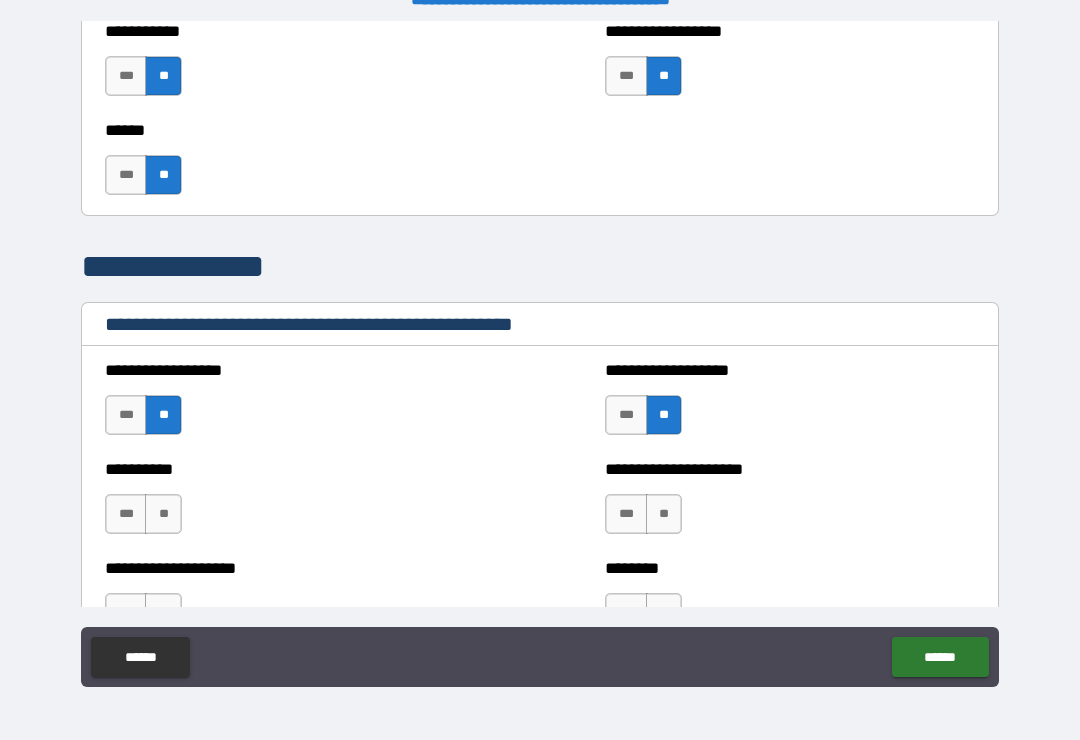 click on "**" at bounding box center (664, 514) 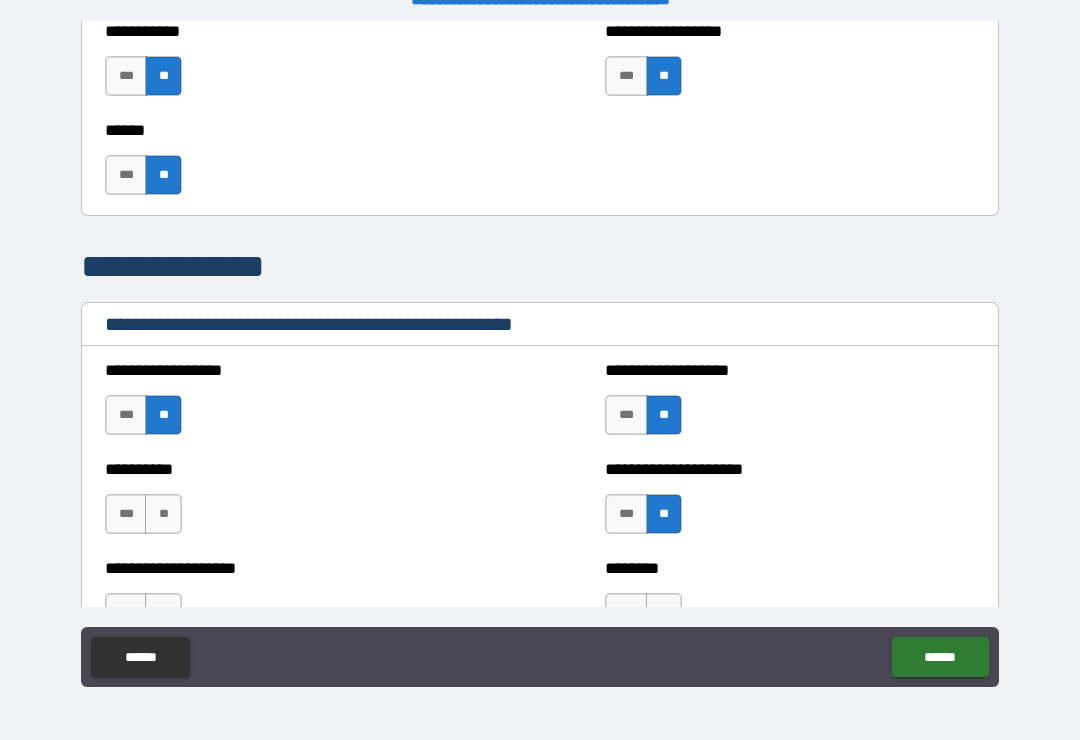 click on "**" at bounding box center (163, 514) 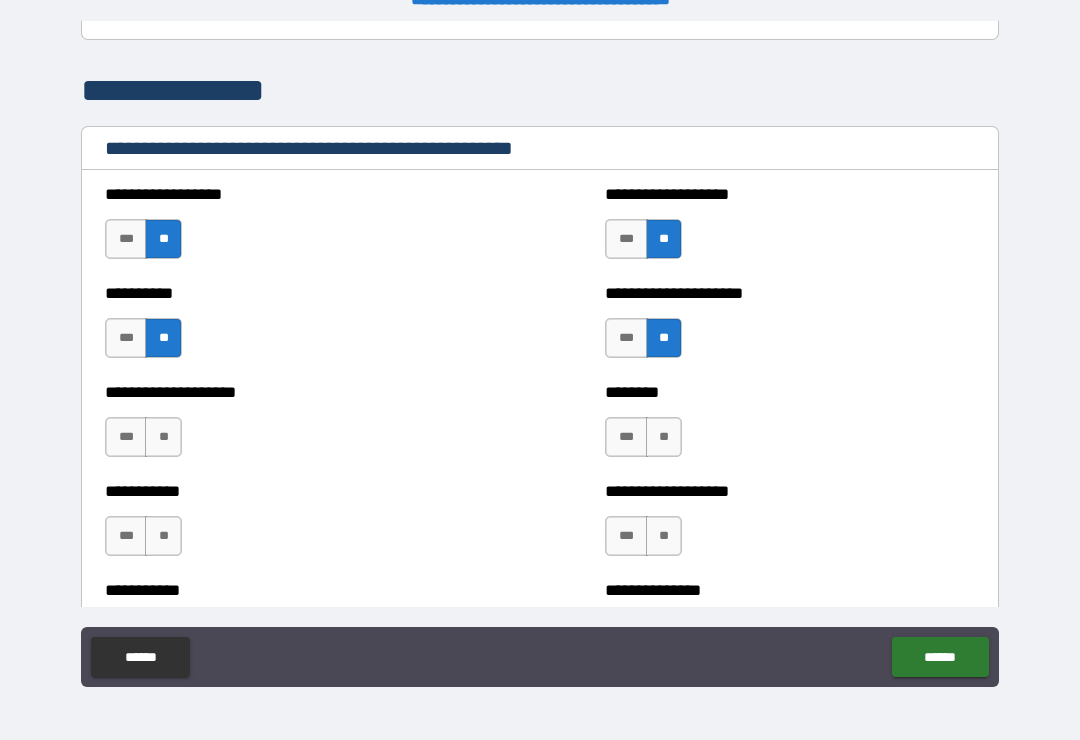 scroll, scrollTop: 2367, scrollLeft: 0, axis: vertical 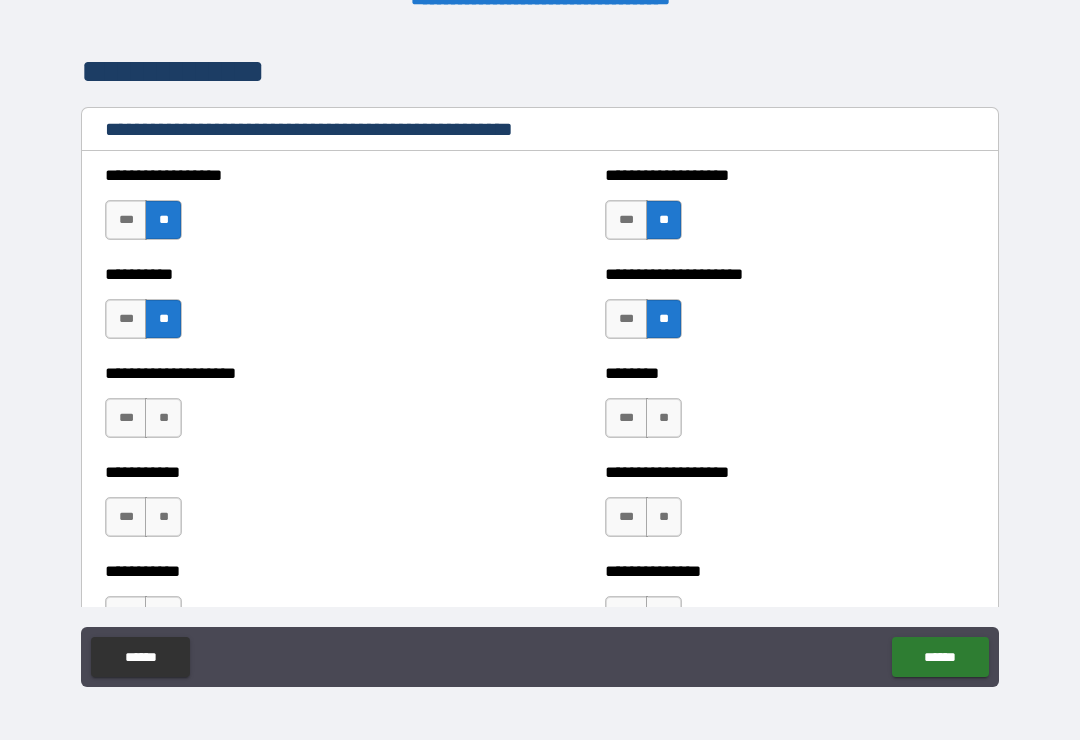 click on "**" at bounding box center (163, 418) 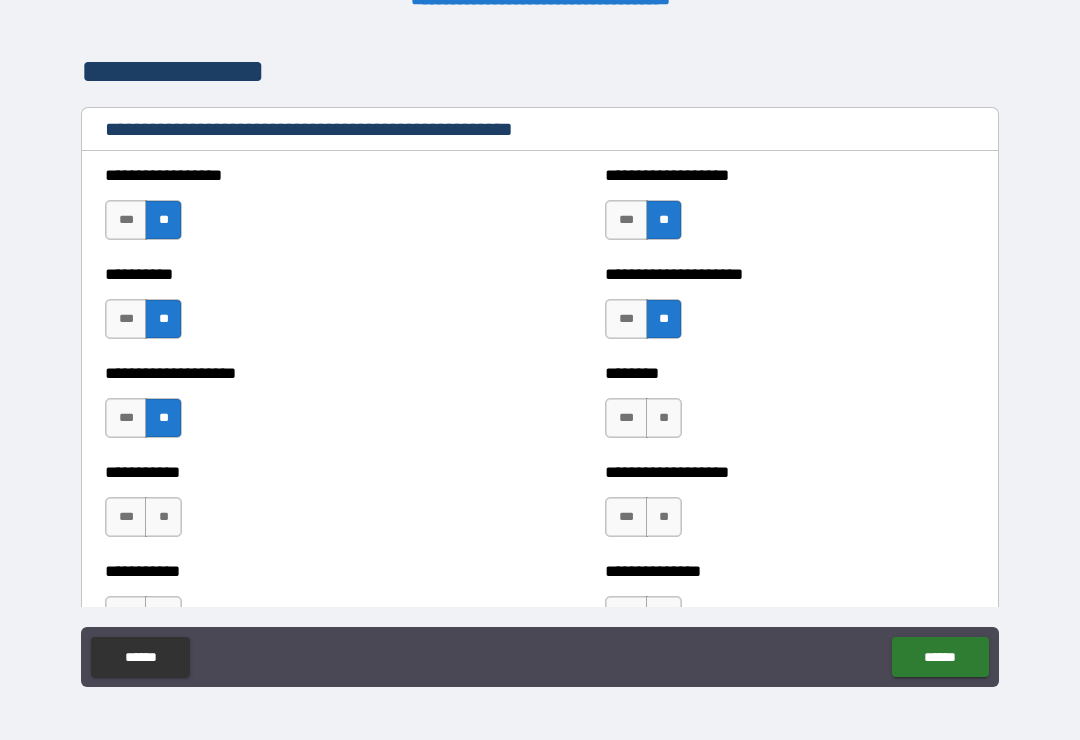 click on "**" at bounding box center (664, 418) 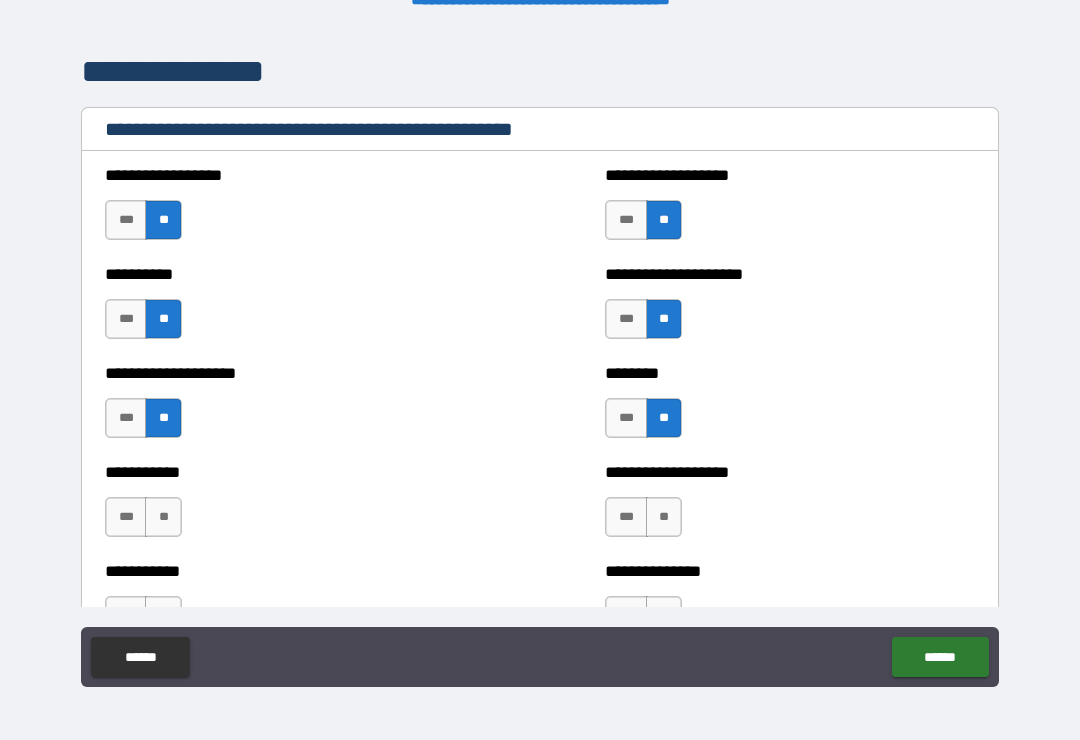 click on "**" at bounding box center [664, 517] 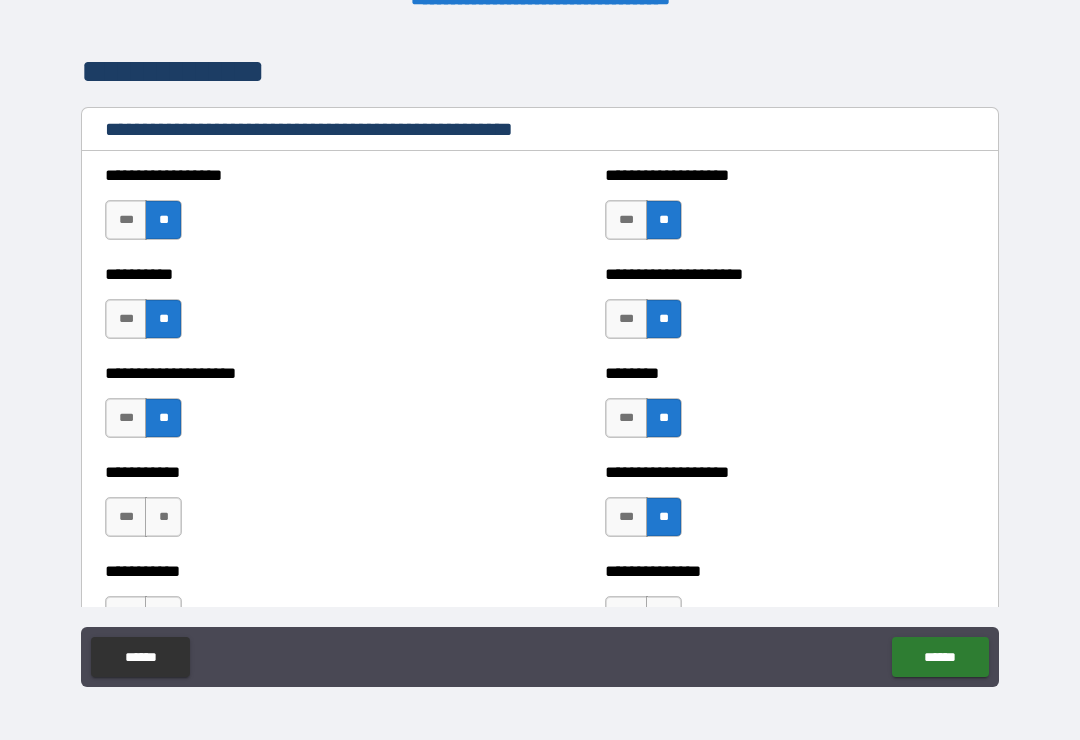 click on "**" at bounding box center (163, 517) 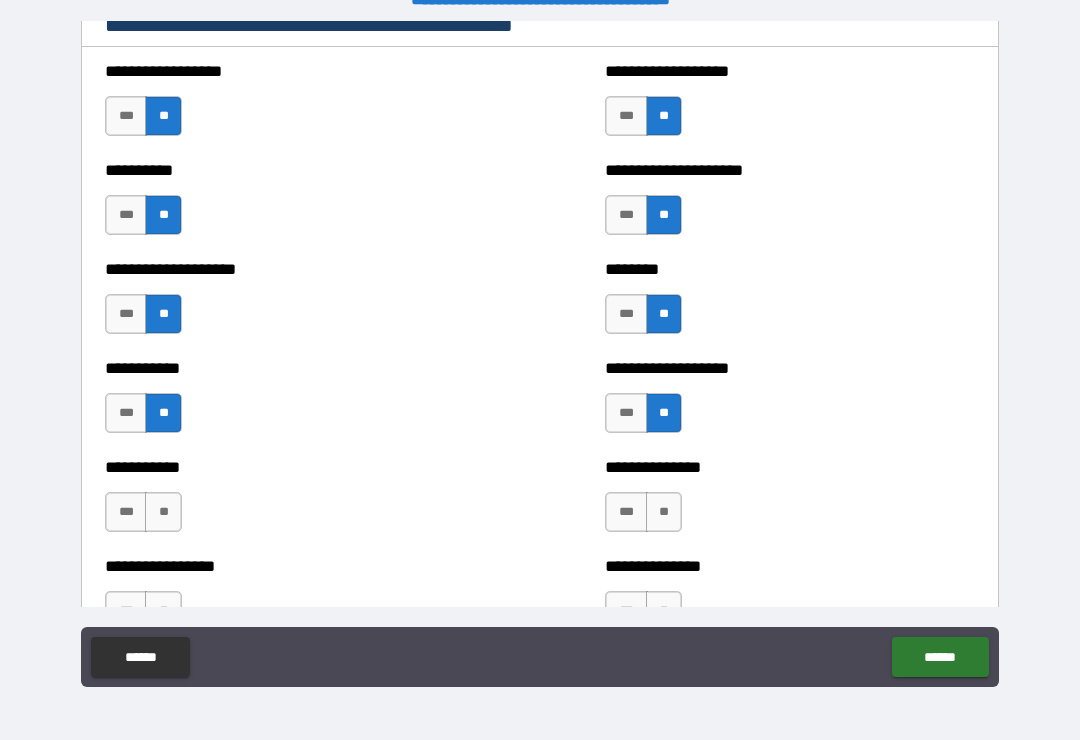 scroll, scrollTop: 2544, scrollLeft: 0, axis: vertical 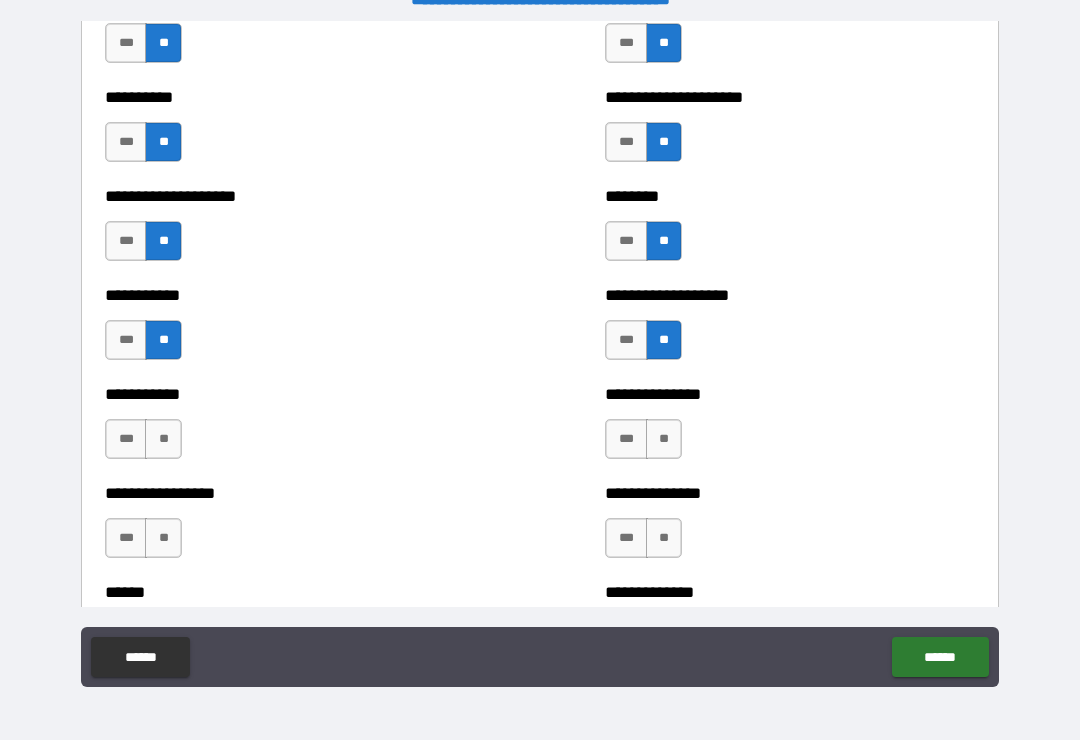 click on "**" at bounding box center [163, 439] 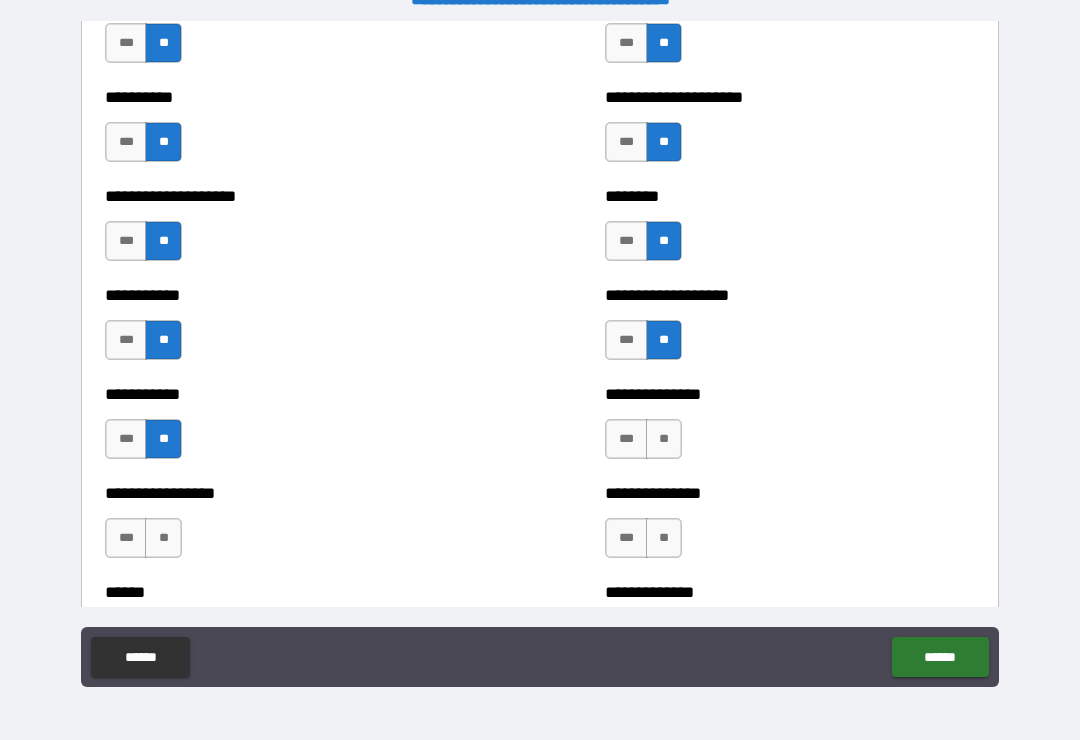 click on "**" at bounding box center [664, 439] 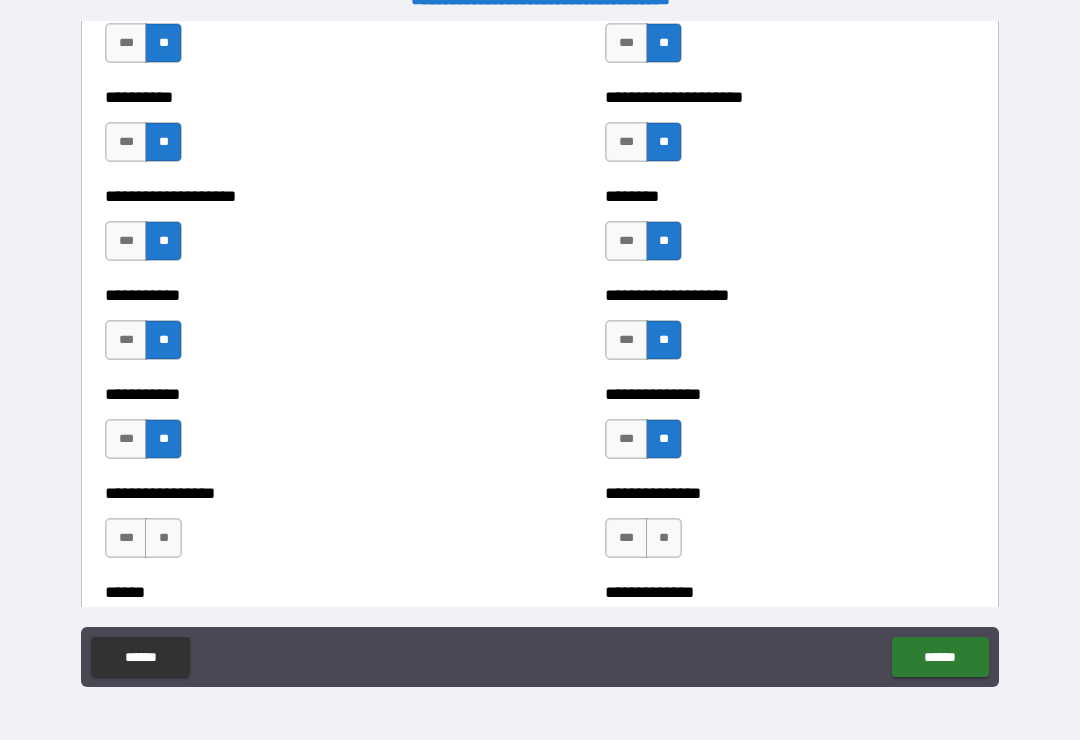 click on "**" at bounding box center [664, 538] 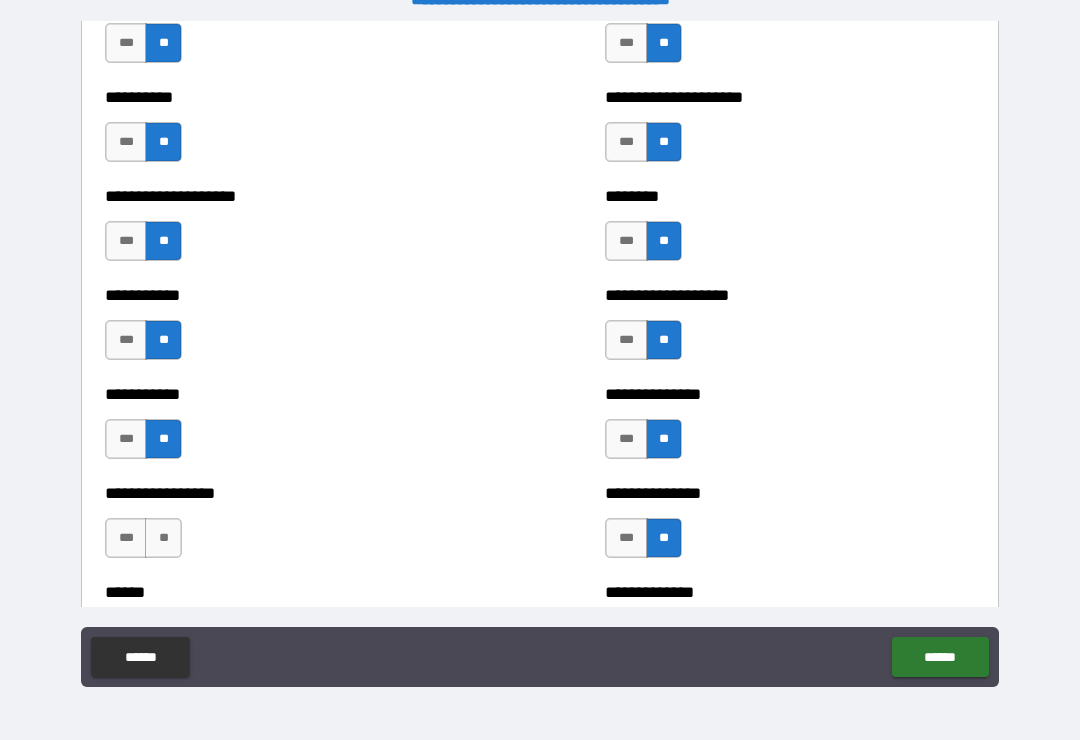 click on "**" at bounding box center [163, 538] 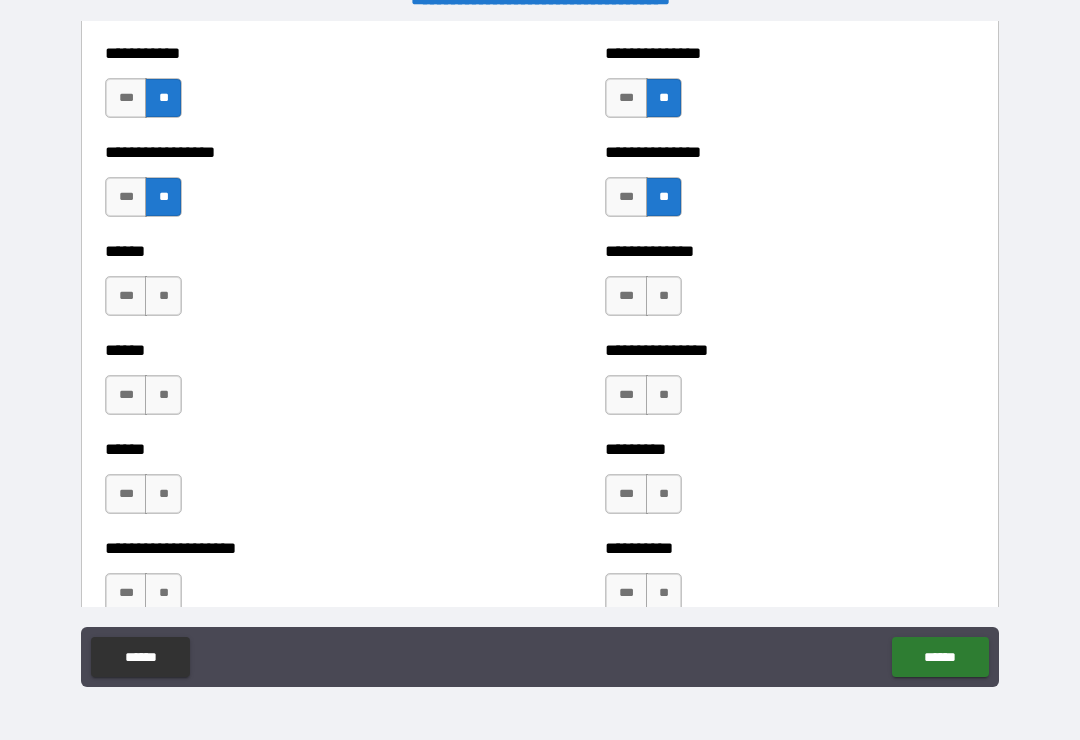 scroll, scrollTop: 2890, scrollLeft: 0, axis: vertical 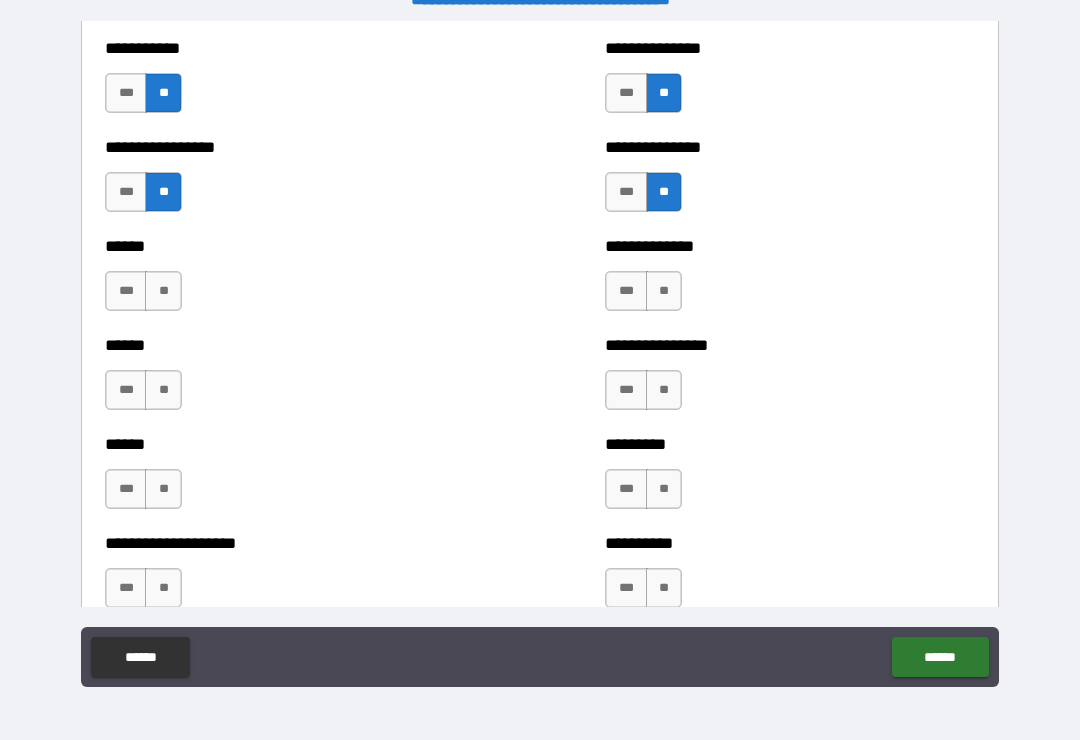 click on "**" at bounding box center (664, 291) 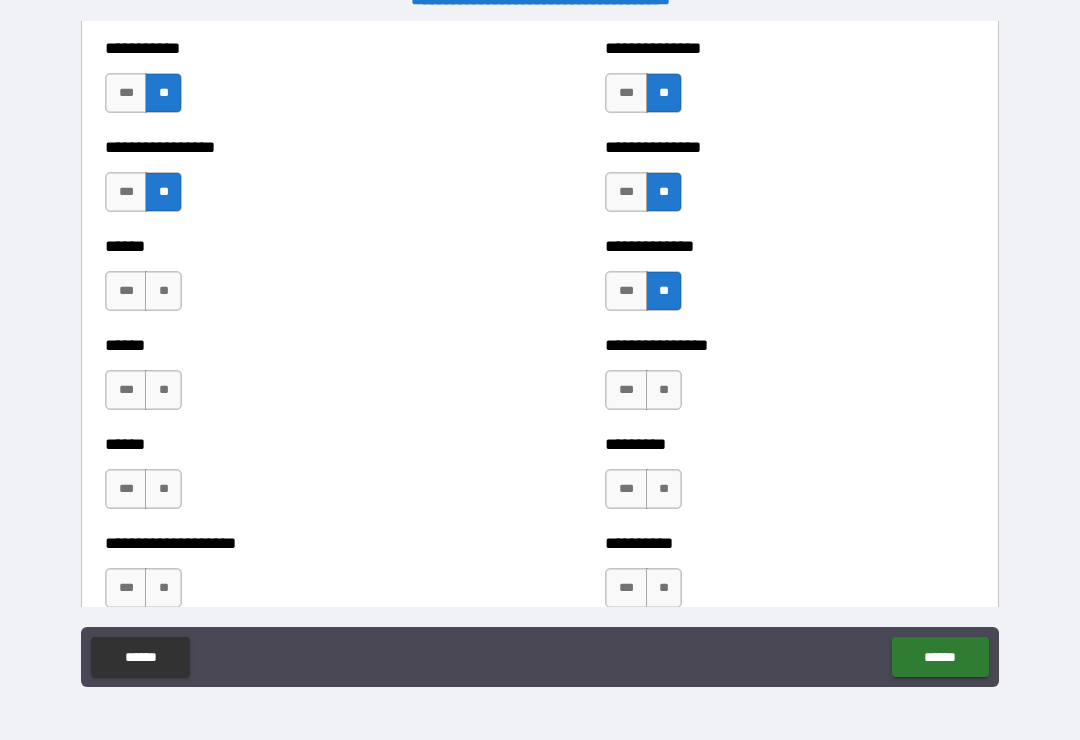 click on "**" at bounding box center (163, 291) 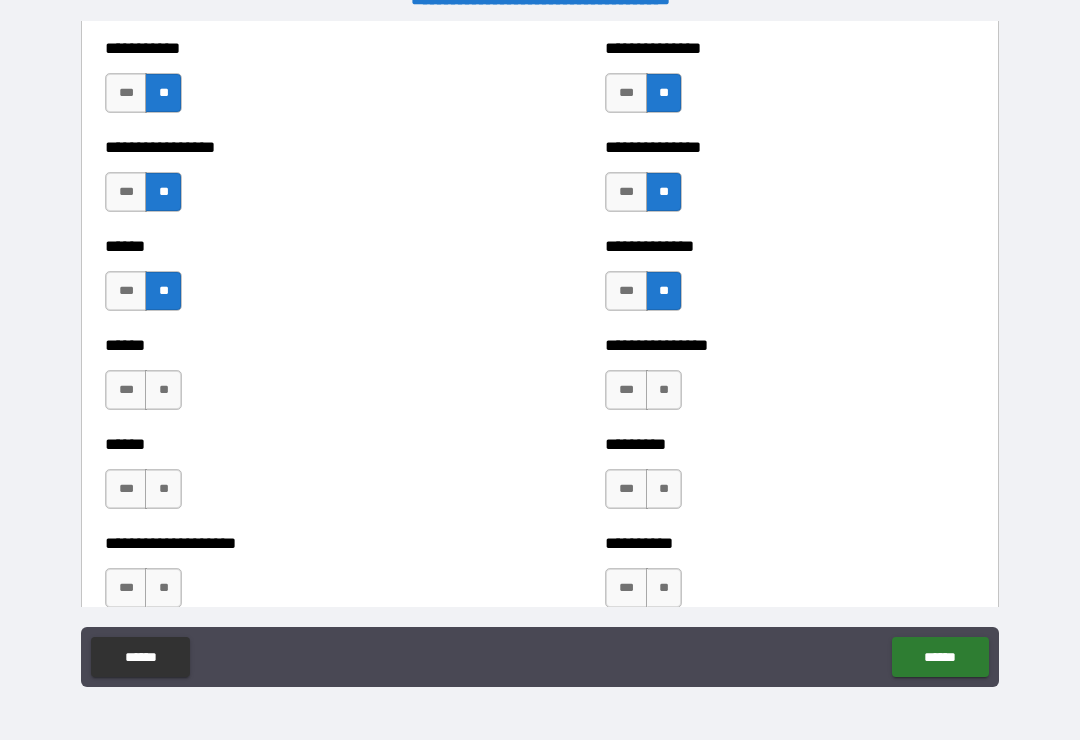 click on "**" at bounding box center [163, 390] 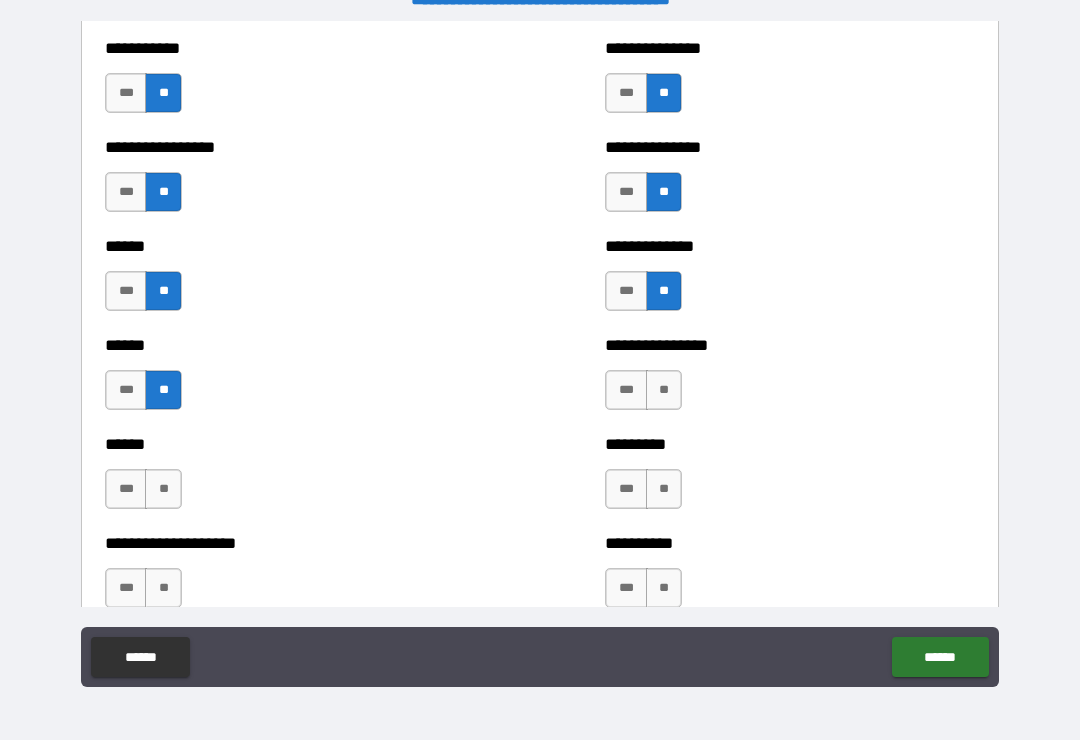 click on "**" at bounding box center (664, 390) 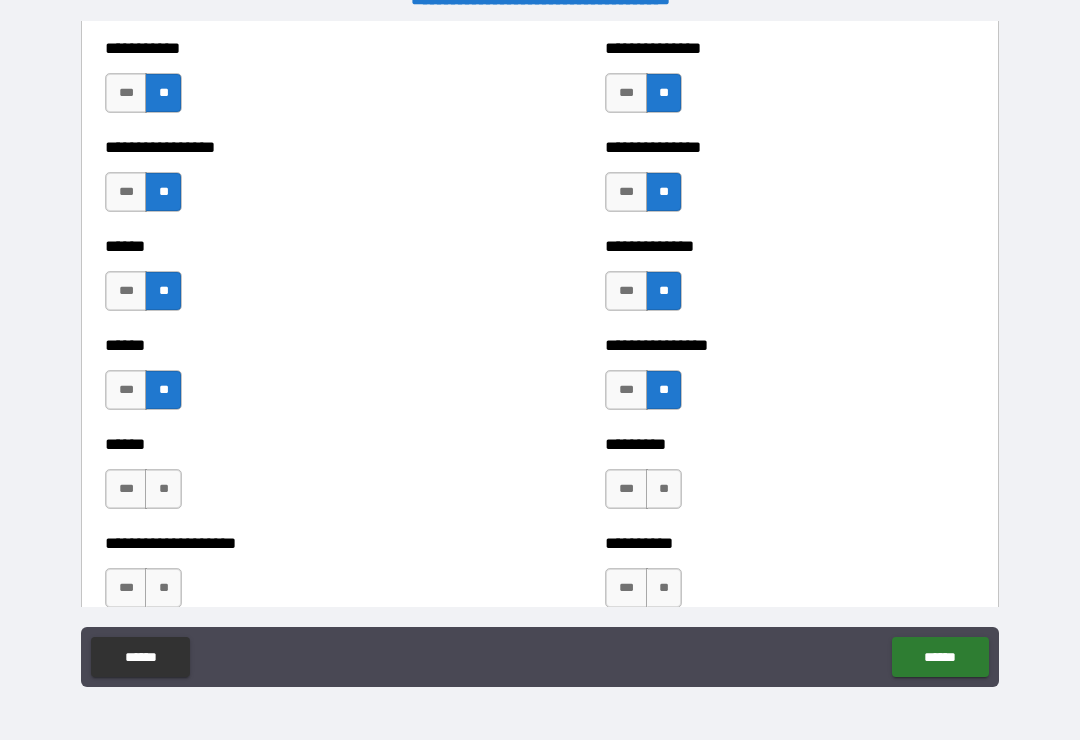 click on "**" at bounding box center (664, 489) 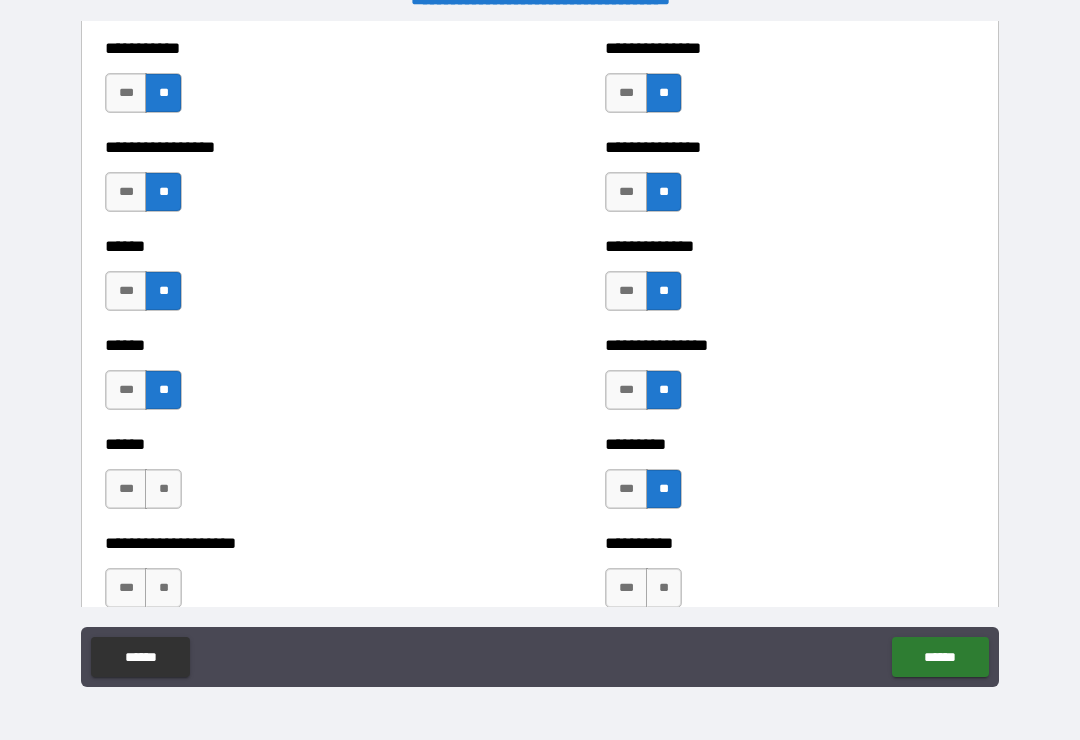 click on "**" at bounding box center [163, 489] 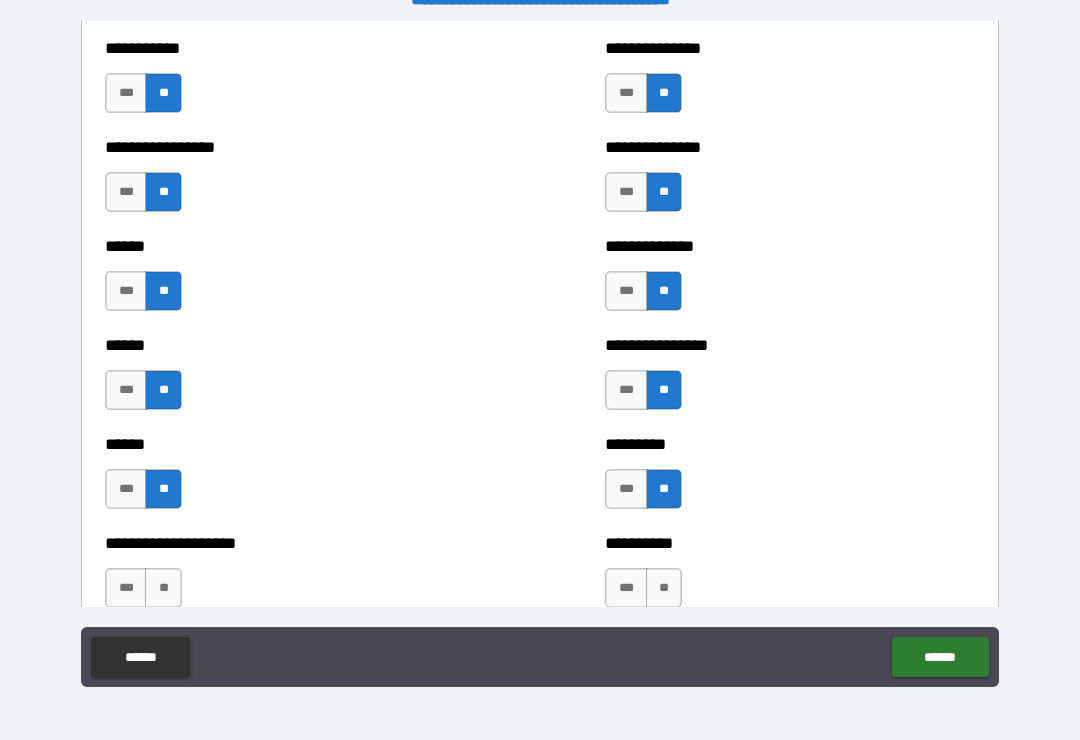 click on "**" at bounding box center [163, 588] 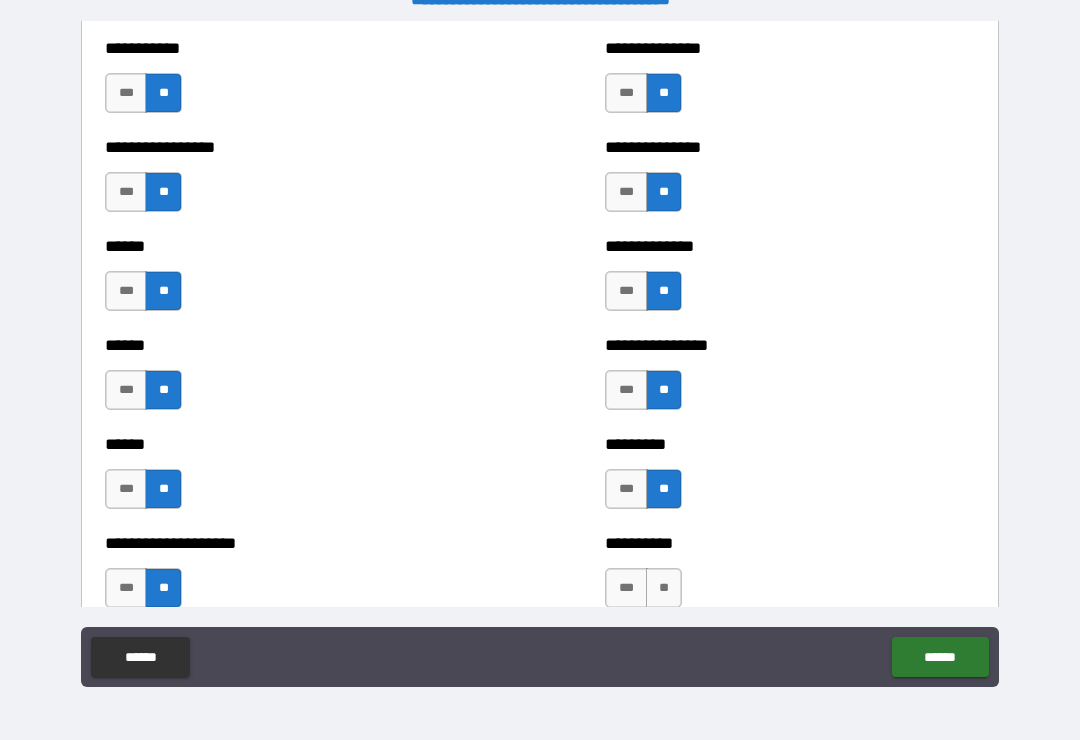 click on "**" at bounding box center [664, 588] 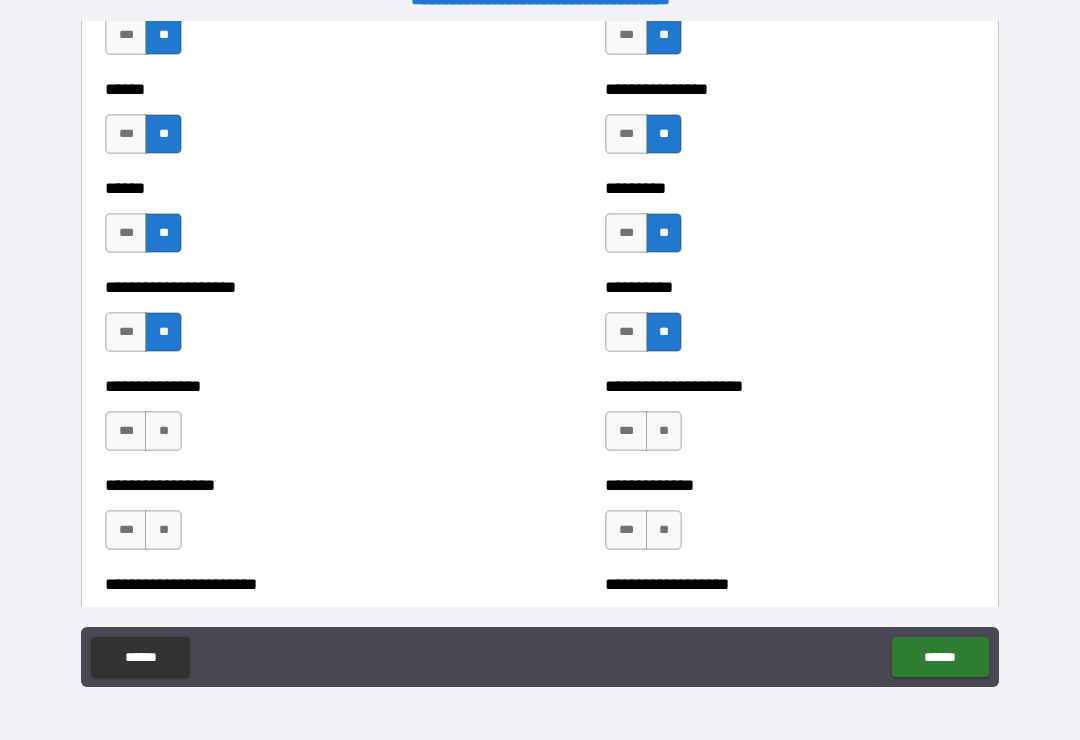 scroll, scrollTop: 3147, scrollLeft: 0, axis: vertical 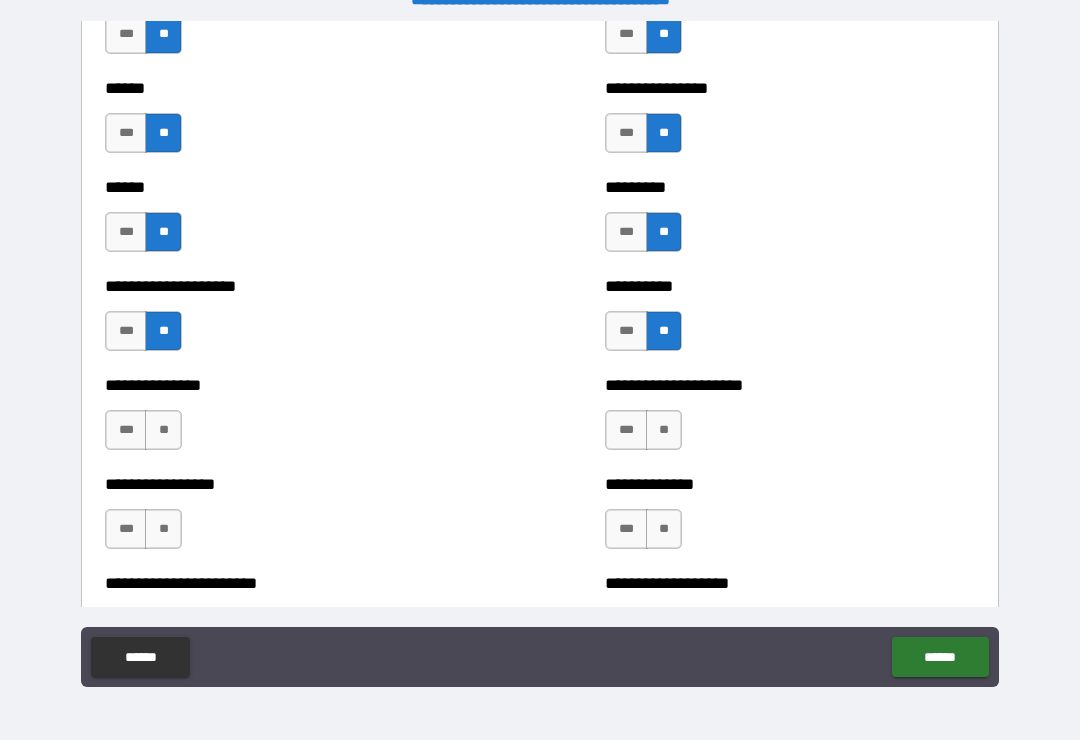 click on "**" at bounding box center [163, 430] 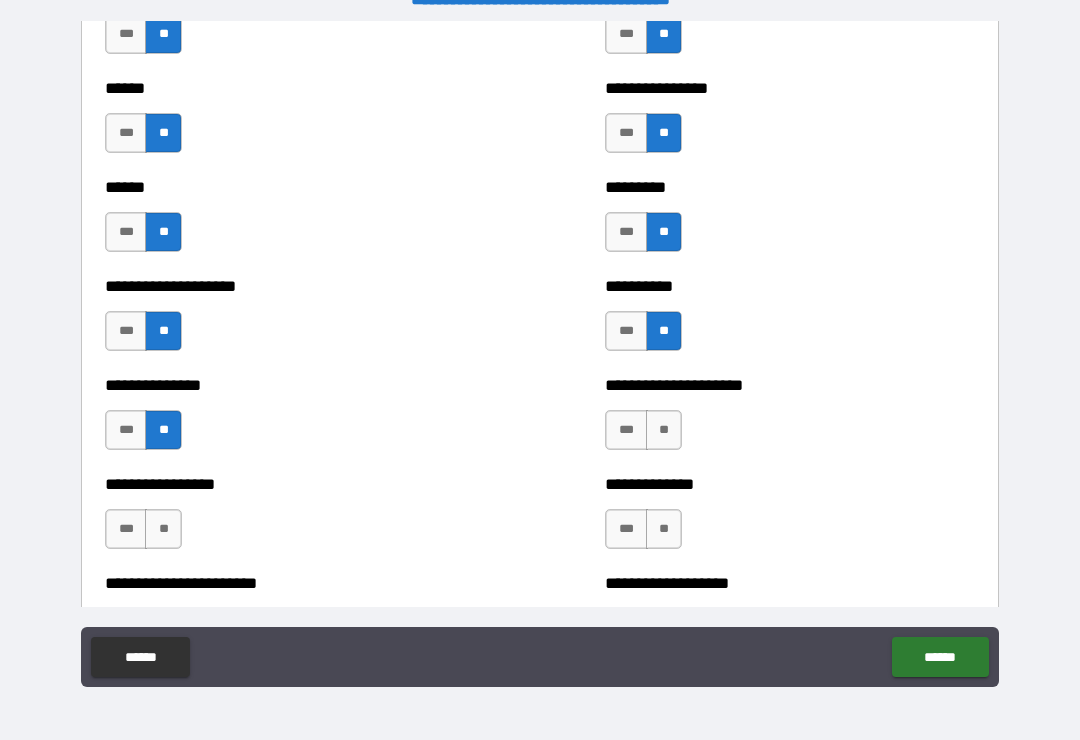click on "**" at bounding box center (664, 430) 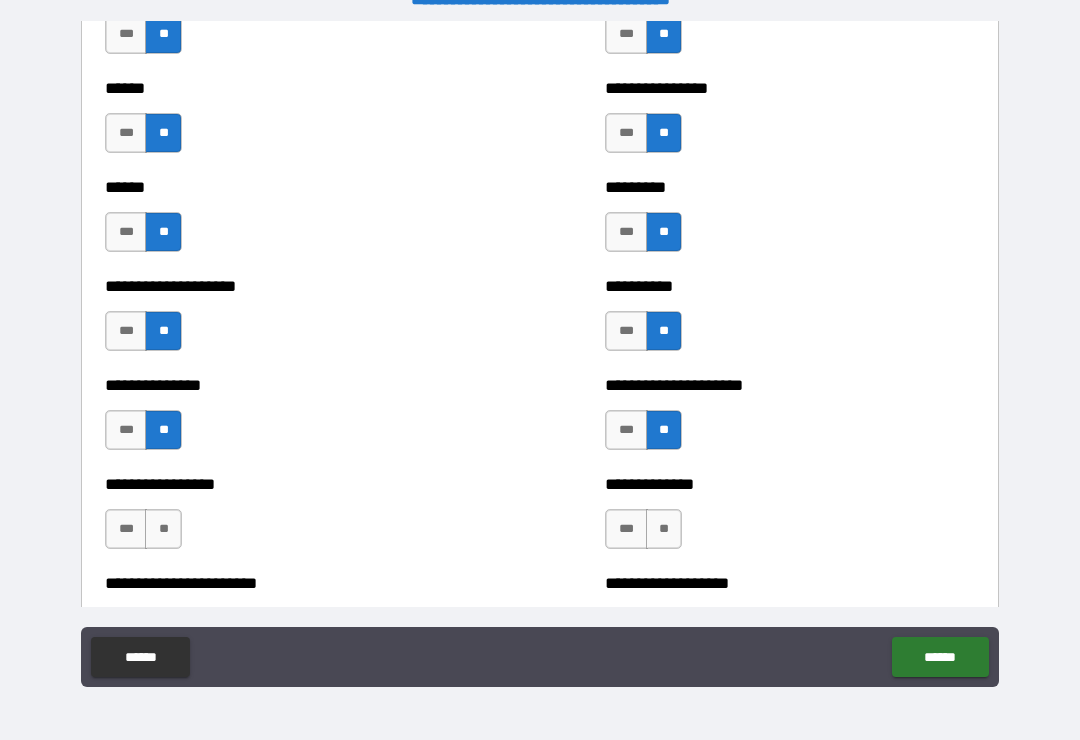 click on "**" at bounding box center (664, 529) 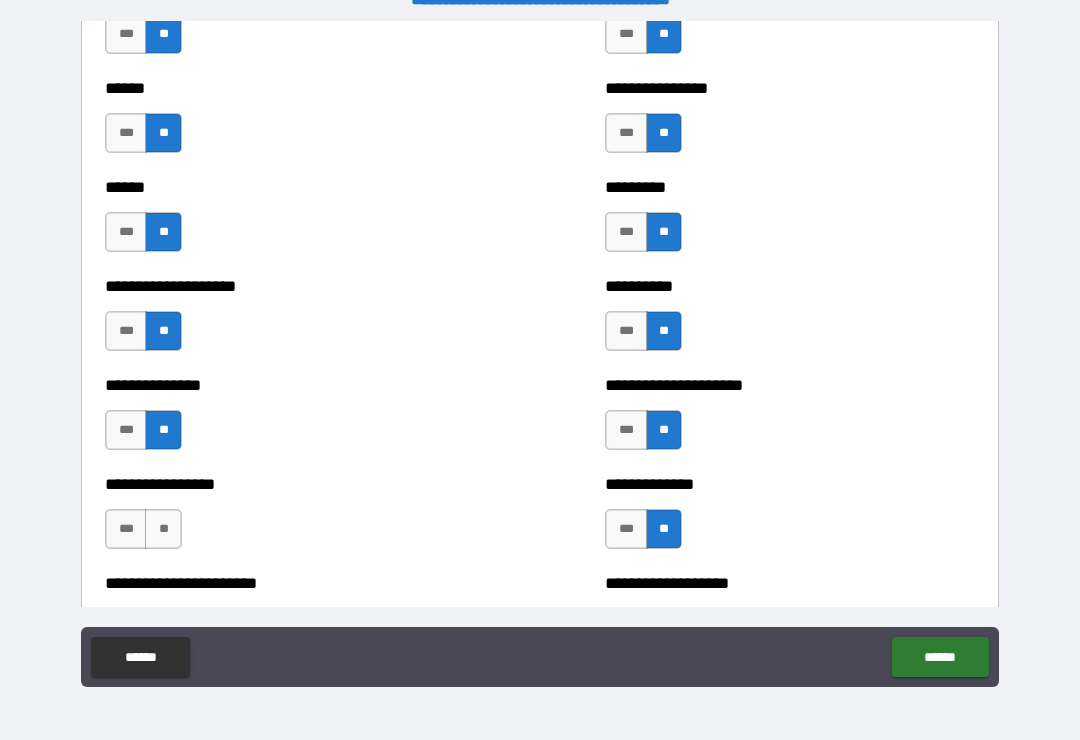 click on "**" at bounding box center (163, 529) 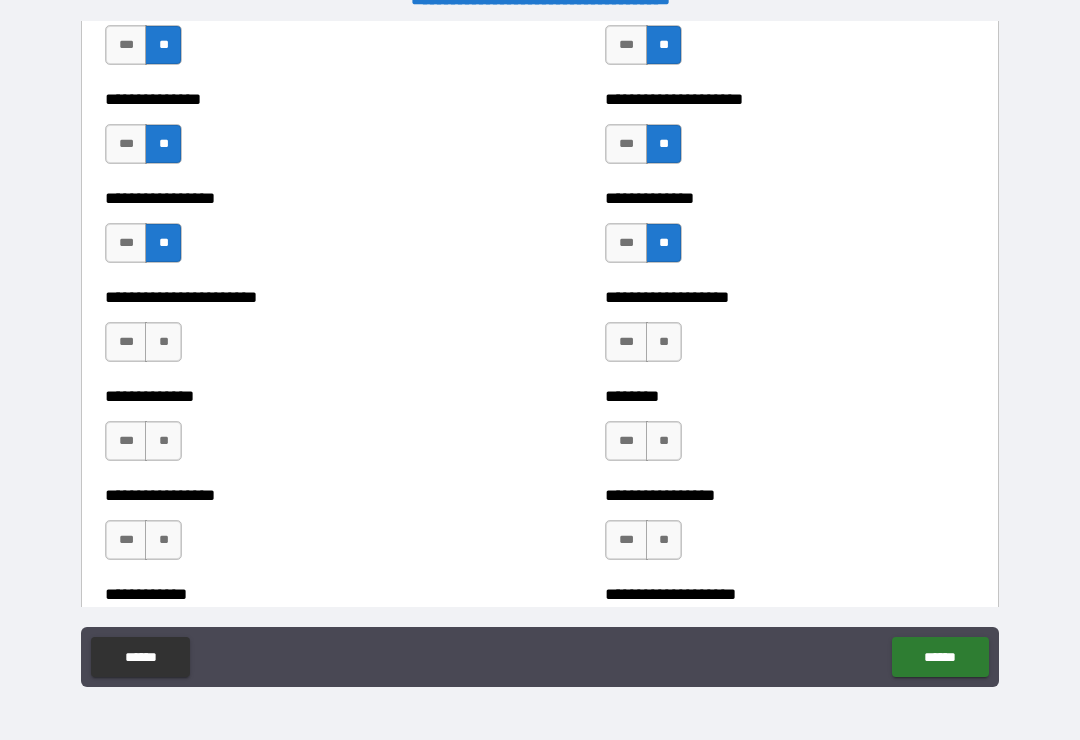 scroll, scrollTop: 3445, scrollLeft: 0, axis: vertical 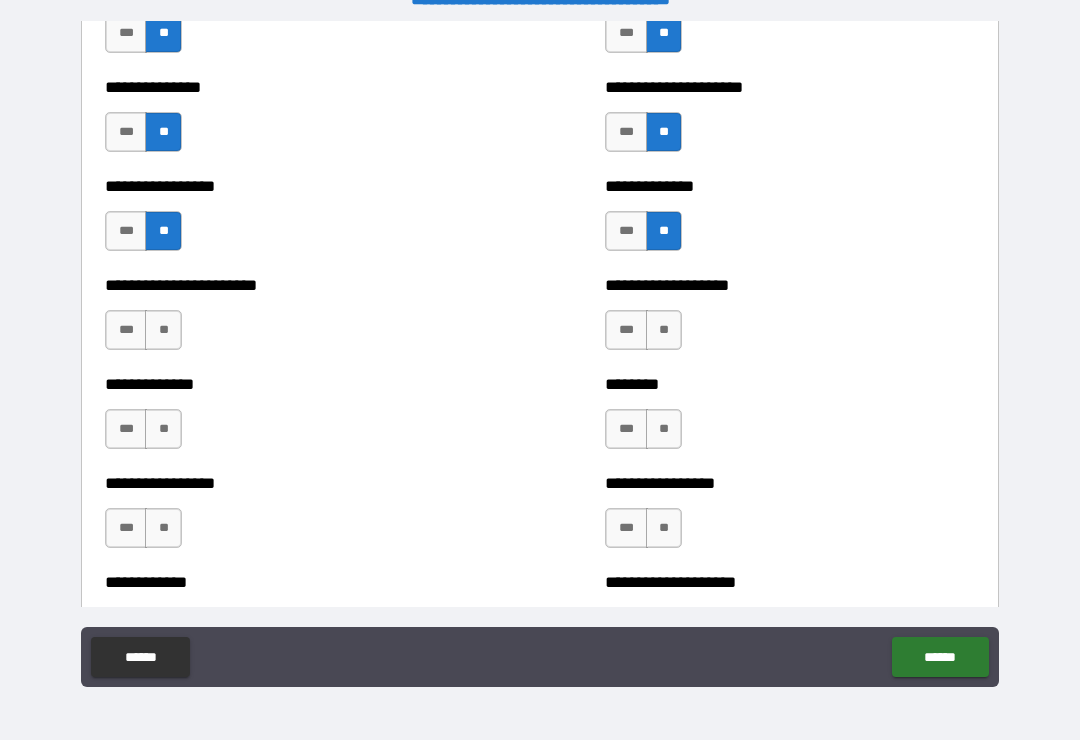 click on "**" at bounding box center [163, 330] 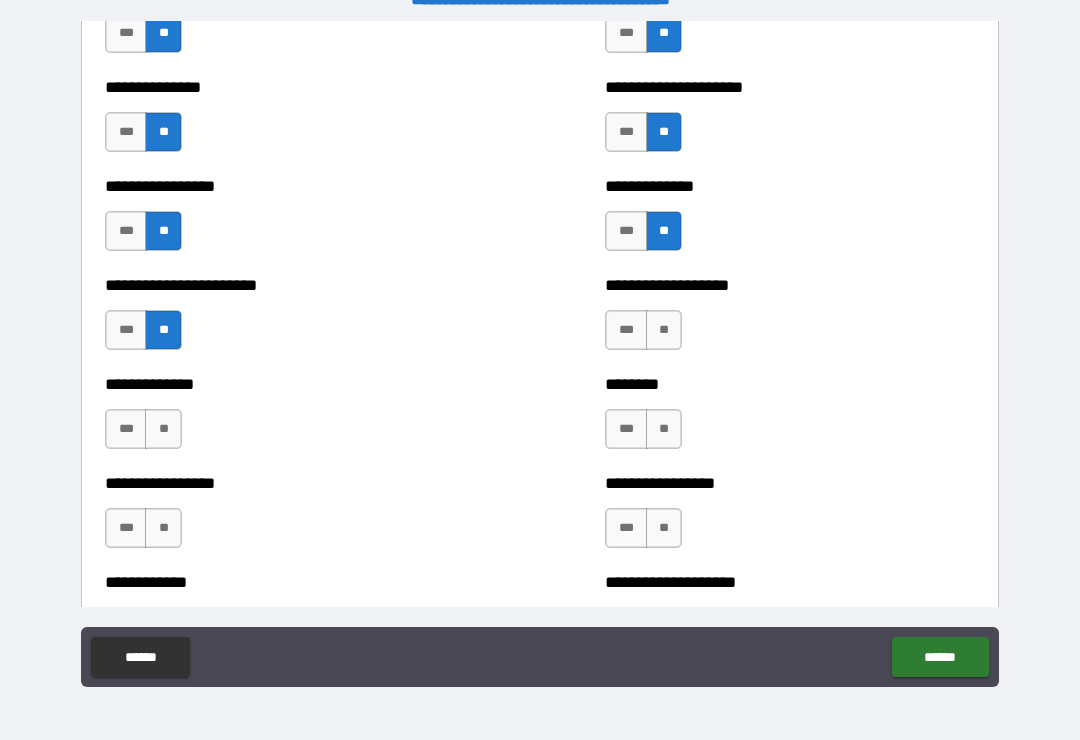 click on "**" at bounding box center (664, 330) 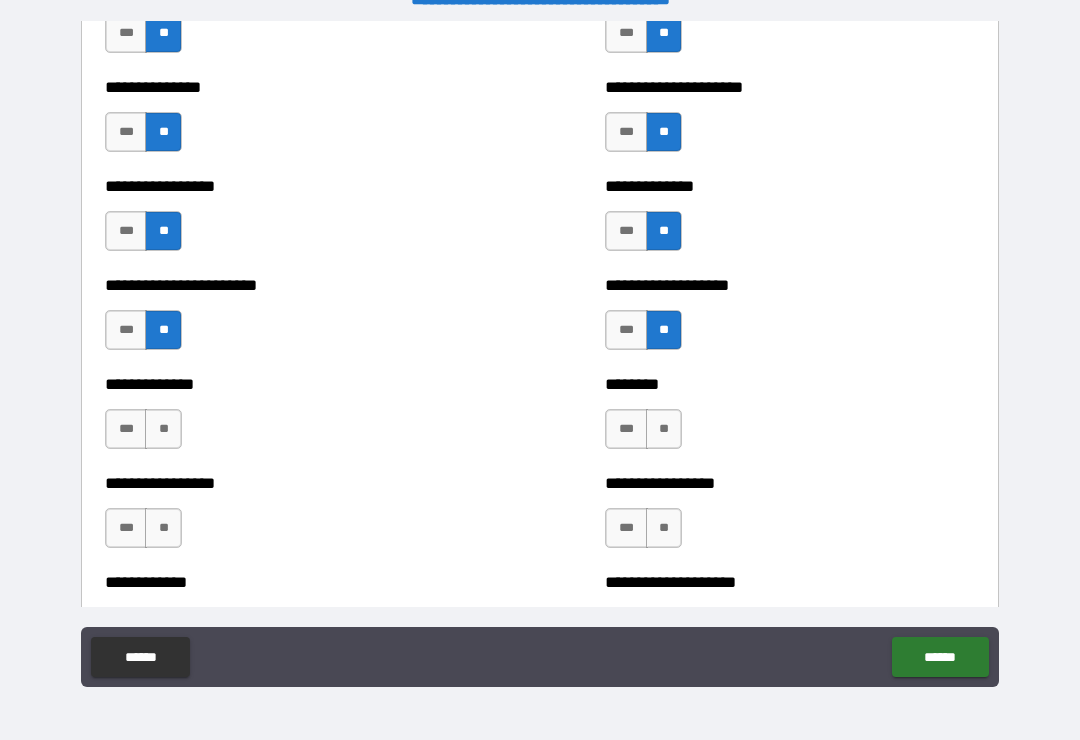 click on "**" at bounding box center (664, 429) 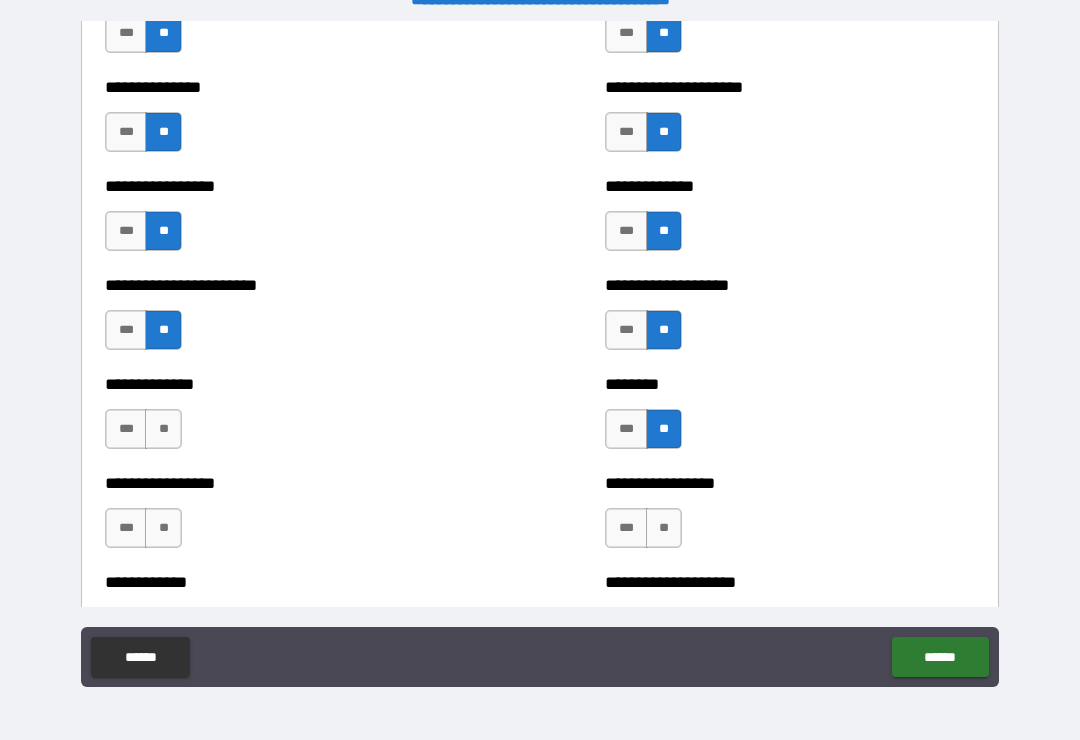 click on "**" at bounding box center (163, 429) 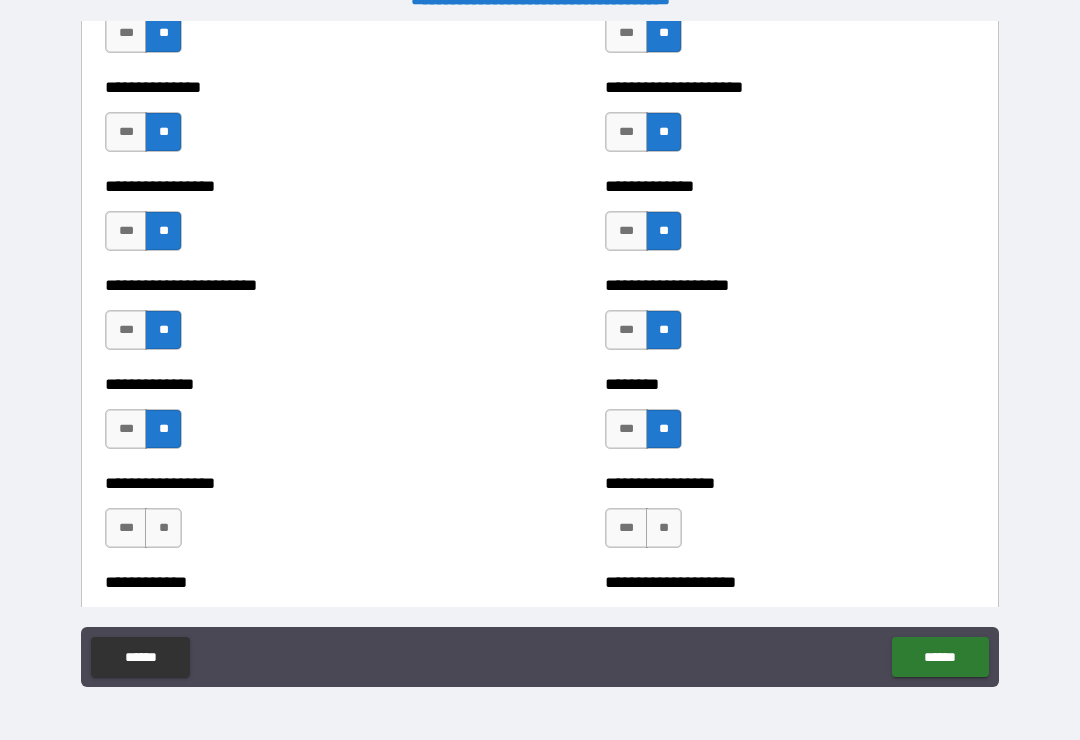 click on "**" at bounding box center (163, 528) 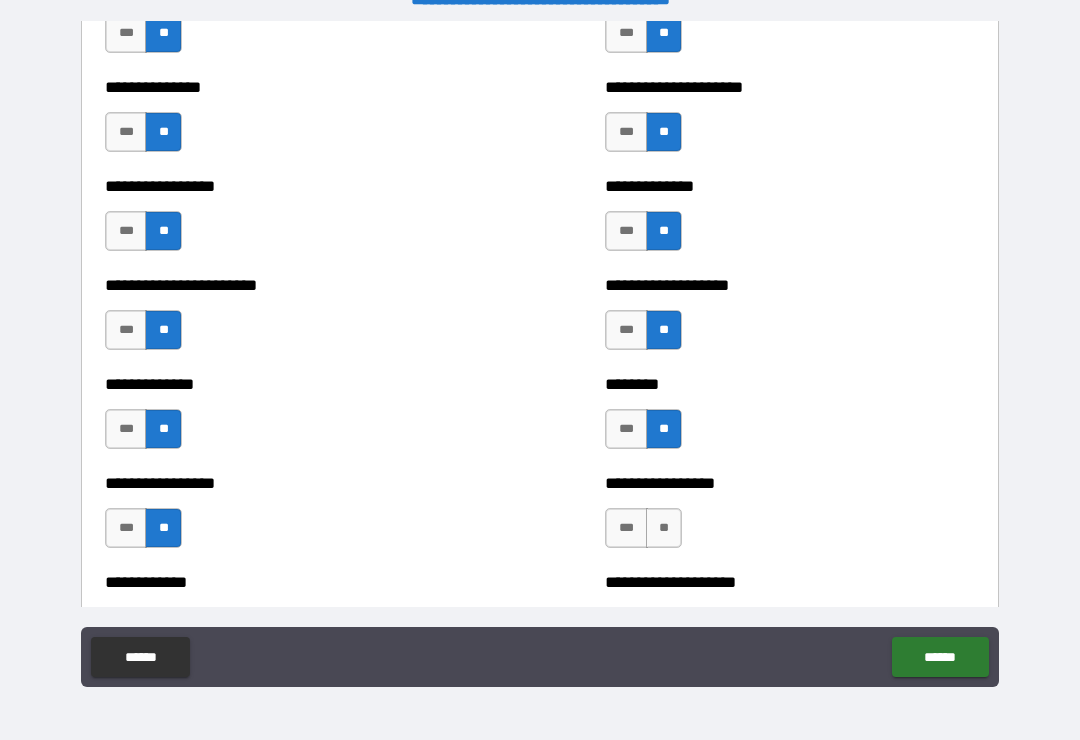 click on "**" at bounding box center (664, 528) 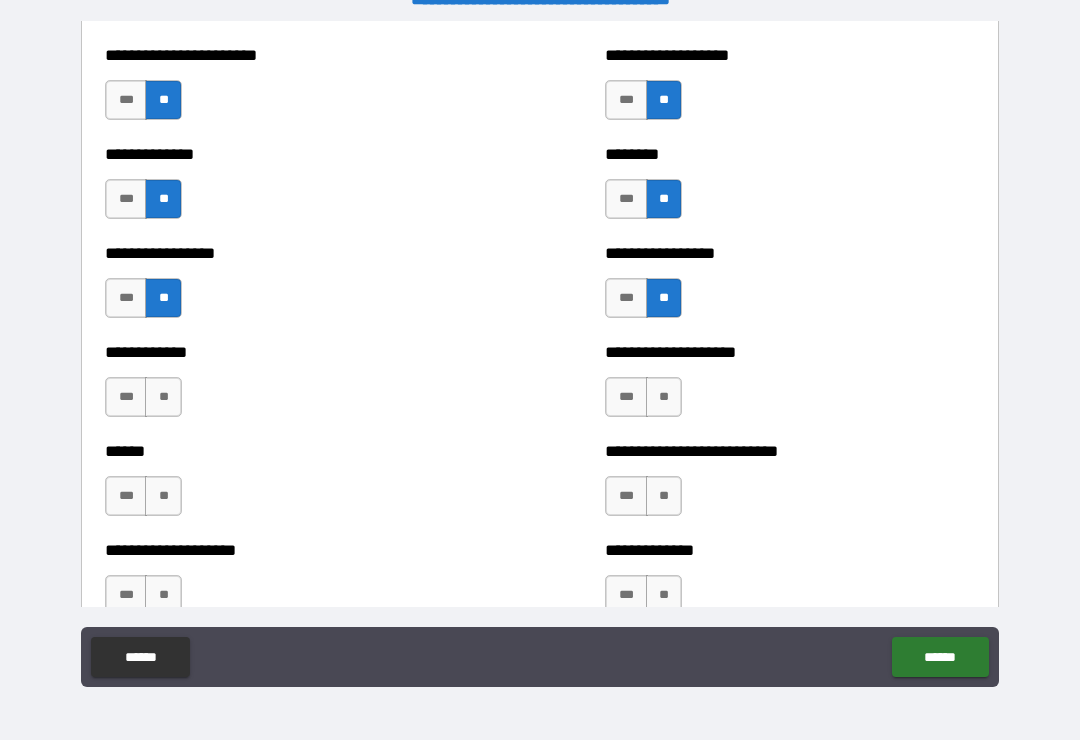 scroll, scrollTop: 3711, scrollLeft: 0, axis: vertical 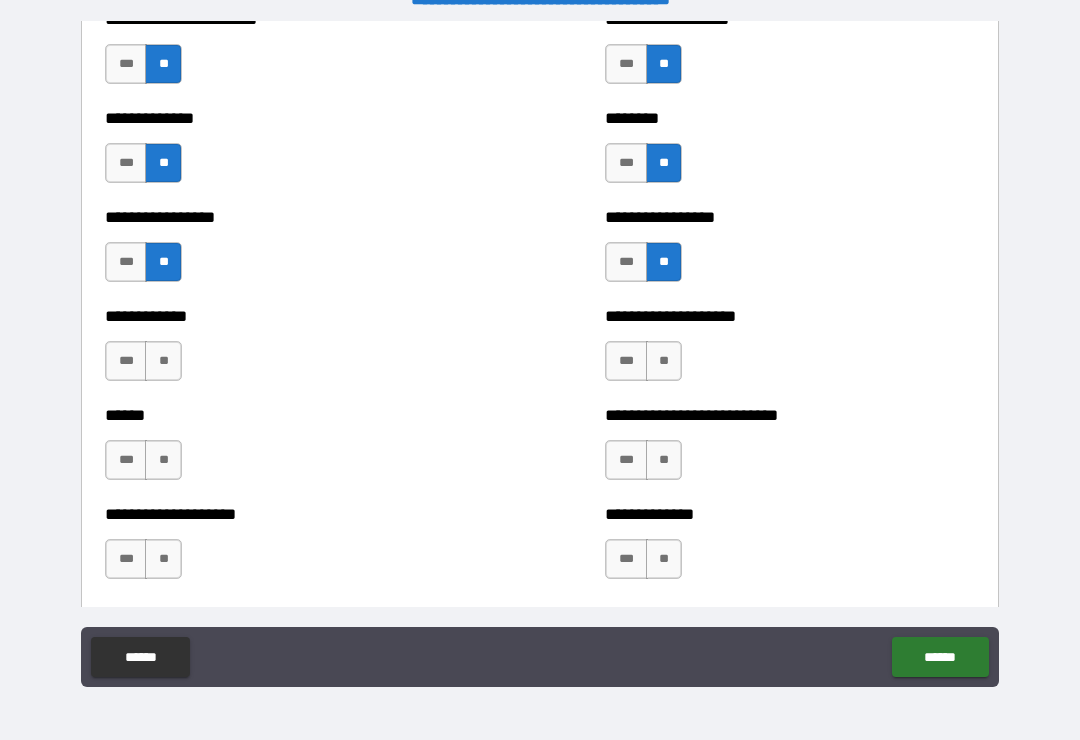click on "**" at bounding box center (664, 361) 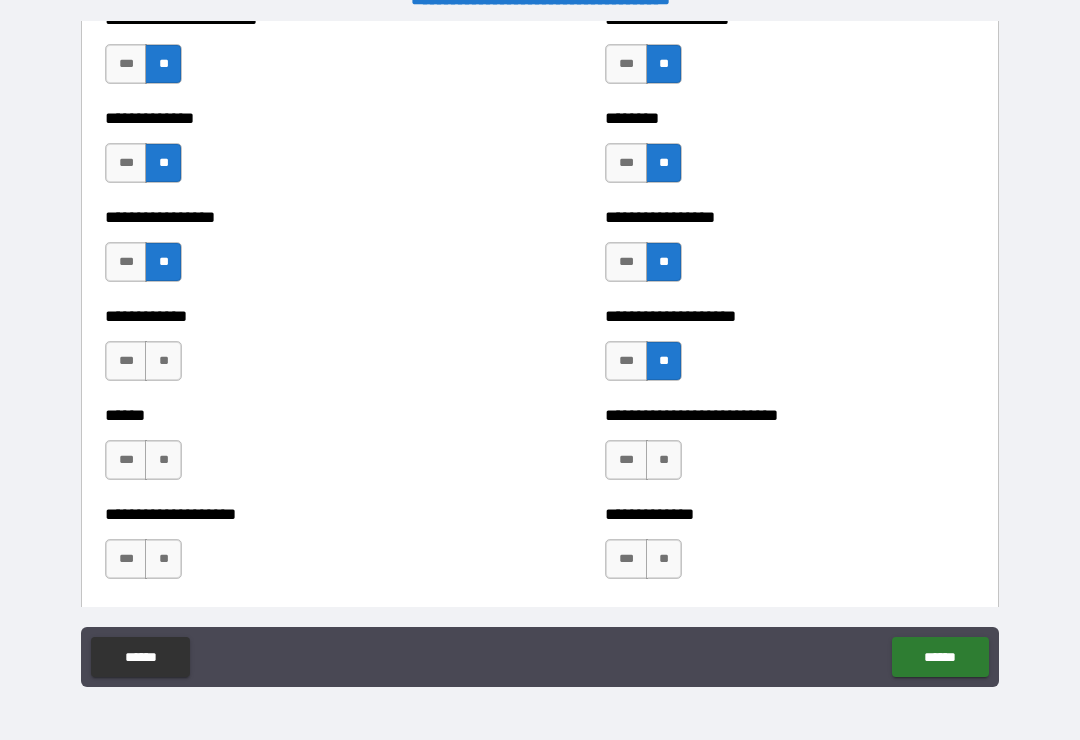 click on "**" at bounding box center [163, 361] 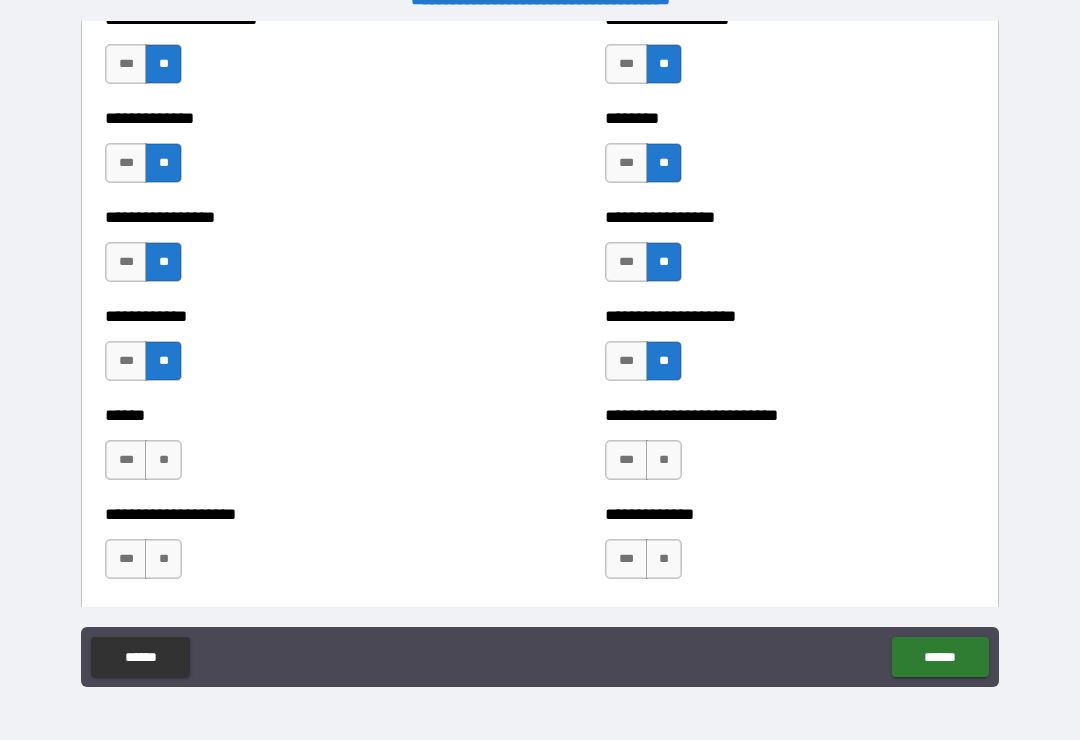 click on "**" at bounding box center (163, 460) 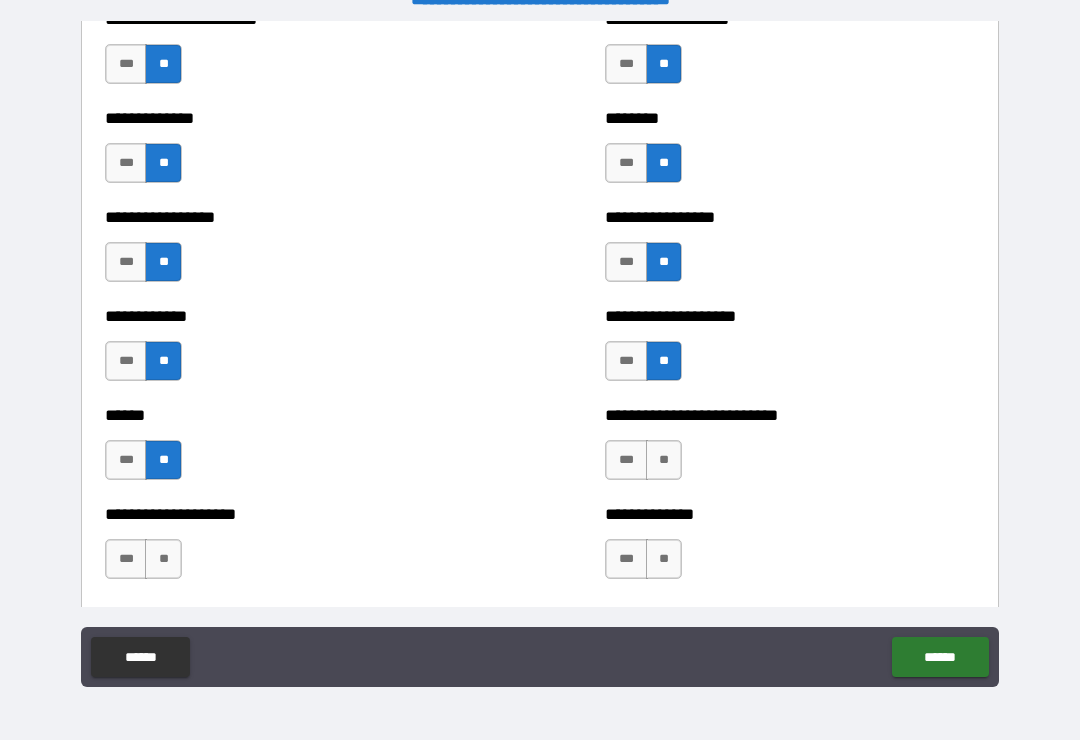 click on "**" at bounding box center (664, 460) 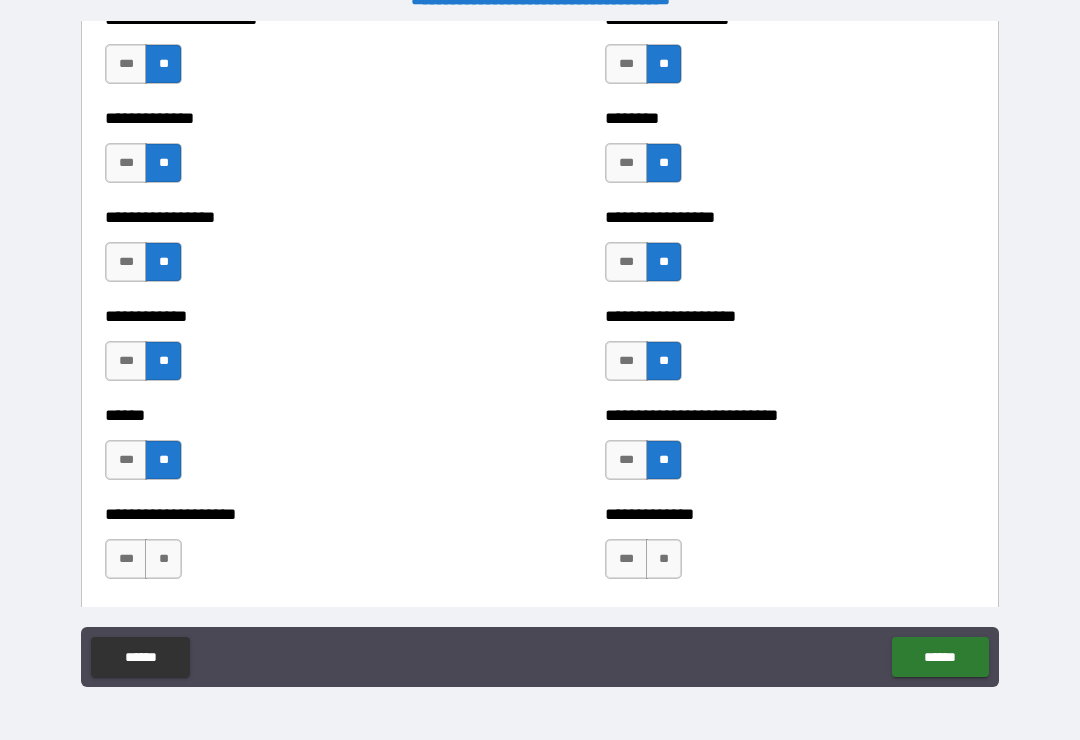 click on "**" at bounding box center [664, 559] 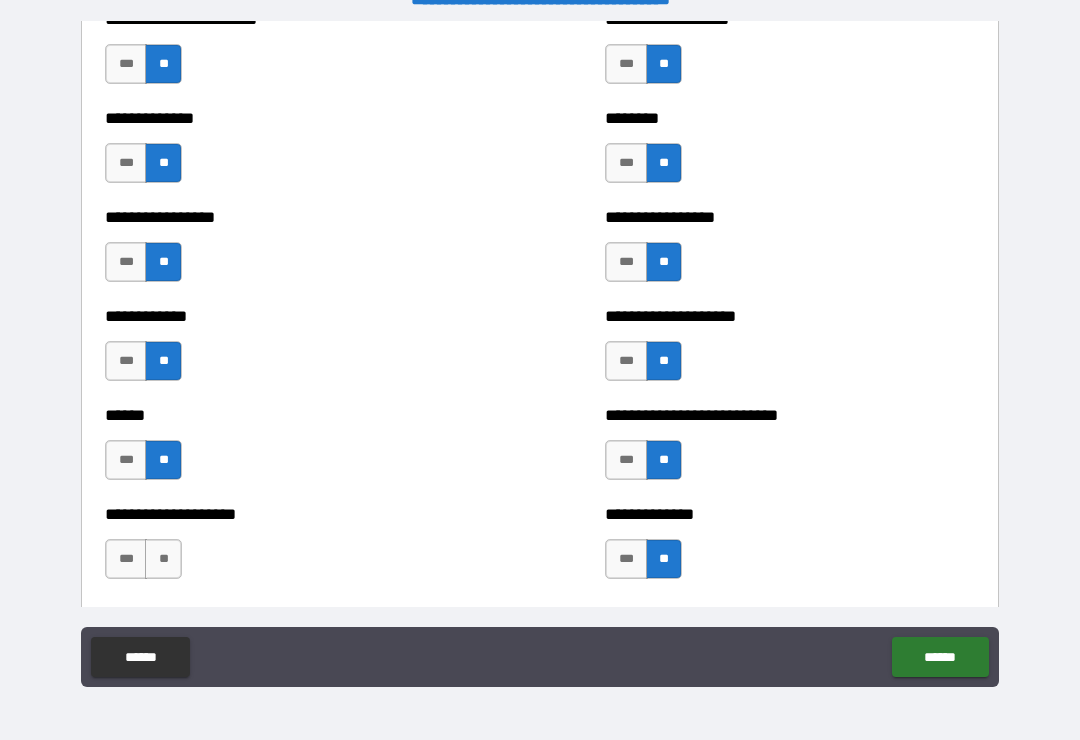 click on "**" at bounding box center (163, 559) 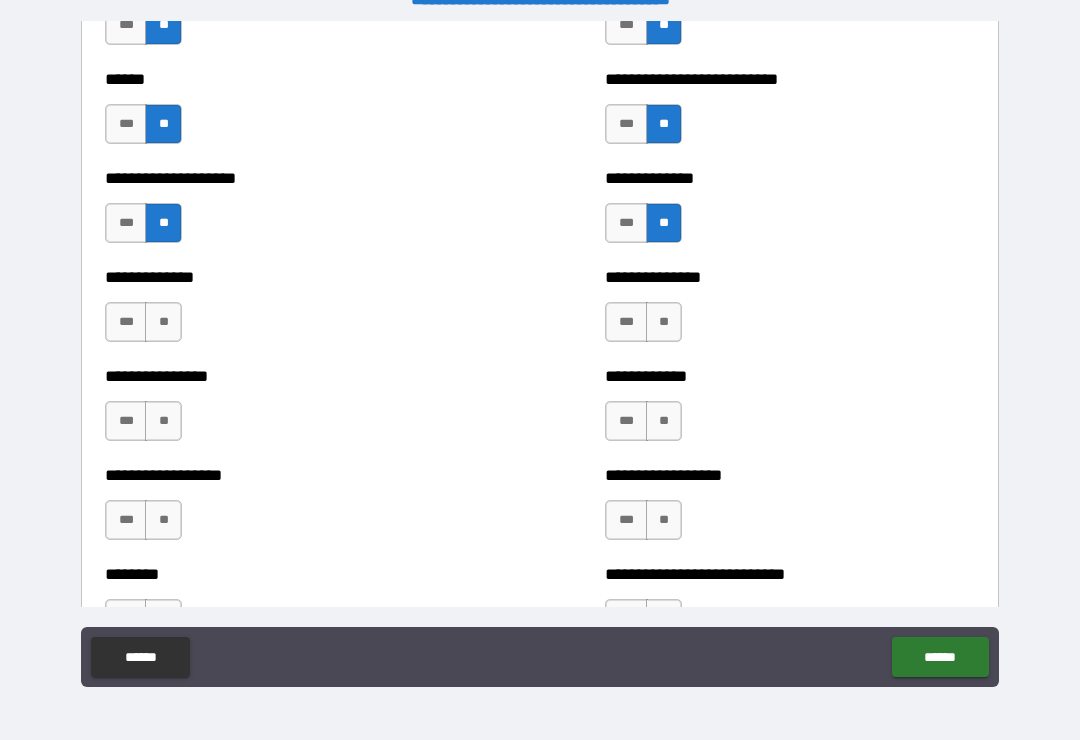 scroll, scrollTop: 4042, scrollLeft: 0, axis: vertical 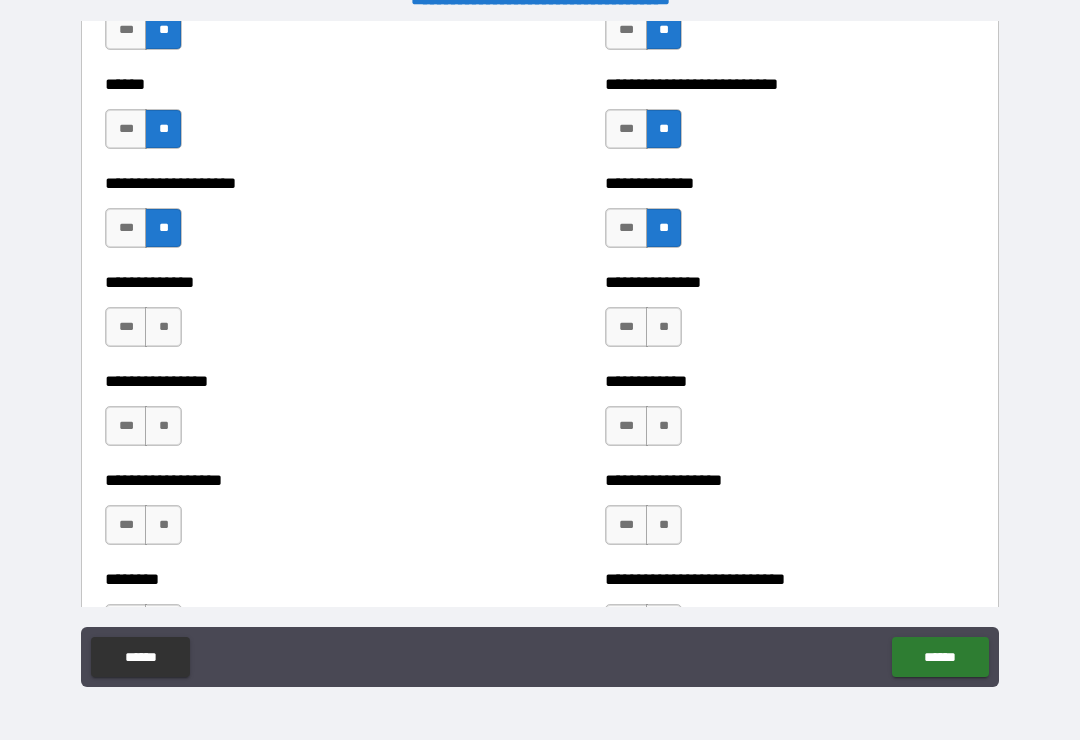 click on "**" at bounding box center [163, 327] 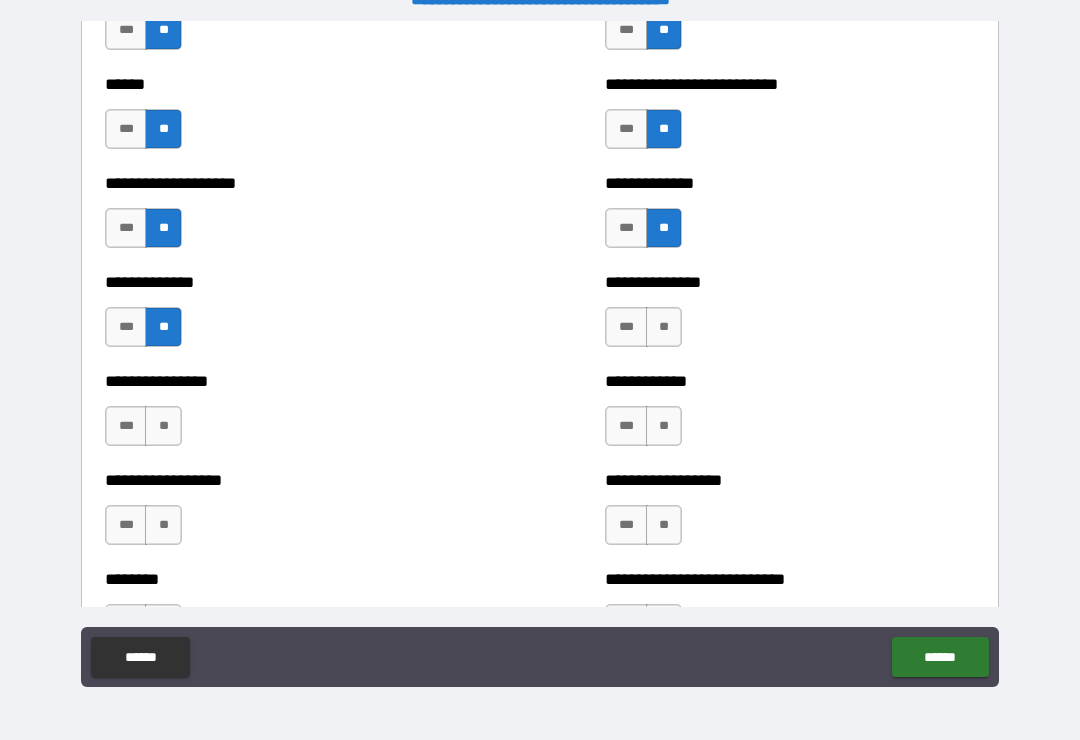 click on "**" at bounding box center [664, 327] 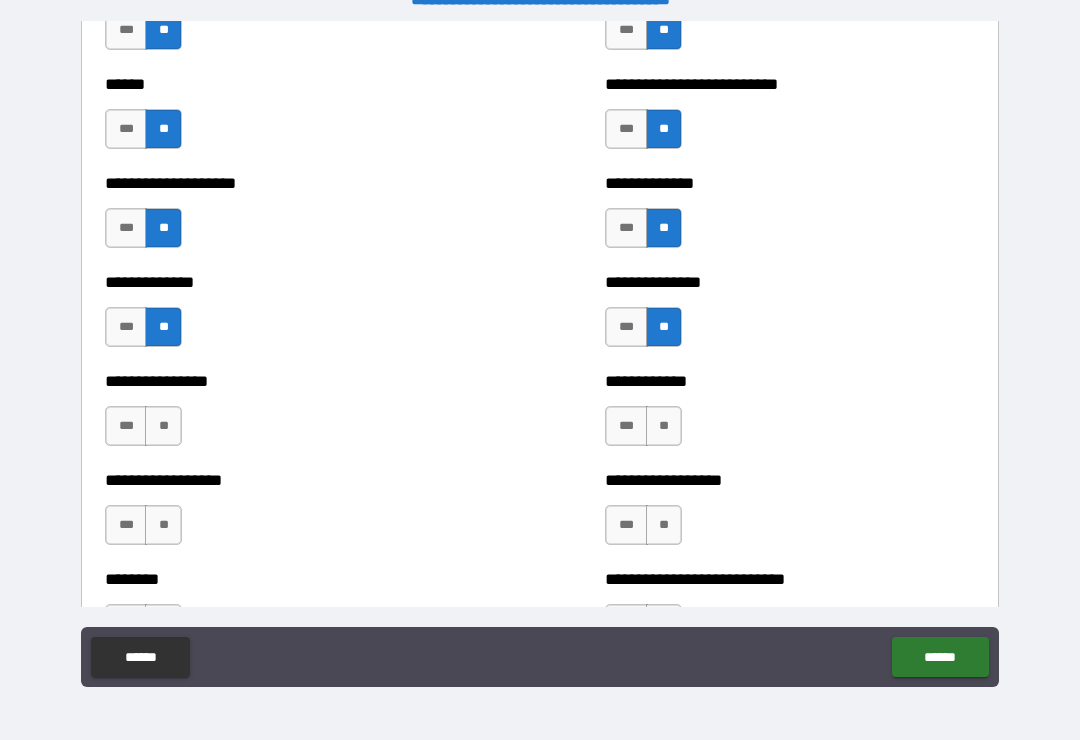 click on "**" at bounding box center [664, 426] 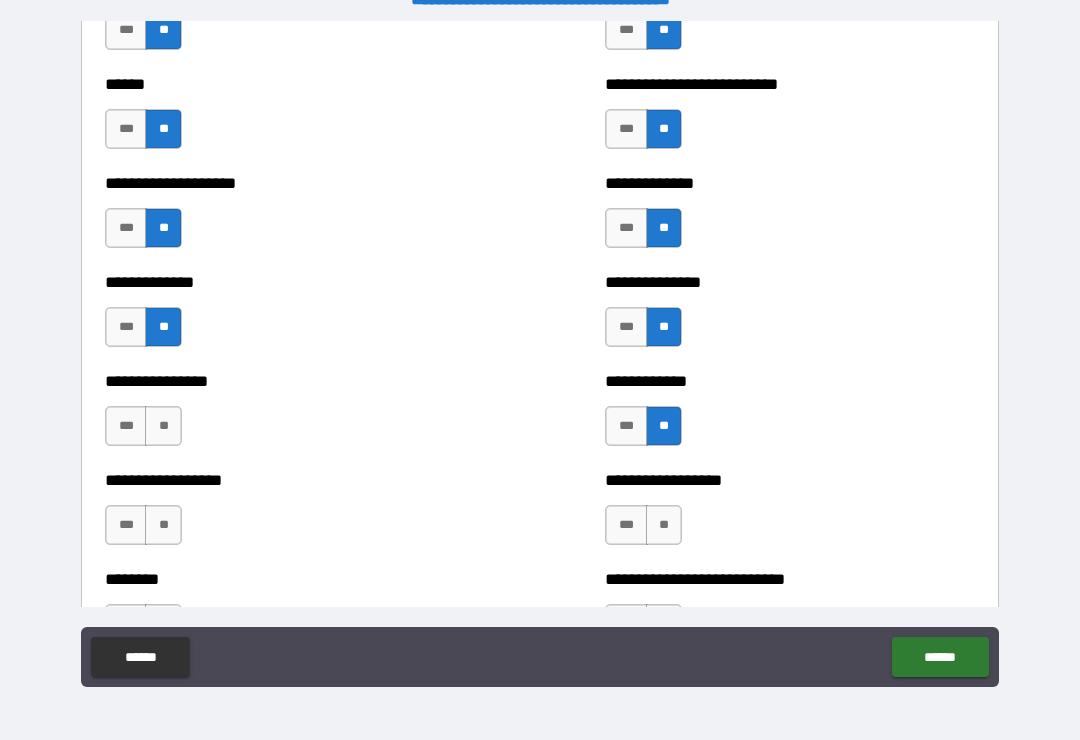 click on "**" at bounding box center (664, 525) 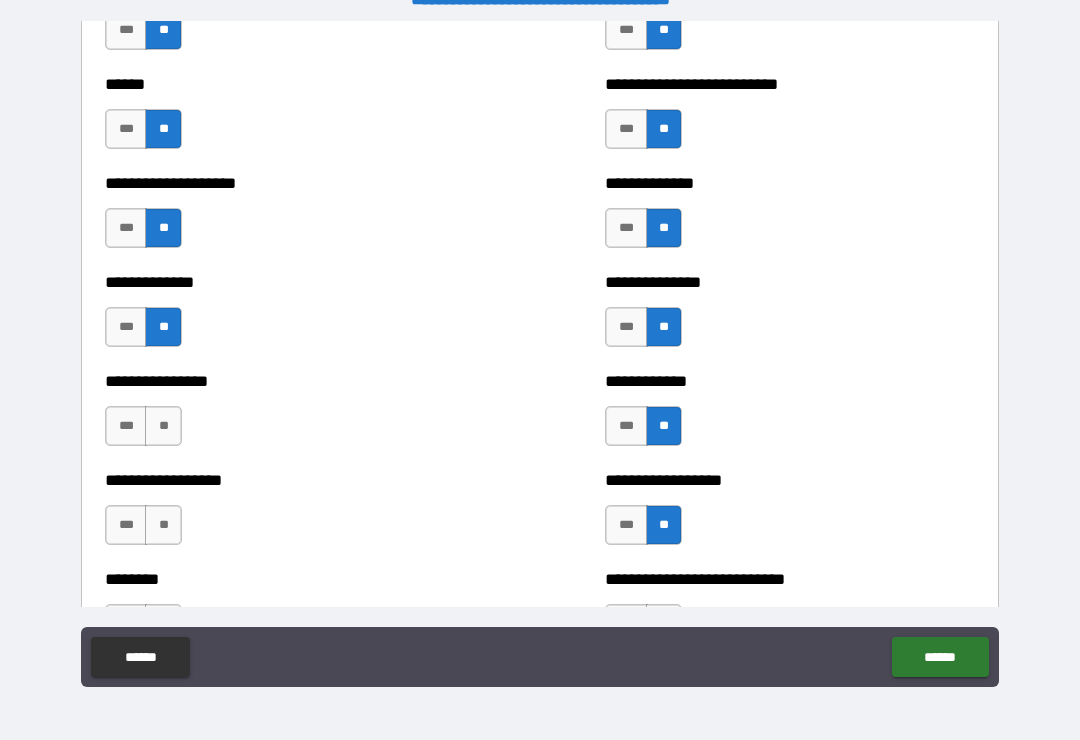 click on "**" at bounding box center (163, 426) 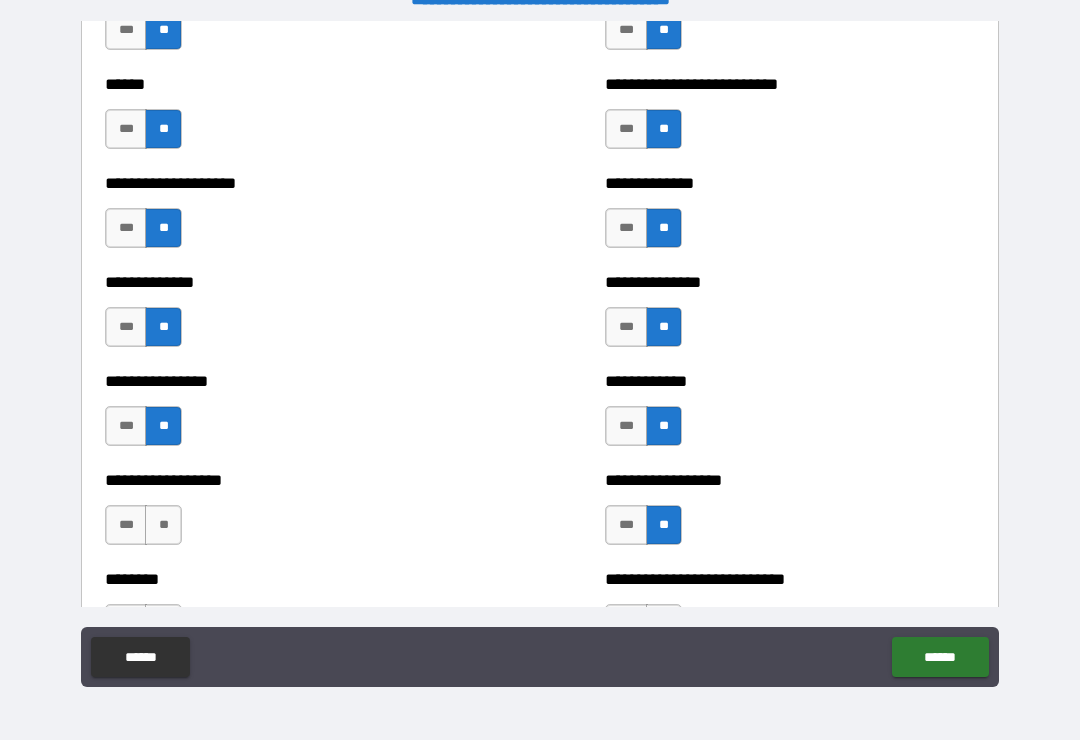 click on "**" at bounding box center (163, 525) 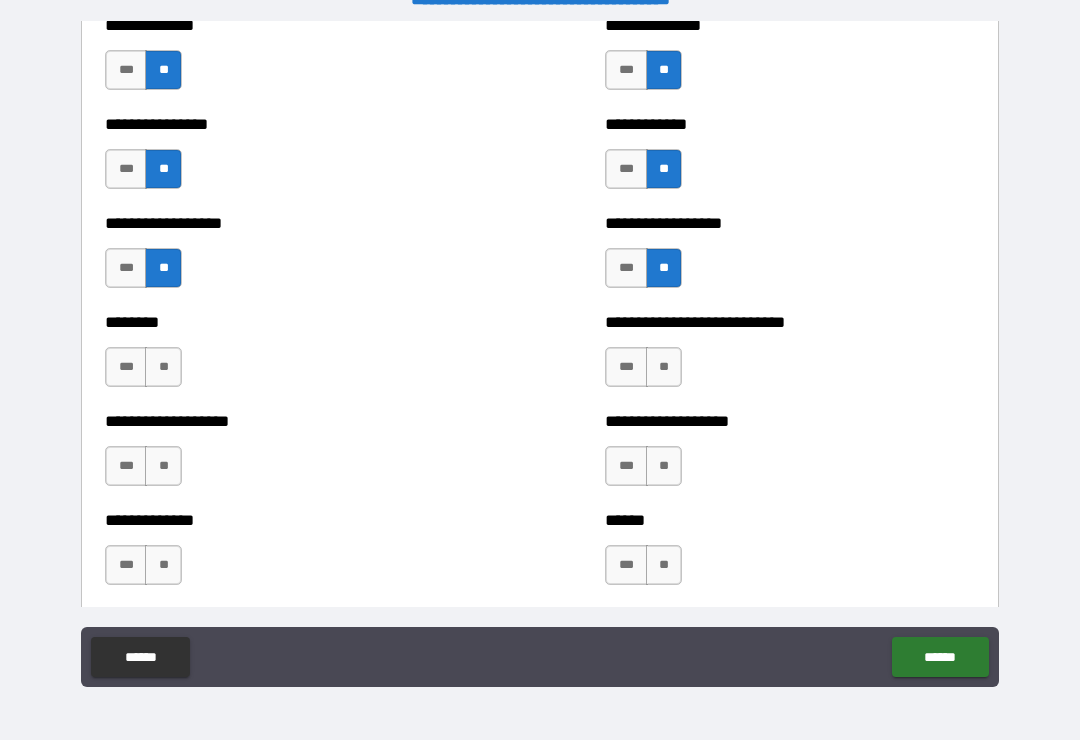 scroll, scrollTop: 4309, scrollLeft: 0, axis: vertical 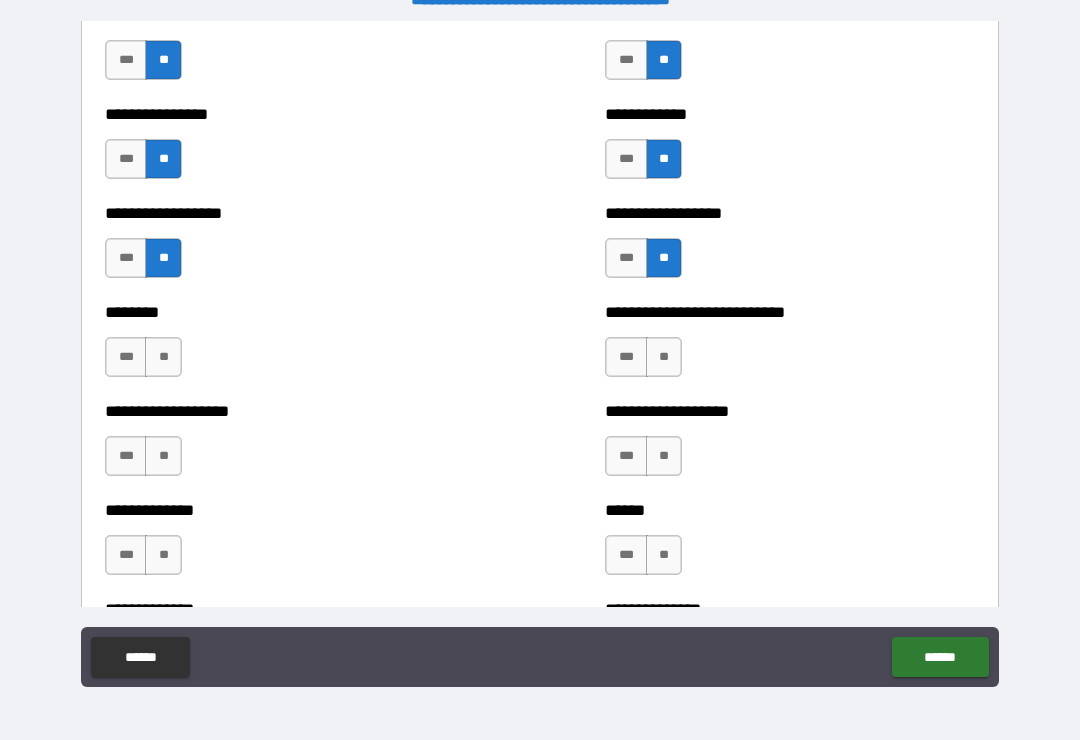 click on "**" at bounding box center [163, 357] 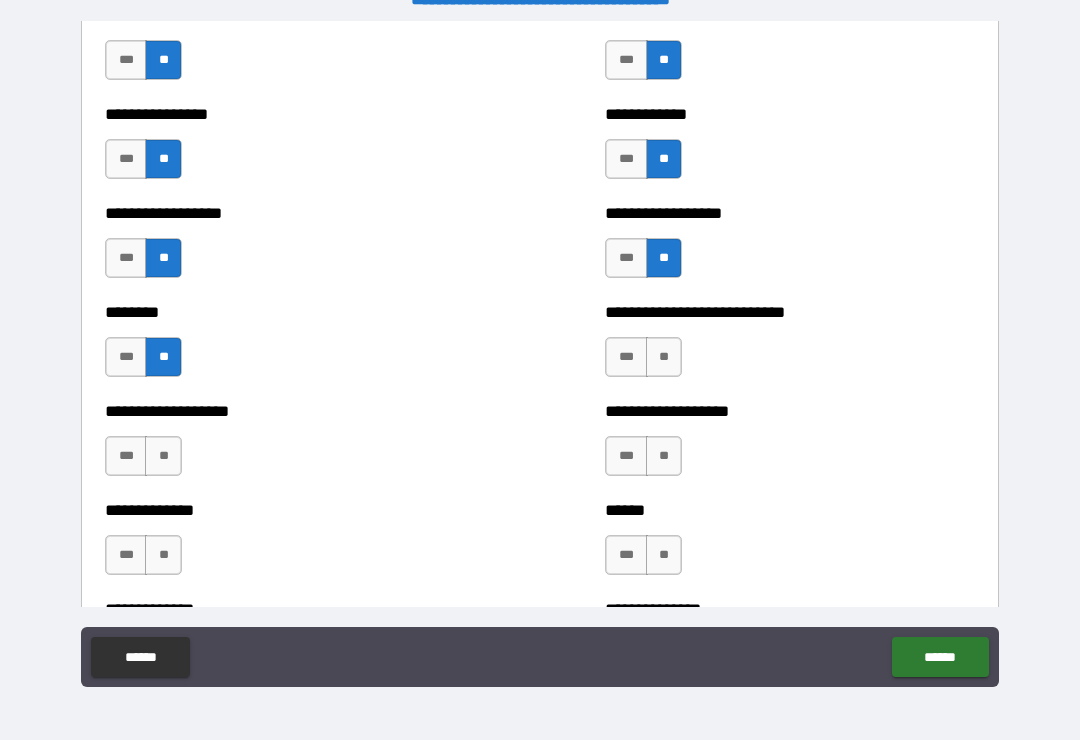 click on "**" at bounding box center [664, 357] 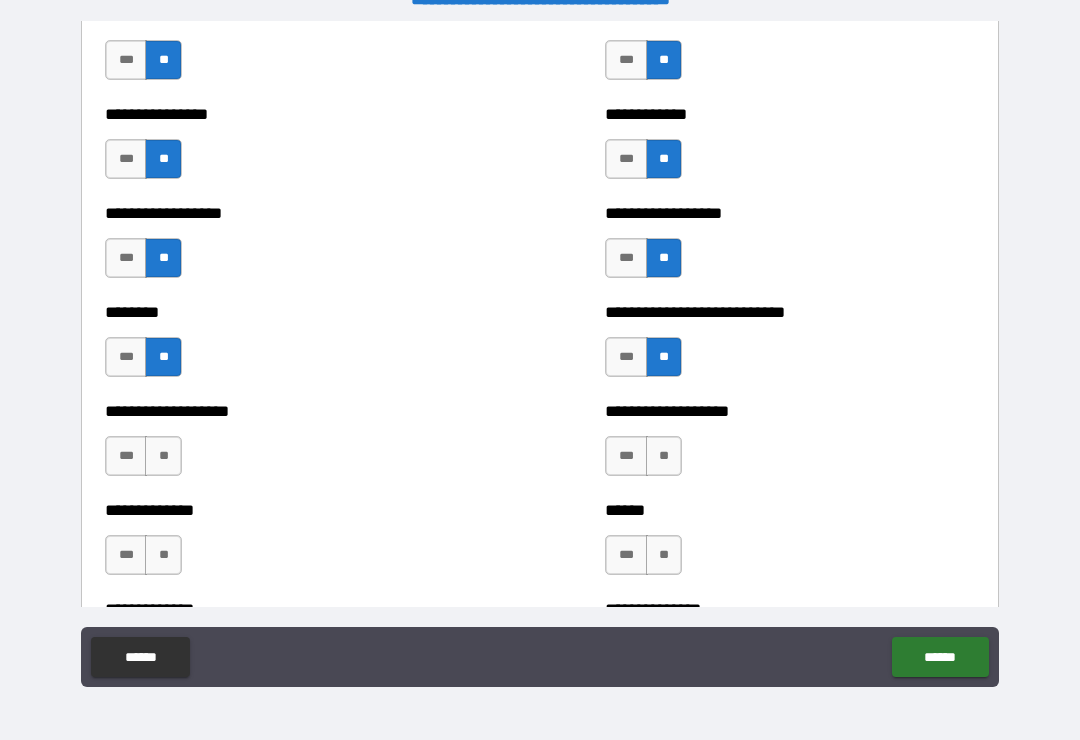 click on "**" at bounding box center (664, 456) 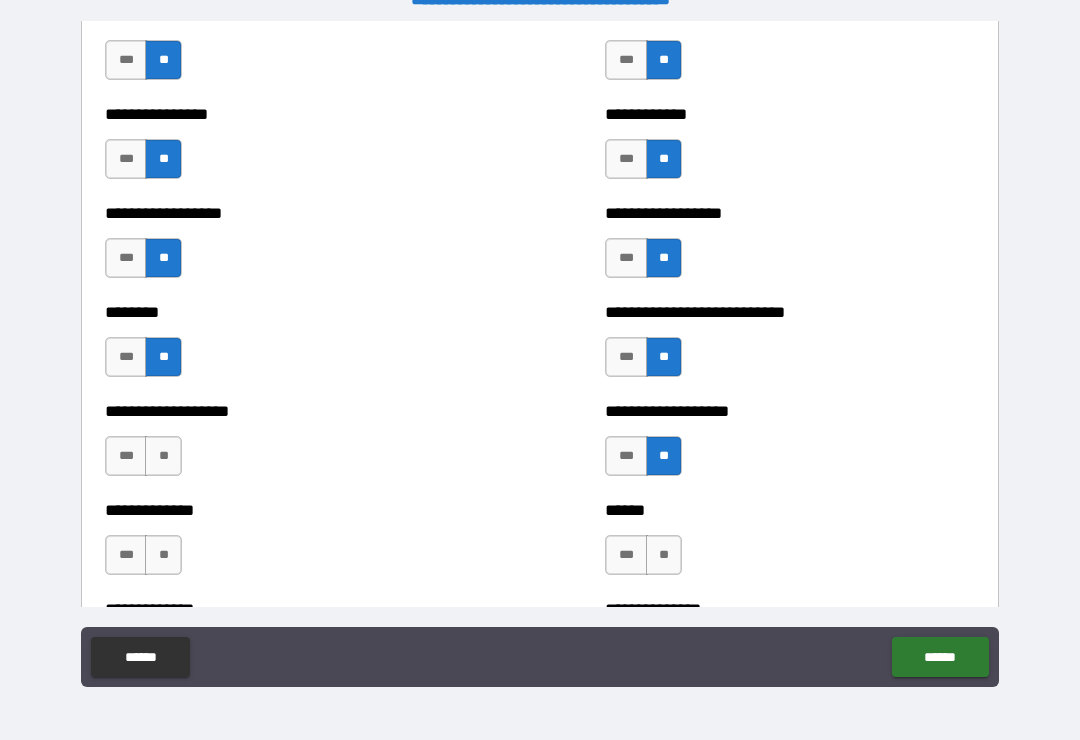 click on "**" at bounding box center [664, 555] 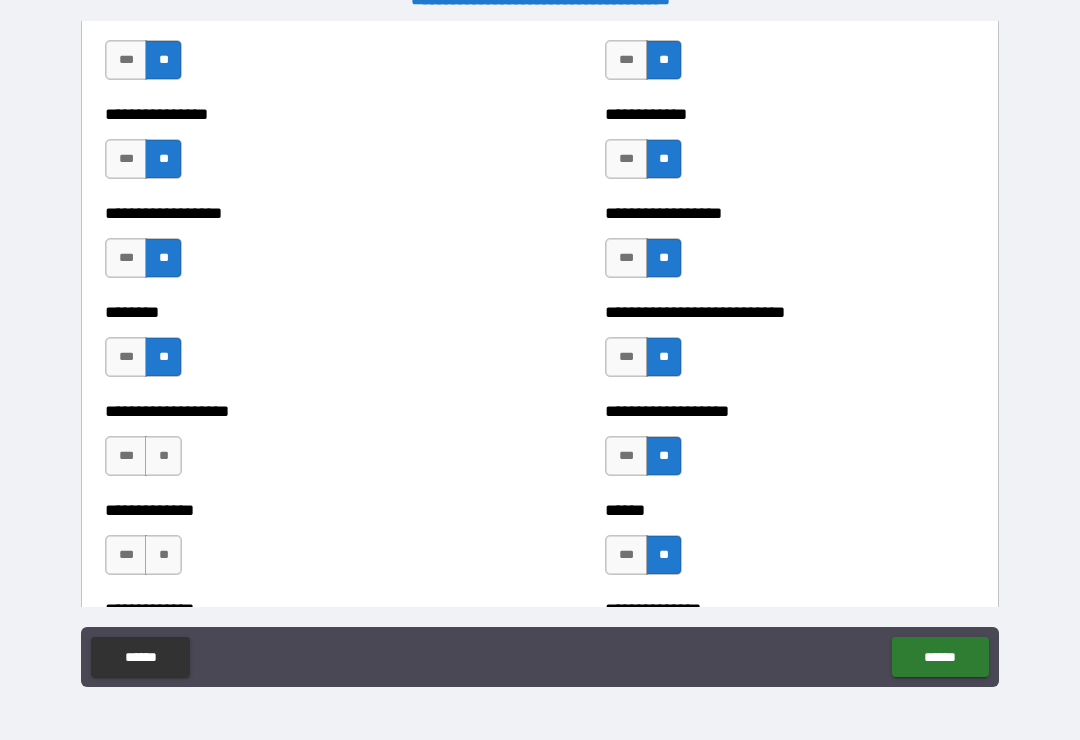 click on "**" at bounding box center [163, 456] 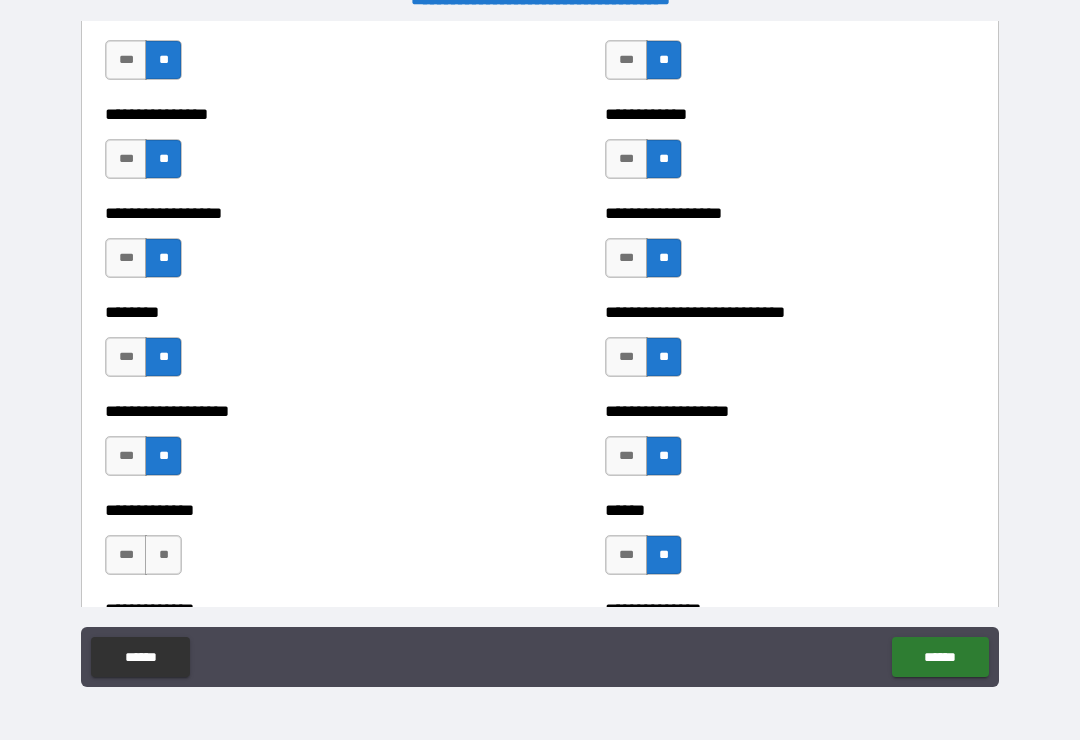 click on "**" at bounding box center (163, 555) 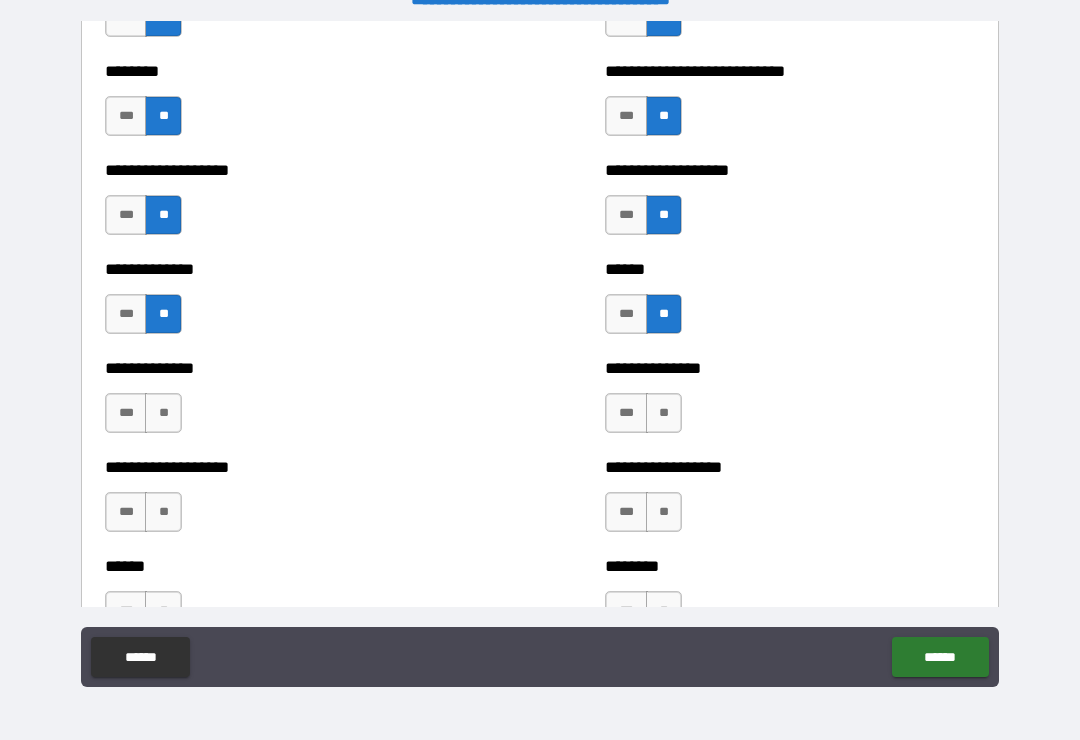 scroll, scrollTop: 4570, scrollLeft: 0, axis: vertical 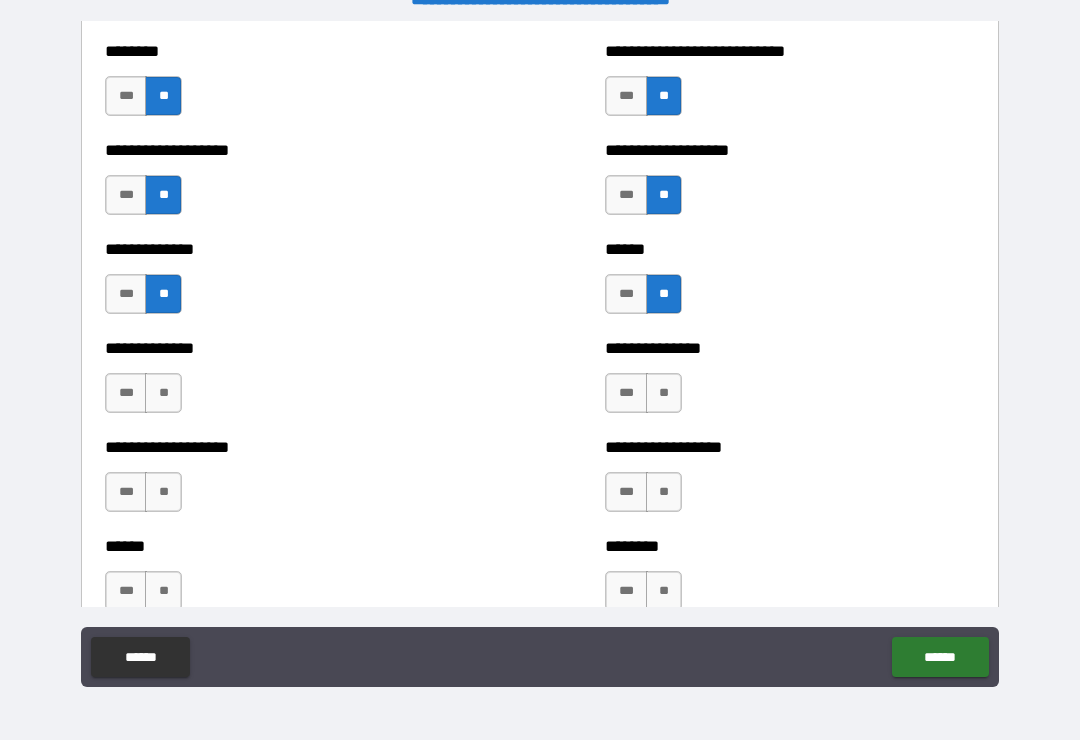 click on "**" at bounding box center [163, 393] 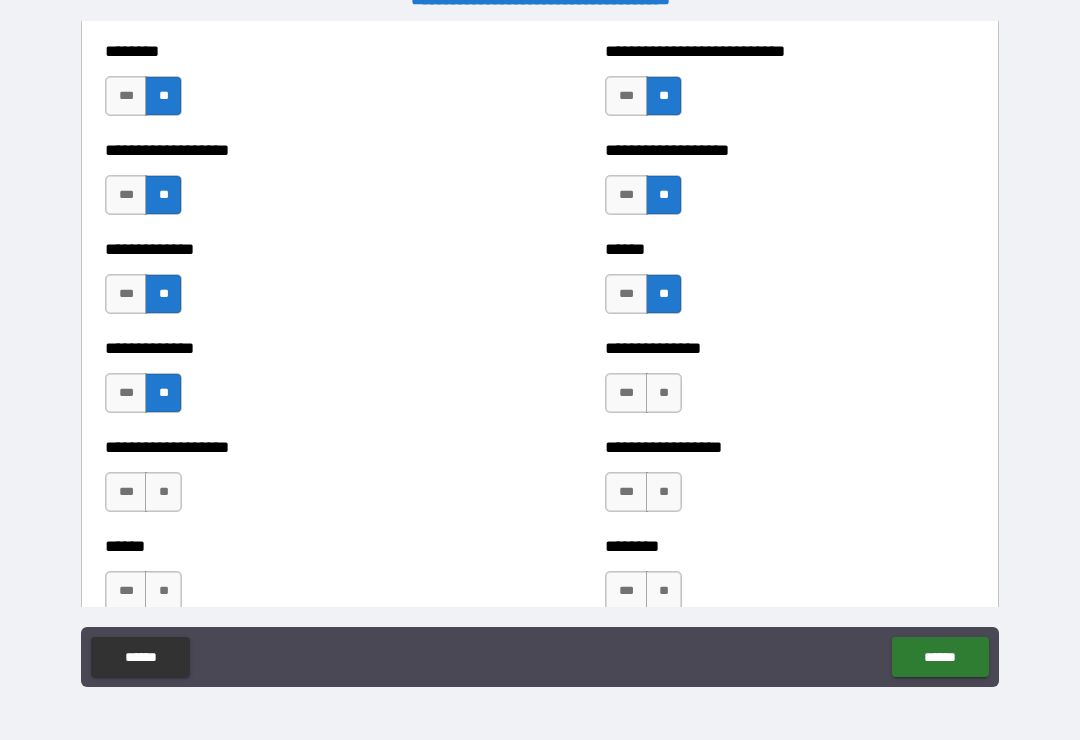 click on "**" at bounding box center [163, 492] 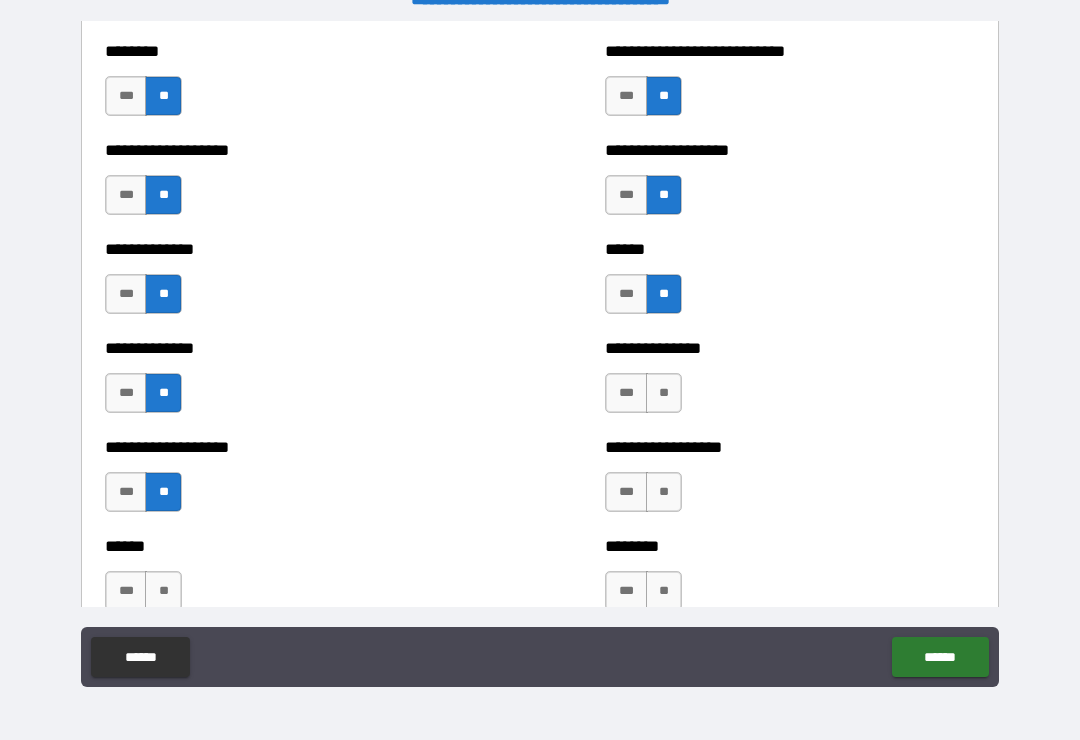 click on "**" at bounding box center (163, 591) 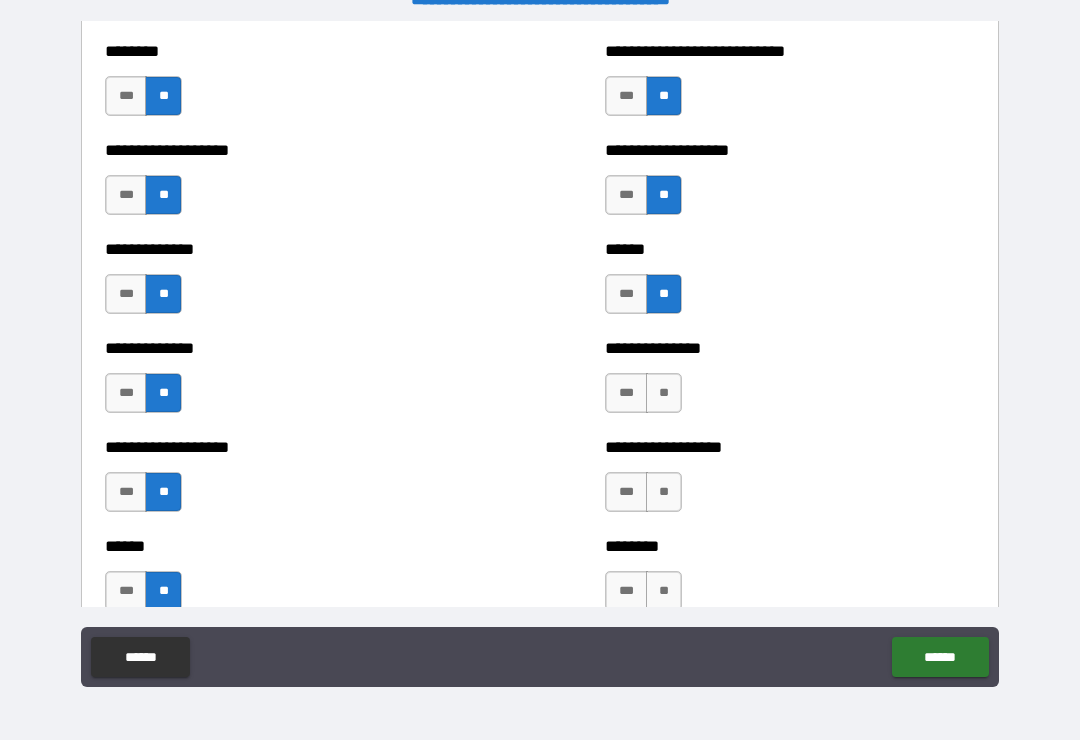 click on "**" at bounding box center [664, 393] 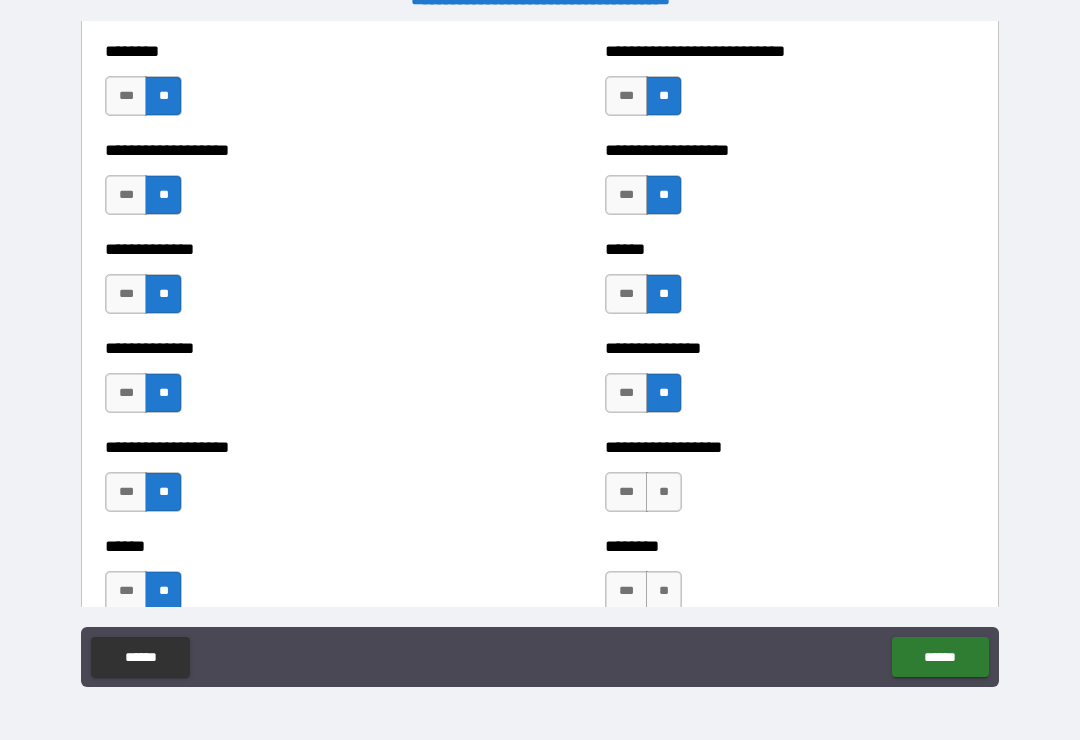click on "**" at bounding box center (664, 492) 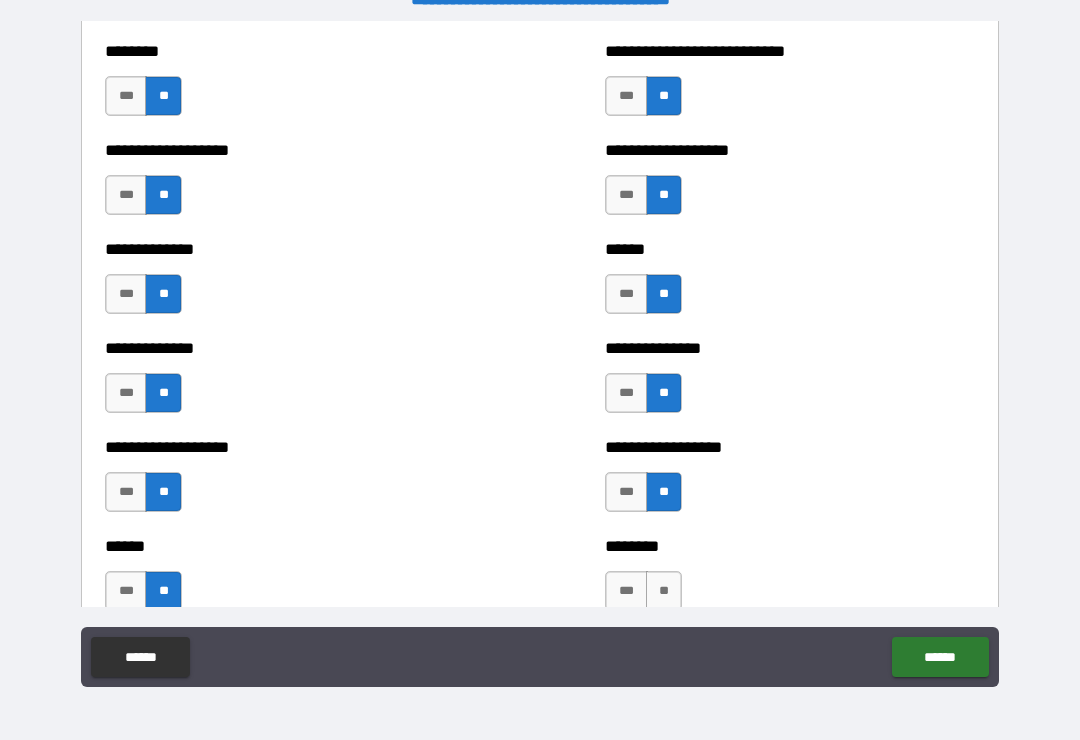 click on "**" at bounding box center [664, 591] 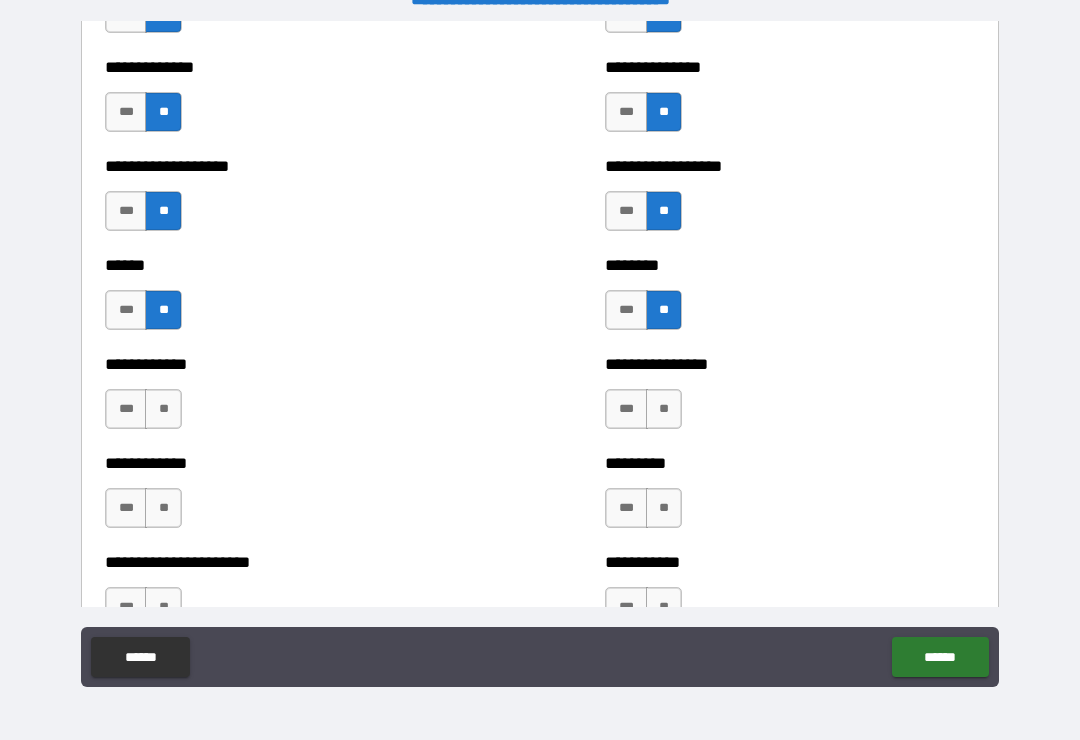 scroll, scrollTop: 4865, scrollLeft: 0, axis: vertical 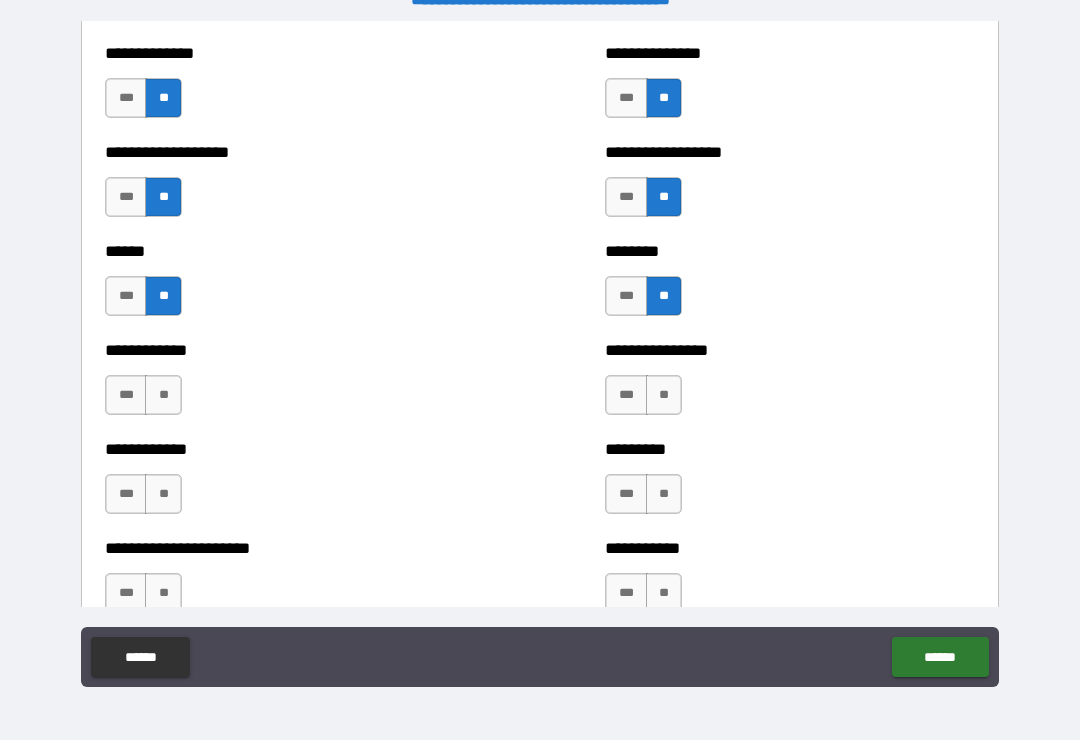 click on "**" at bounding box center [664, 395] 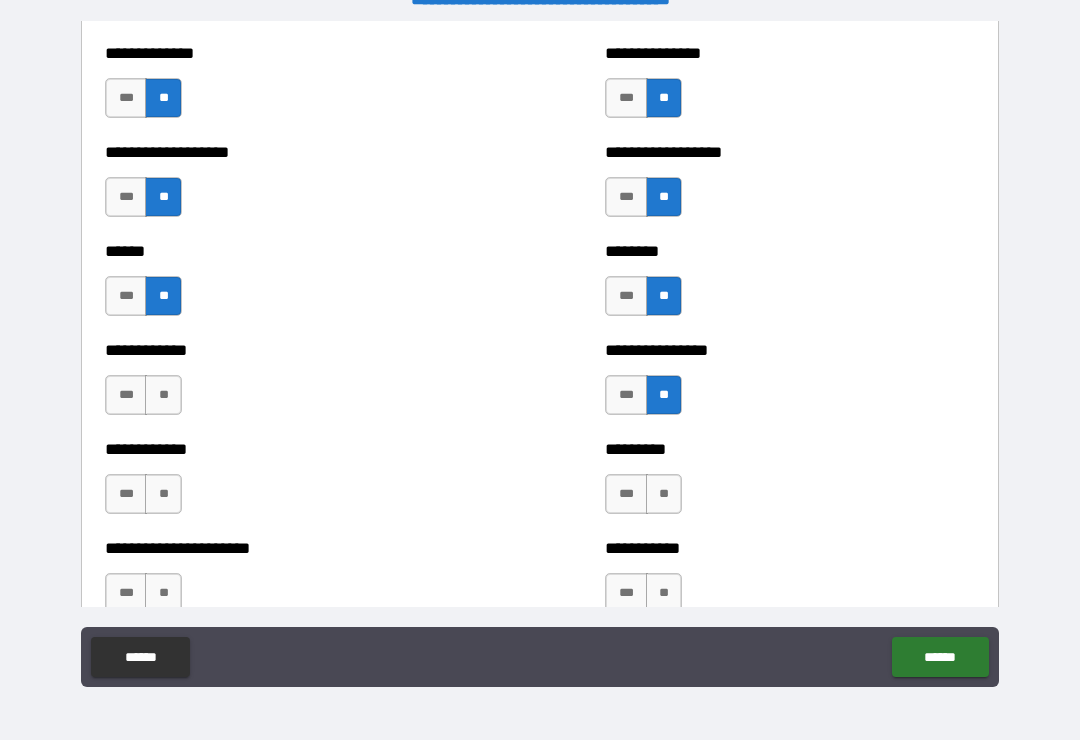 click on "**" at bounding box center [664, 494] 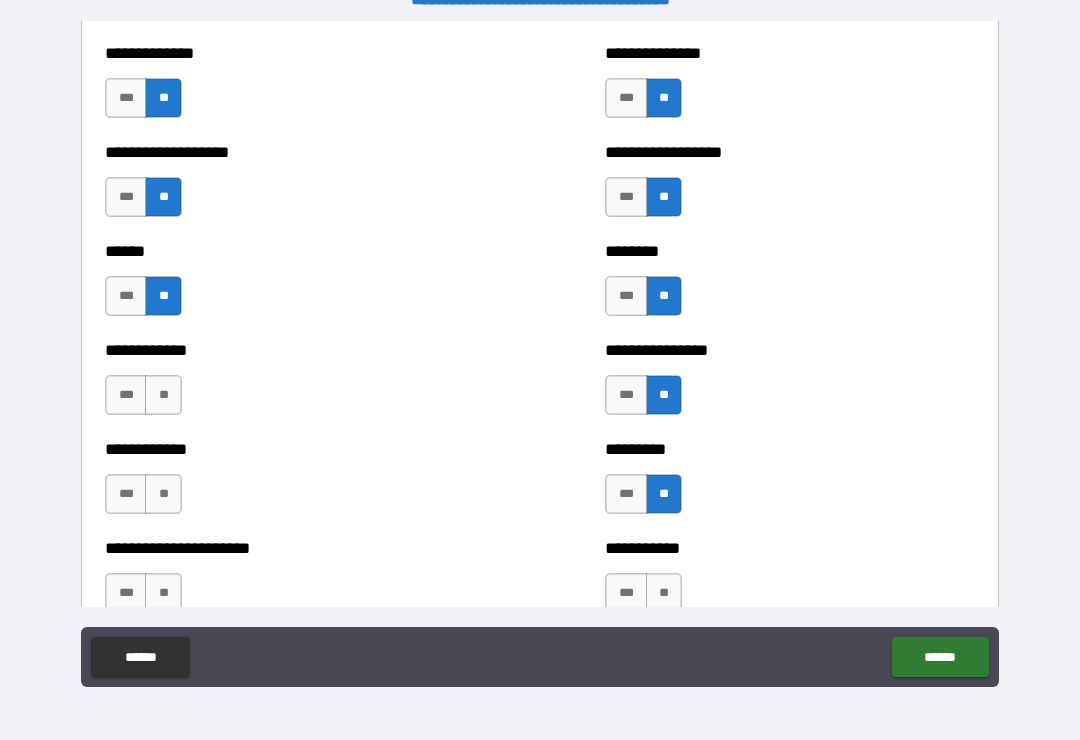 click on "**" at bounding box center [664, 593] 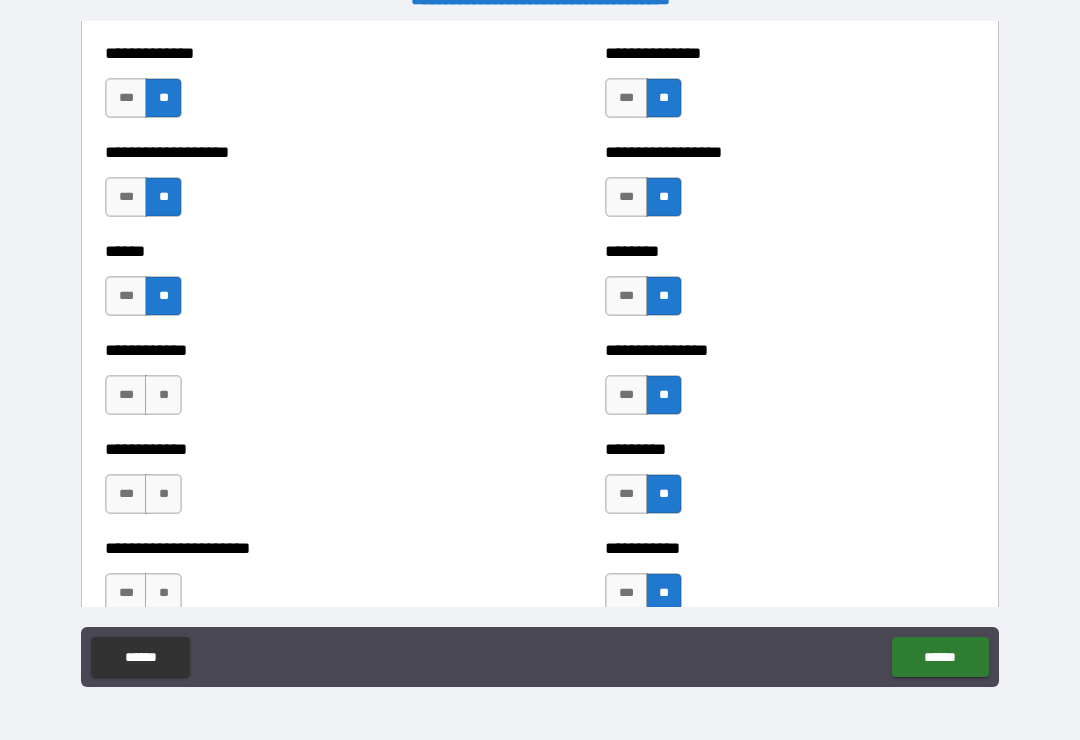 click on "**" at bounding box center [163, 395] 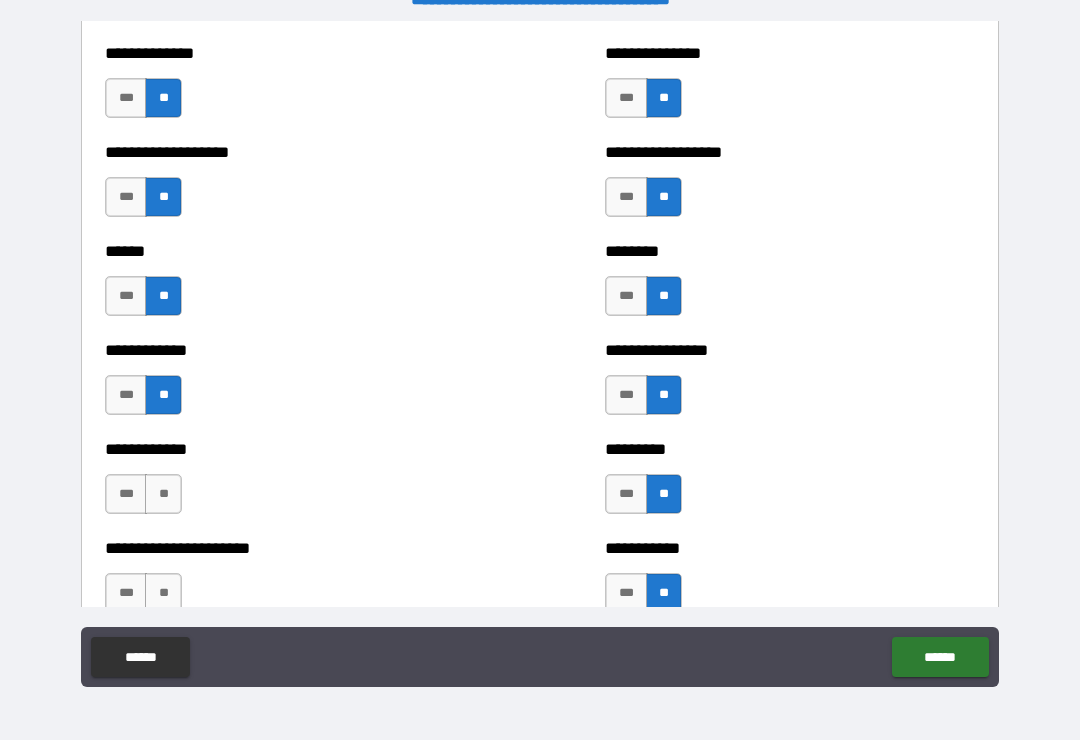click on "**" at bounding box center [163, 494] 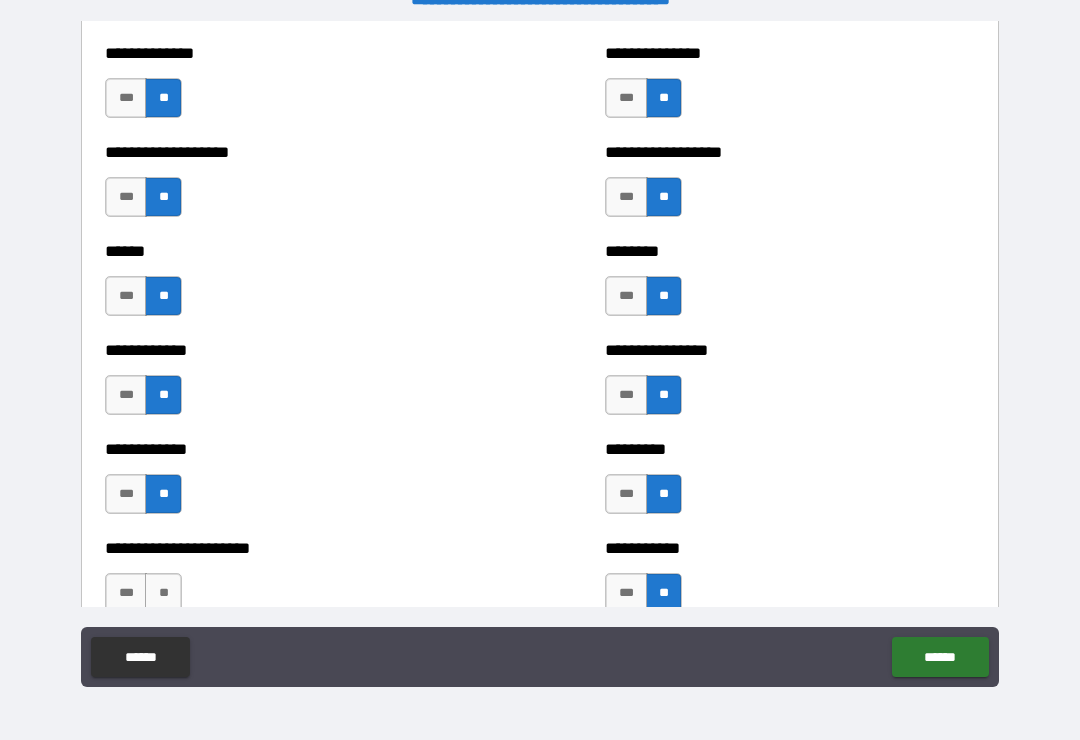 click on "**" at bounding box center [163, 593] 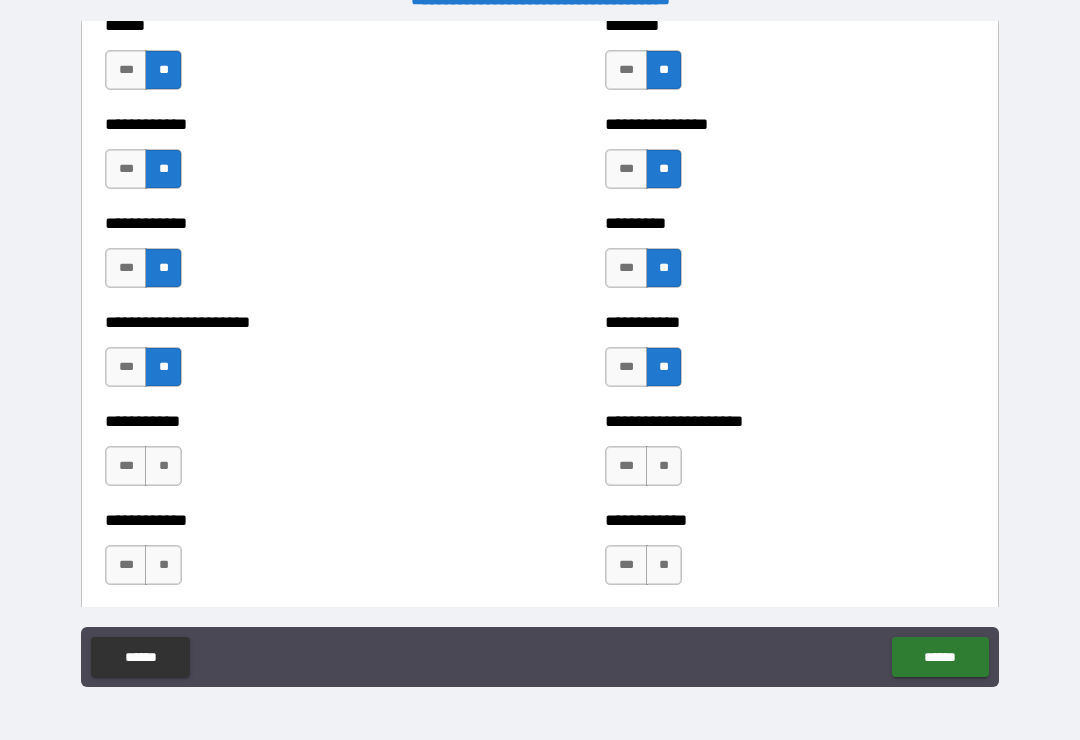 scroll, scrollTop: 5146, scrollLeft: 0, axis: vertical 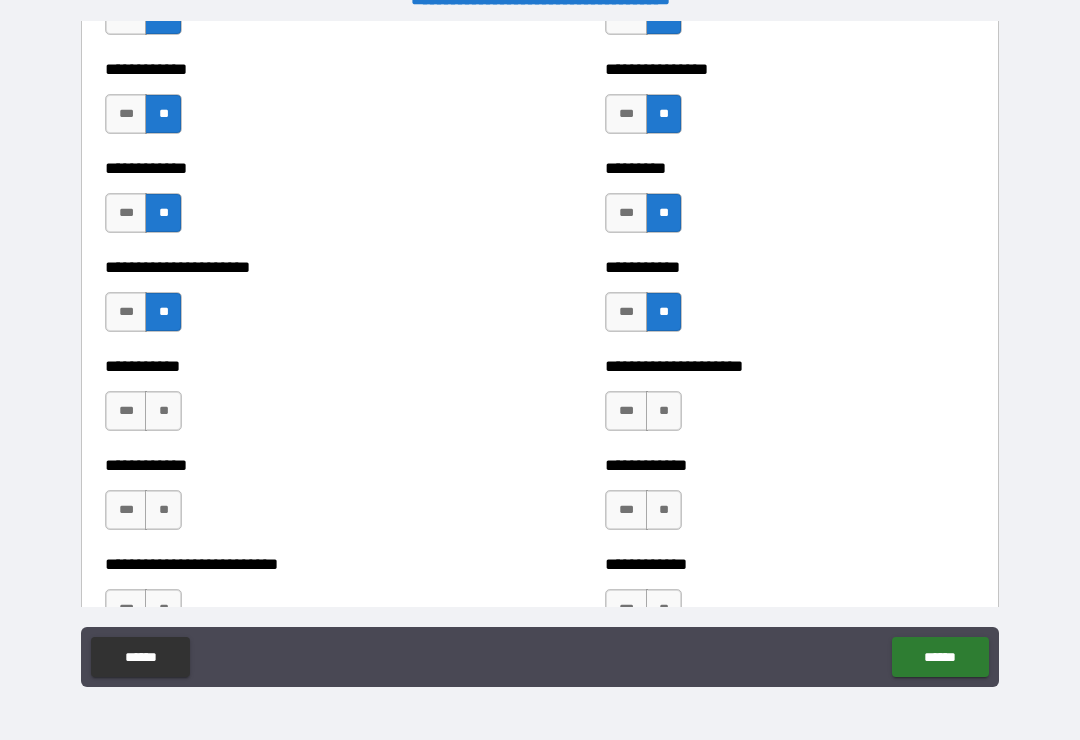 click on "**" at bounding box center [163, 411] 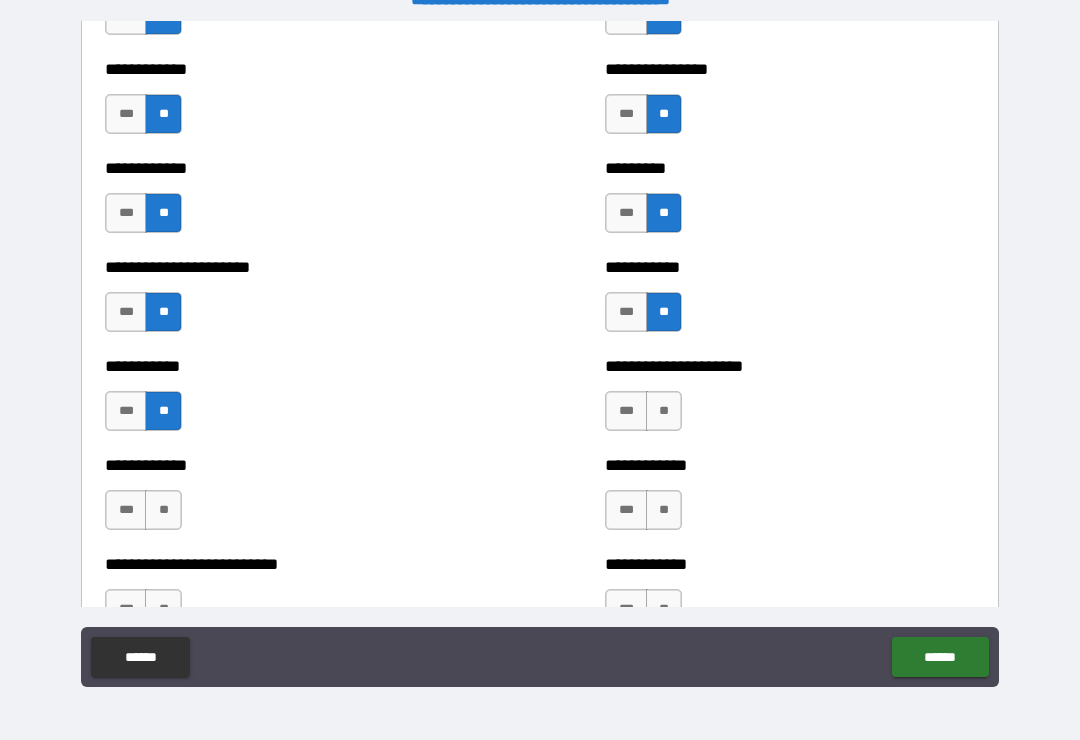 click on "**" at bounding box center [664, 411] 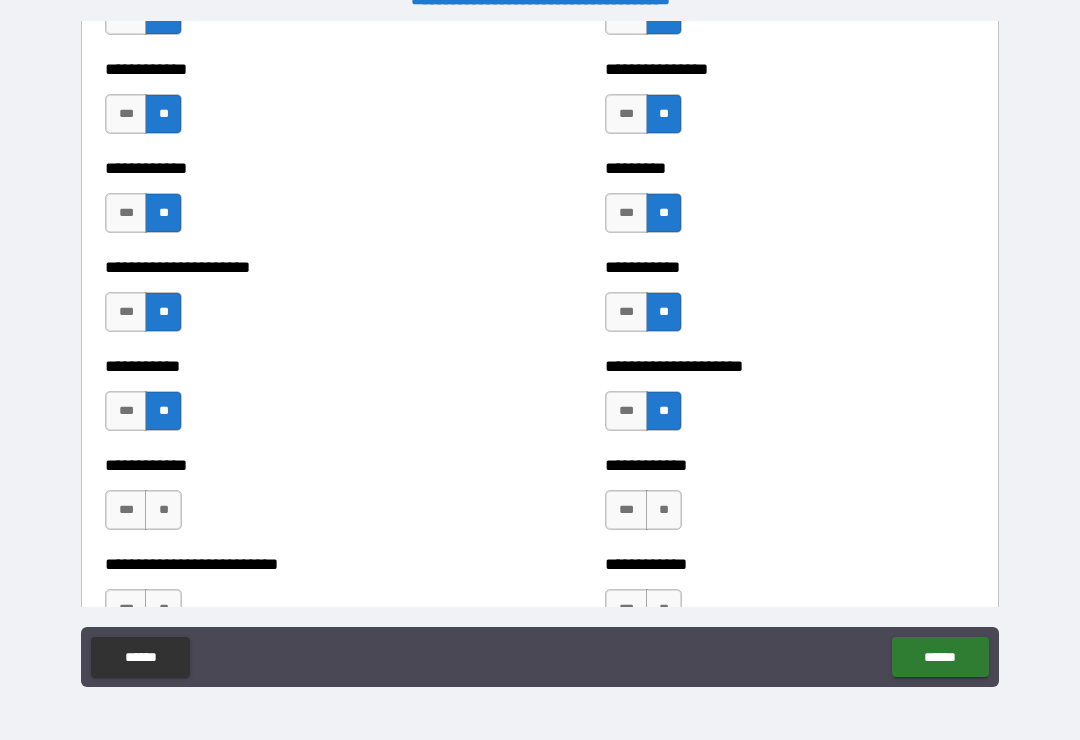 click on "**" at bounding box center [664, 510] 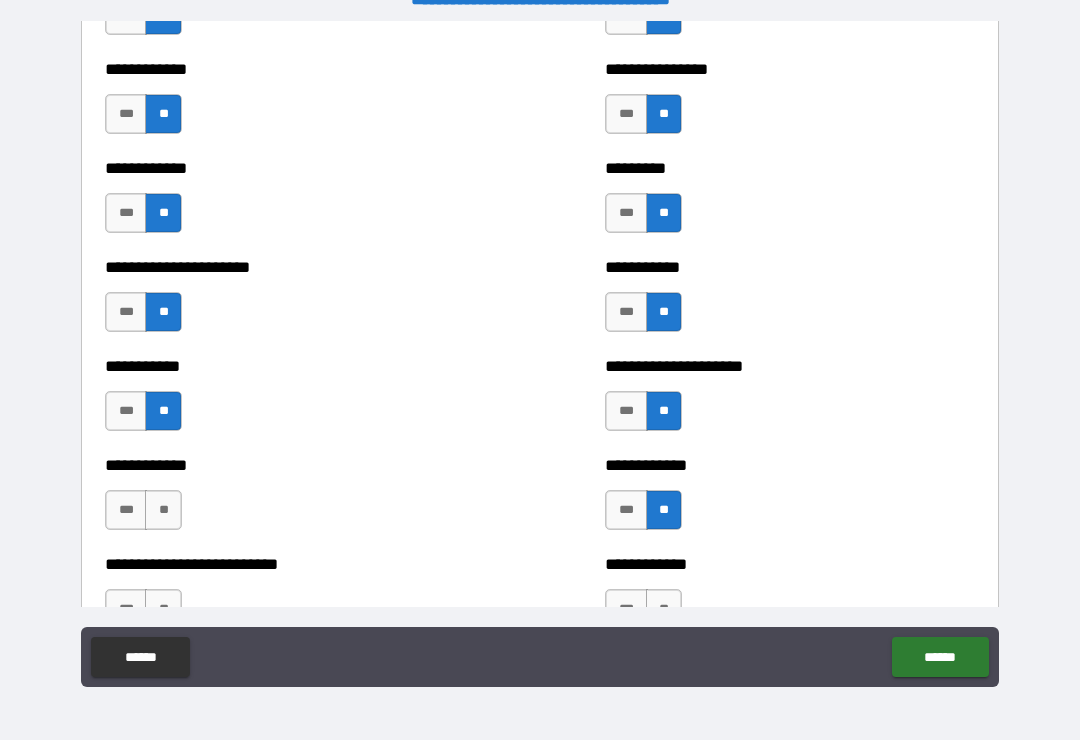 click on "**" at bounding box center [664, 609] 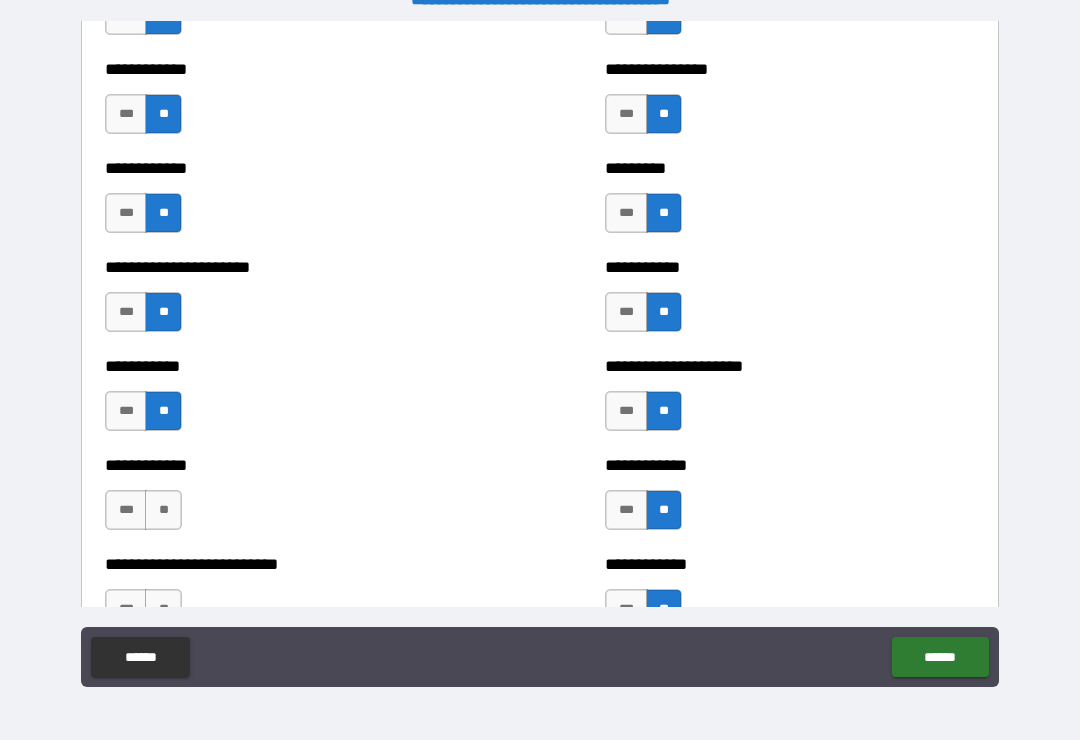 click on "**" at bounding box center [163, 510] 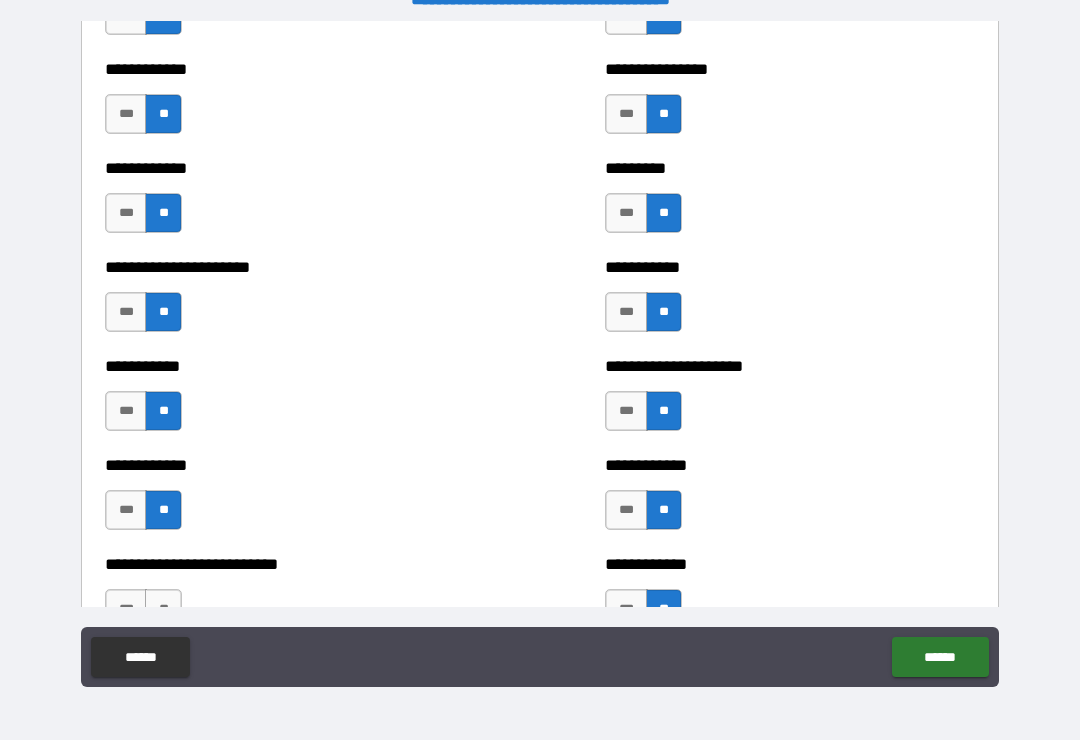 click on "**********" at bounding box center (290, 599) 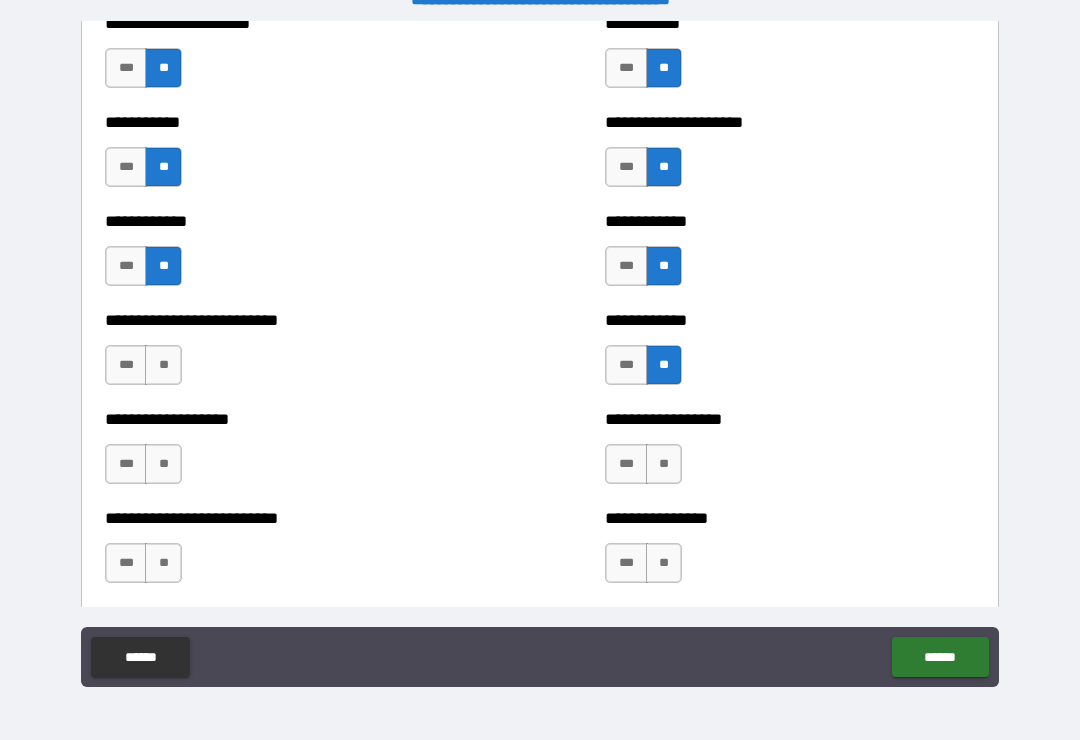 scroll, scrollTop: 5404, scrollLeft: 0, axis: vertical 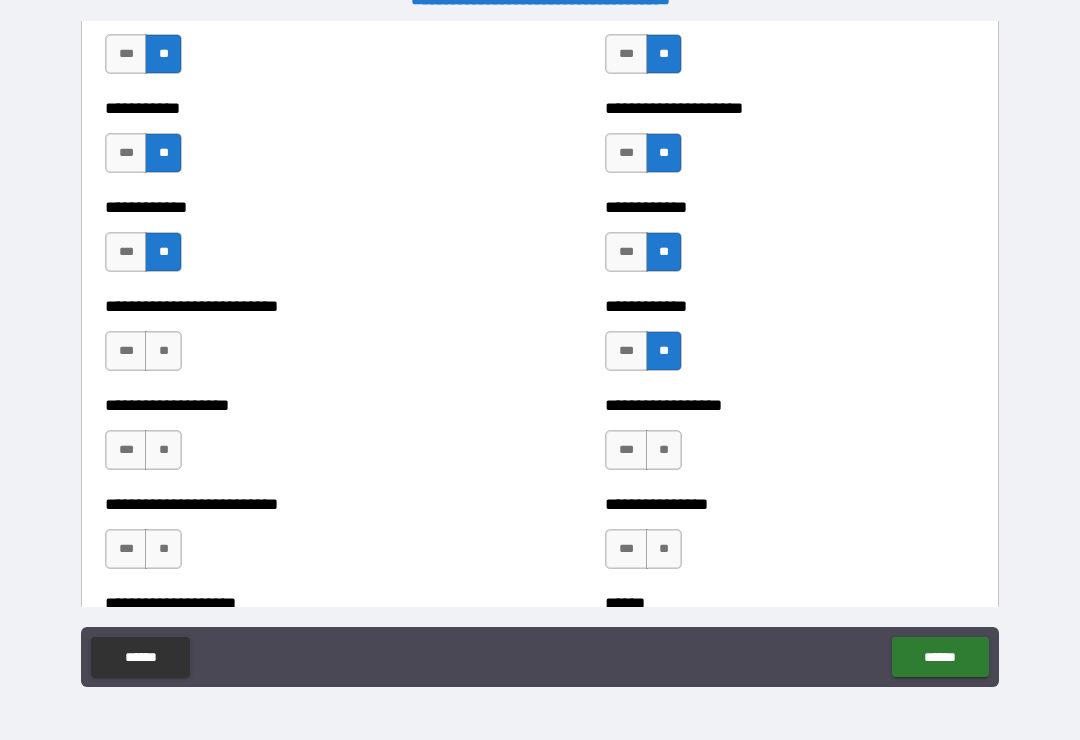 click on "**" at bounding box center (163, 351) 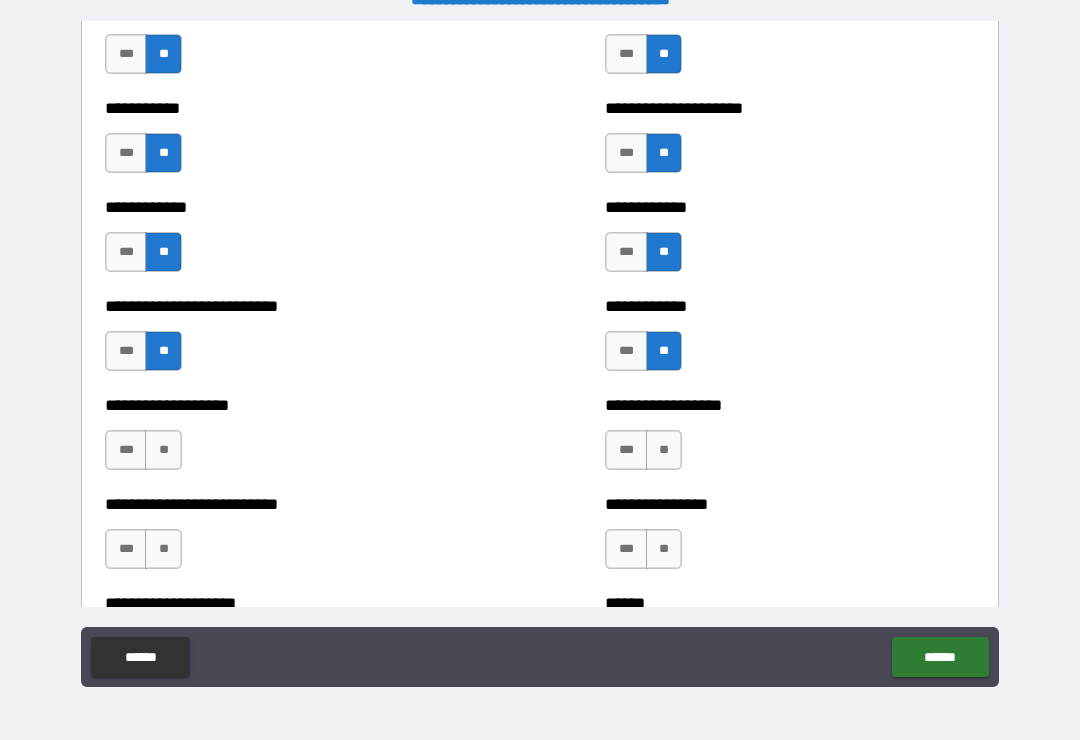 click on "**" at bounding box center [163, 450] 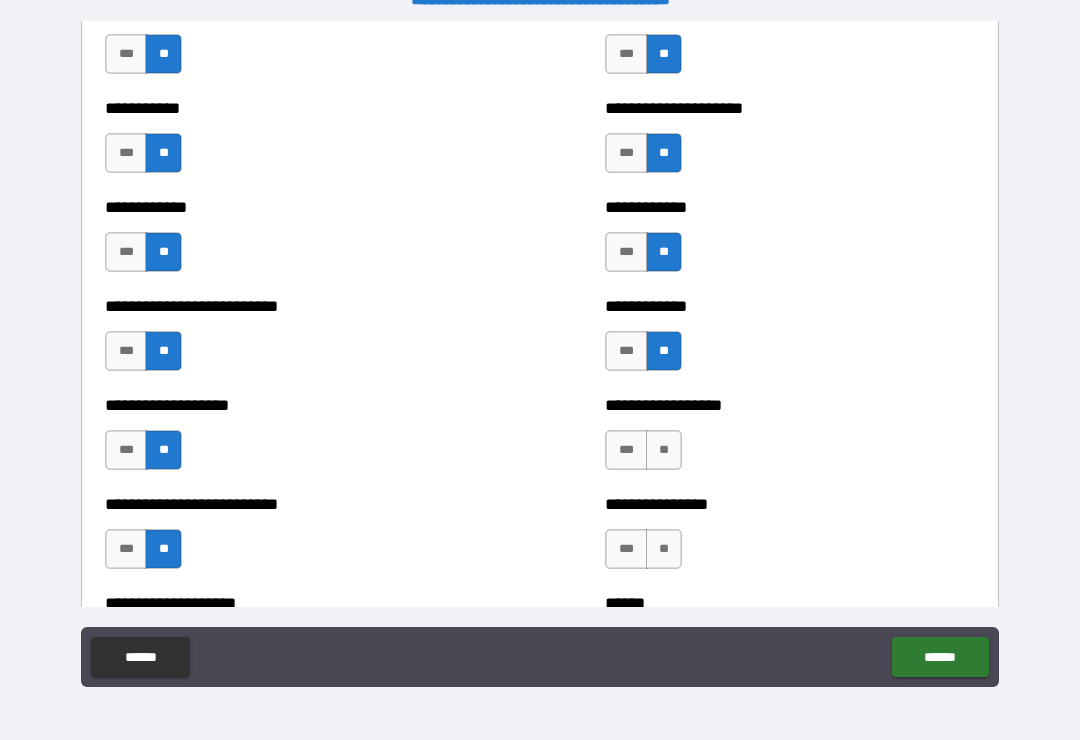 click on "**" at bounding box center (664, 450) 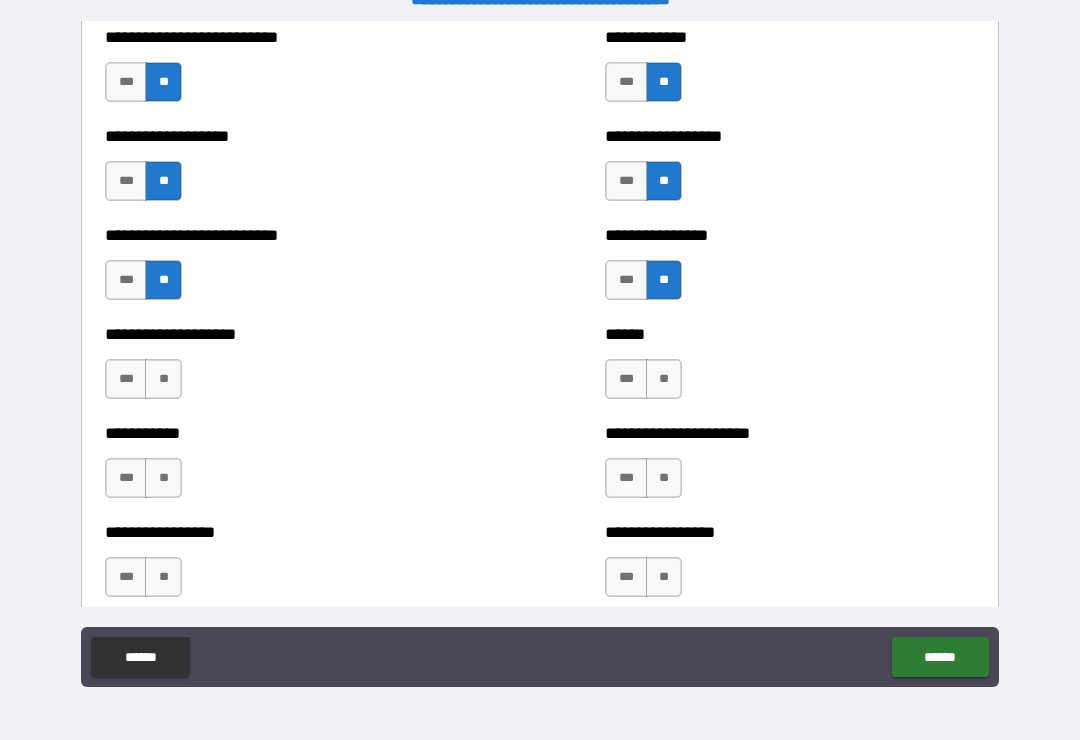 scroll, scrollTop: 5736, scrollLeft: 0, axis: vertical 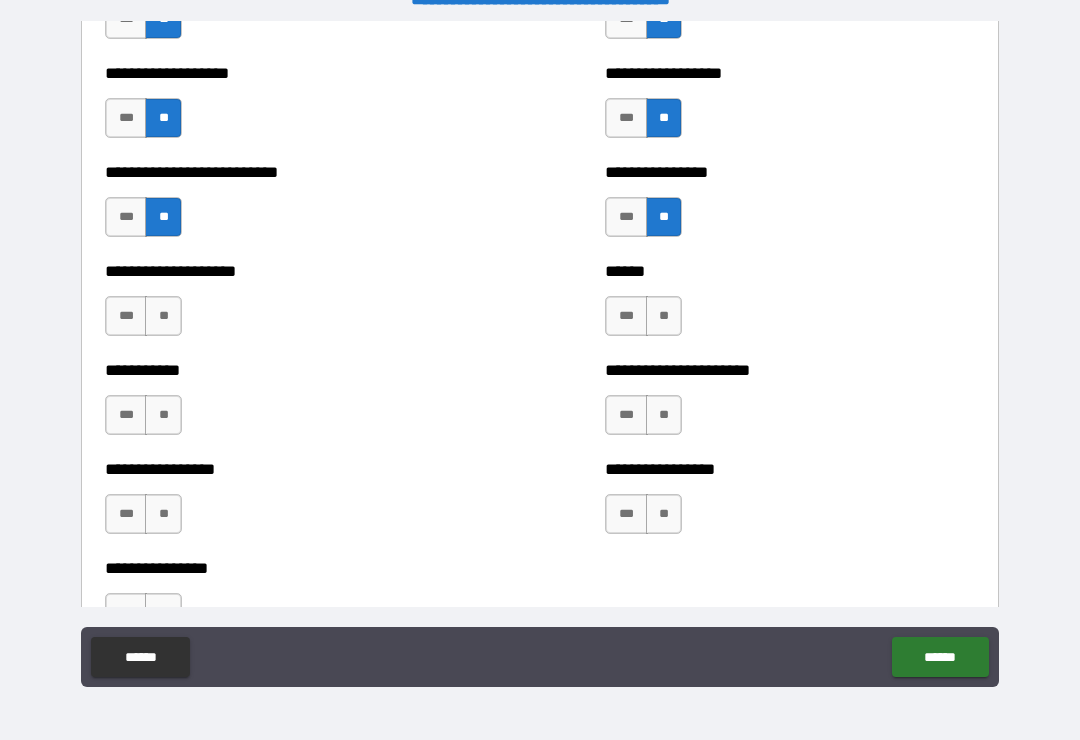 click on "**" at bounding box center (163, 316) 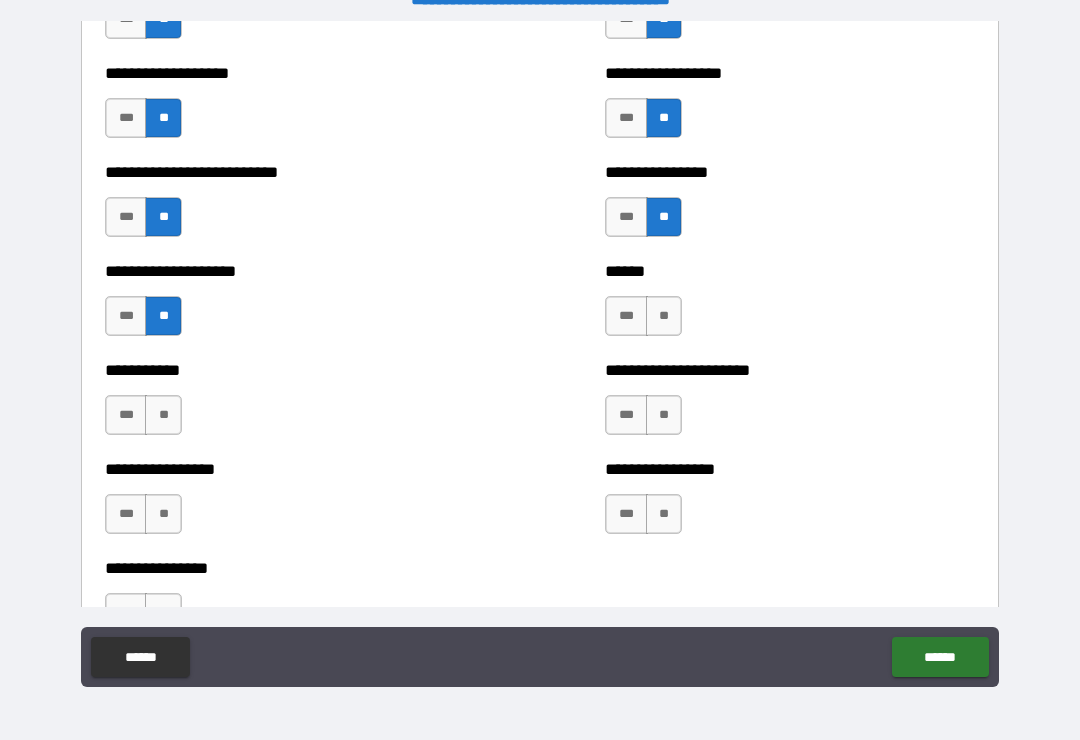 click on "**" at bounding box center (664, 316) 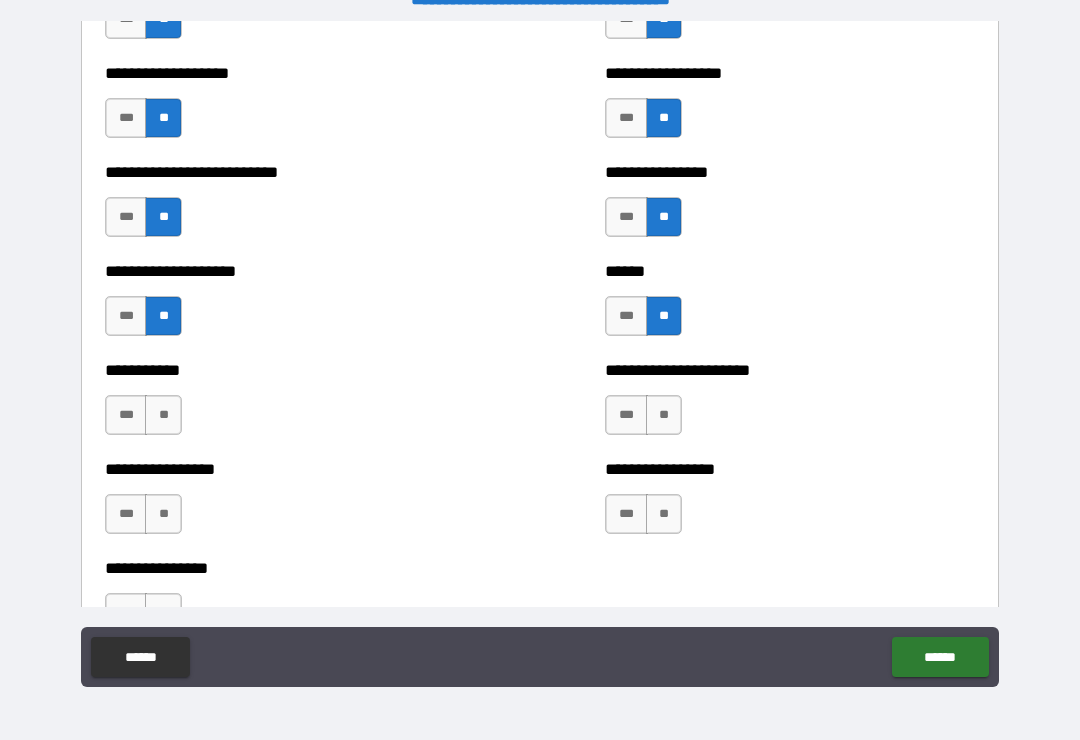 click on "**" at bounding box center [664, 415] 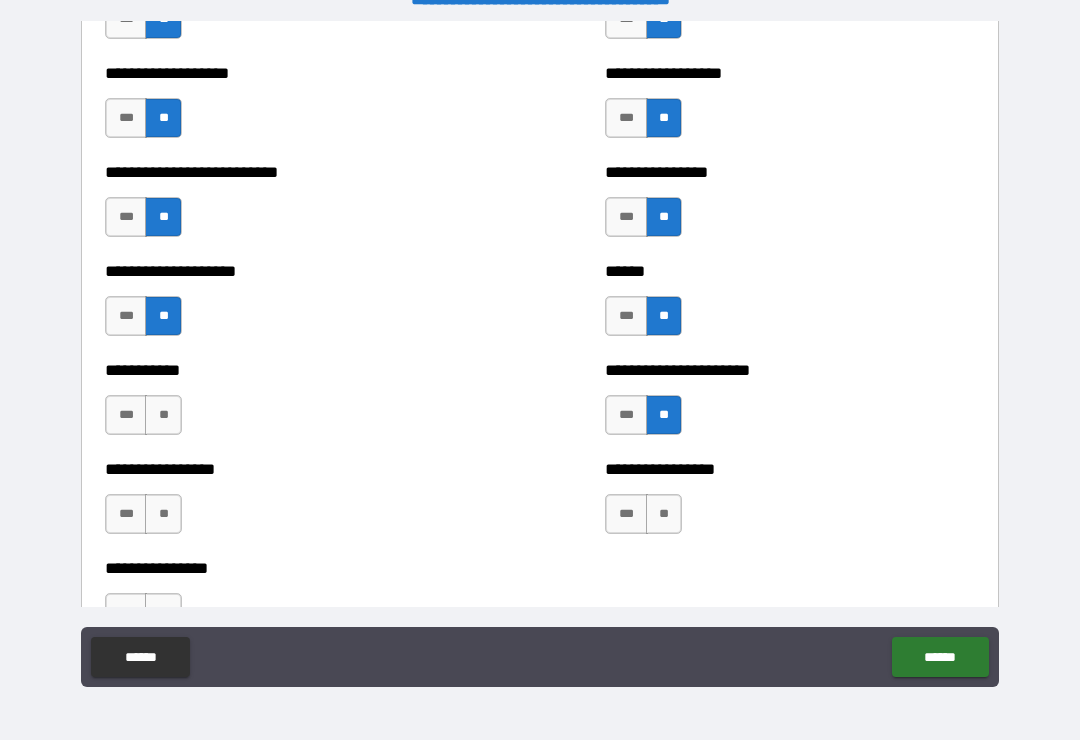 click on "**" at bounding box center [664, 514] 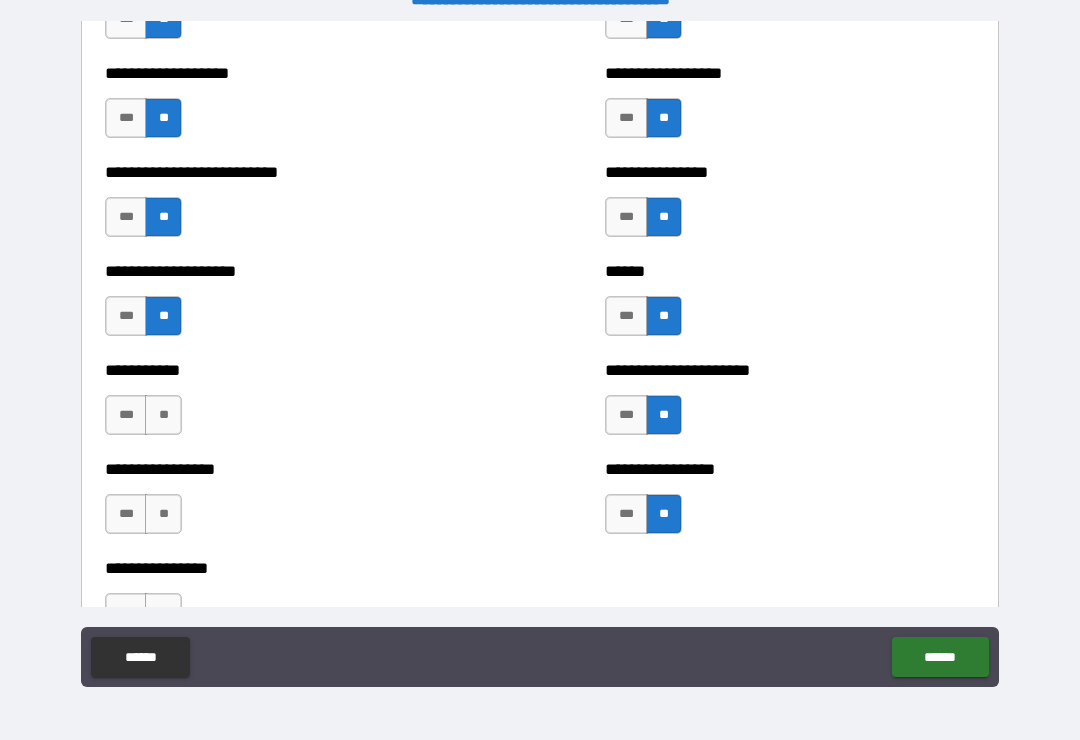 click on "**********" at bounding box center [290, 405] 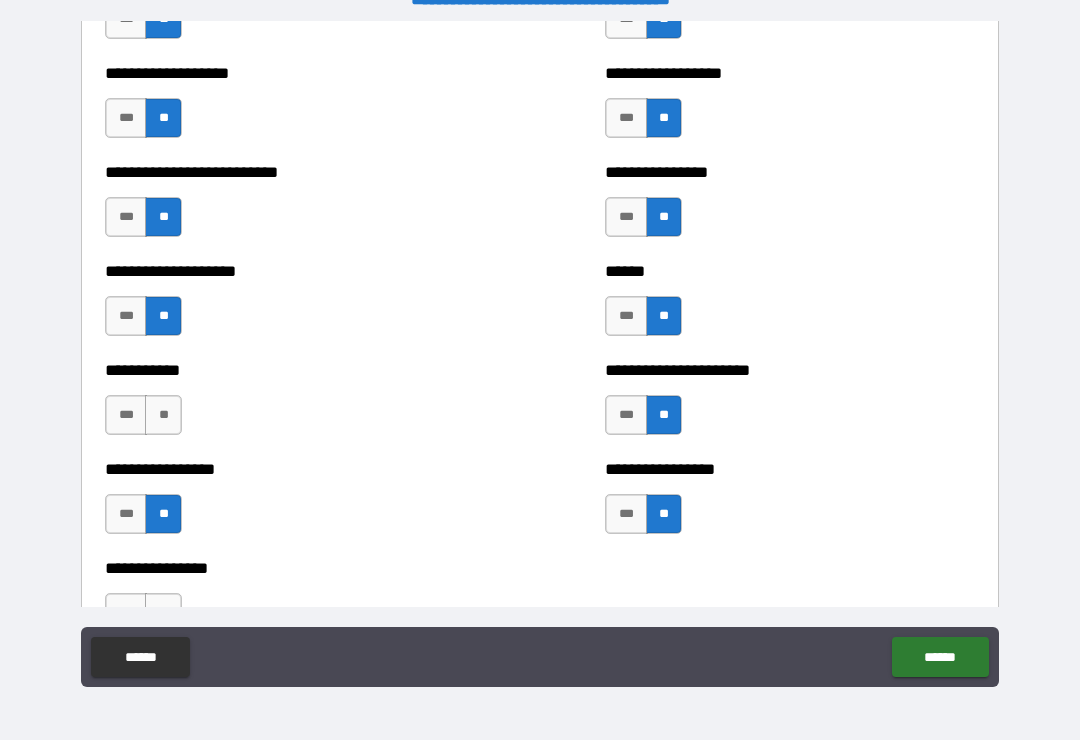click on "**" at bounding box center [163, 514] 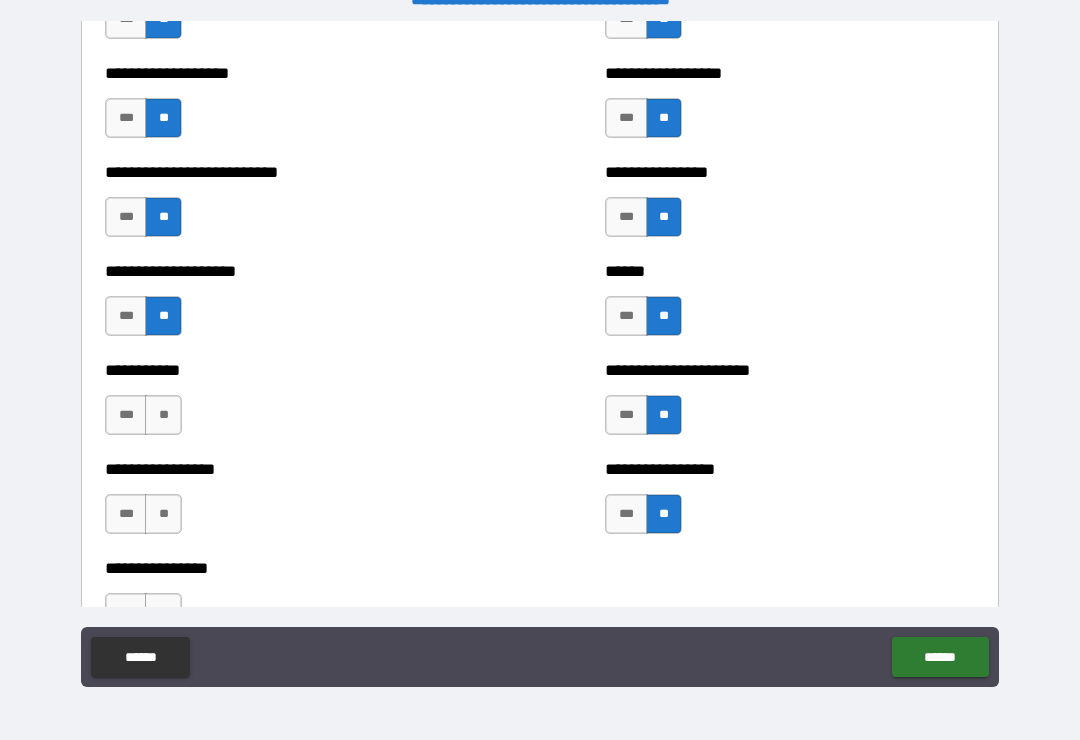 click on "**" at bounding box center (163, 415) 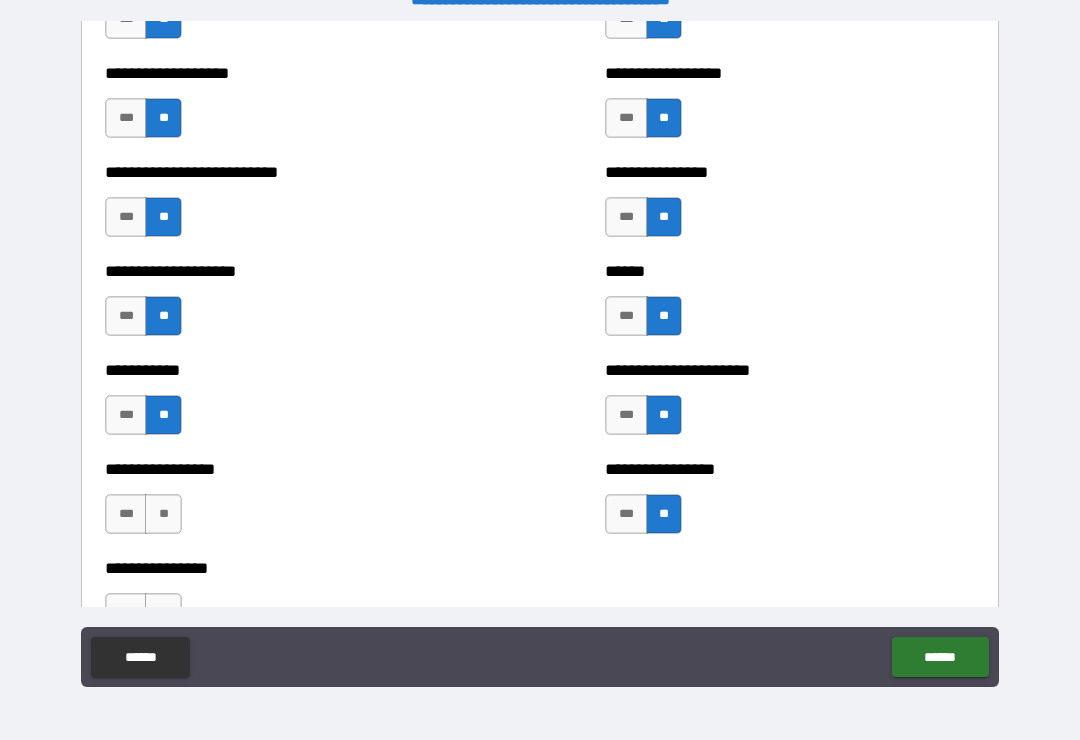 click on "**" at bounding box center [163, 514] 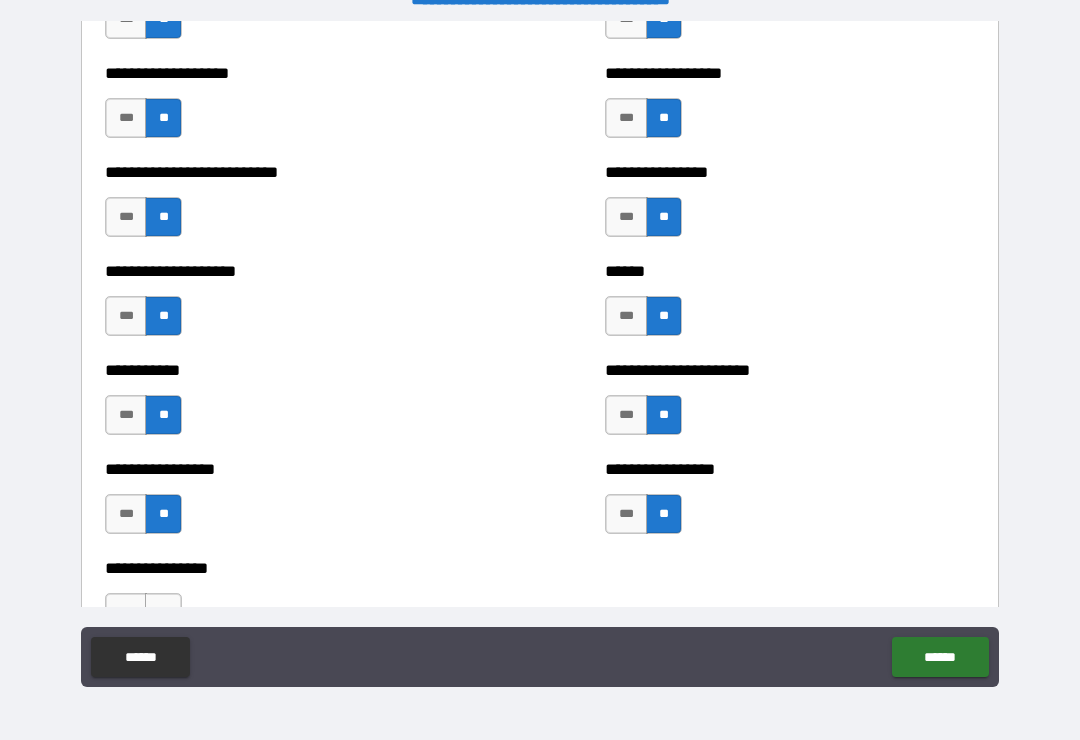 click on "**********" at bounding box center [290, 603] 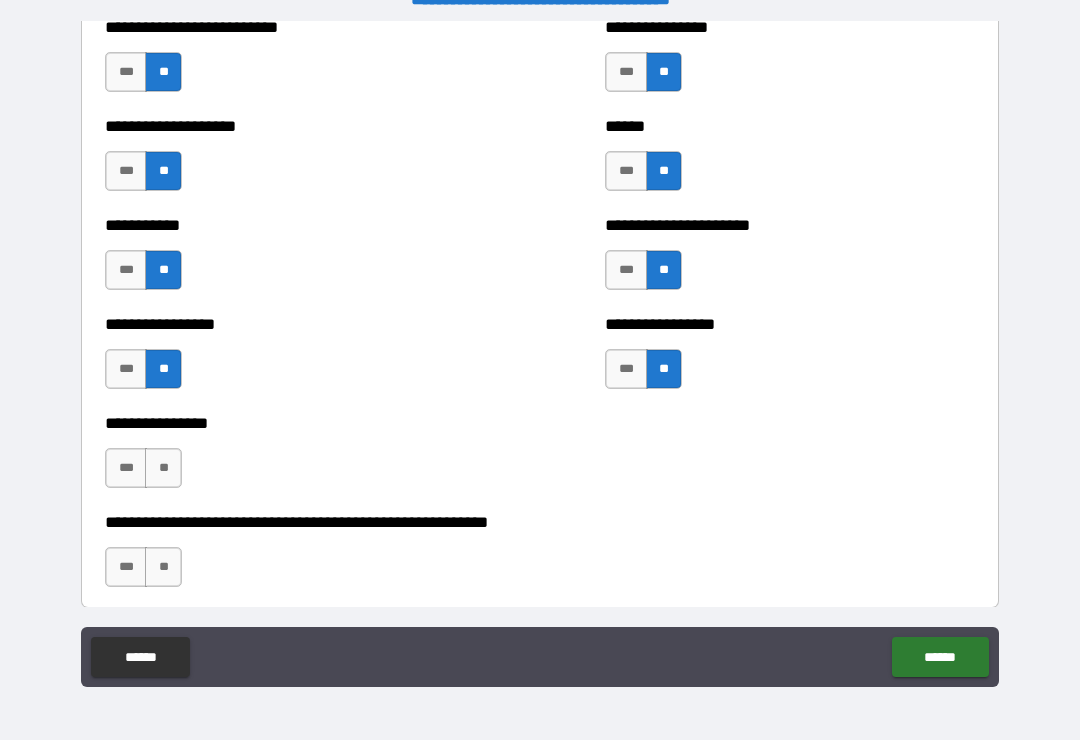 scroll, scrollTop: 5919, scrollLeft: 0, axis: vertical 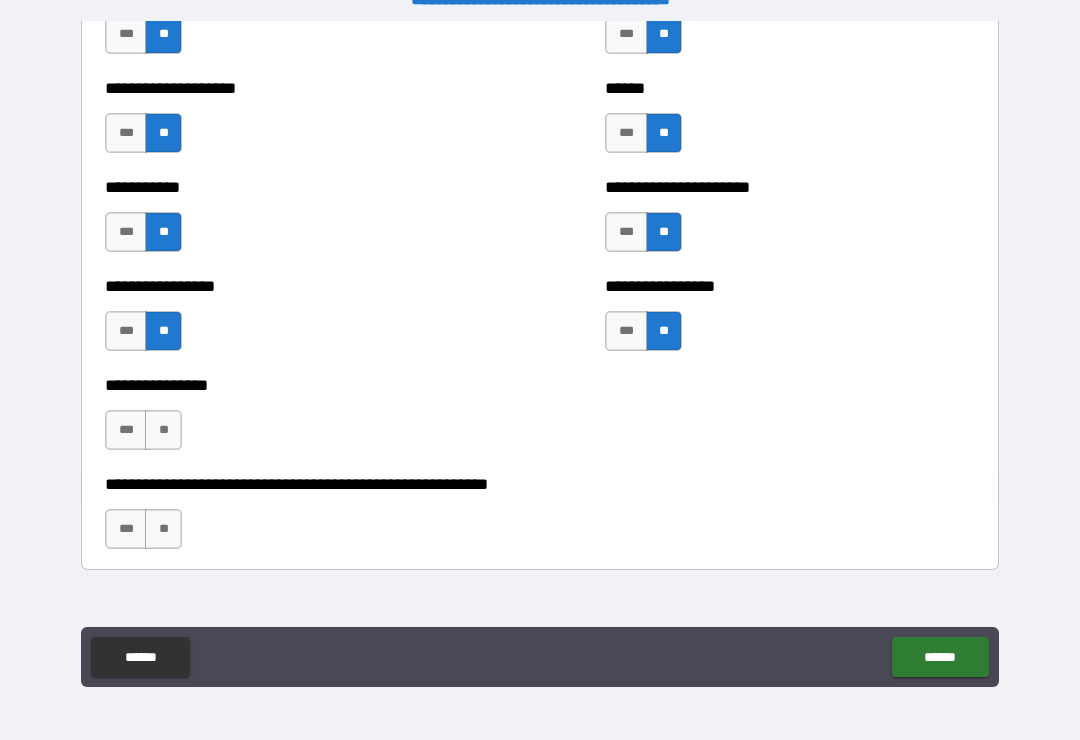 click on "**" at bounding box center (163, 430) 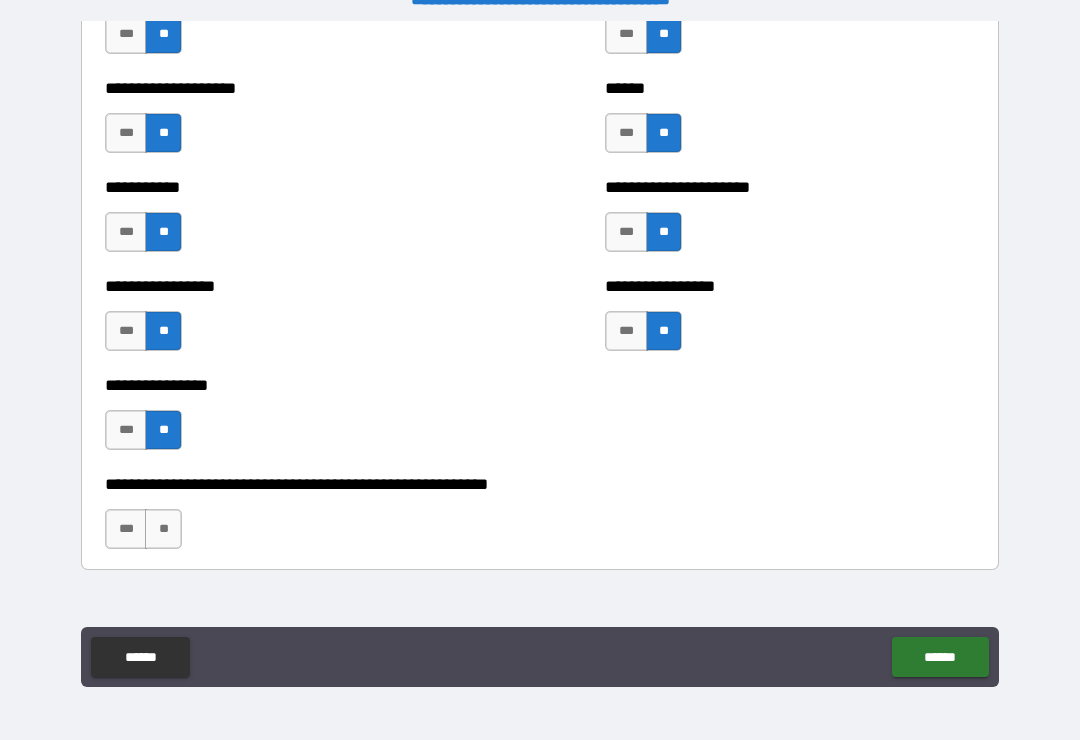 click on "**" at bounding box center (163, 529) 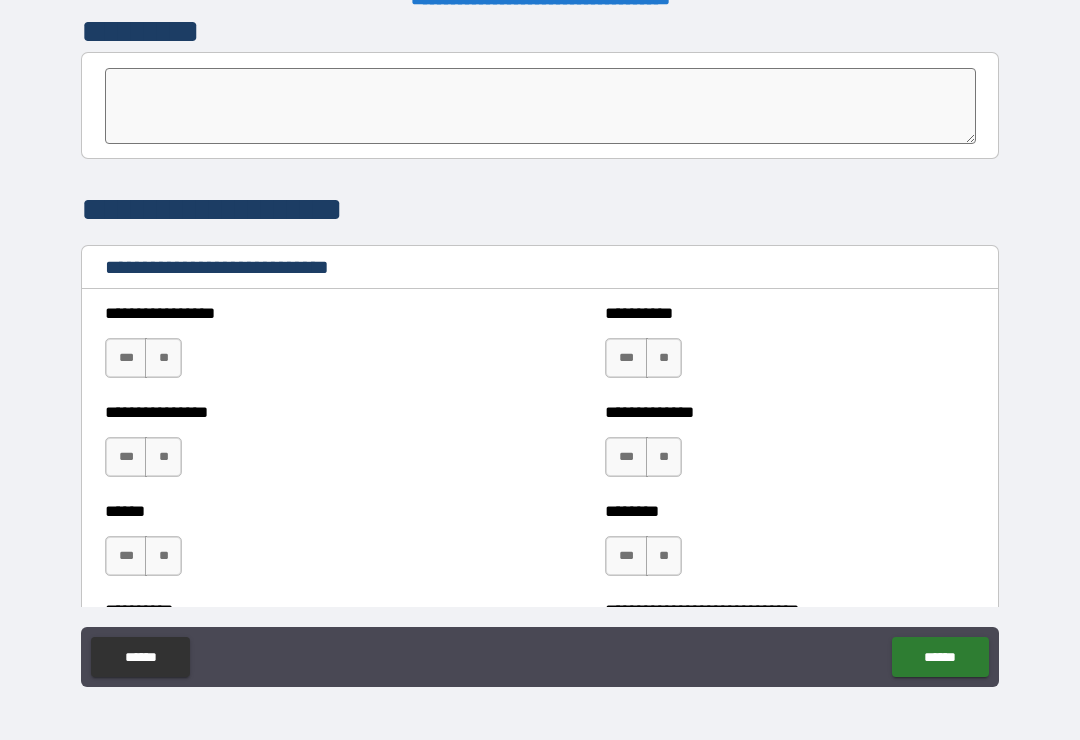 scroll, scrollTop: 6556, scrollLeft: 0, axis: vertical 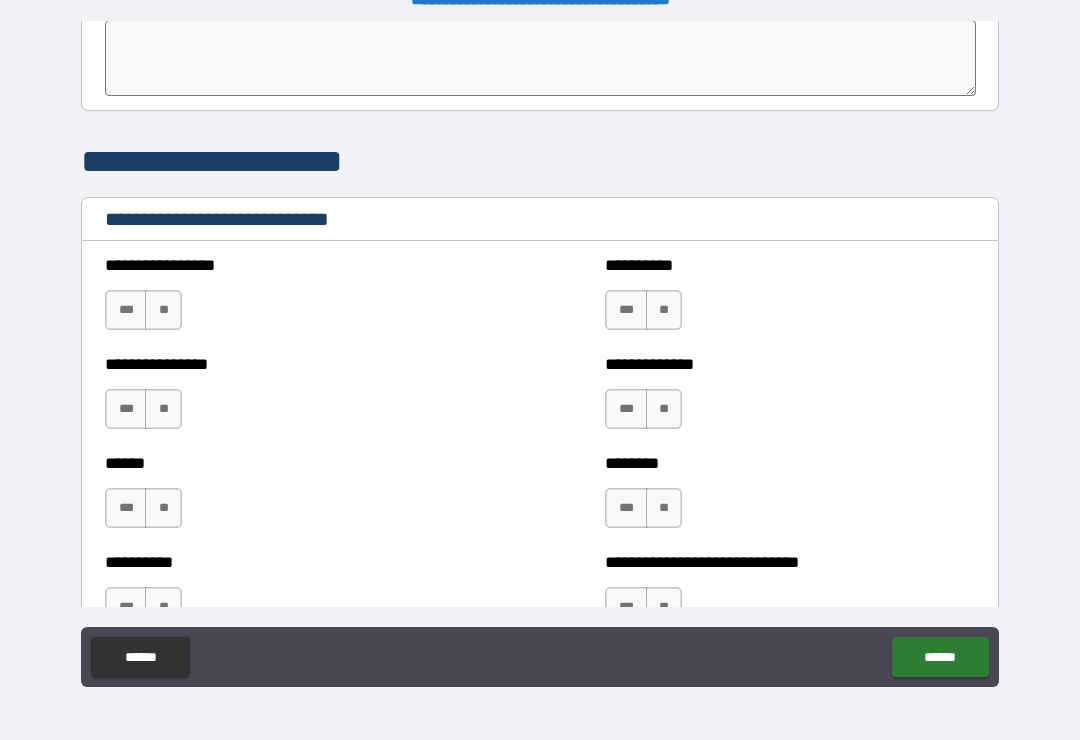 click on "**" at bounding box center (163, 310) 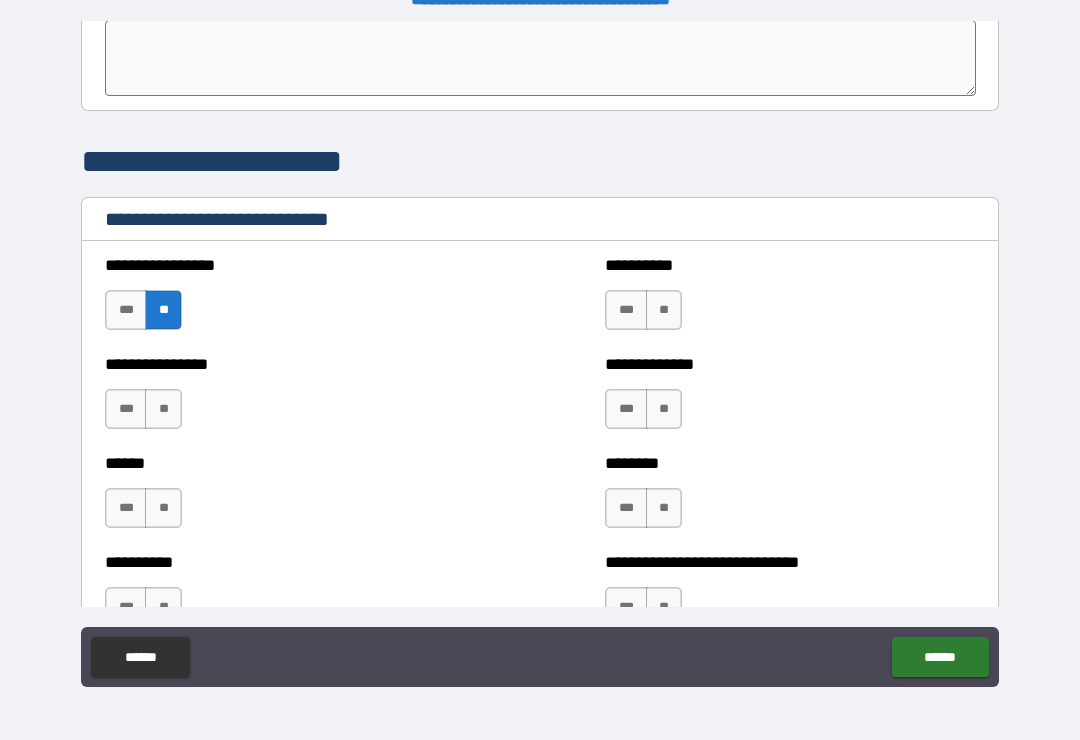 click on "**" at bounding box center [664, 310] 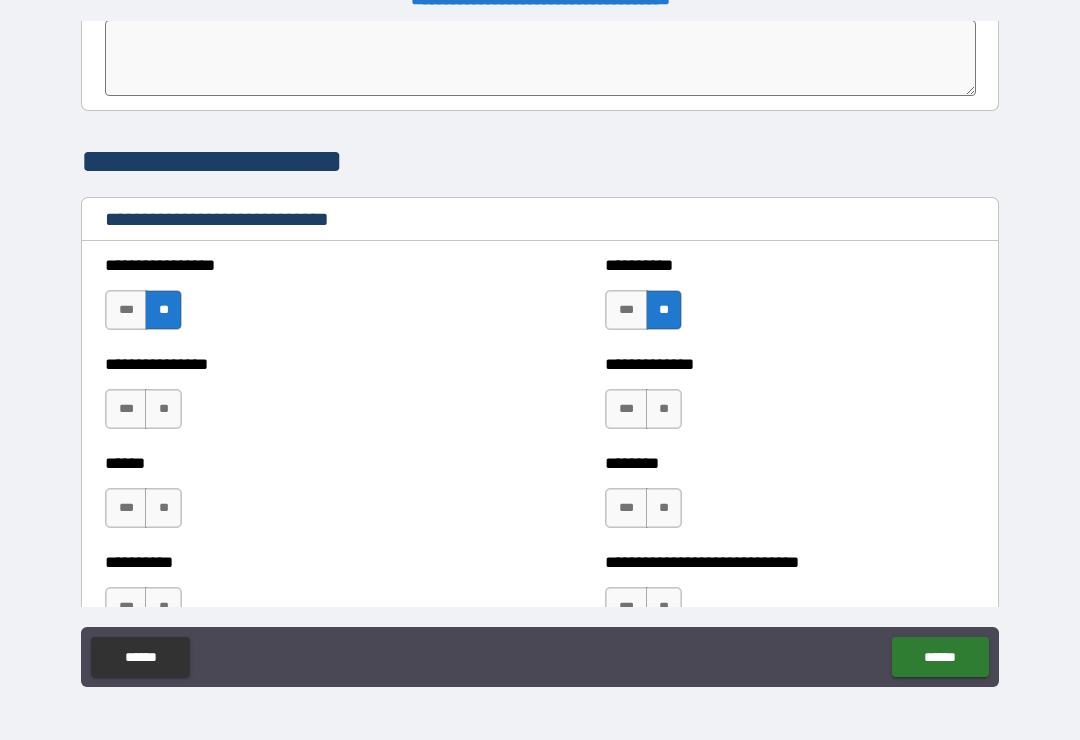 click on "**" at bounding box center (664, 409) 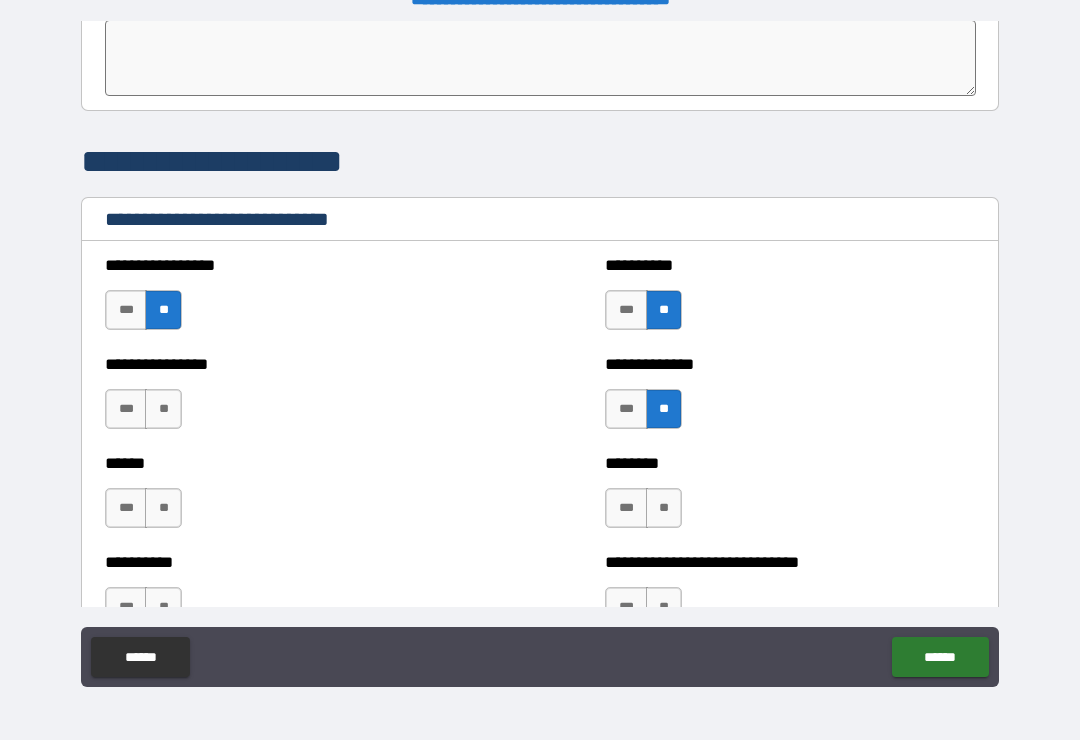 click on "**" at bounding box center (163, 409) 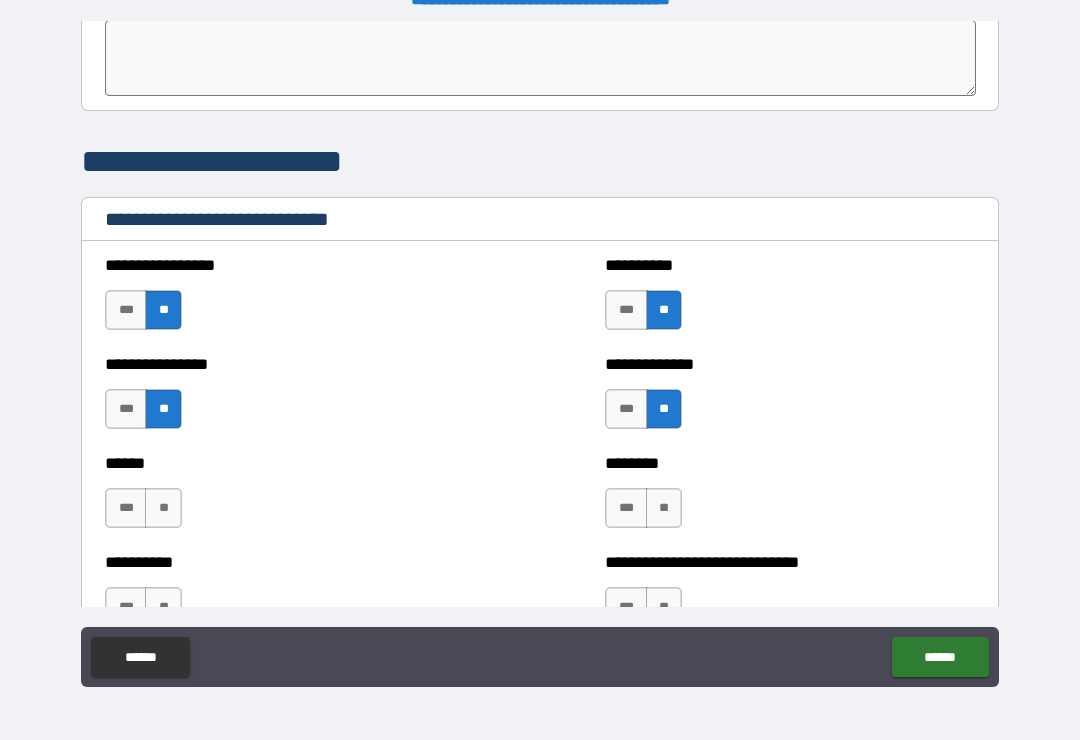 click on "**" at bounding box center [163, 508] 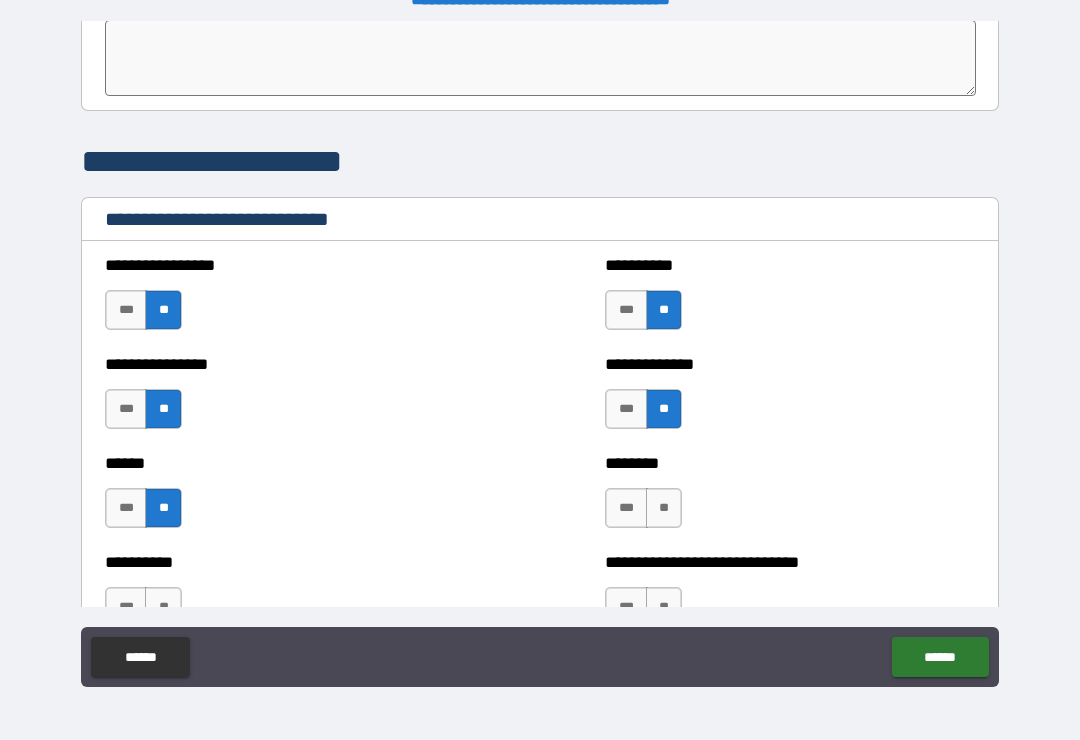 click on "**" at bounding box center [664, 508] 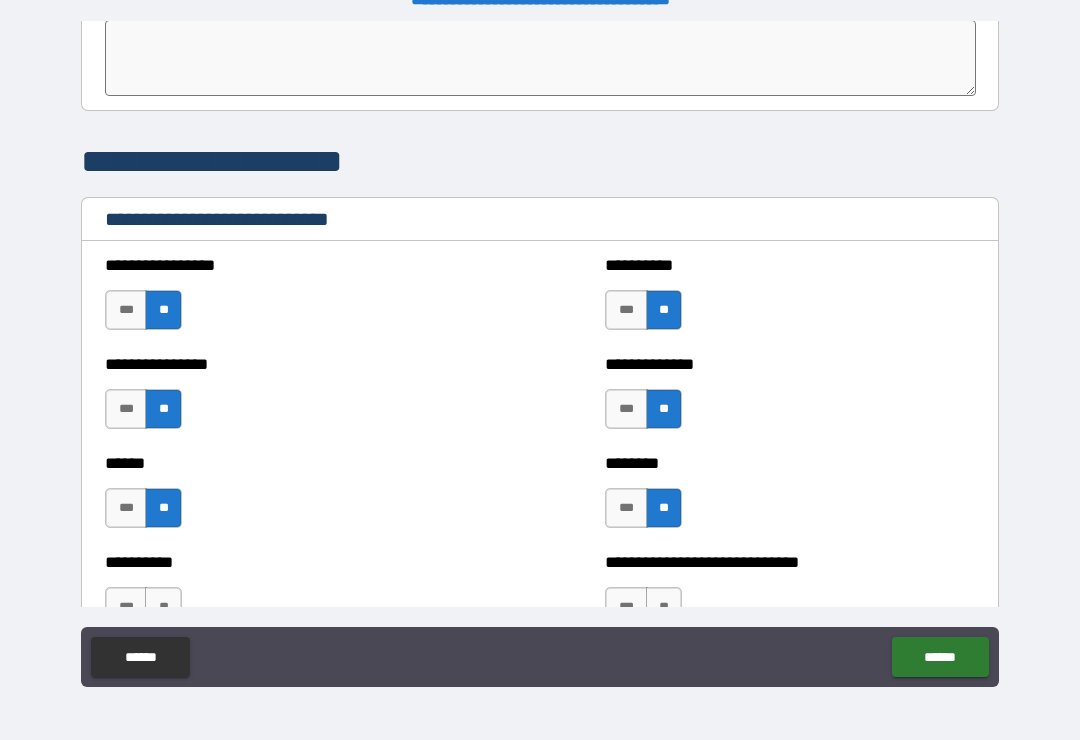 click on "**" at bounding box center [664, 607] 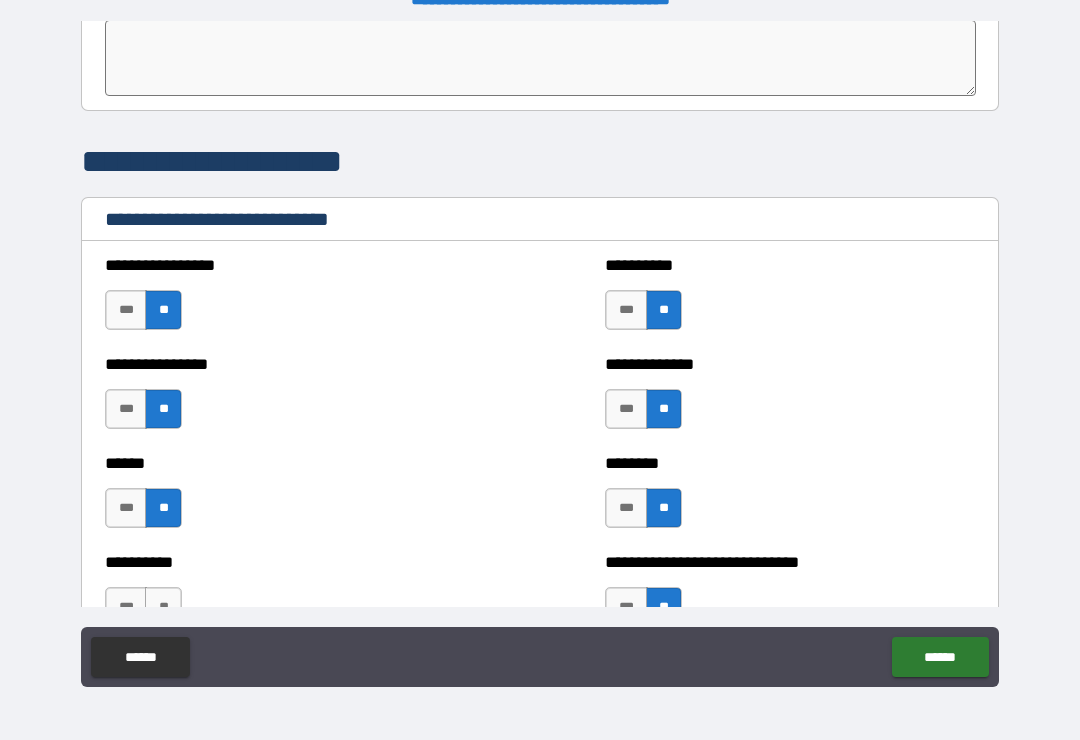 click on "**********" at bounding box center [290, 597] 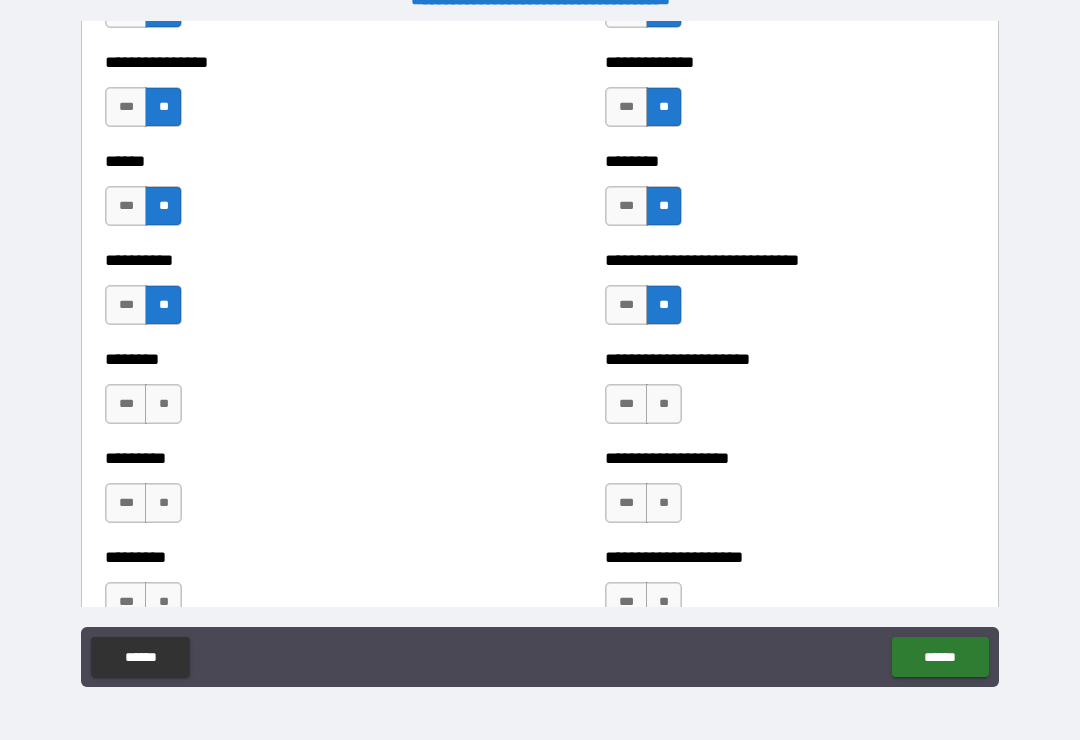scroll, scrollTop: 6894, scrollLeft: 0, axis: vertical 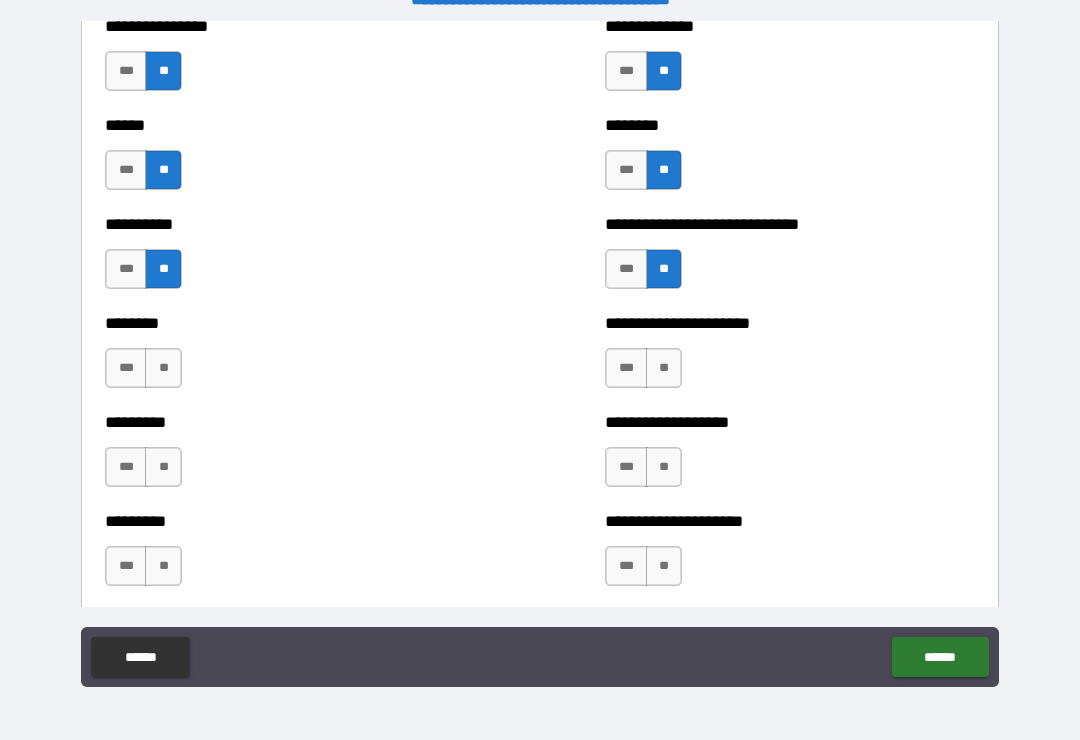 click on "**" at bounding box center (163, 368) 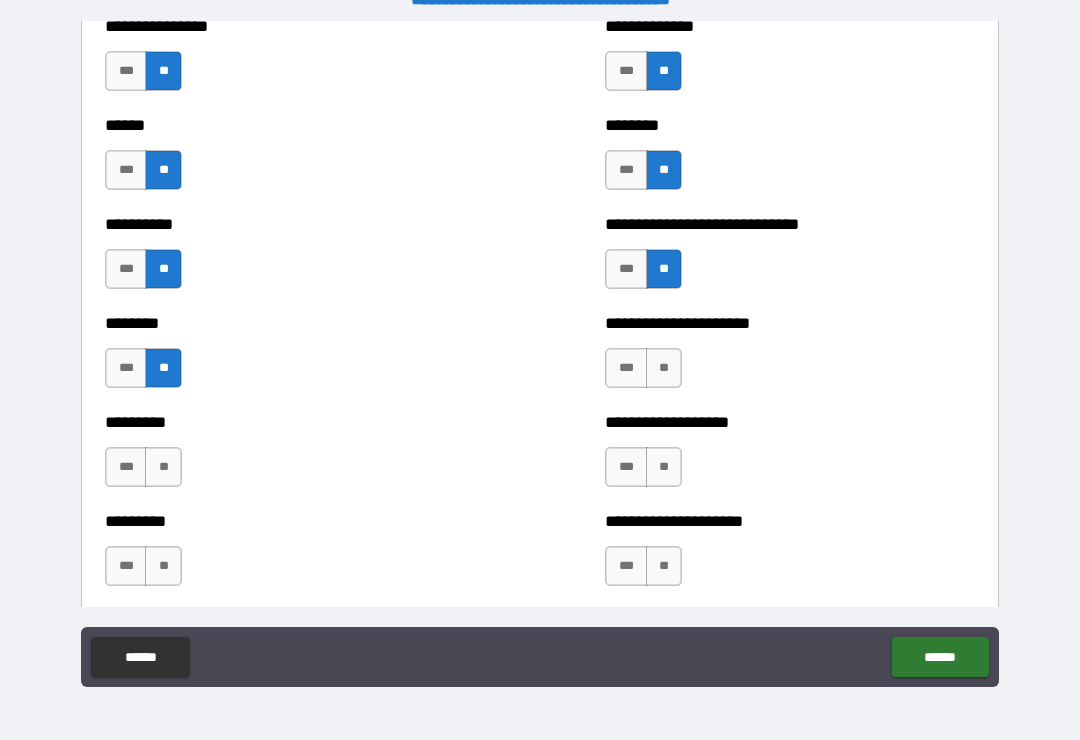 click on "**" at bounding box center (163, 467) 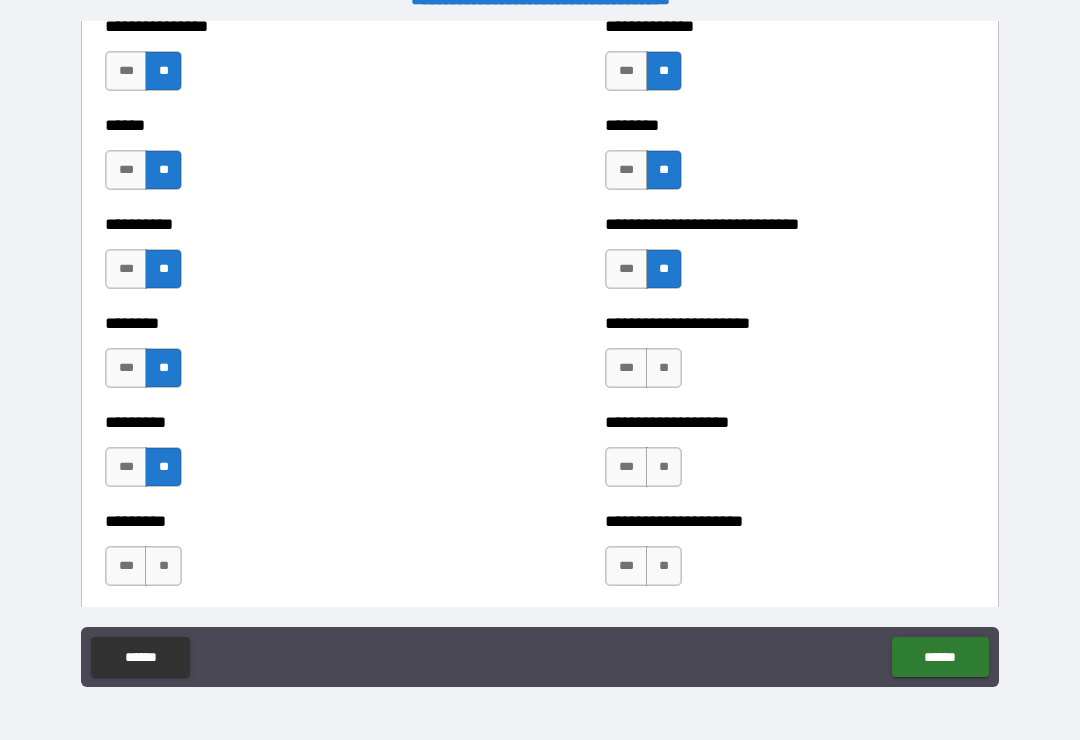 click on "**" at bounding box center (163, 566) 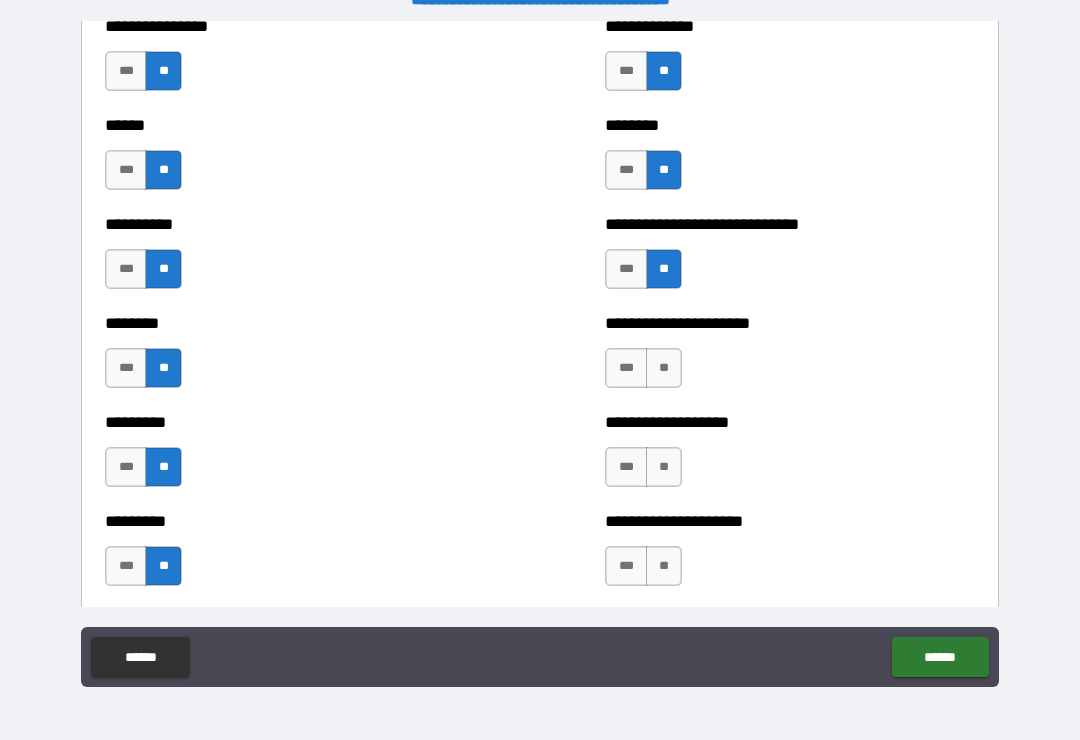 click on "**" at bounding box center (664, 368) 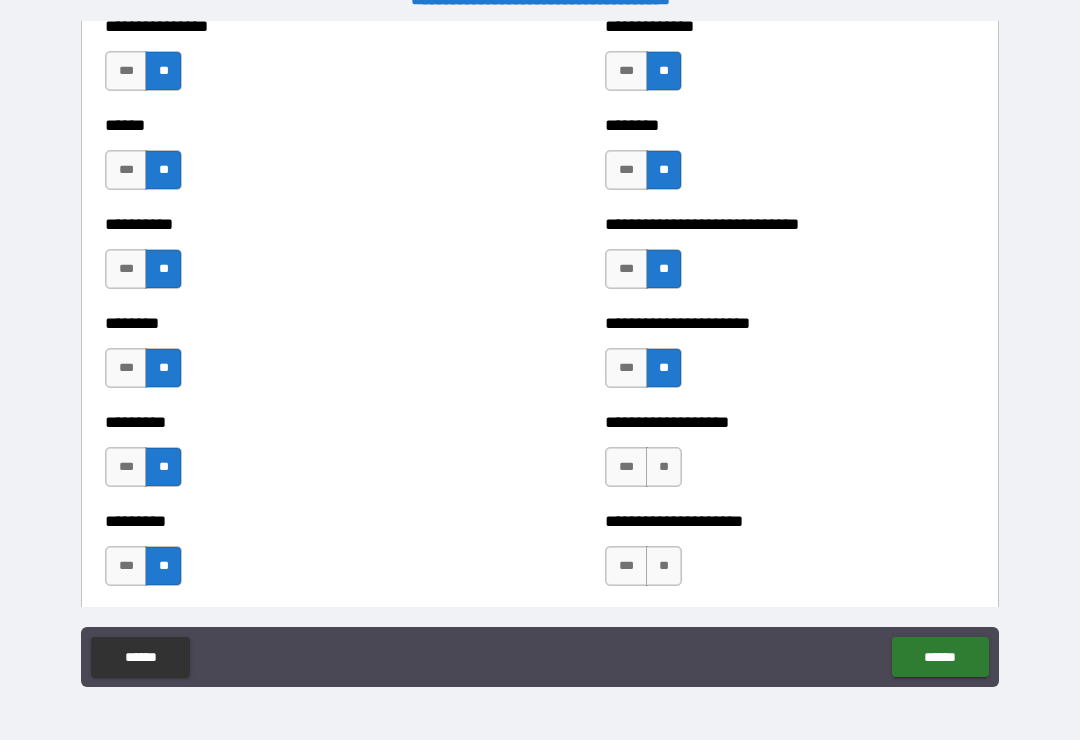 click on "**" at bounding box center (664, 467) 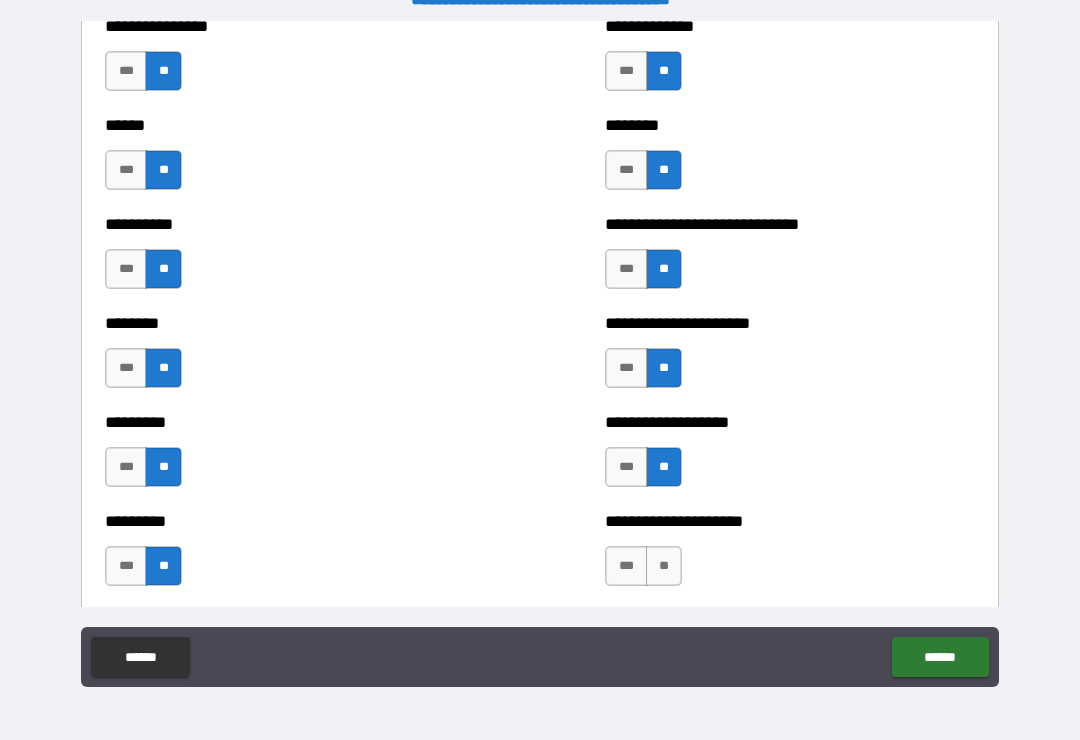 click on "**" at bounding box center (664, 566) 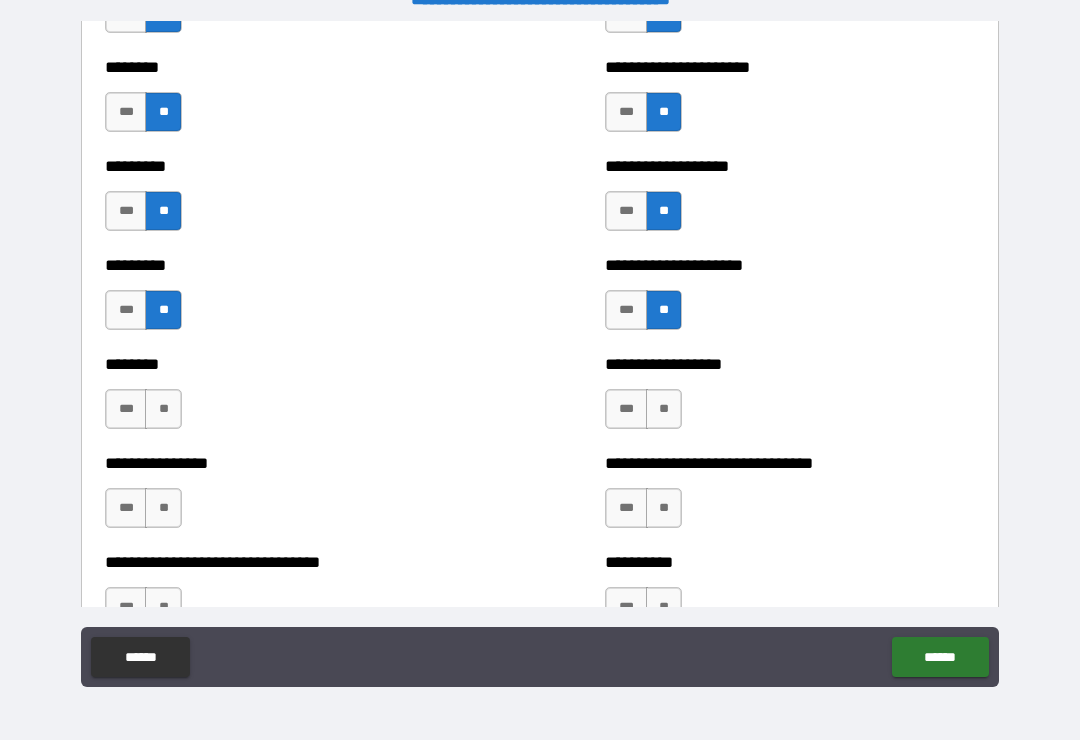 scroll, scrollTop: 7219, scrollLeft: 0, axis: vertical 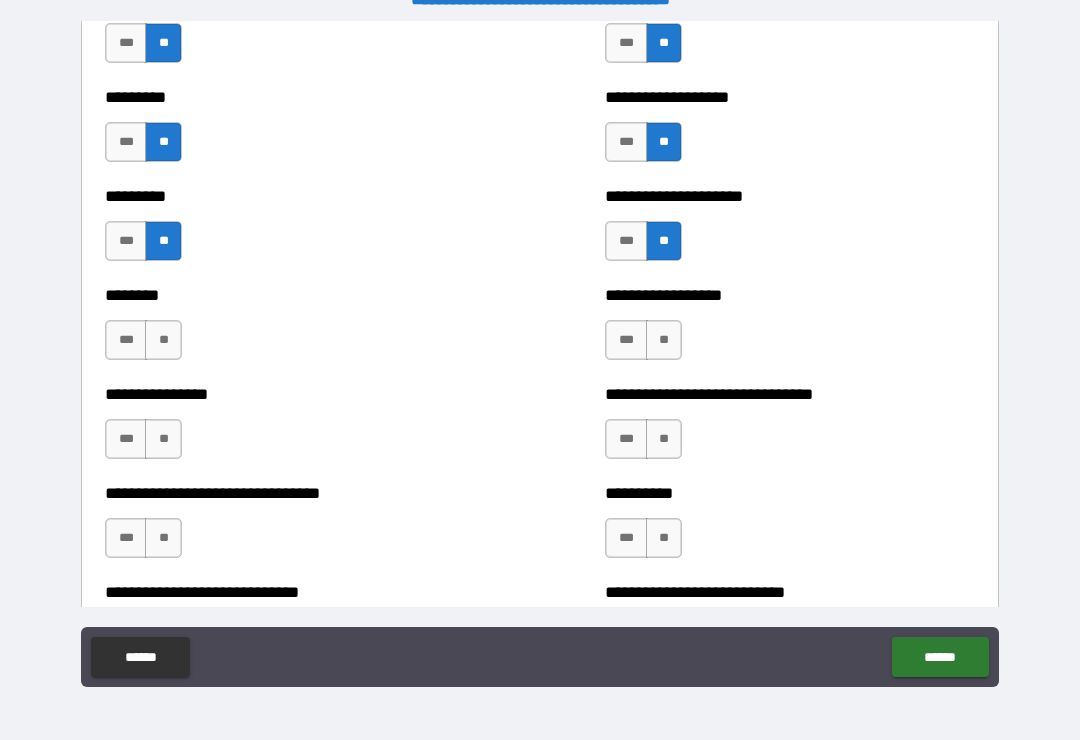 click on "**" at bounding box center (163, 340) 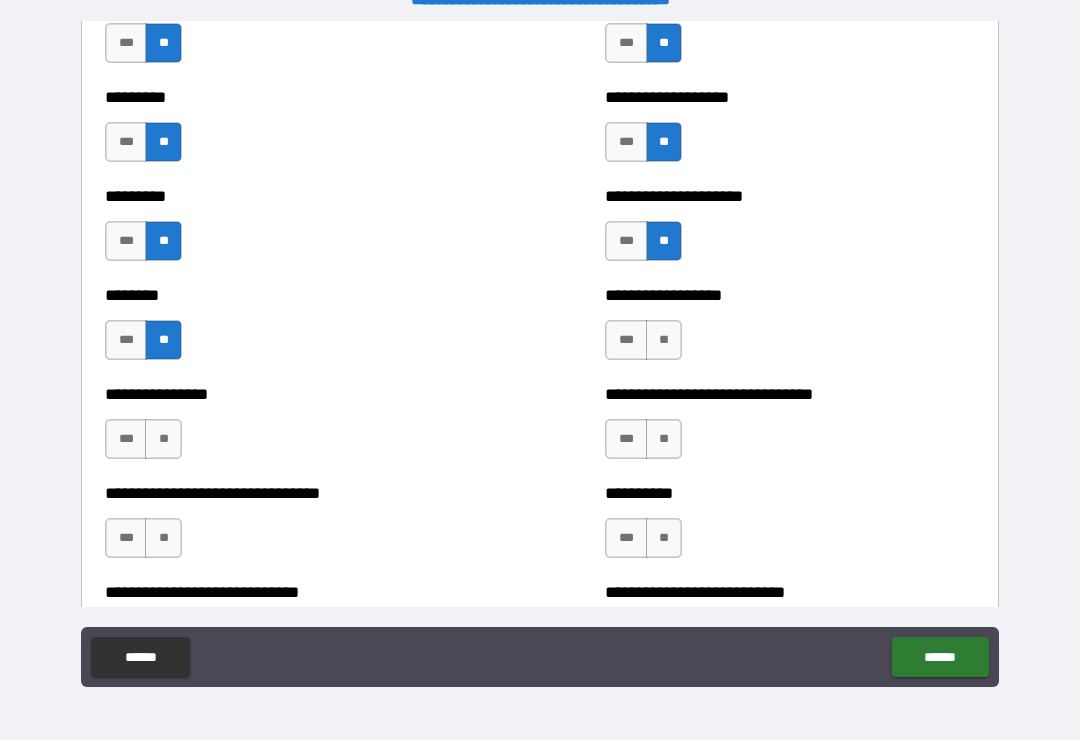 click on "**" at bounding box center [664, 340] 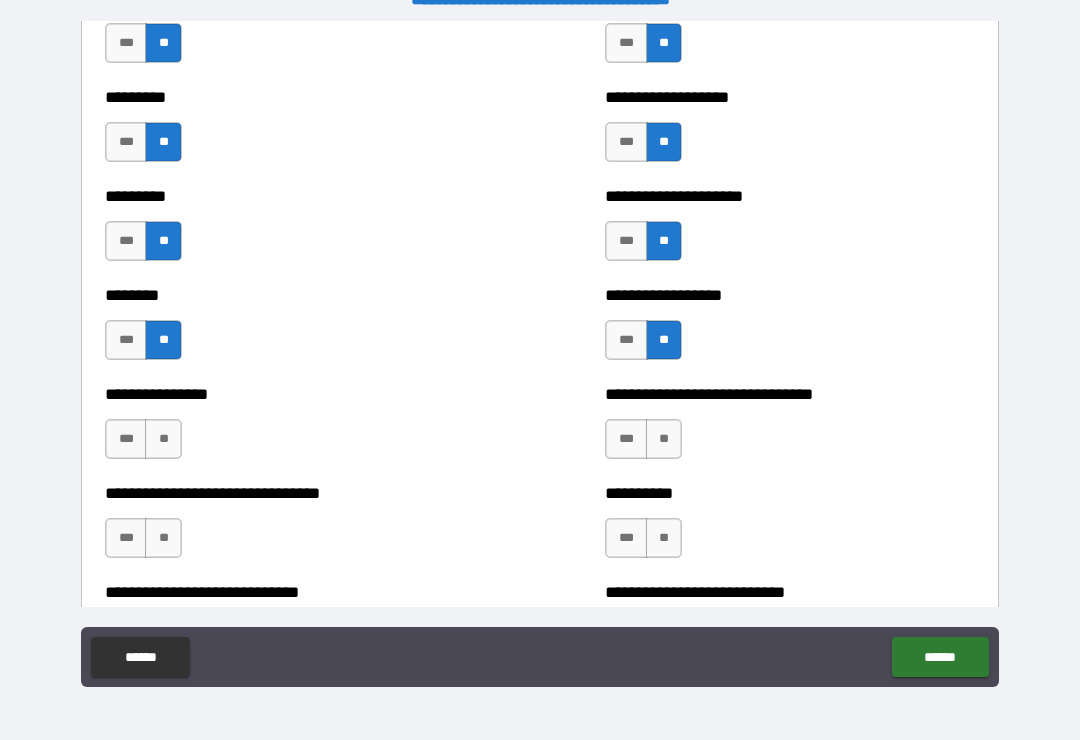 click on "**" at bounding box center [664, 439] 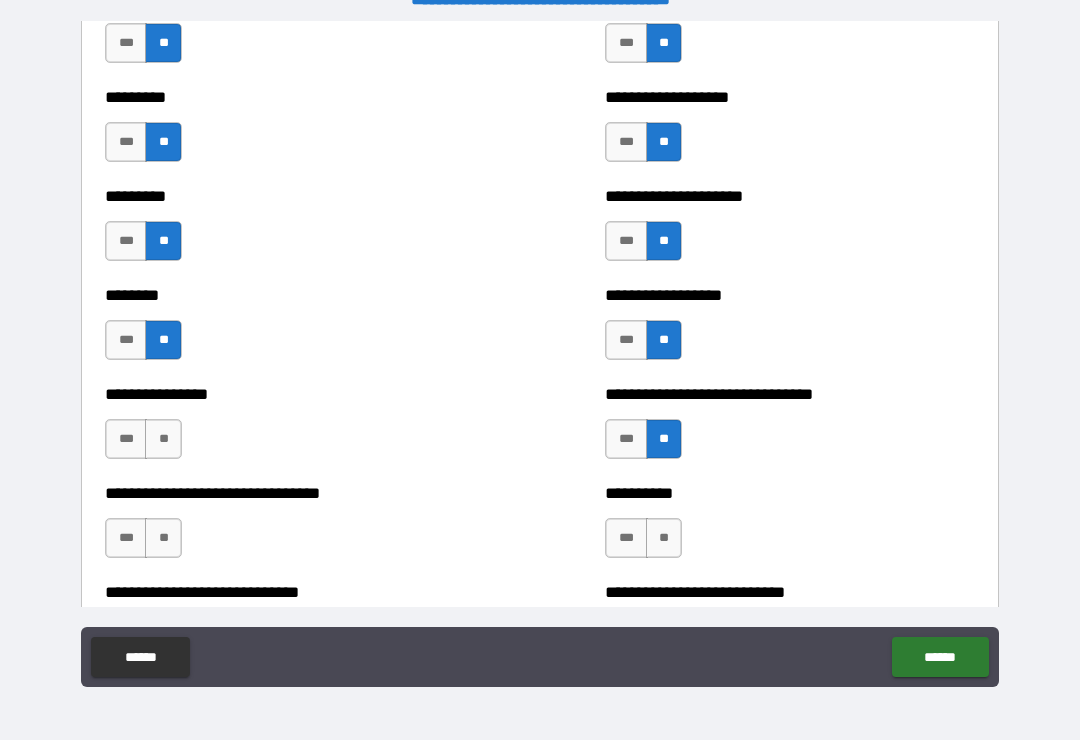 click on "**" at bounding box center (664, 538) 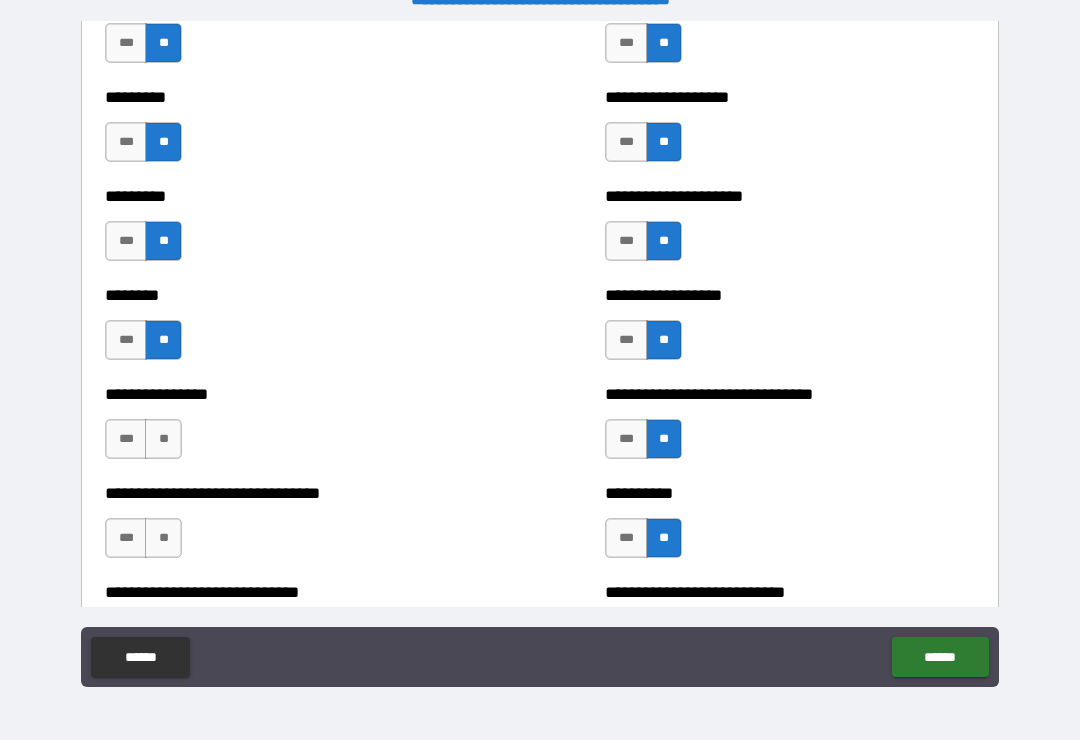 click on "**" at bounding box center (163, 439) 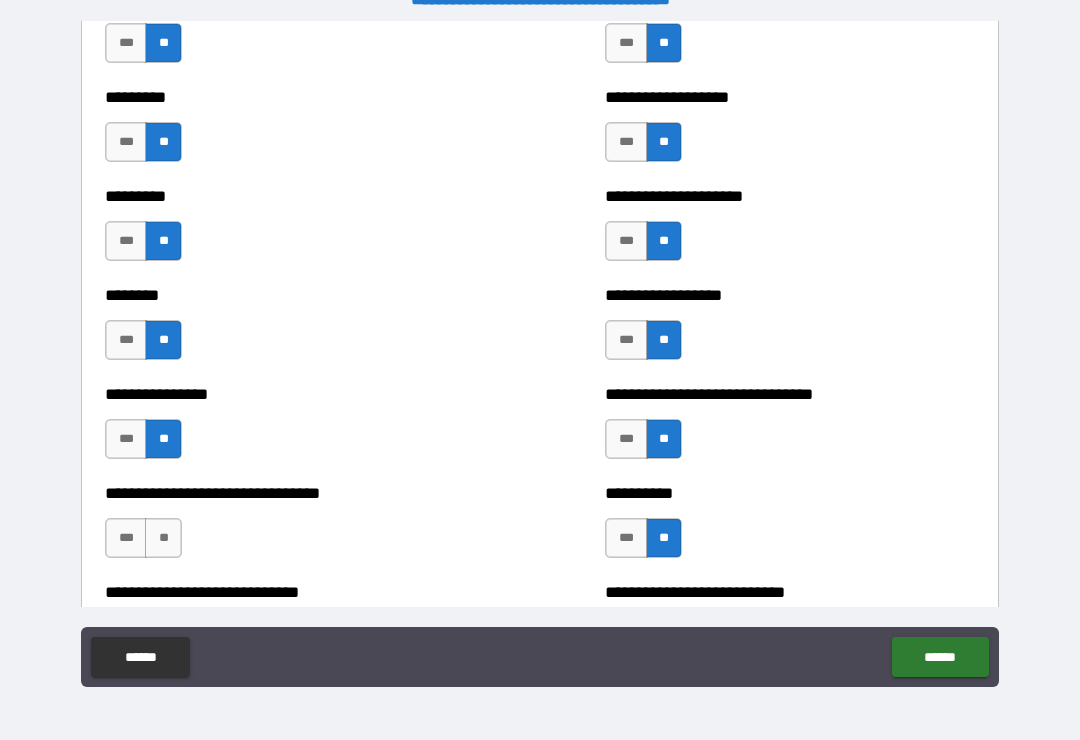 click on "**" at bounding box center (163, 538) 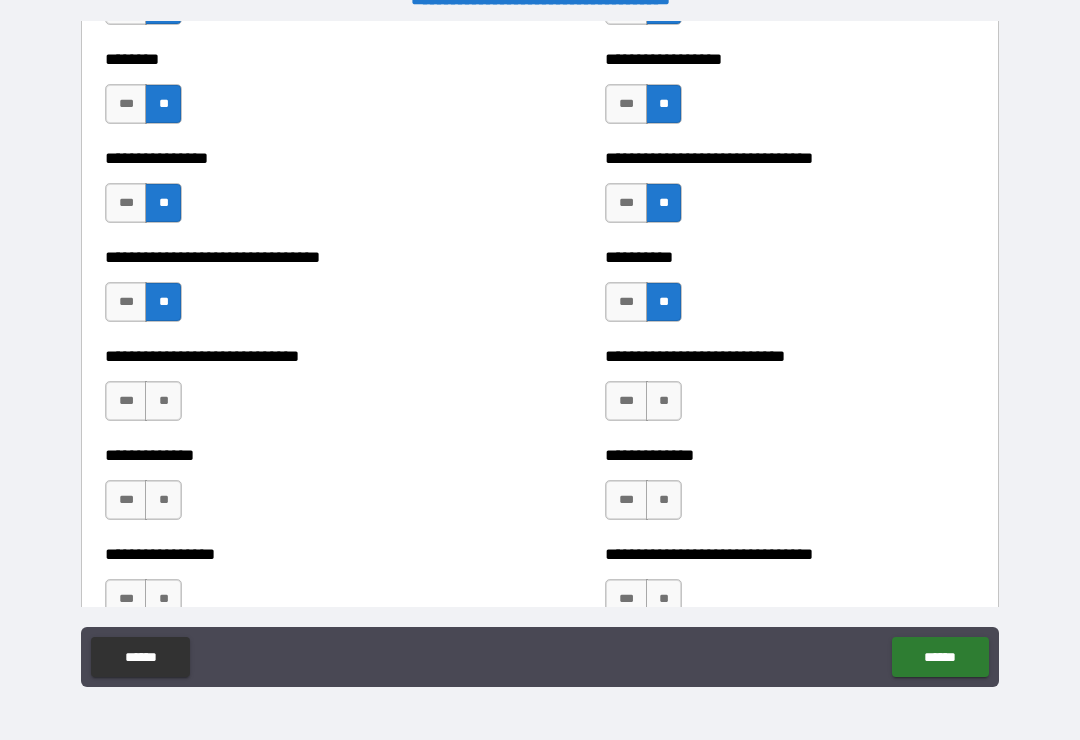 scroll, scrollTop: 7454, scrollLeft: 0, axis: vertical 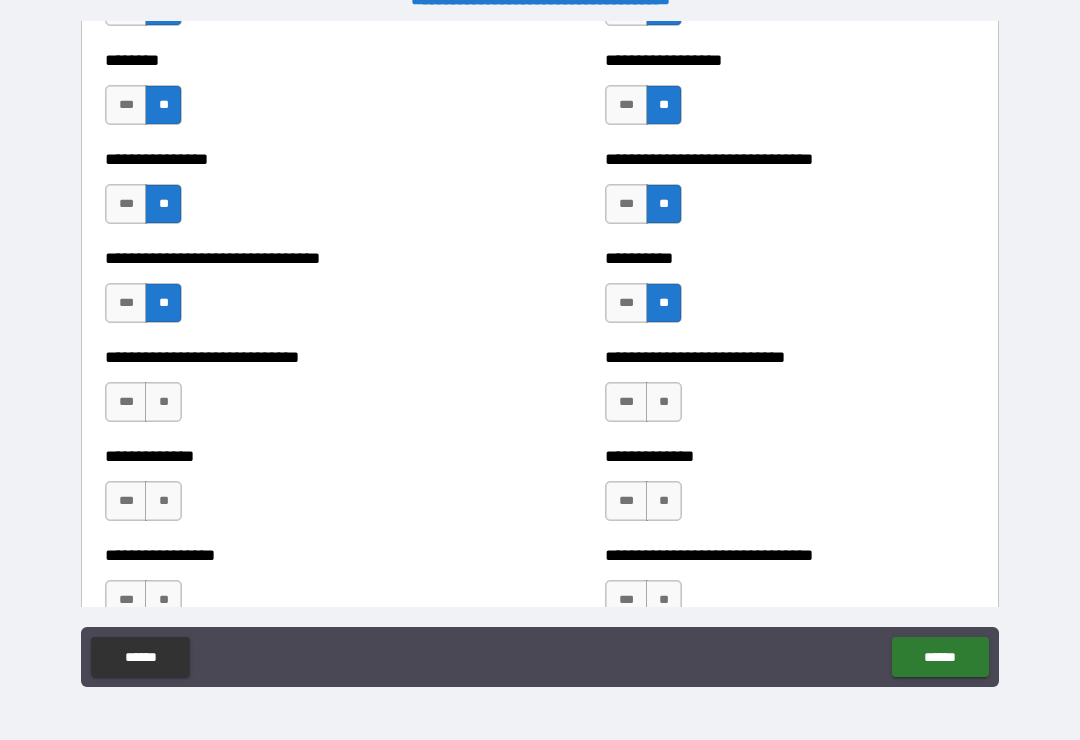 click on "**" at bounding box center (163, 402) 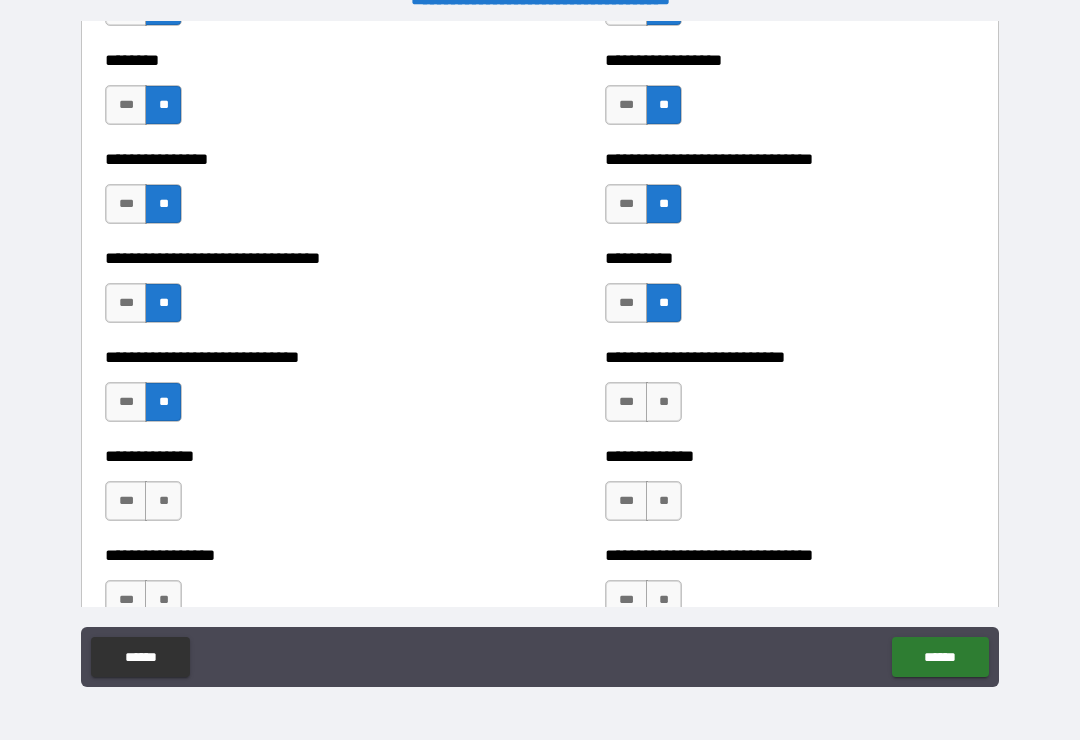 click on "**" at bounding box center [664, 402] 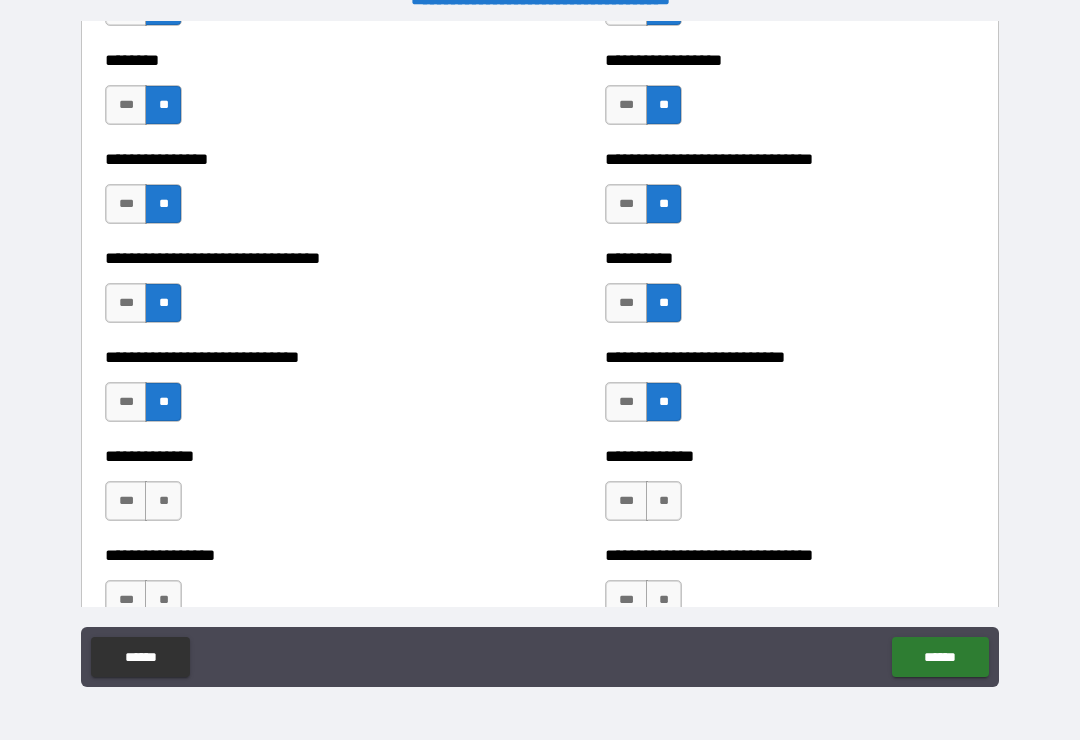 click on "**" at bounding box center [664, 501] 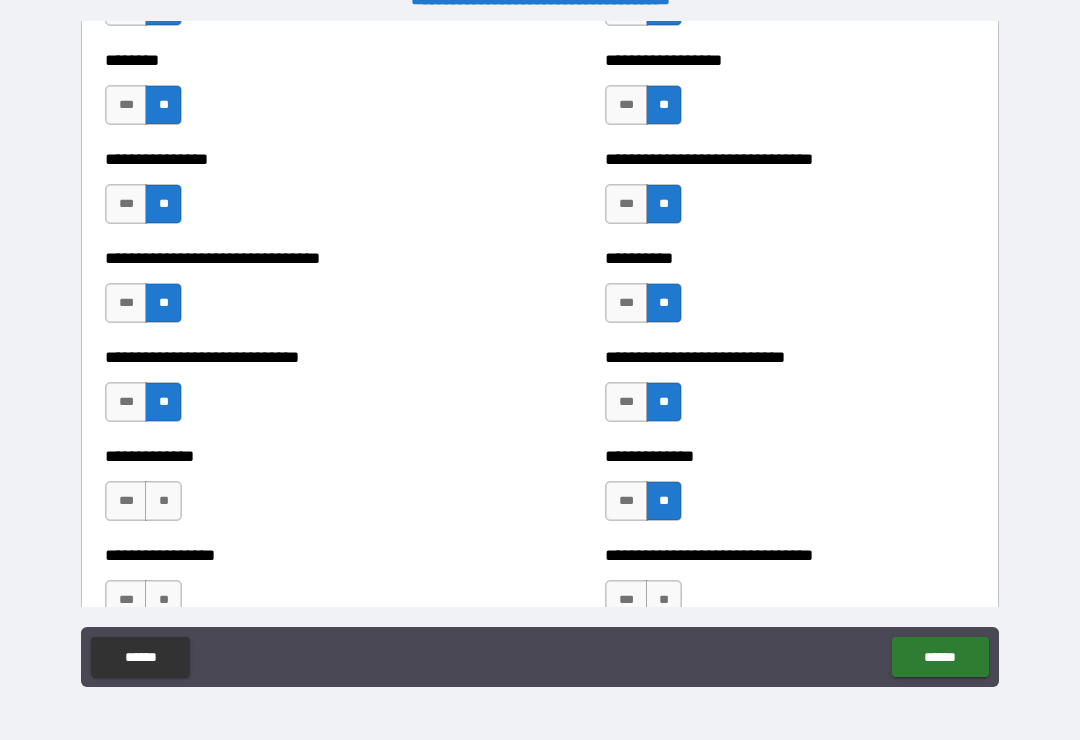 click on "**" at bounding box center [163, 501] 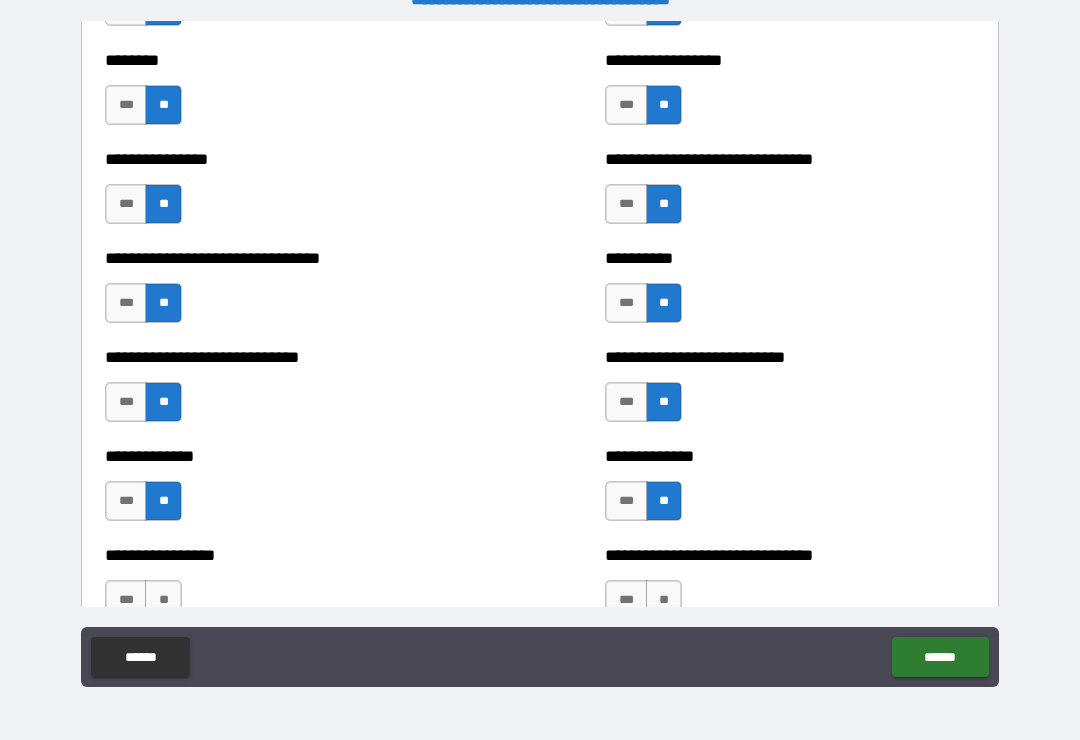 click on "**" at bounding box center (163, 600) 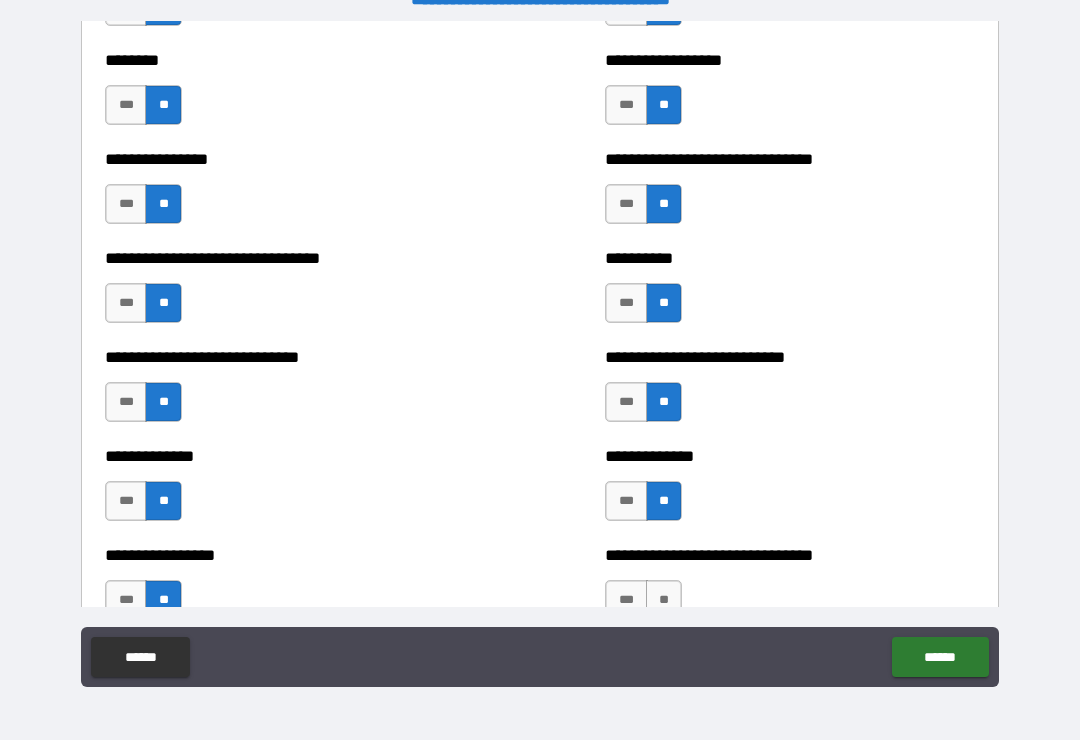 click on "**" at bounding box center [664, 600] 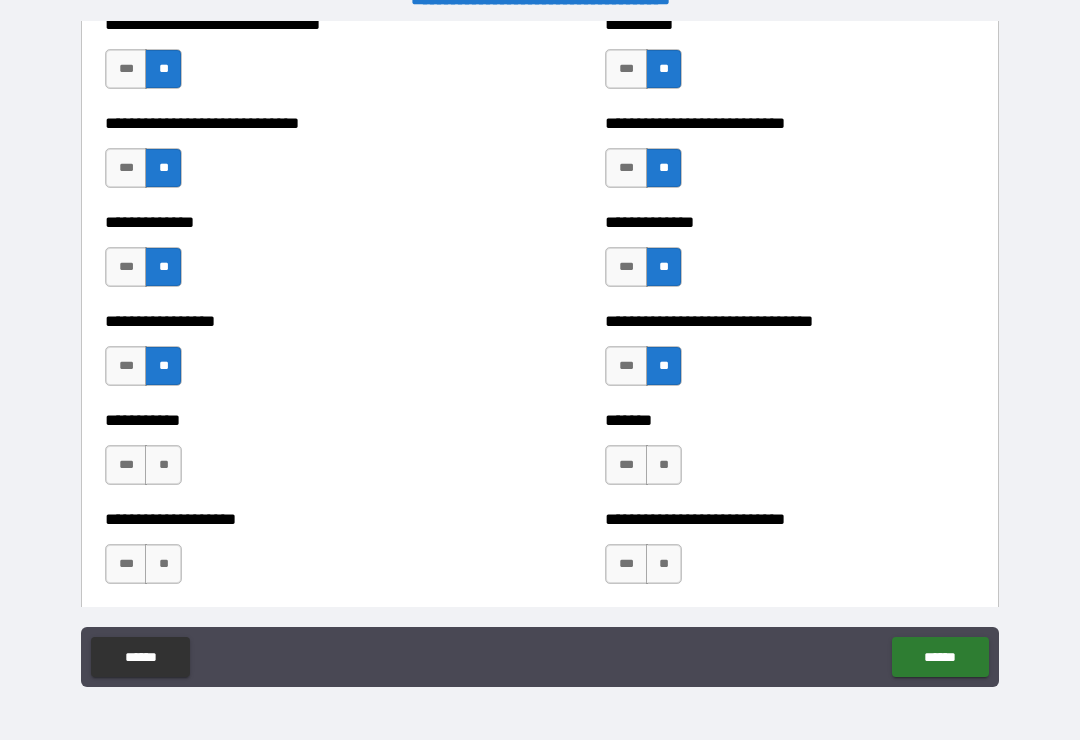 scroll, scrollTop: 7752, scrollLeft: 0, axis: vertical 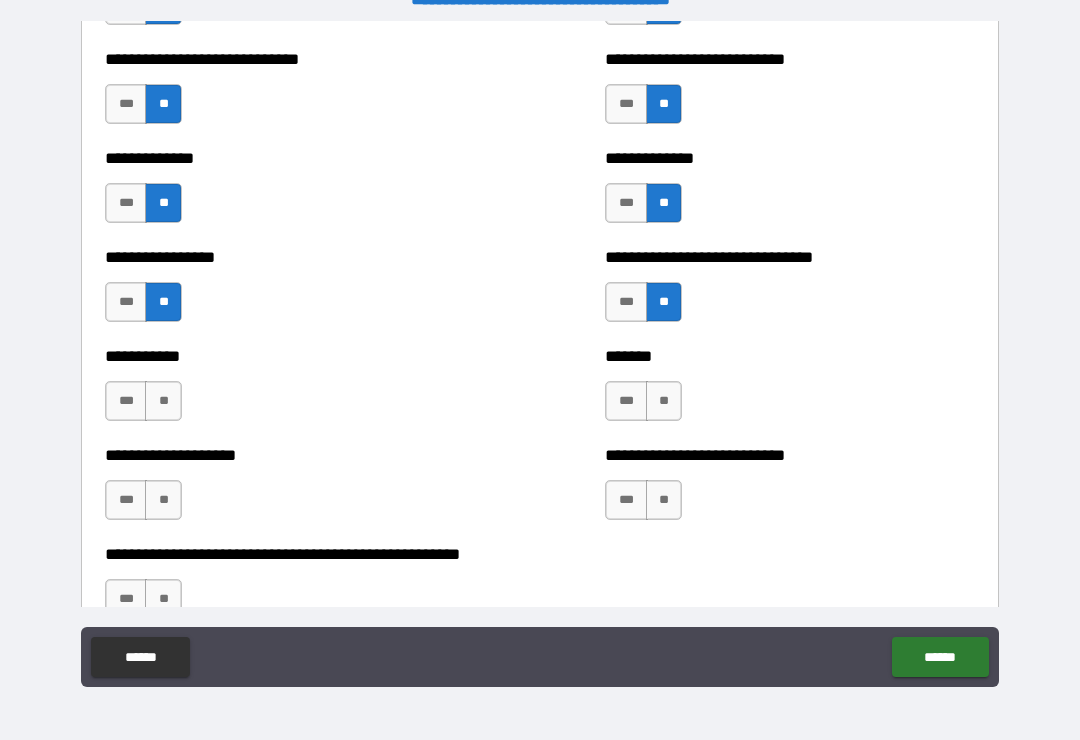 click on "**" at bounding box center (664, 401) 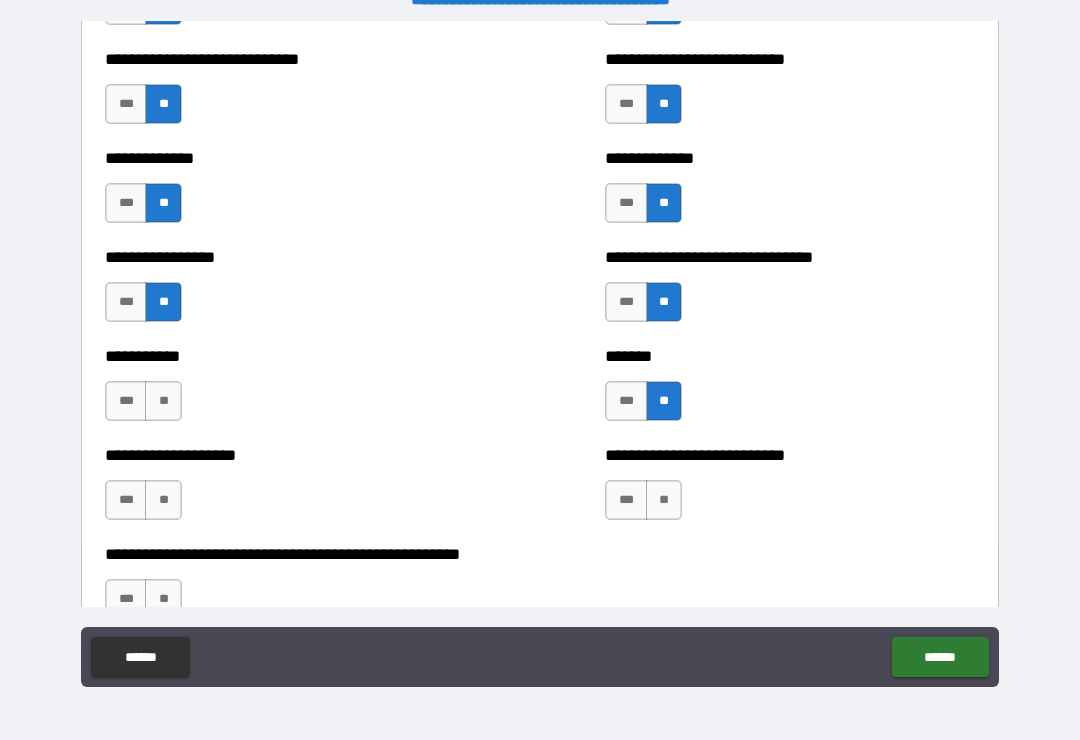 click on "**" at bounding box center [664, 500] 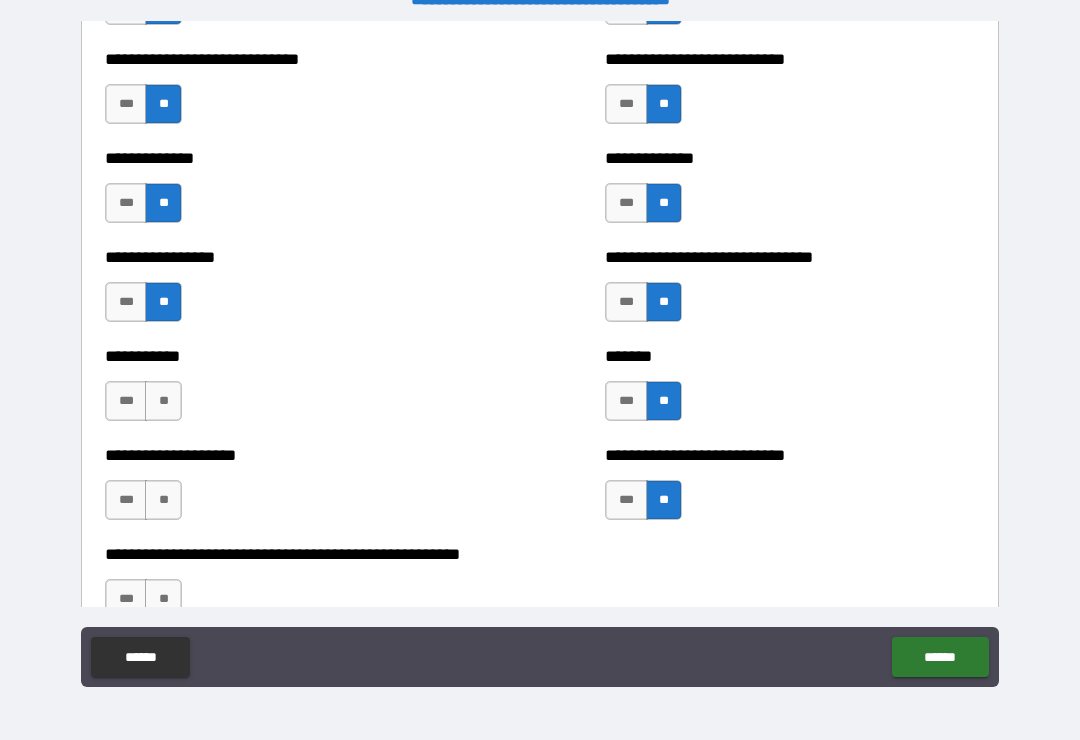 click on "**" at bounding box center (163, 401) 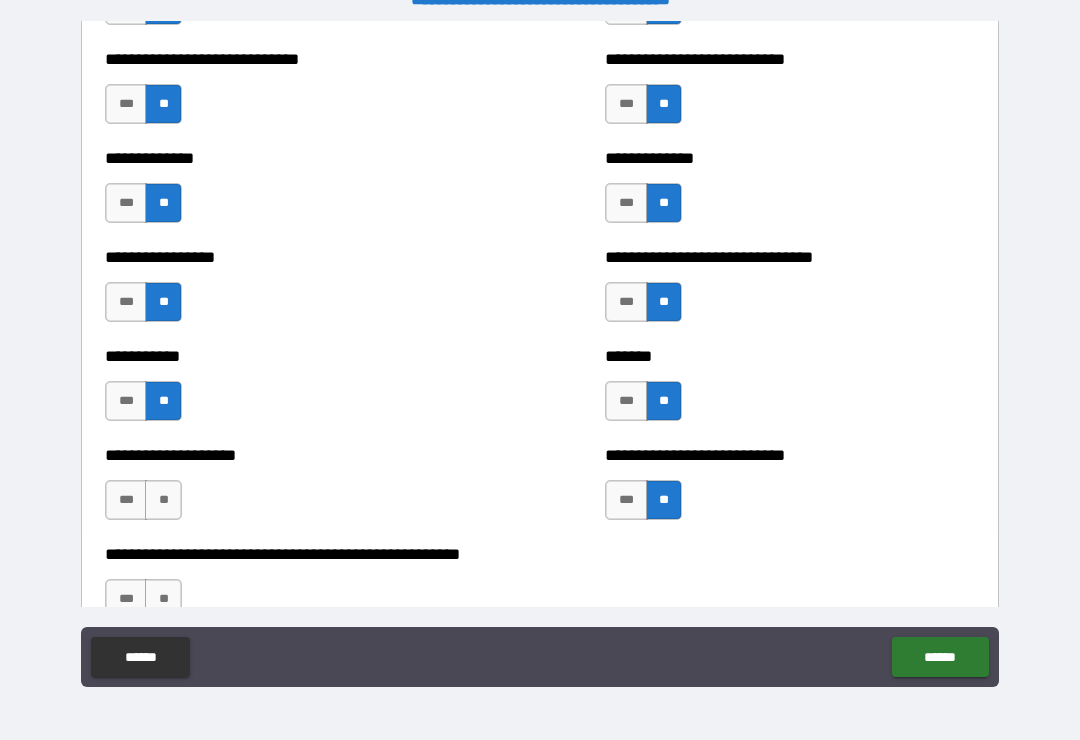 click on "**" at bounding box center [163, 500] 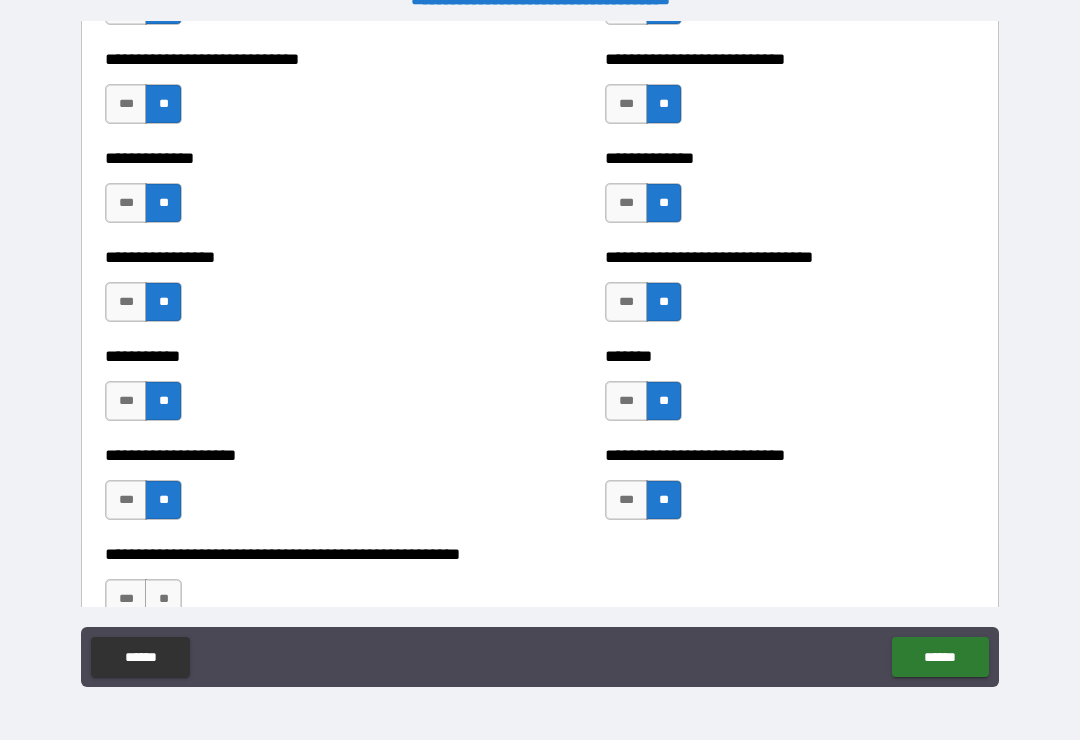 click on "**********" at bounding box center [540, 589] 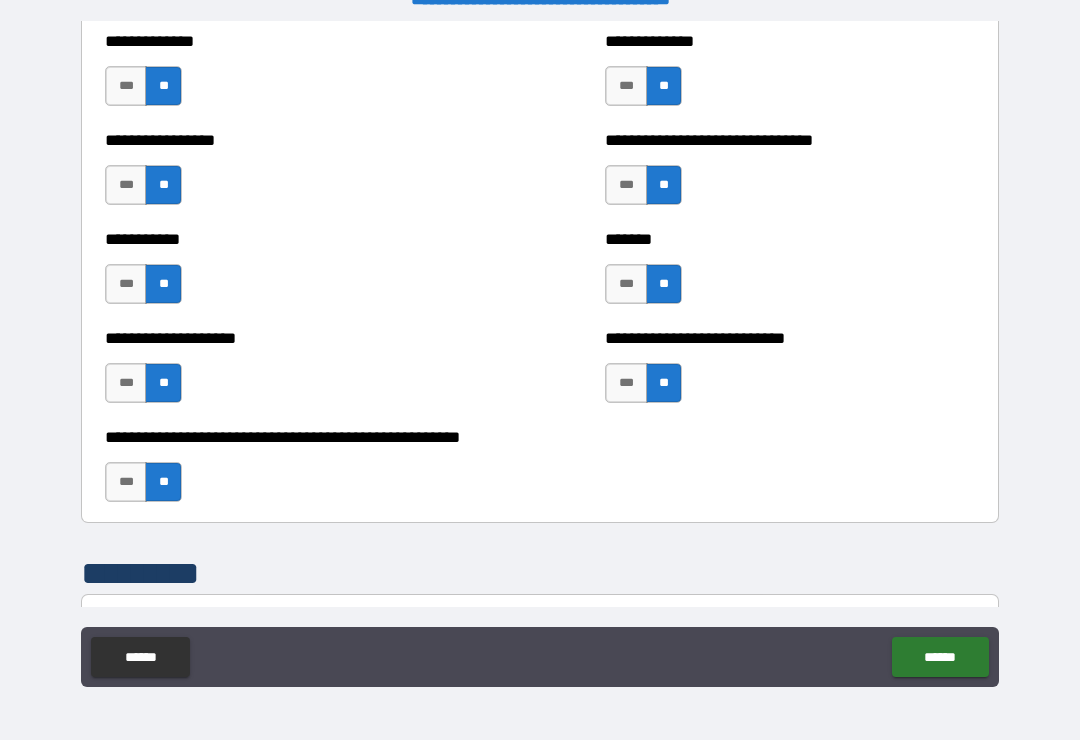 scroll, scrollTop: 7873, scrollLeft: 0, axis: vertical 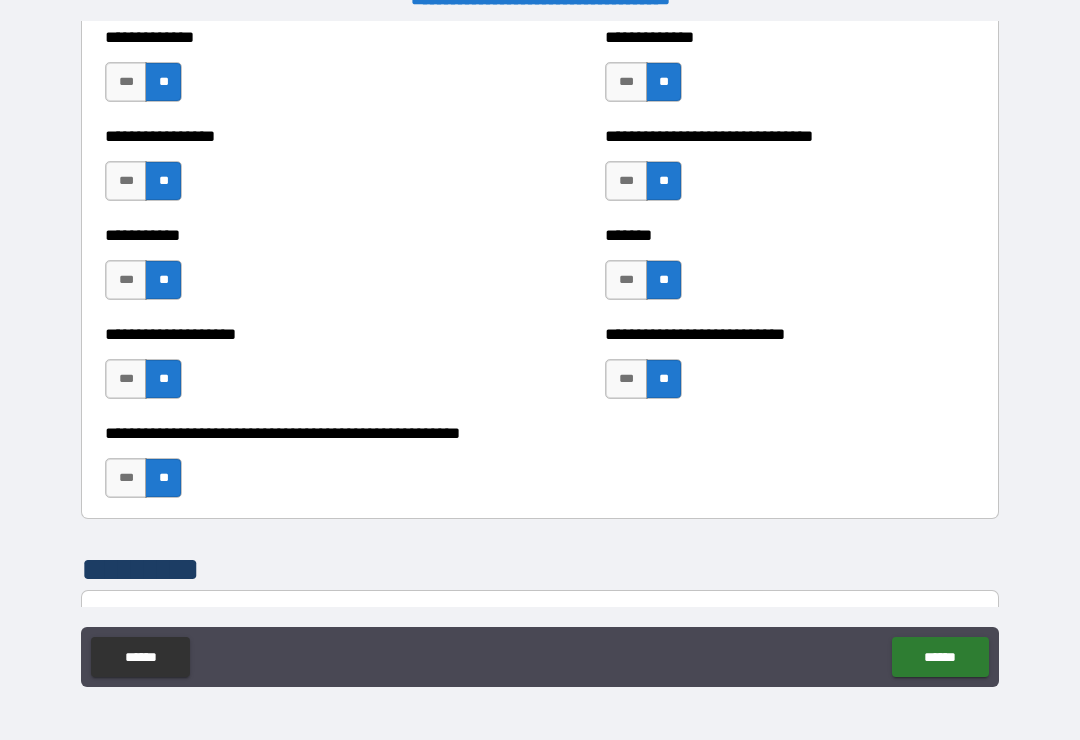 click on "***" at bounding box center [626, 379] 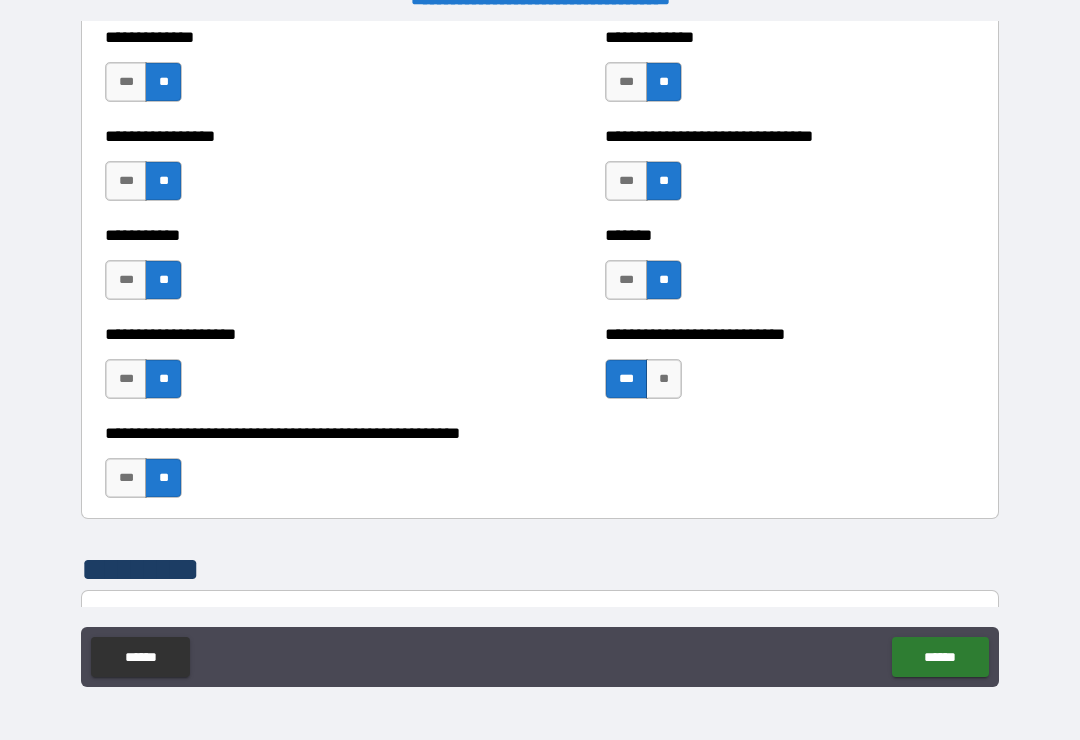 click on "**" at bounding box center [664, 379] 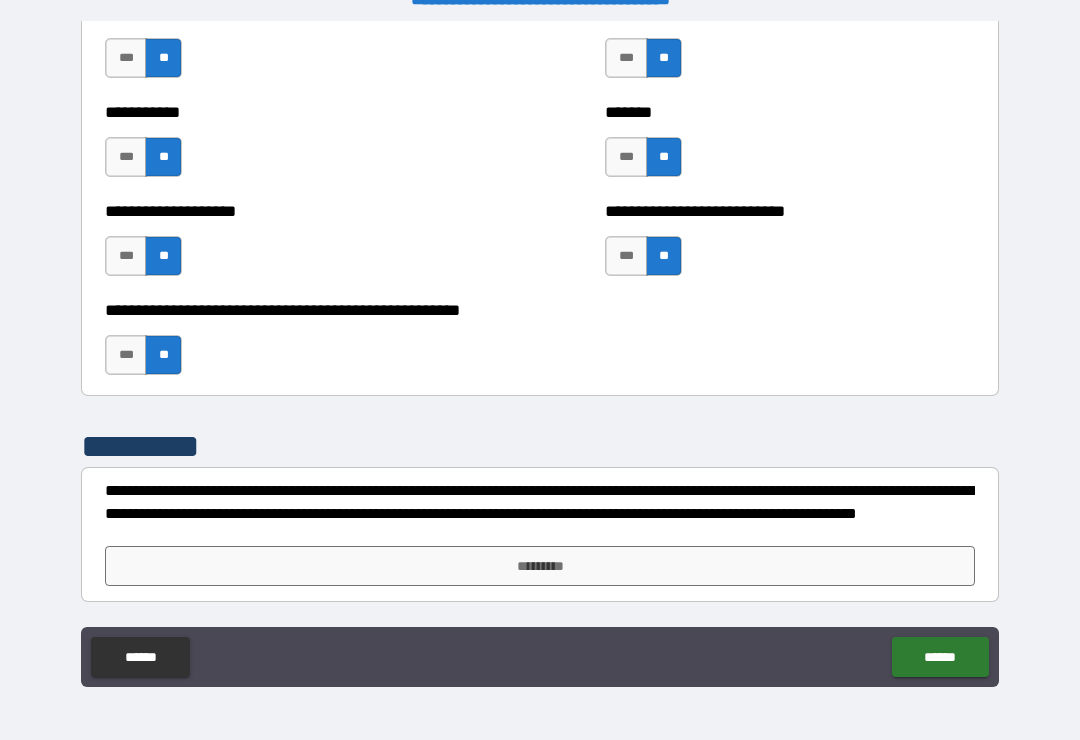 scroll, scrollTop: 7996, scrollLeft: 0, axis: vertical 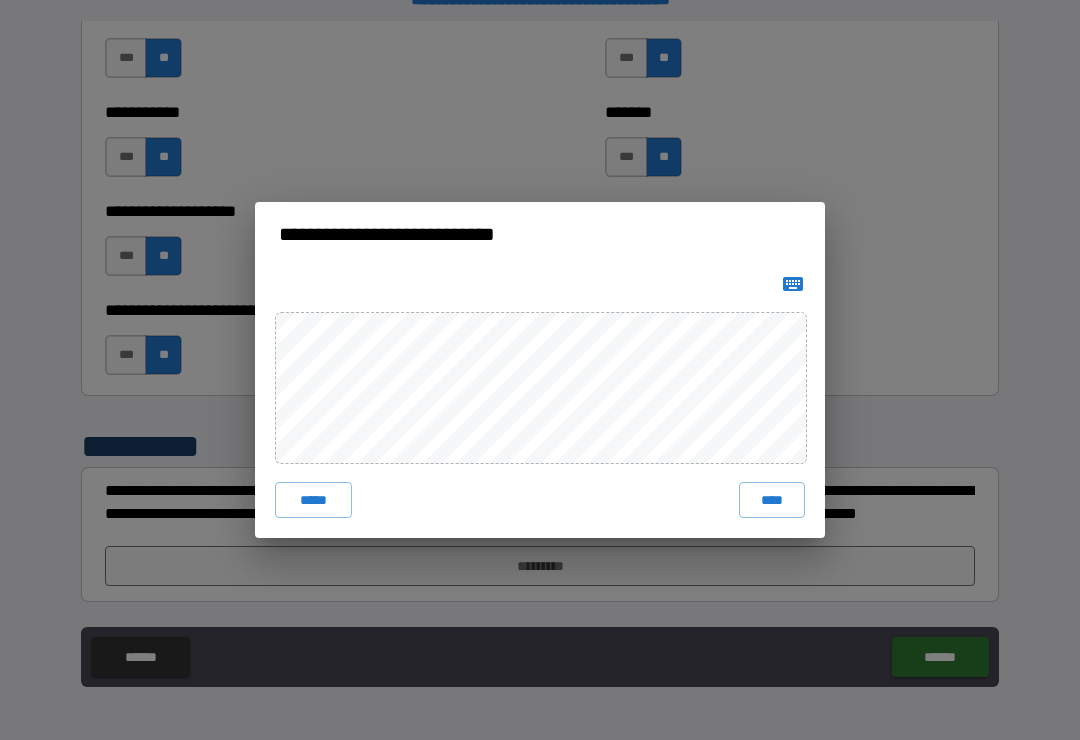 click on "****" at bounding box center [772, 500] 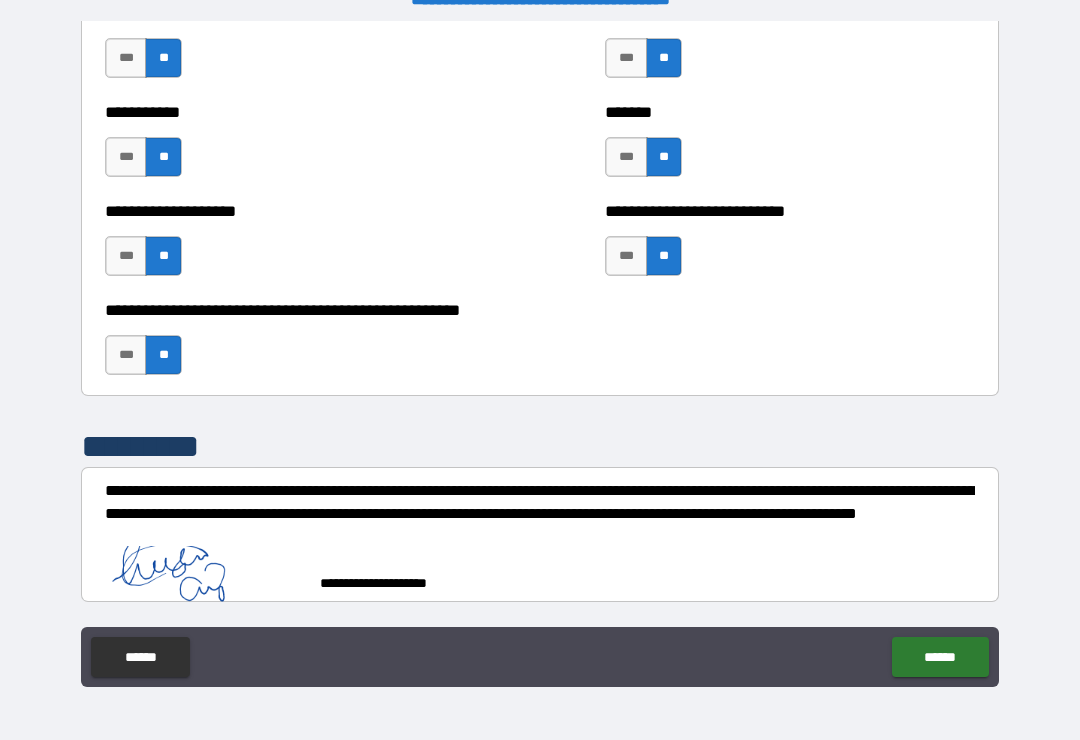 scroll, scrollTop: 7986, scrollLeft: 0, axis: vertical 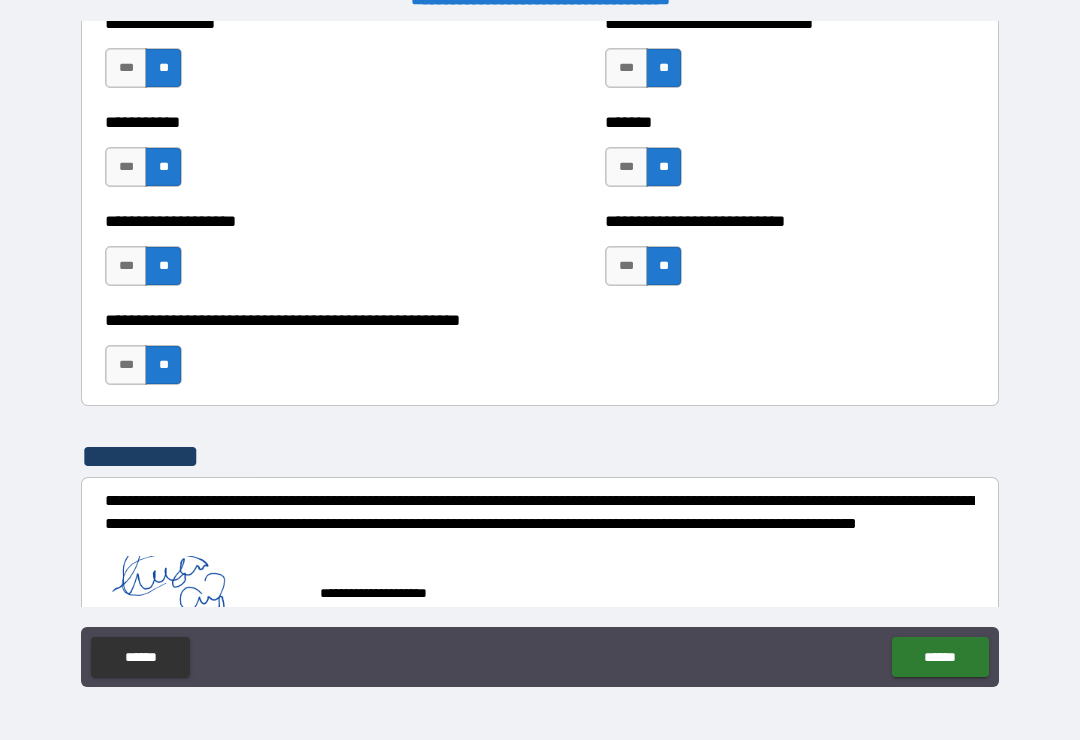 click on "******" at bounding box center [940, 657] 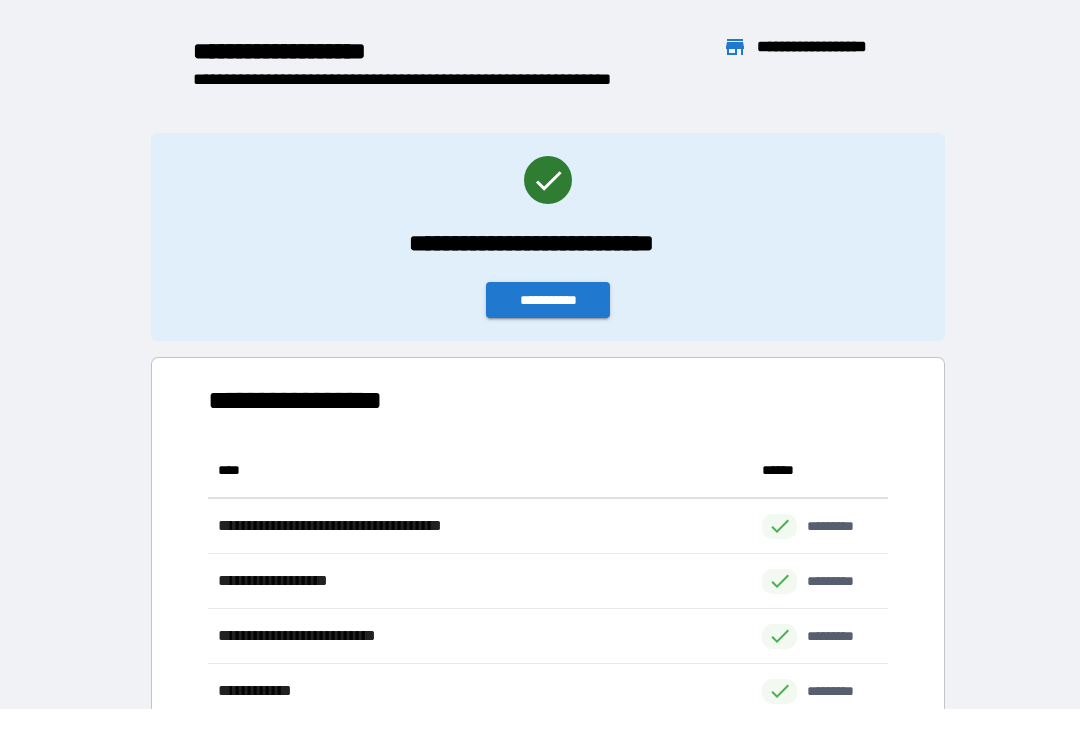 scroll, scrollTop: 386, scrollLeft: 680, axis: both 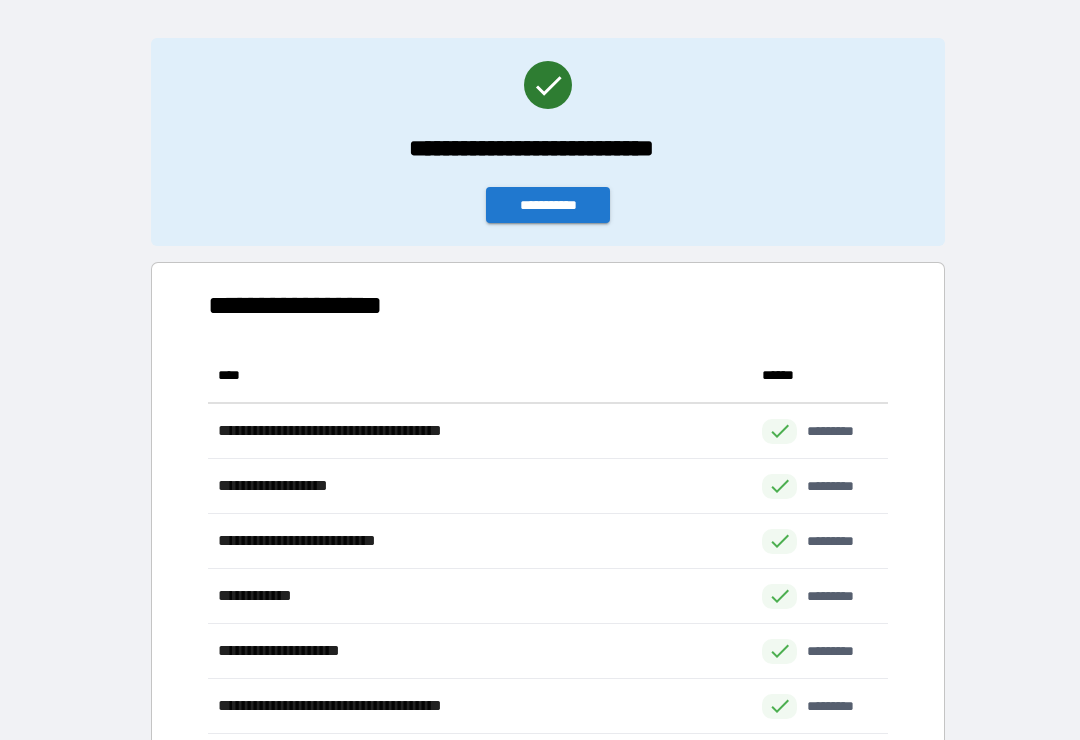 click on "**********" at bounding box center [548, 205] 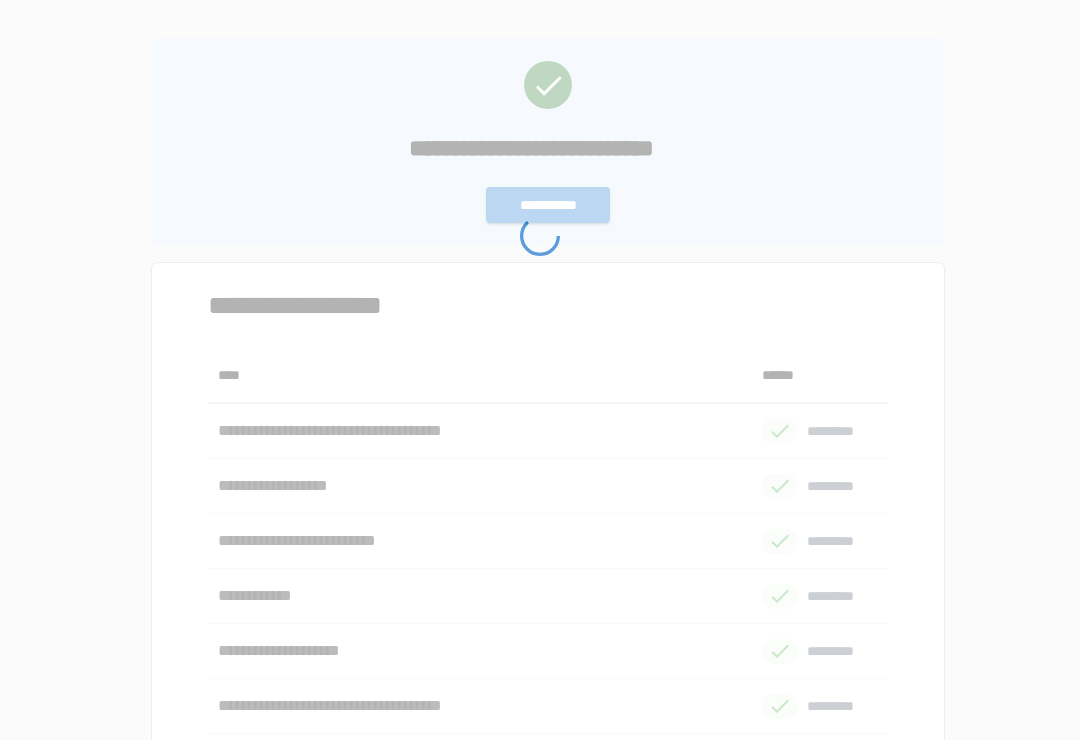 scroll, scrollTop: 0, scrollLeft: 0, axis: both 